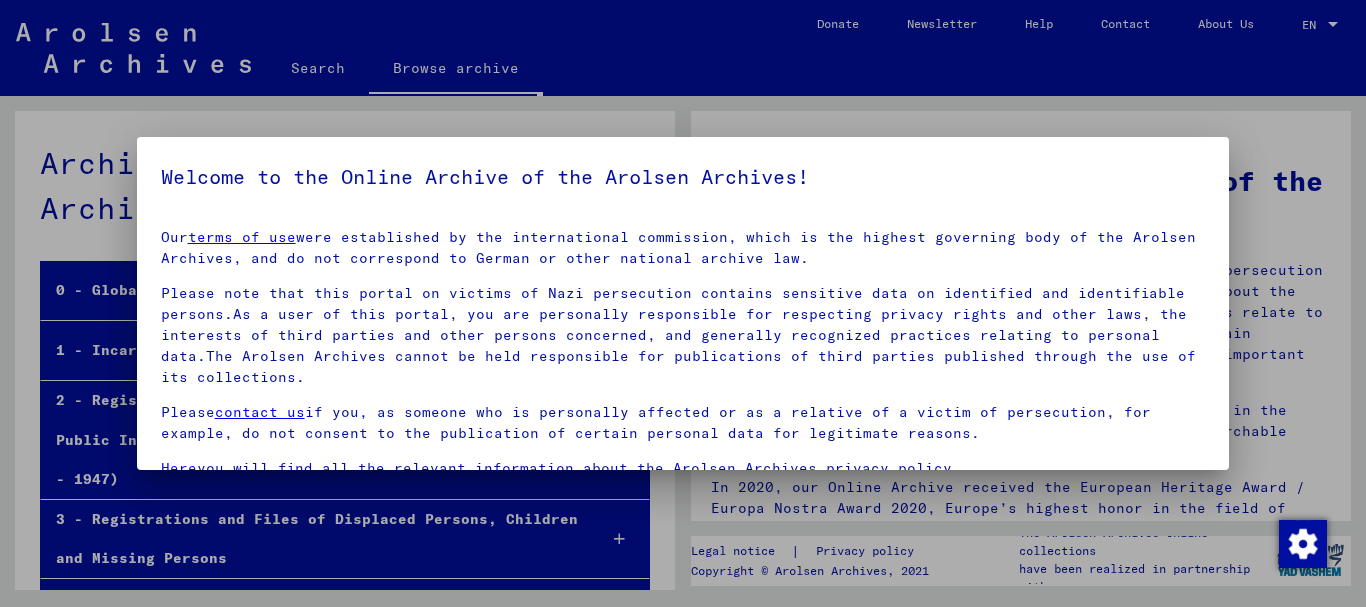 scroll, scrollTop: 0, scrollLeft: 0, axis: both 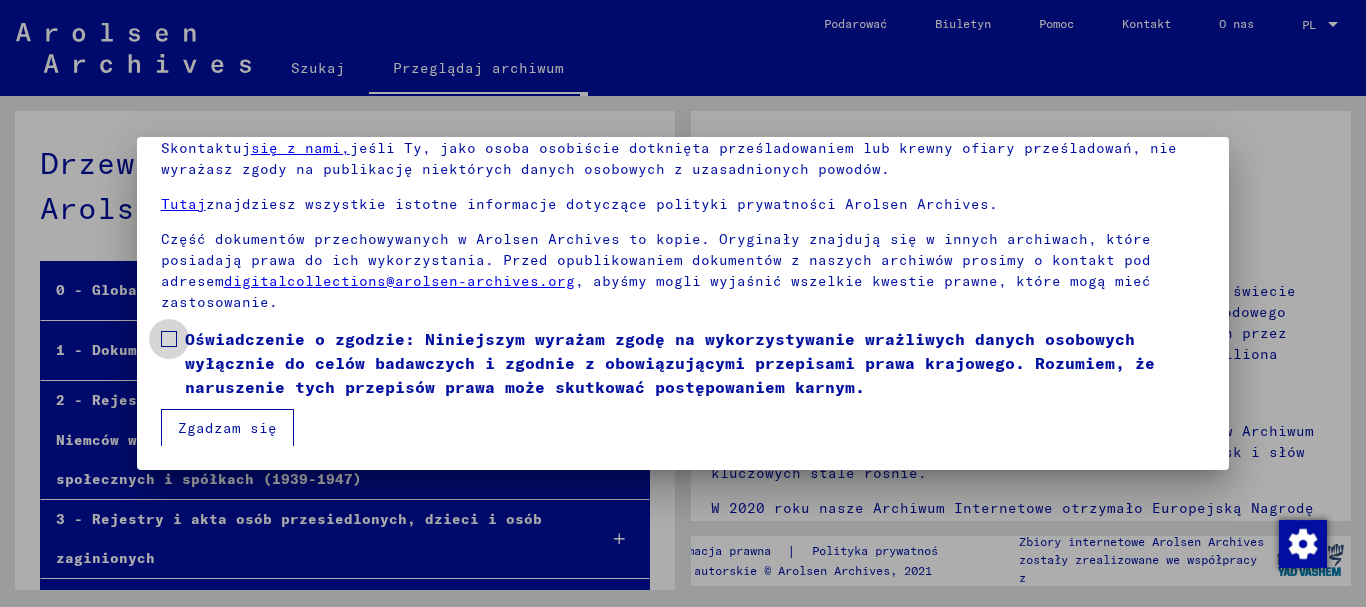 click at bounding box center (169, 339) 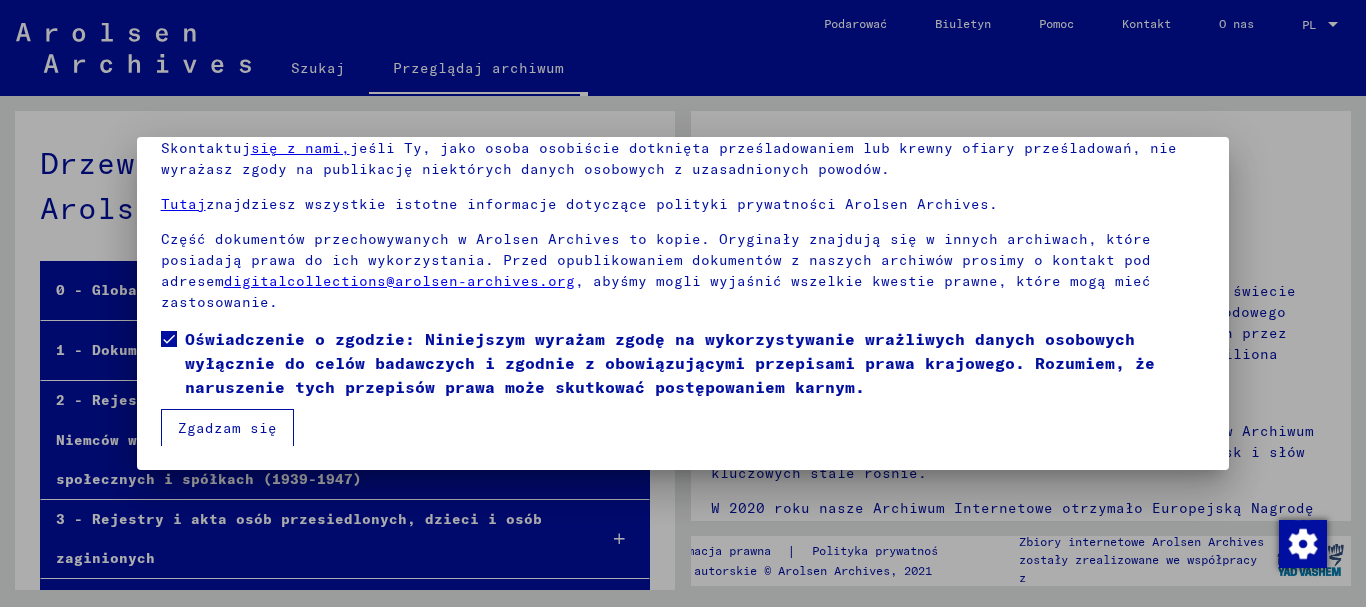 click on "Zgadzam się" at bounding box center [227, 428] 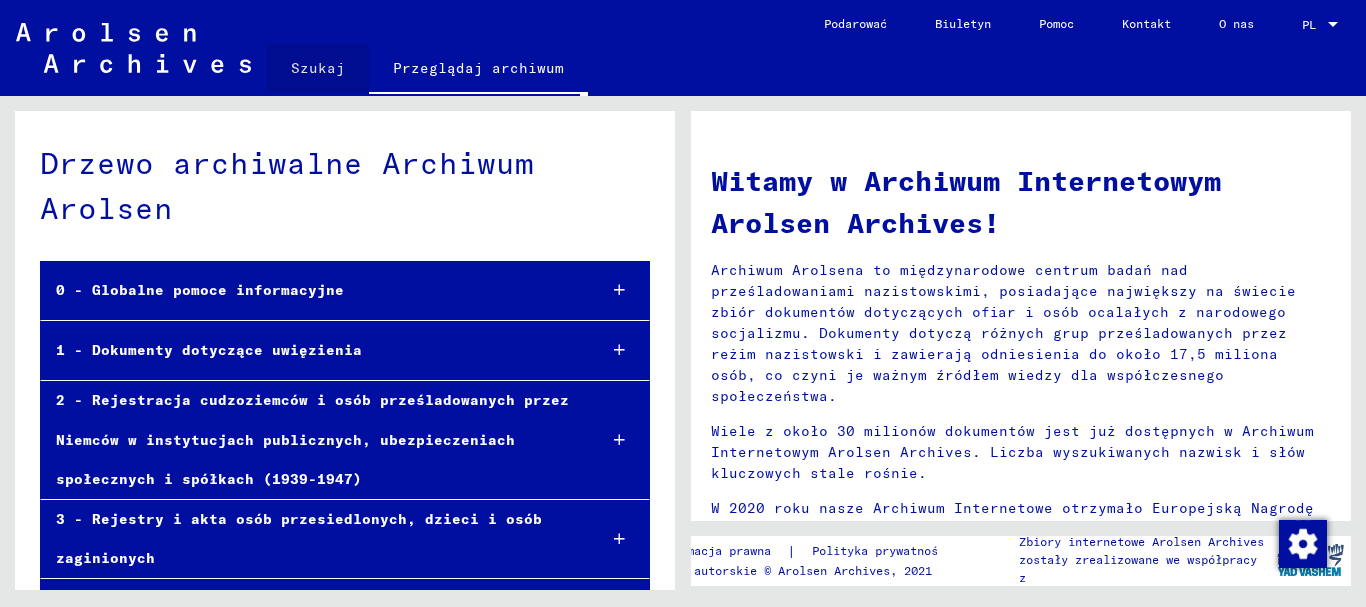 click on "Szukaj" 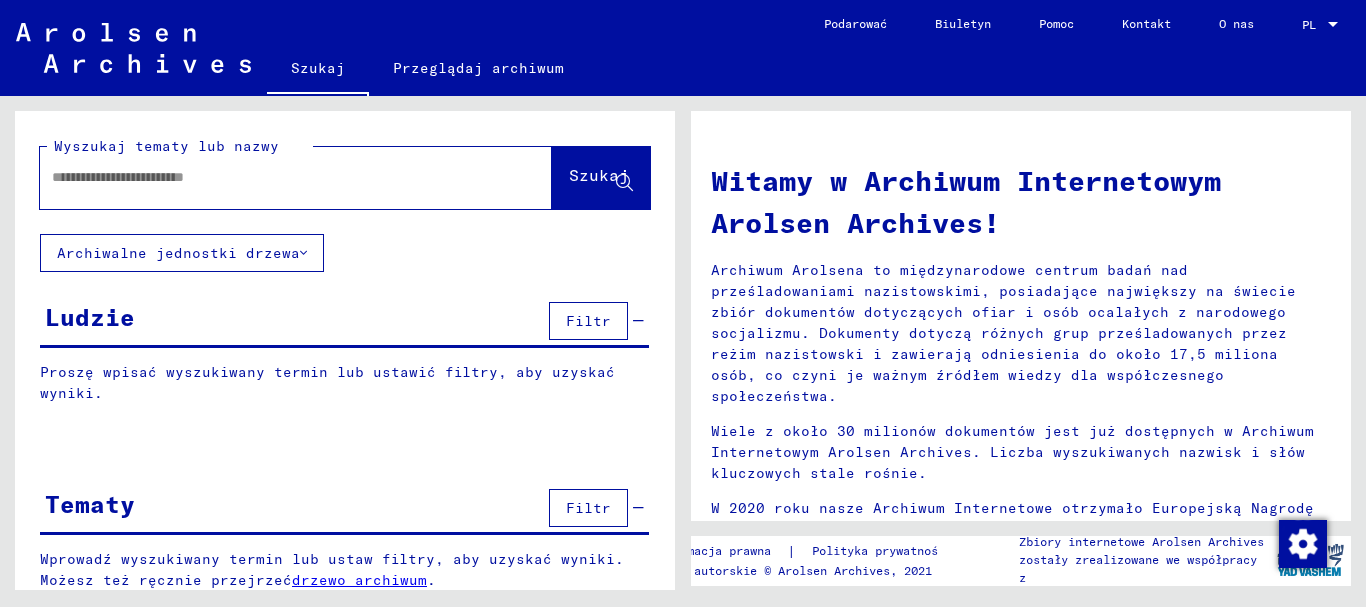 click at bounding box center [272, 177] 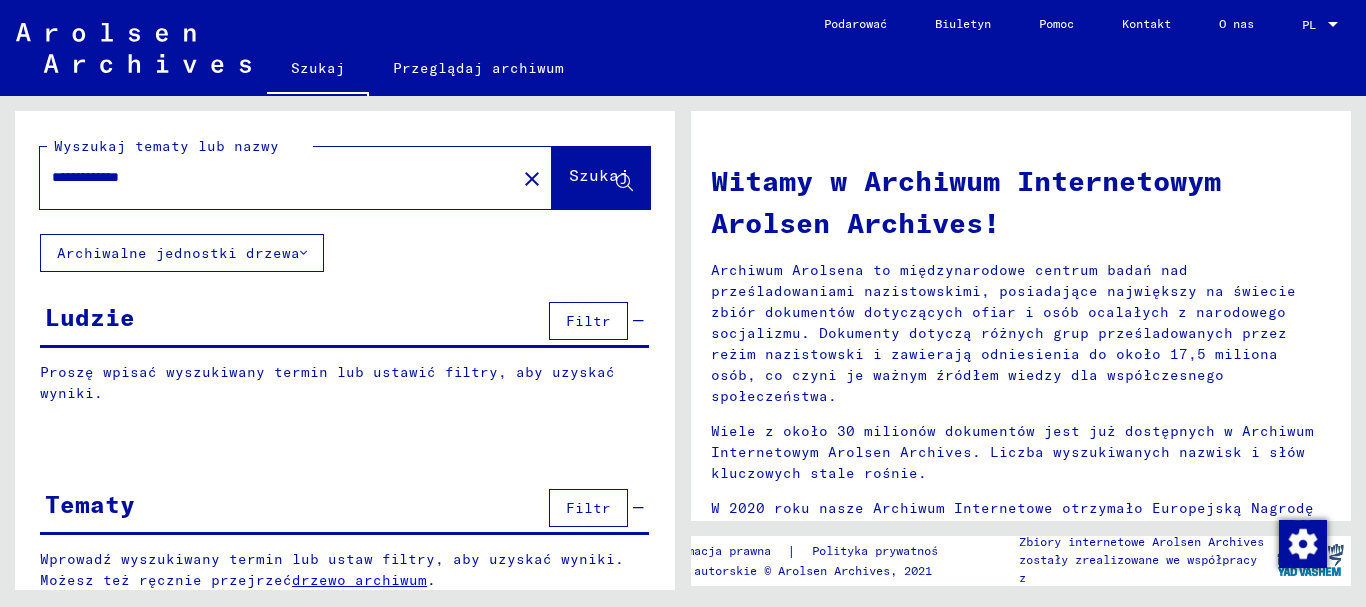 type on "**********" 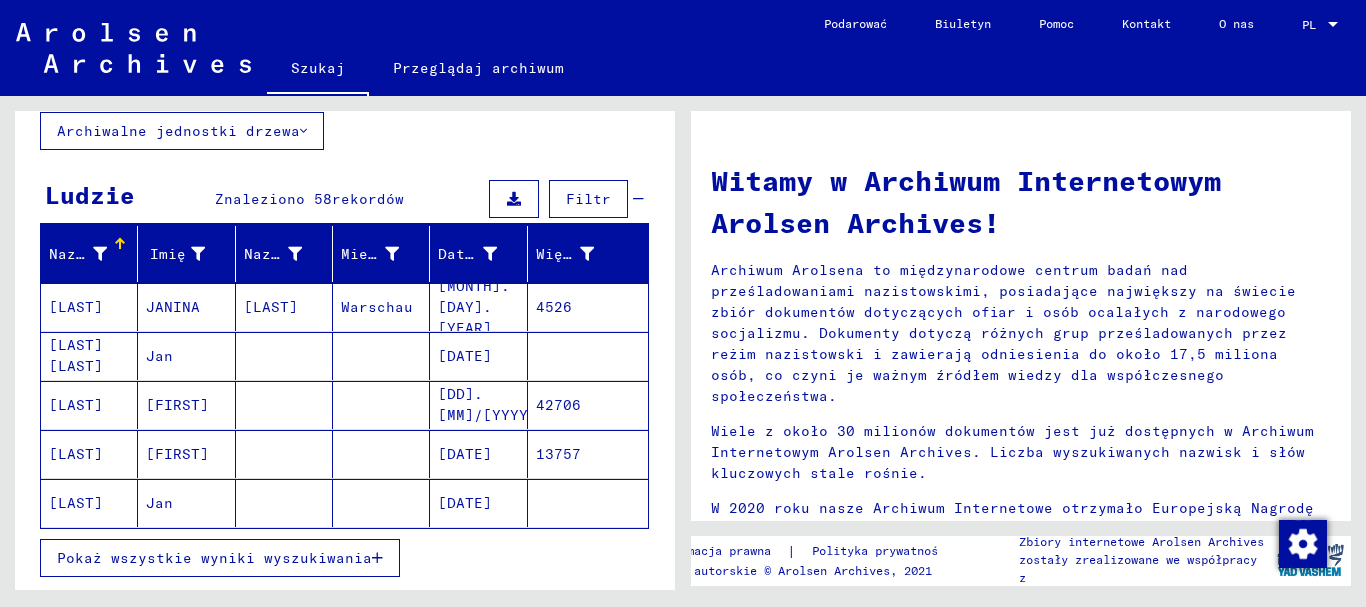 scroll, scrollTop: 200, scrollLeft: 0, axis: vertical 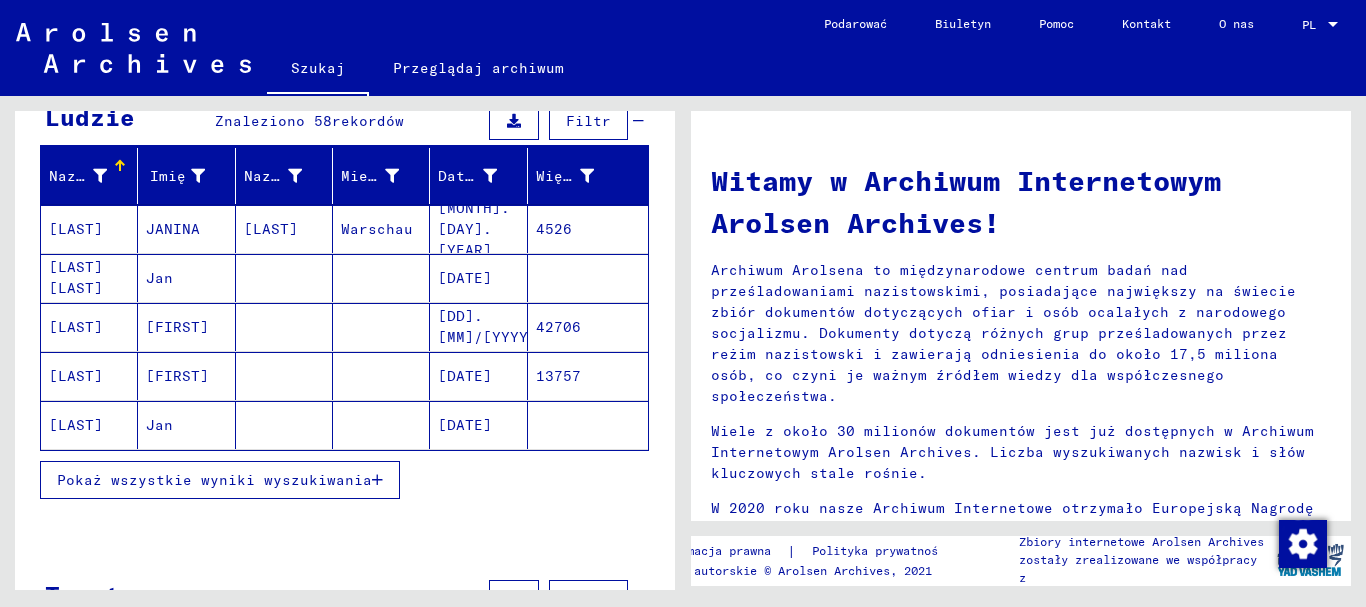 click on "Pokaż wszystkie wyniki wyszukiwania" at bounding box center (214, 480) 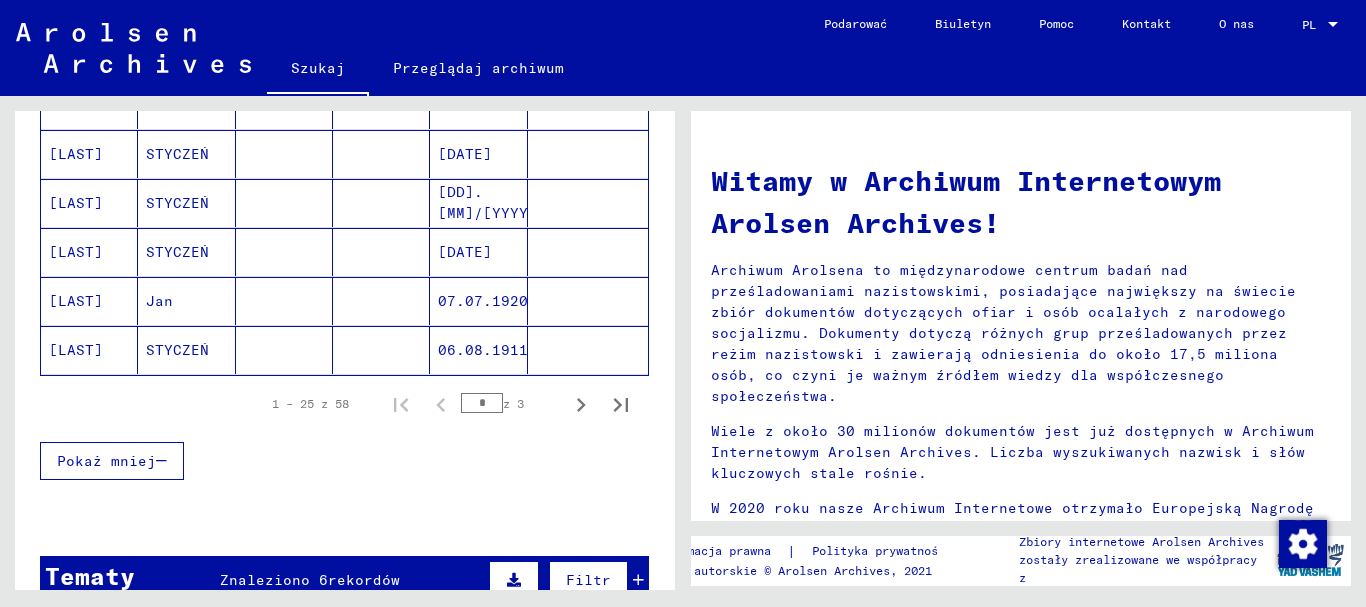 scroll, scrollTop: 1300, scrollLeft: 0, axis: vertical 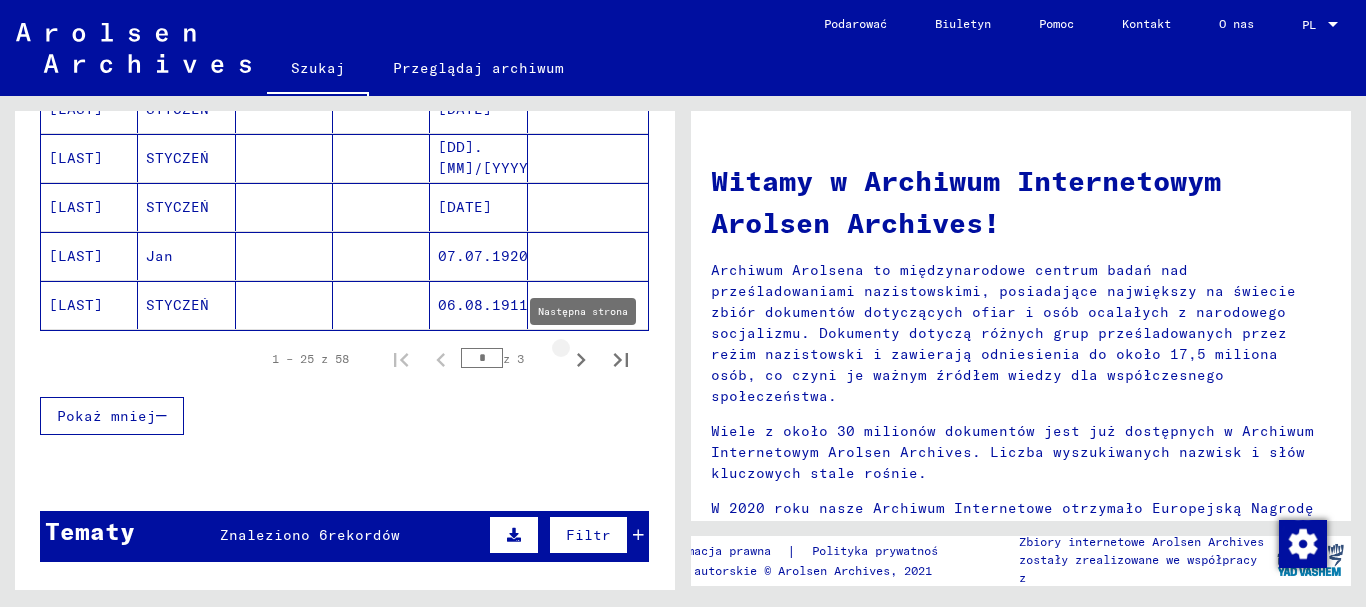 click 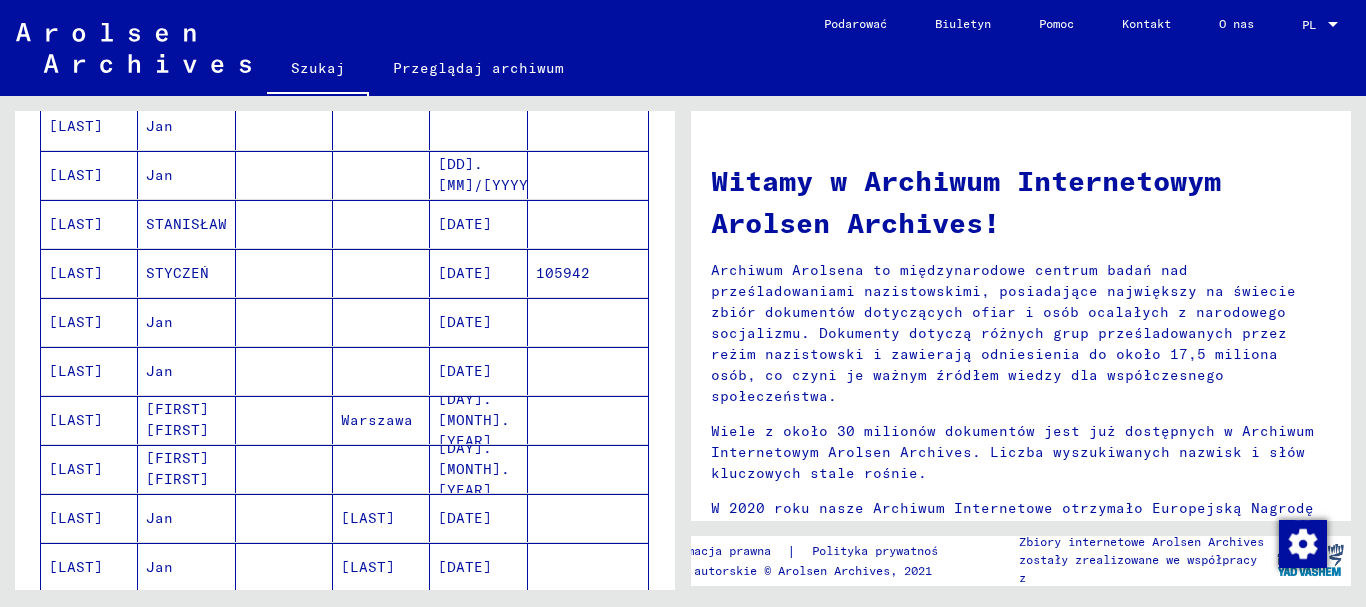 scroll, scrollTop: 1100, scrollLeft: 0, axis: vertical 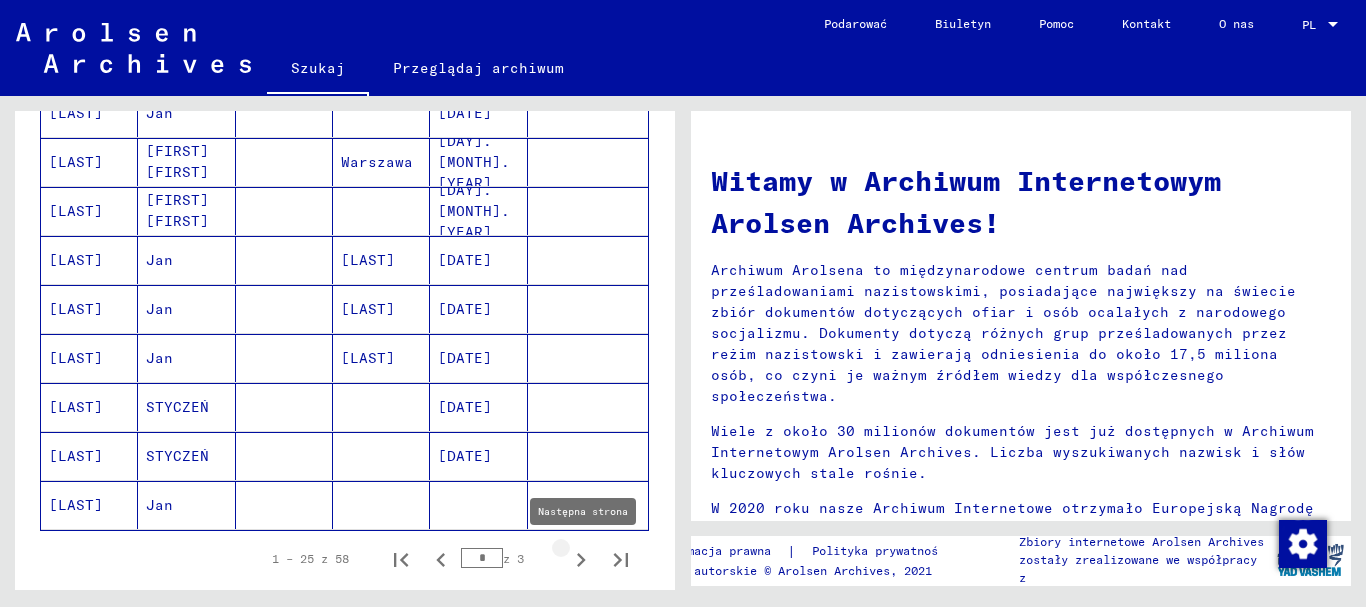 click 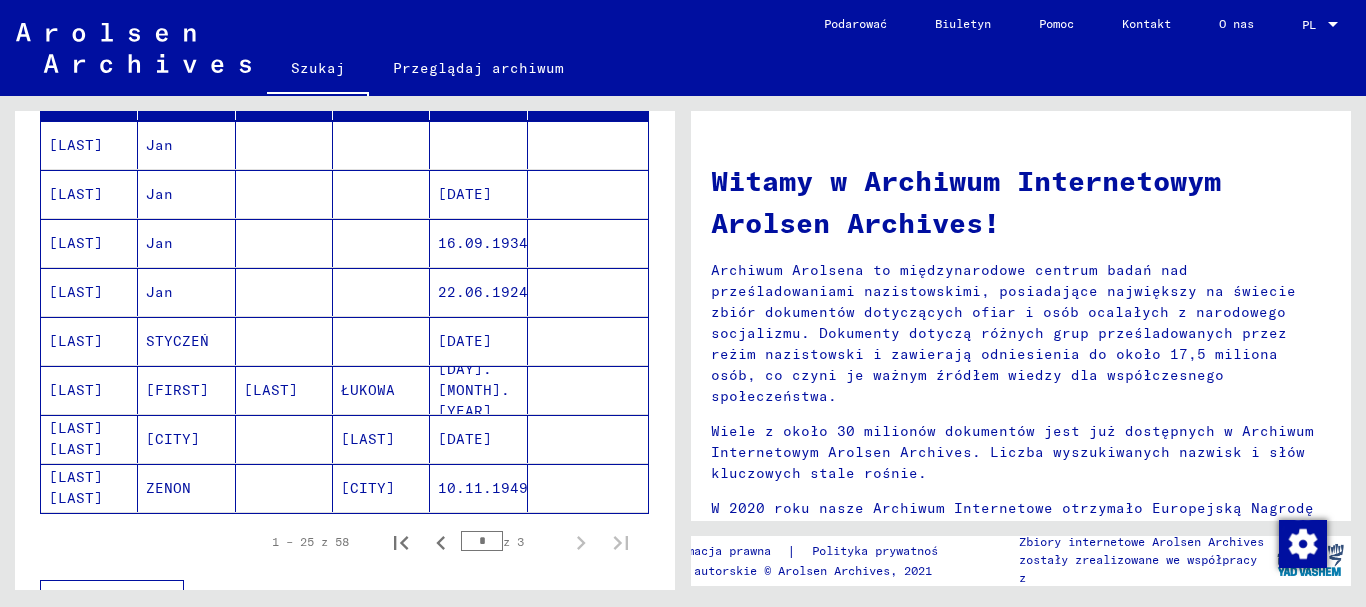 scroll, scrollTop: 279, scrollLeft: 0, axis: vertical 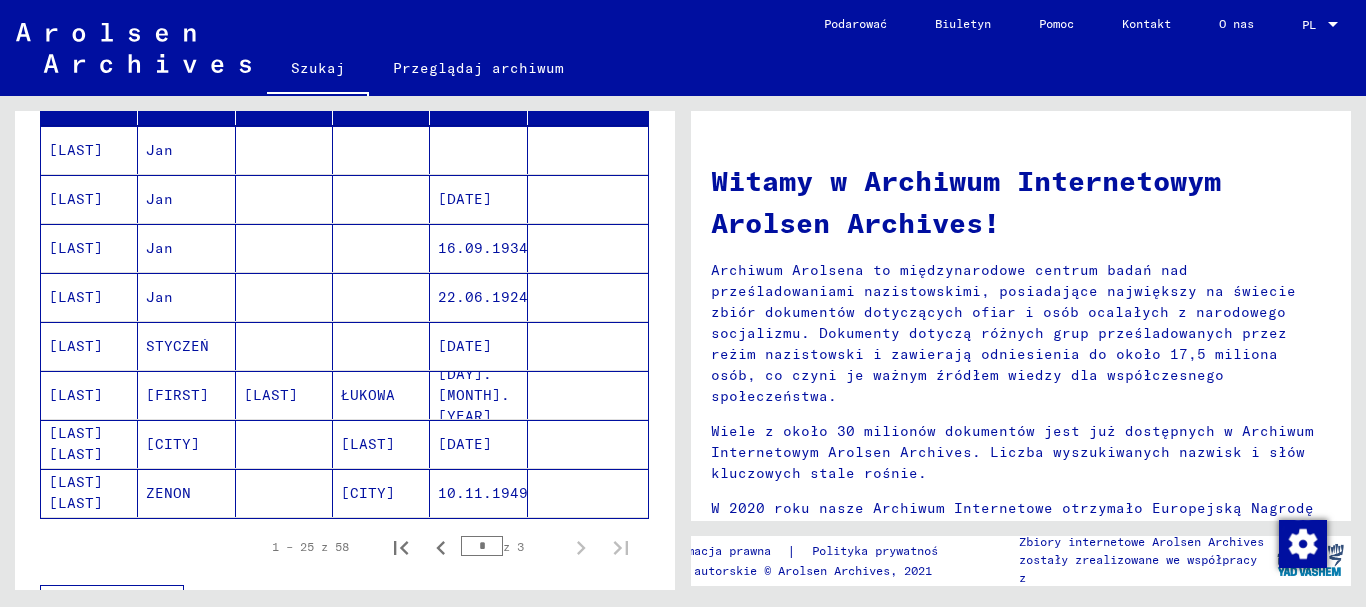 click on "[LAST]" at bounding box center [76, 199] 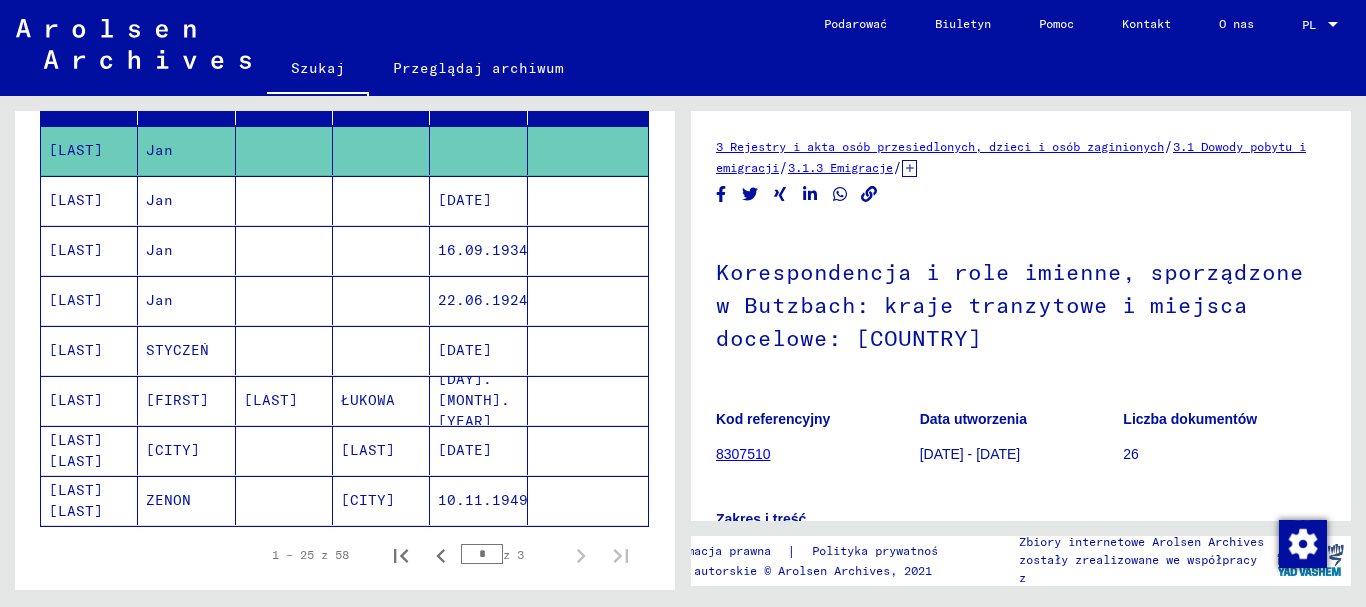 scroll, scrollTop: 0, scrollLeft: 0, axis: both 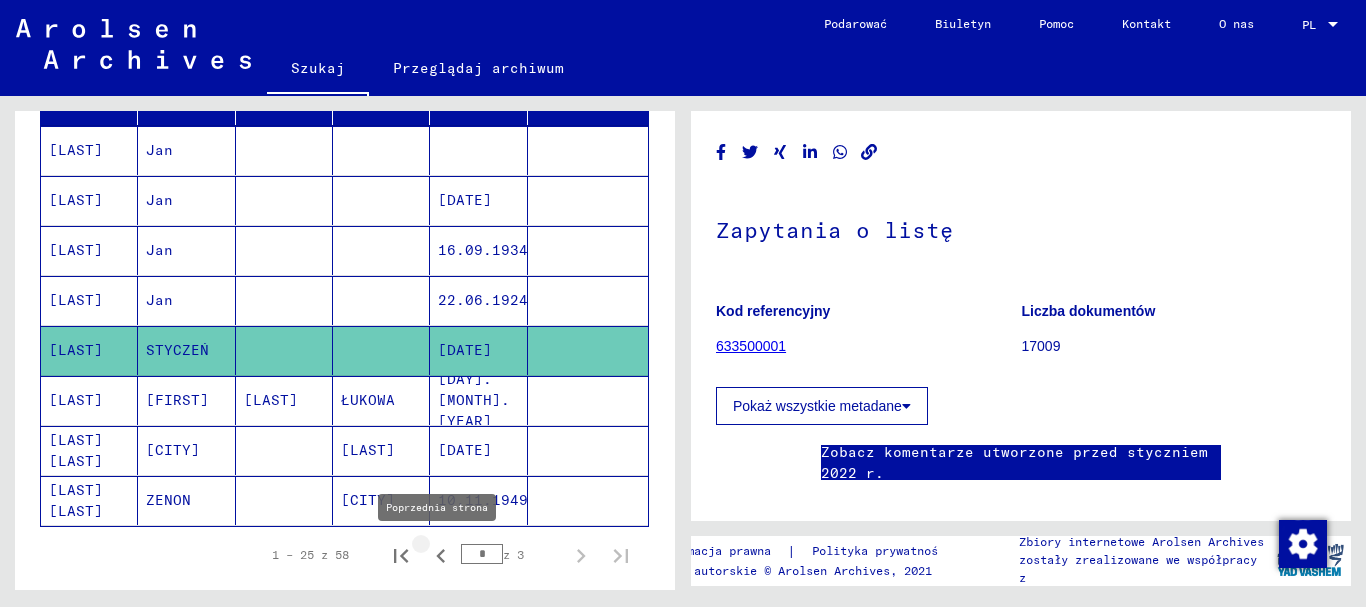 click 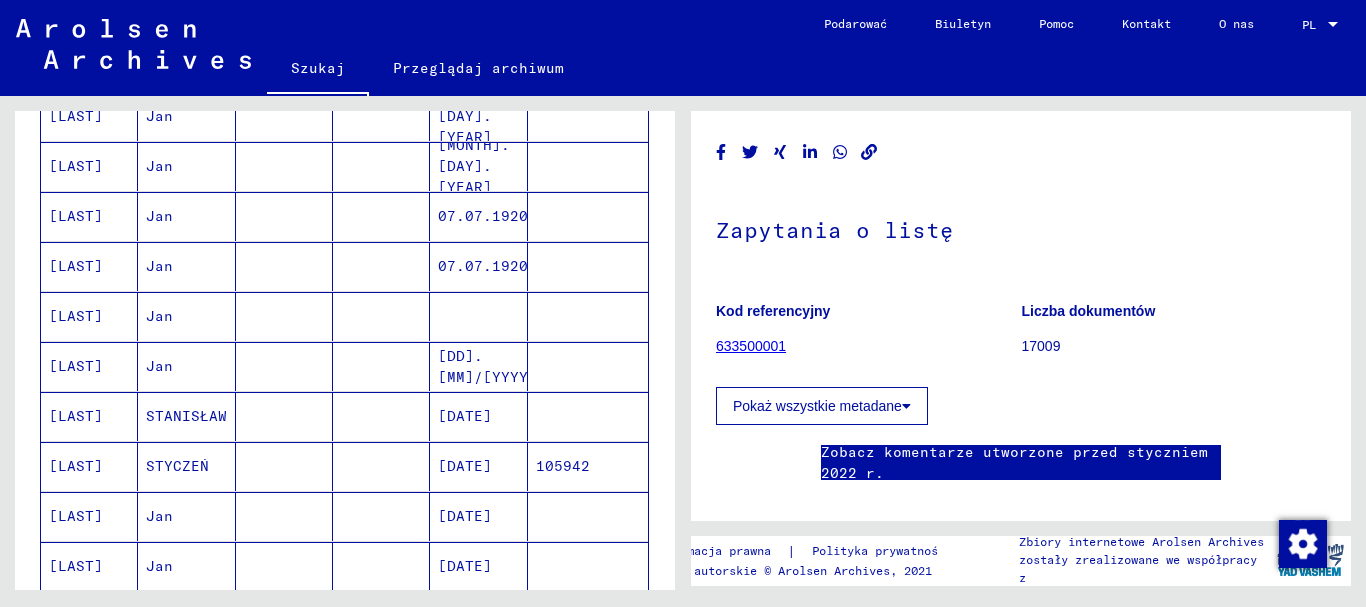 scroll, scrollTop: 679, scrollLeft: 0, axis: vertical 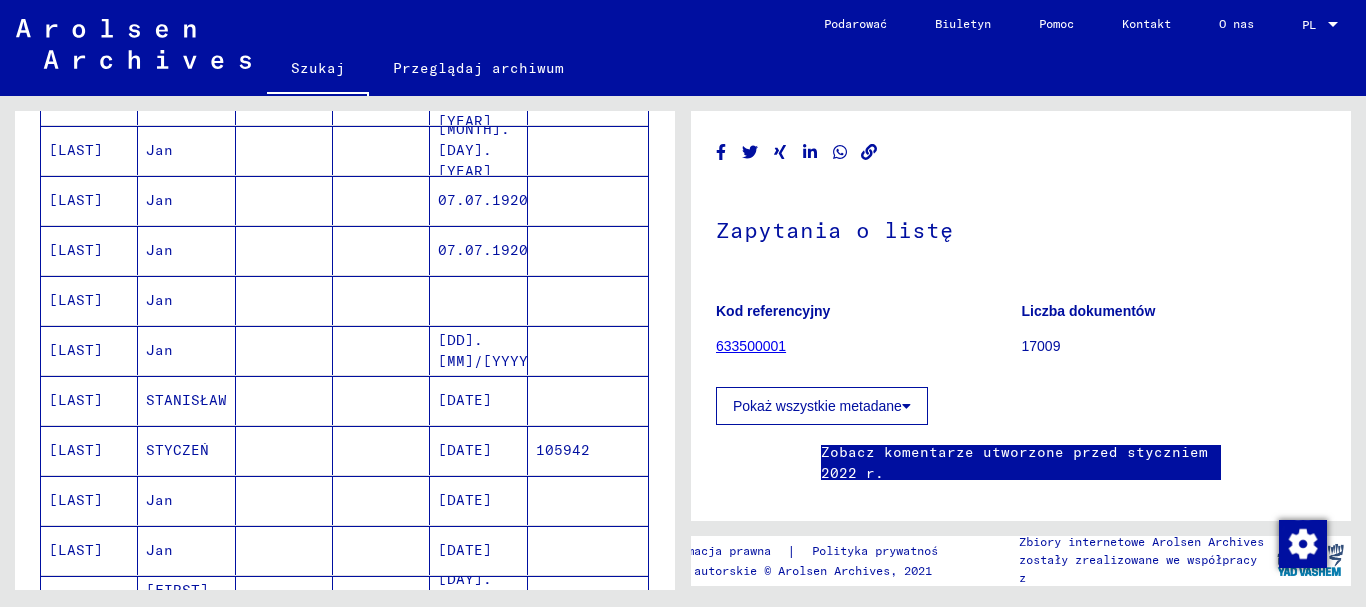 click on "[DD].[MM]/[YYYY]" at bounding box center [465, 400] 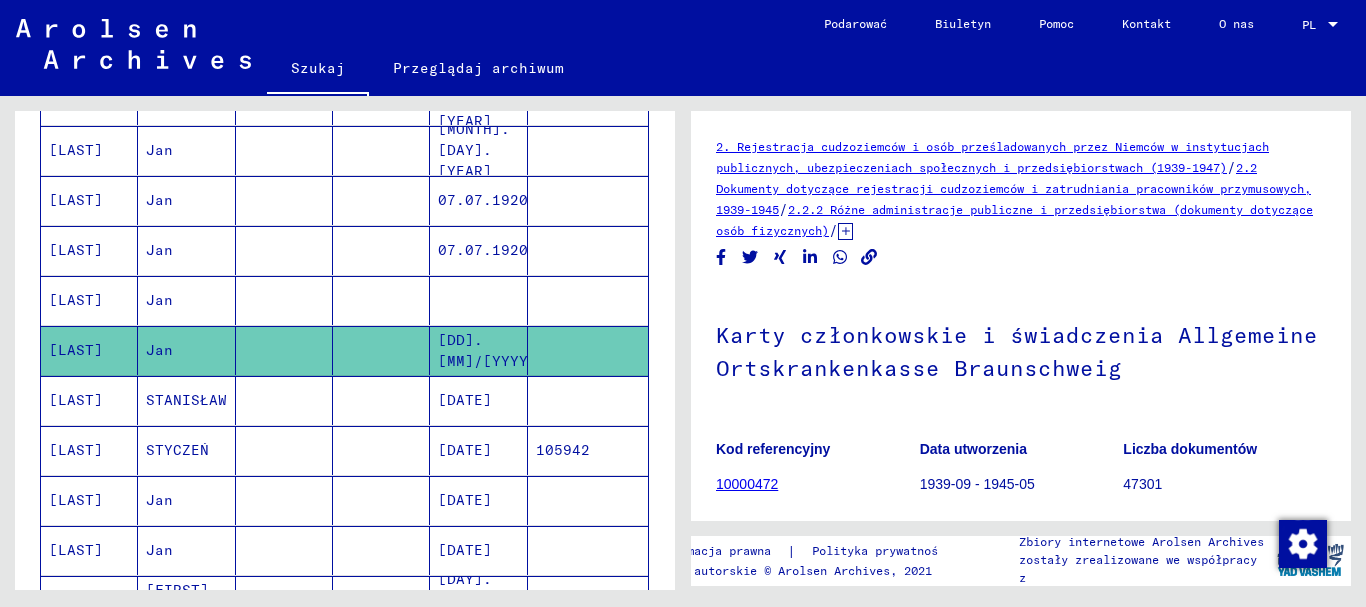 scroll, scrollTop: 0, scrollLeft: 0, axis: both 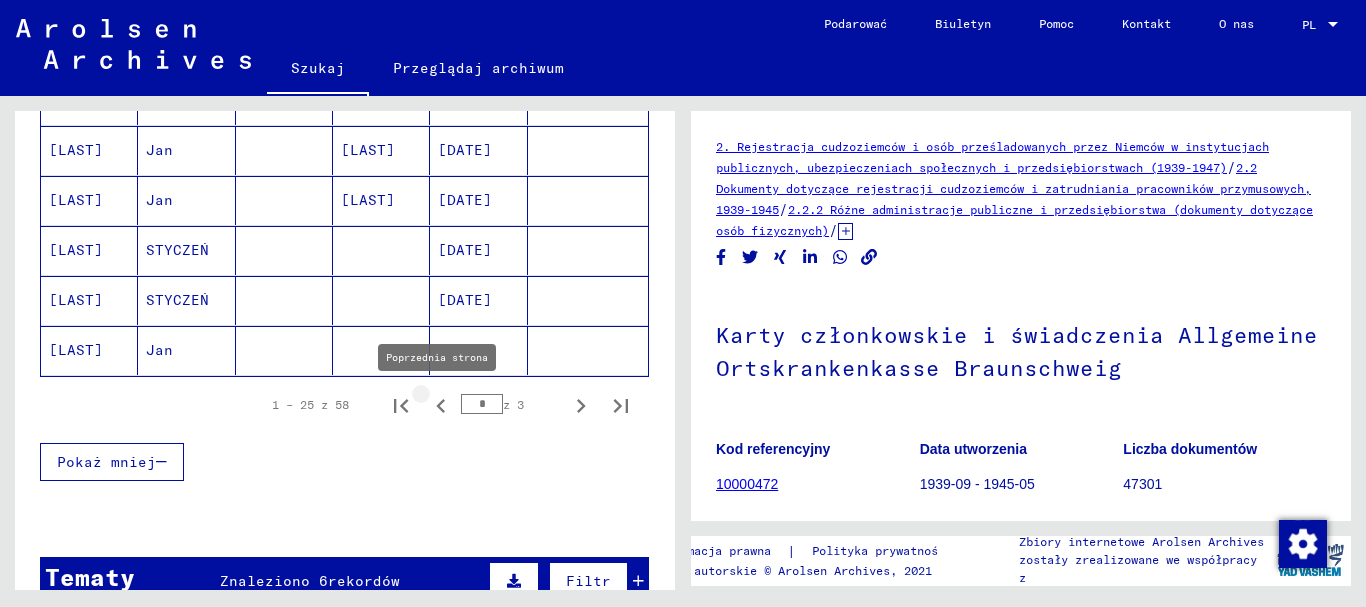 click 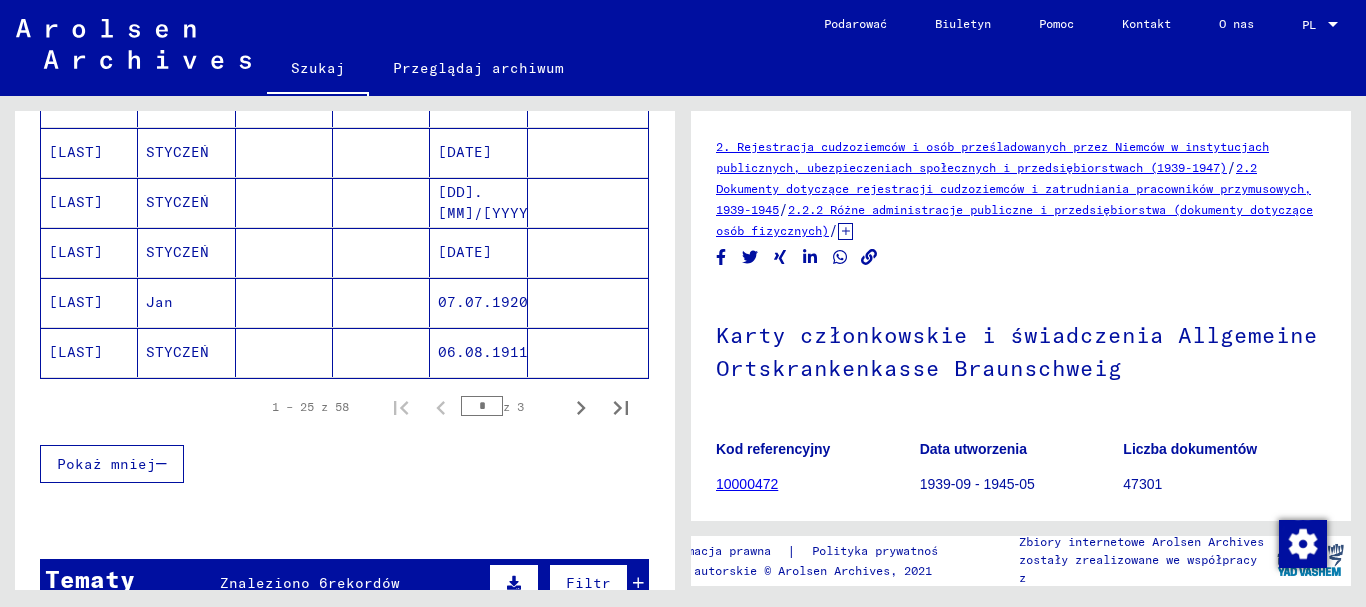 scroll, scrollTop: 1300, scrollLeft: 0, axis: vertical 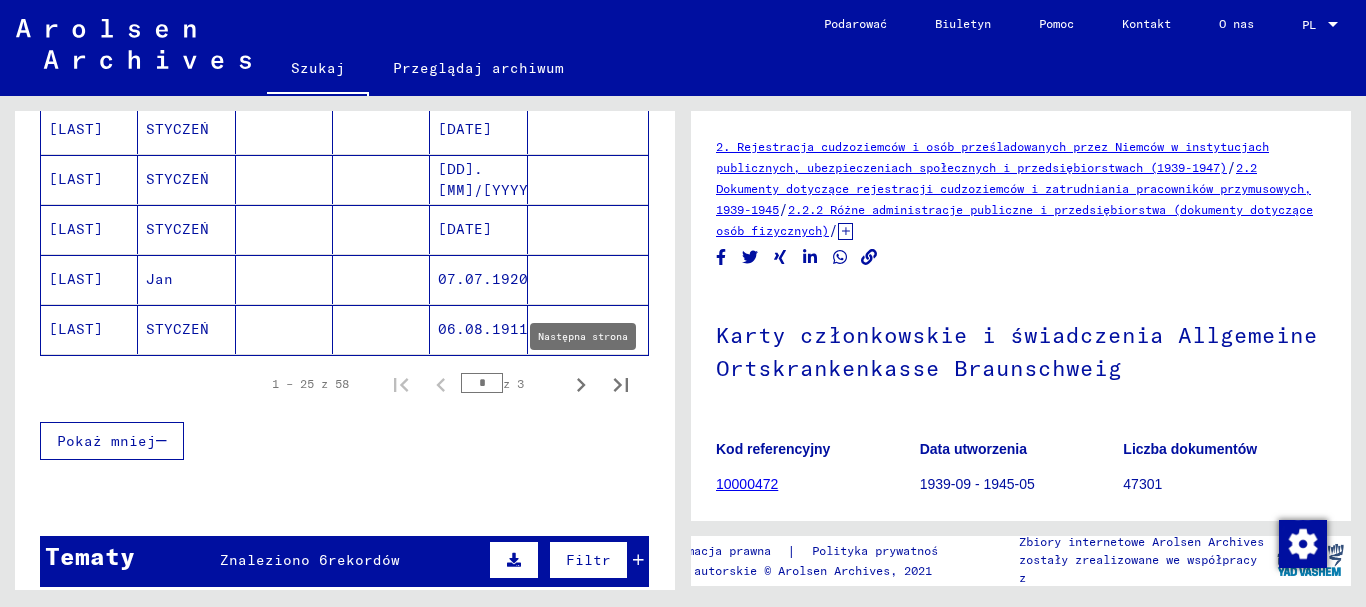 click 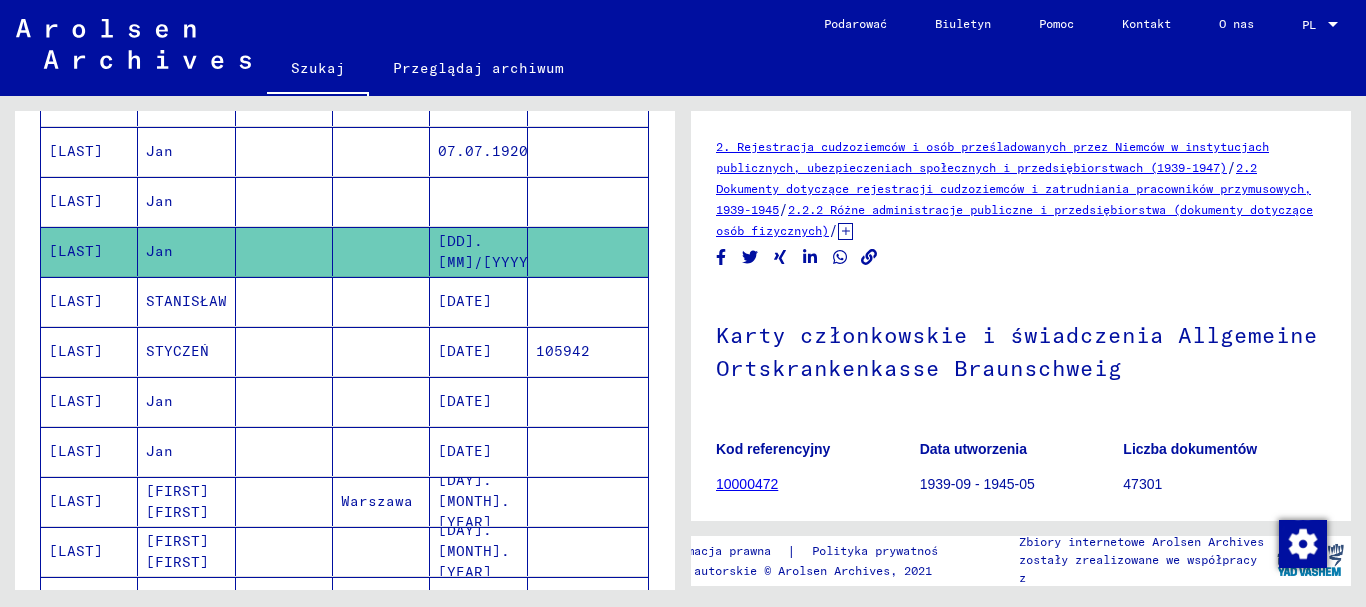 scroll, scrollTop: 800, scrollLeft: 0, axis: vertical 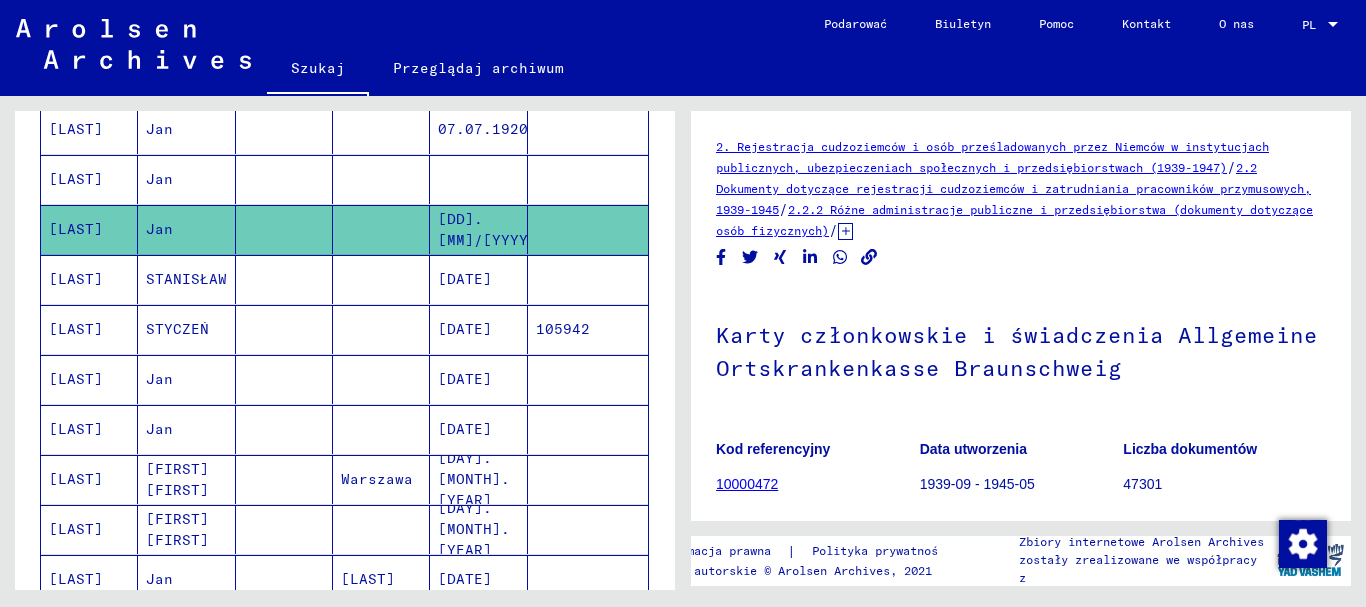 click on "105942" 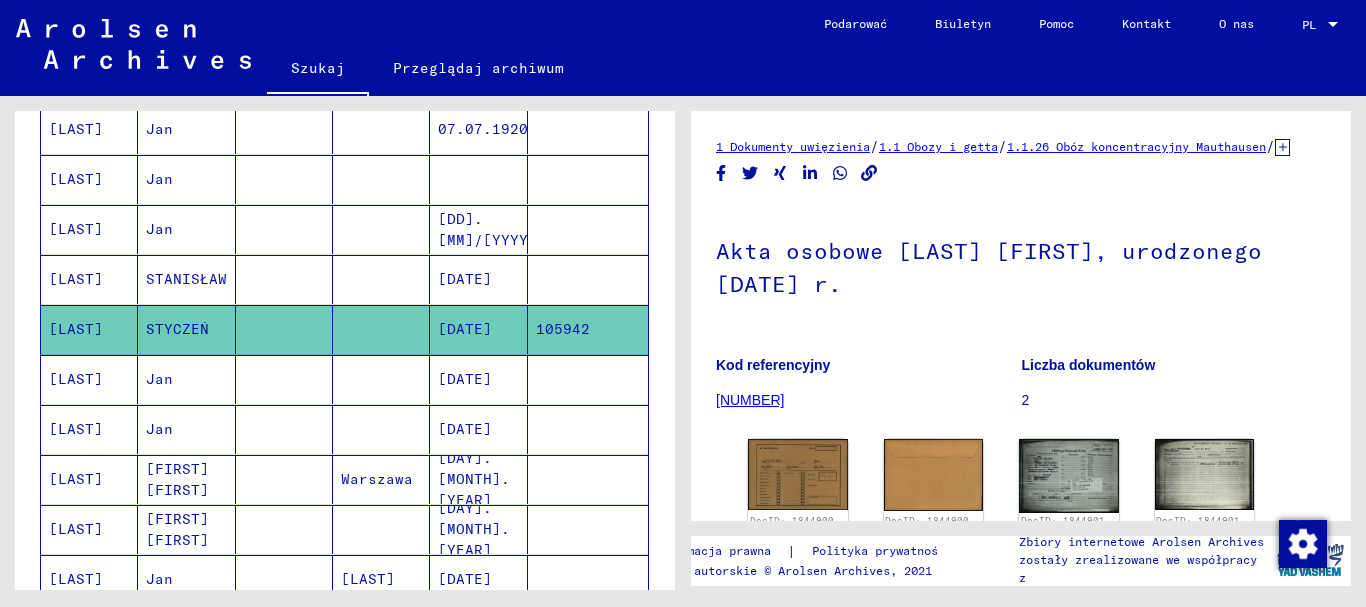 scroll, scrollTop: 0, scrollLeft: 0, axis: both 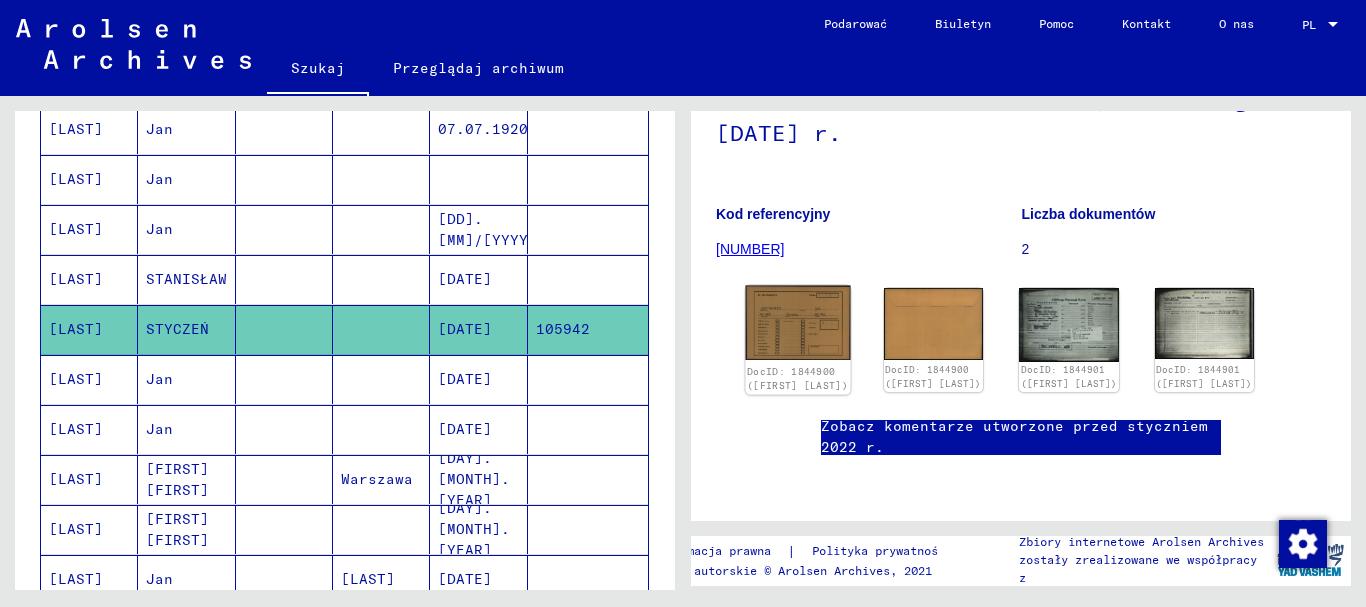 click 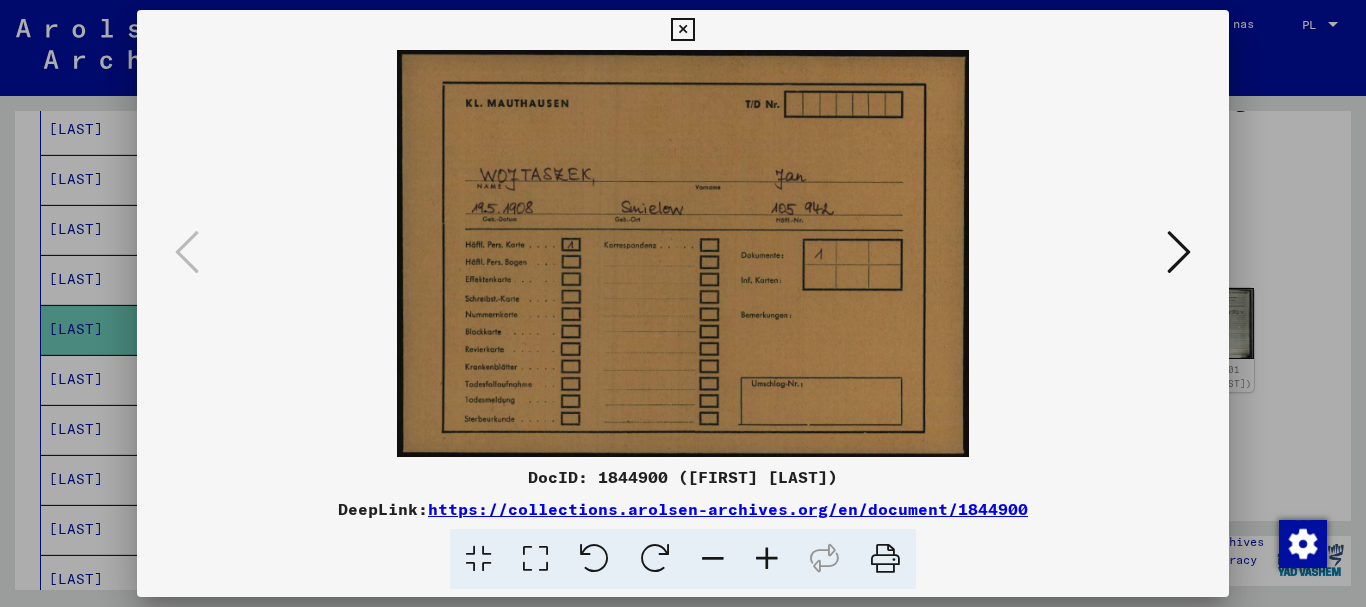 click at bounding box center [1179, 252] 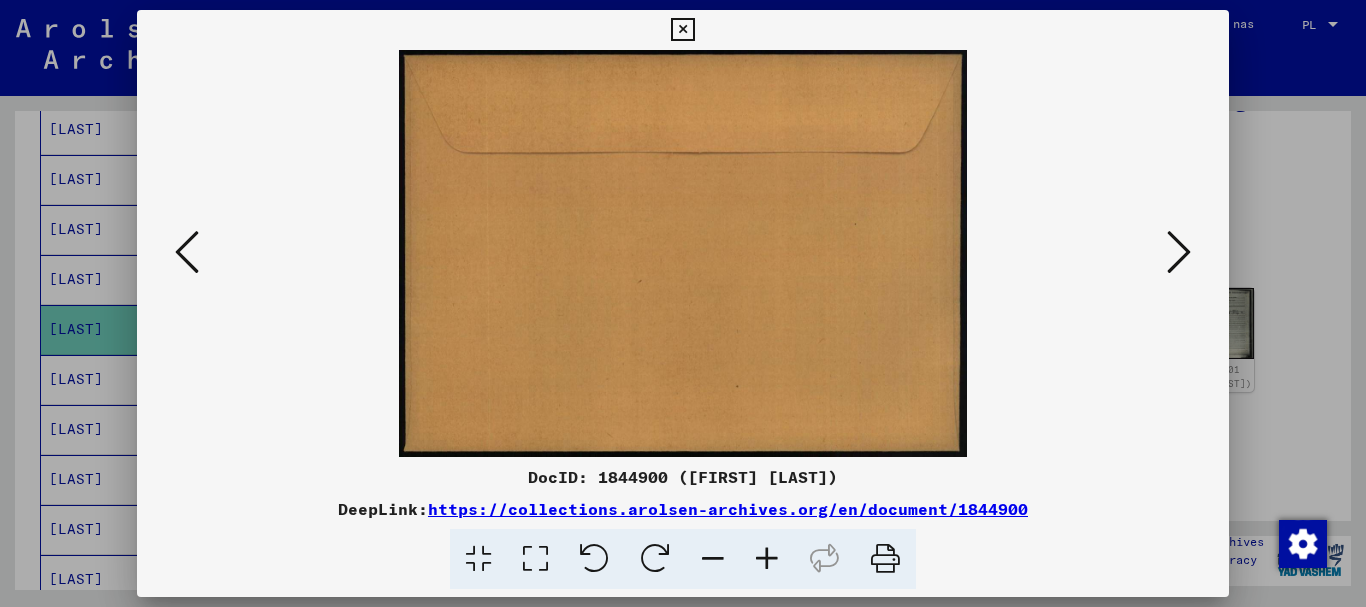 click at bounding box center [1179, 252] 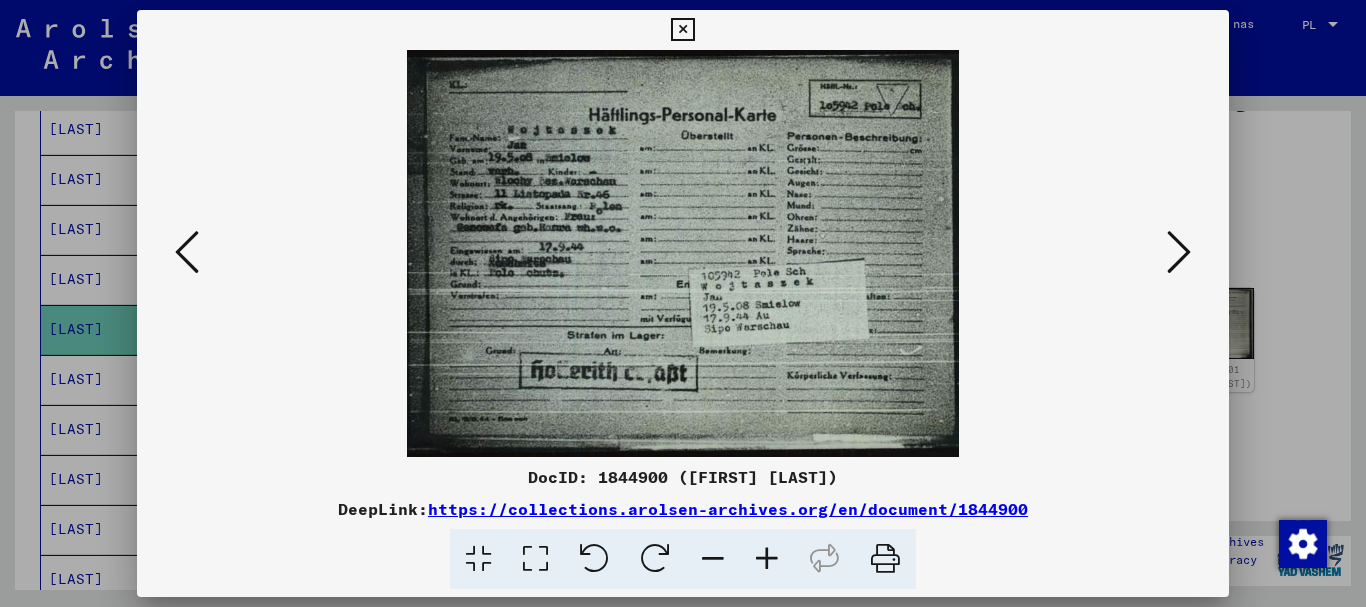 click at bounding box center (535, 559) 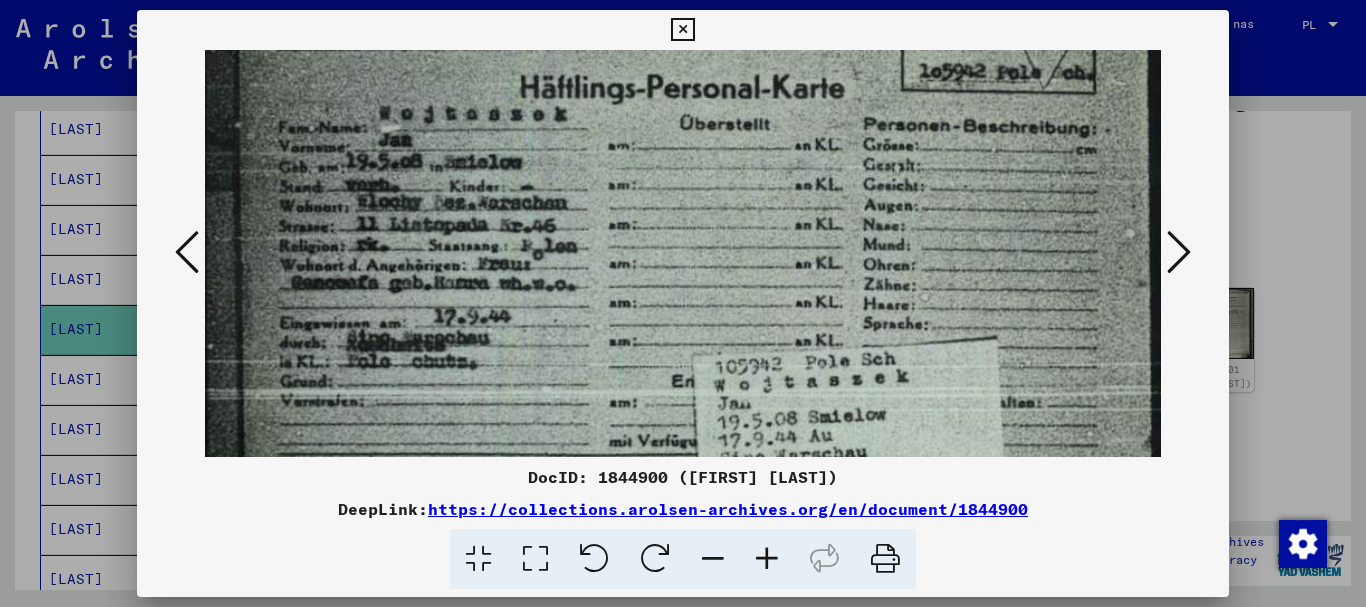 scroll, scrollTop: 78, scrollLeft: 0, axis: vertical 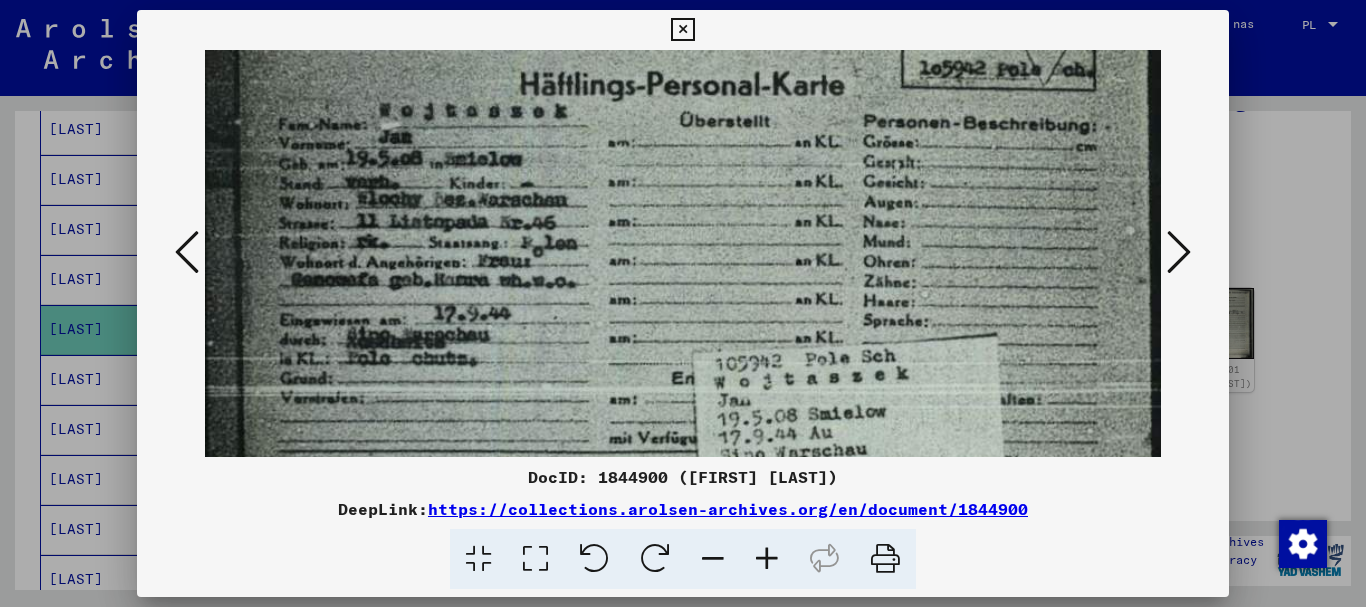 drag, startPoint x: 712, startPoint y: 405, endPoint x: 726, endPoint y: 327, distance: 79.24645 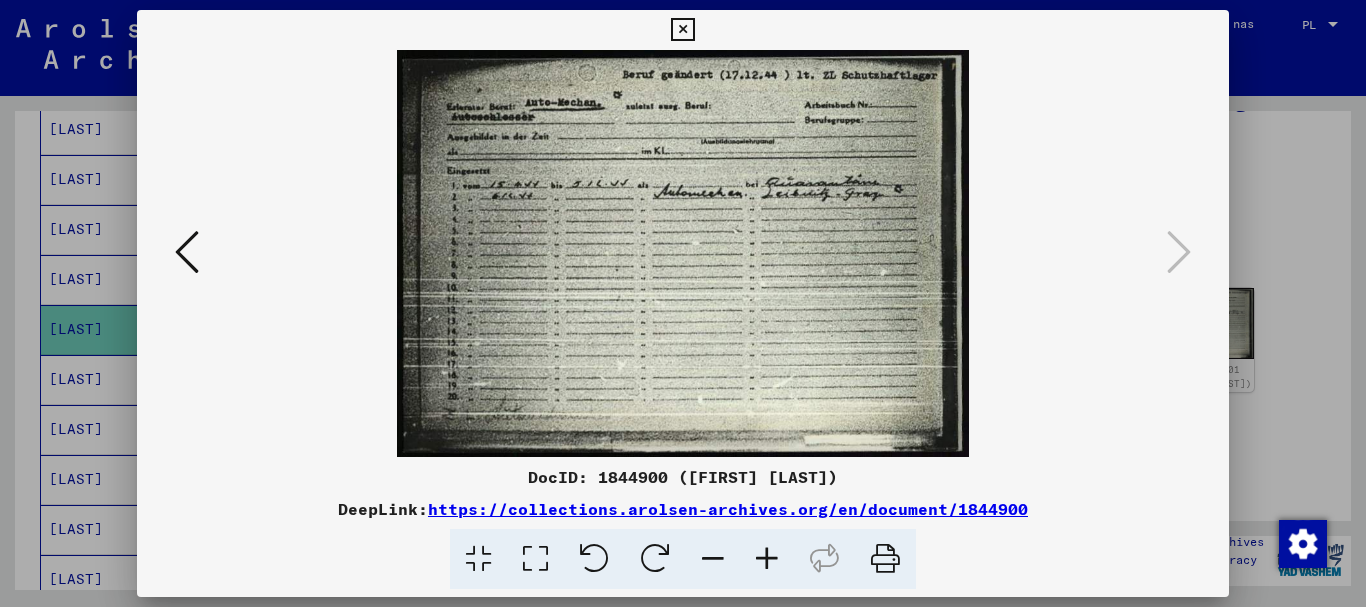 click at bounding box center (682, 30) 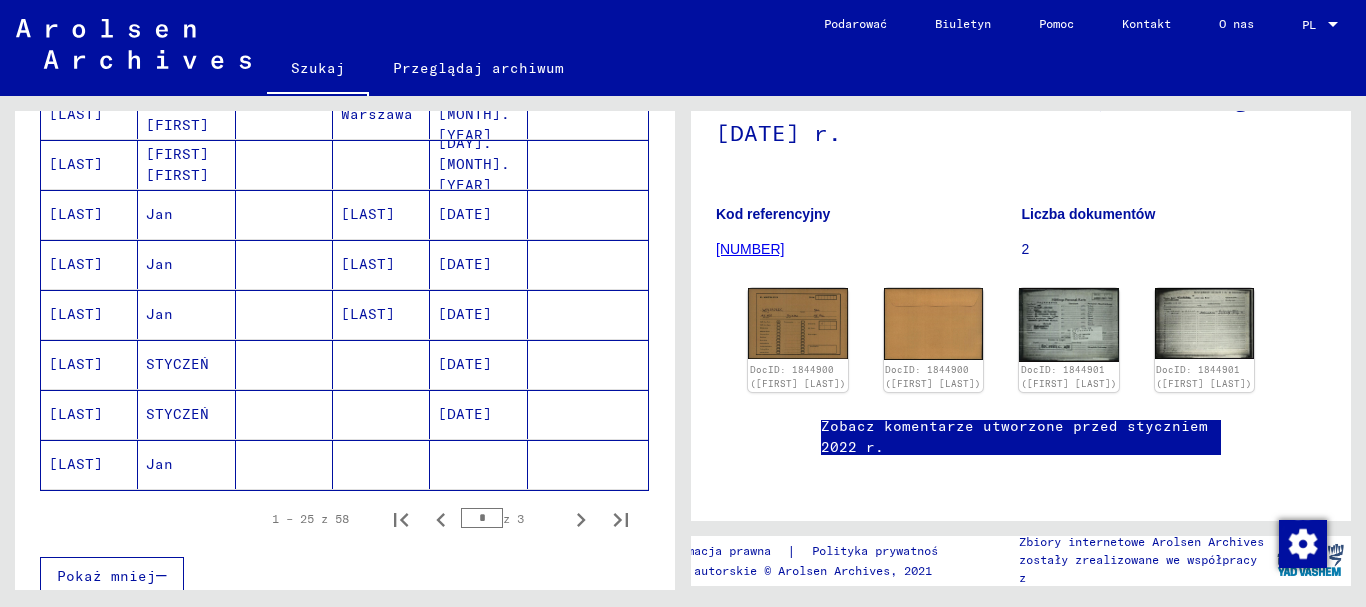 scroll, scrollTop: 1200, scrollLeft: 0, axis: vertical 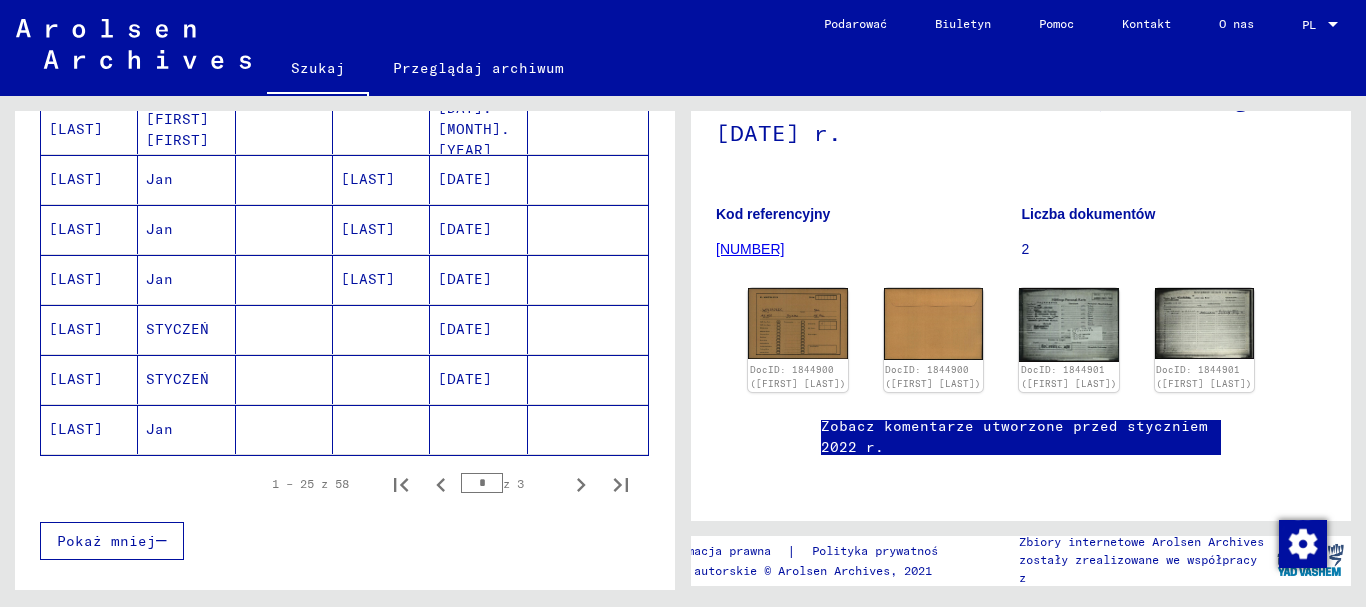 click on "[LAST]" 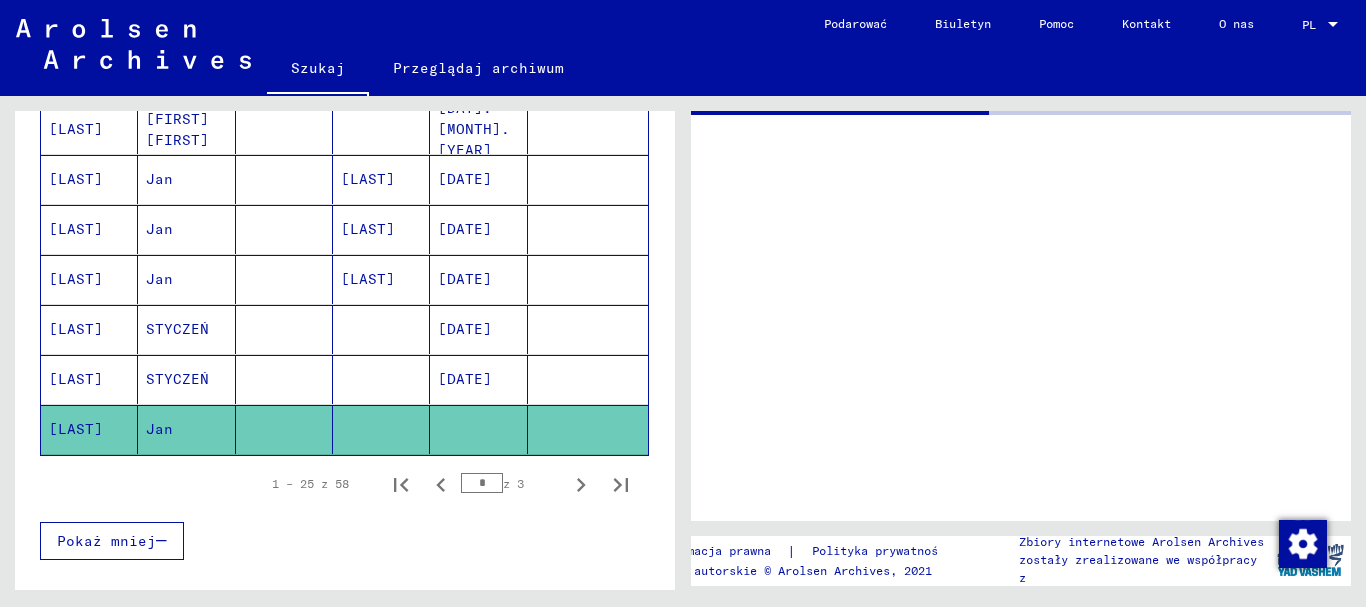 scroll, scrollTop: 0, scrollLeft: 0, axis: both 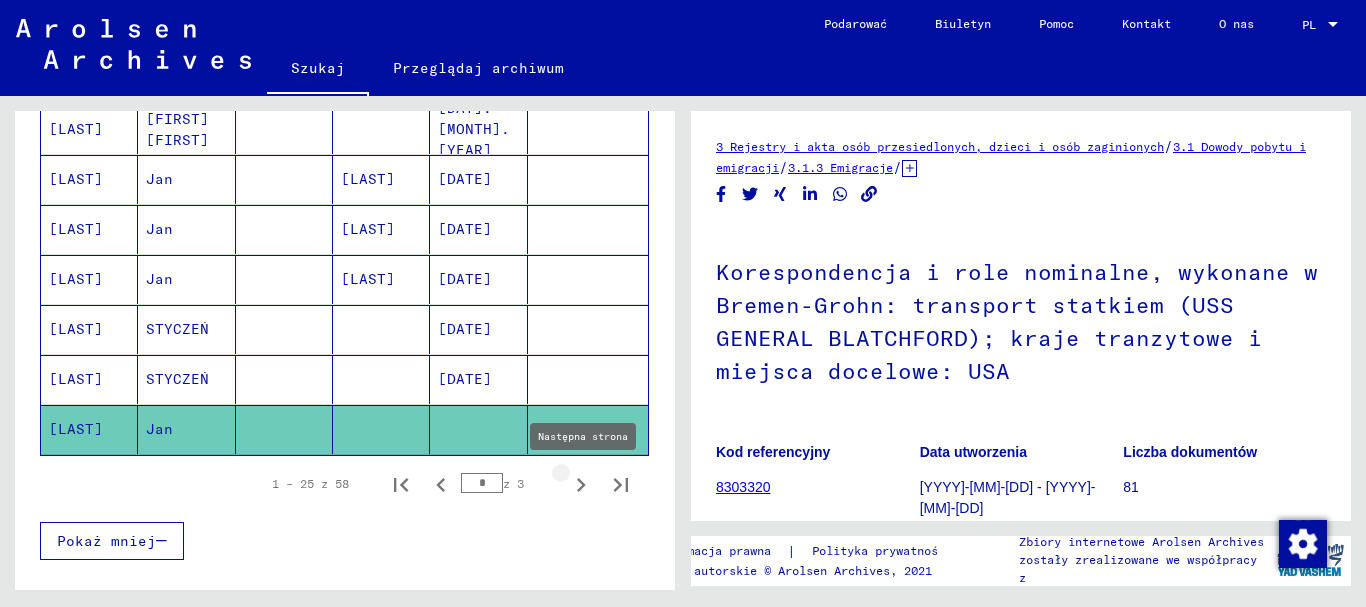 click 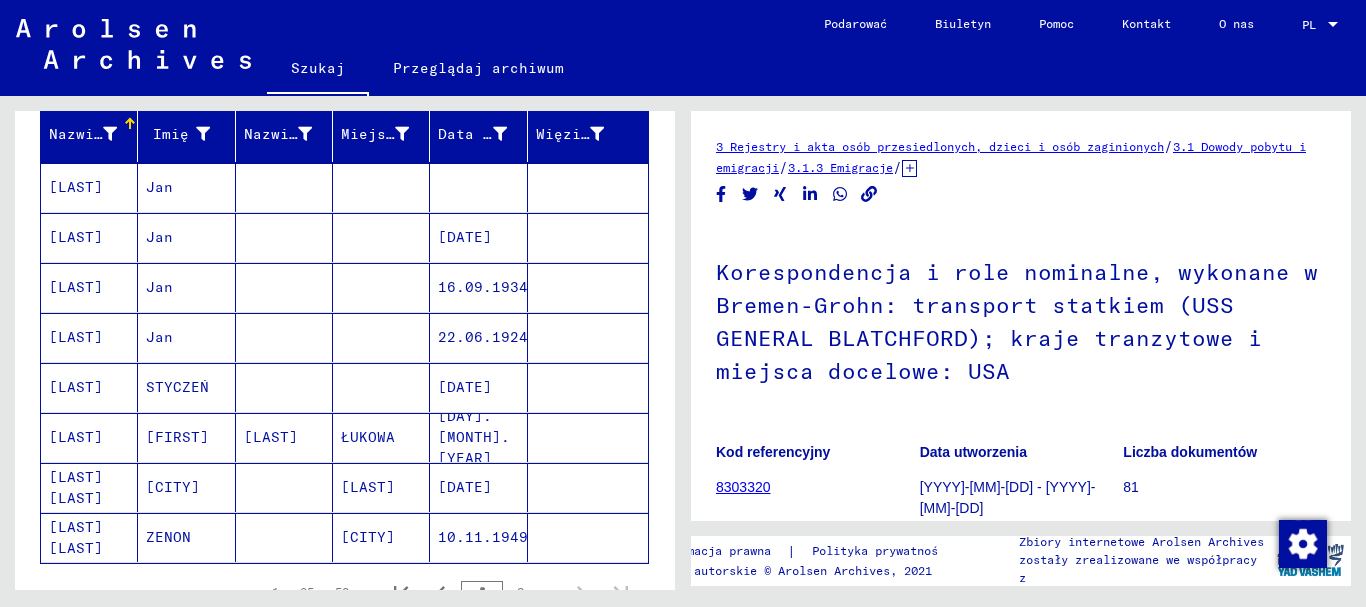scroll, scrollTop: 0, scrollLeft: 0, axis: both 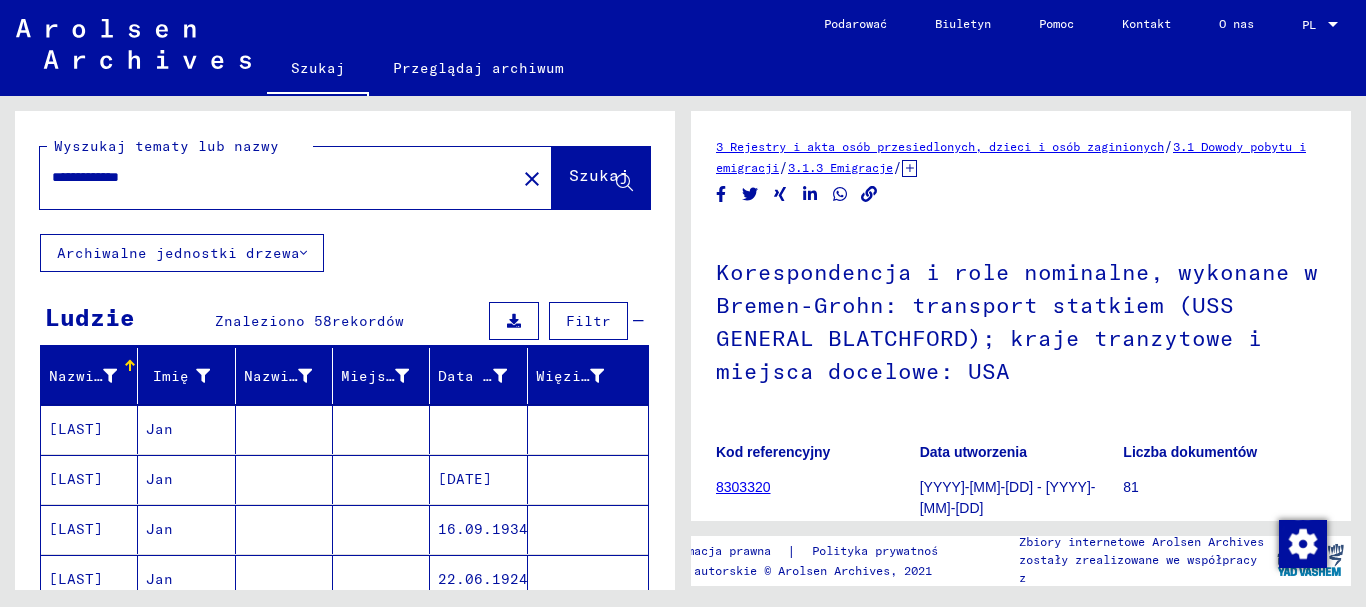 click on "[LAST]" at bounding box center (76, 479) 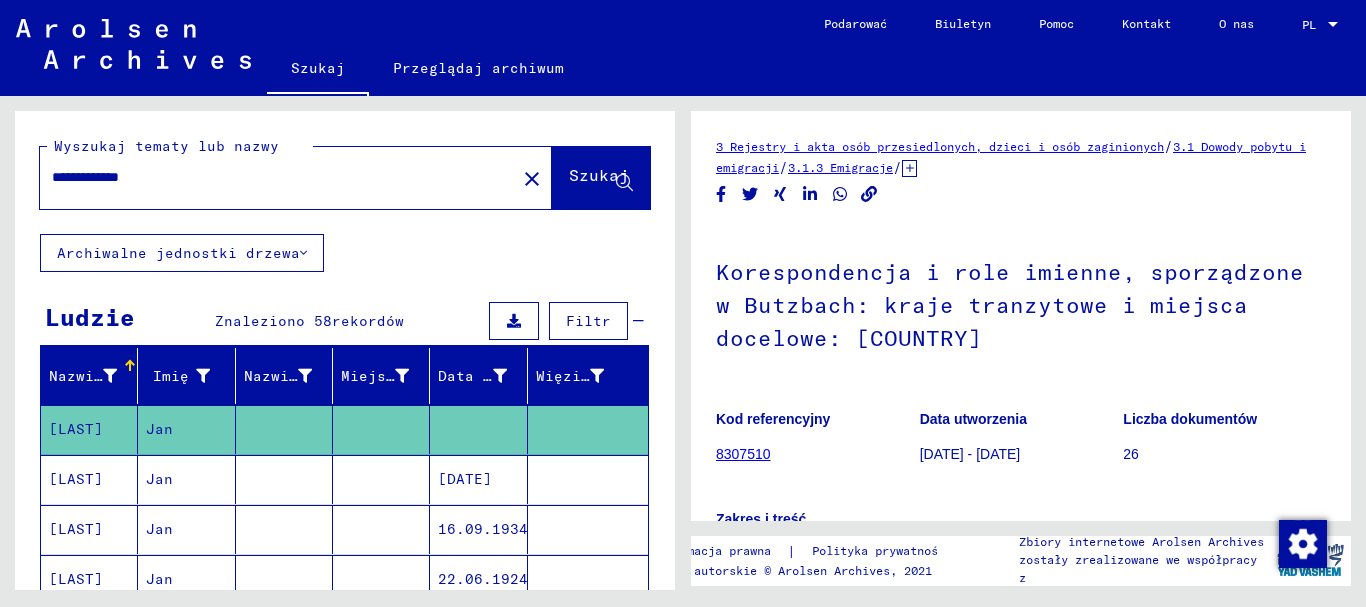 scroll, scrollTop: 0, scrollLeft: 0, axis: both 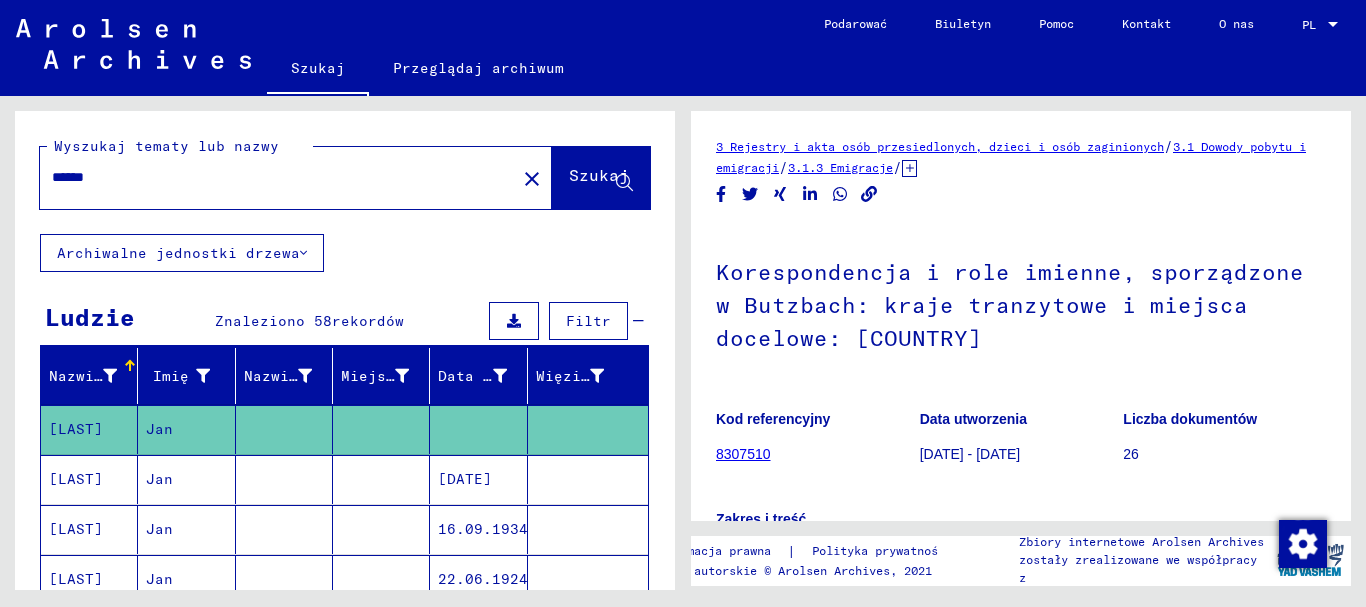 type on "******" 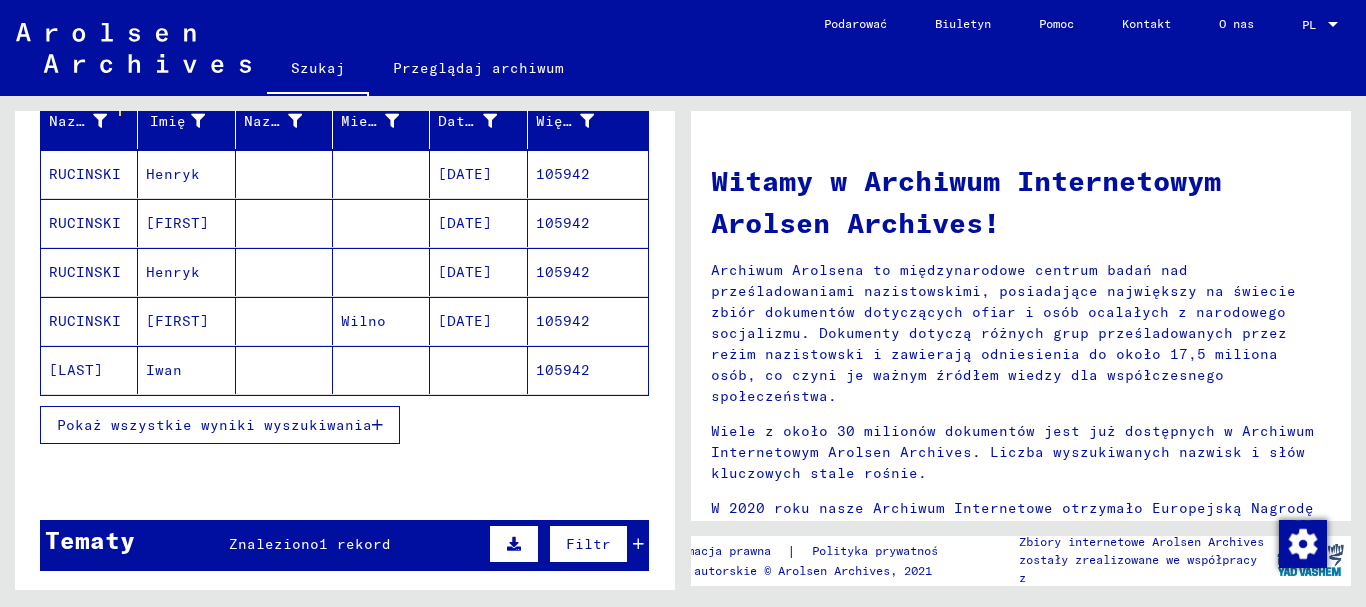 scroll, scrollTop: 300, scrollLeft: 0, axis: vertical 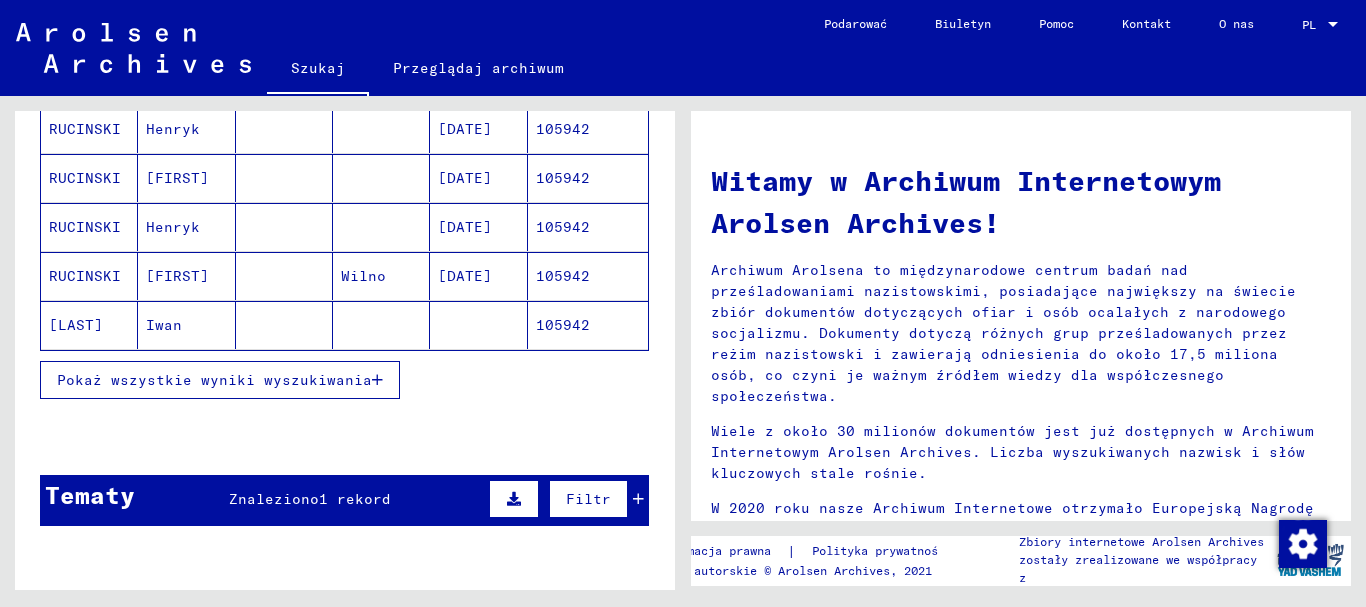 click on "Pokaż wszystkie wyniki wyszukiwania" at bounding box center (214, 380) 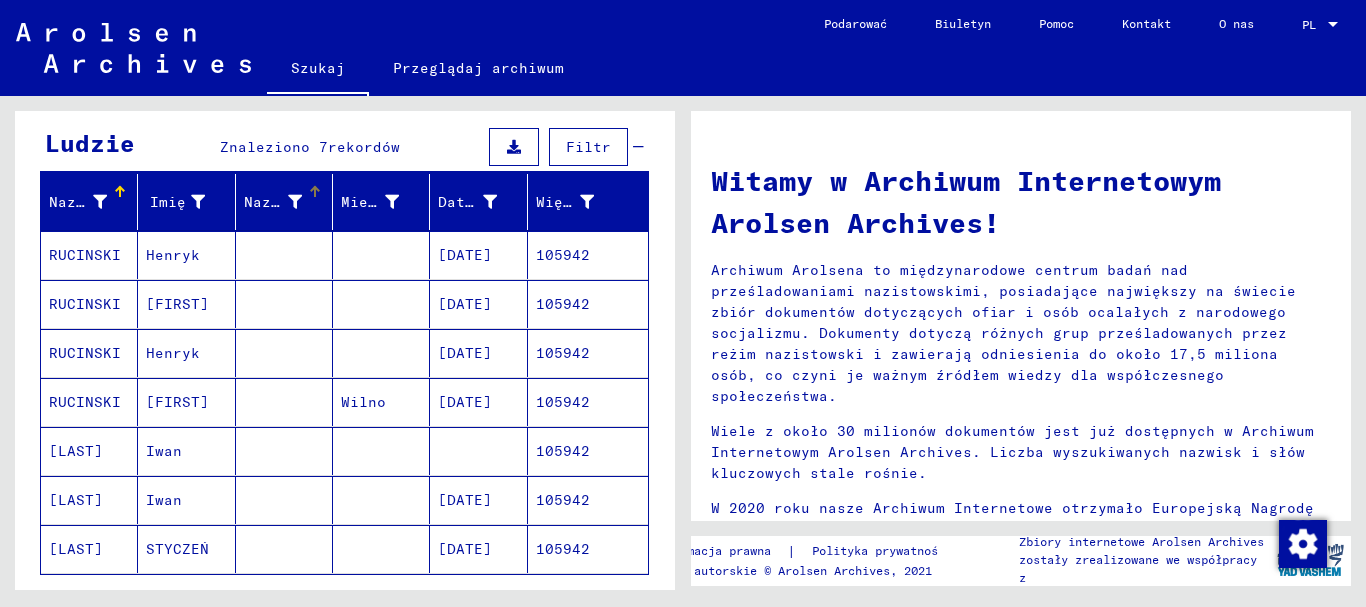 scroll, scrollTop: 300, scrollLeft: 0, axis: vertical 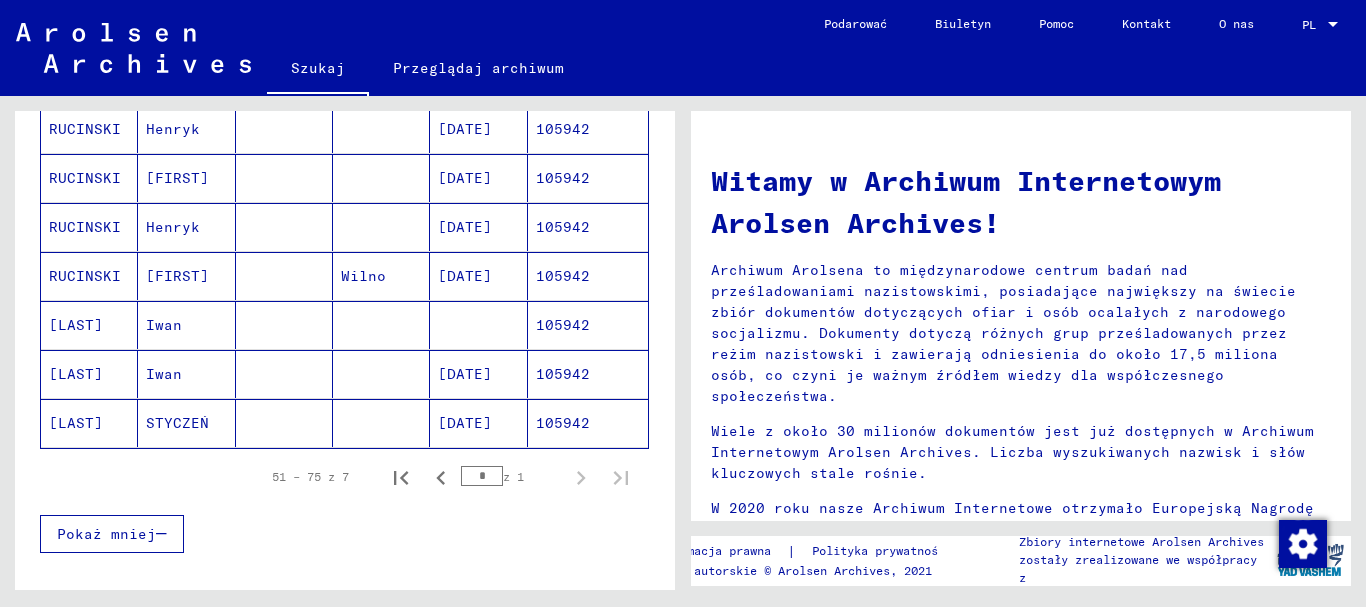 click on "105942" 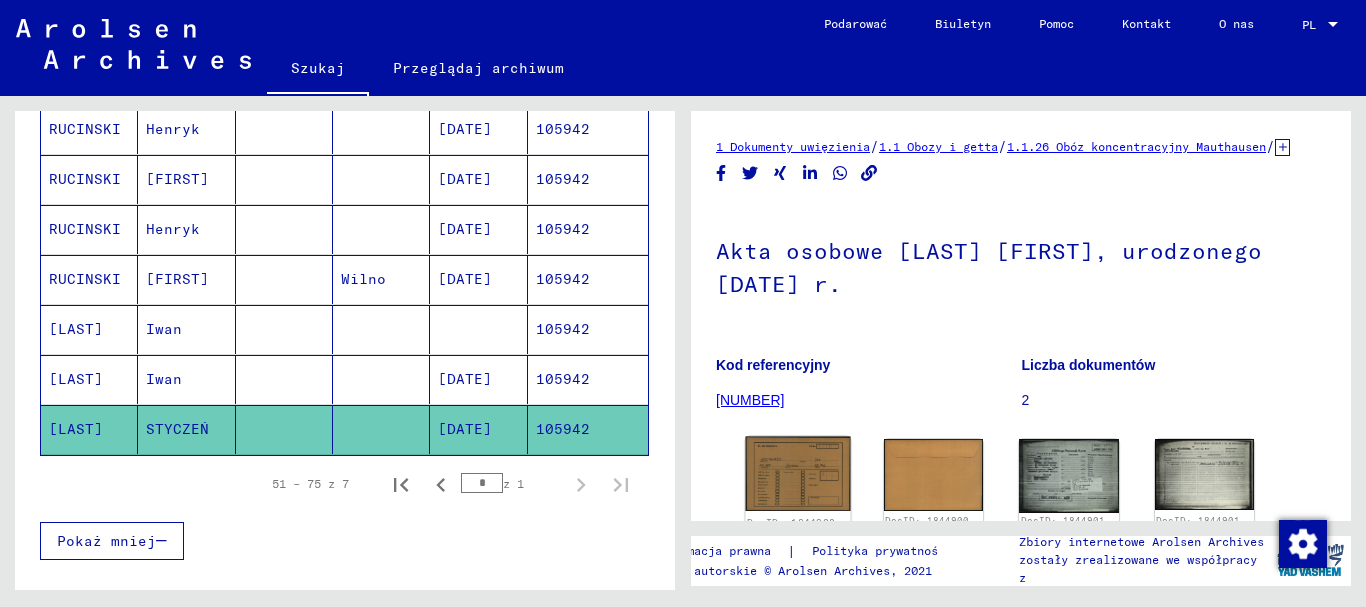 scroll, scrollTop: 0, scrollLeft: 0, axis: both 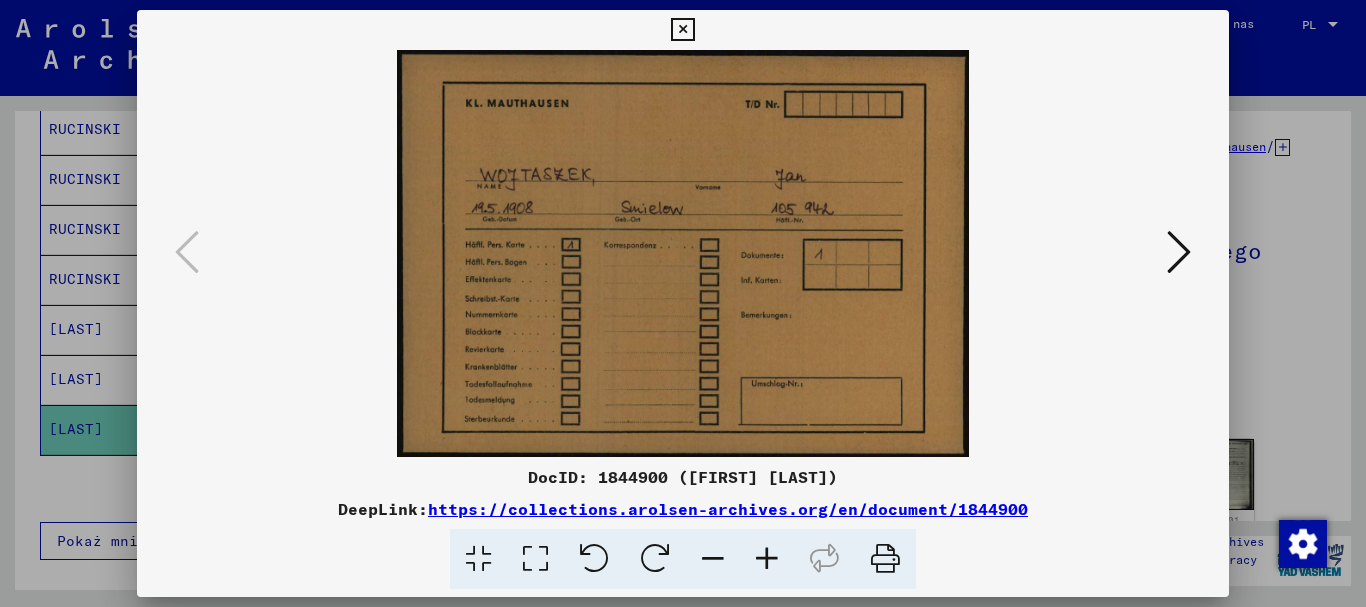 click at bounding box center (1179, 252) 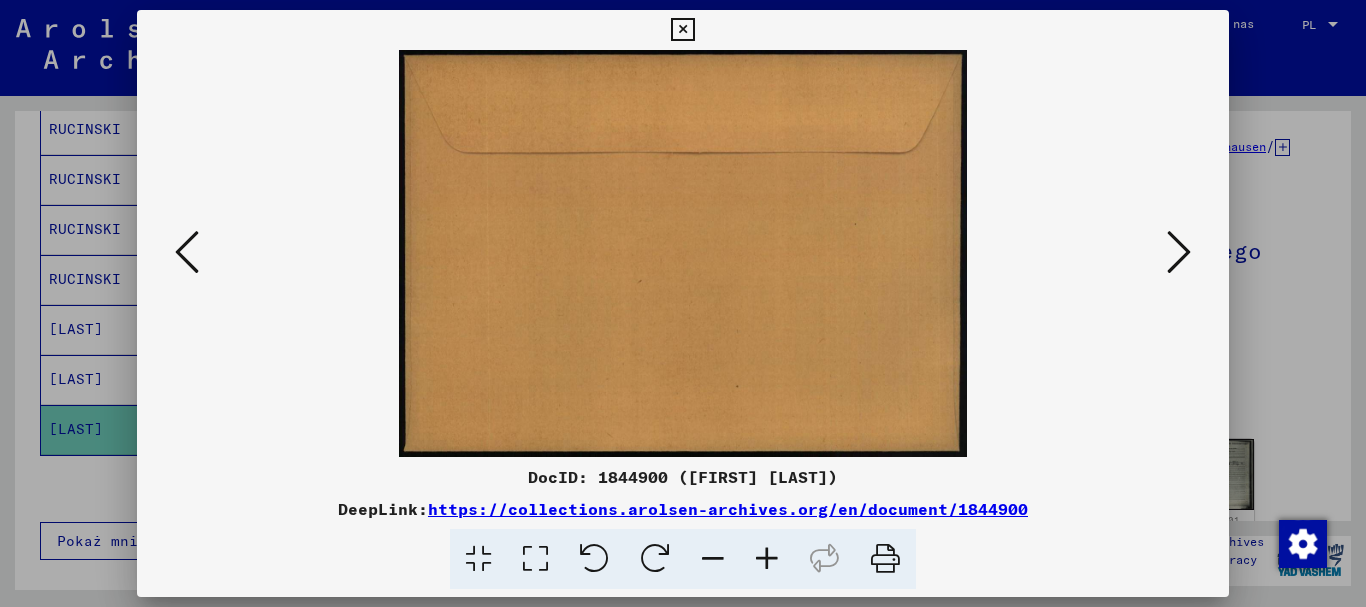 click at bounding box center [1179, 252] 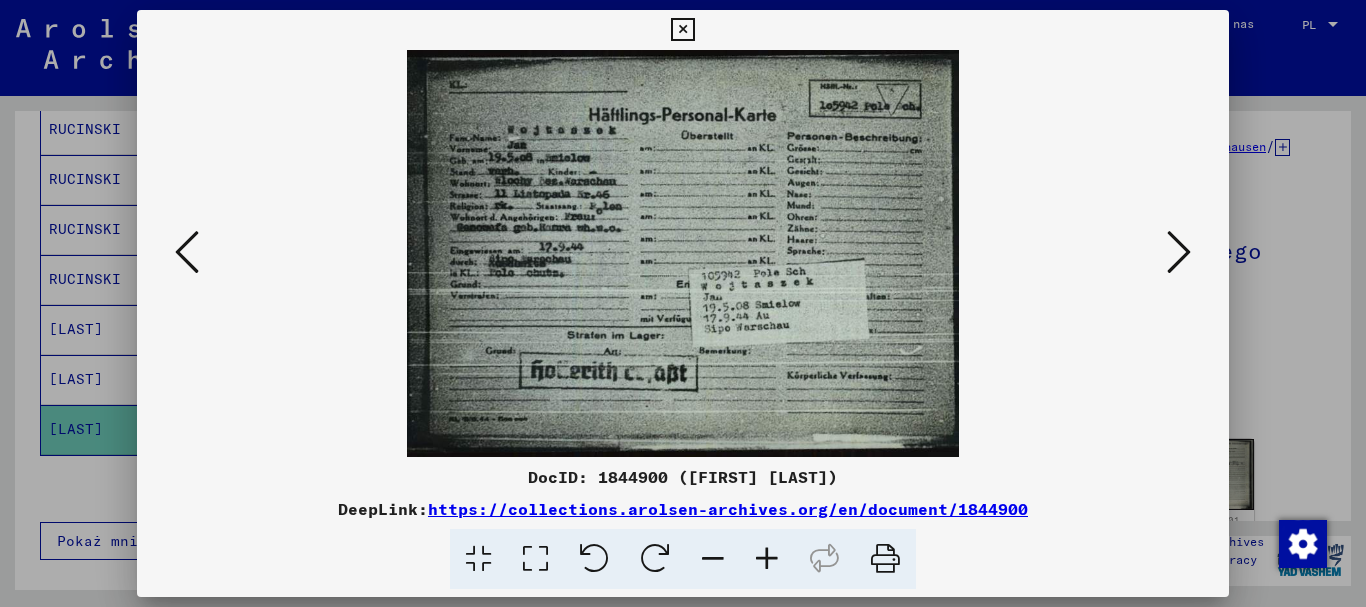 click at bounding box center [1179, 252] 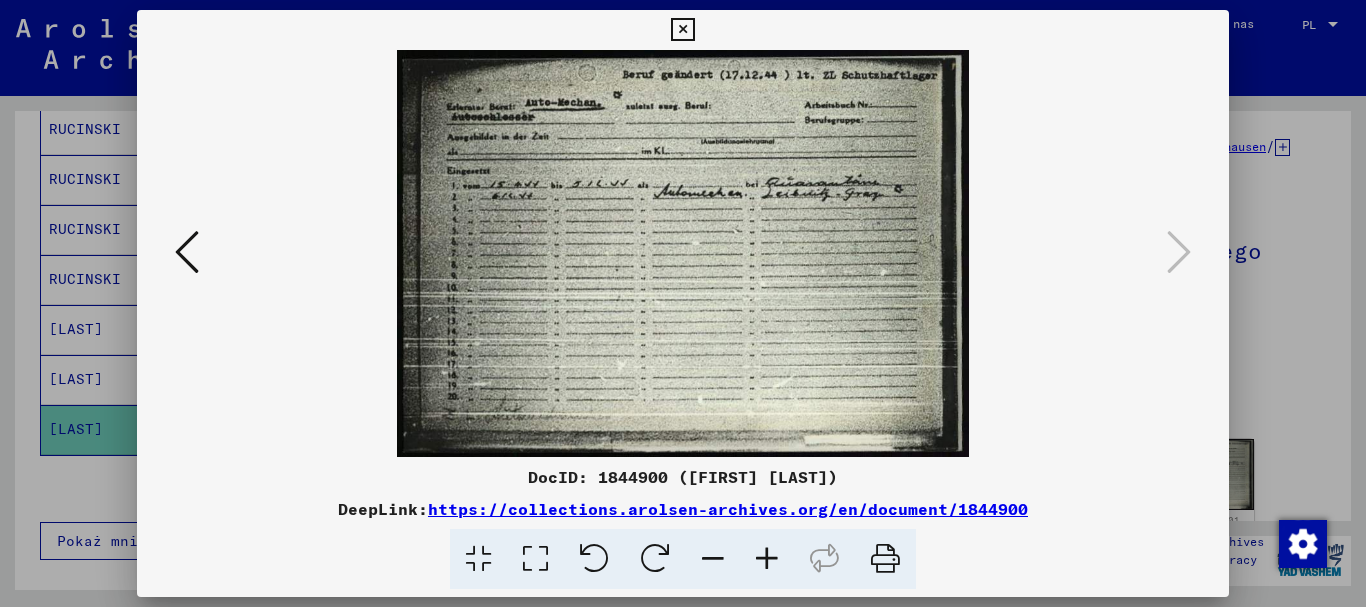 click at bounding box center (682, 30) 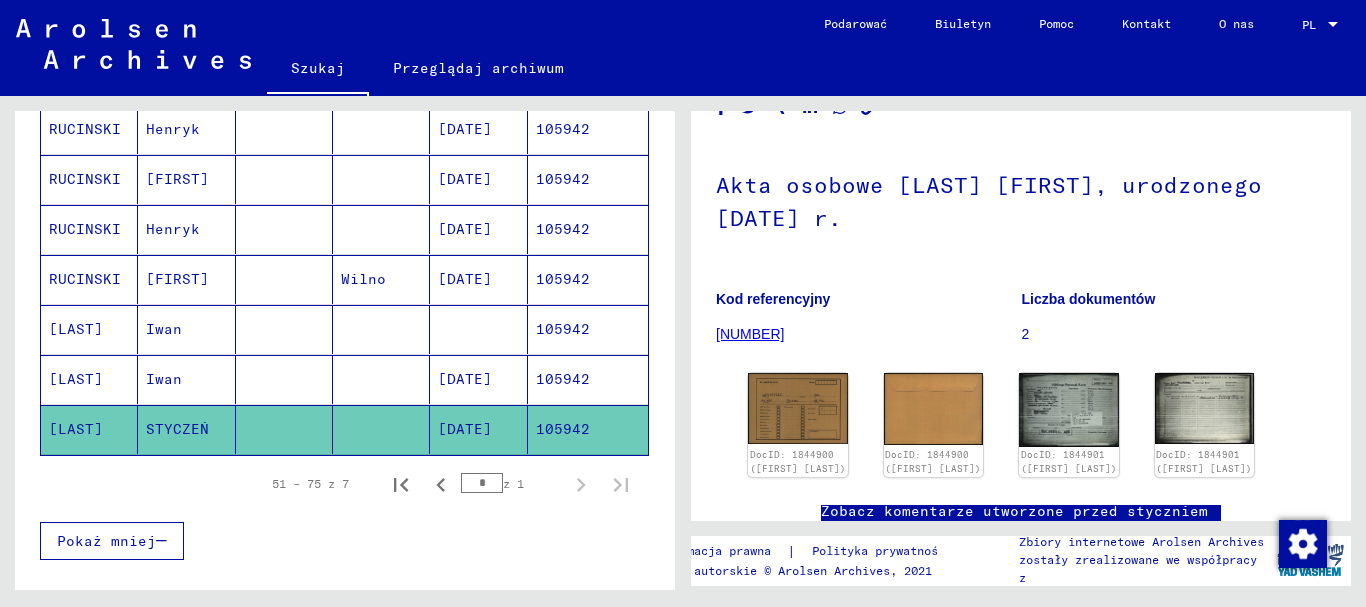 scroll, scrollTop: 0, scrollLeft: 0, axis: both 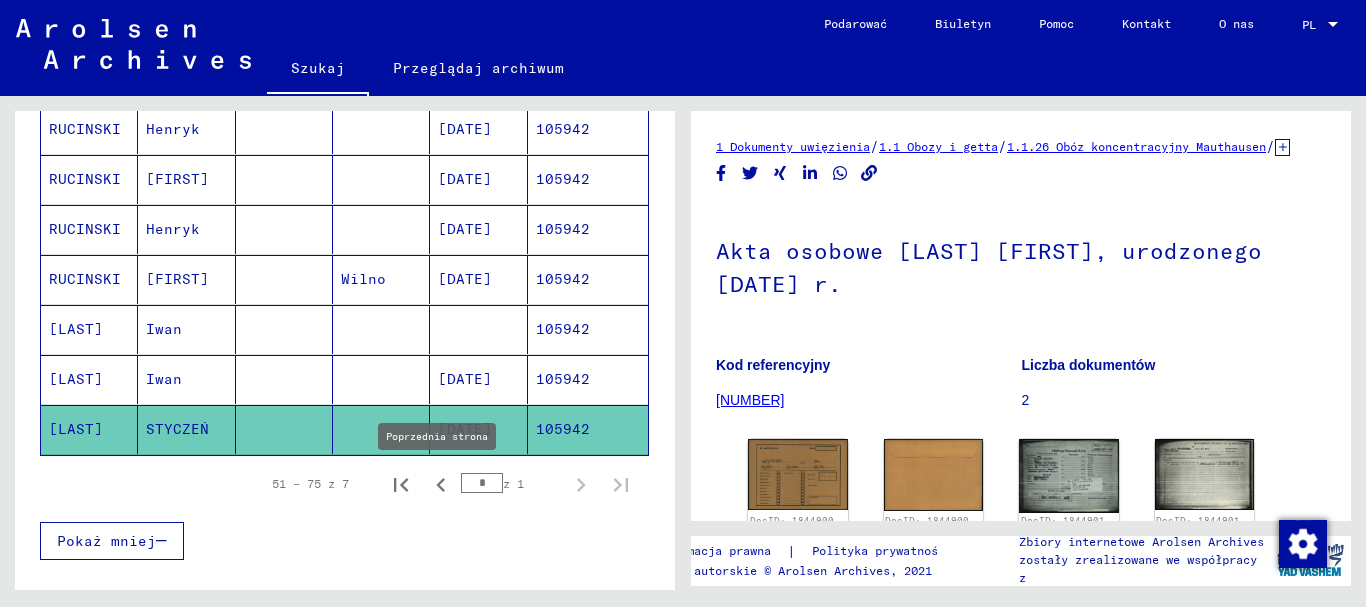 click 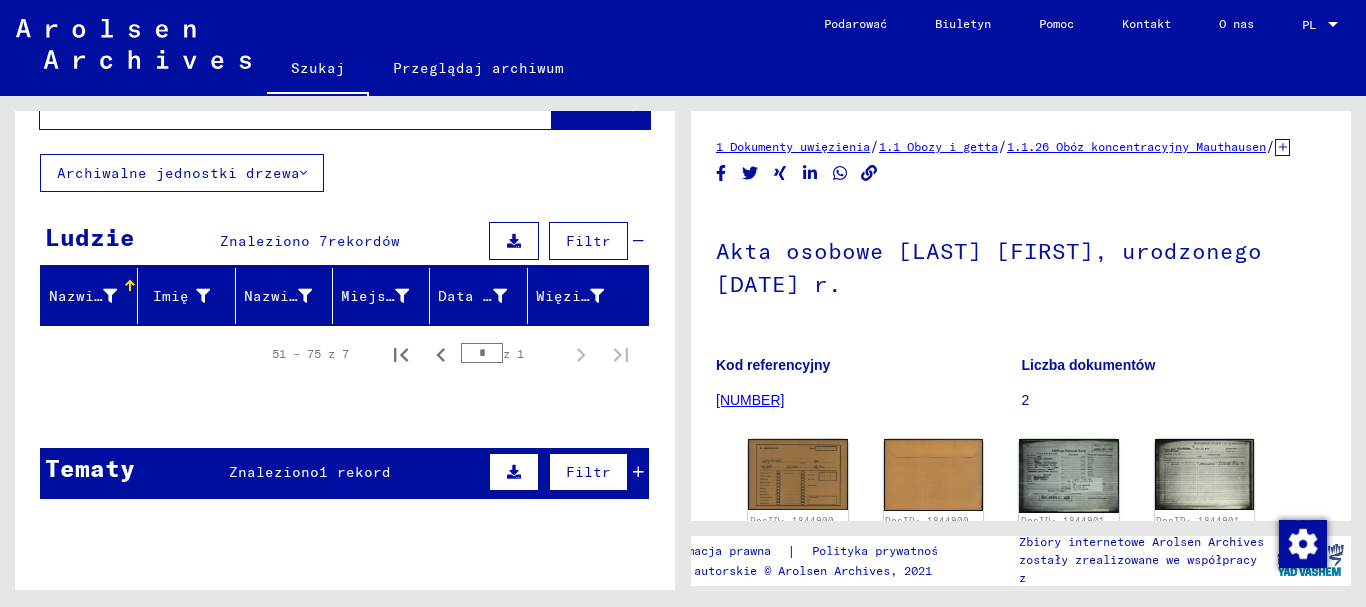 scroll, scrollTop: 0, scrollLeft: 0, axis: both 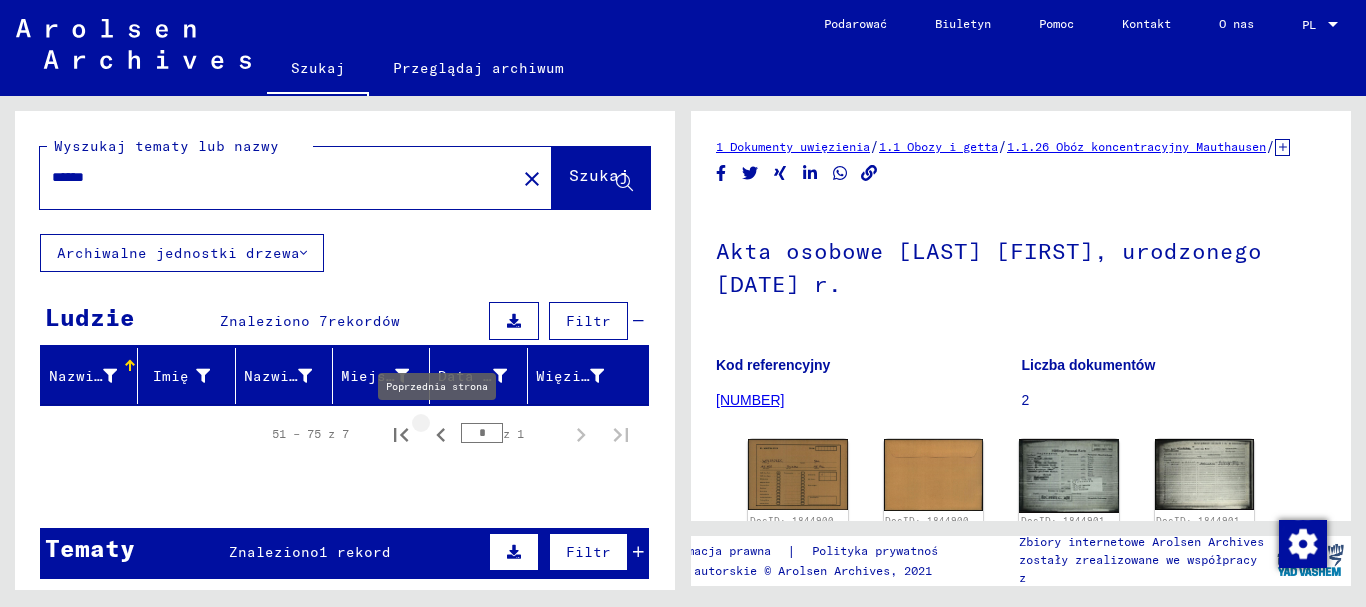 click 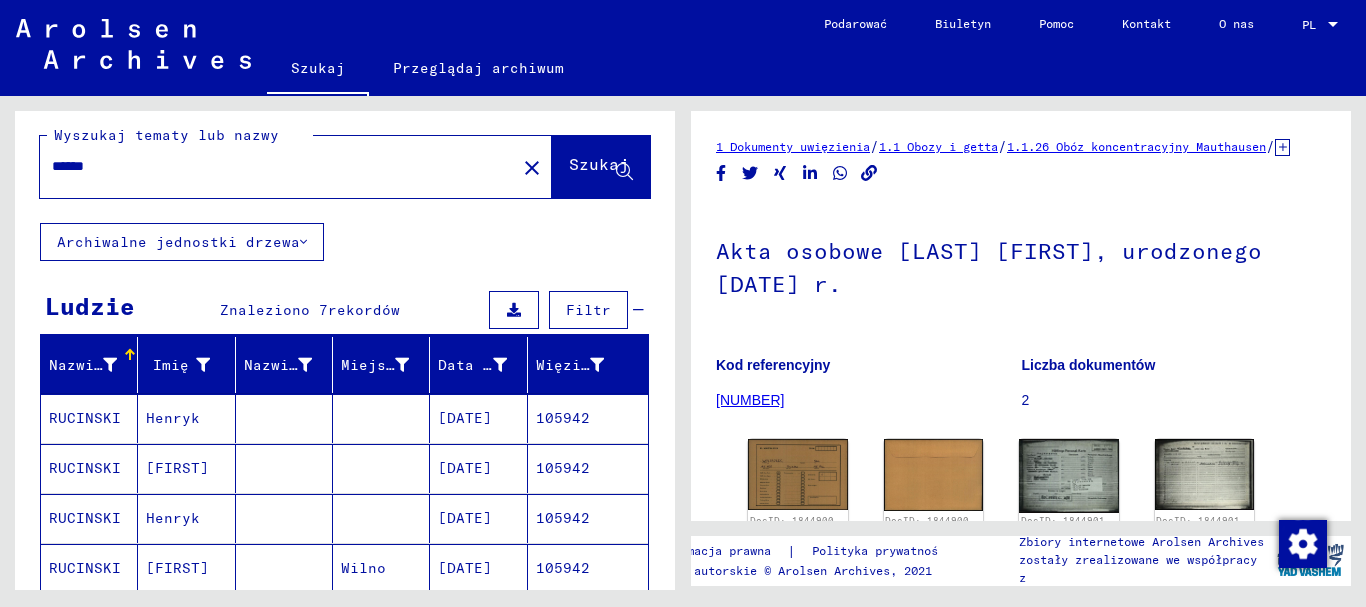 scroll, scrollTop: 0, scrollLeft: 0, axis: both 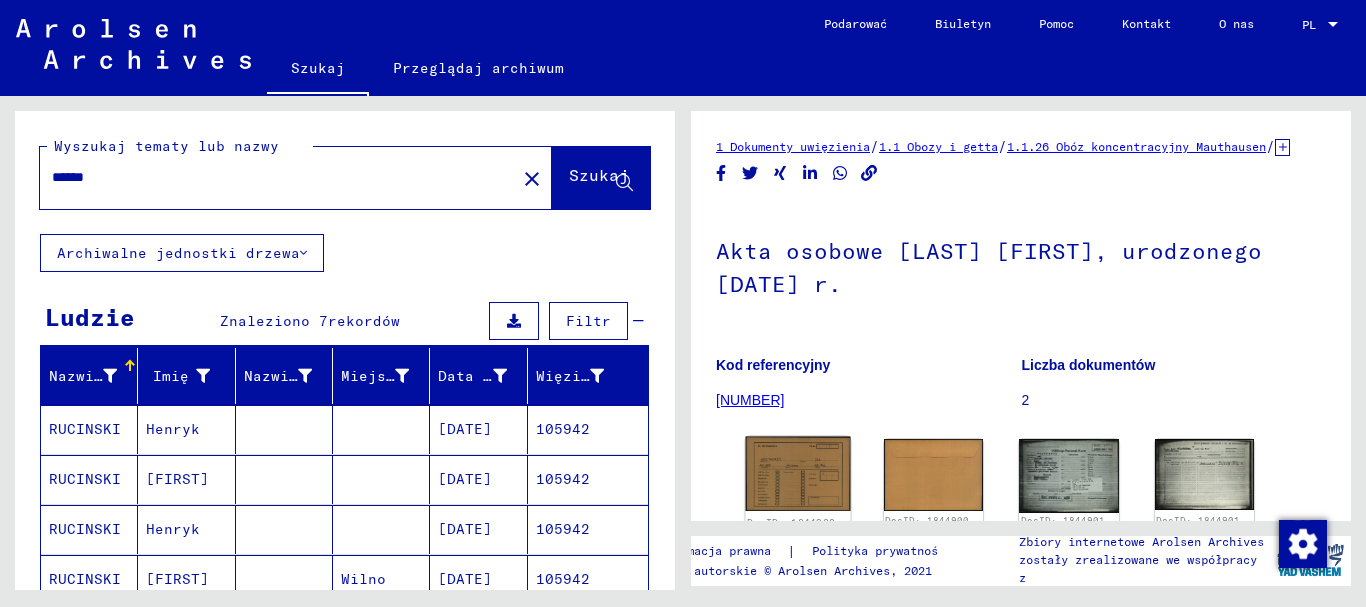 click 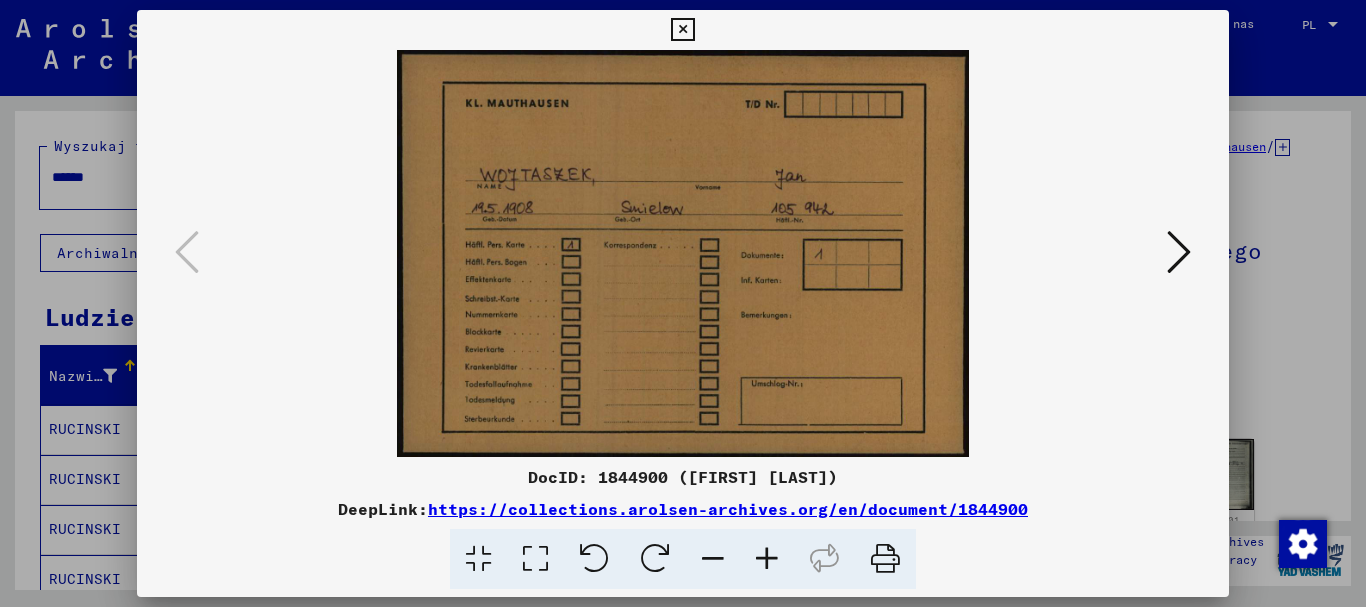 click at bounding box center (1179, 252) 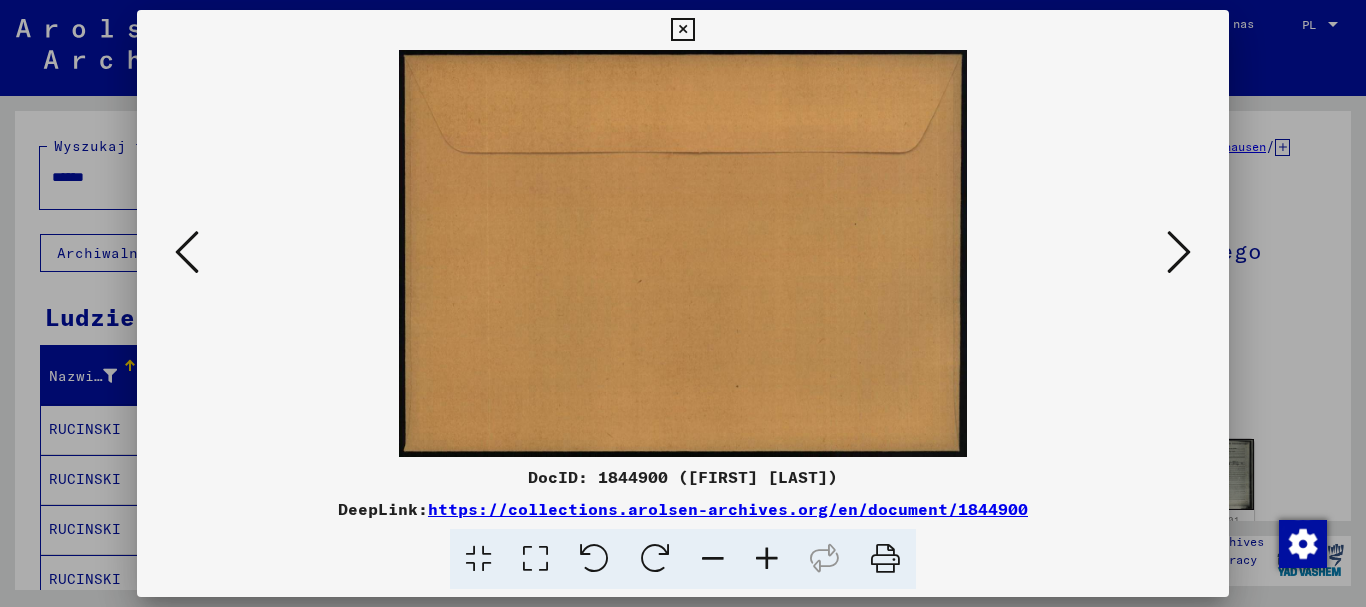 click at bounding box center (1179, 252) 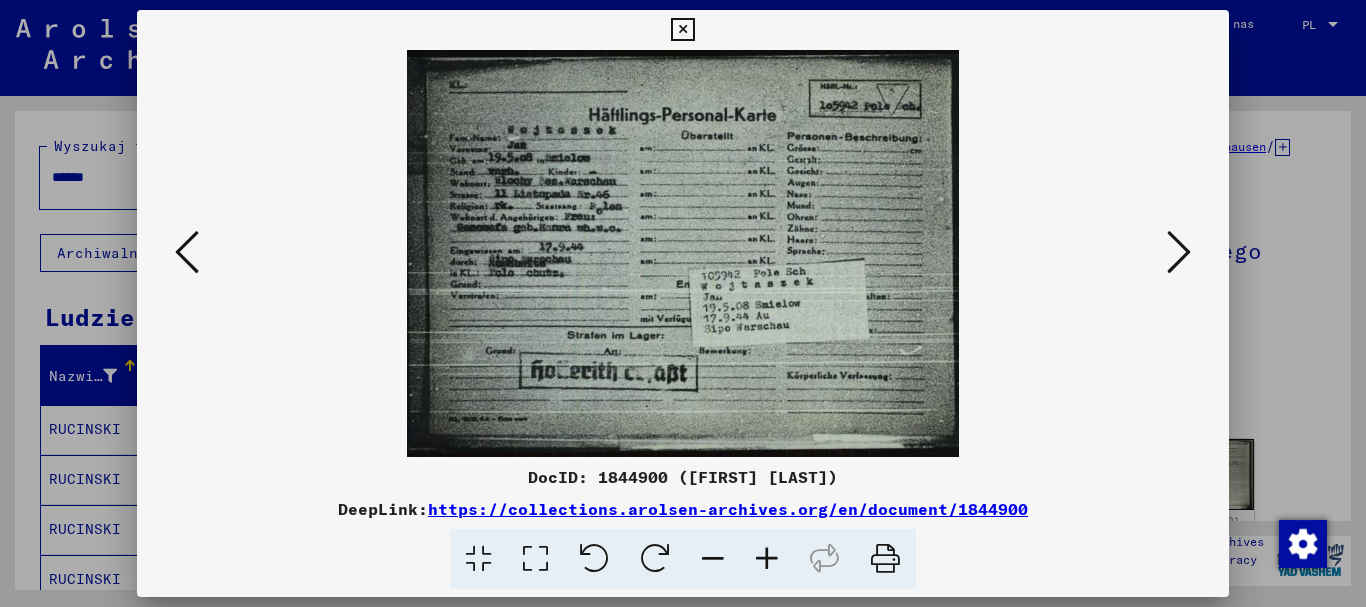 click at bounding box center [1179, 252] 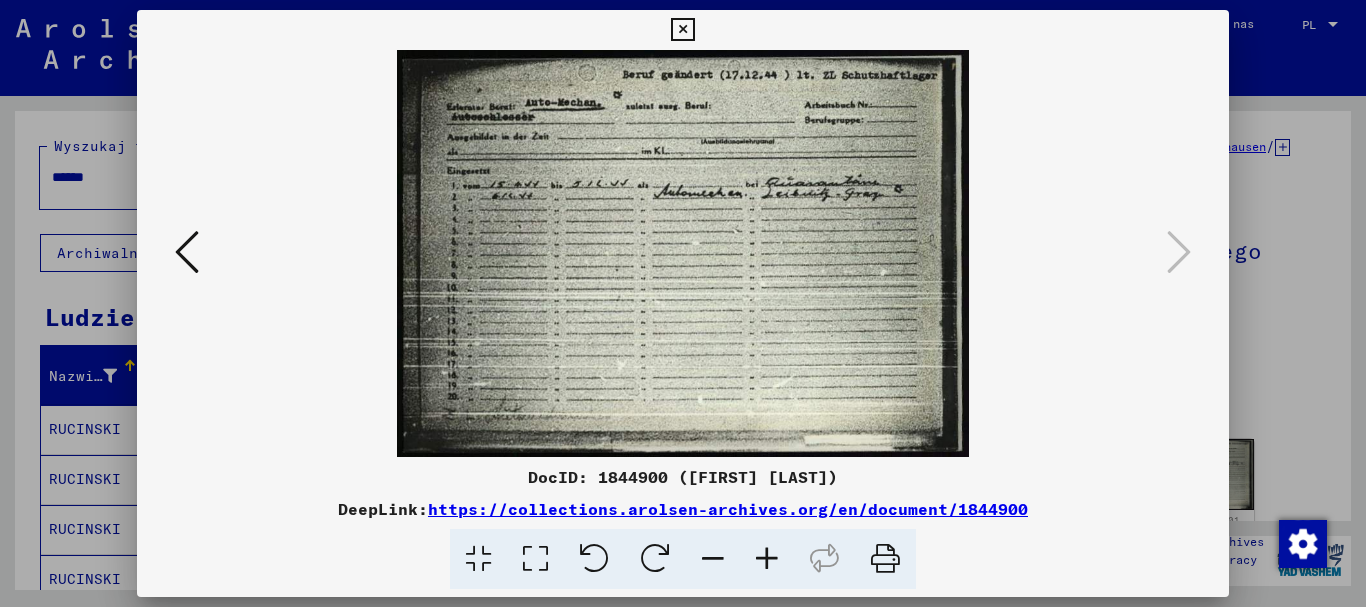 click at bounding box center [682, 30] 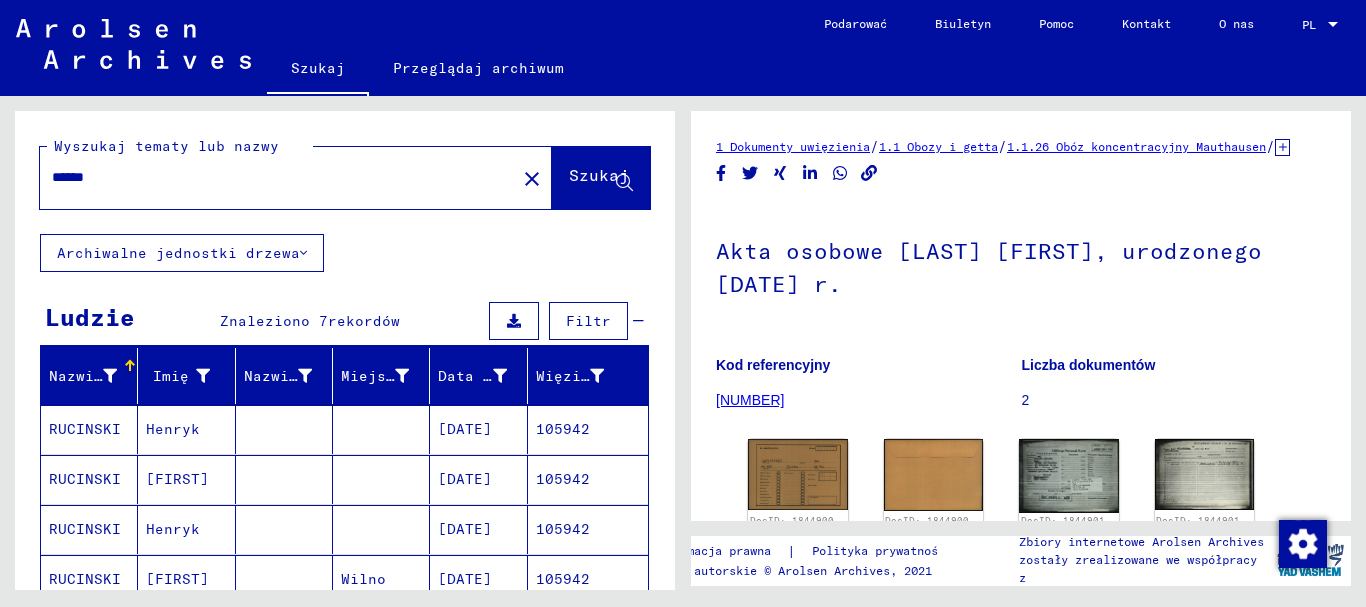 drag, startPoint x: 112, startPoint y: 175, endPoint x: 0, endPoint y: 160, distance: 113 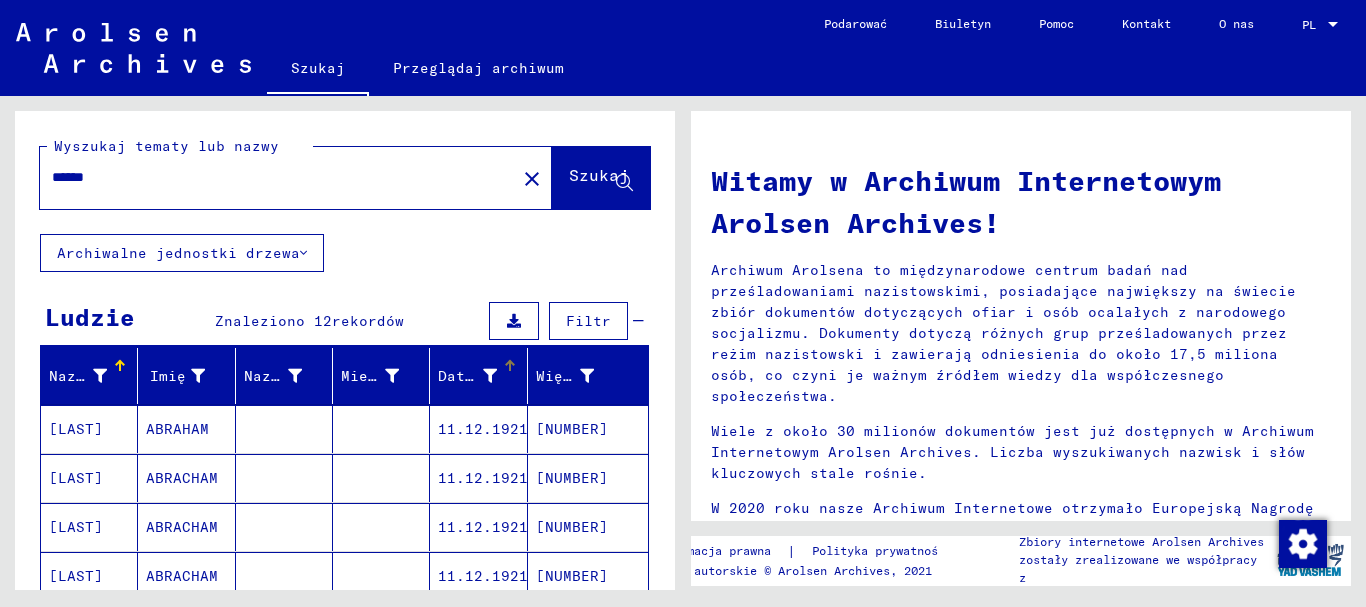 scroll, scrollTop: 200, scrollLeft: 0, axis: vertical 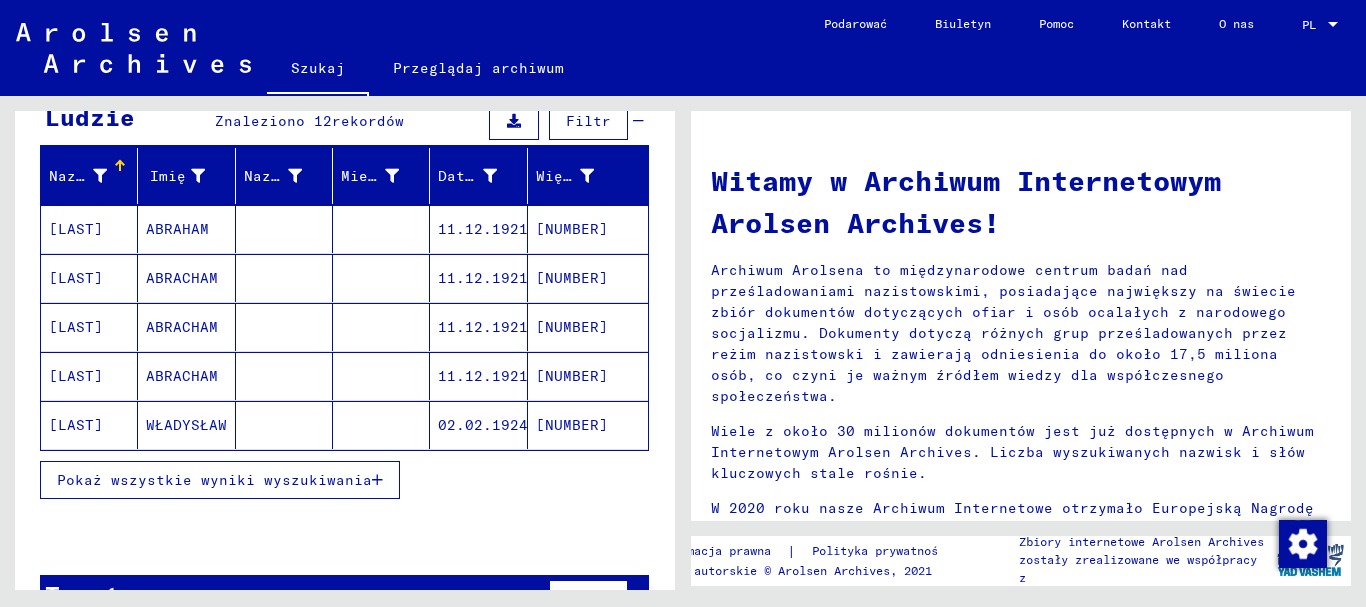 click on "Pokaż wszystkie wyniki wyszukiwania" at bounding box center [214, 480] 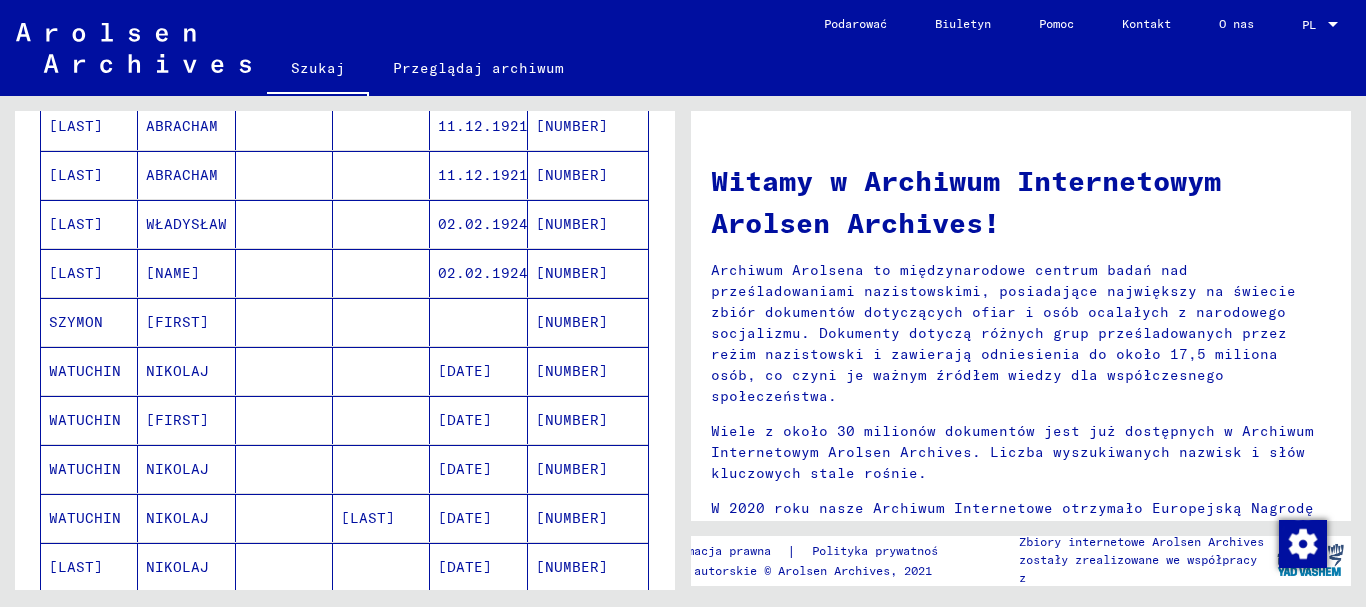 scroll, scrollTop: 400, scrollLeft: 0, axis: vertical 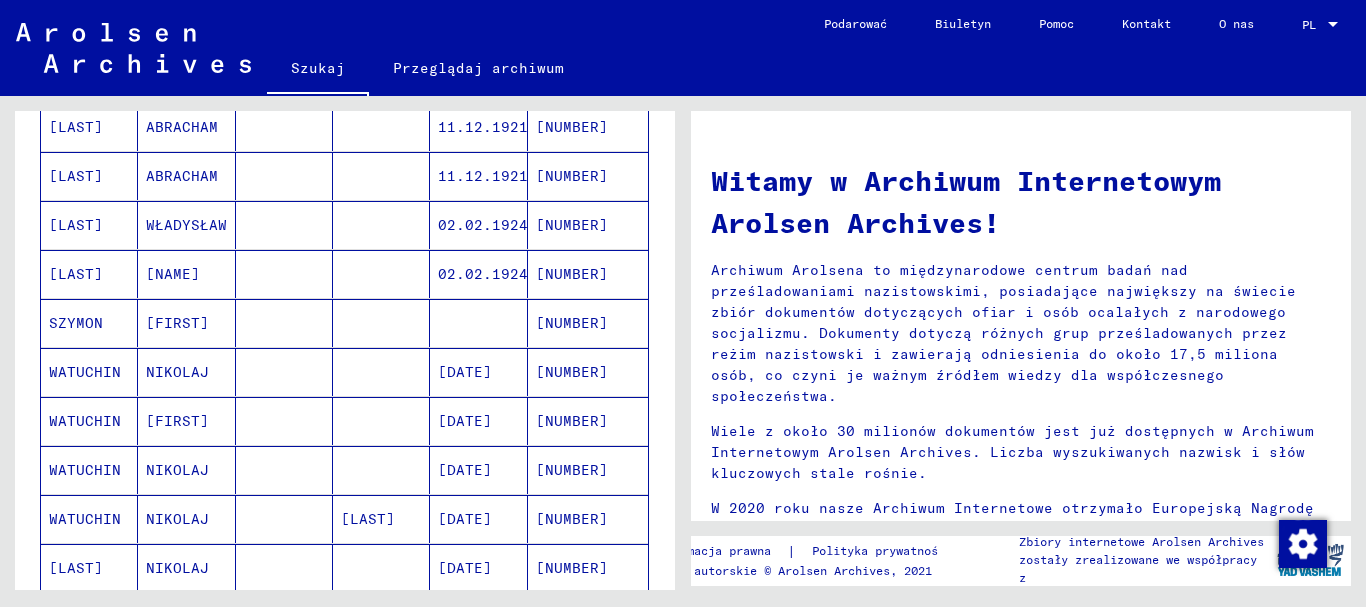 click on "[FIRST]" at bounding box center [177, 372] 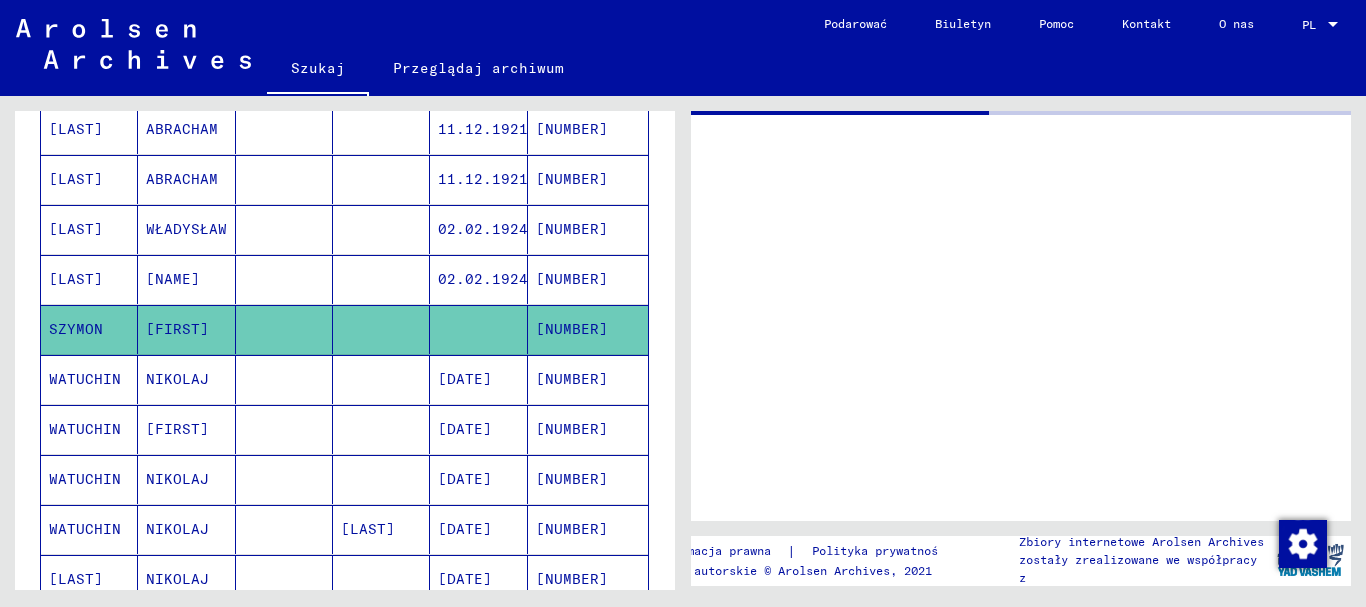 scroll, scrollTop: 402, scrollLeft: 0, axis: vertical 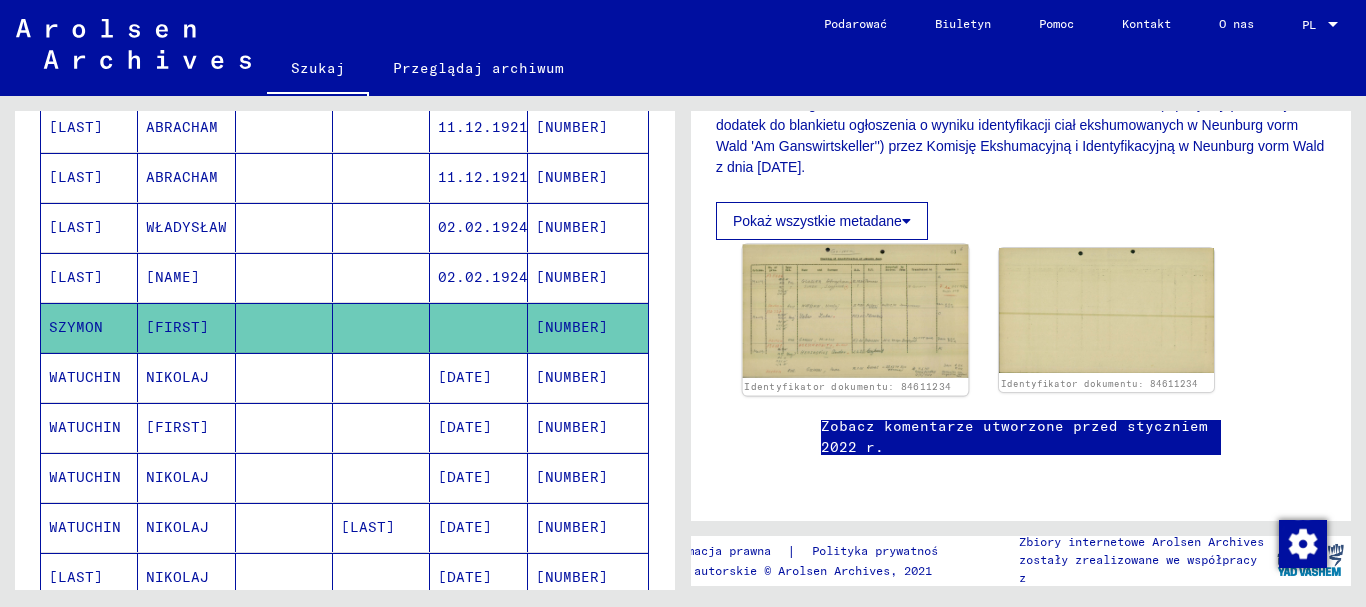 click 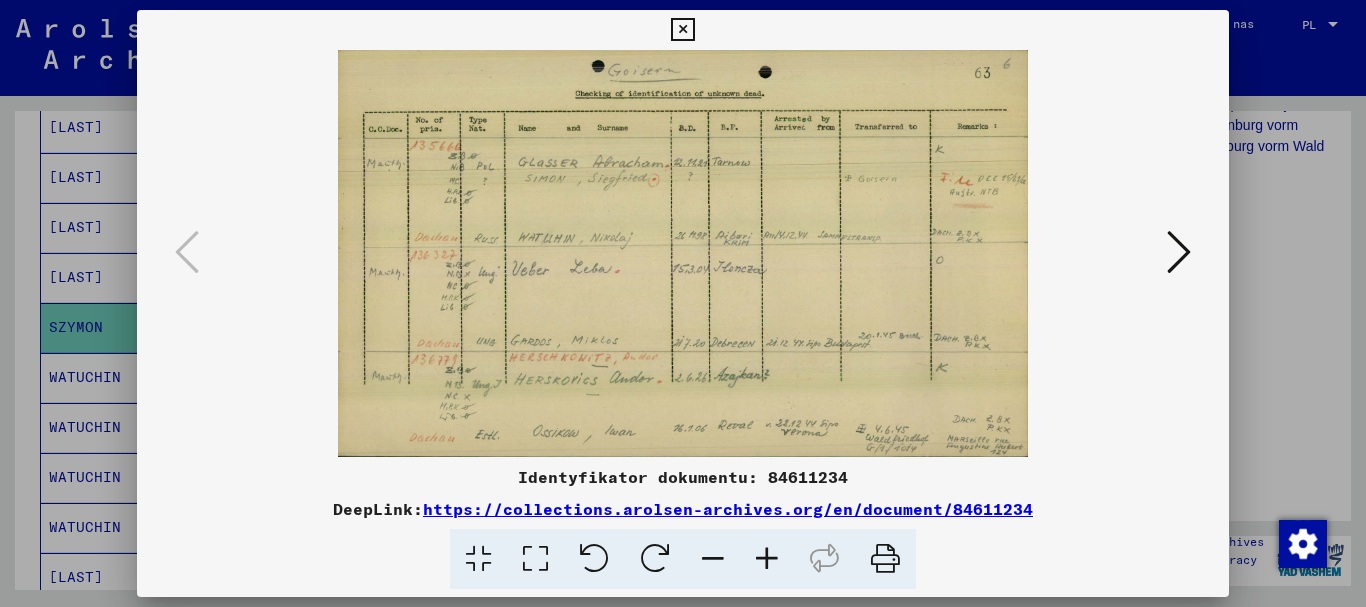 click at bounding box center [682, 30] 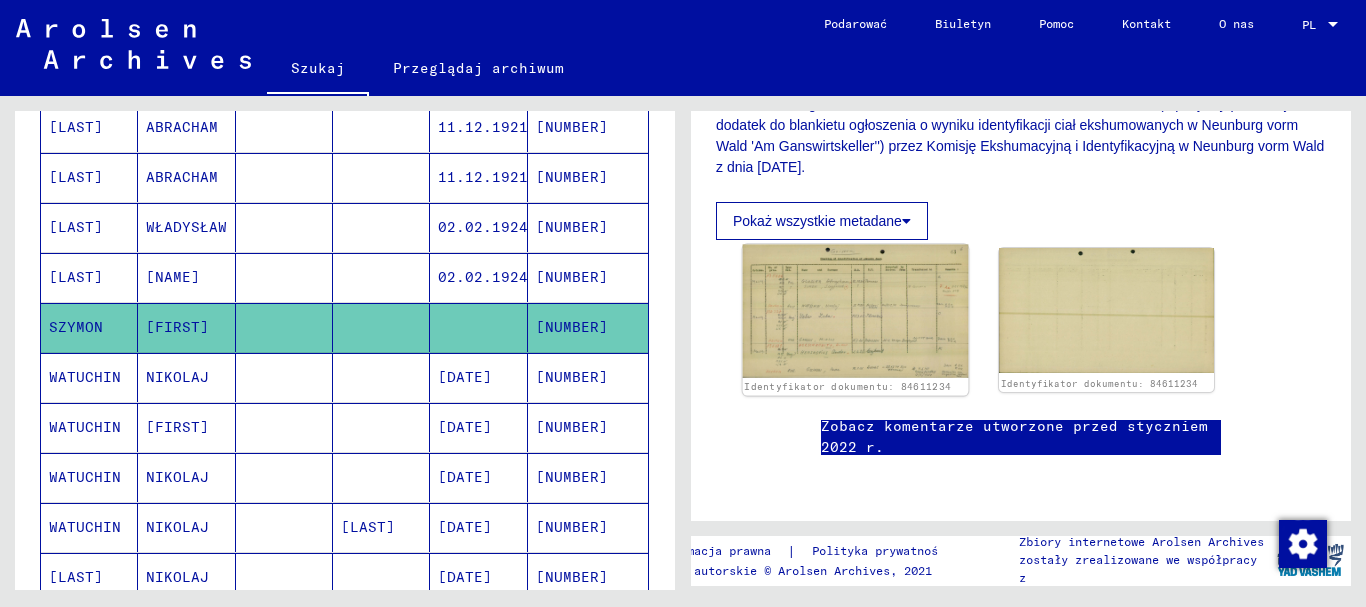 click 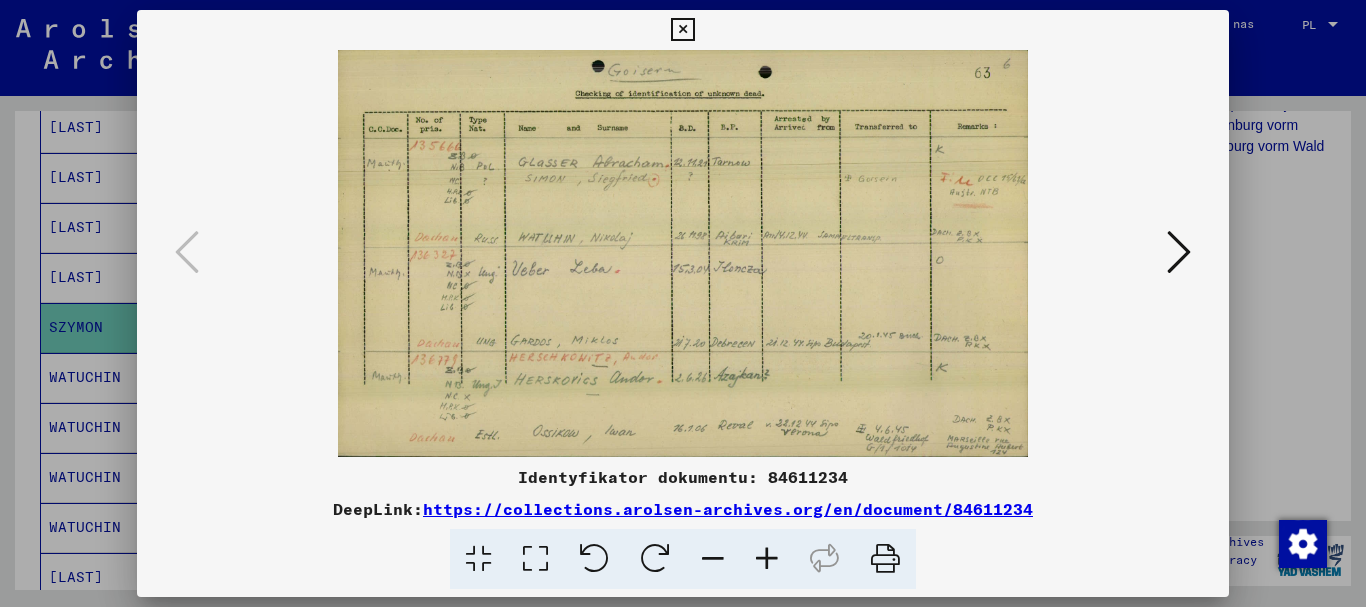 click at bounding box center [682, 30] 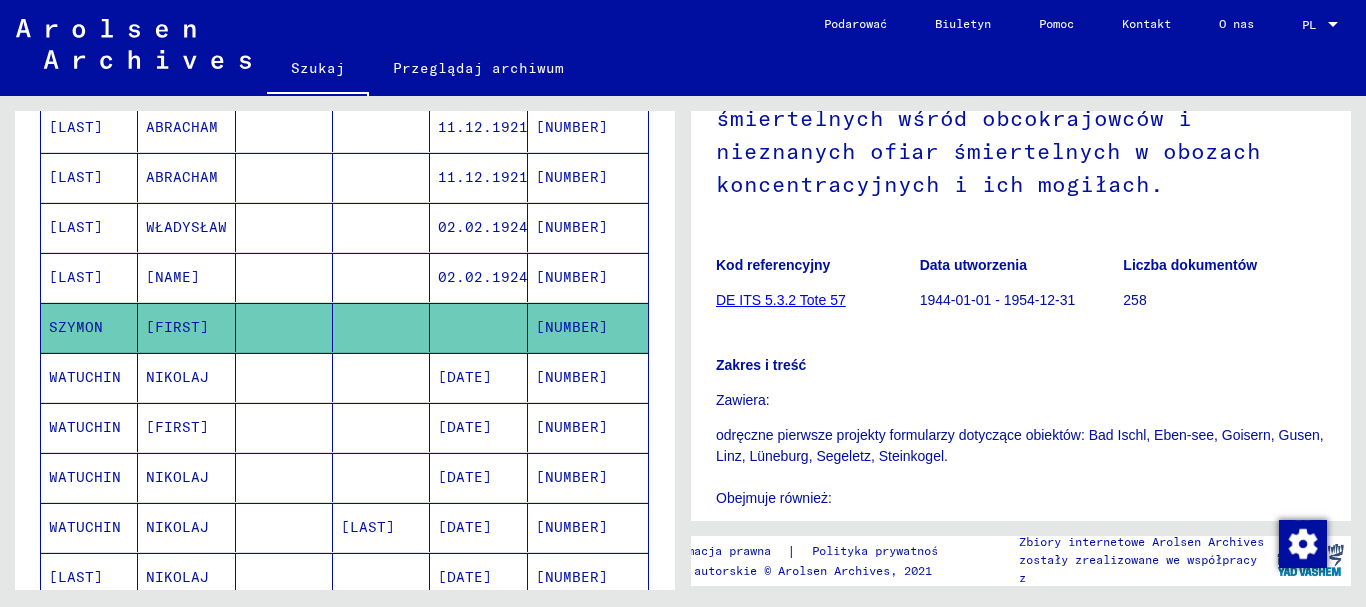 scroll, scrollTop: 200, scrollLeft: 0, axis: vertical 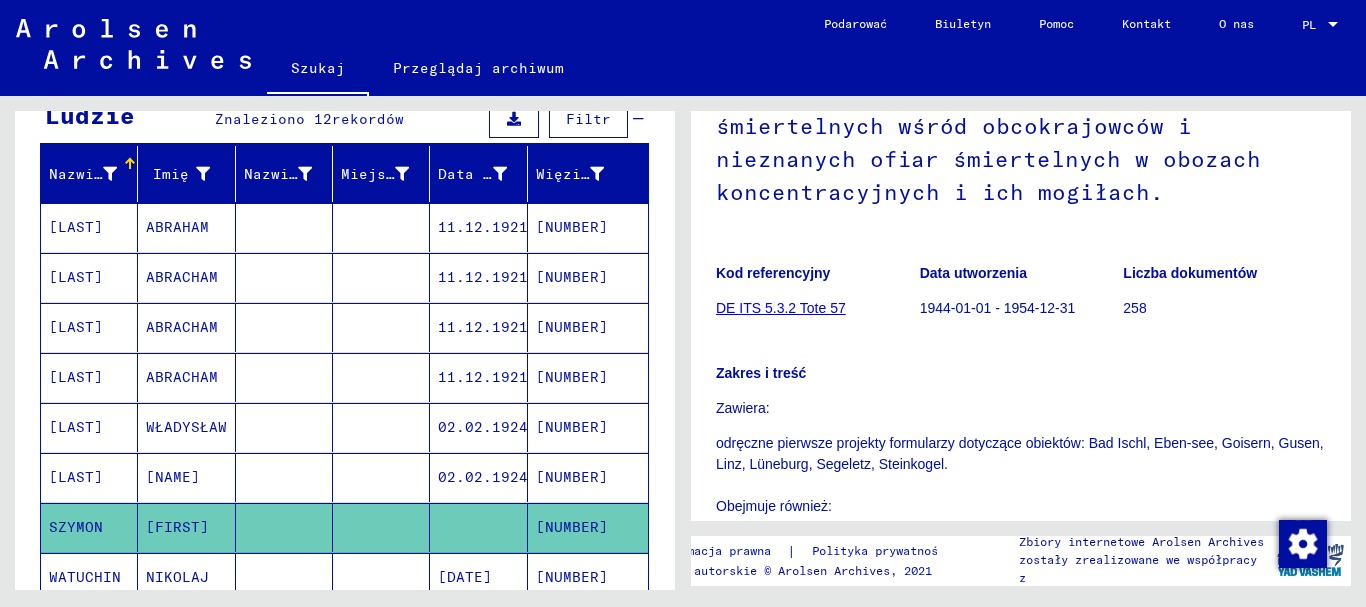 click on "[NUMBER]" at bounding box center [572, 477] 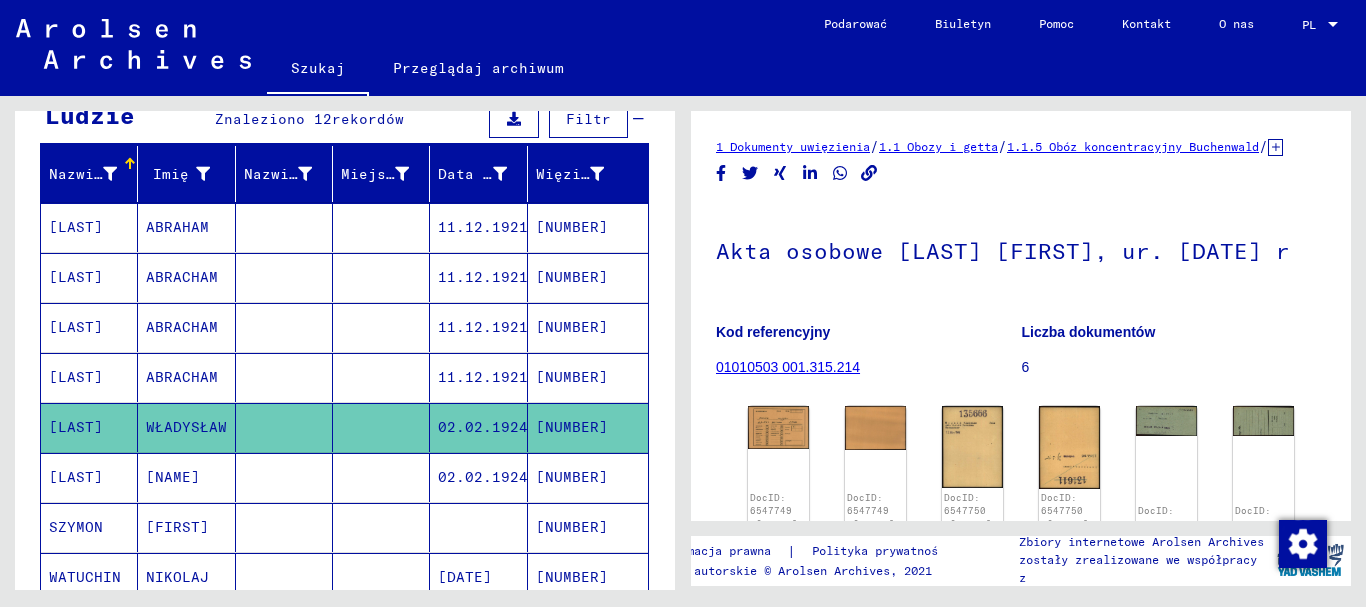 scroll, scrollTop: 0, scrollLeft: 0, axis: both 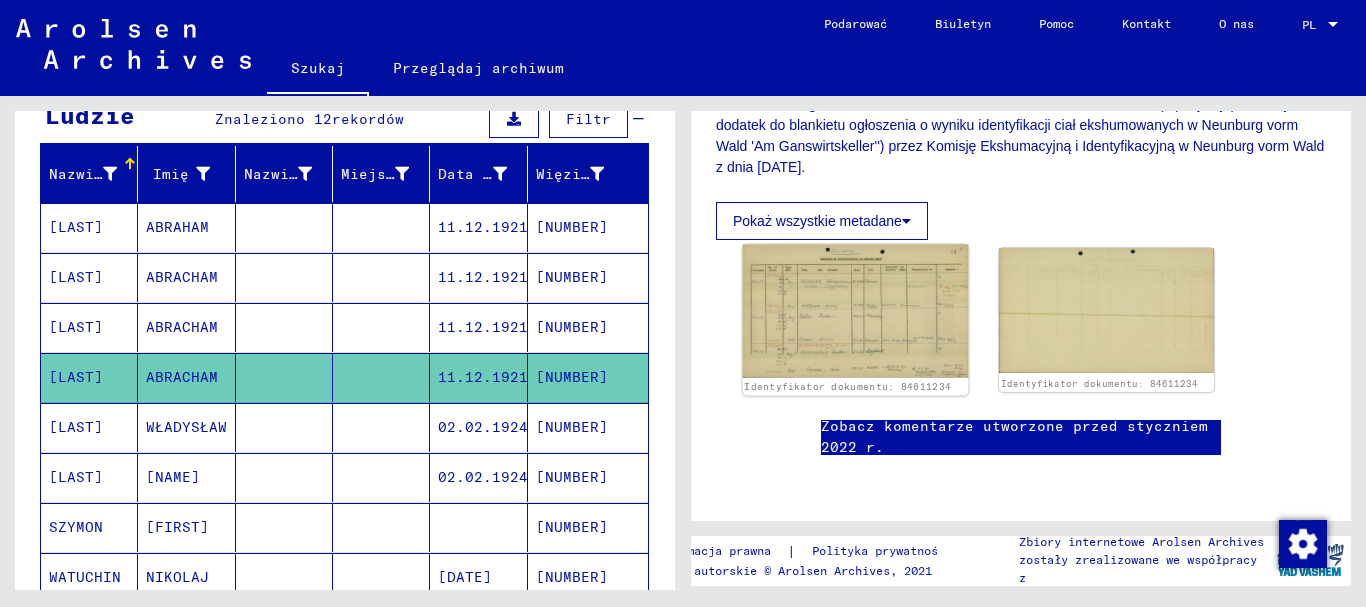 click 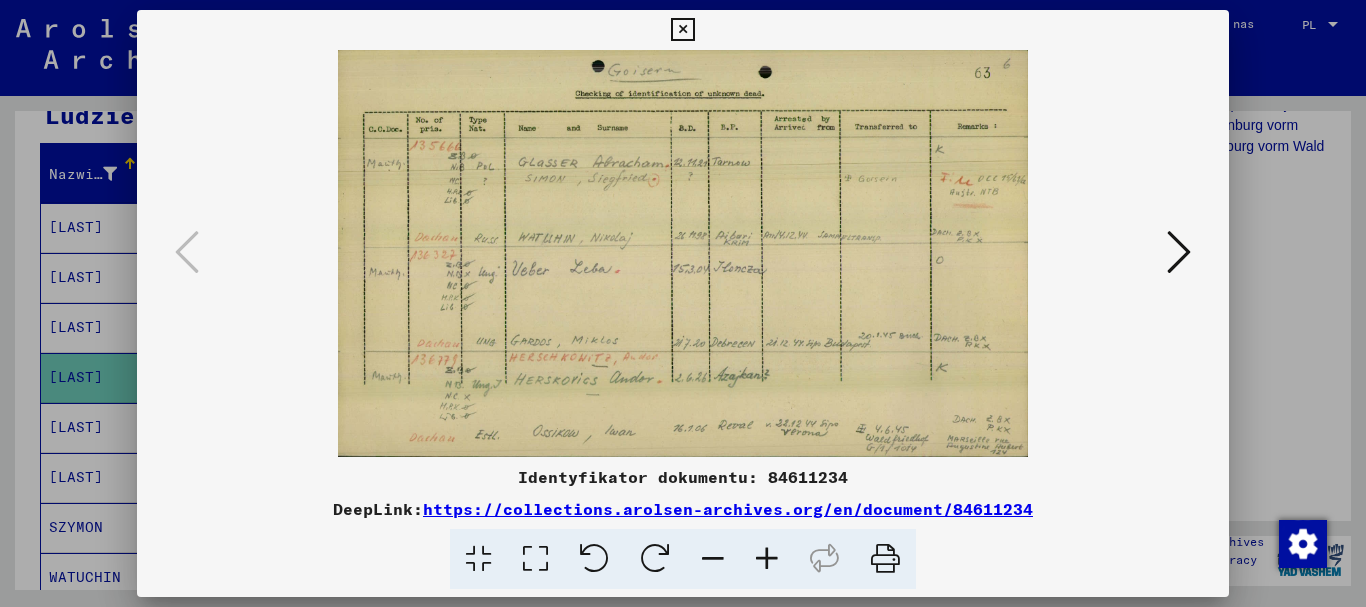 click at bounding box center [682, 30] 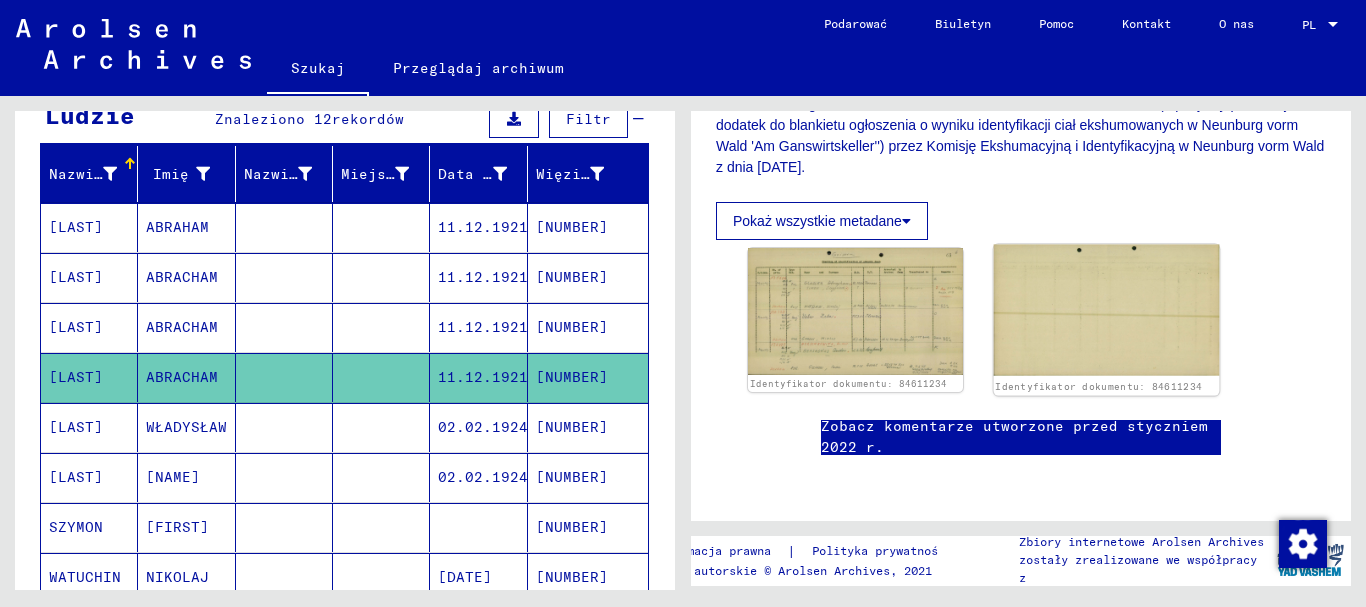 scroll, scrollTop: 800, scrollLeft: 0, axis: vertical 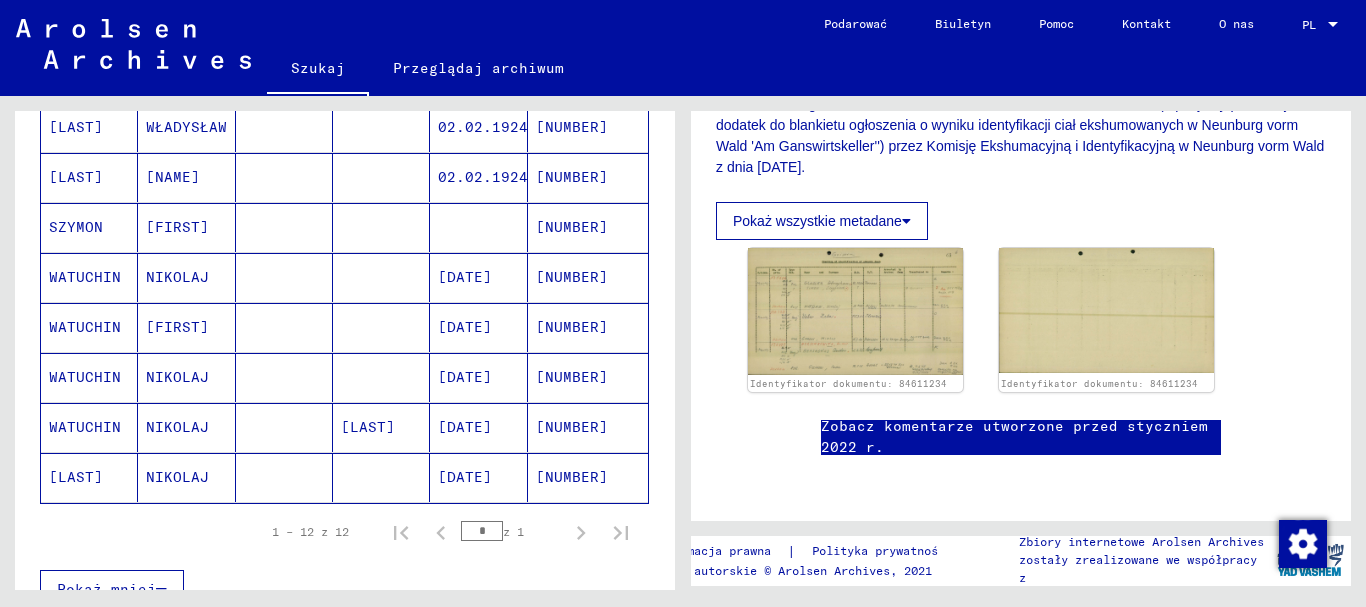 click on "[NUMBER]" at bounding box center (572, 377) 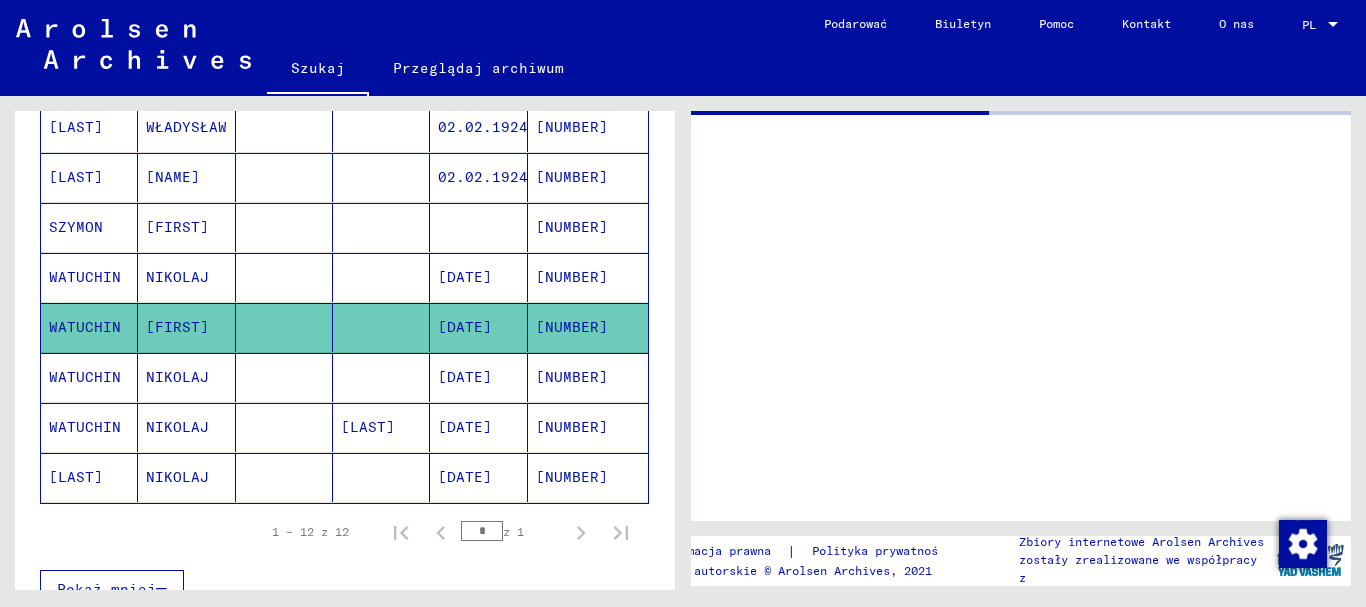 scroll, scrollTop: 0, scrollLeft: 0, axis: both 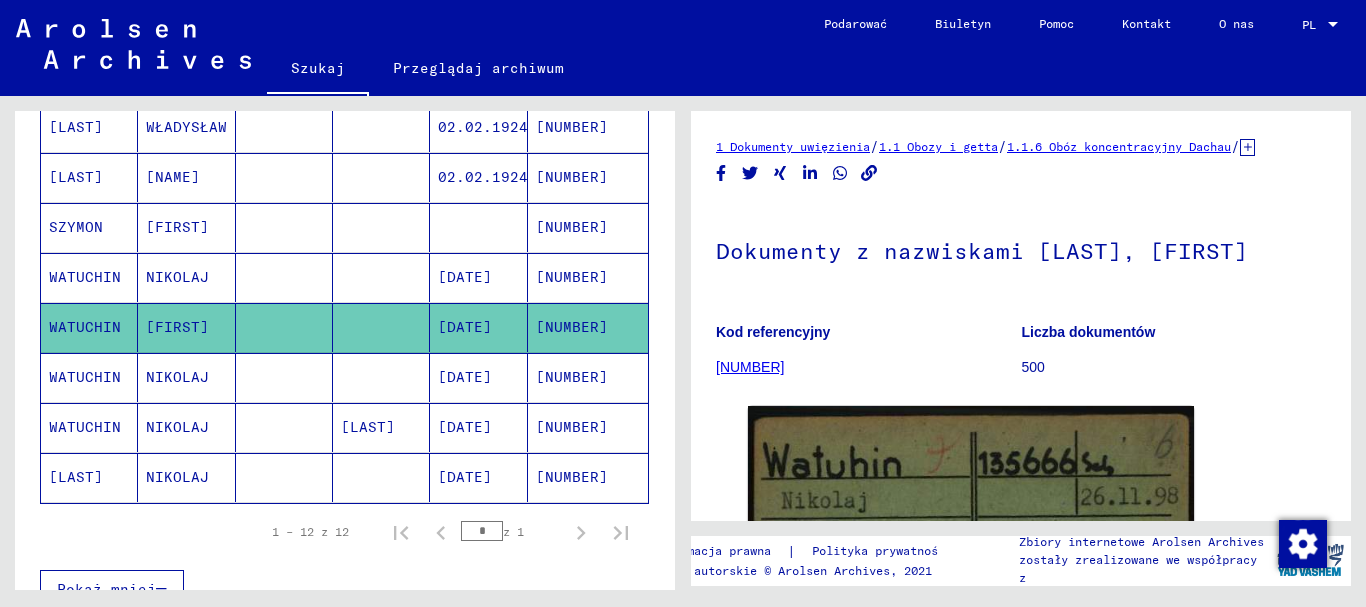 click at bounding box center (284, 277) 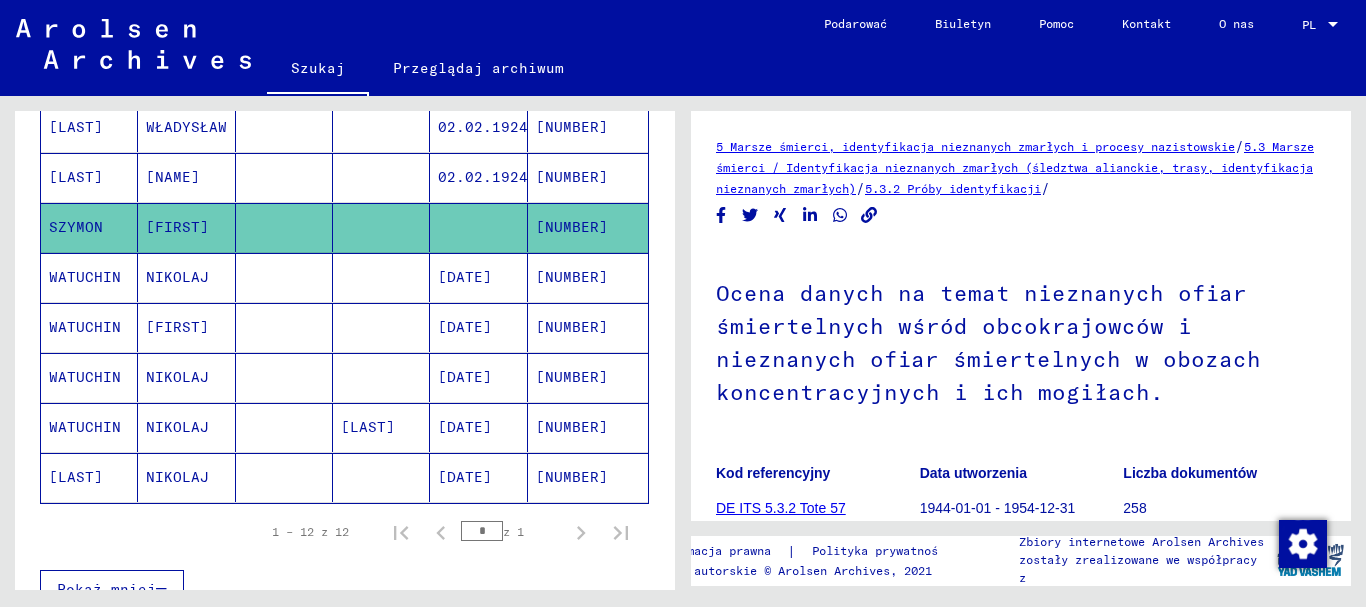scroll, scrollTop: 0, scrollLeft: 0, axis: both 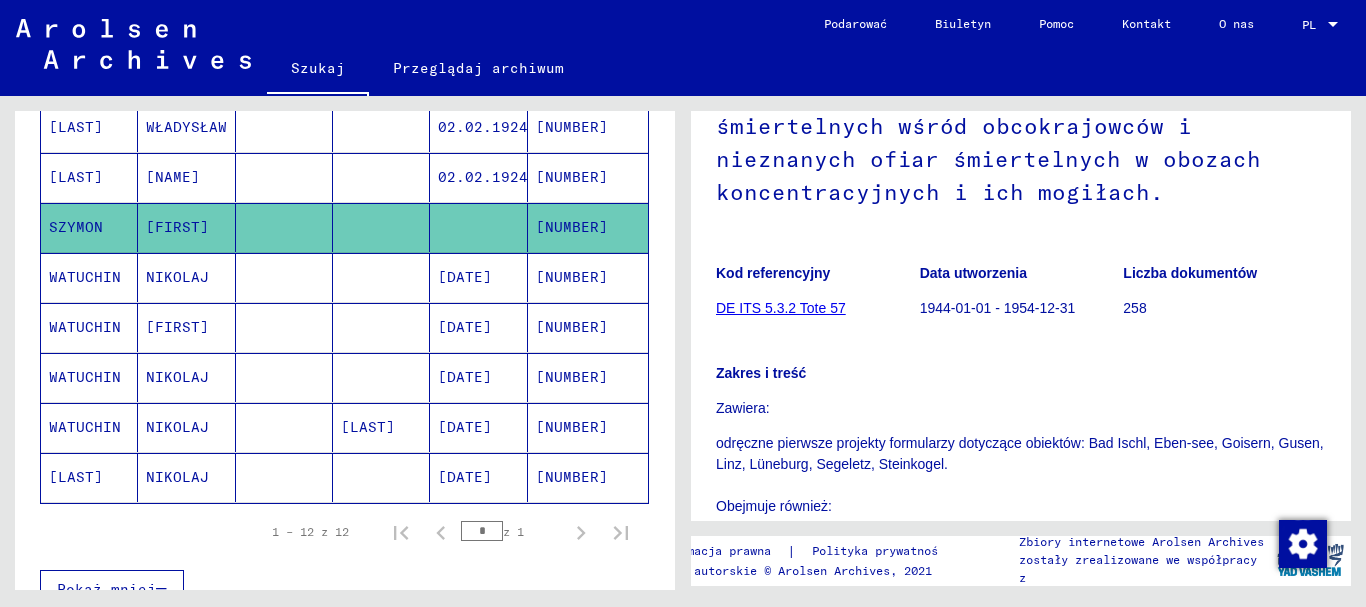 click on "DE ITS 5.3.2 Tote 57" 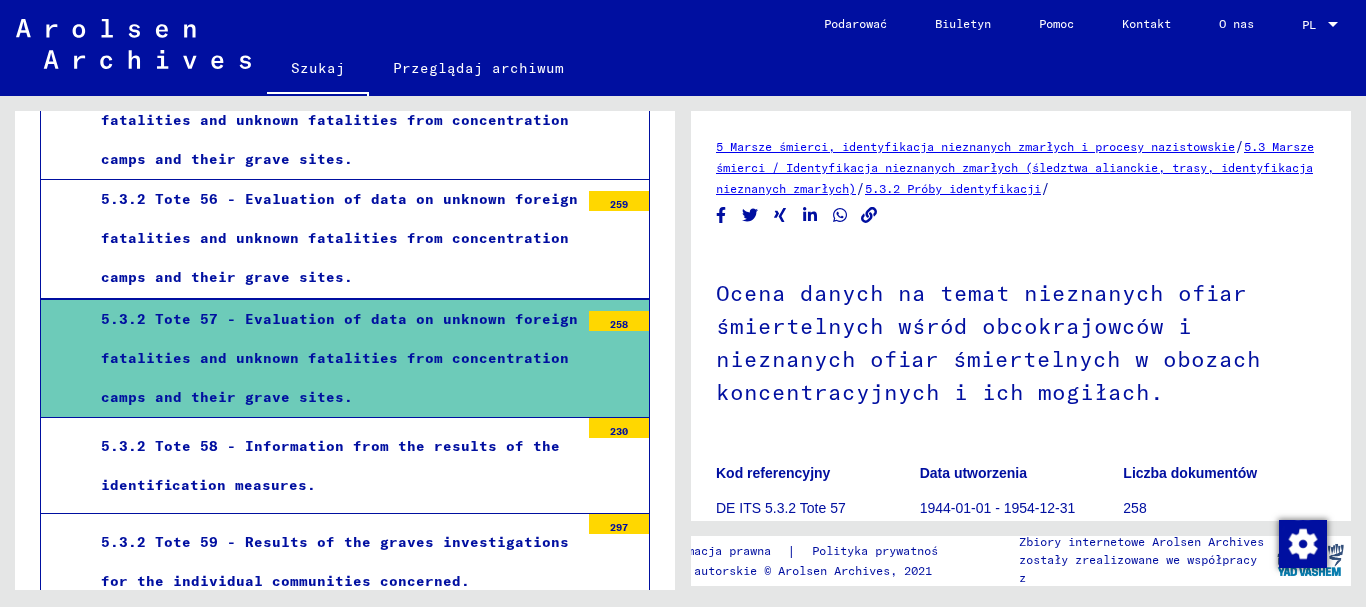 scroll, scrollTop: 2957, scrollLeft: 0, axis: vertical 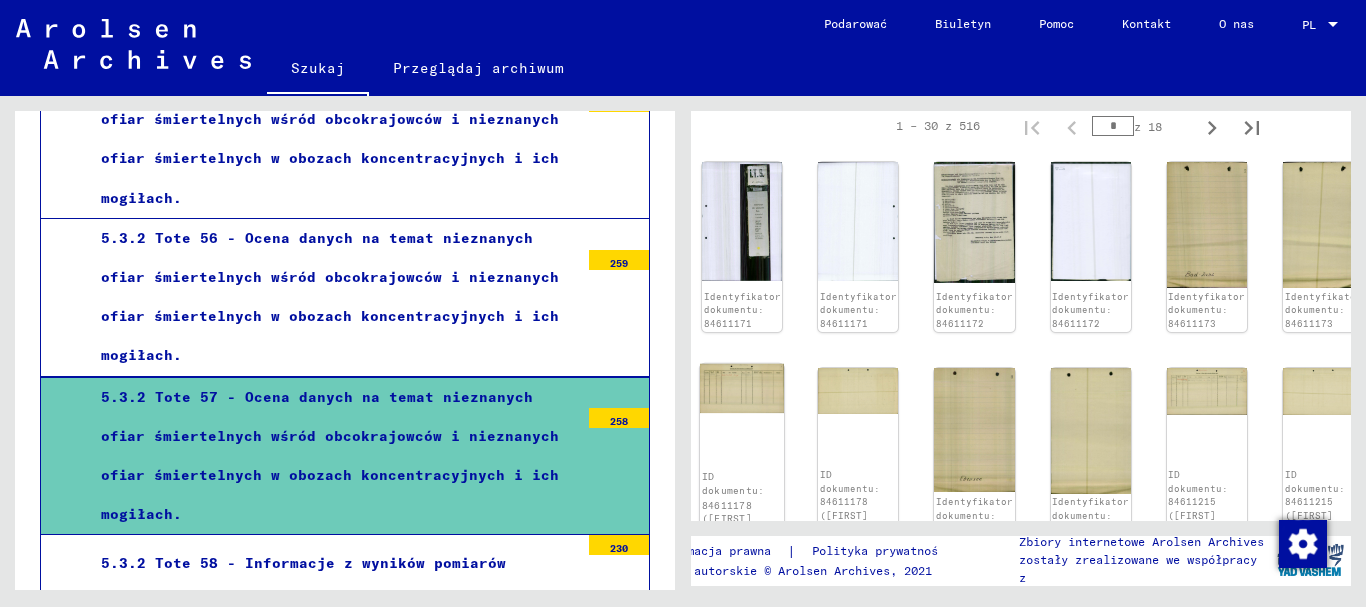 click 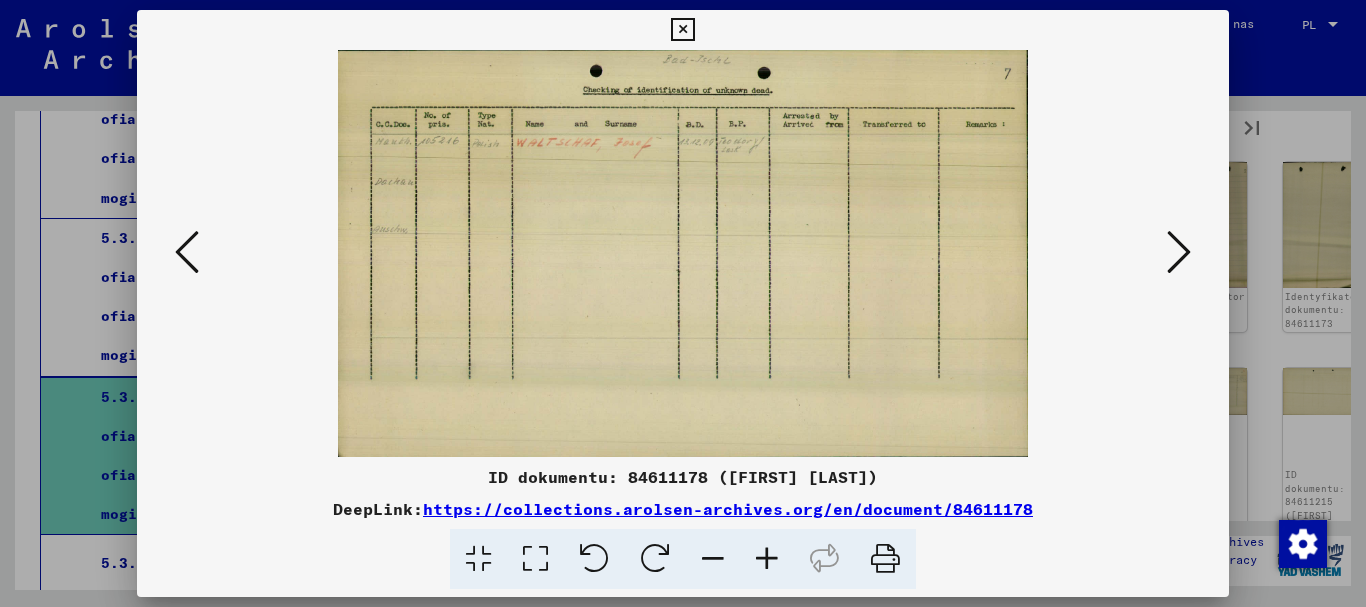 click at bounding box center [1179, 252] 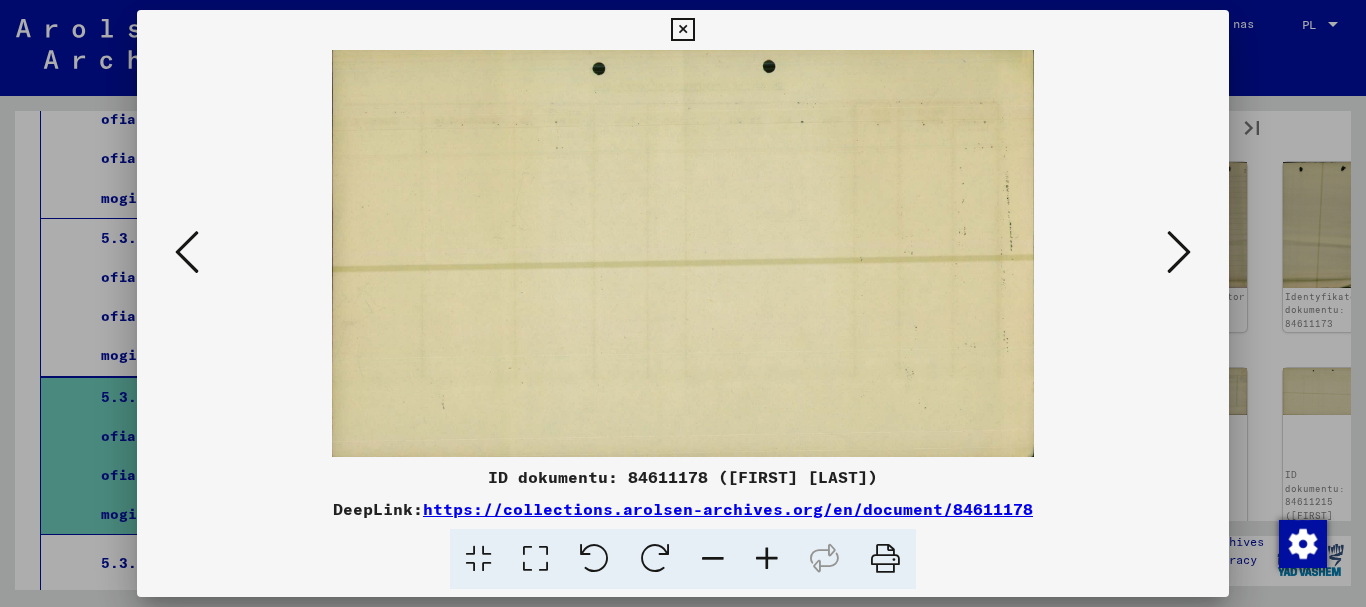 click at bounding box center (1179, 252) 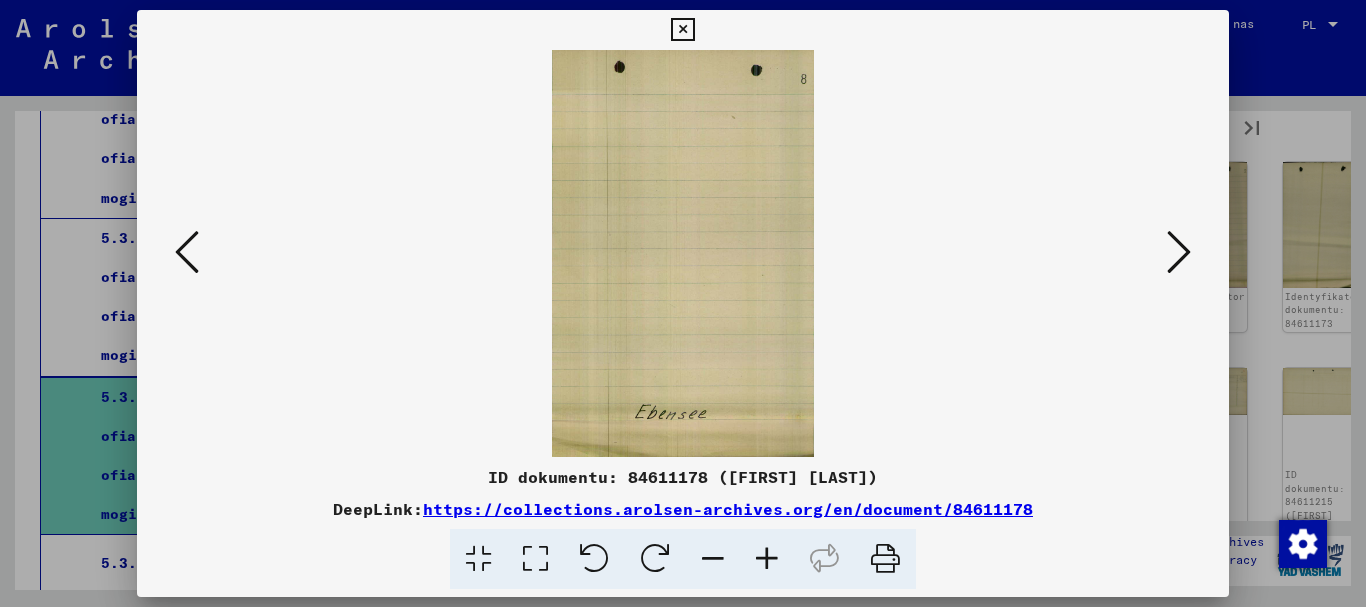 click at bounding box center (1179, 252) 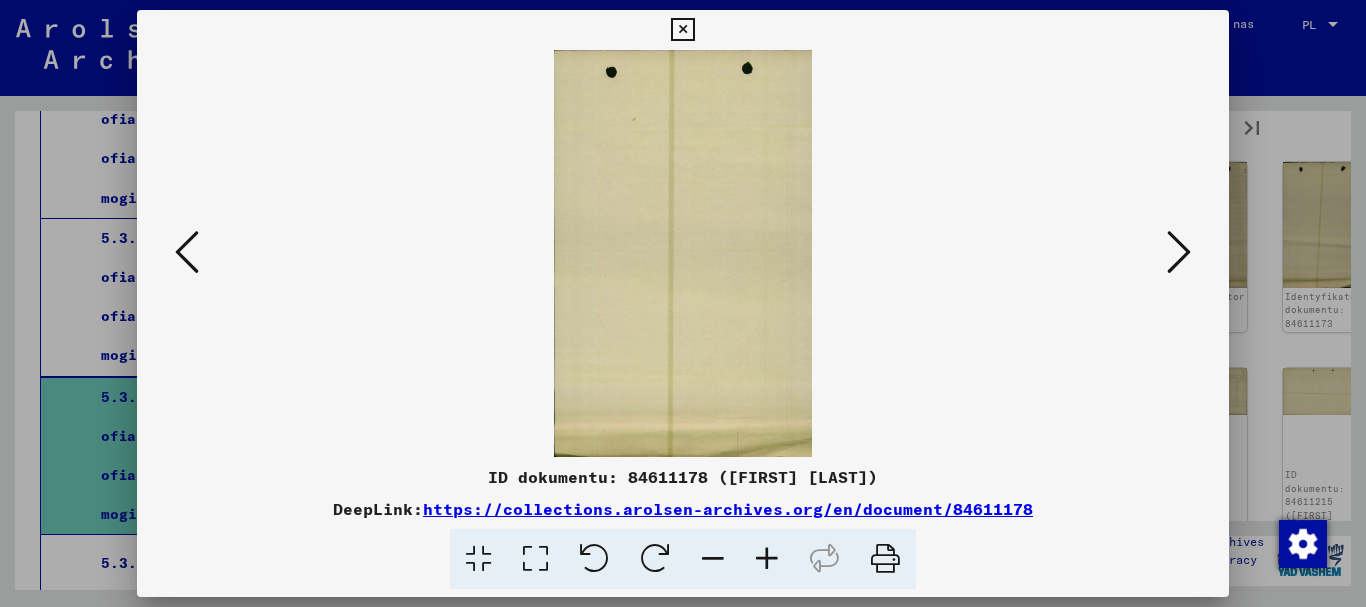 click at bounding box center [1179, 252] 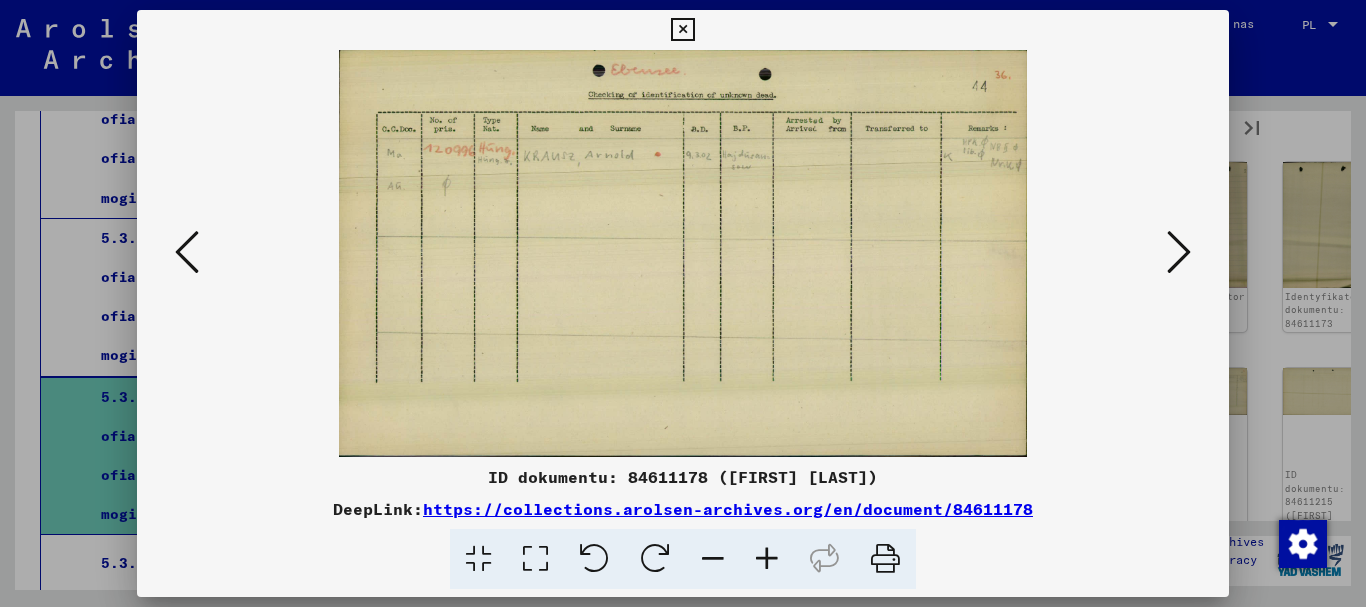 click at bounding box center (1179, 252) 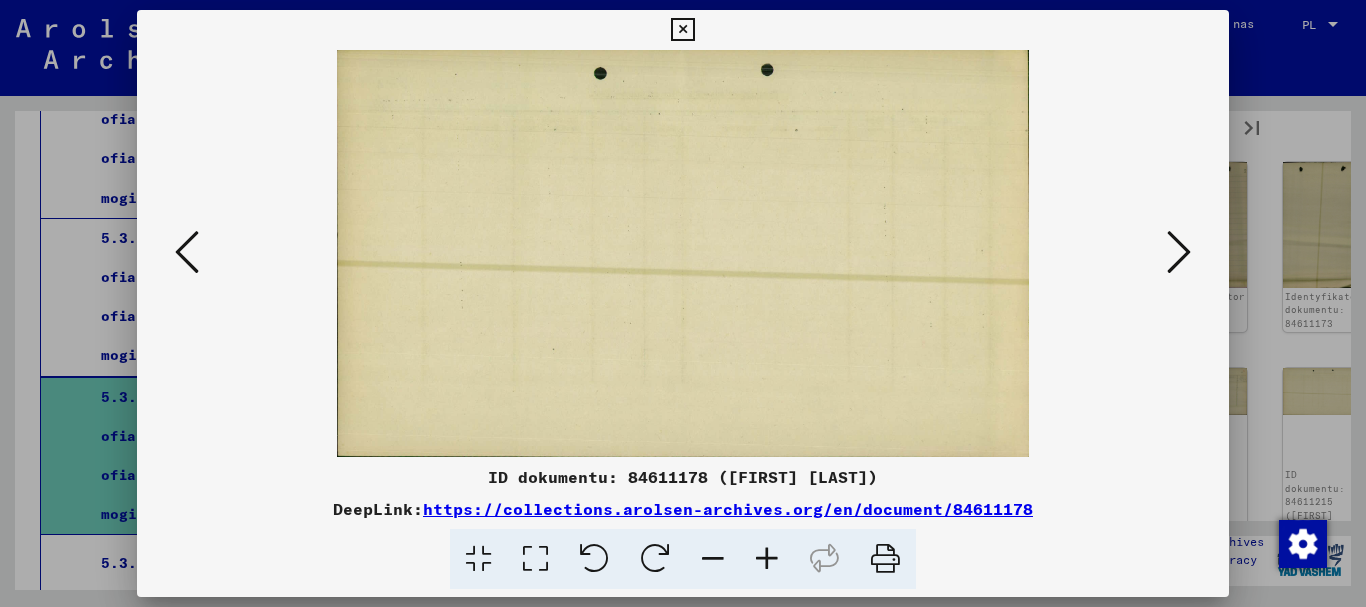 click at bounding box center (1179, 252) 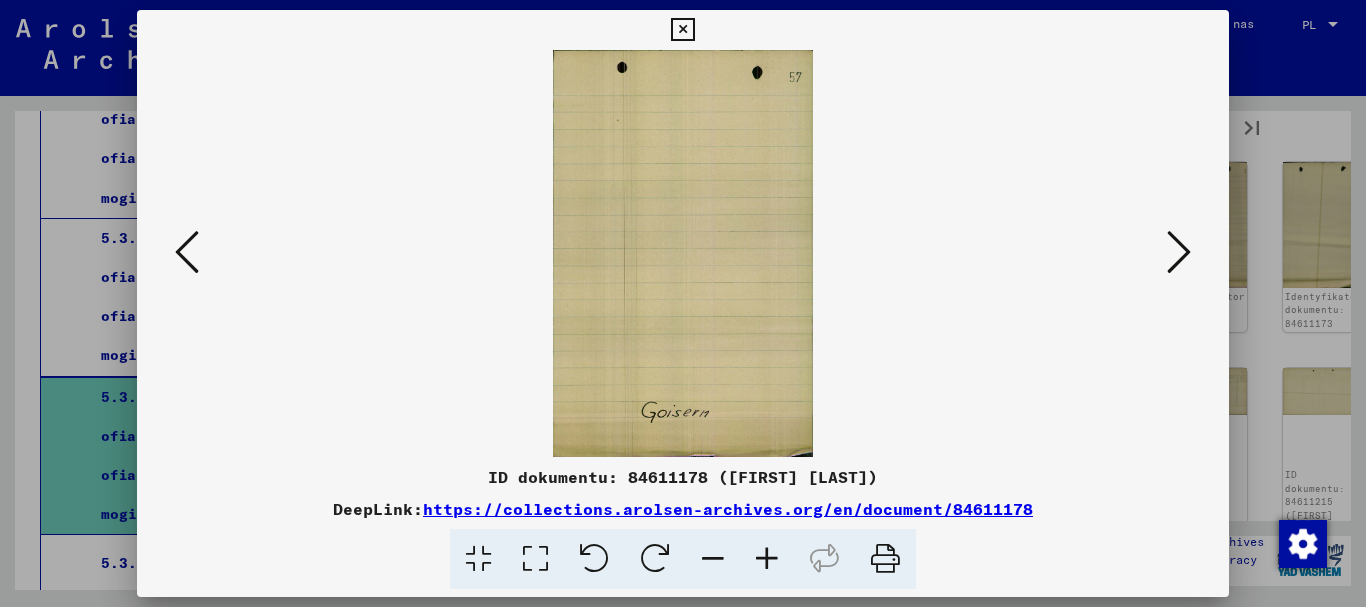 click at bounding box center [1179, 252] 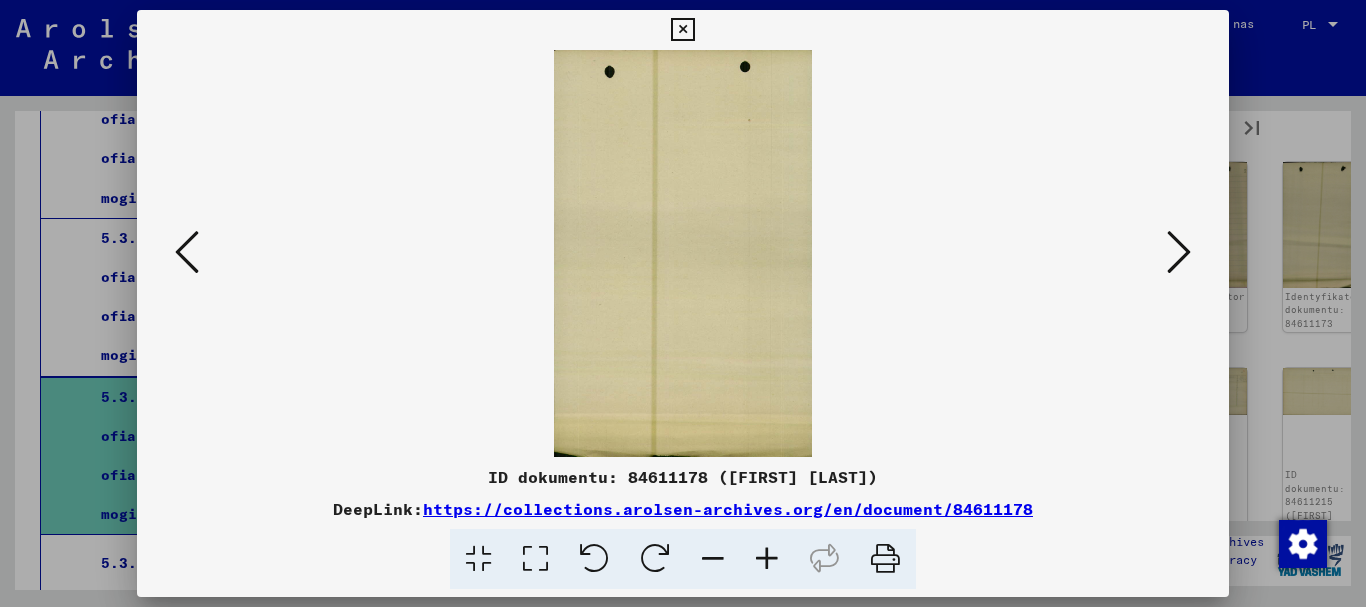click at bounding box center (1179, 252) 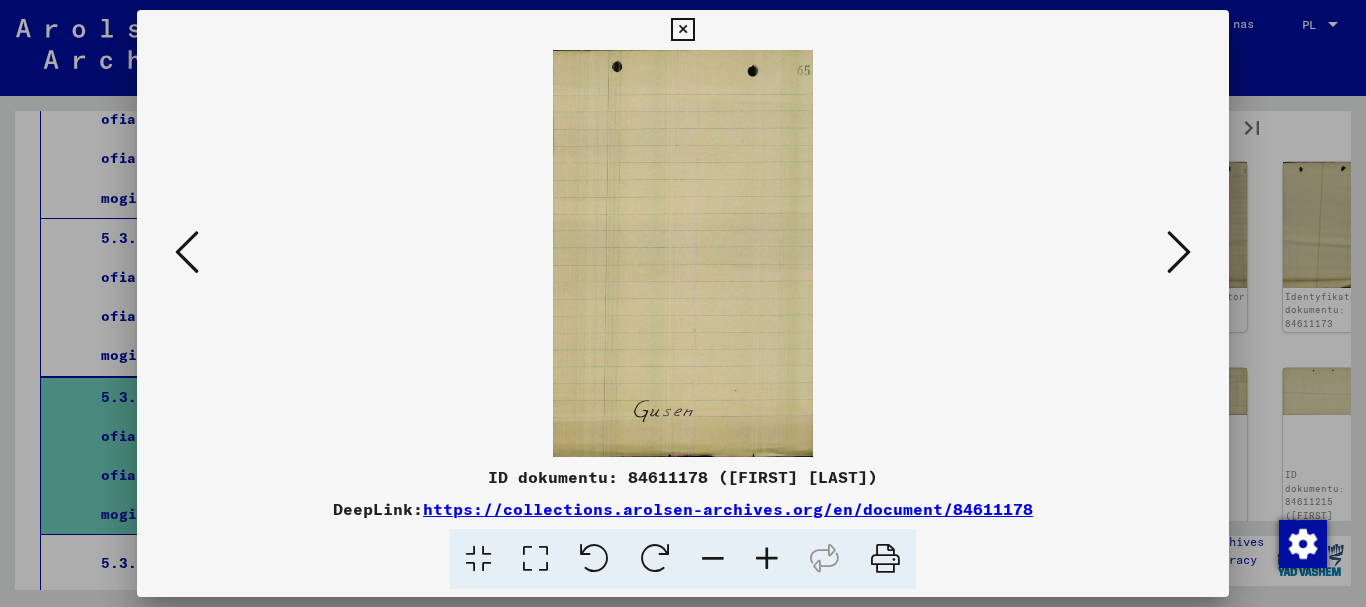 click at bounding box center (1179, 252) 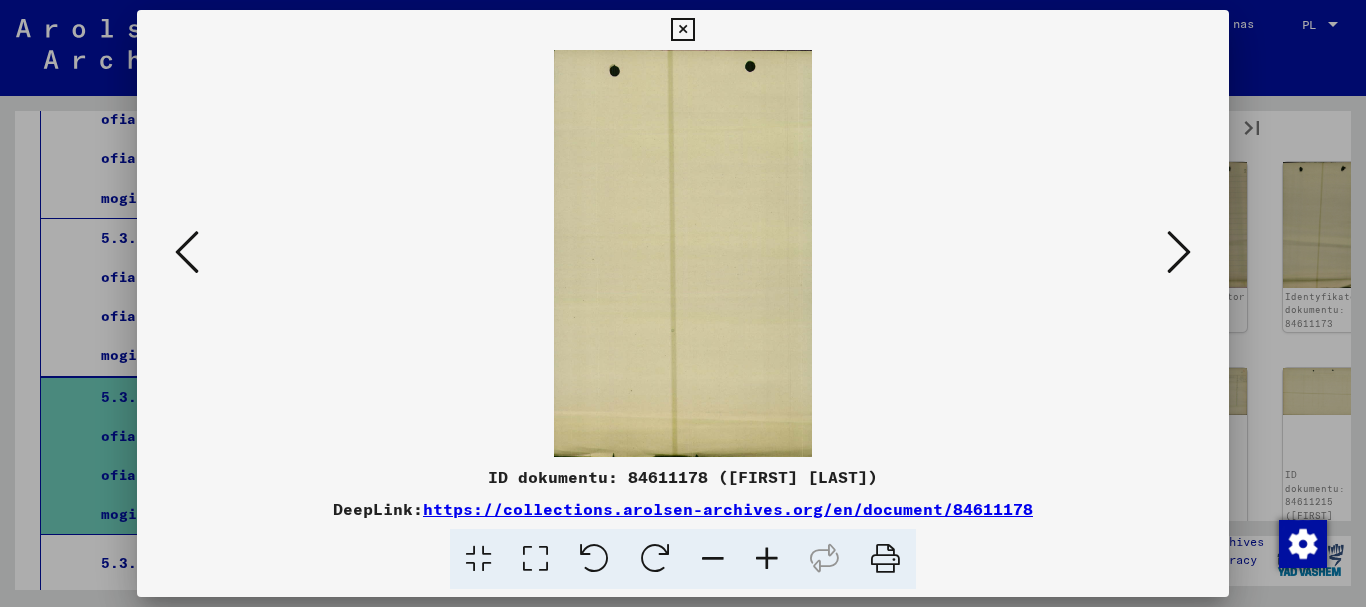 click at bounding box center [1179, 252] 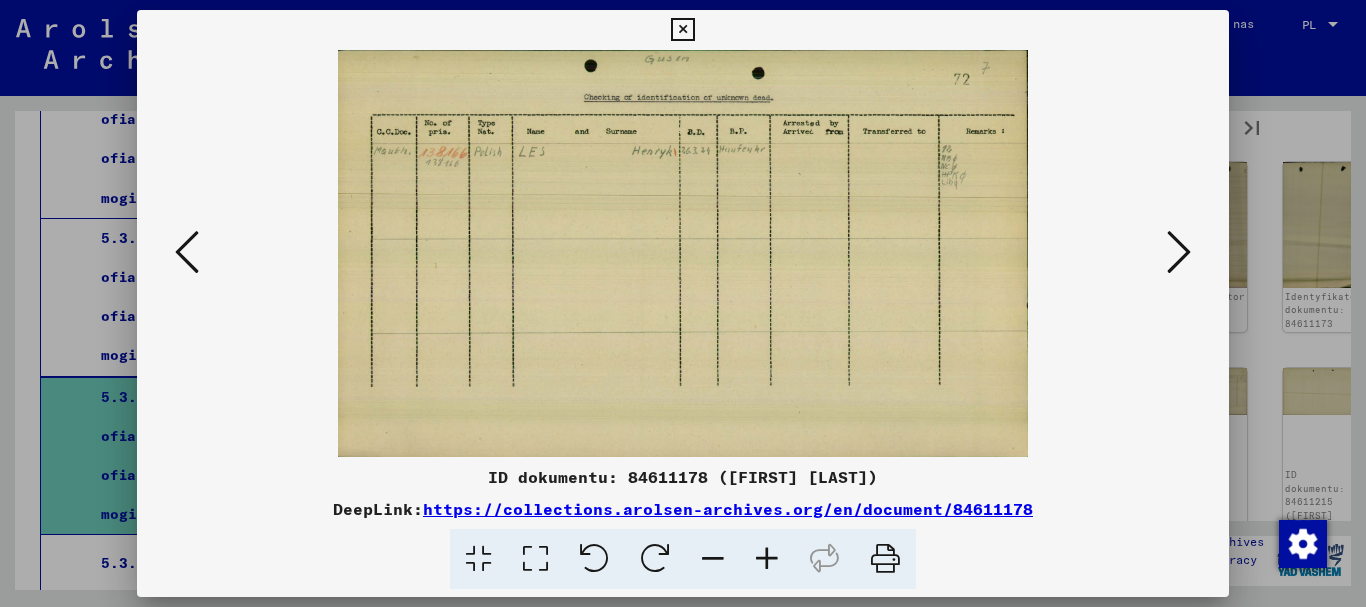 click at bounding box center [1179, 252] 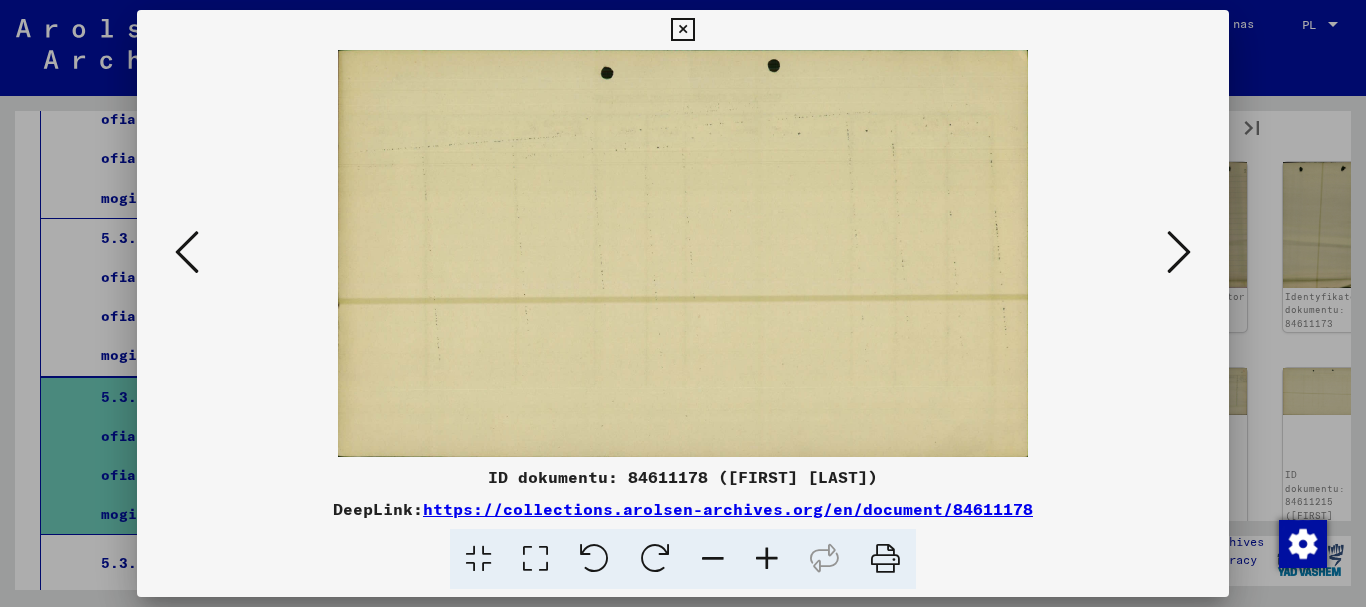 click at bounding box center [1179, 252] 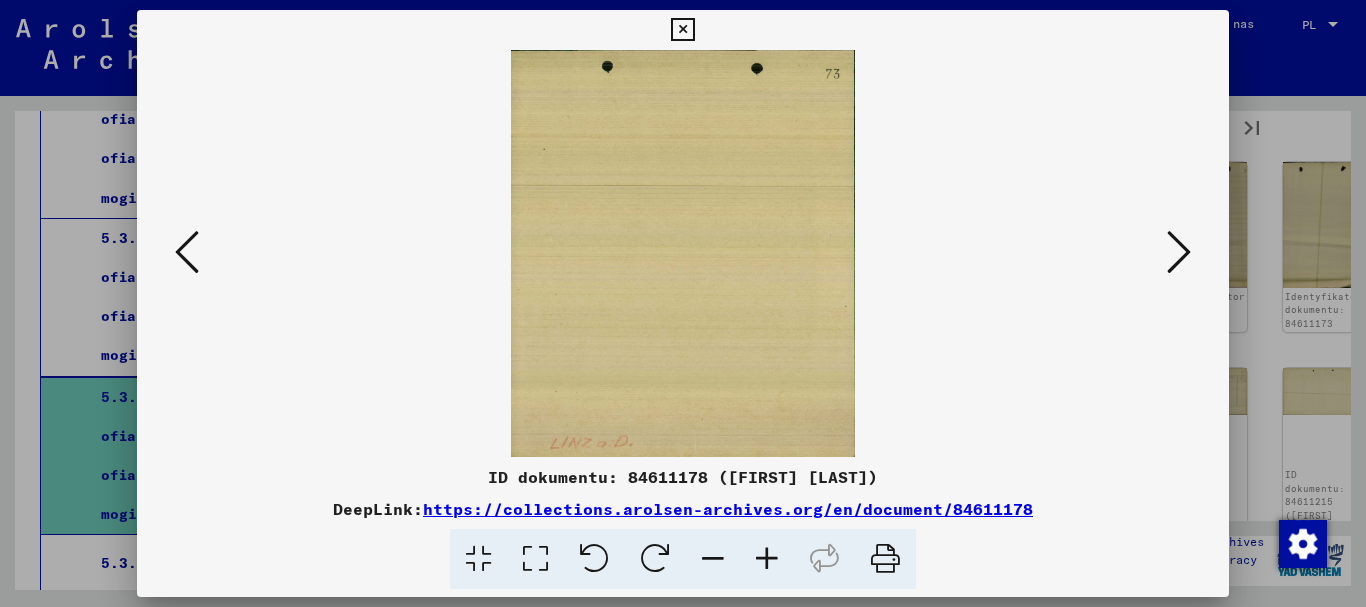 click at bounding box center (1179, 252) 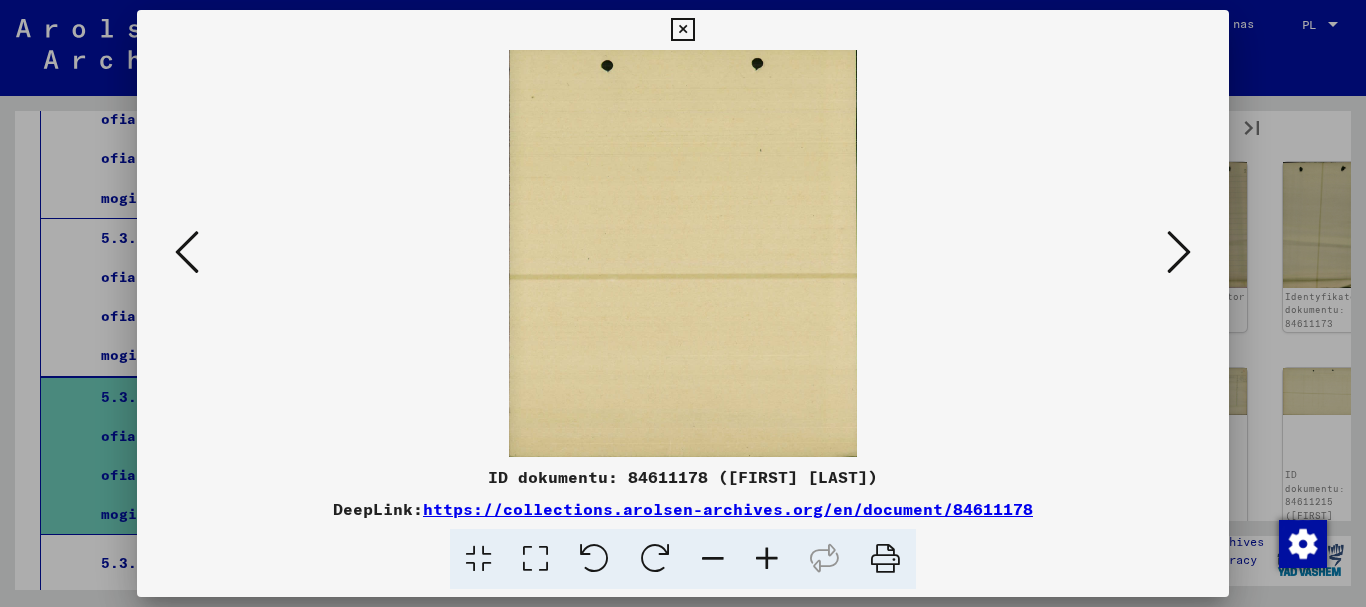 click at bounding box center [1179, 252] 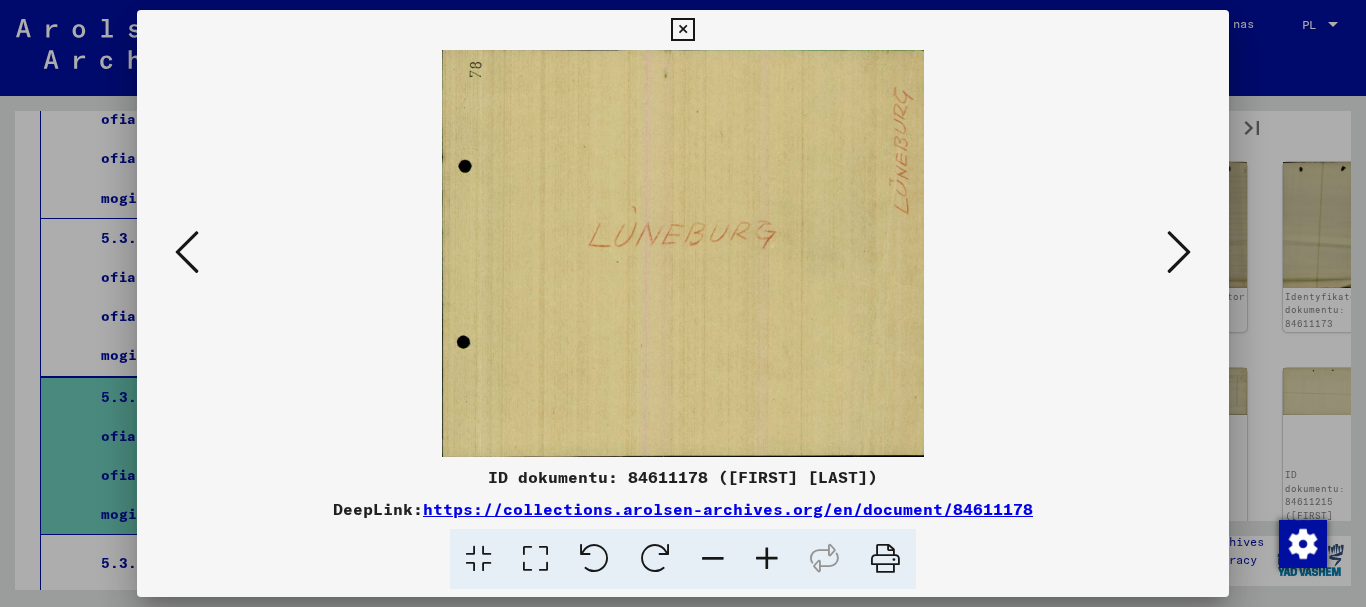click at bounding box center [1179, 252] 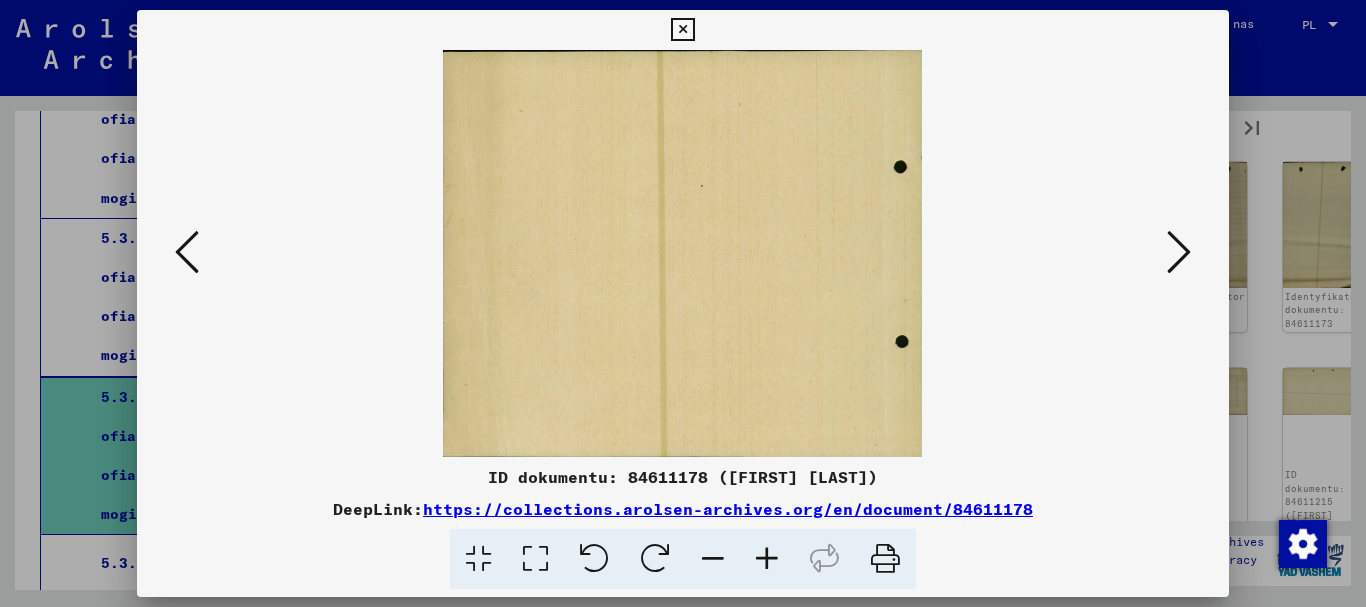 click at bounding box center (1179, 252) 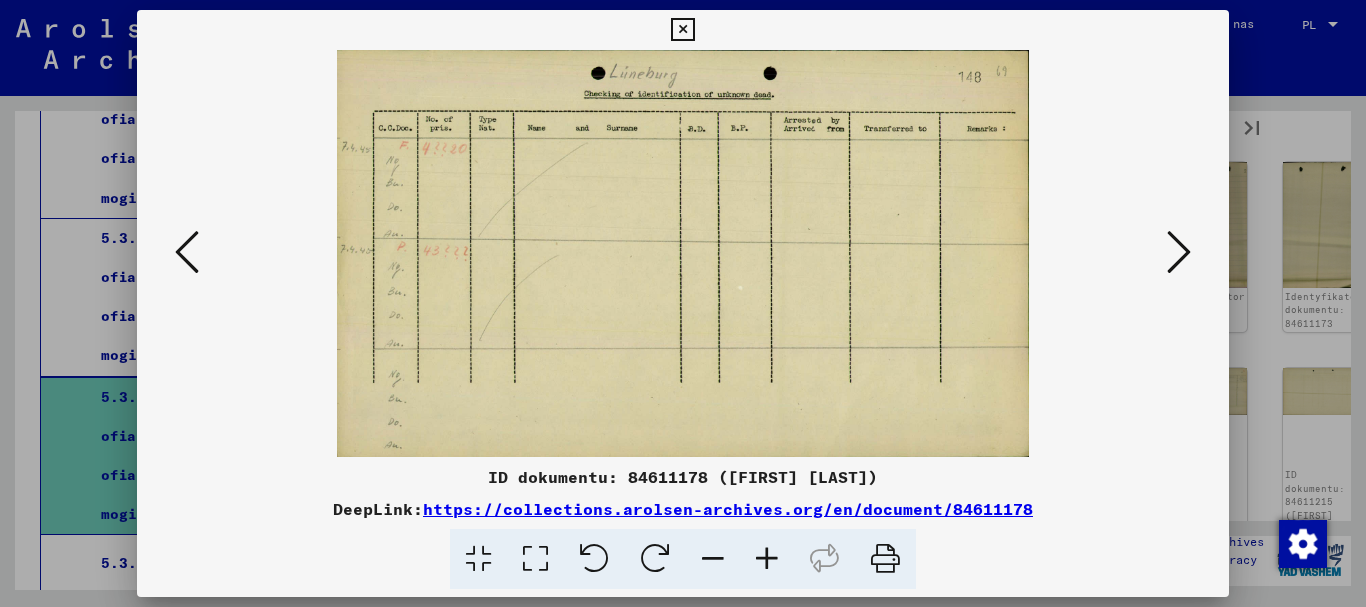 click at bounding box center [1179, 252] 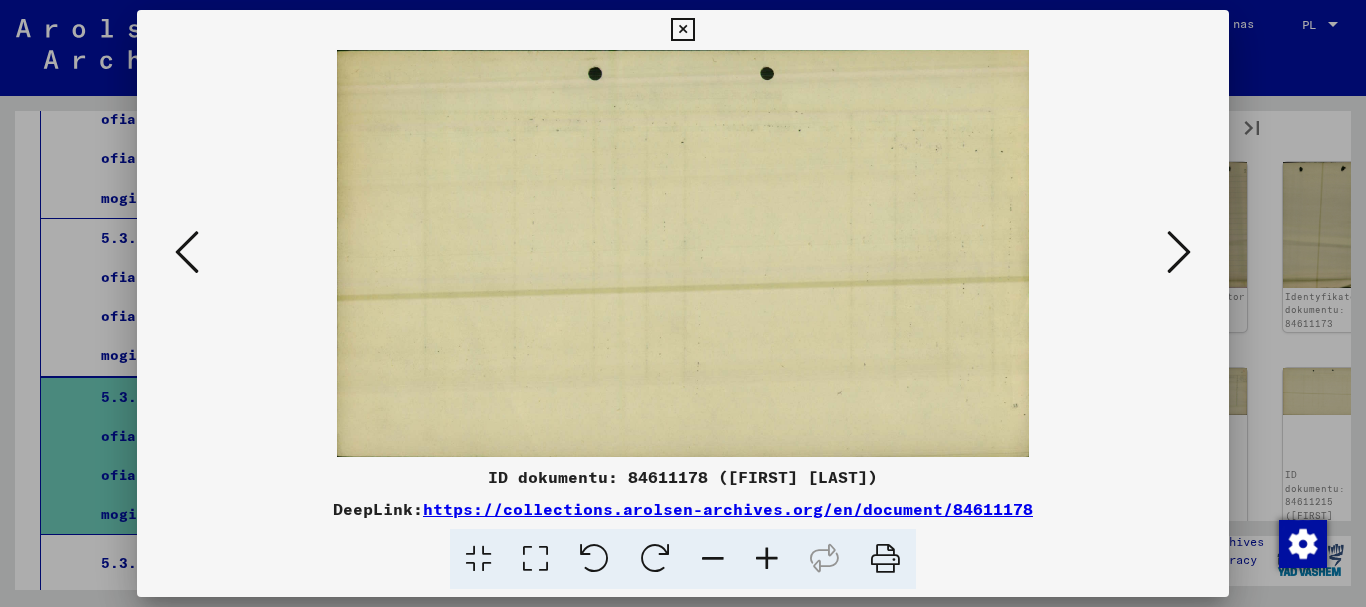click at bounding box center (1179, 252) 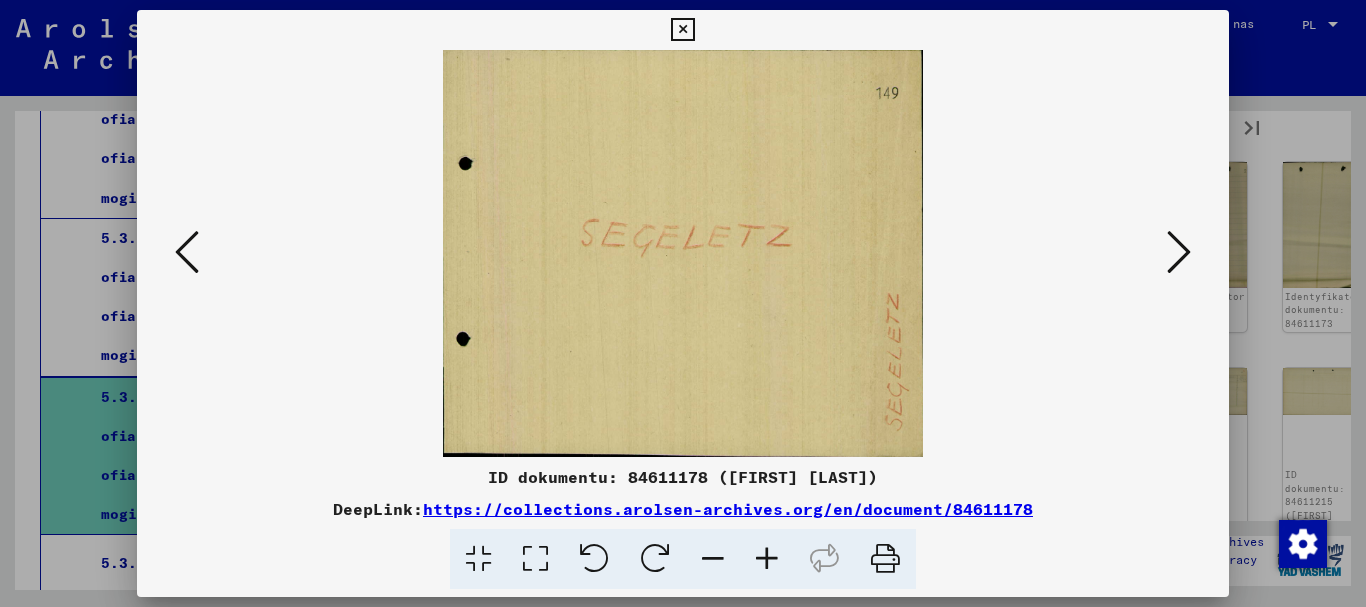 click at bounding box center (1179, 252) 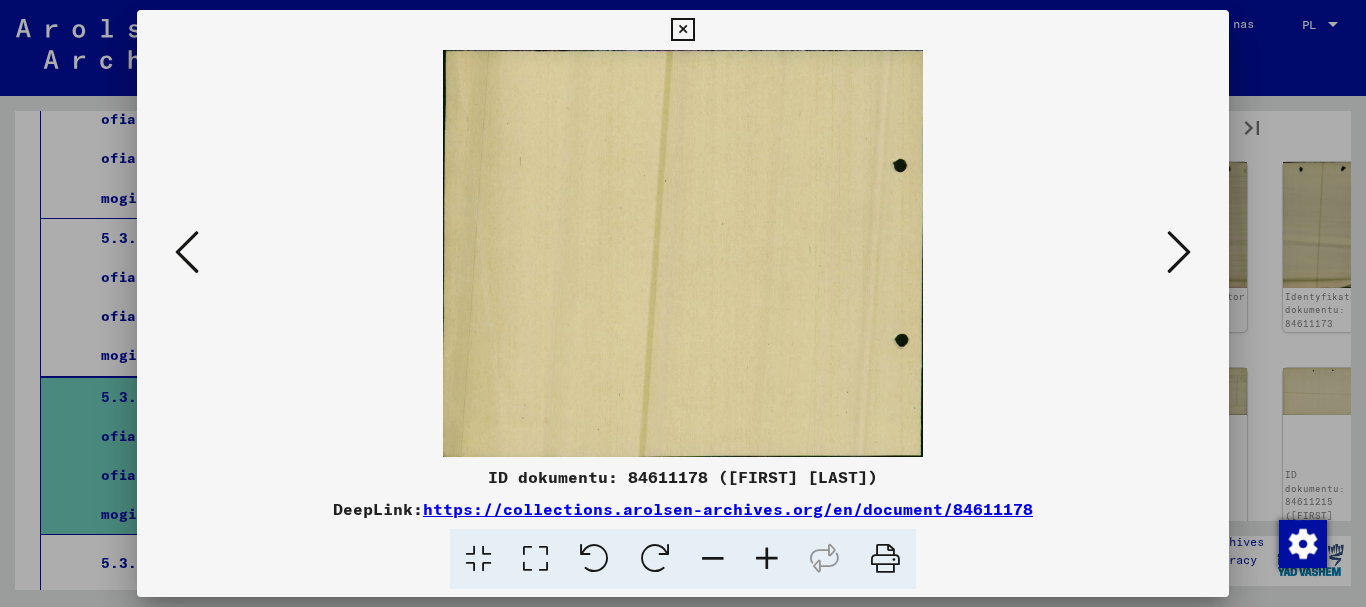 click at bounding box center (1179, 252) 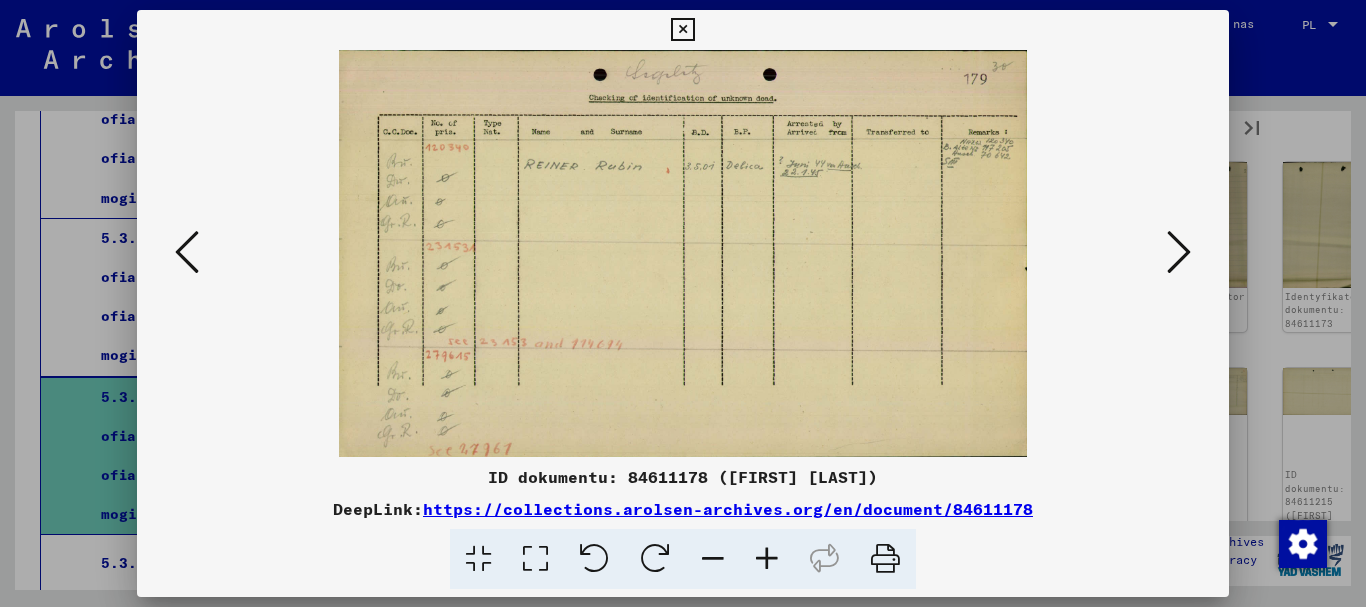 click at bounding box center [1179, 252] 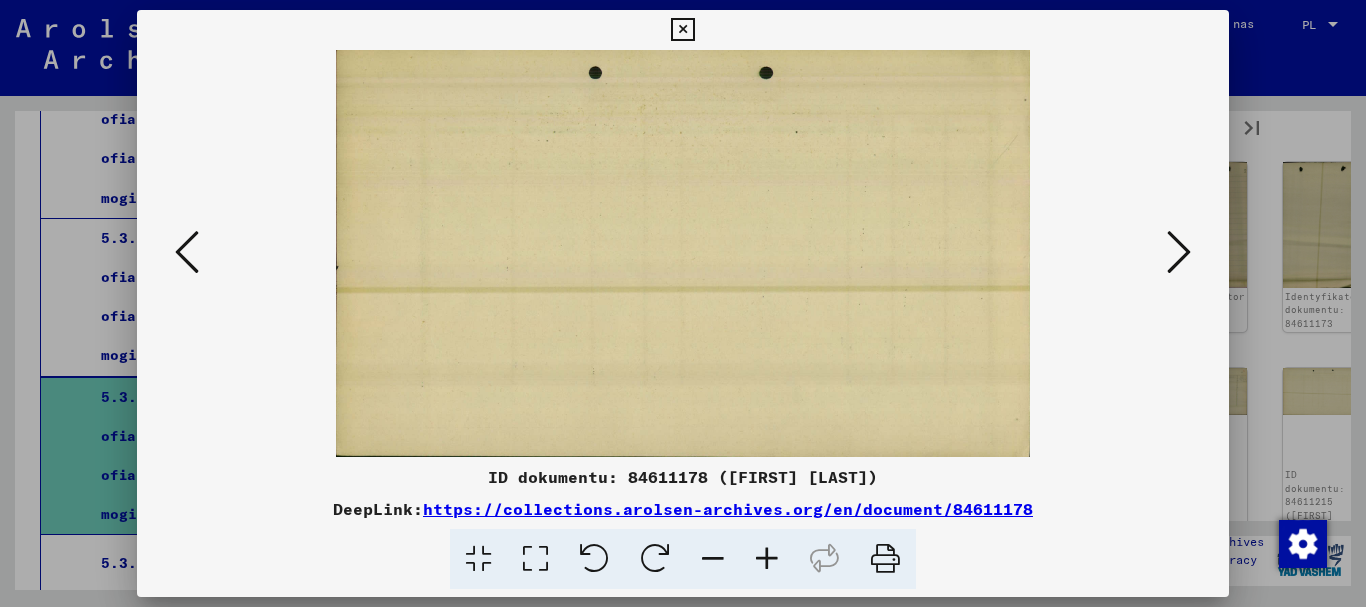 click at bounding box center [1179, 252] 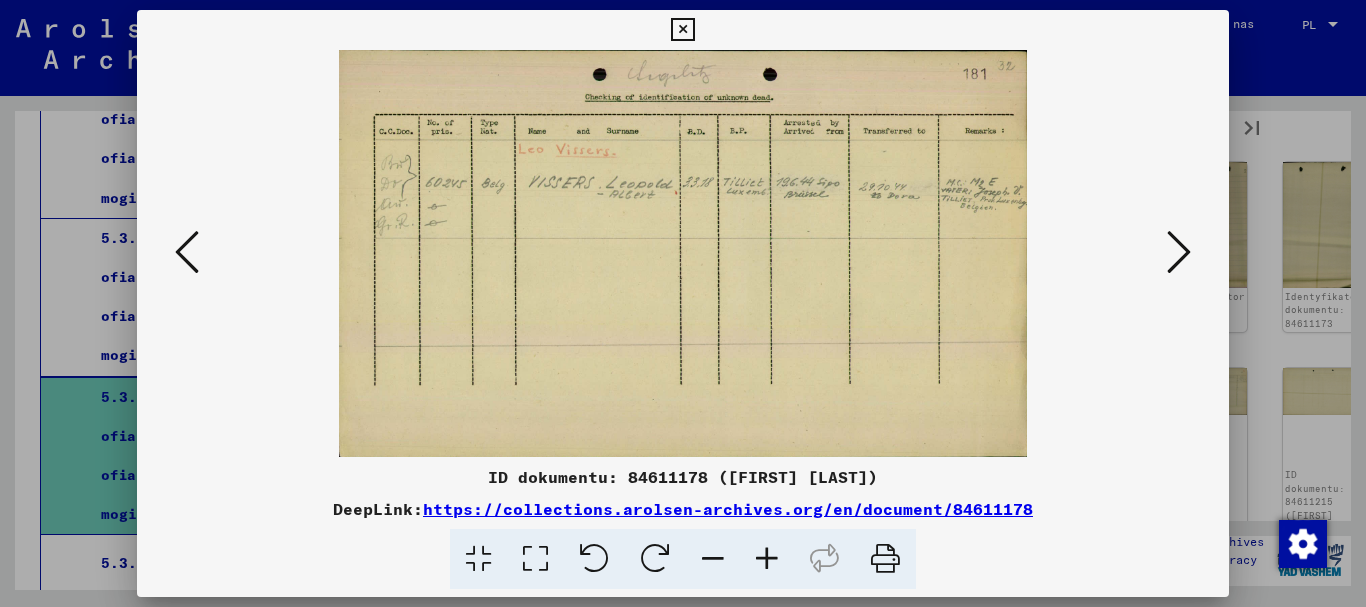 click at bounding box center [1179, 252] 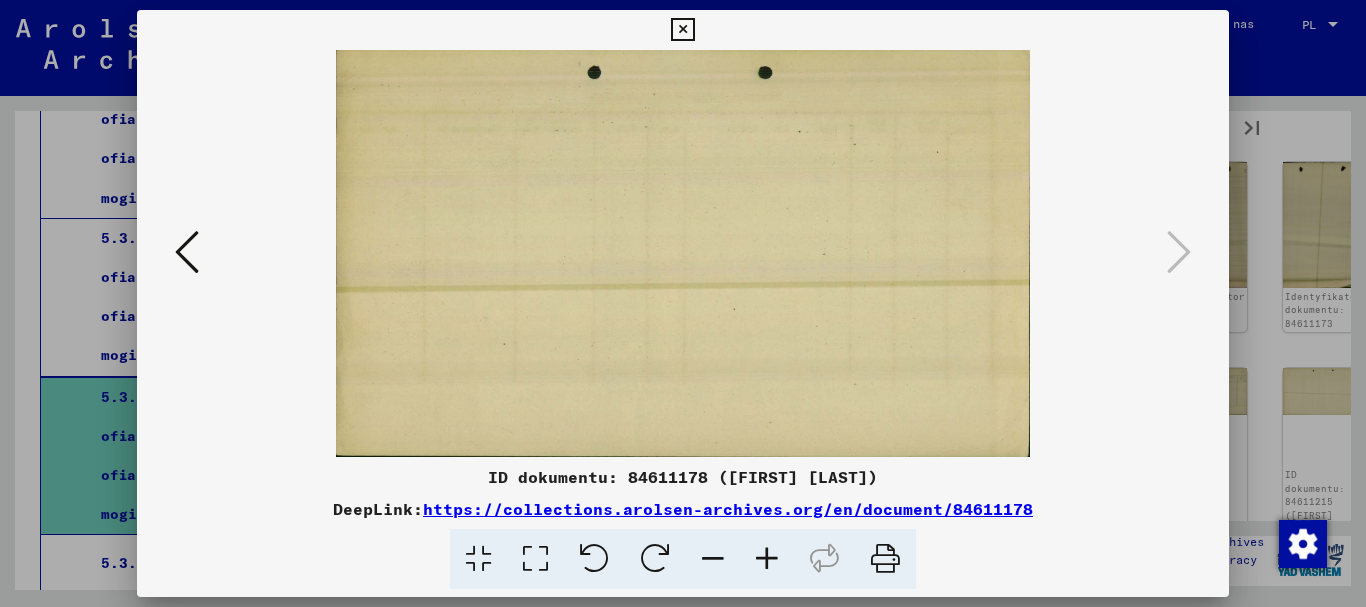 click at bounding box center [682, 30] 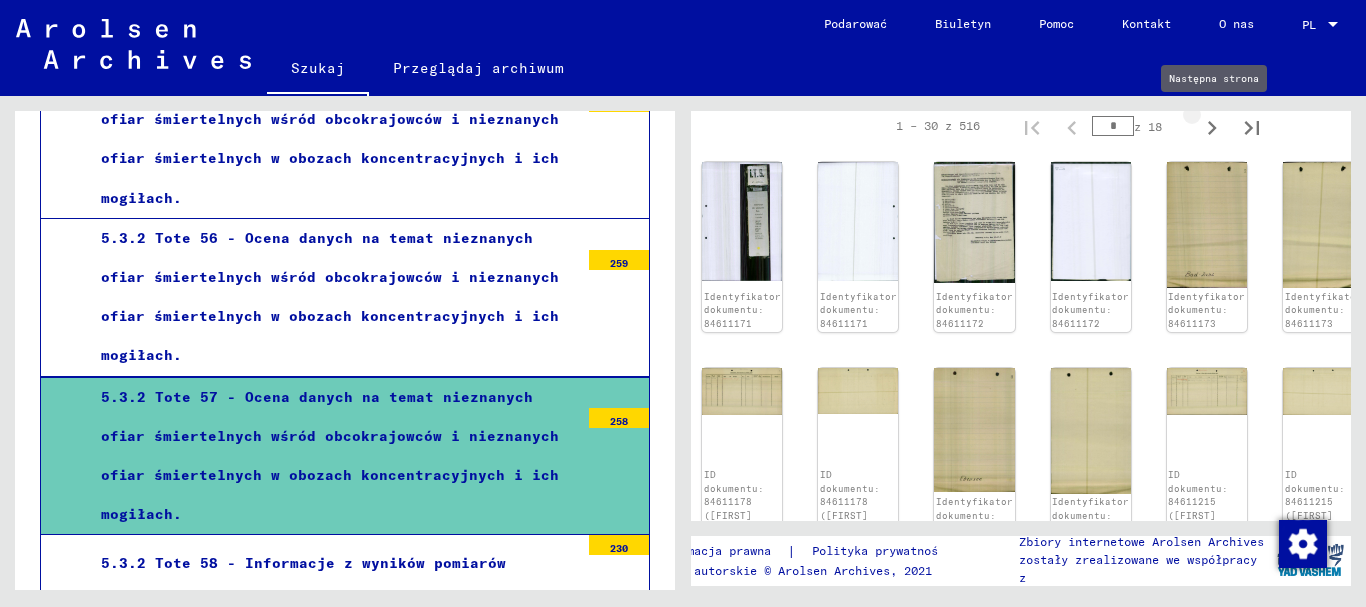 click 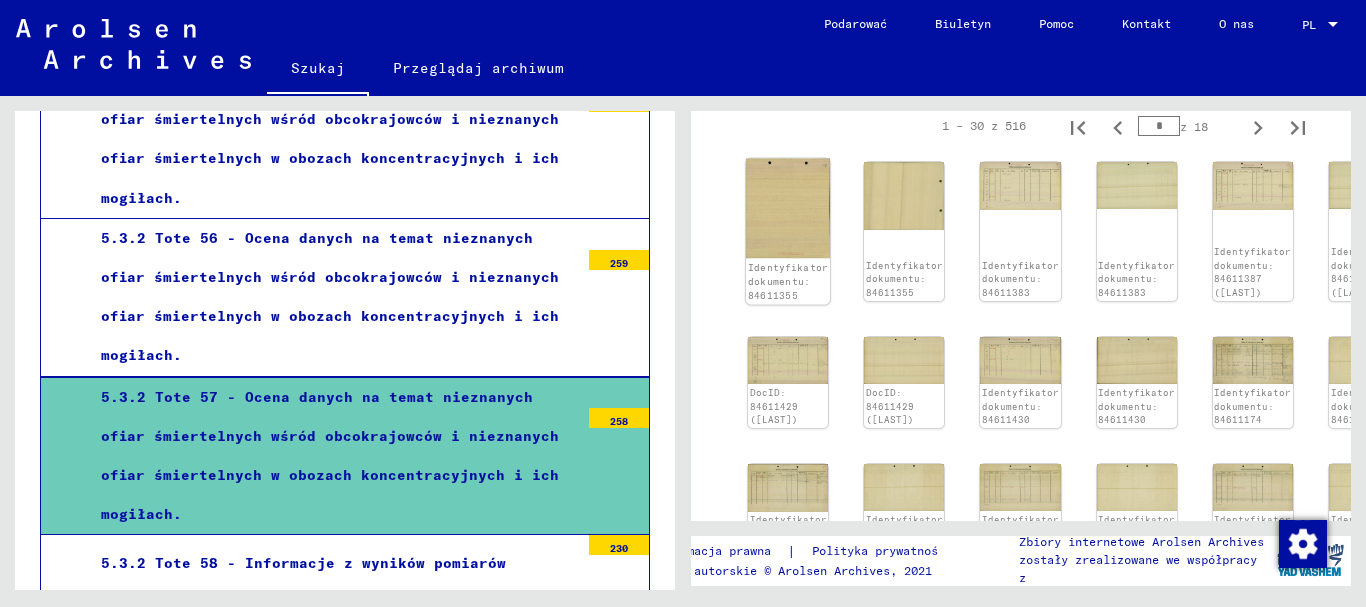 click 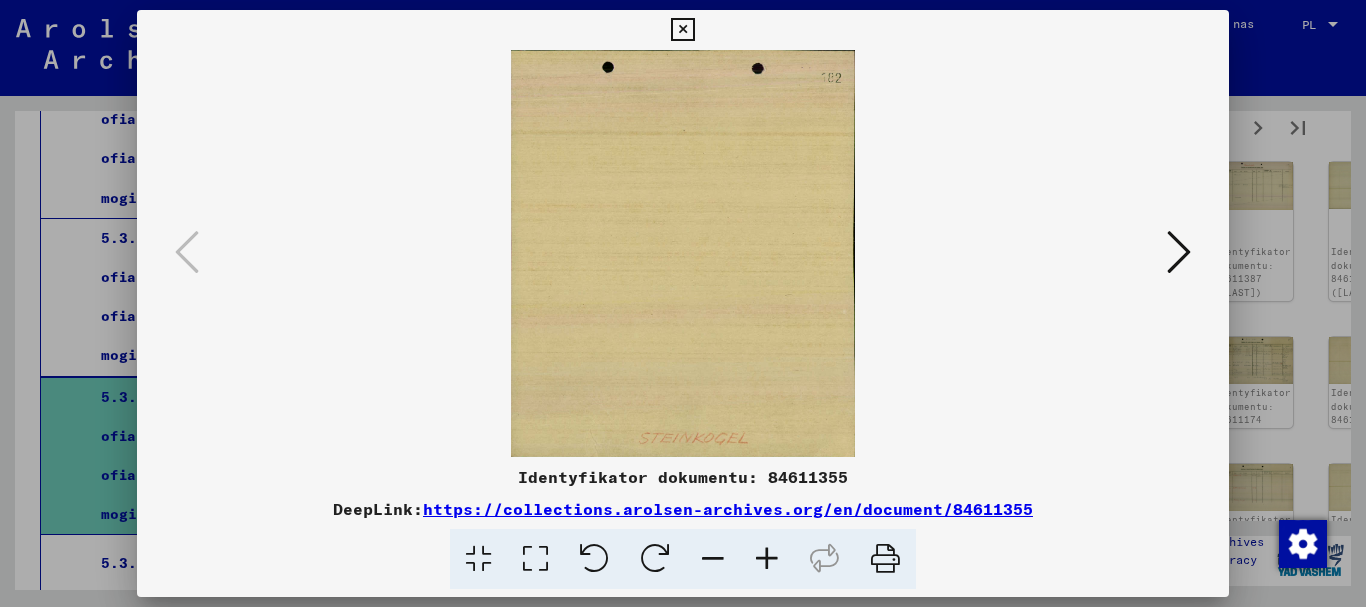 click at bounding box center (1179, 252) 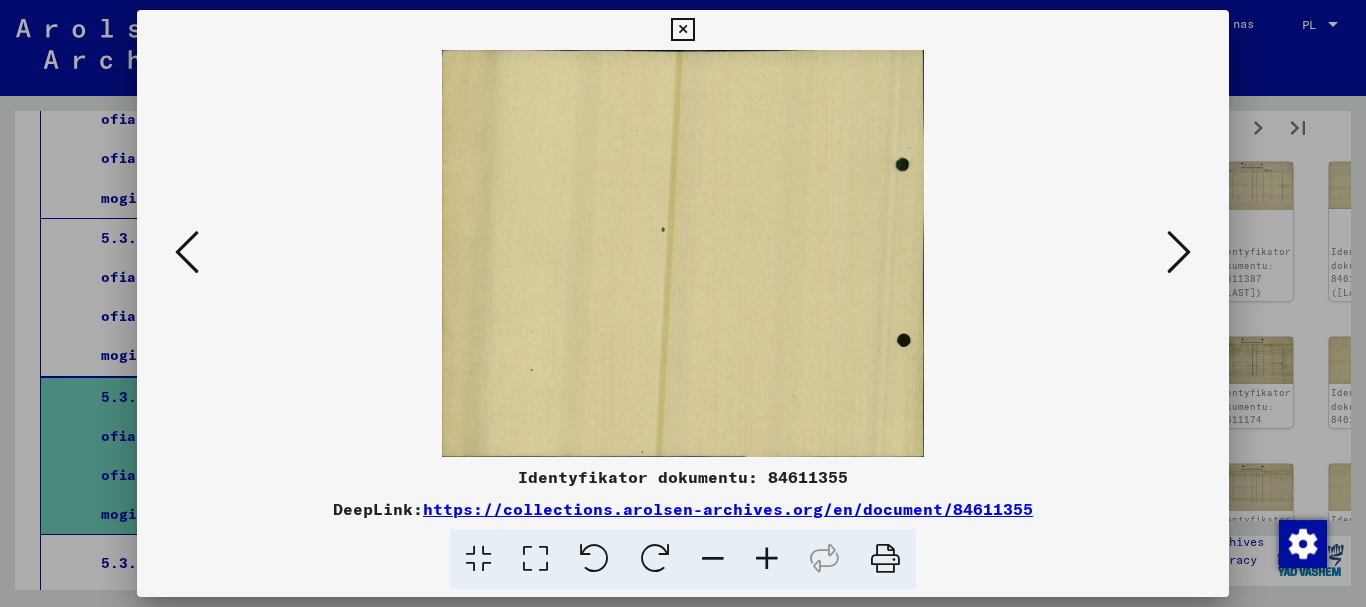 click at bounding box center (1179, 252) 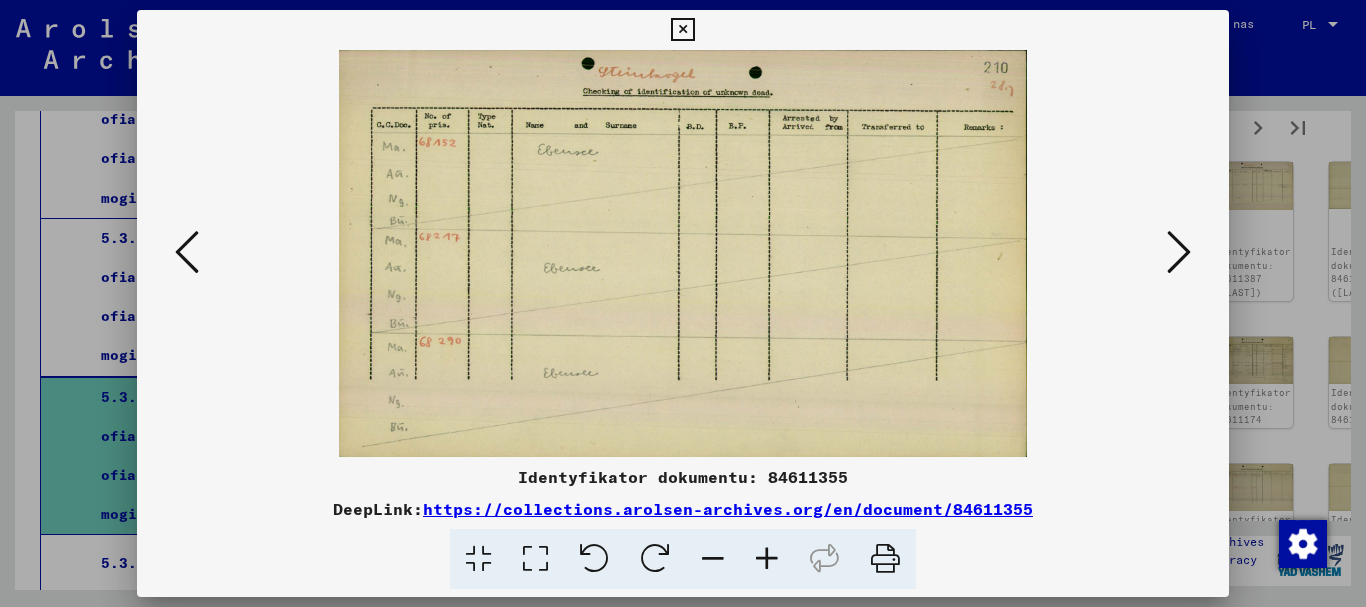 click at bounding box center (1179, 252) 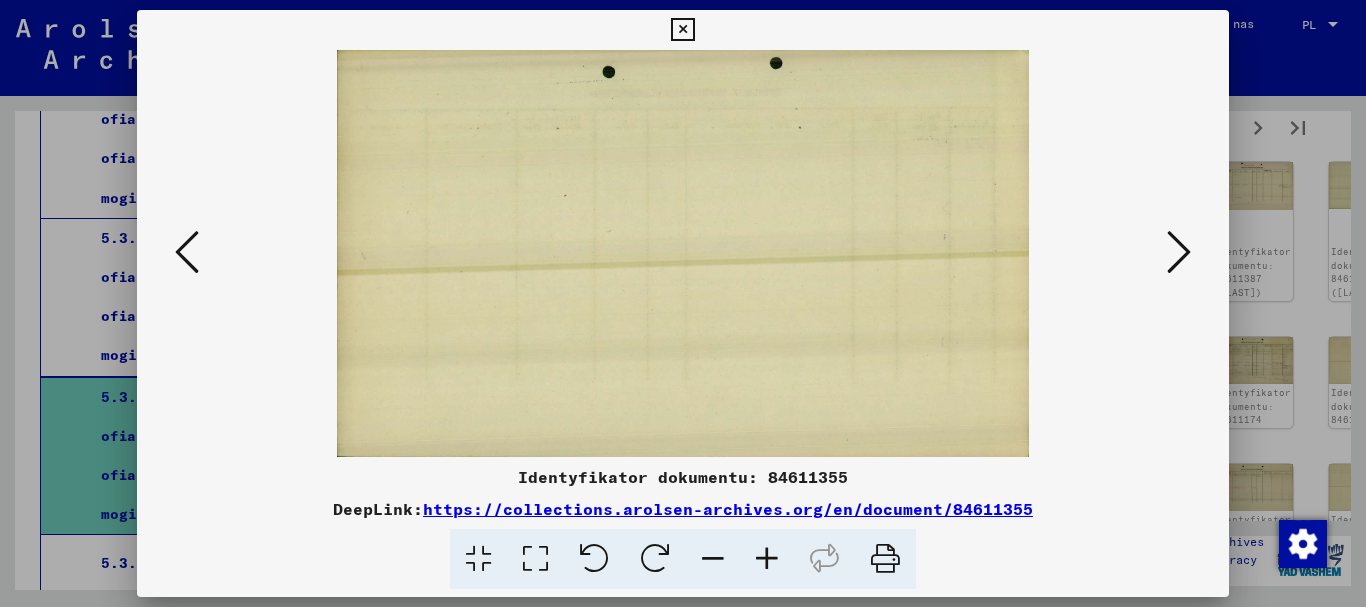 click at bounding box center [1179, 252] 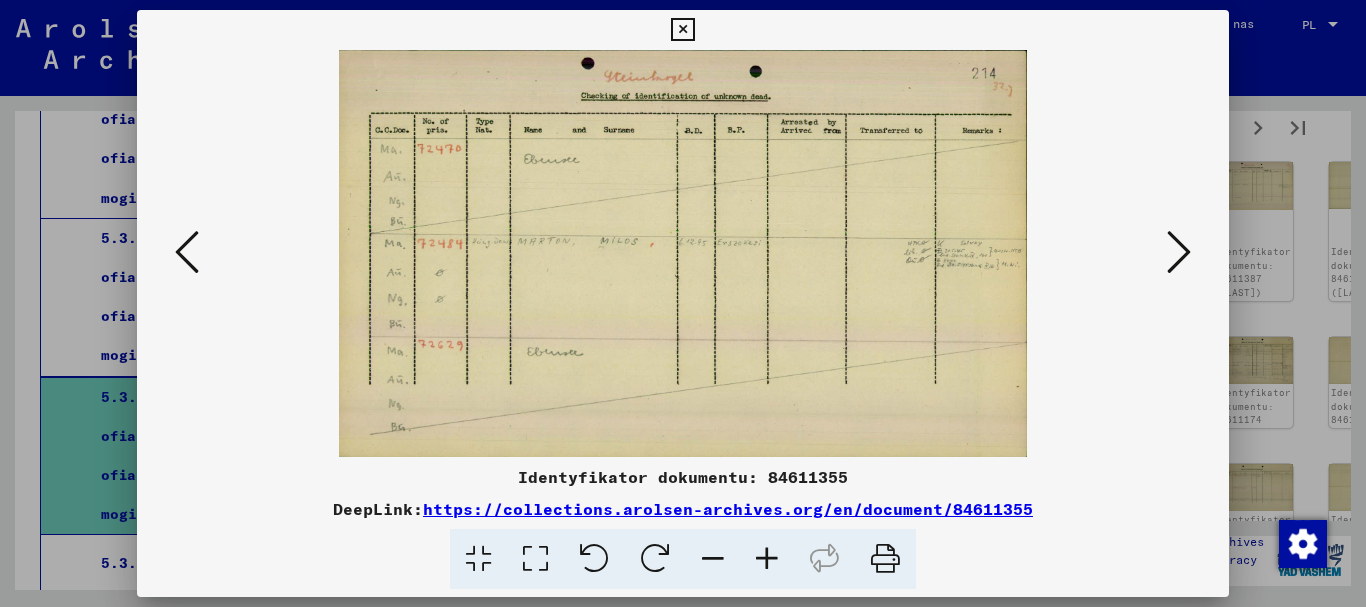 click at bounding box center [1179, 252] 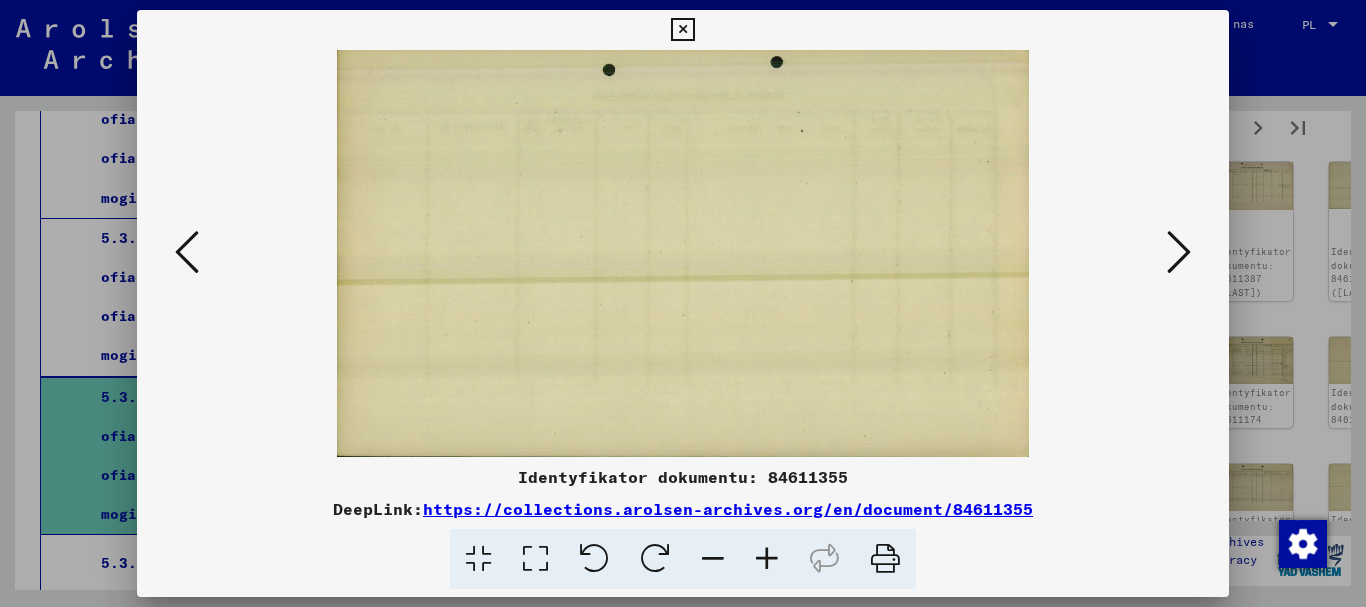 click at bounding box center (1179, 252) 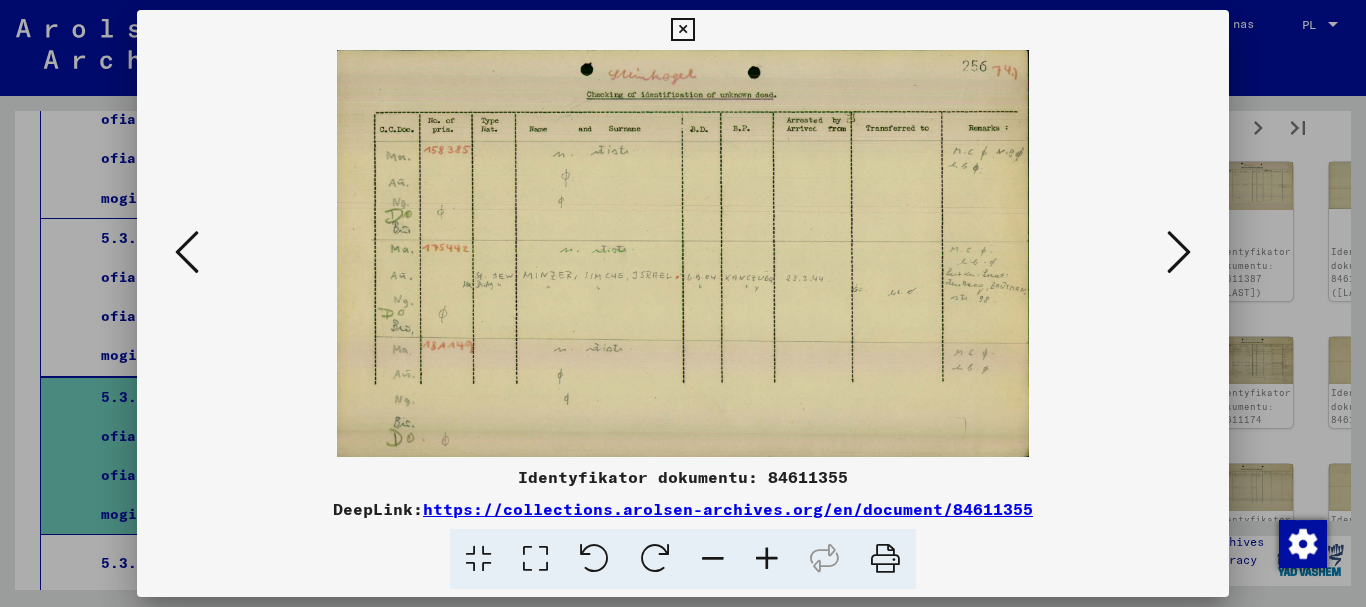 click at bounding box center (1179, 252) 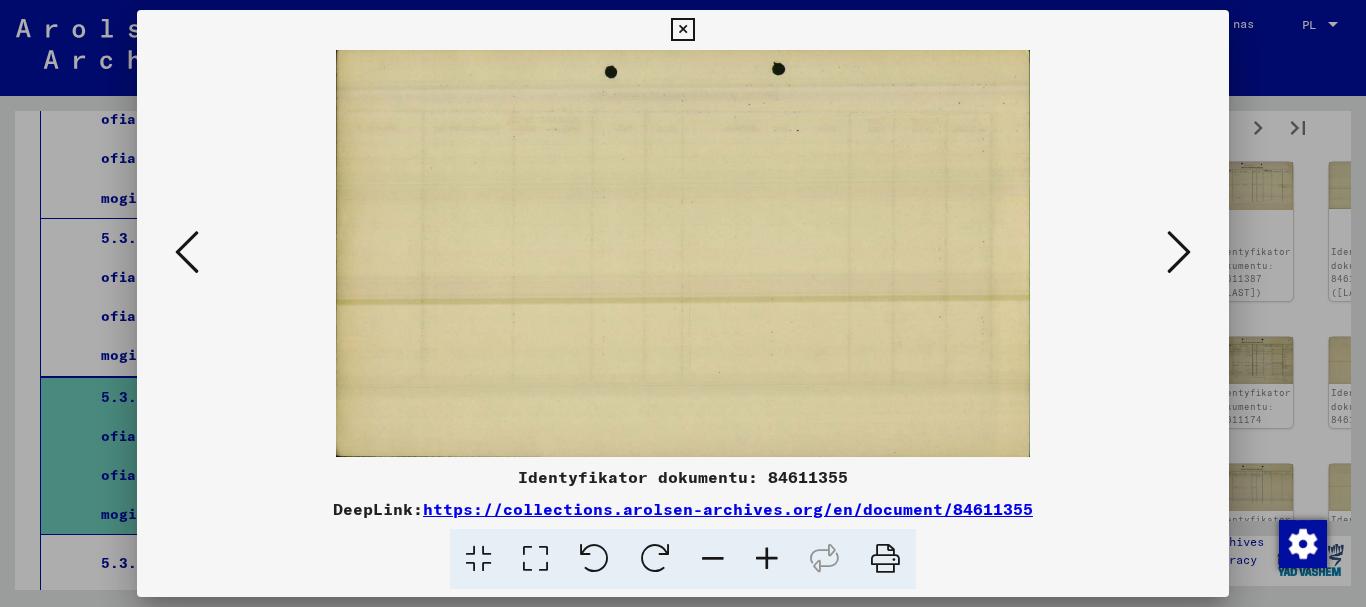 click at bounding box center (1179, 252) 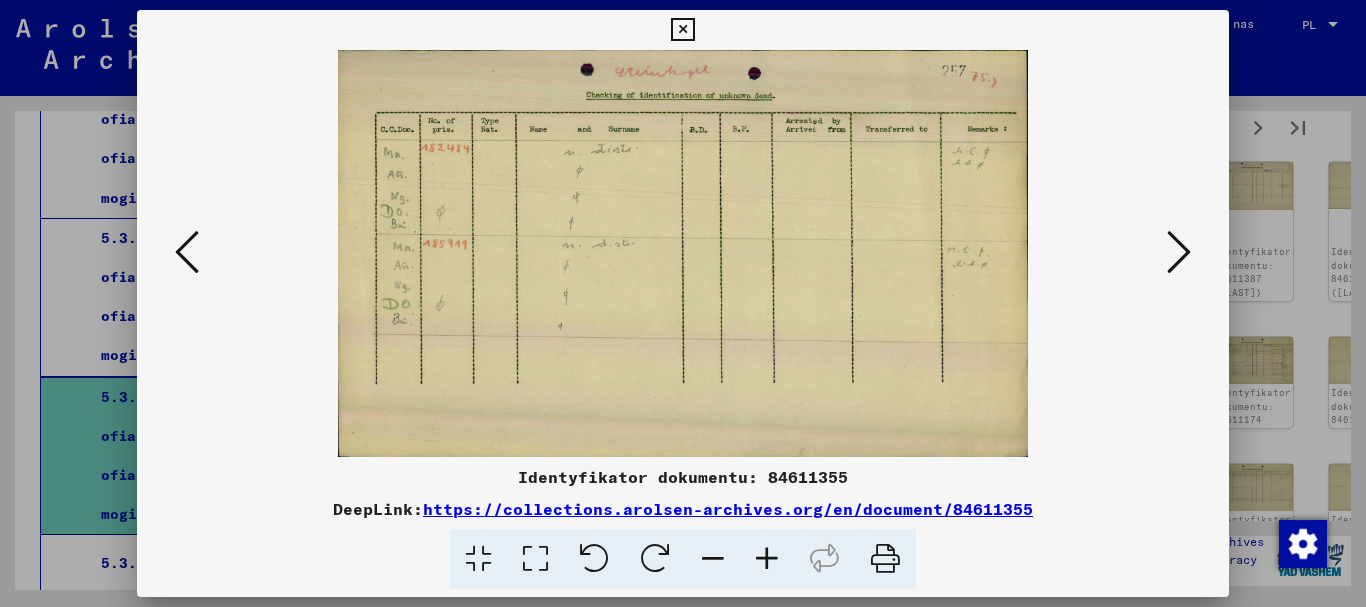 click at bounding box center [1179, 252] 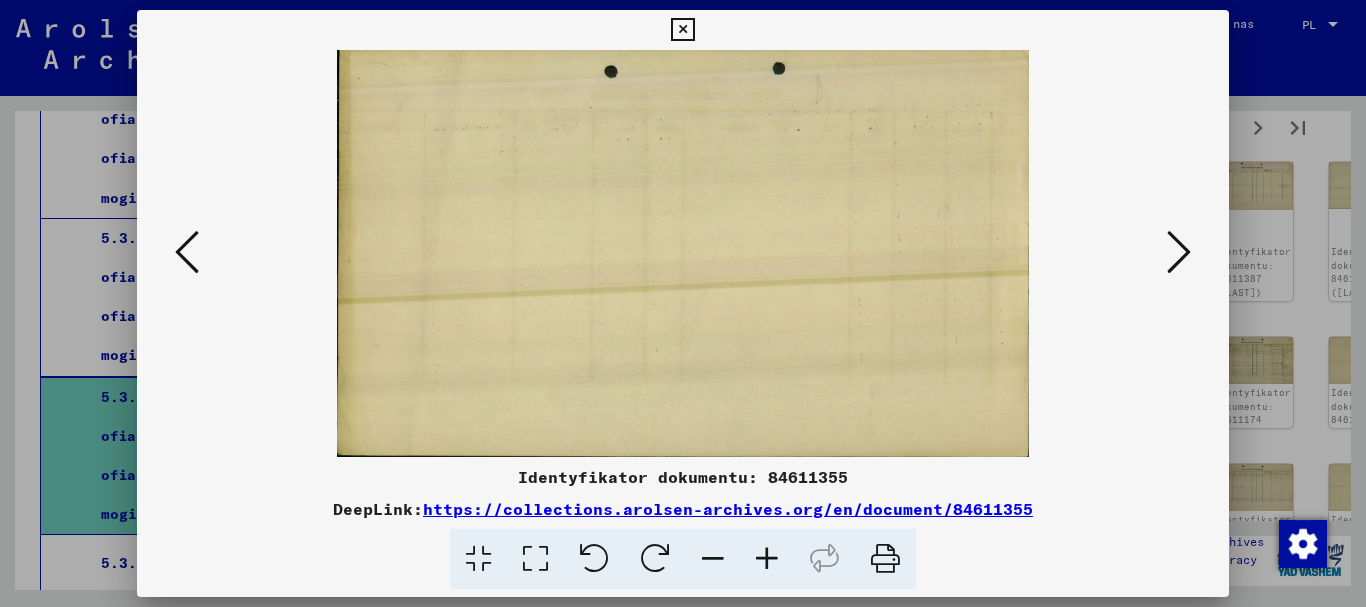 click at bounding box center (1179, 252) 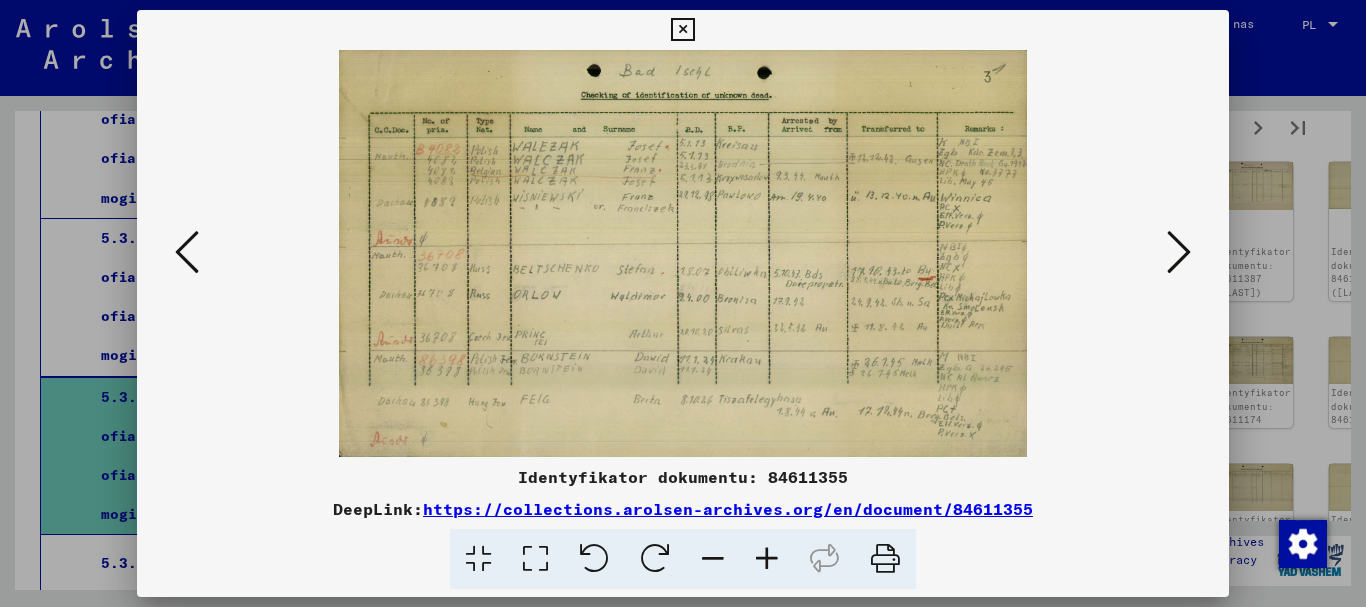 click at bounding box center [1179, 252] 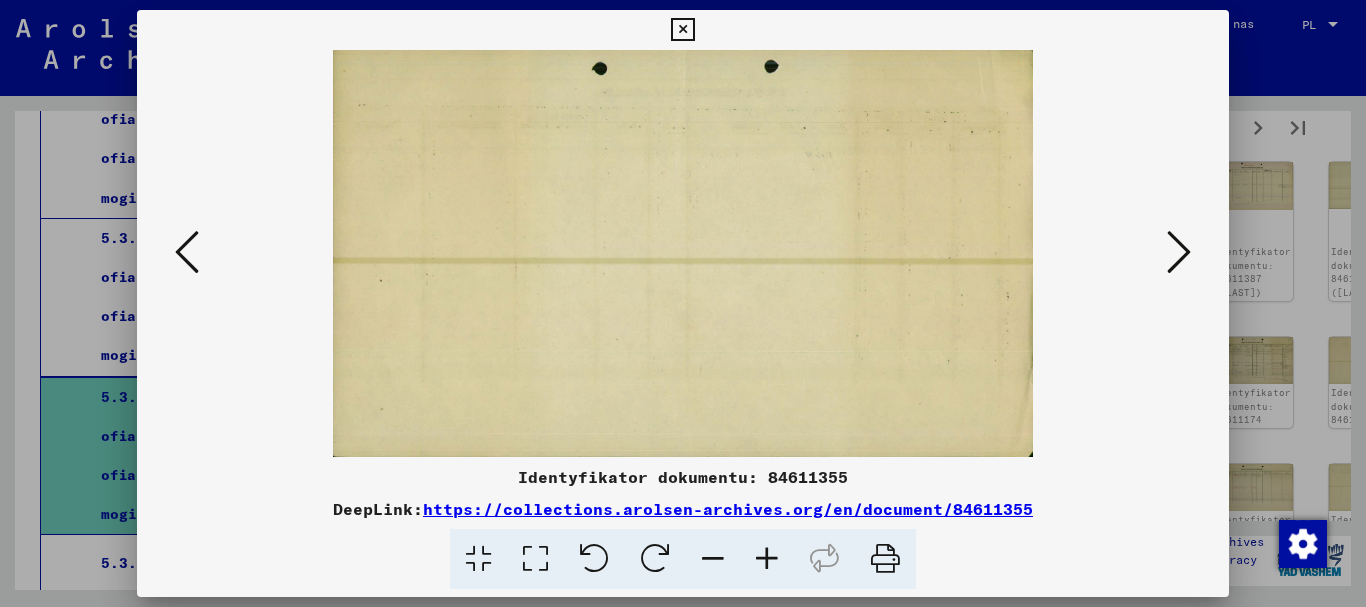 click at bounding box center [1179, 252] 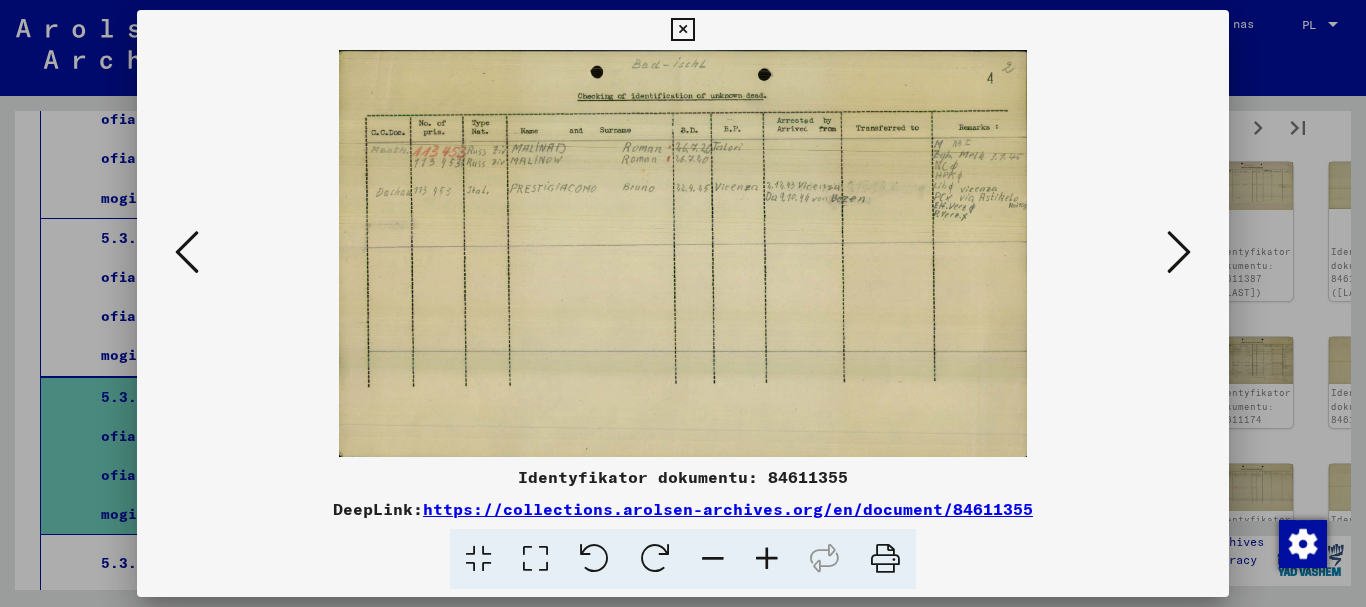 click at bounding box center (1179, 252) 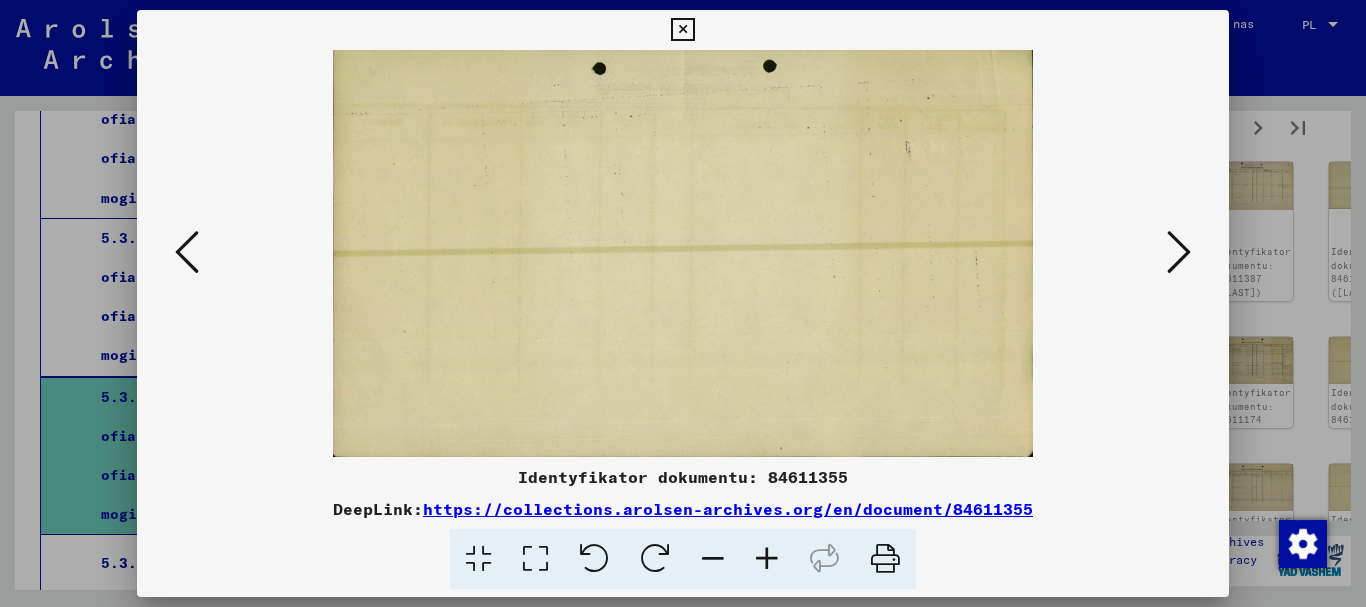 click at bounding box center (1179, 252) 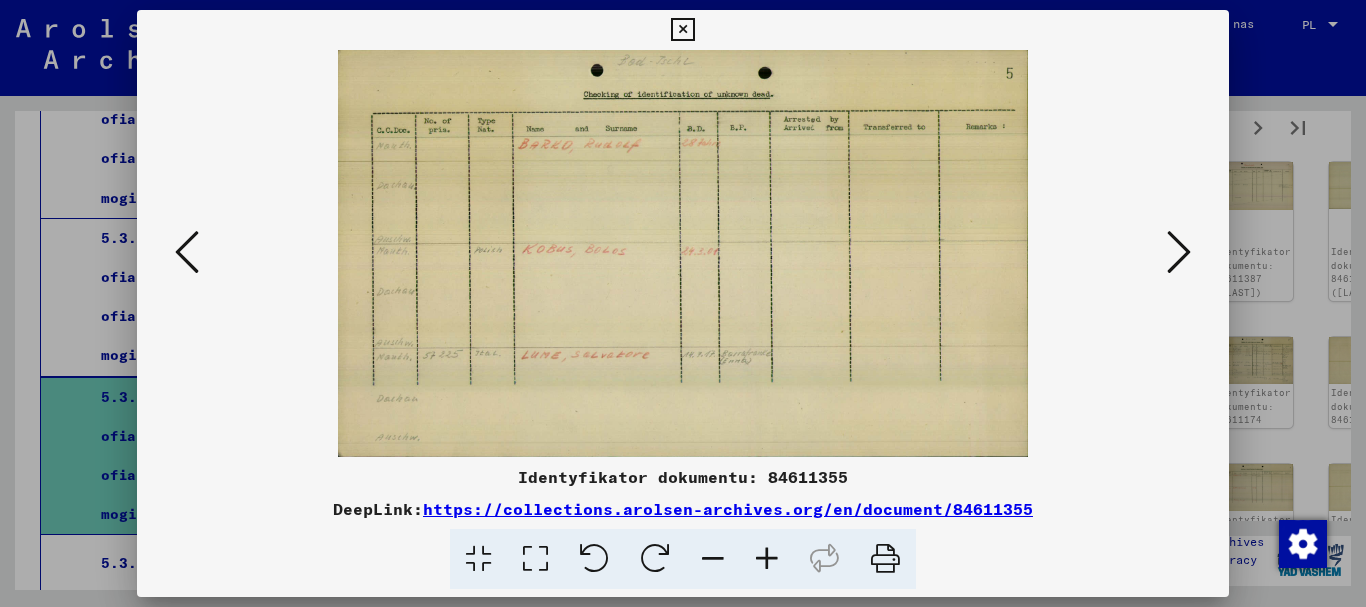 click at bounding box center [1179, 252] 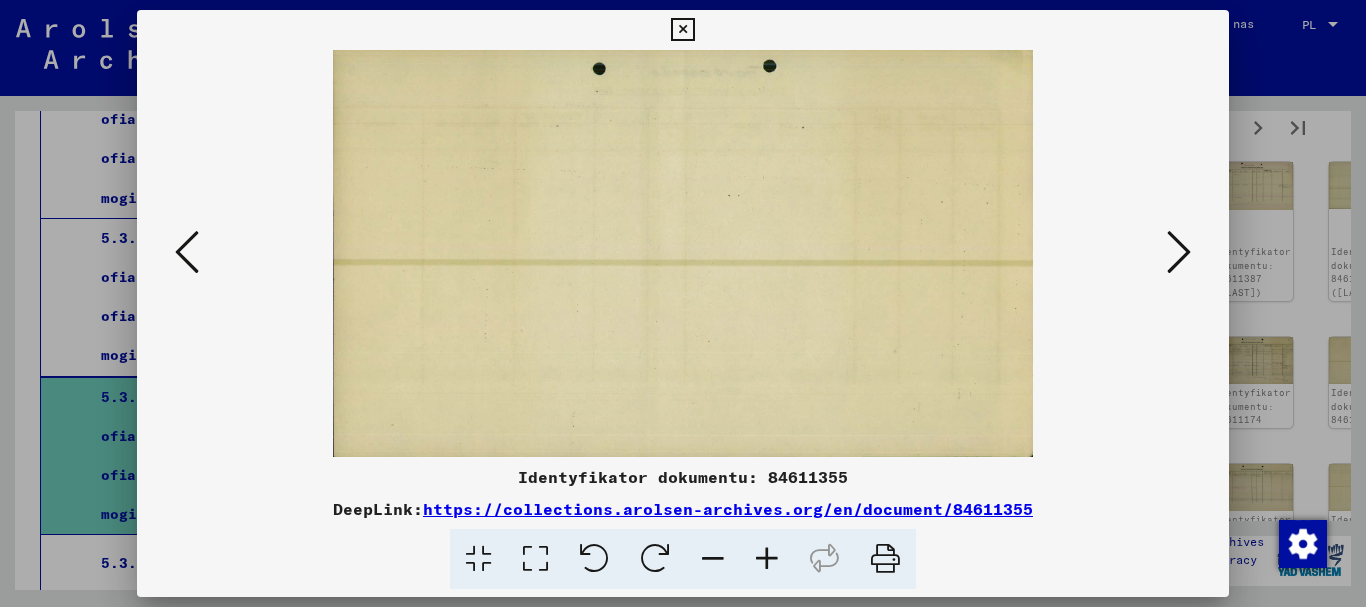 click at bounding box center (1179, 252) 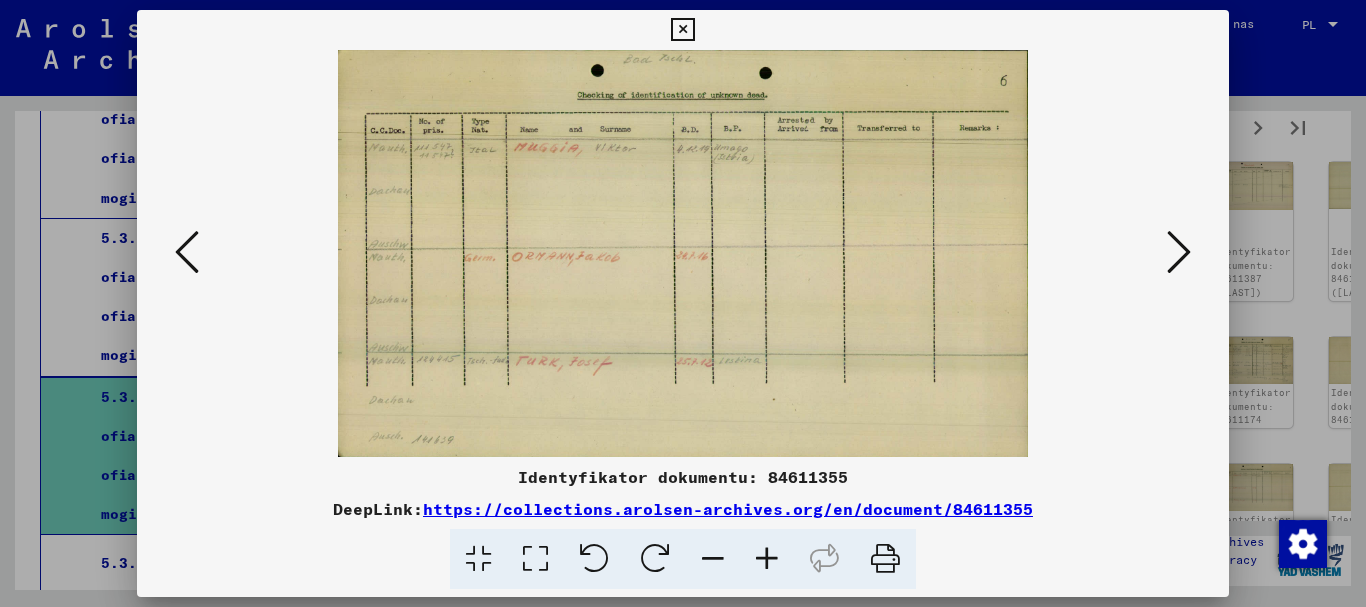 click at bounding box center [1179, 252] 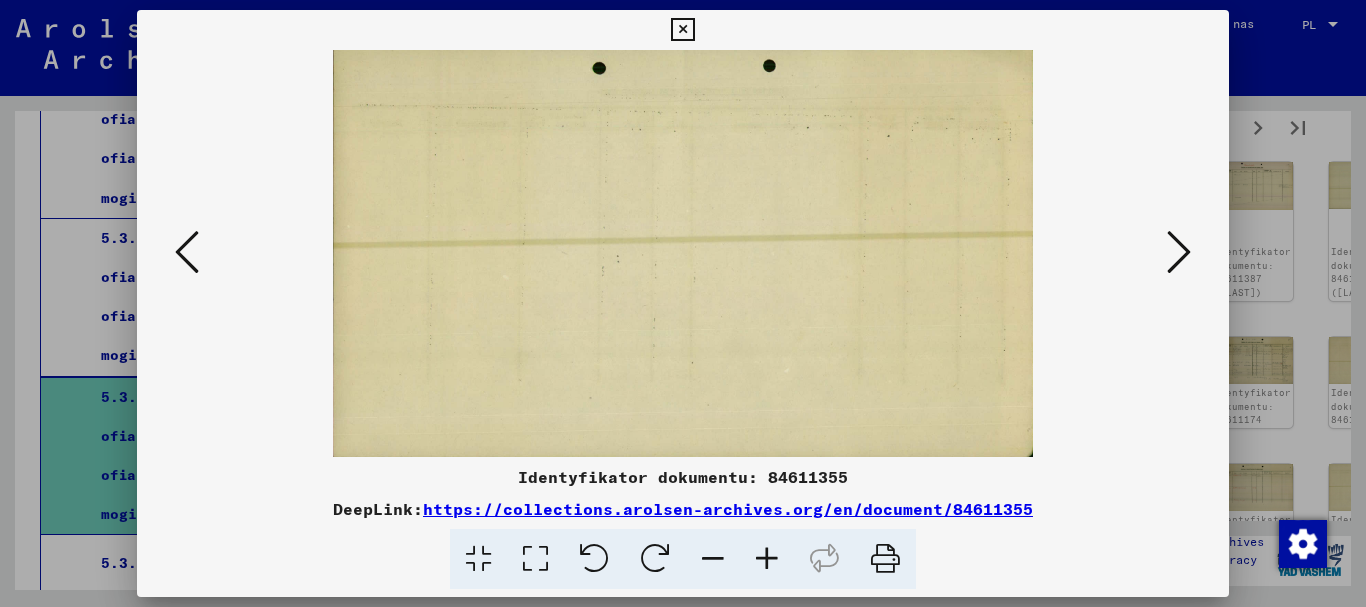 click at bounding box center (1179, 252) 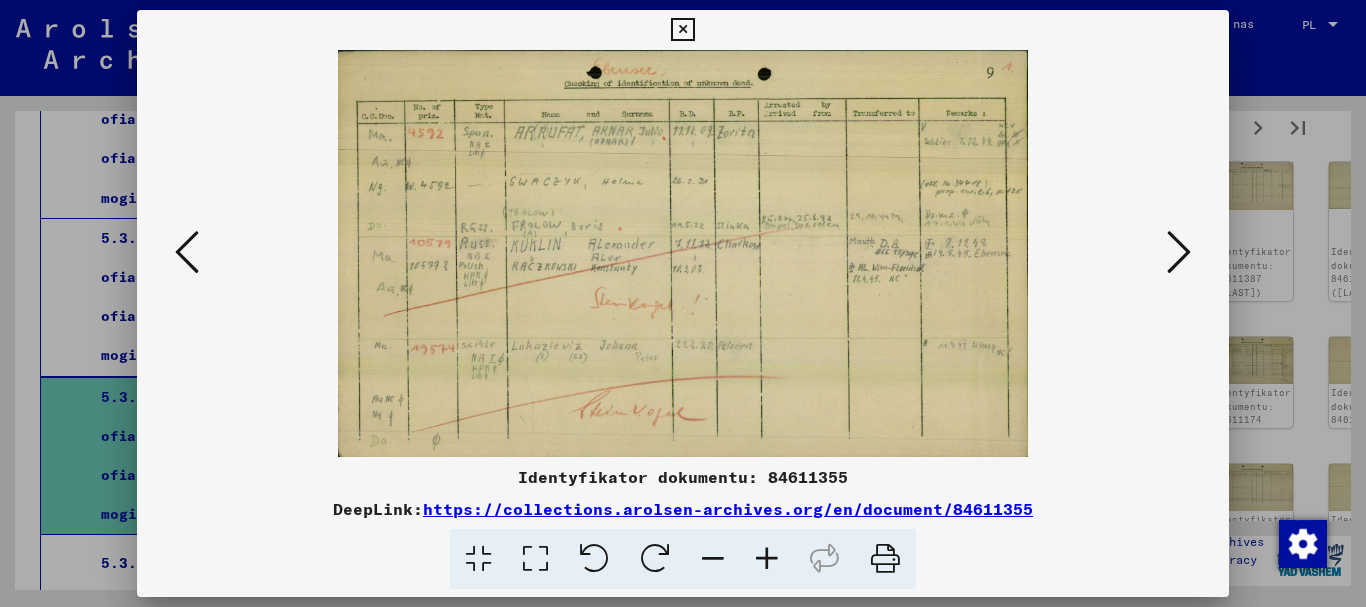 click at bounding box center (1179, 252) 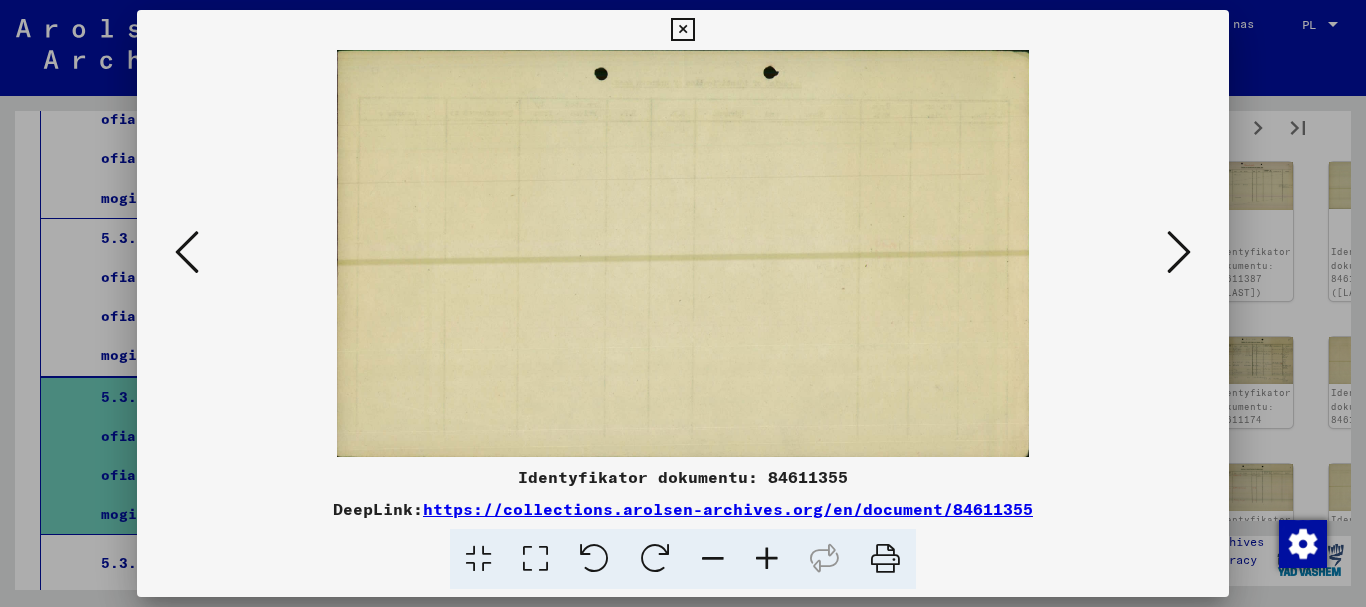 click at bounding box center [1179, 252] 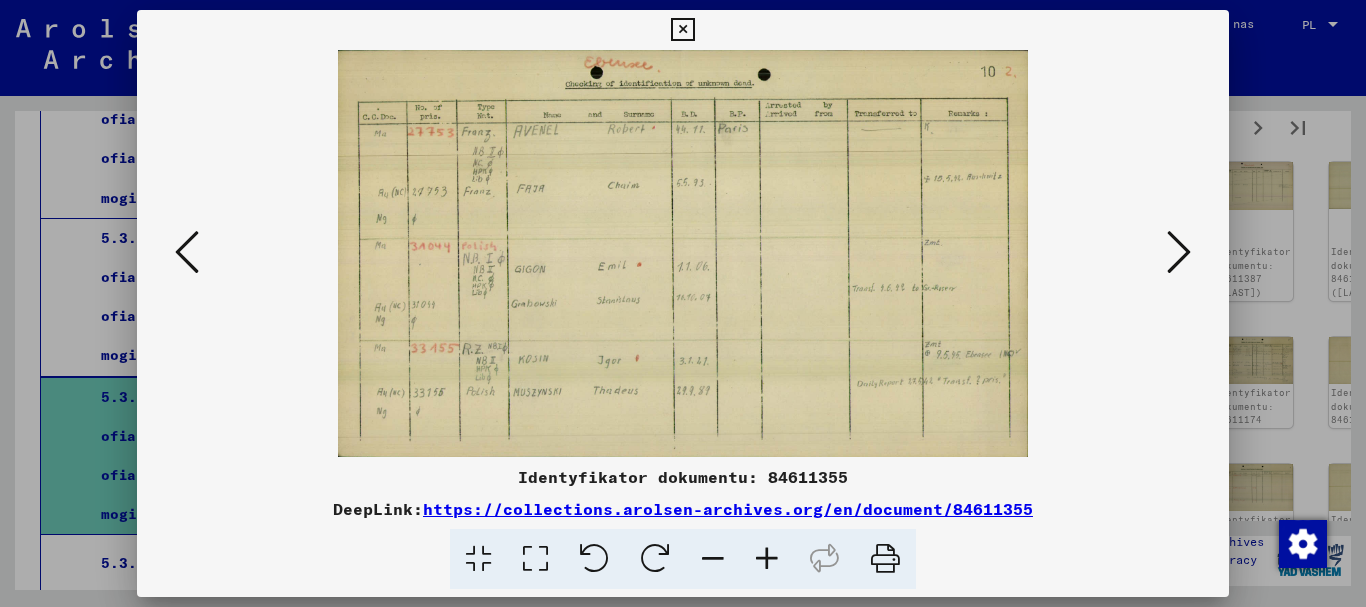 click at bounding box center (1179, 252) 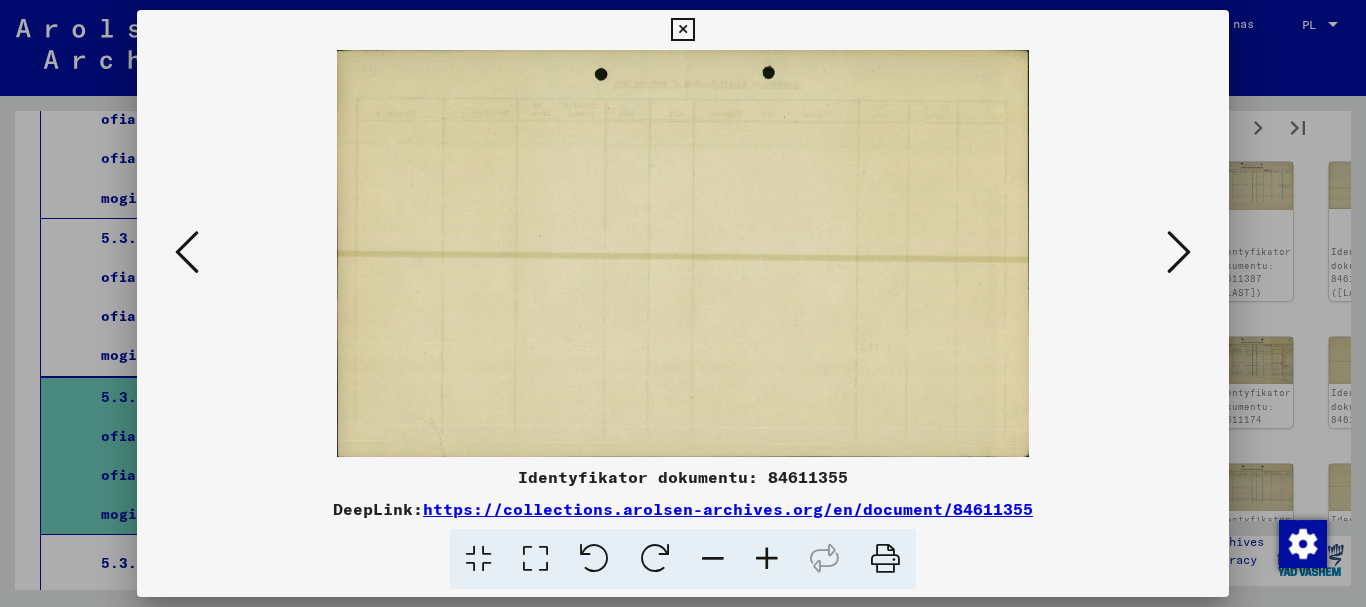 click at bounding box center (1179, 252) 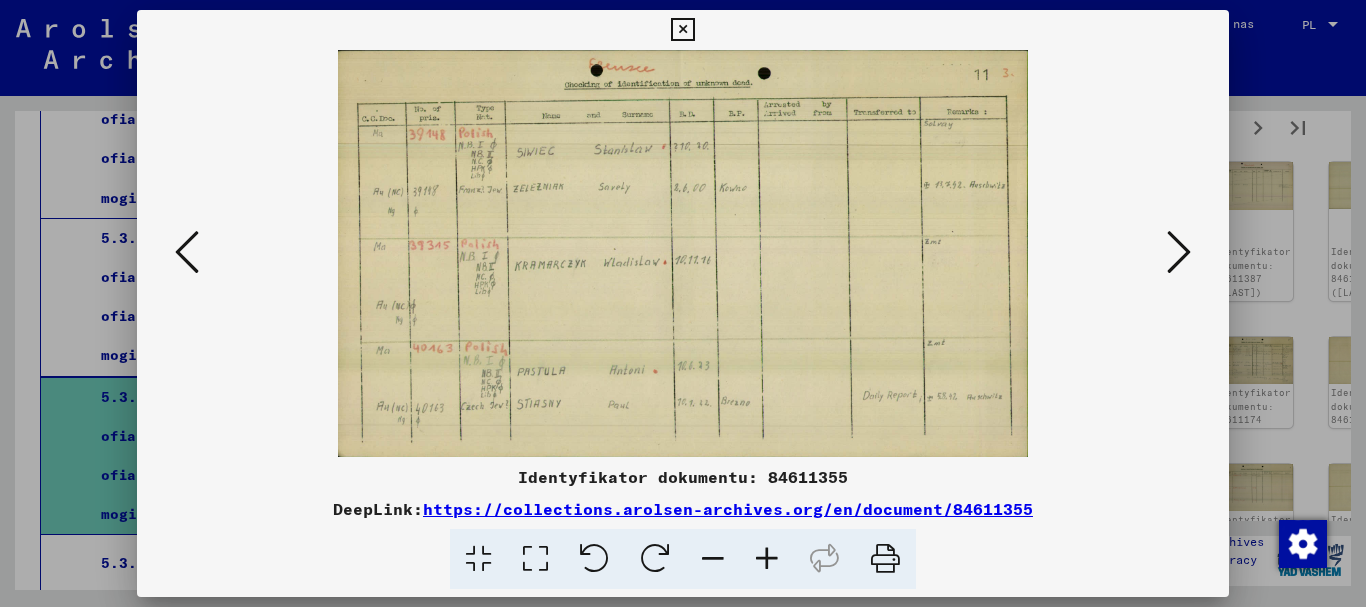 click at bounding box center [1179, 252] 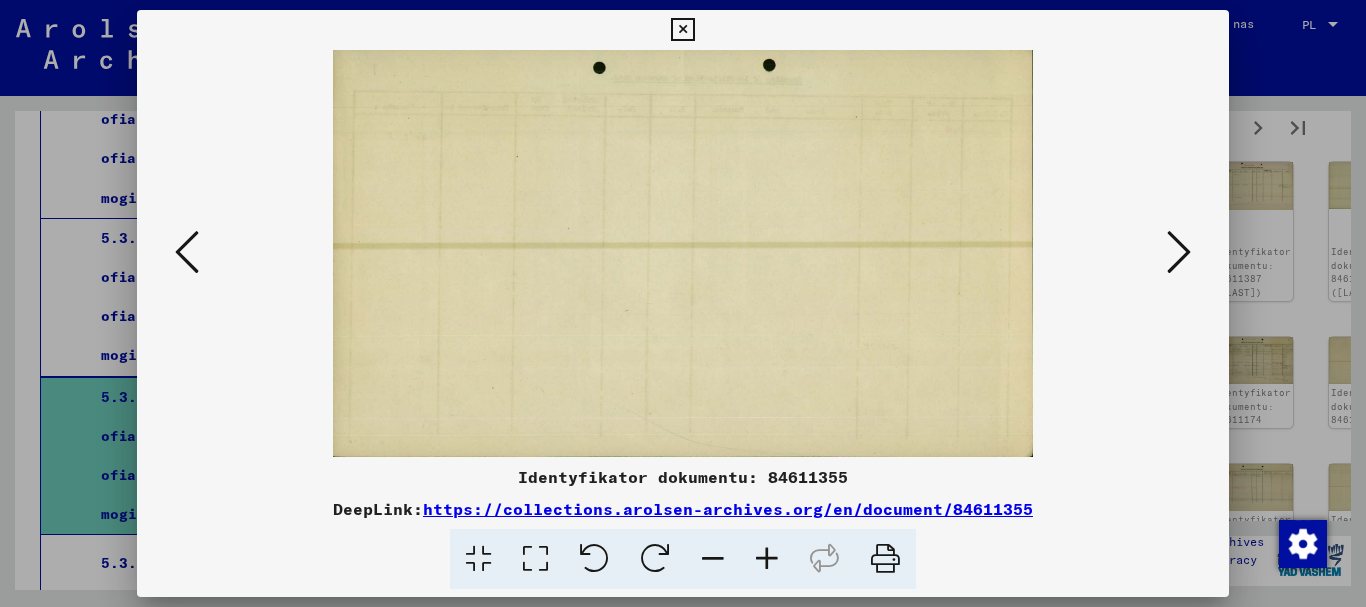 click at bounding box center [1179, 252] 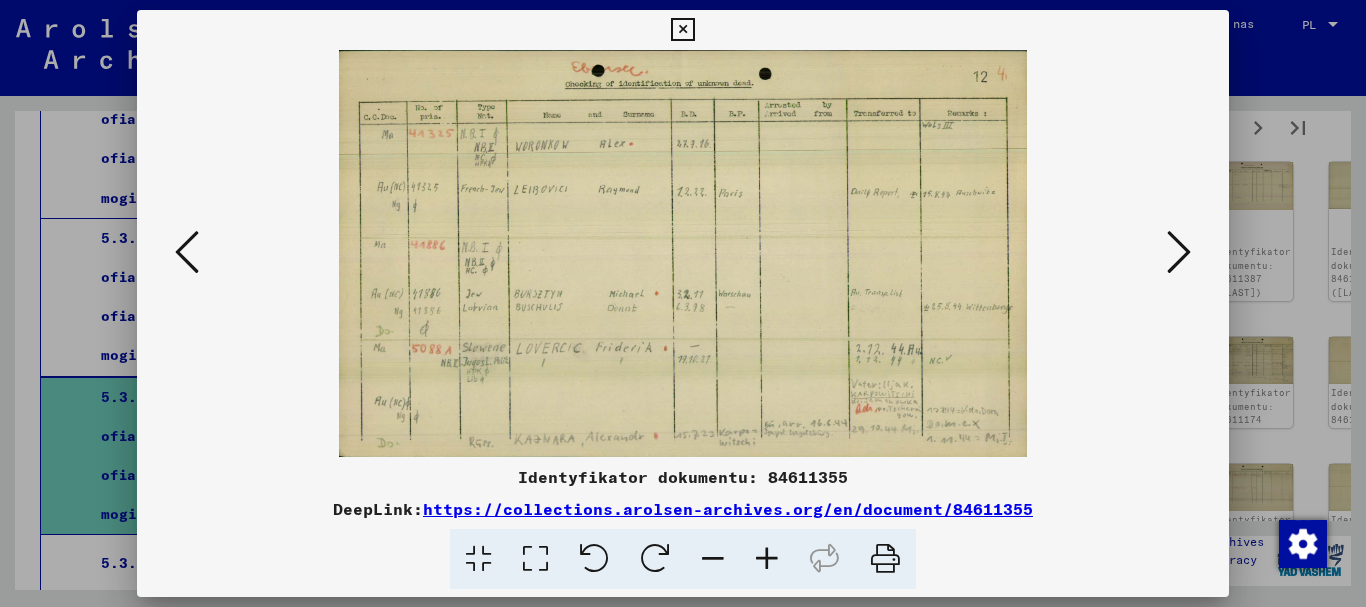click at bounding box center [1179, 252] 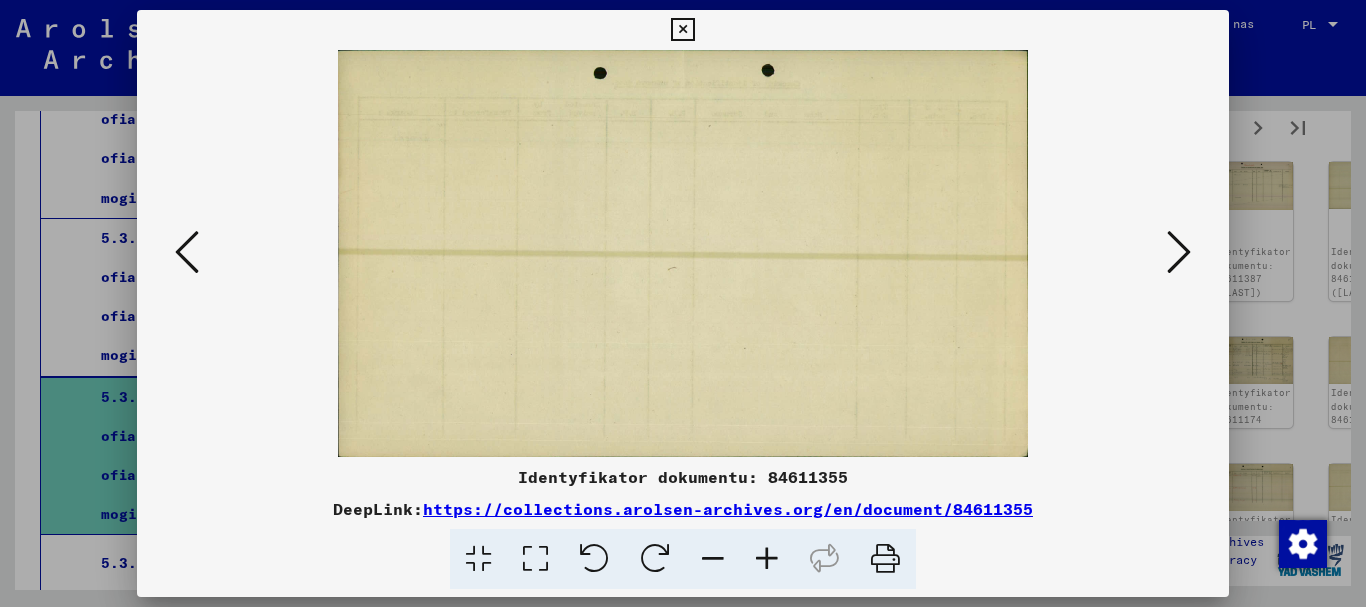 click at bounding box center [1179, 252] 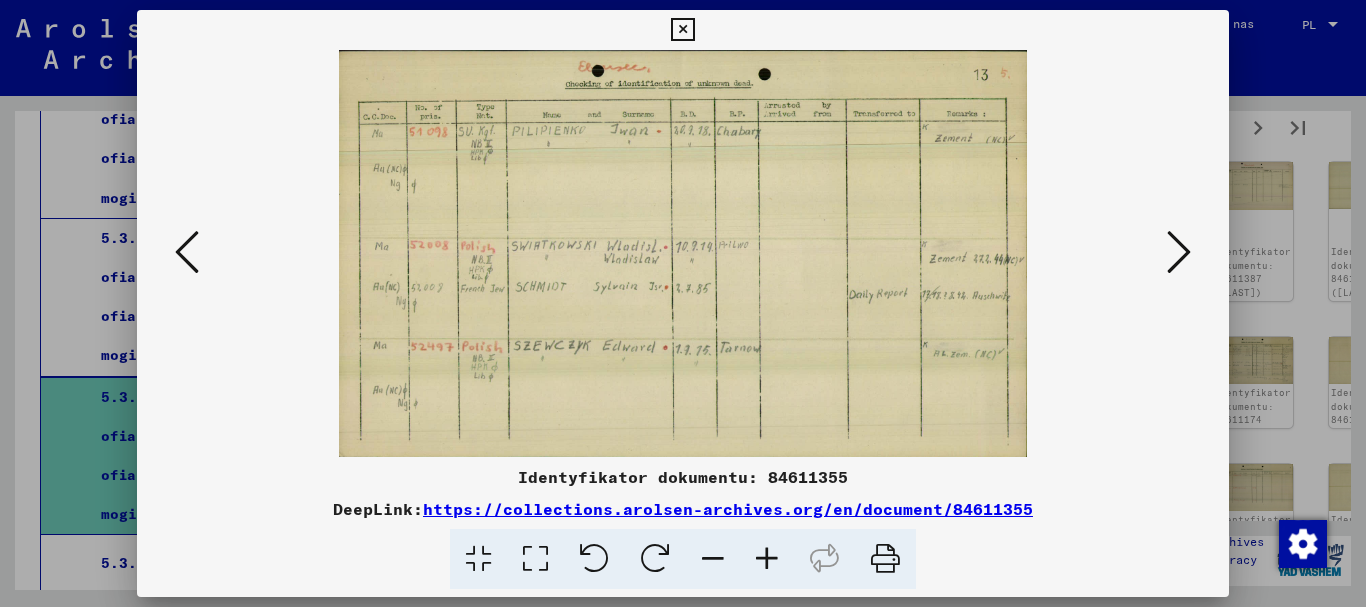 click at bounding box center (1179, 252) 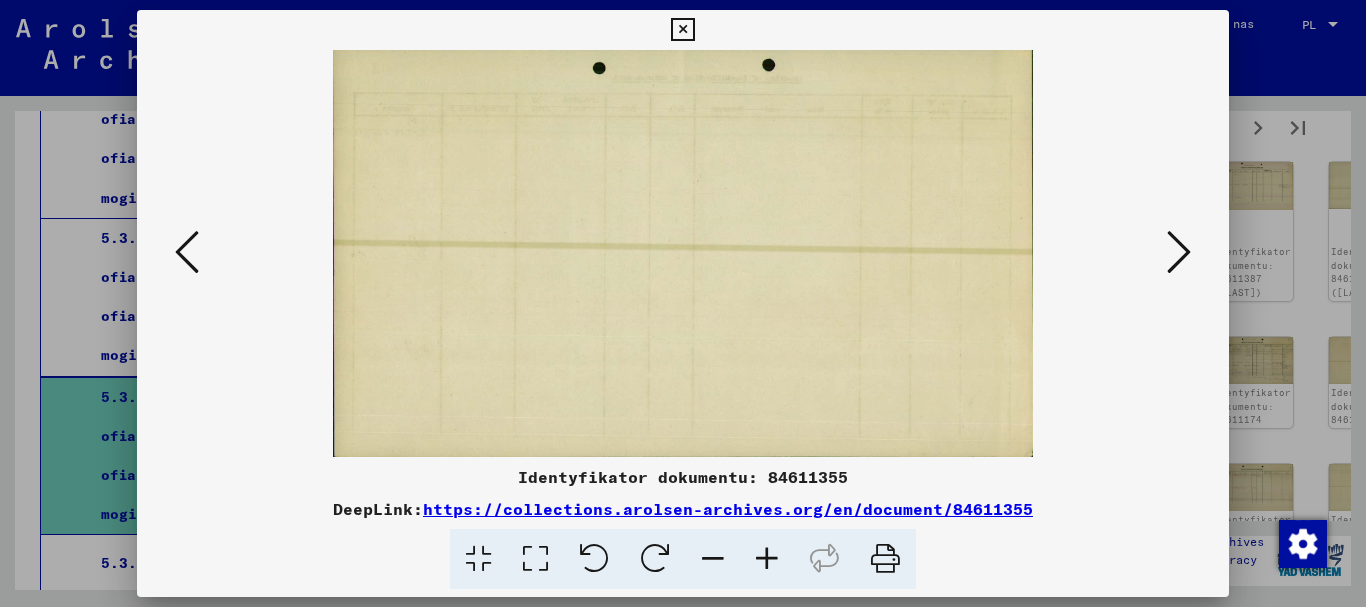 click at bounding box center [1179, 252] 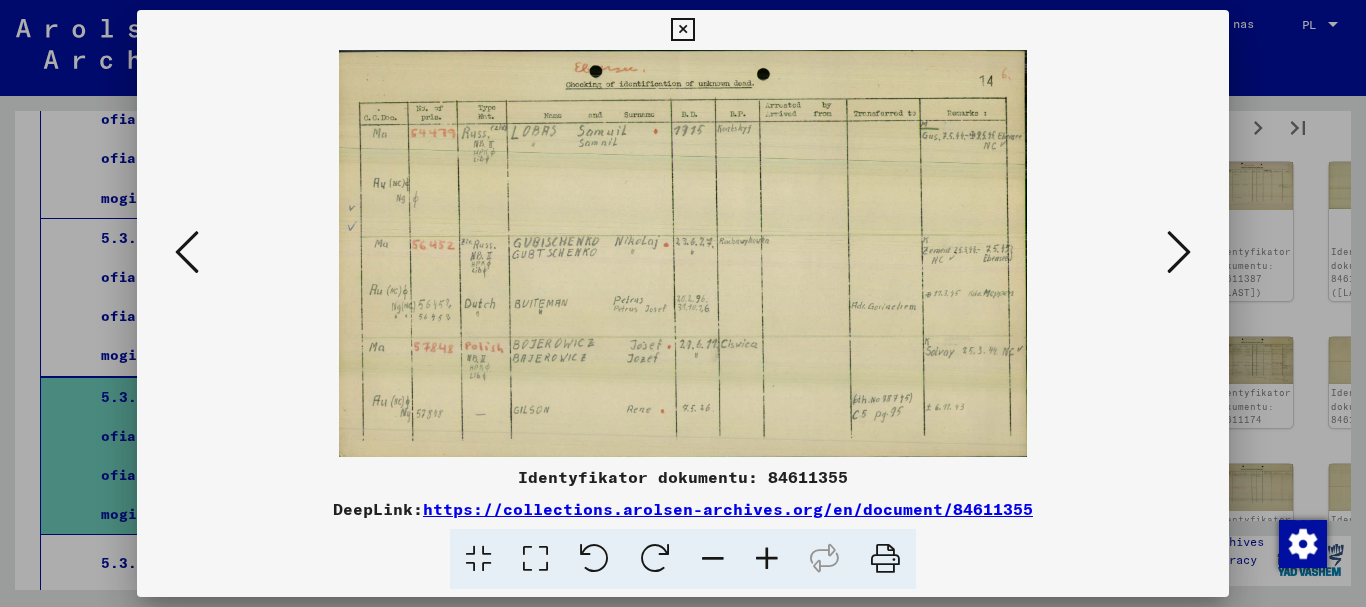 click at bounding box center (1179, 252) 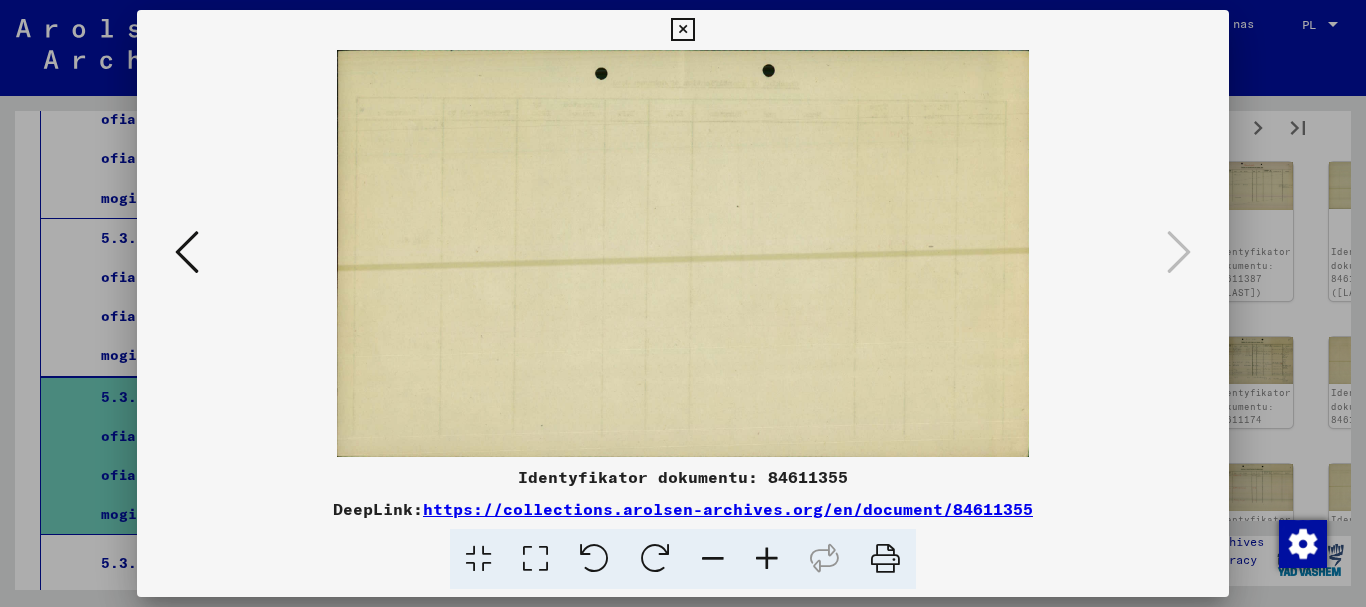 click at bounding box center (682, 30) 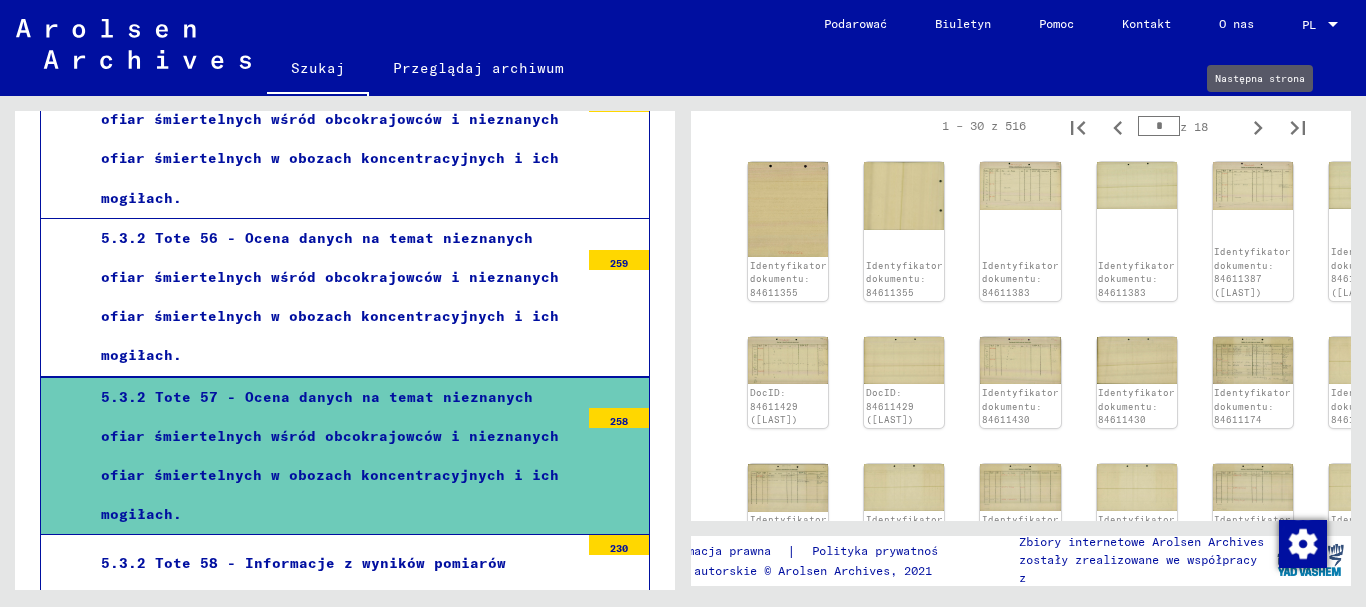 click 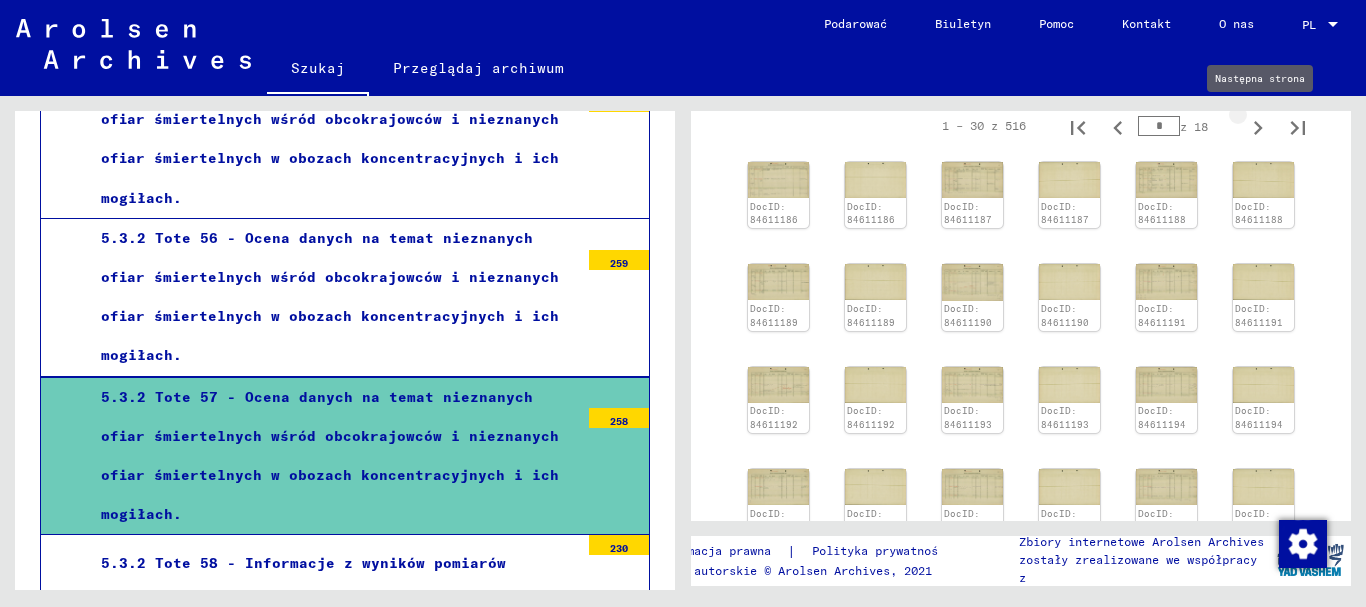 type on "*" 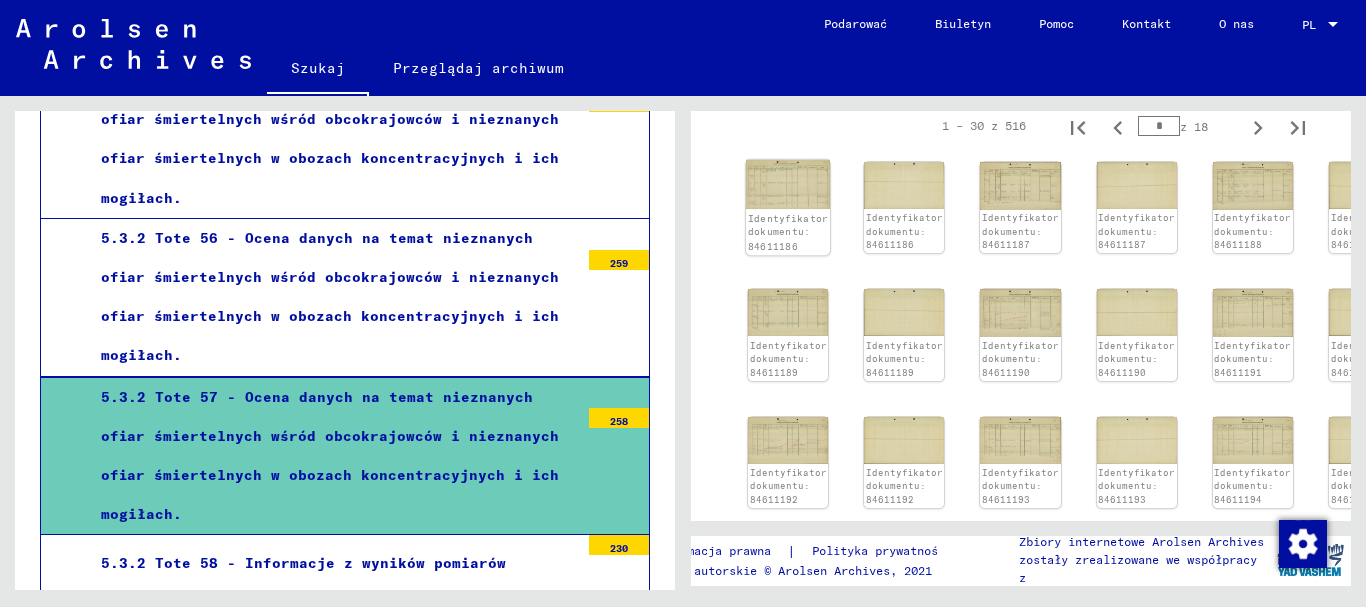click 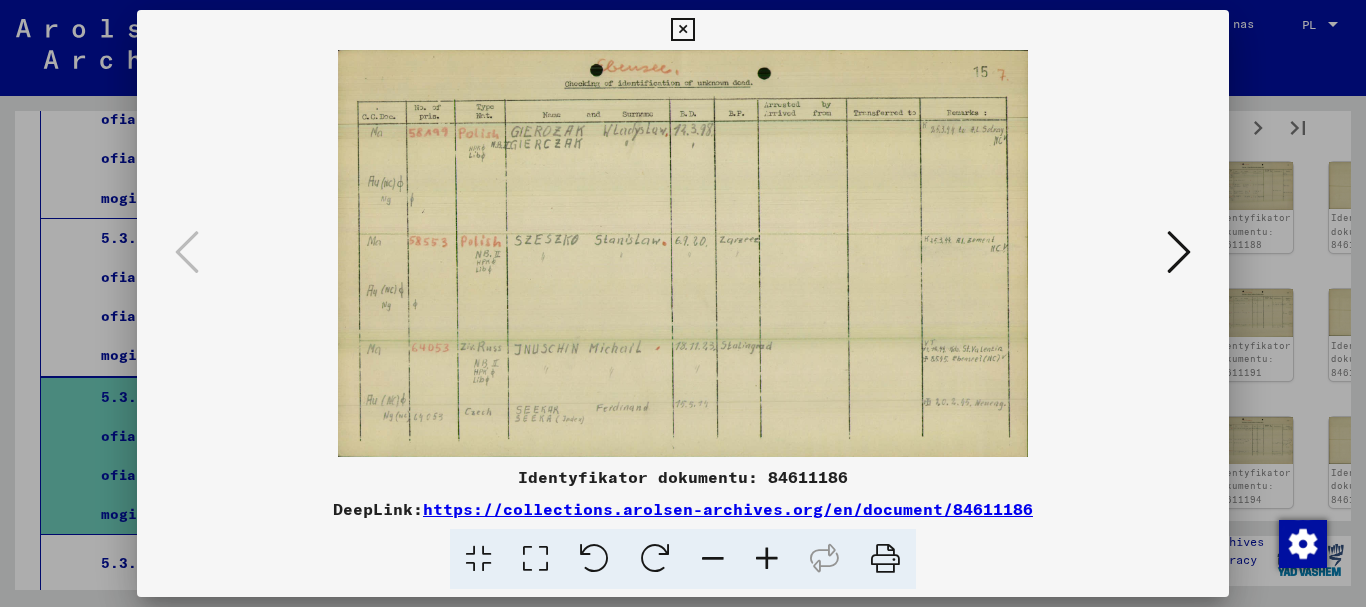 click at bounding box center (1179, 252) 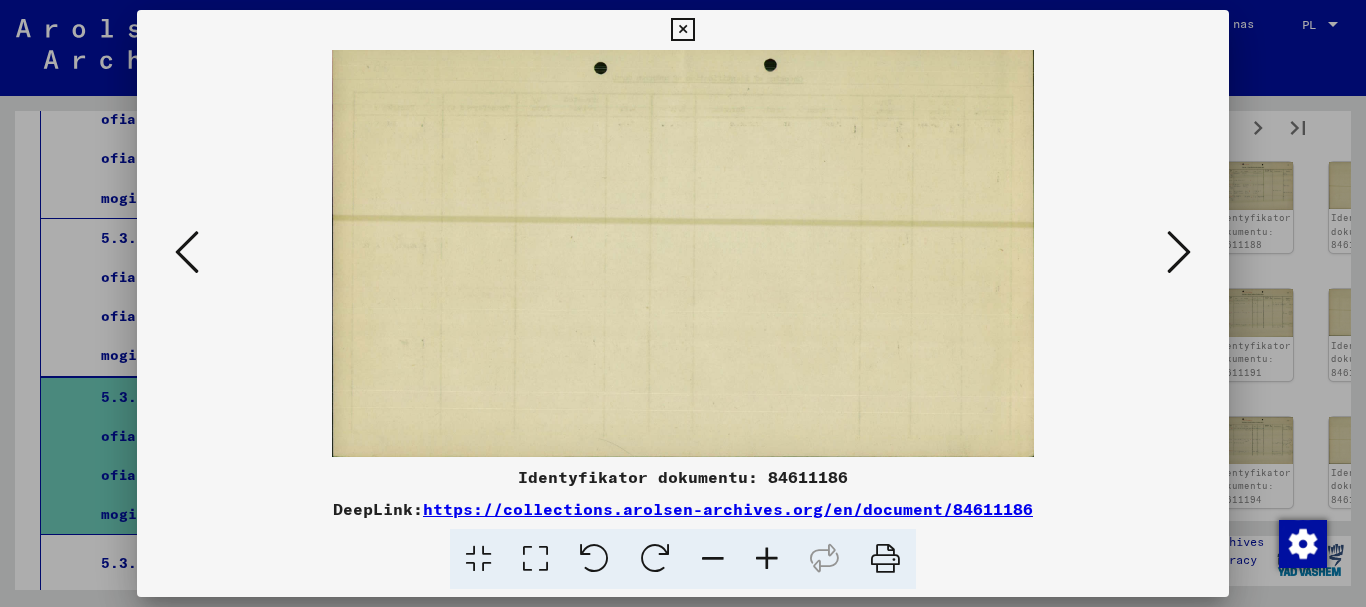 click at bounding box center [1179, 252] 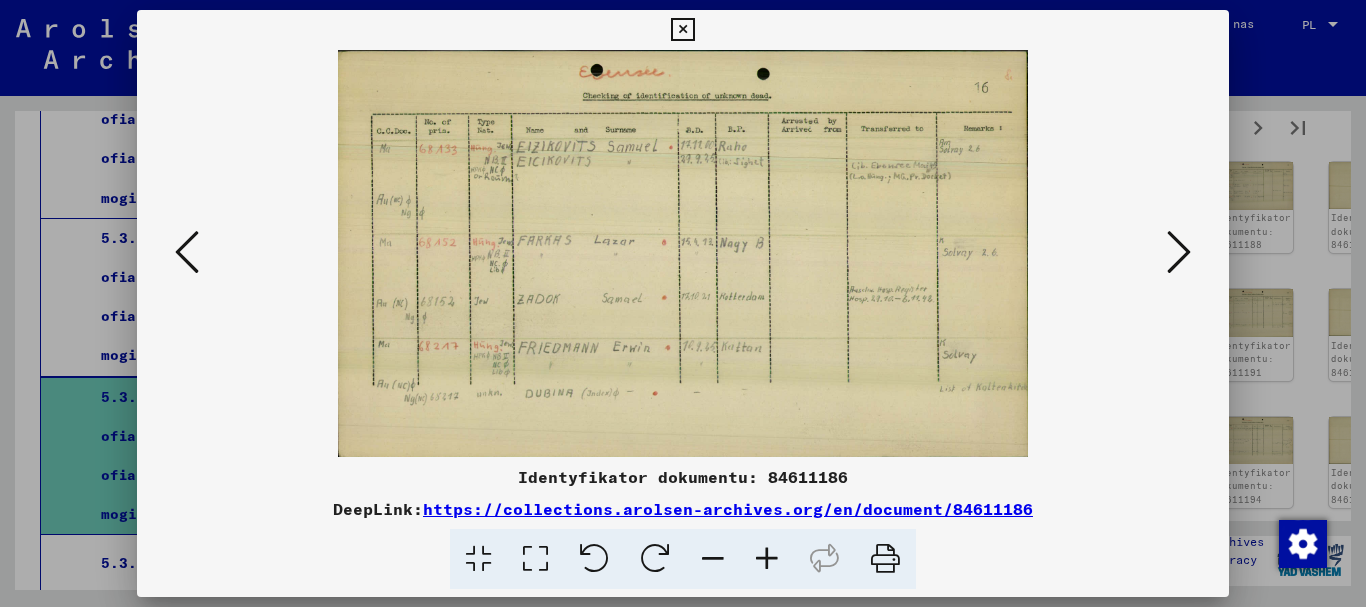 click at bounding box center (1179, 252) 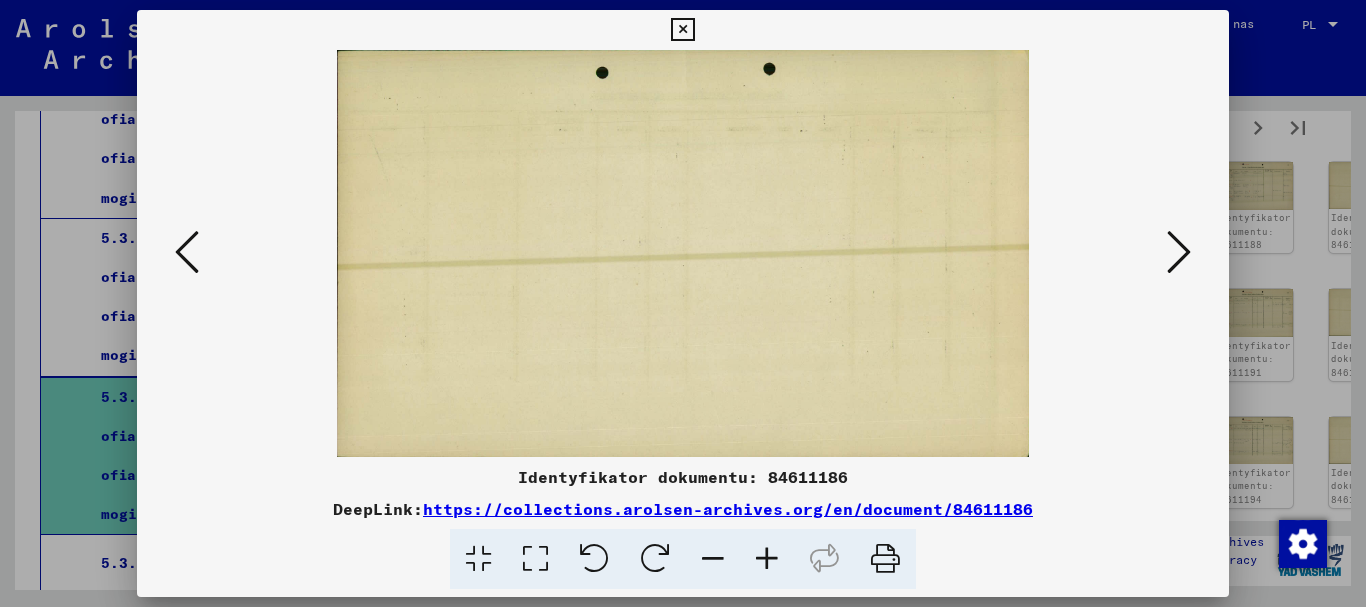 click at bounding box center [1179, 252] 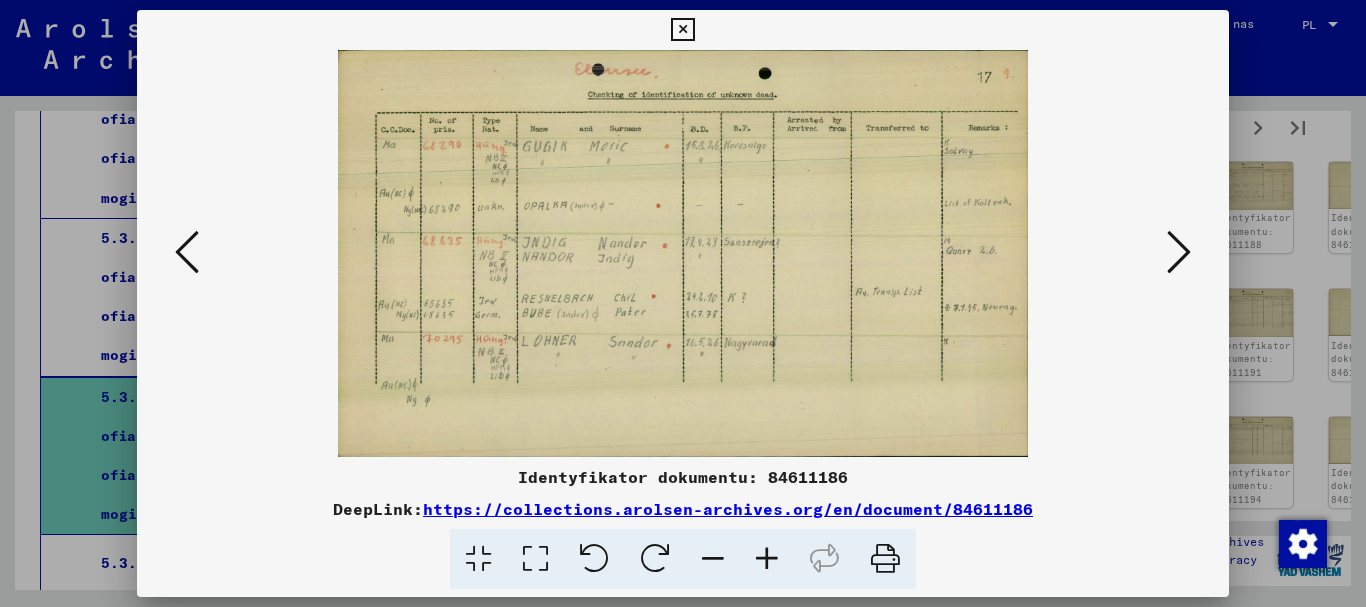 click at bounding box center [1179, 252] 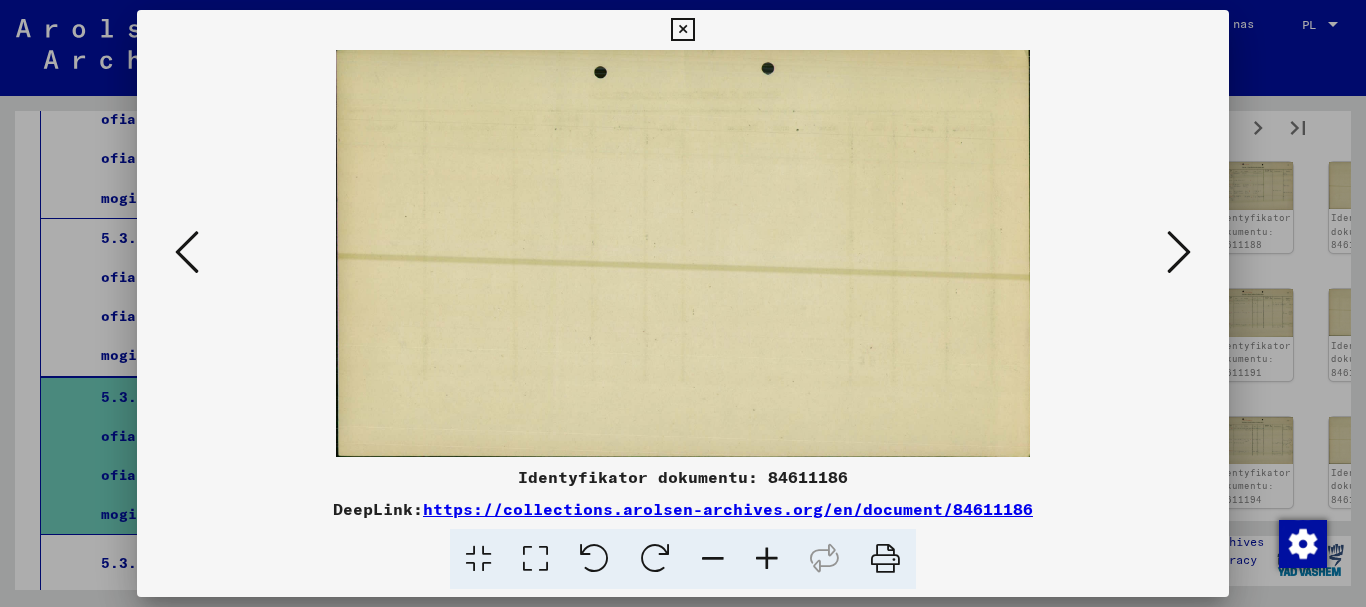 click at bounding box center (1179, 252) 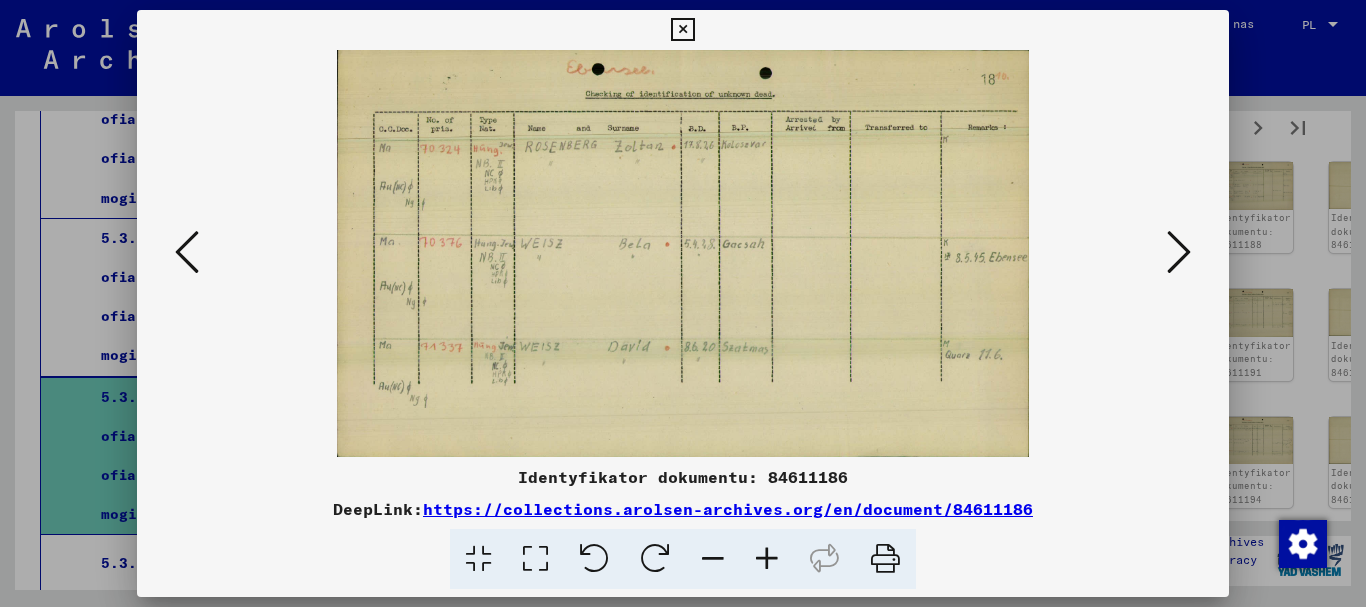 click at bounding box center (1179, 252) 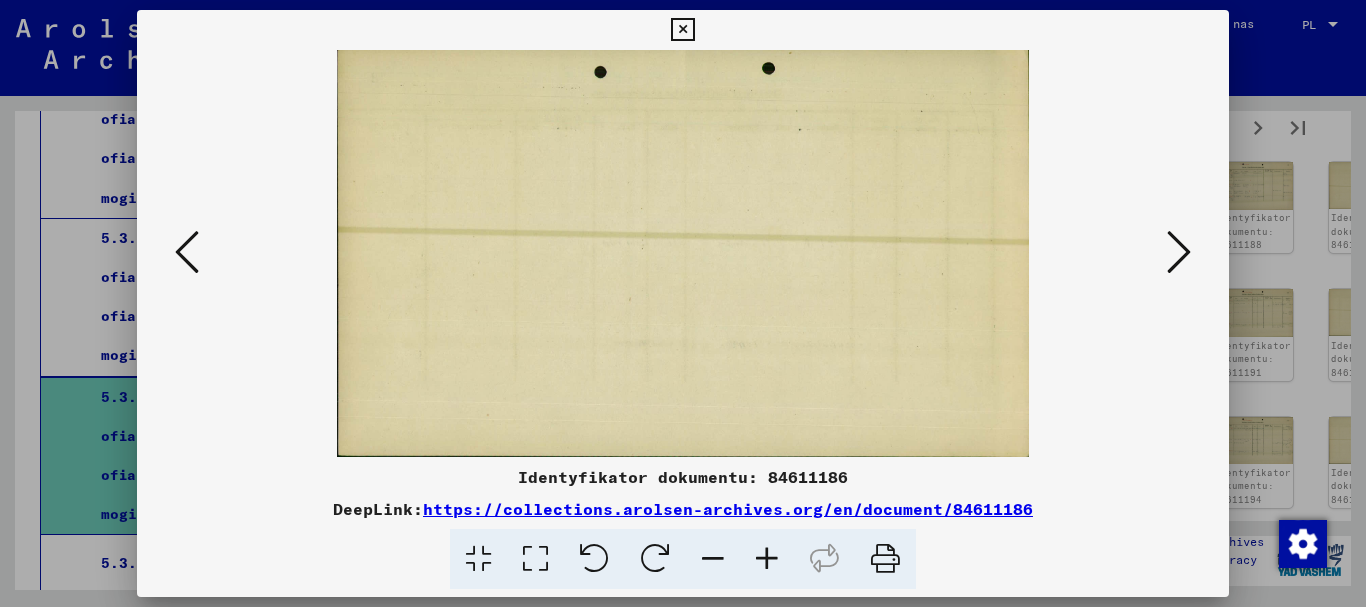 click at bounding box center [1179, 252] 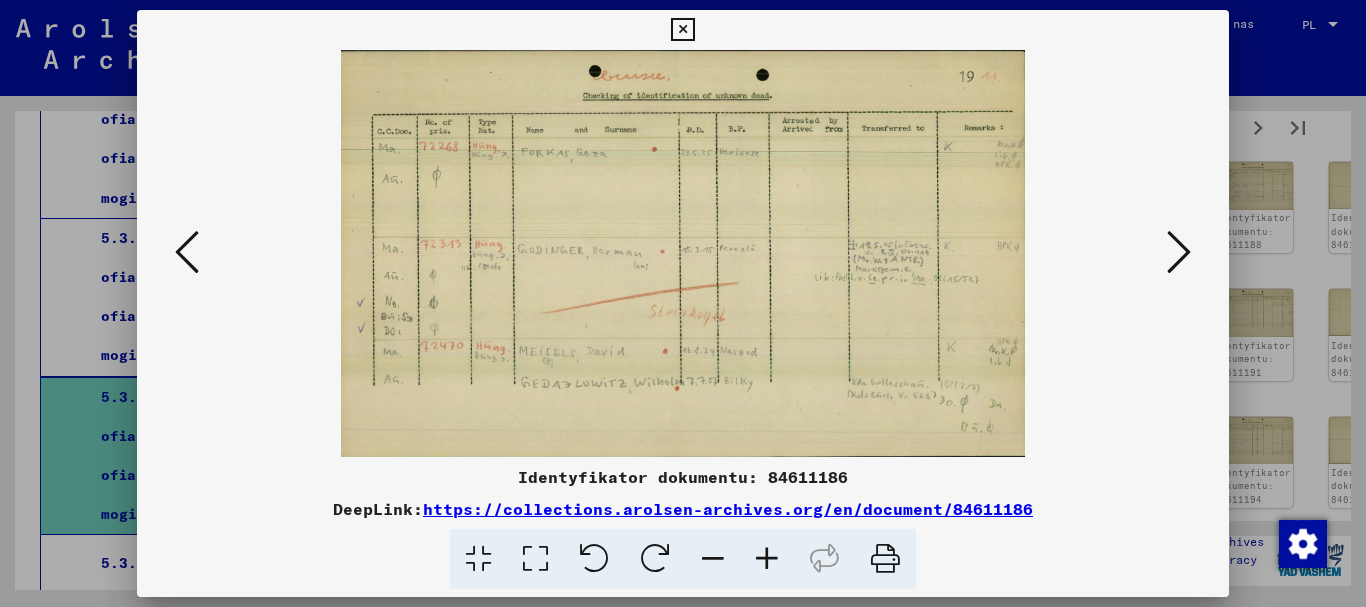 click at bounding box center [1179, 252] 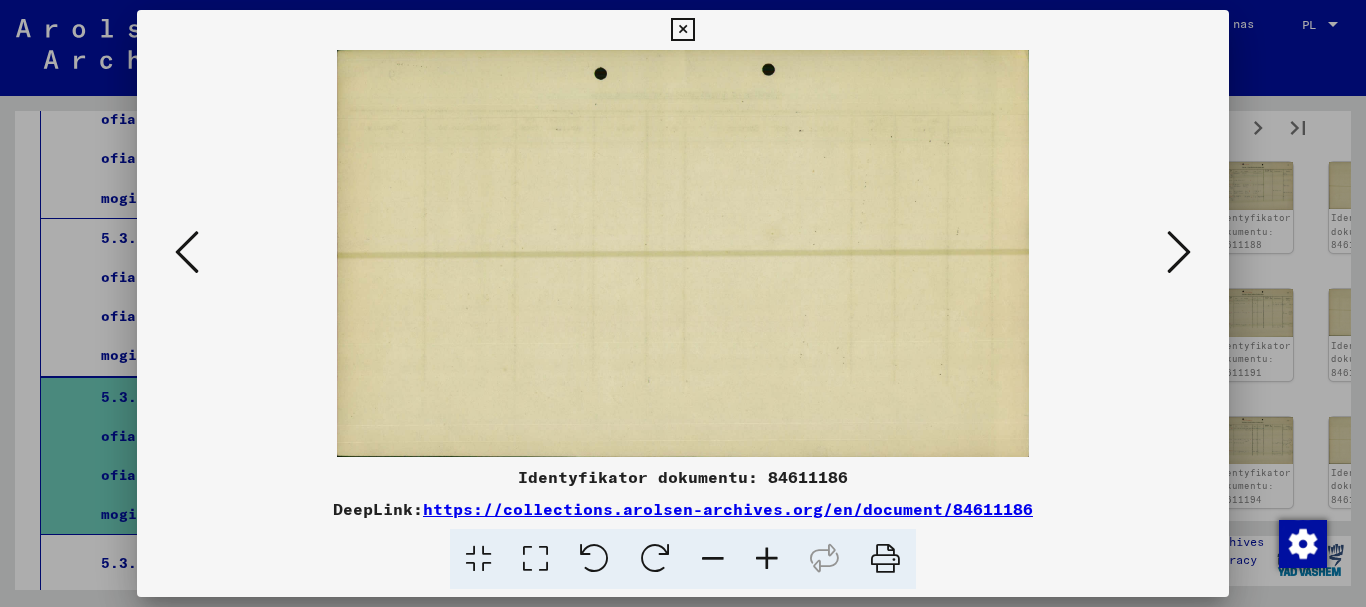 click at bounding box center (1179, 252) 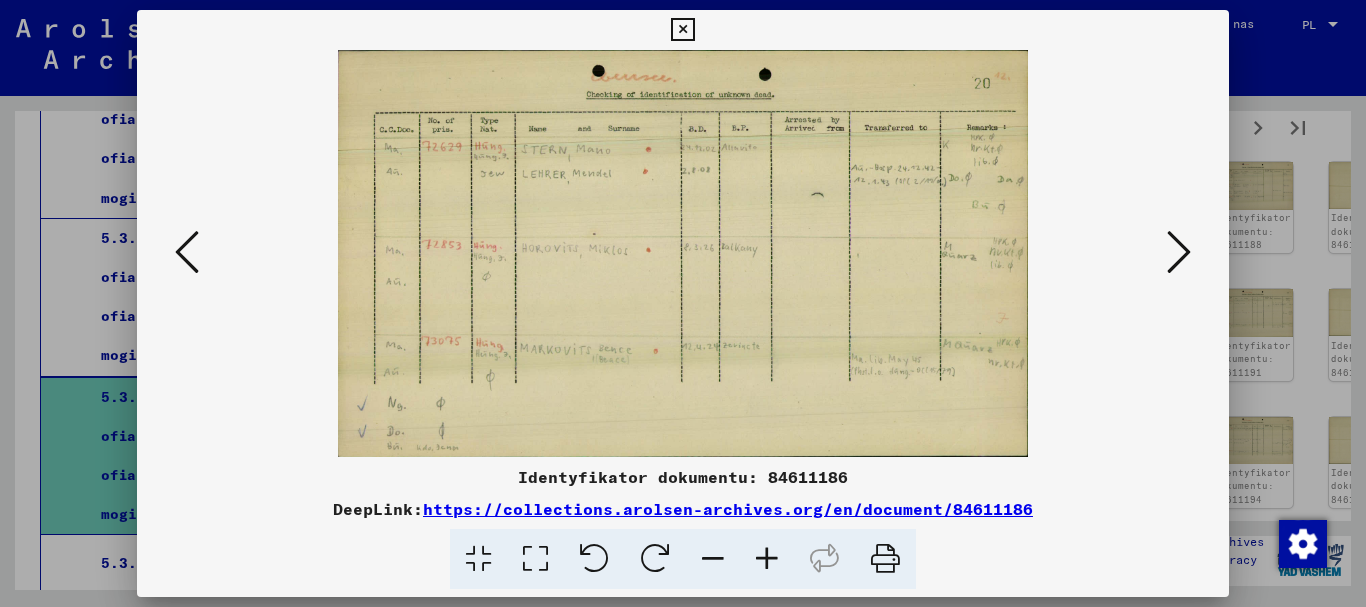 click at bounding box center [1179, 252] 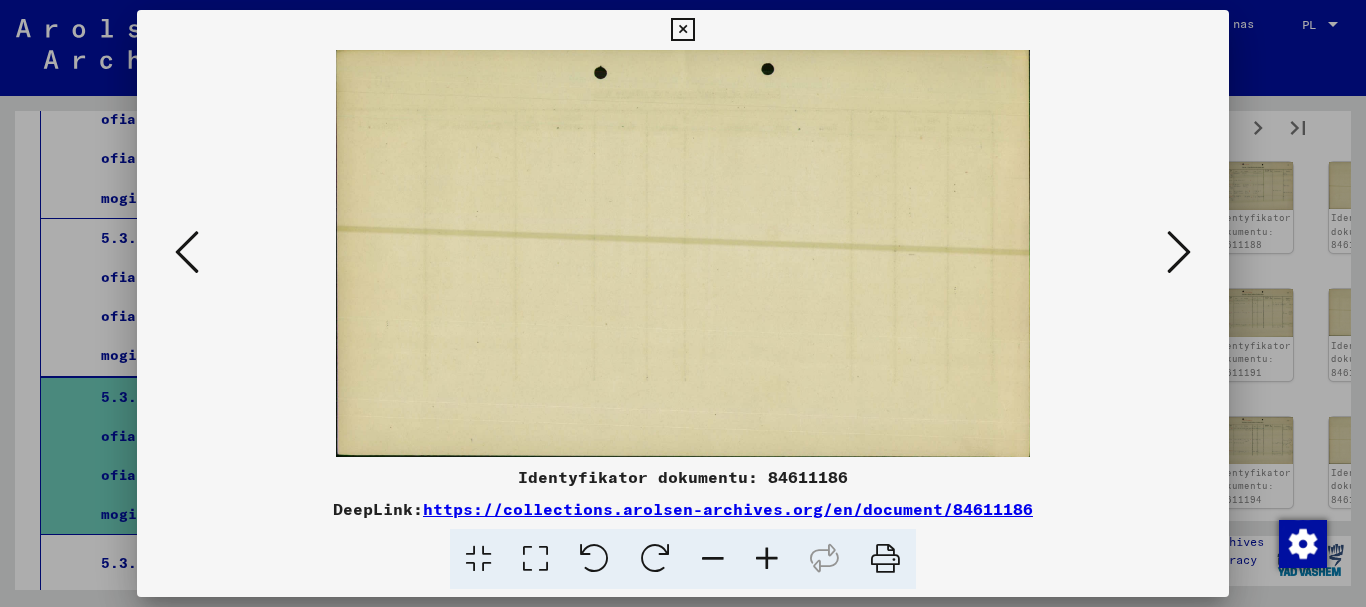 click at bounding box center [1179, 252] 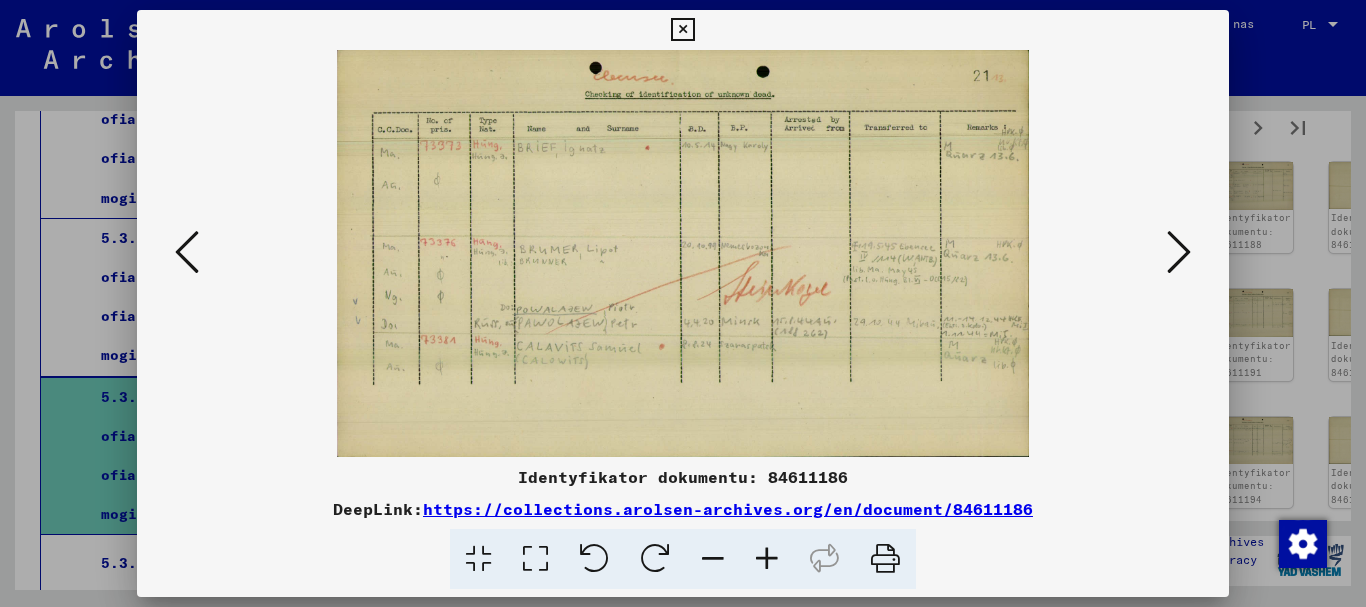 click at bounding box center [1179, 252] 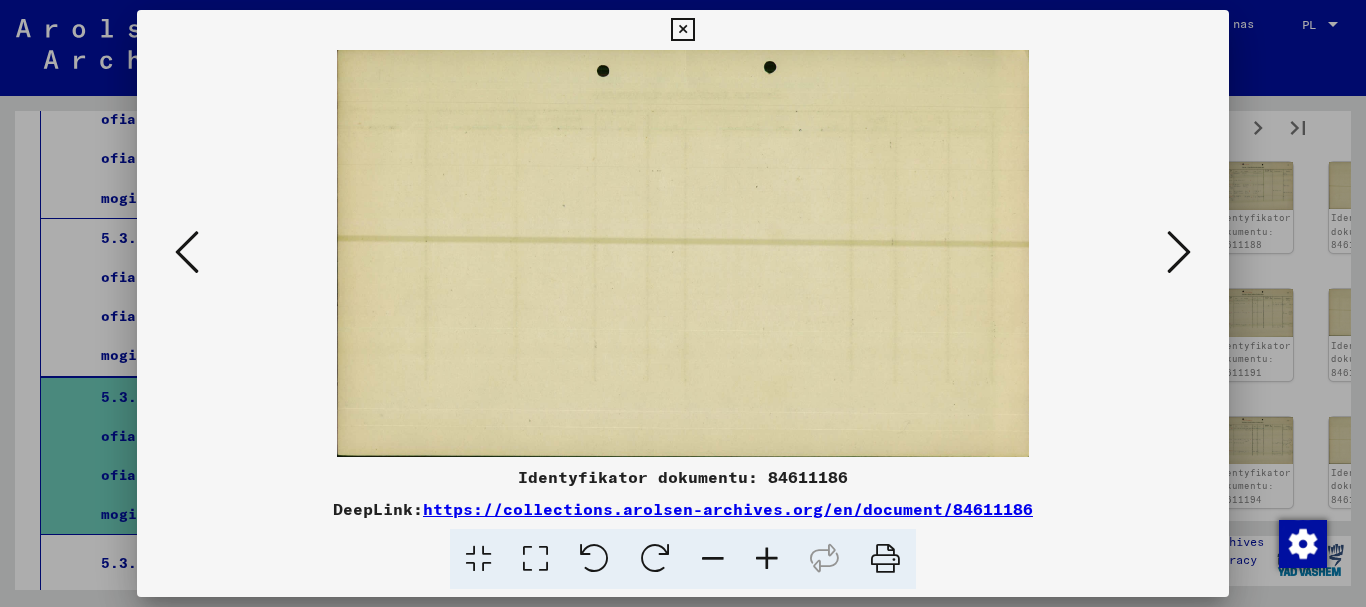 click at bounding box center [1179, 252] 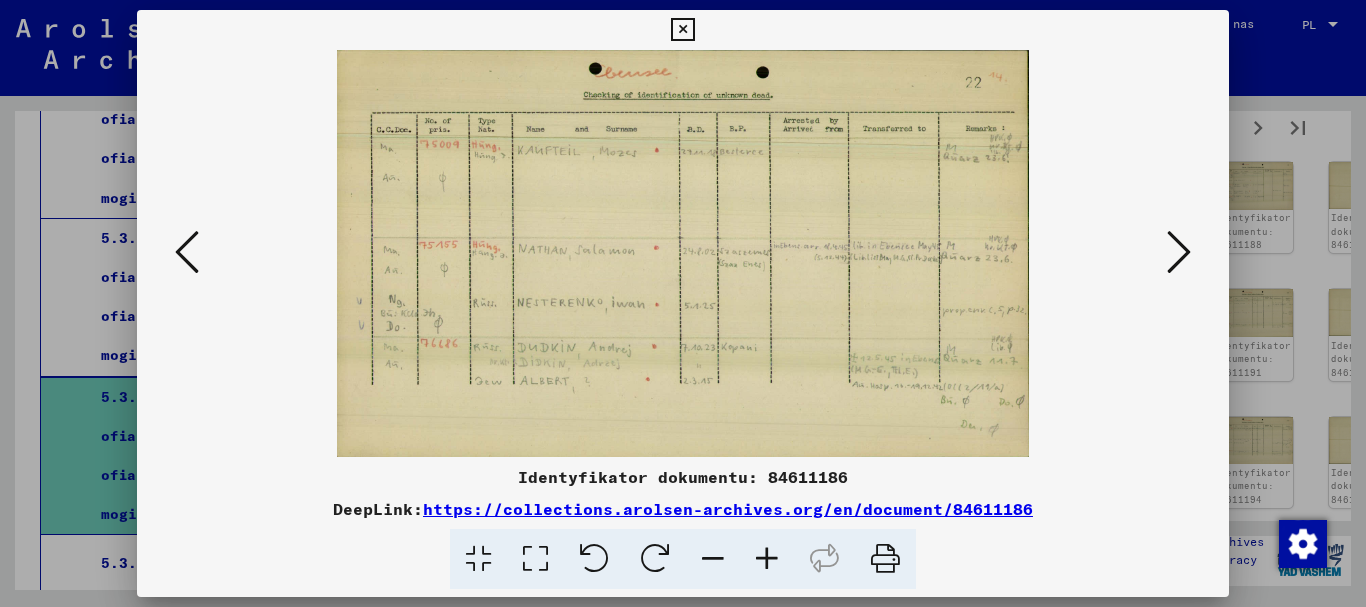 click at bounding box center [1179, 252] 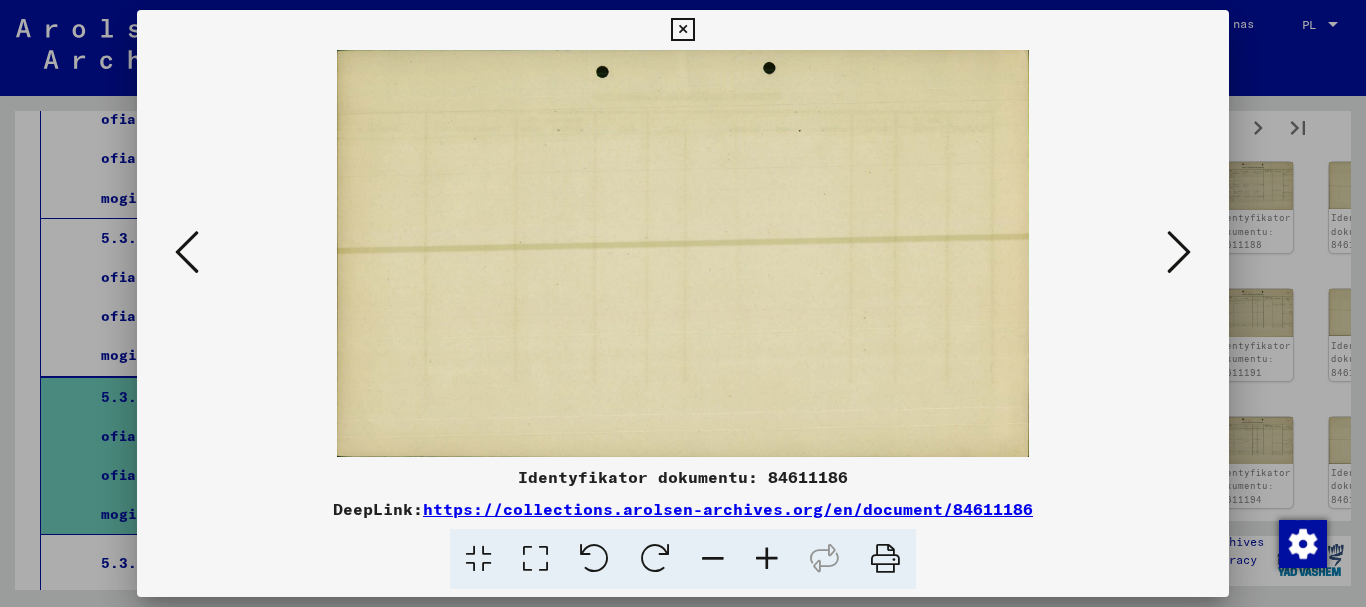click at bounding box center [1179, 252] 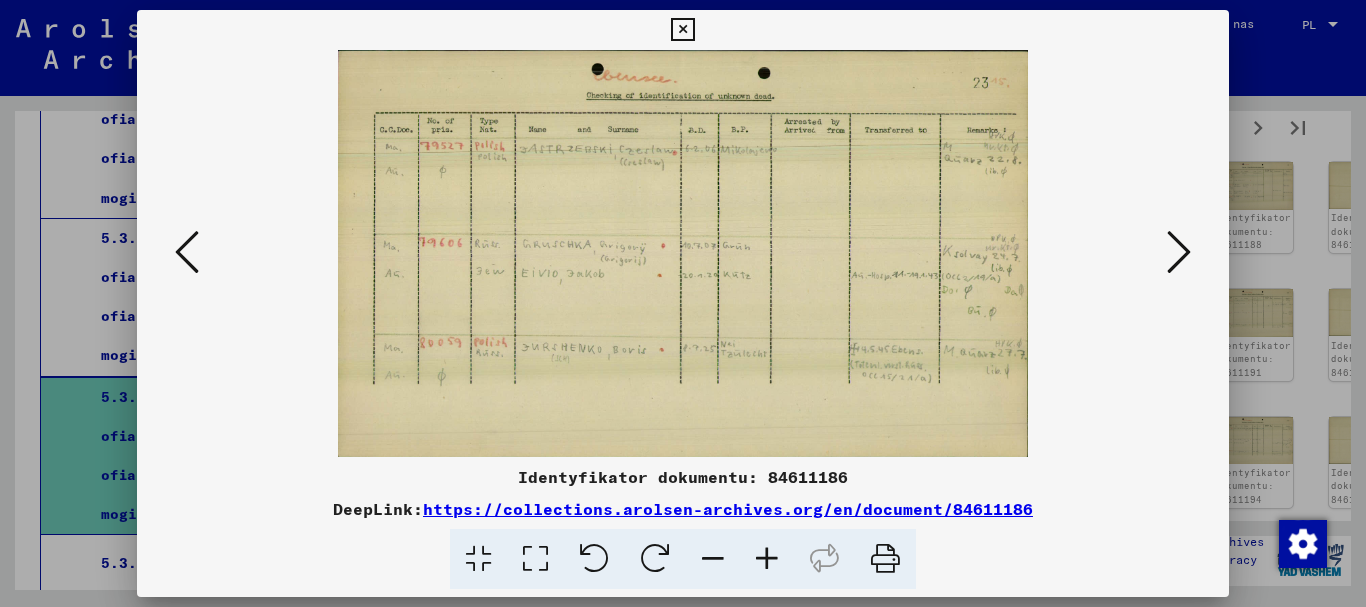 click at bounding box center (1179, 252) 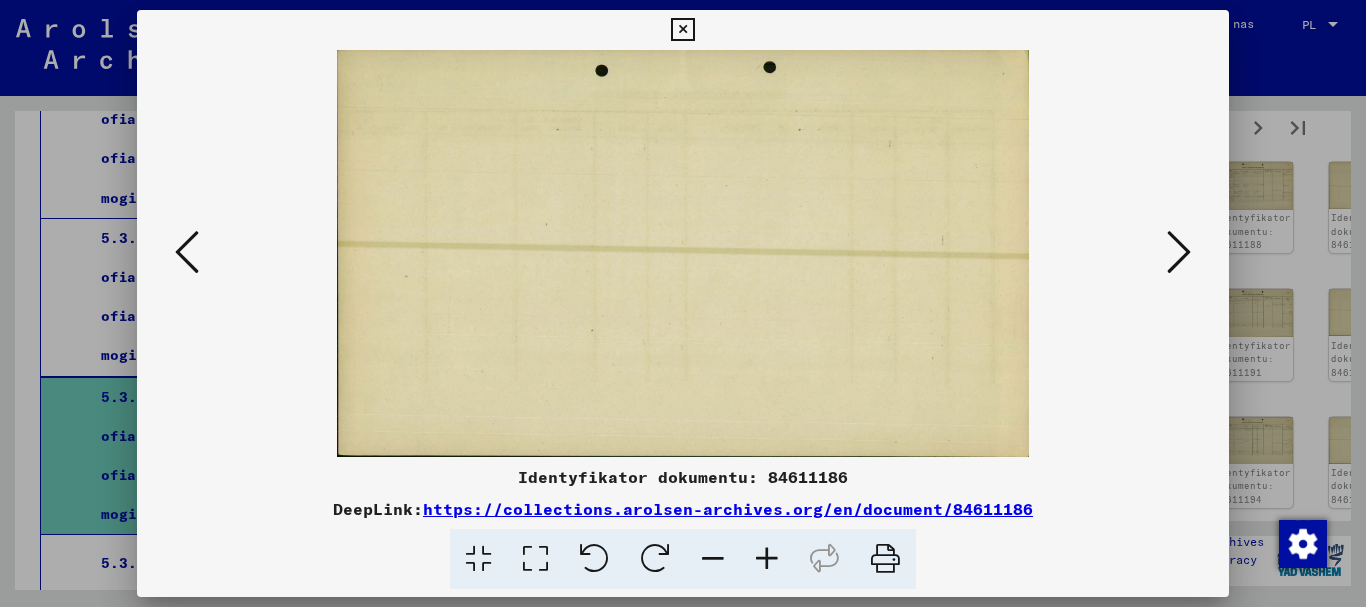 click at bounding box center (1179, 252) 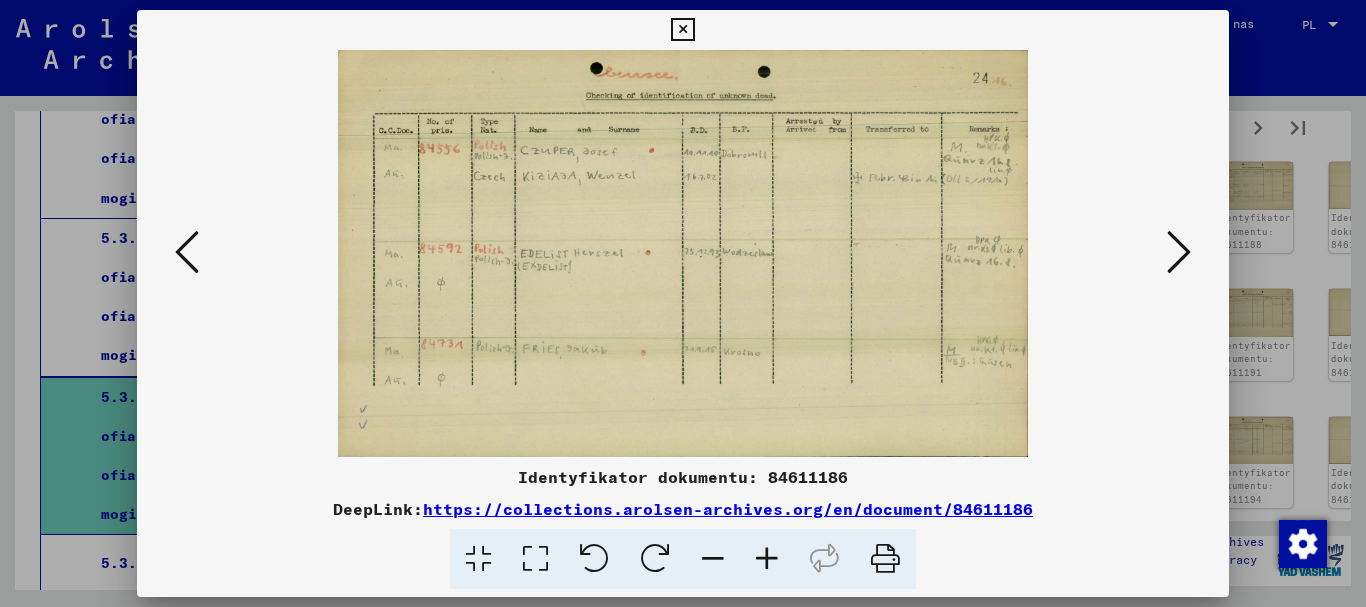 click at bounding box center [1179, 252] 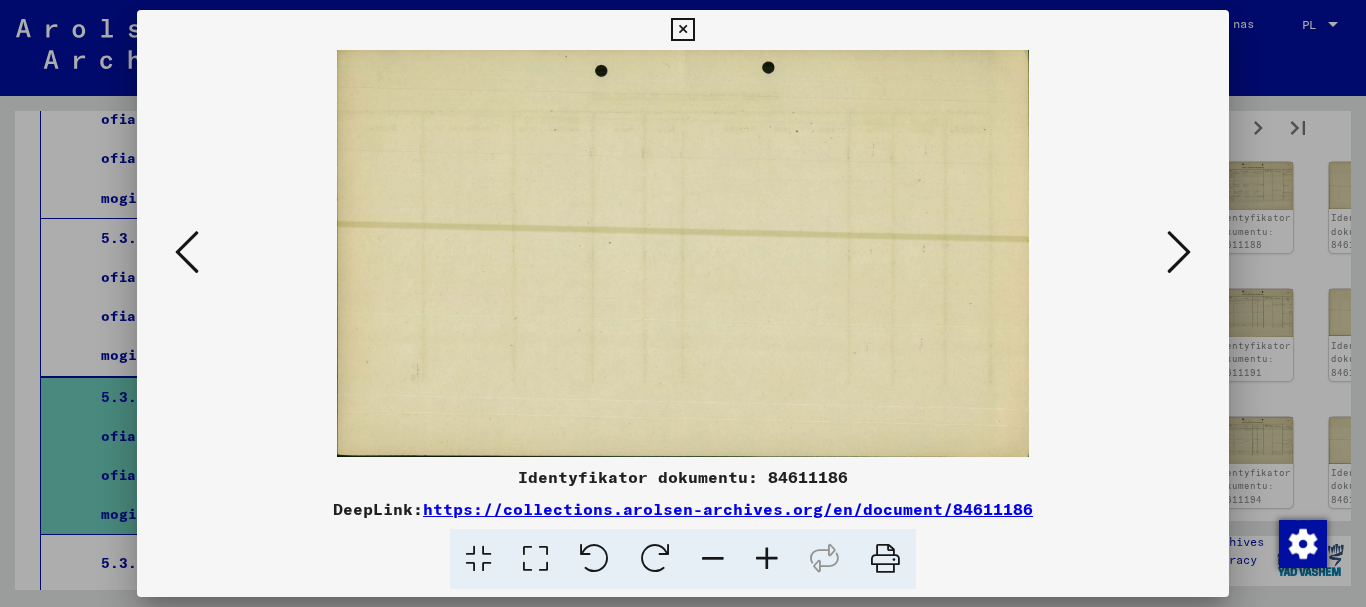 click at bounding box center [1179, 252] 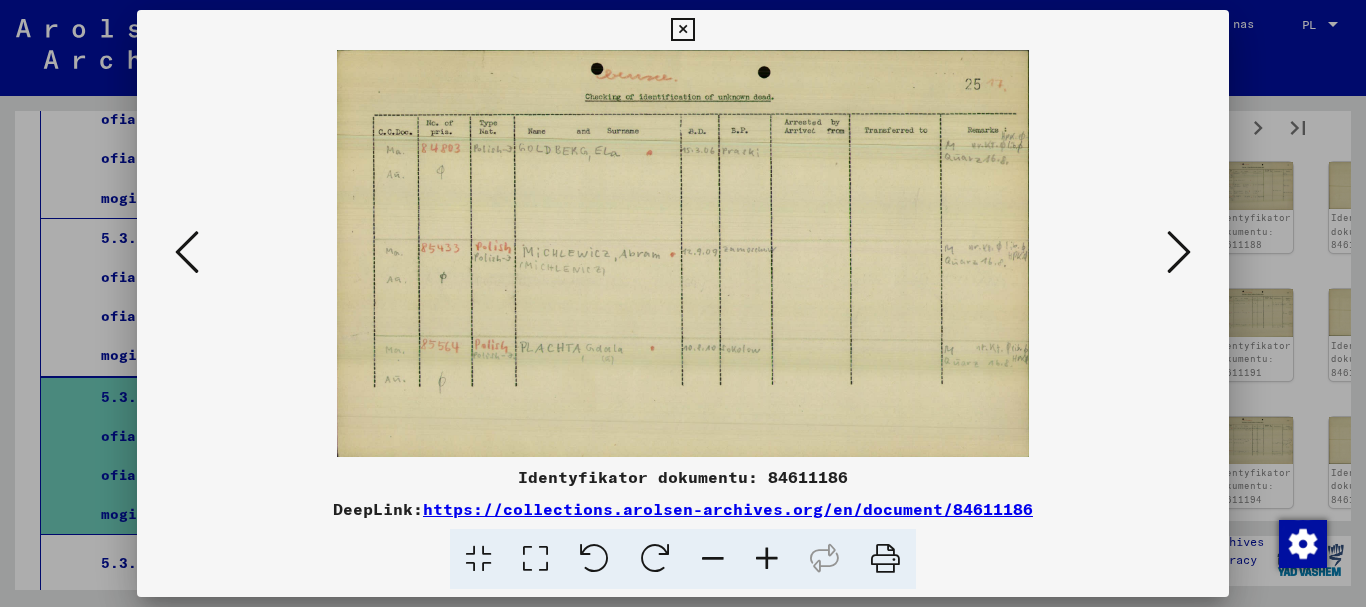 click at bounding box center (1179, 252) 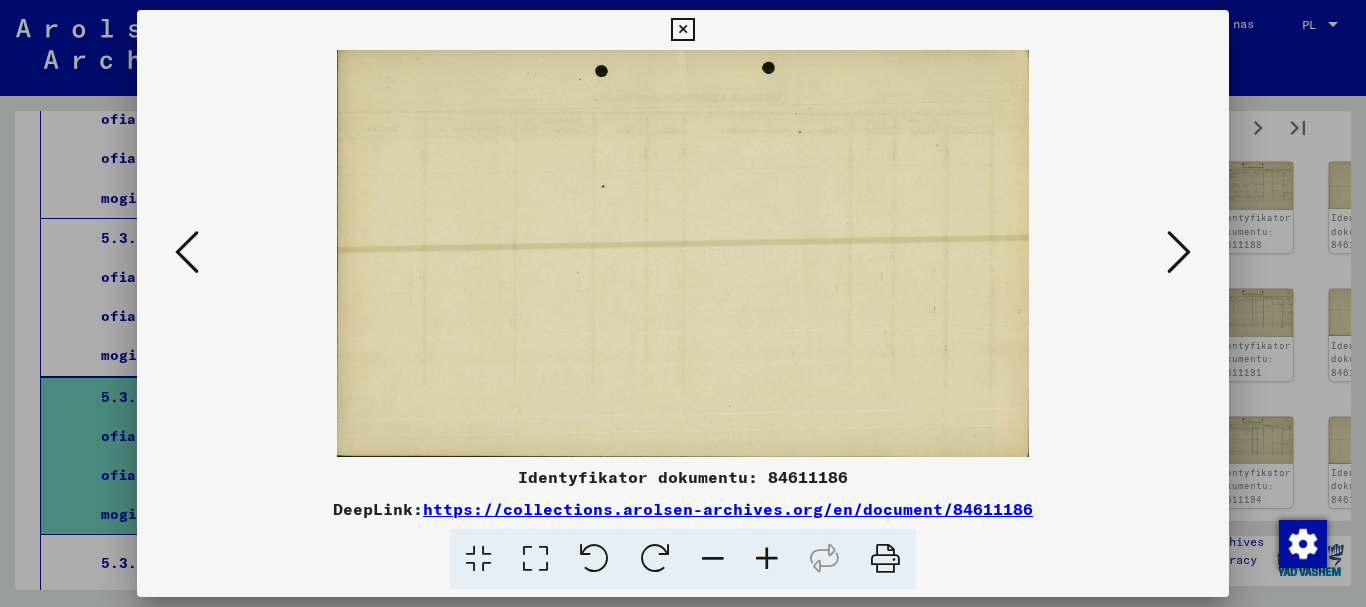 click at bounding box center (1179, 252) 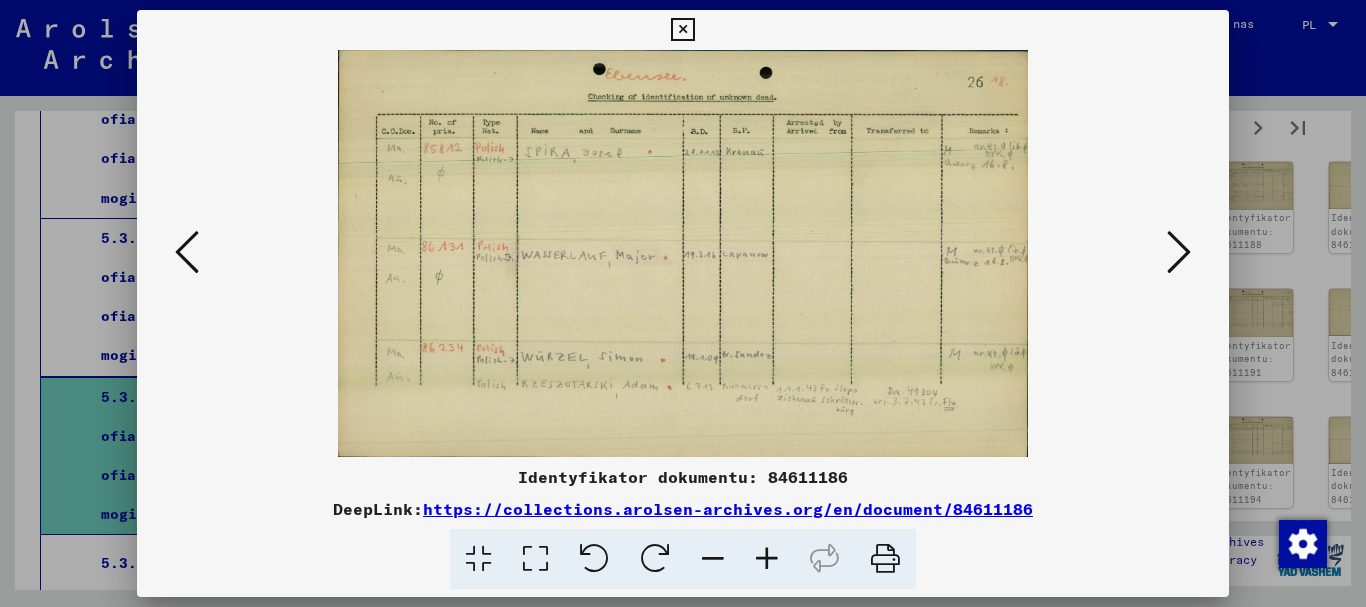 click at bounding box center [1179, 252] 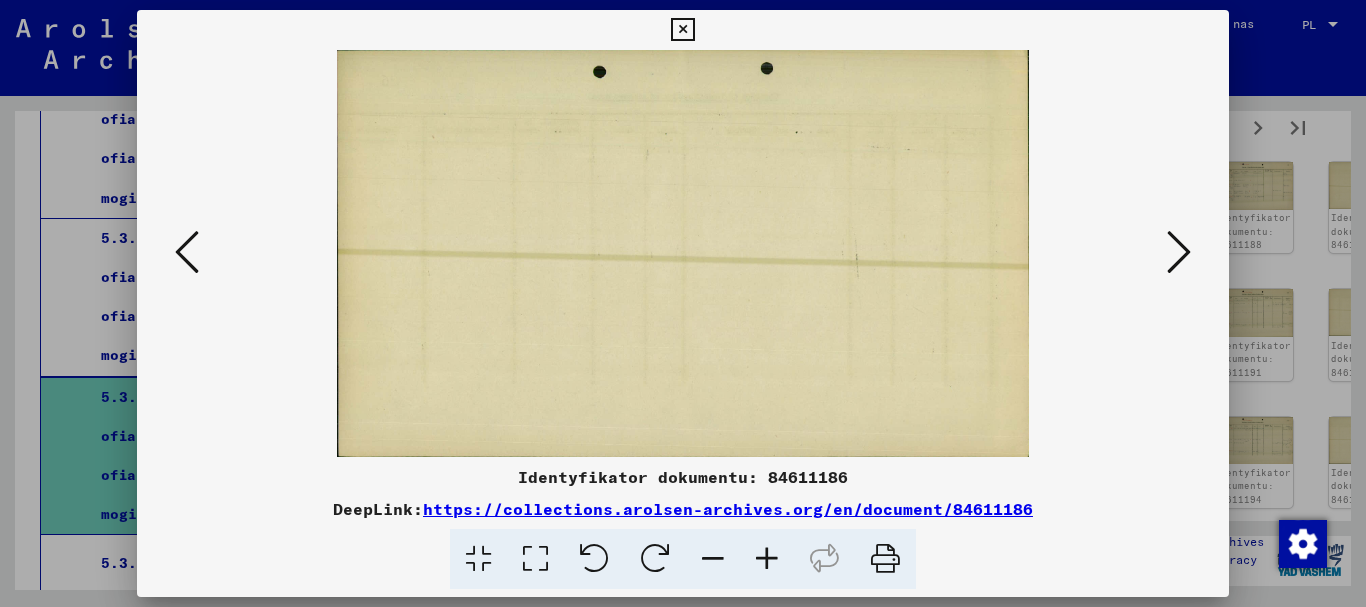 click at bounding box center [1179, 252] 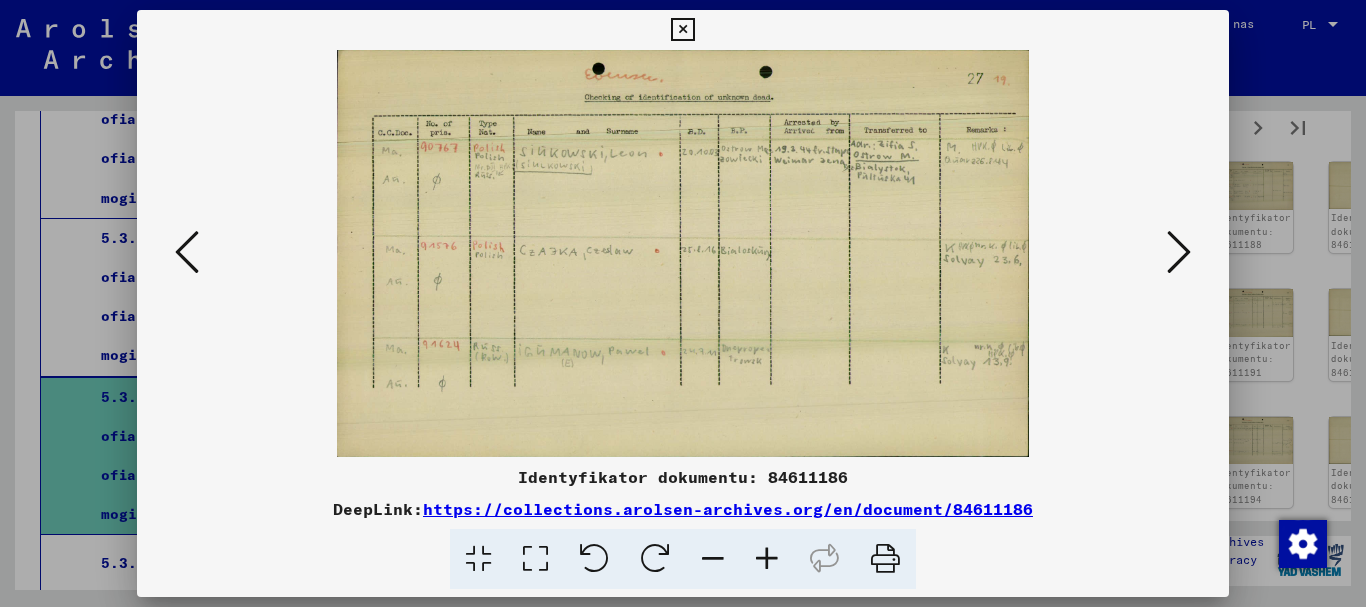 click at bounding box center [1179, 252] 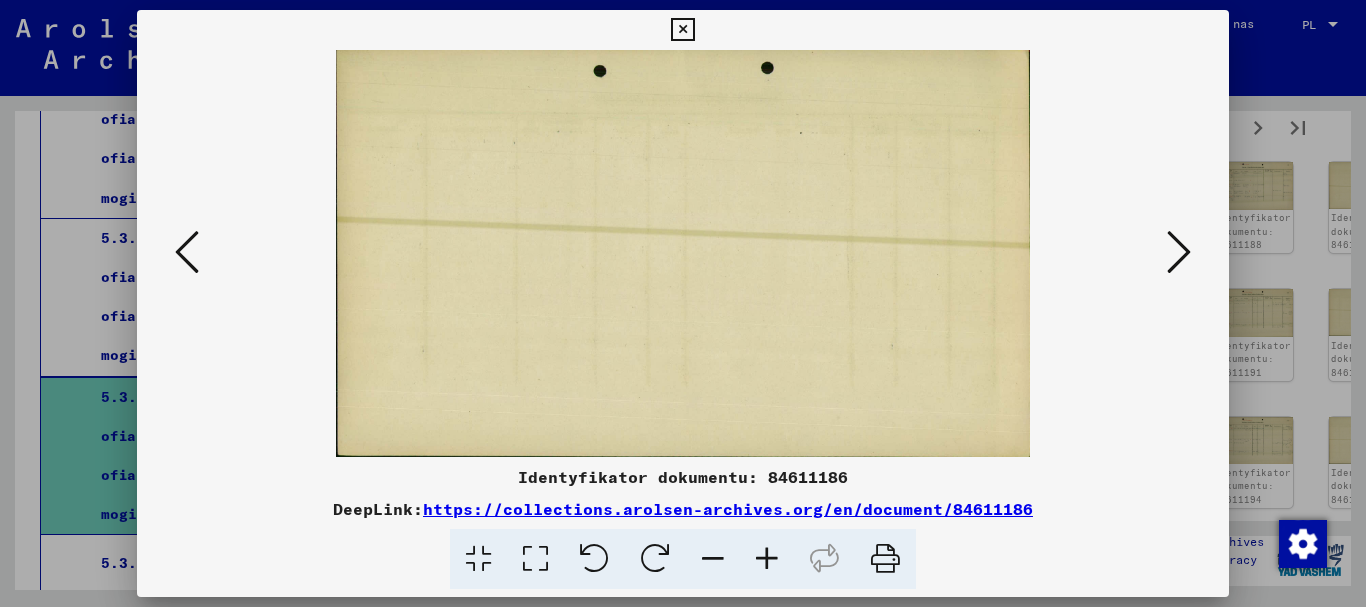 click at bounding box center [1179, 252] 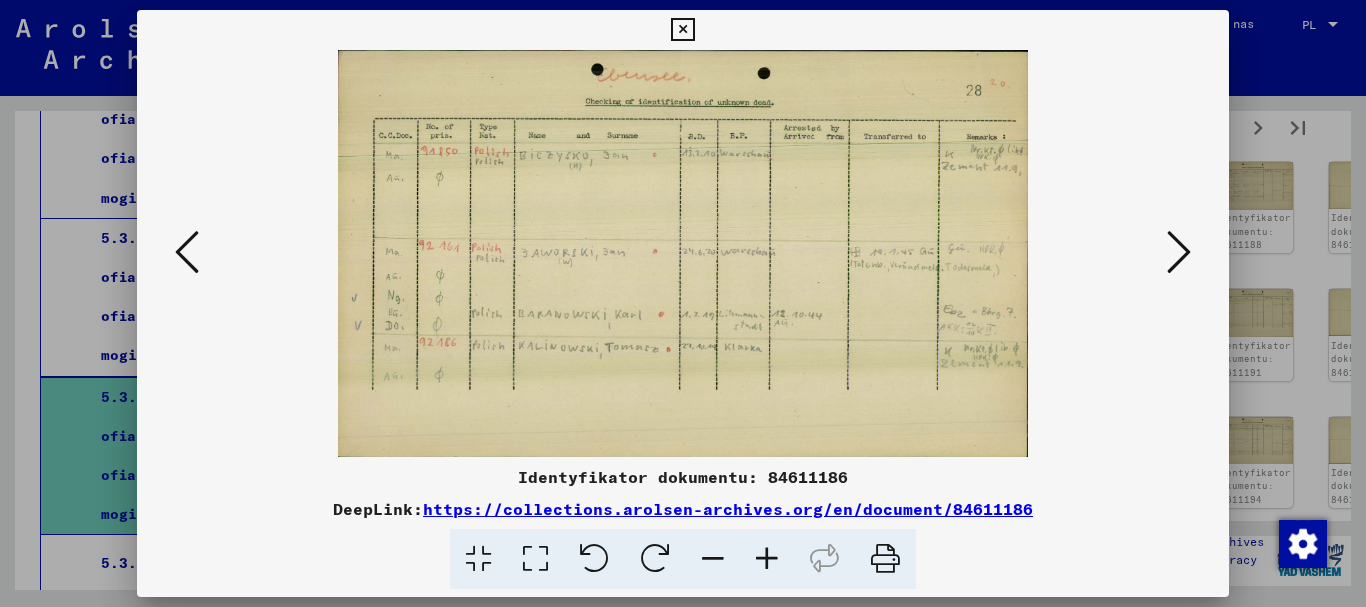click at bounding box center (1179, 252) 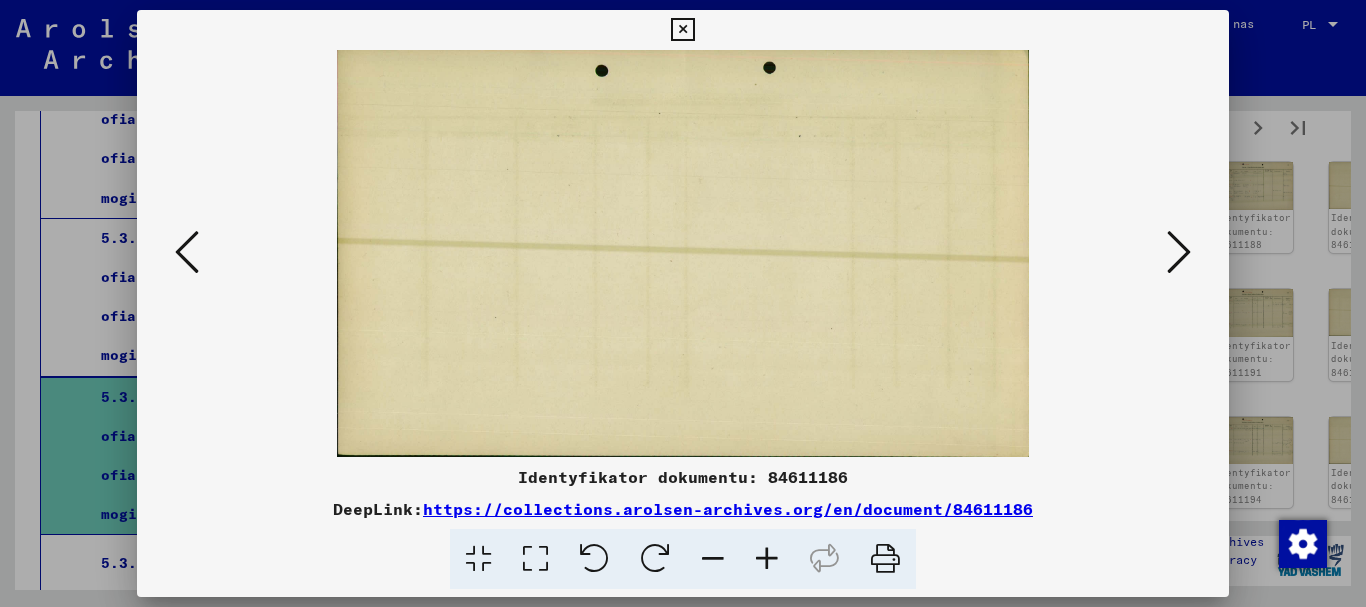 click at bounding box center [1179, 252] 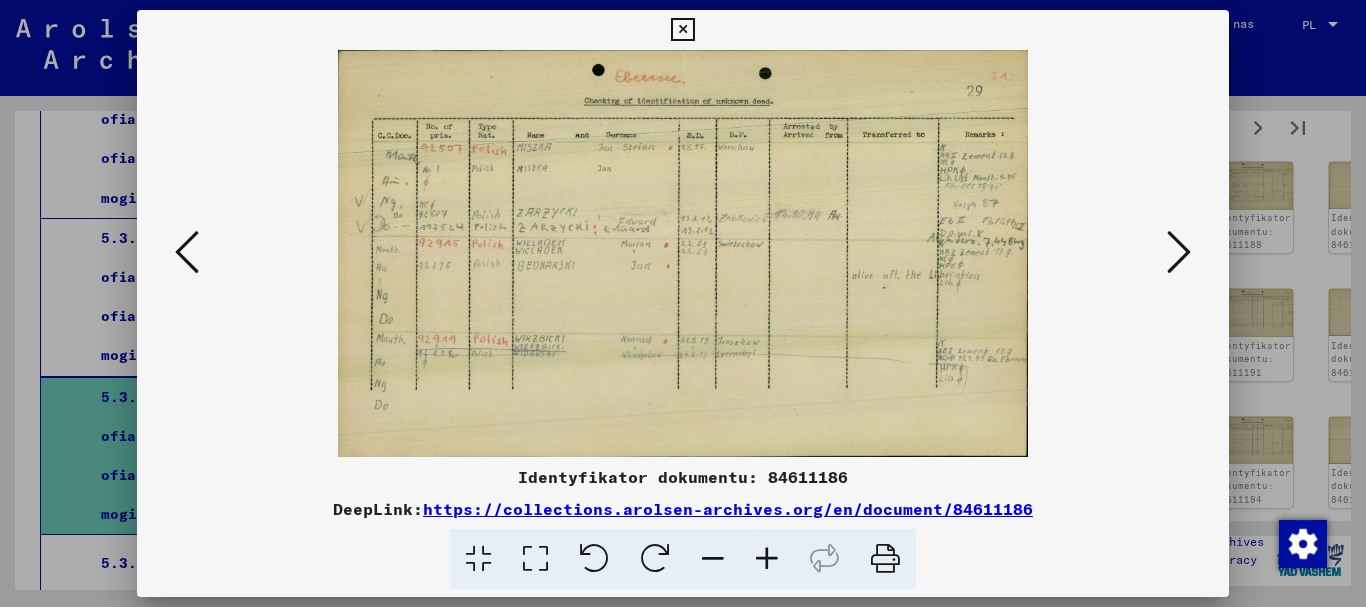 click at bounding box center (1179, 252) 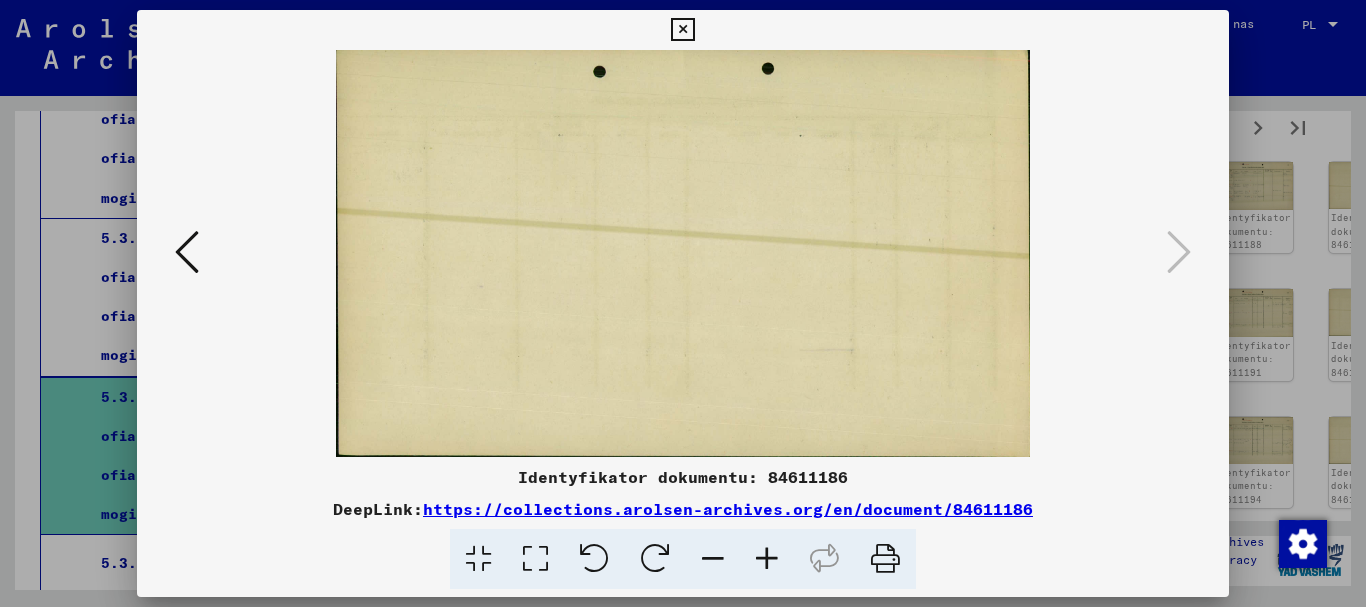 click at bounding box center (682, 30) 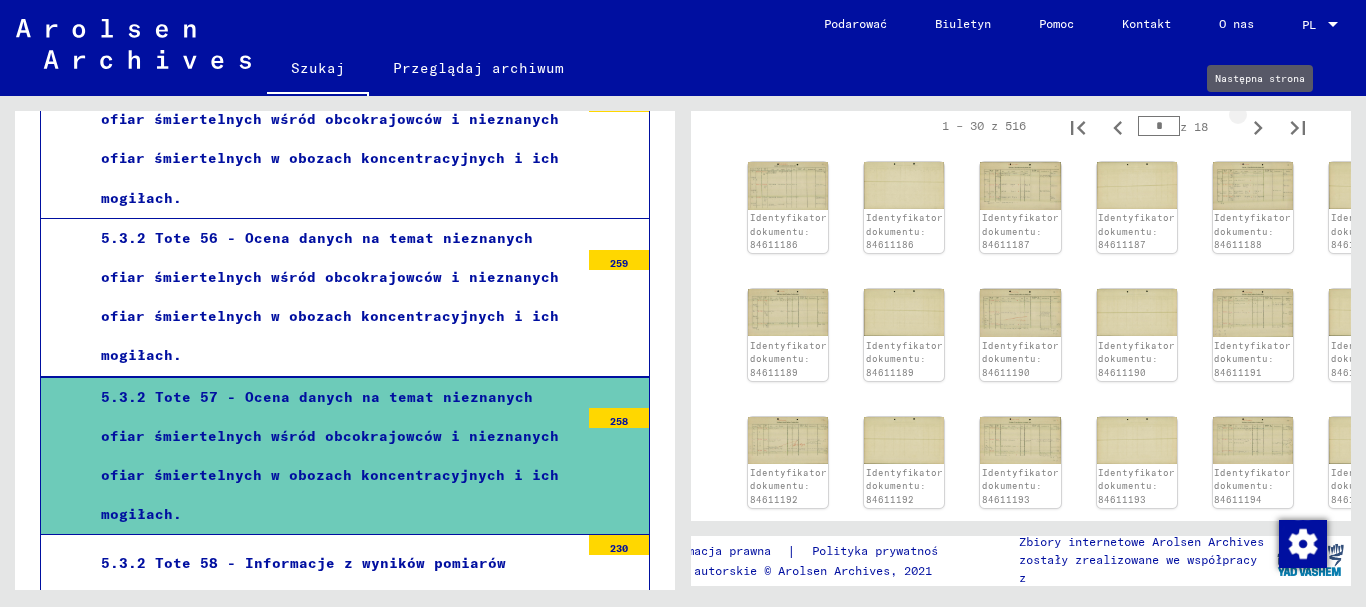 click 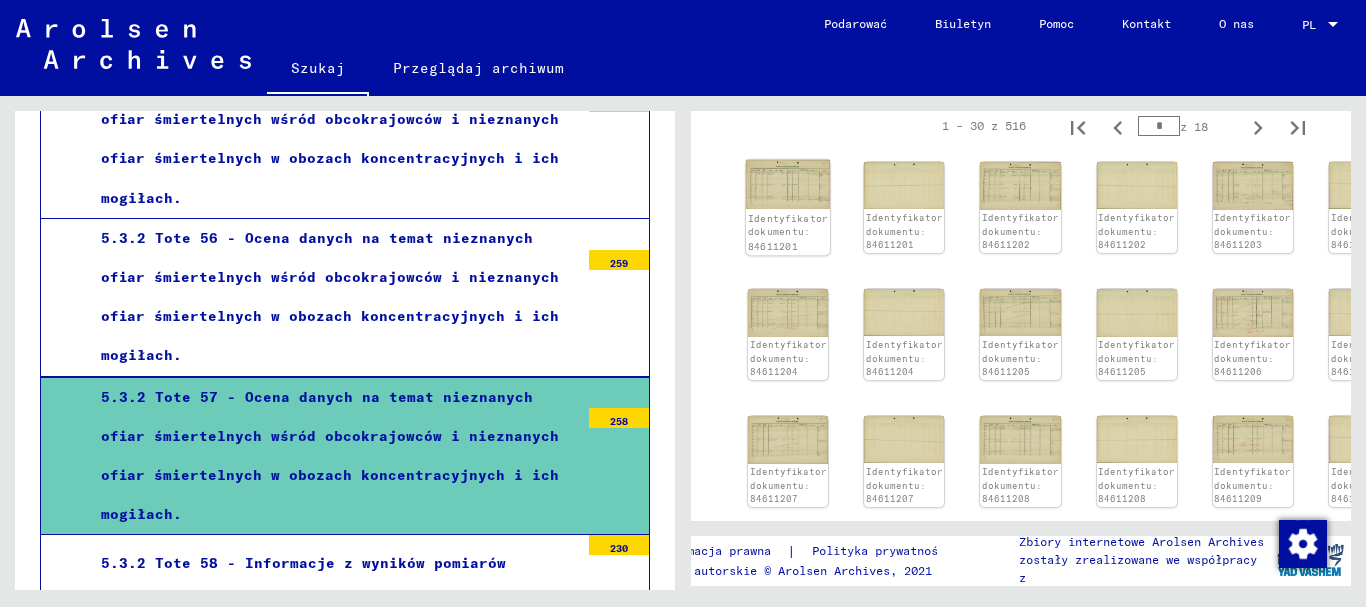click 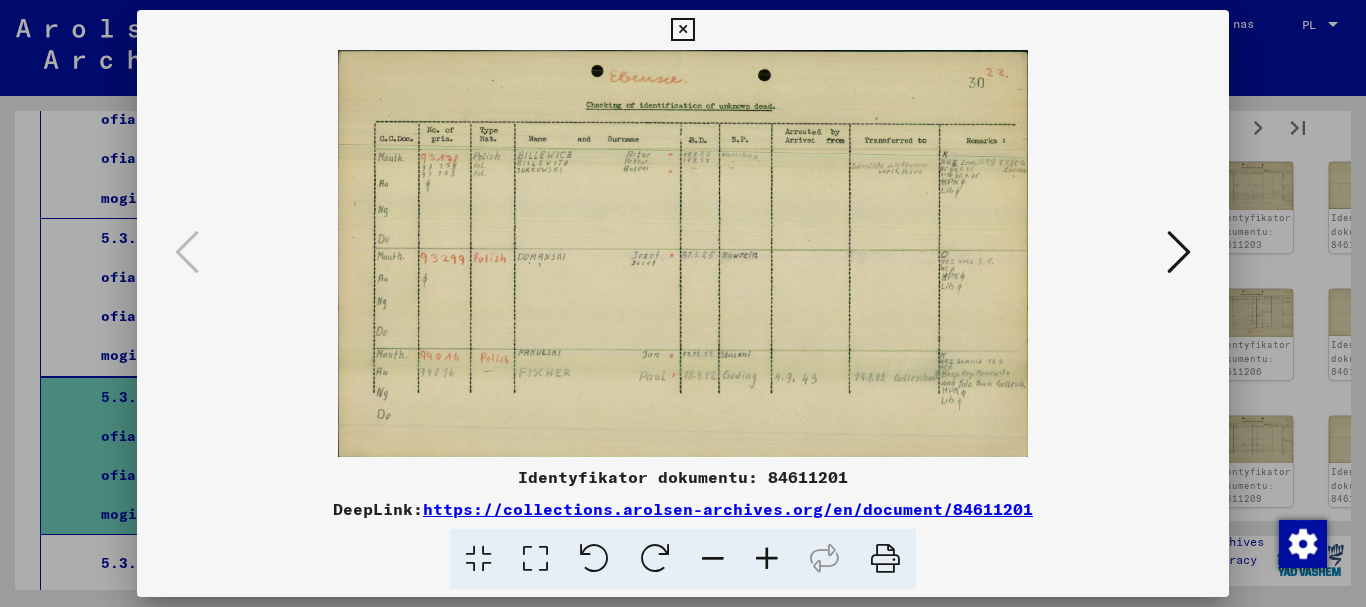 click at bounding box center [1179, 252] 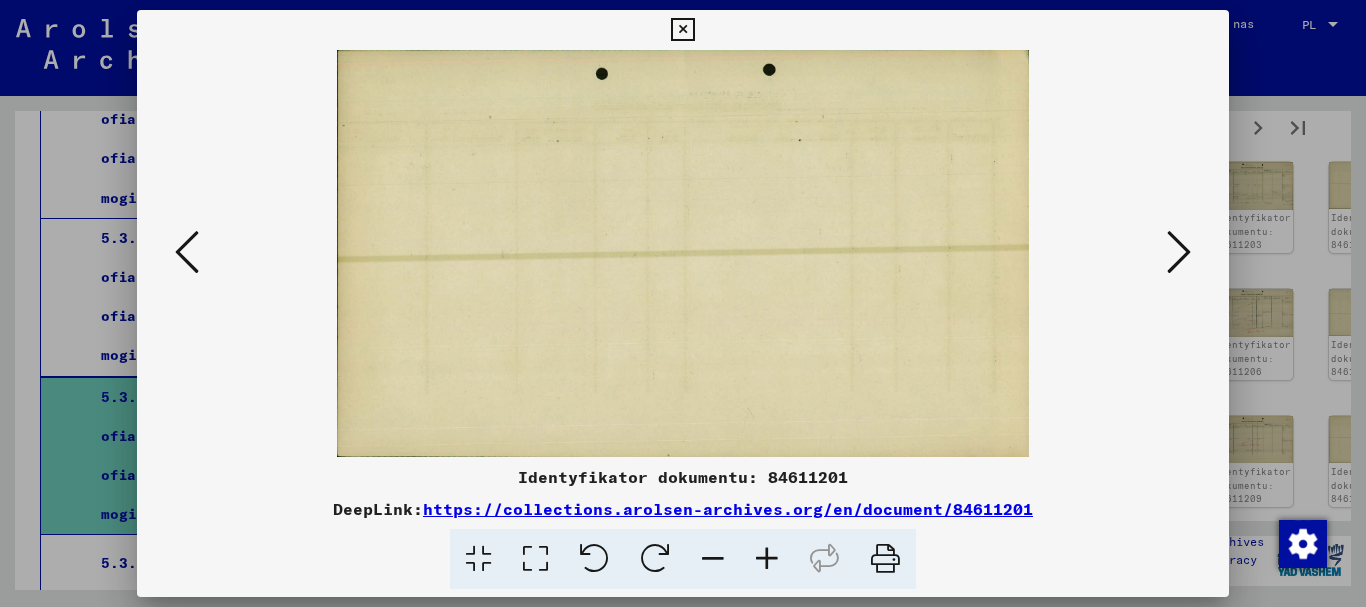 click at bounding box center [1179, 252] 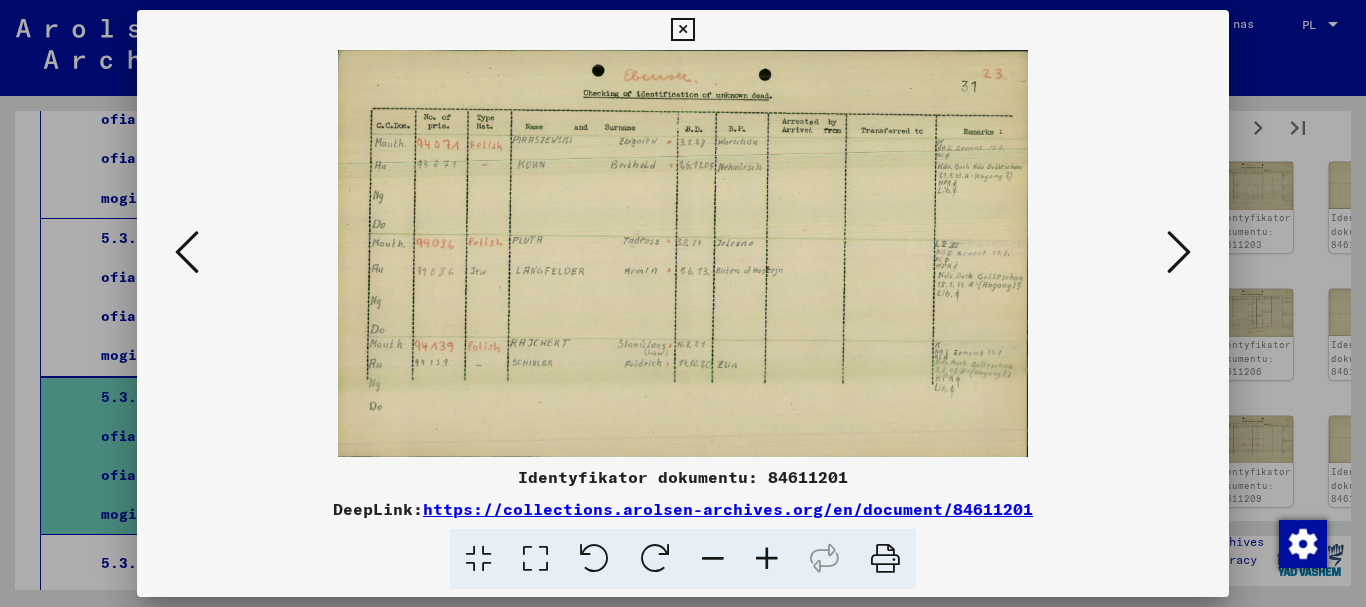 click at bounding box center [1179, 252] 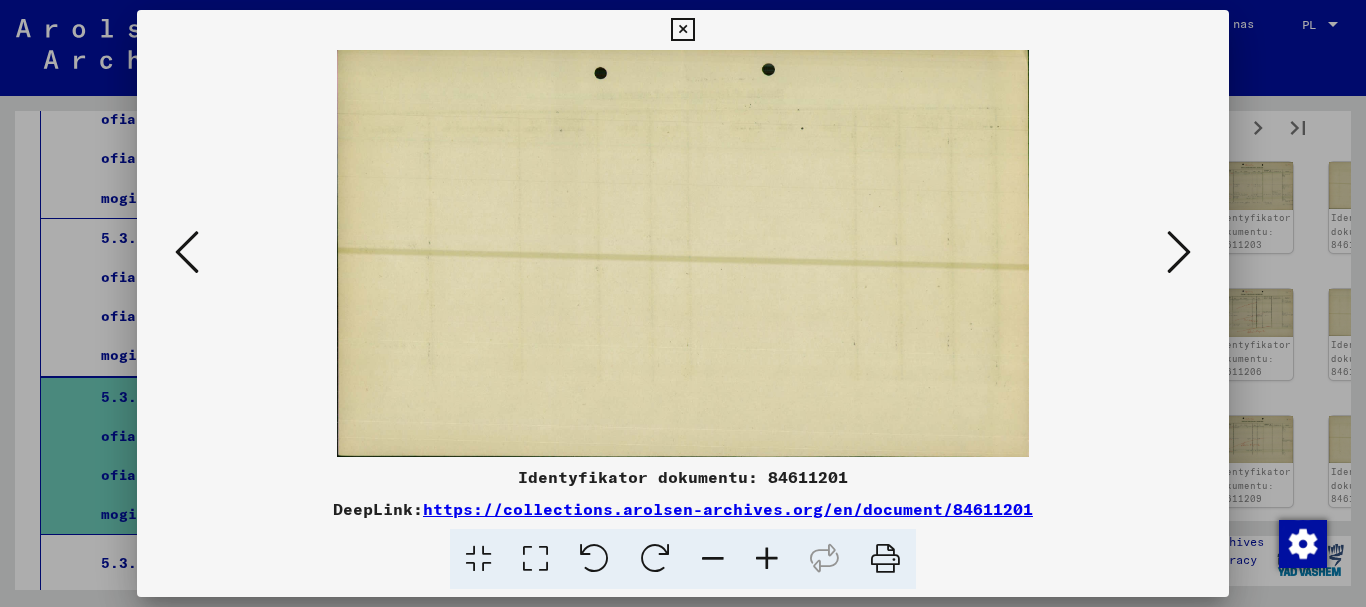 click at bounding box center (1179, 252) 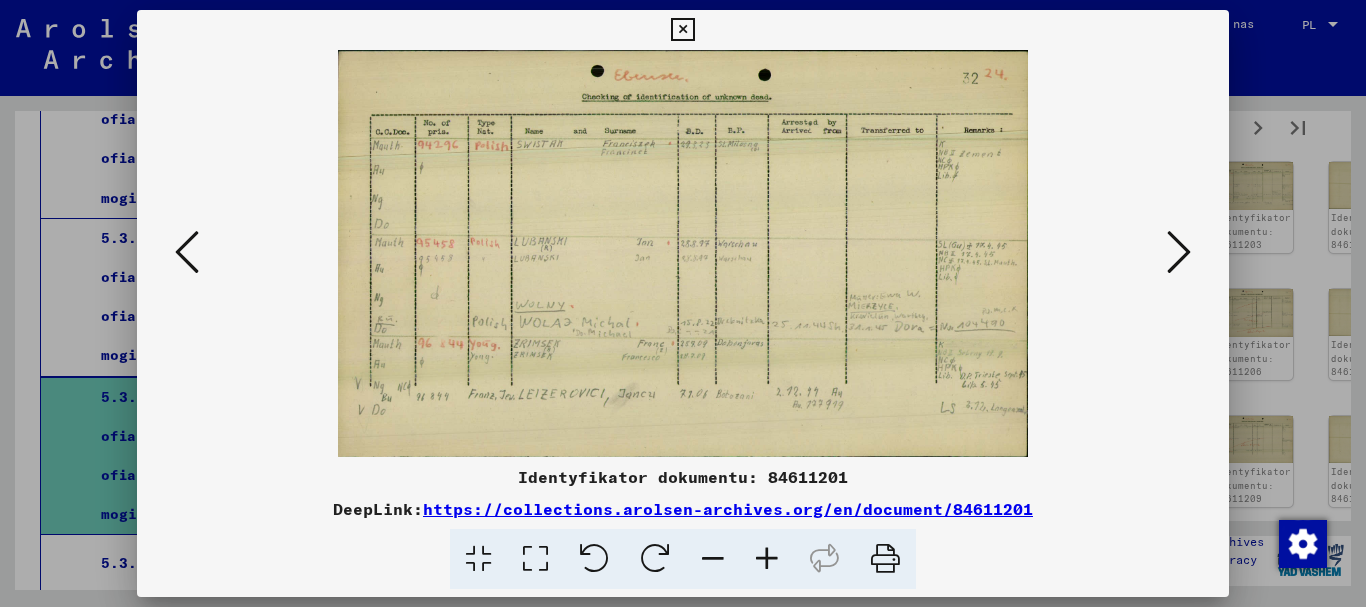 click at bounding box center [1179, 252] 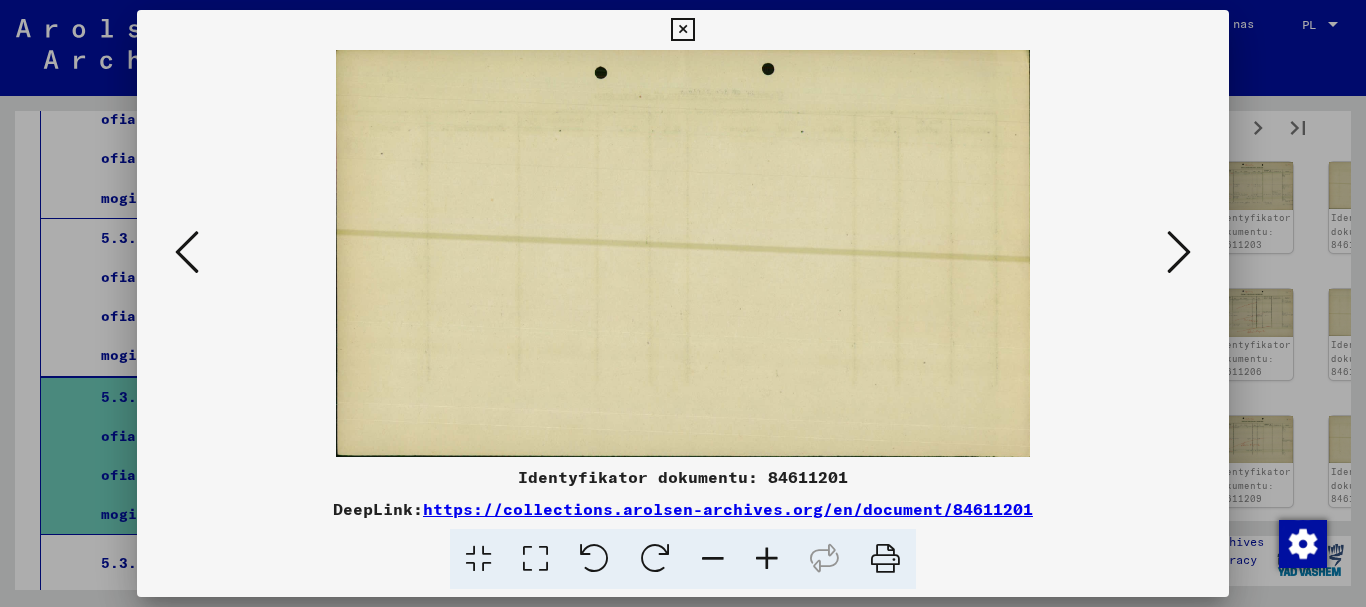 click at bounding box center (1179, 252) 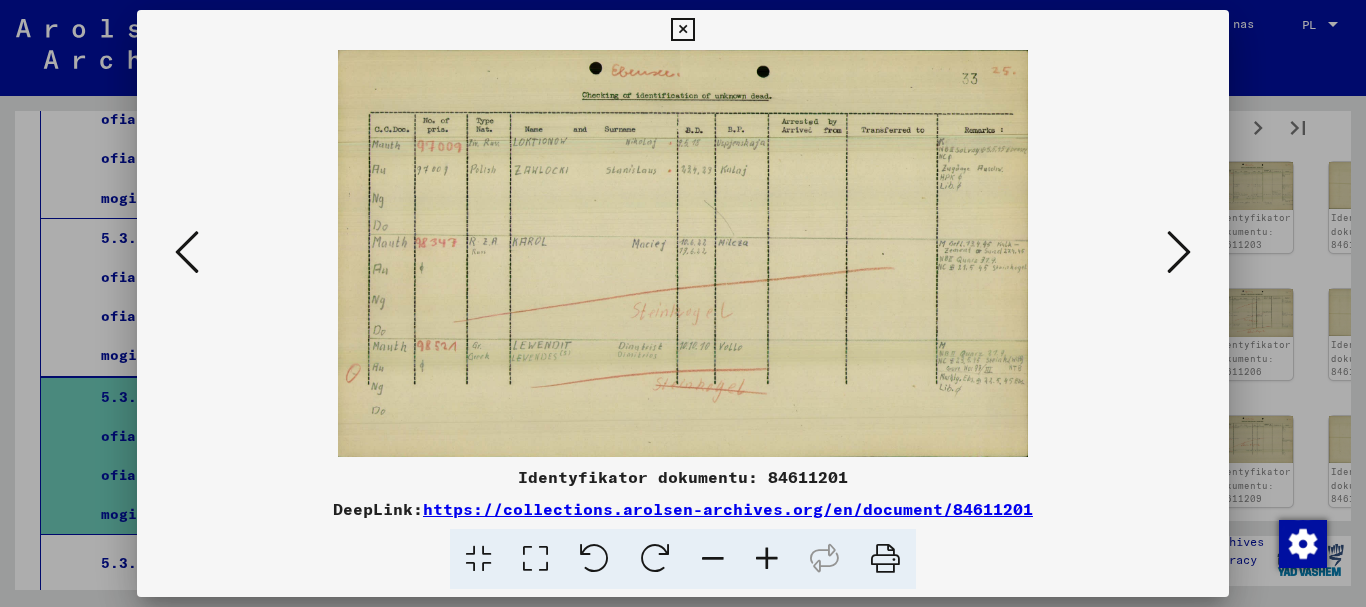 click at bounding box center [1179, 252] 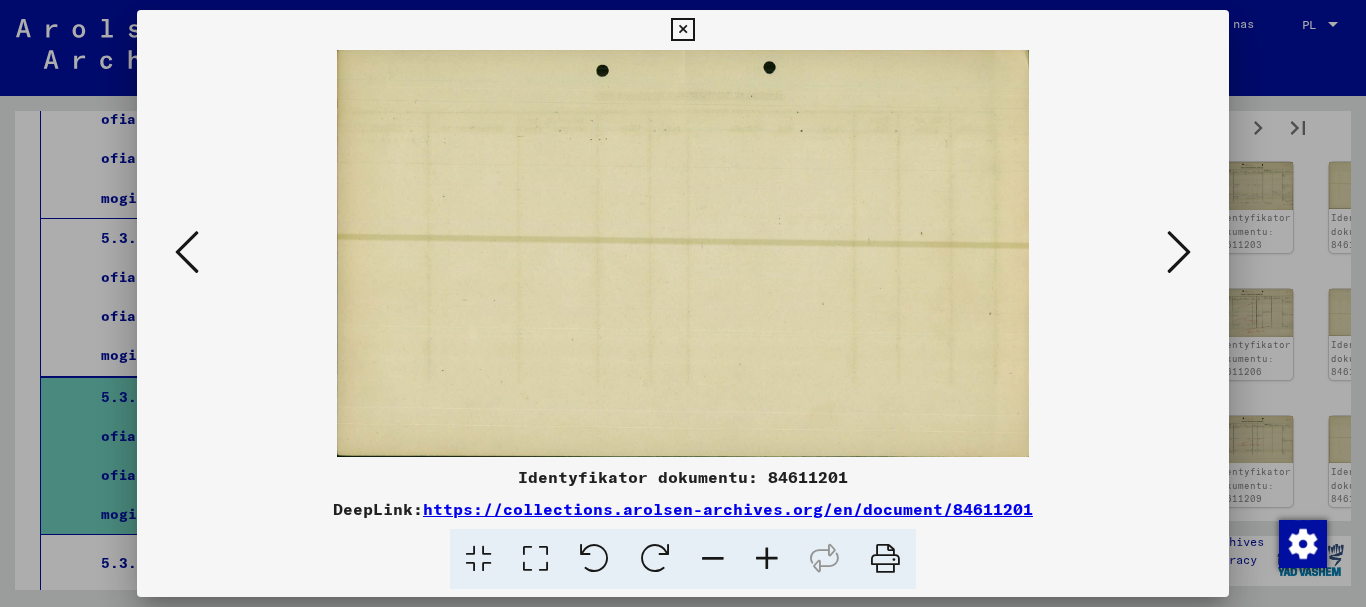 click at bounding box center (1179, 252) 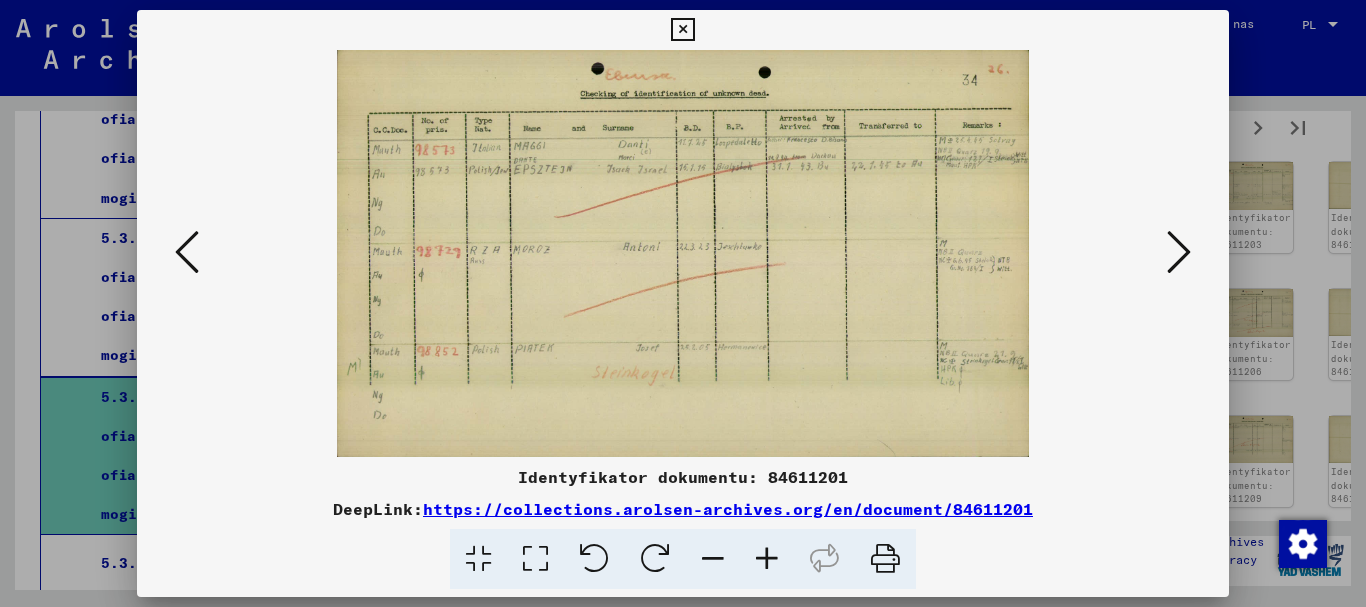 click at bounding box center [1179, 252] 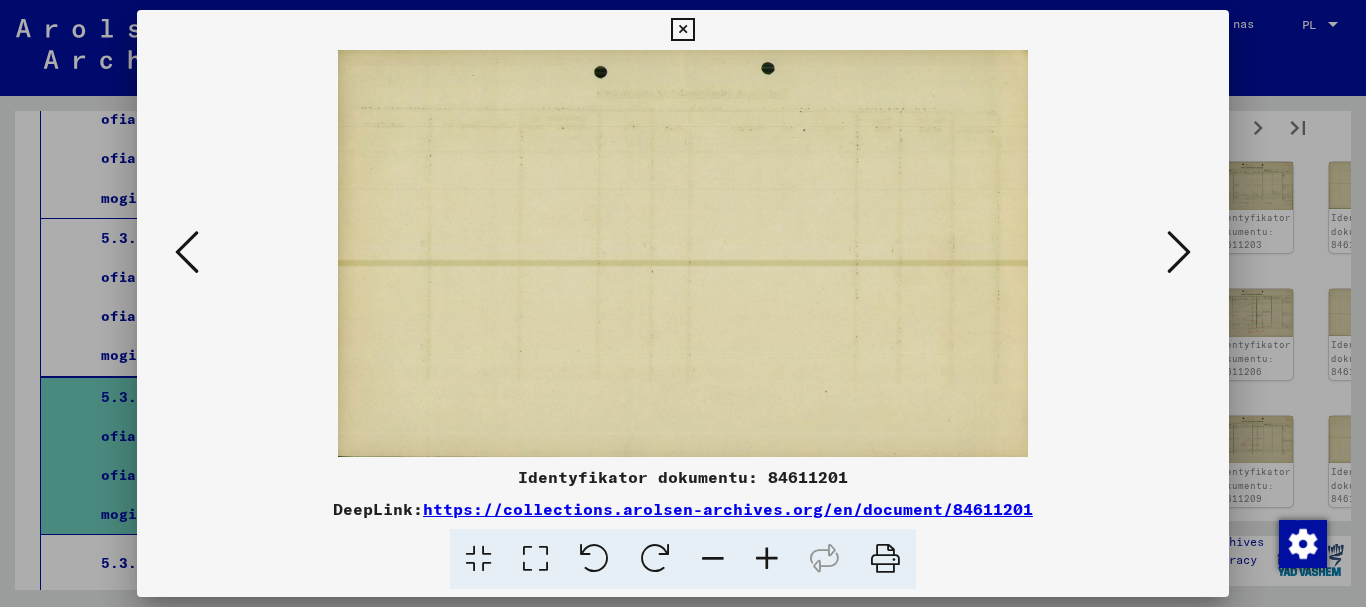 click at bounding box center (1179, 252) 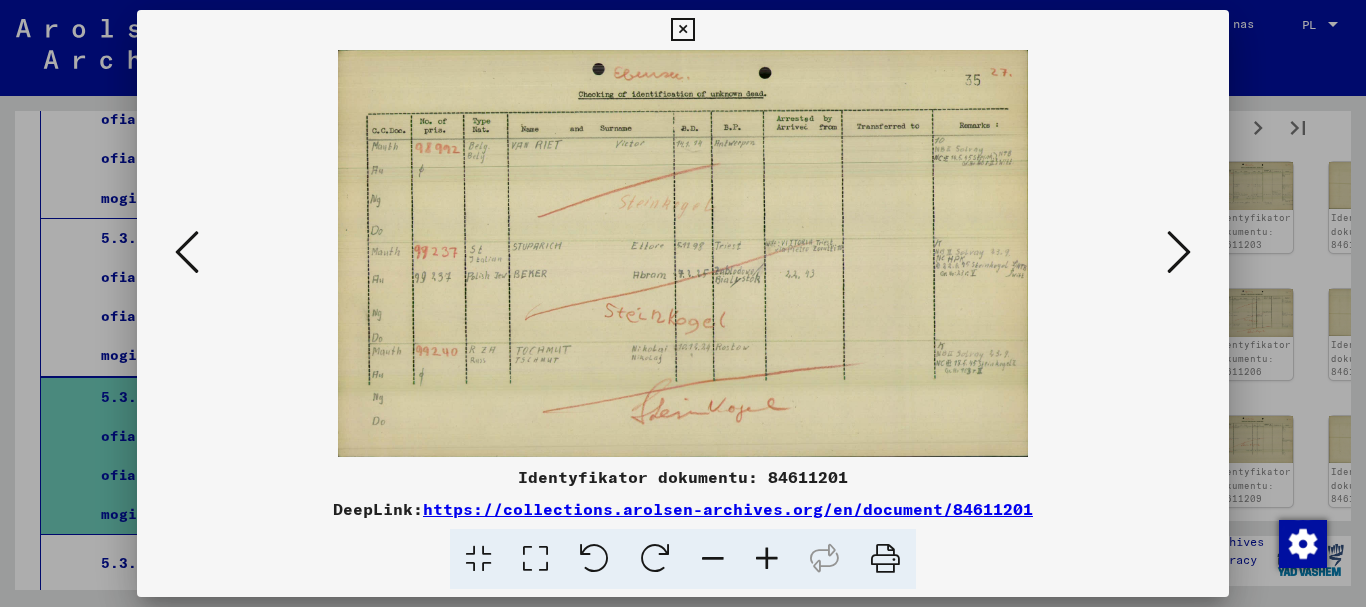 click at bounding box center (1179, 252) 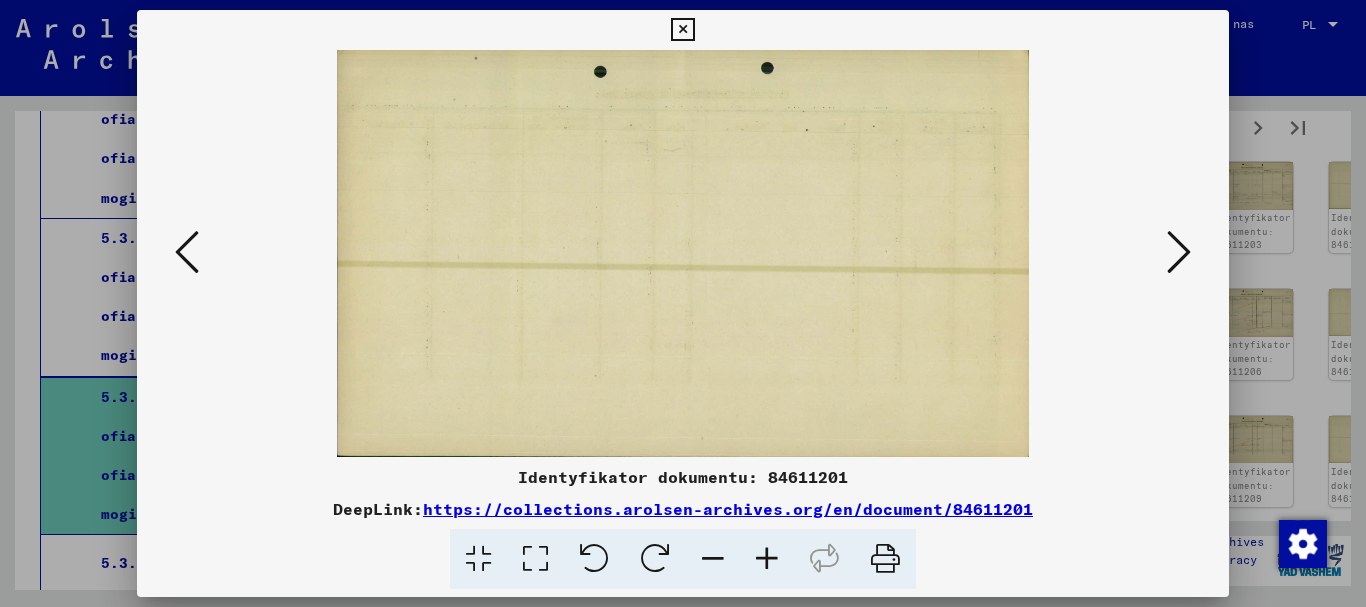click at bounding box center (1179, 252) 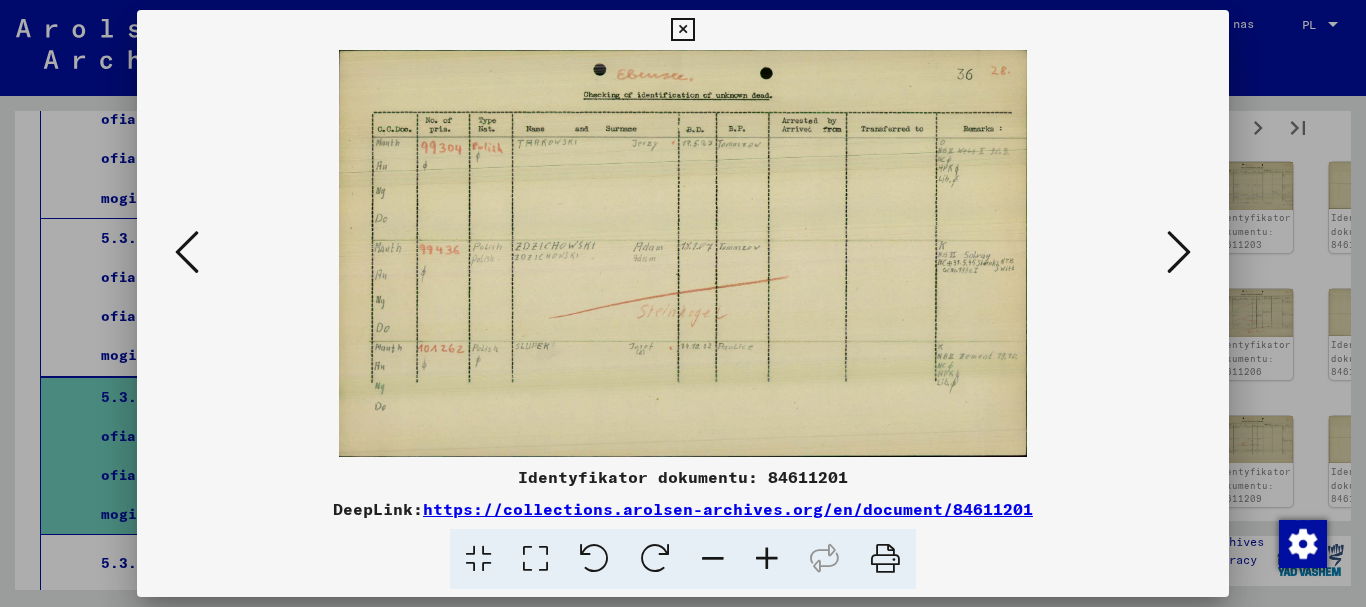 click at bounding box center (1179, 252) 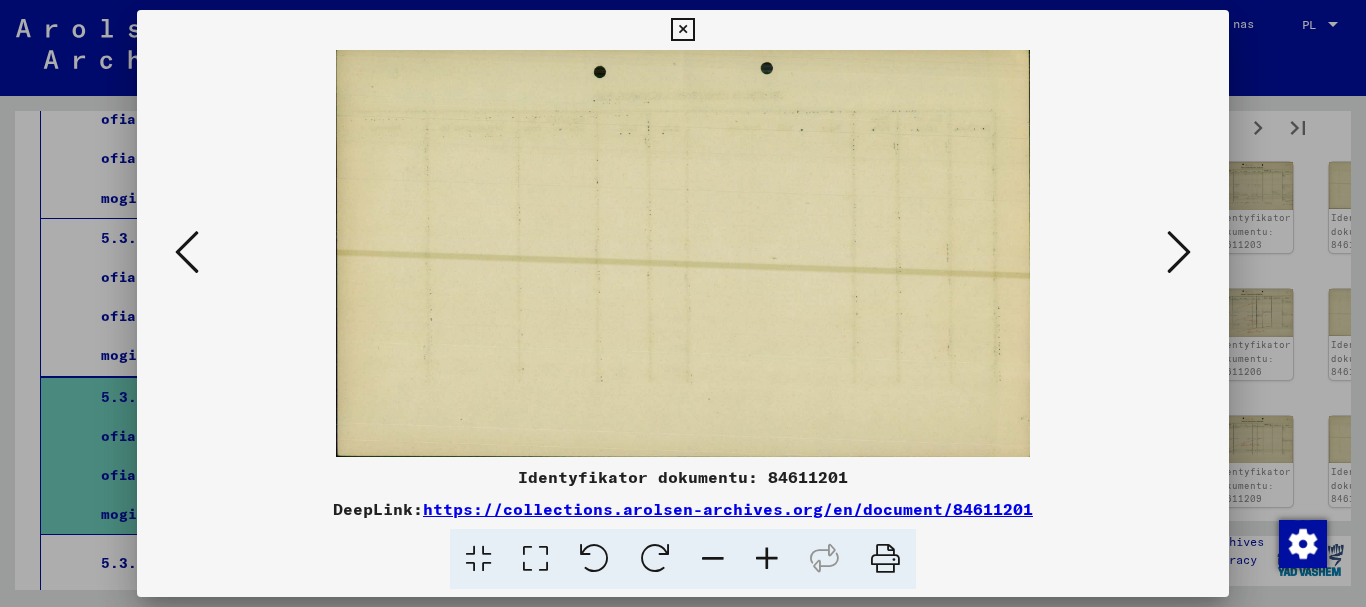 click at bounding box center (1179, 252) 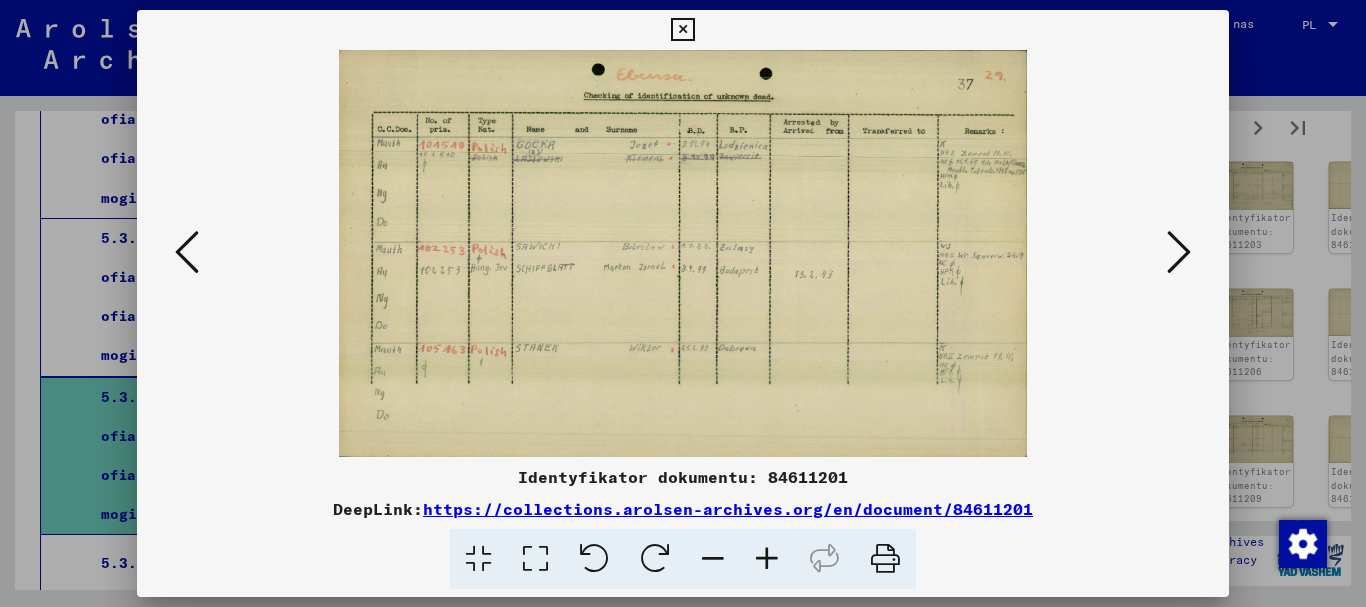 click at bounding box center (1179, 252) 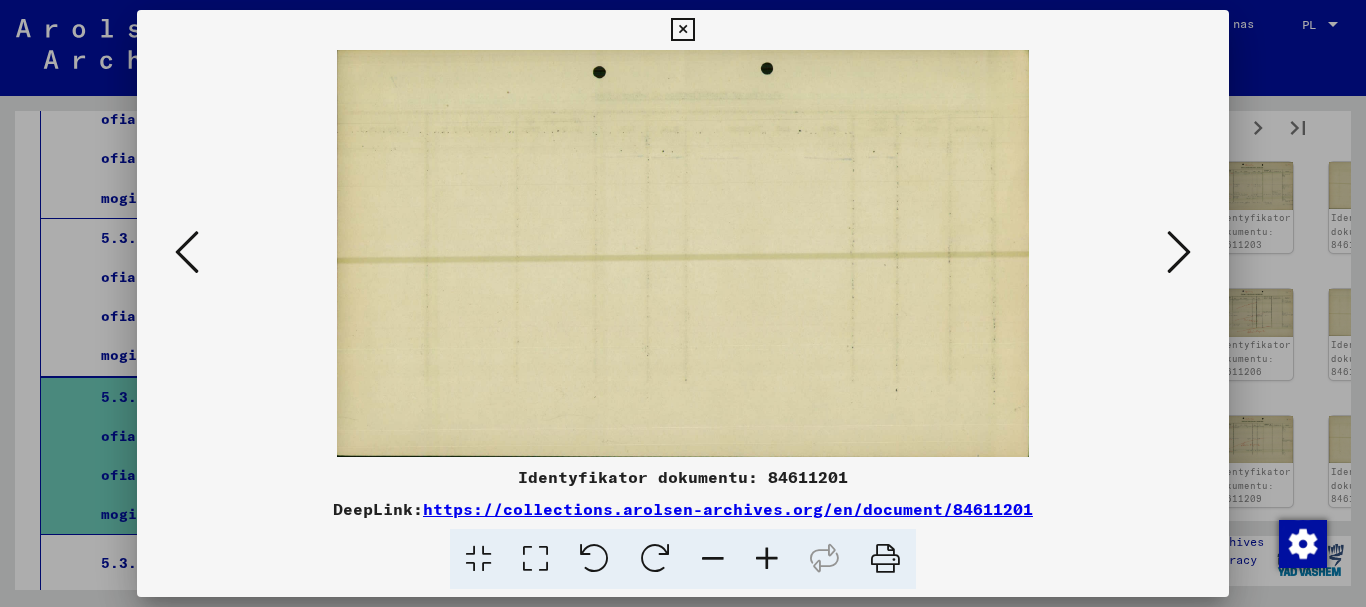 click at bounding box center [1179, 252] 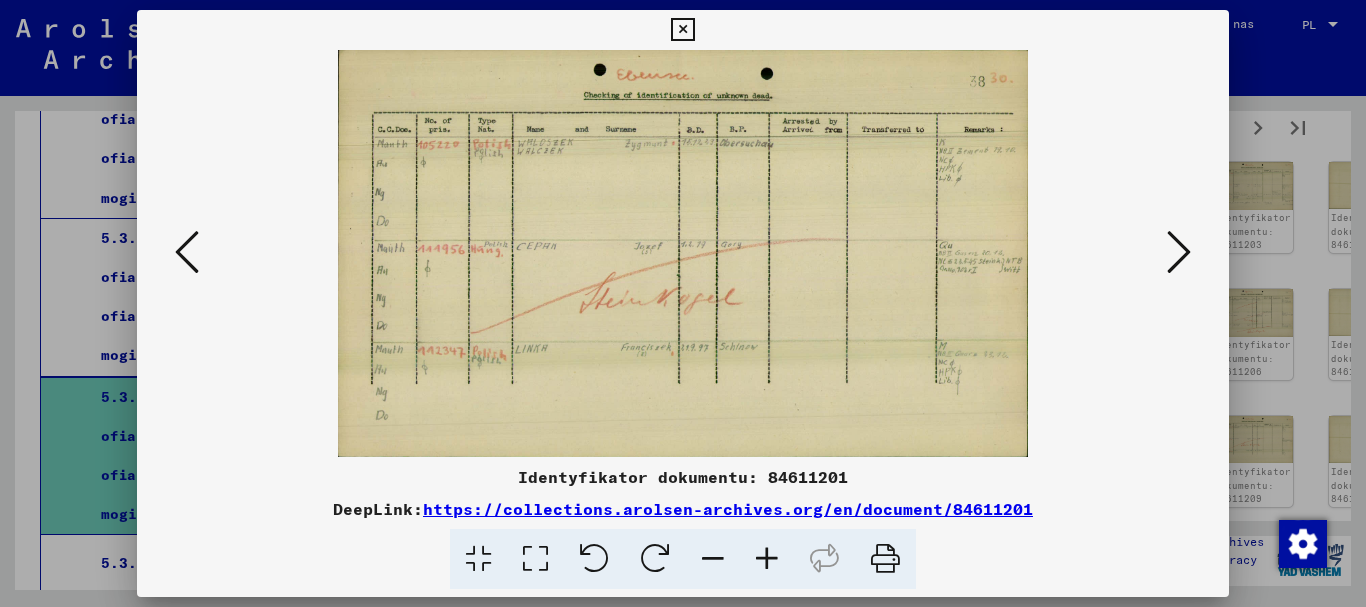 click at bounding box center [1179, 252] 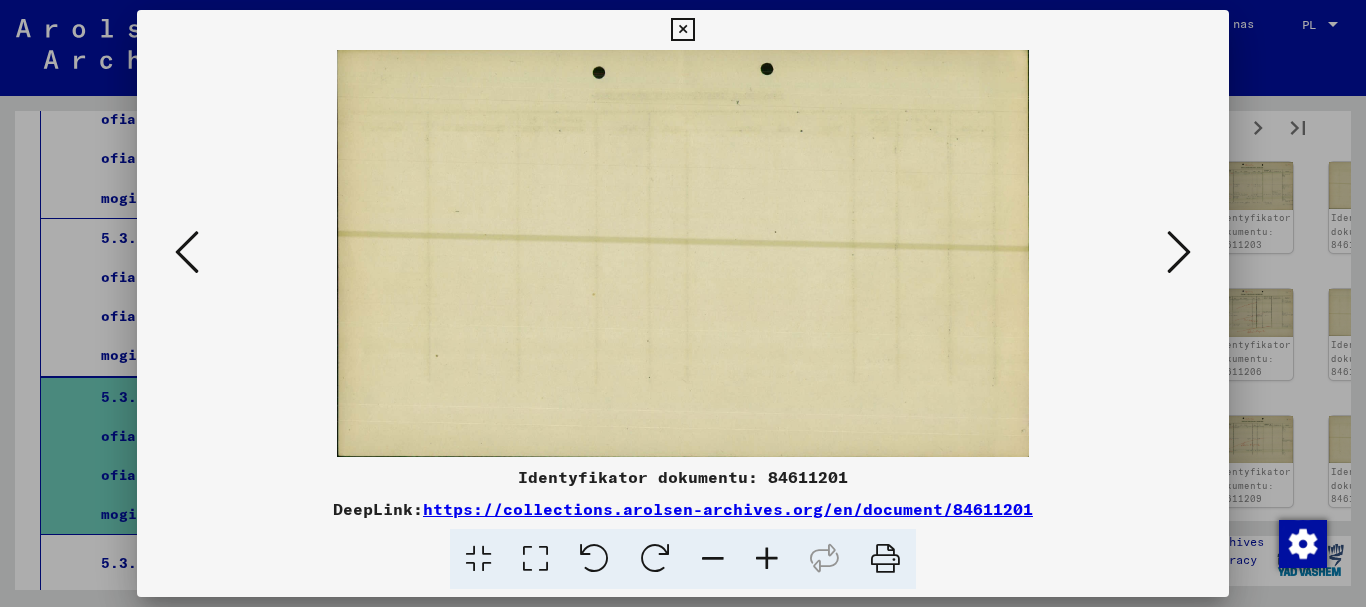 click at bounding box center [1179, 252] 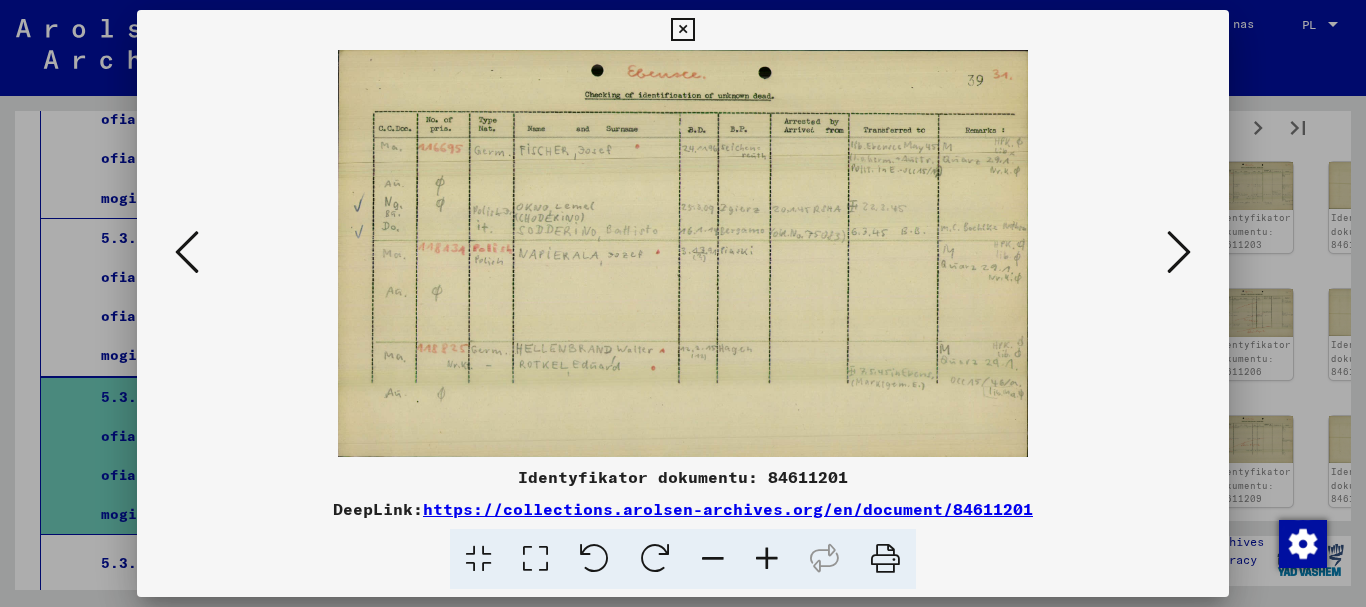 click at bounding box center [1179, 252] 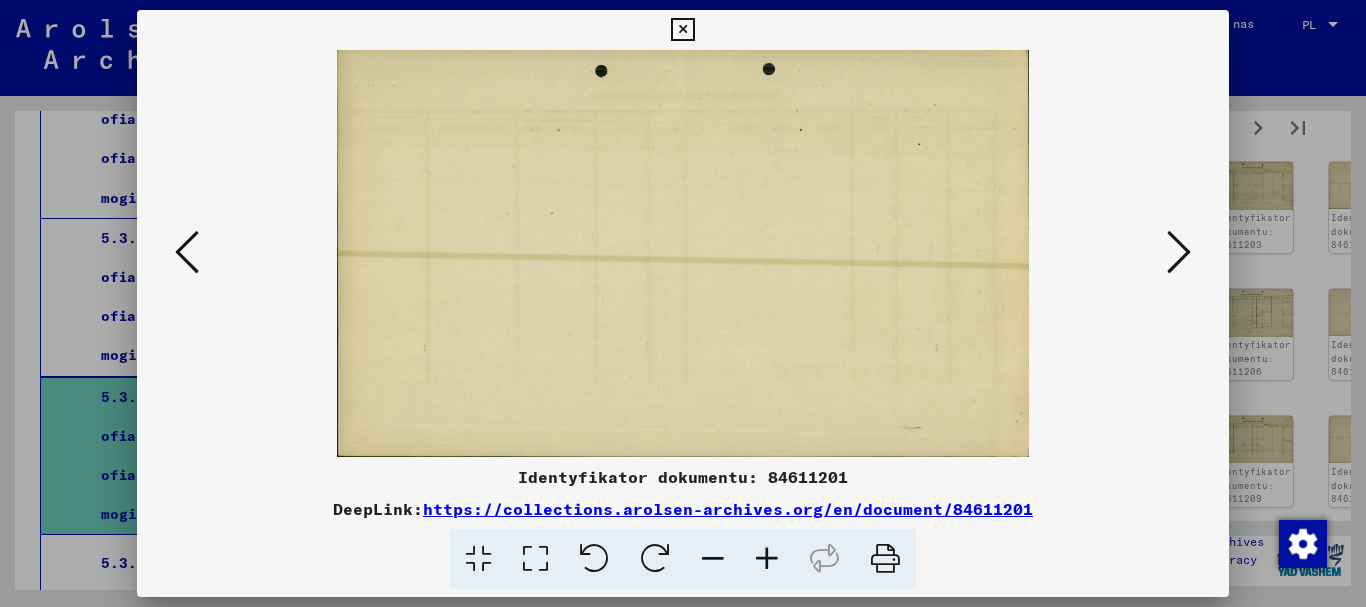 click at bounding box center [1179, 252] 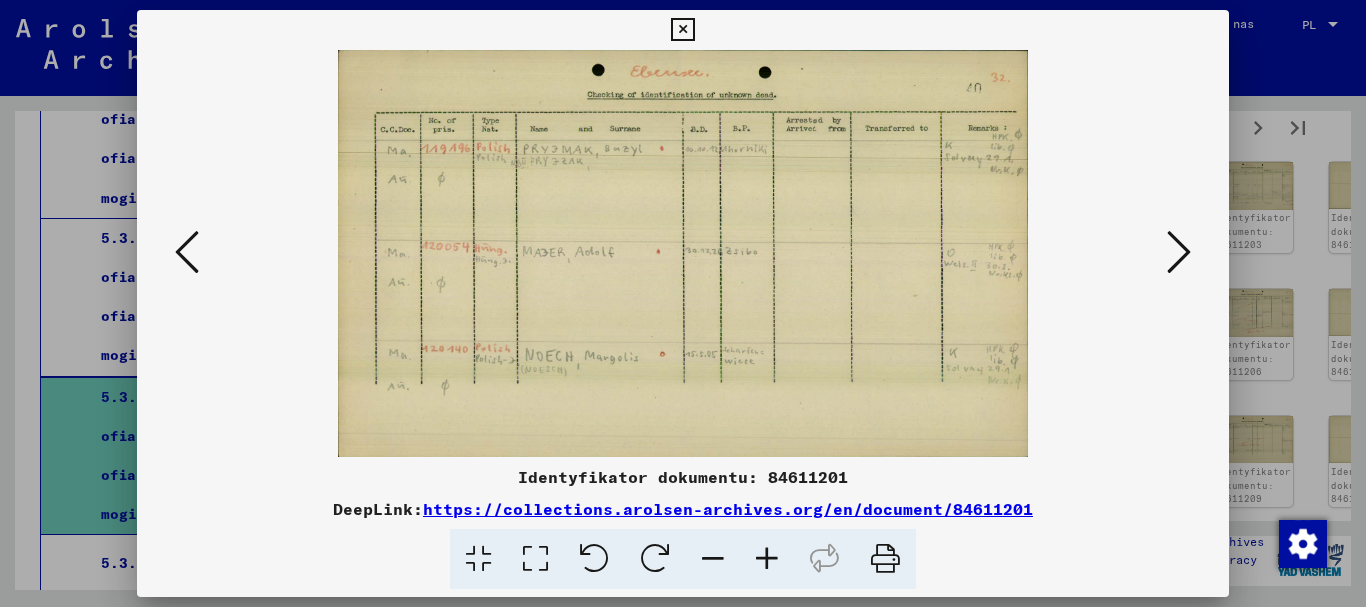 click at bounding box center [1179, 252] 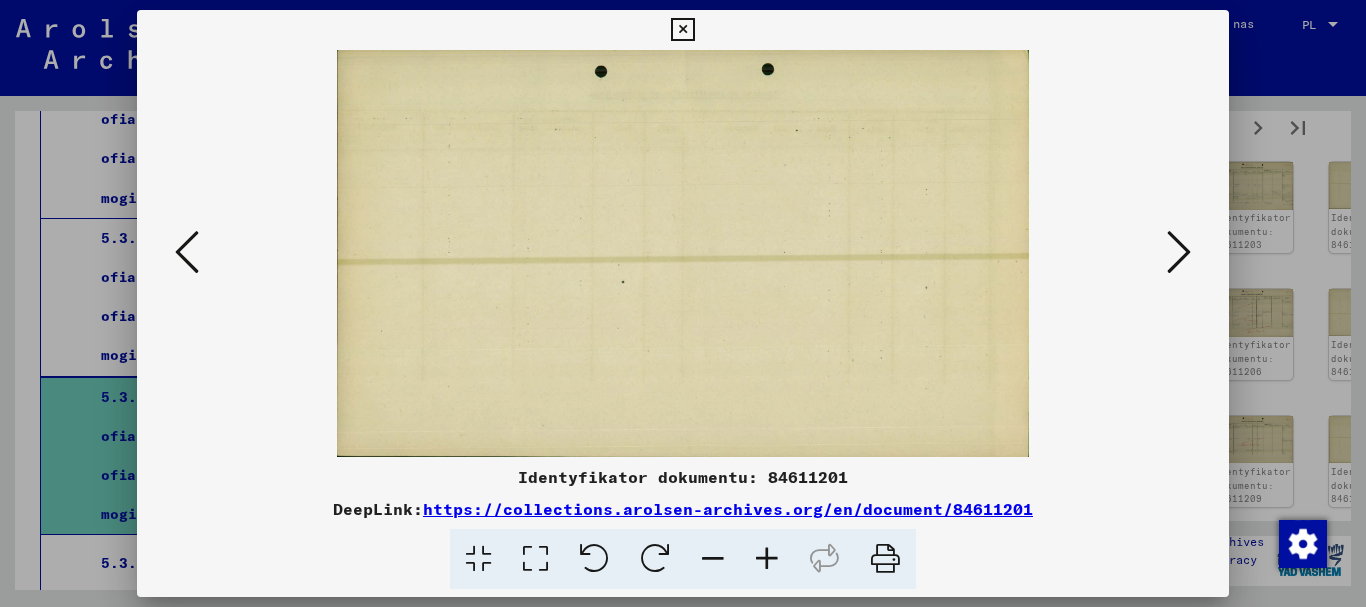 click at bounding box center (1179, 252) 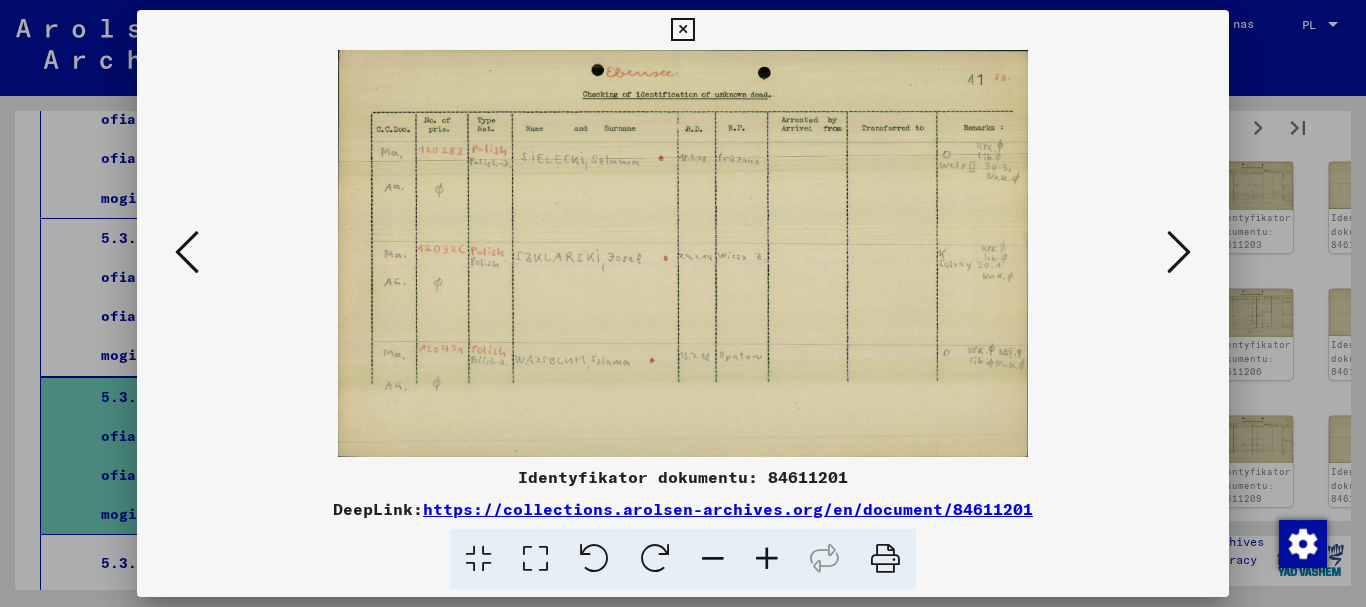 click at bounding box center (1179, 252) 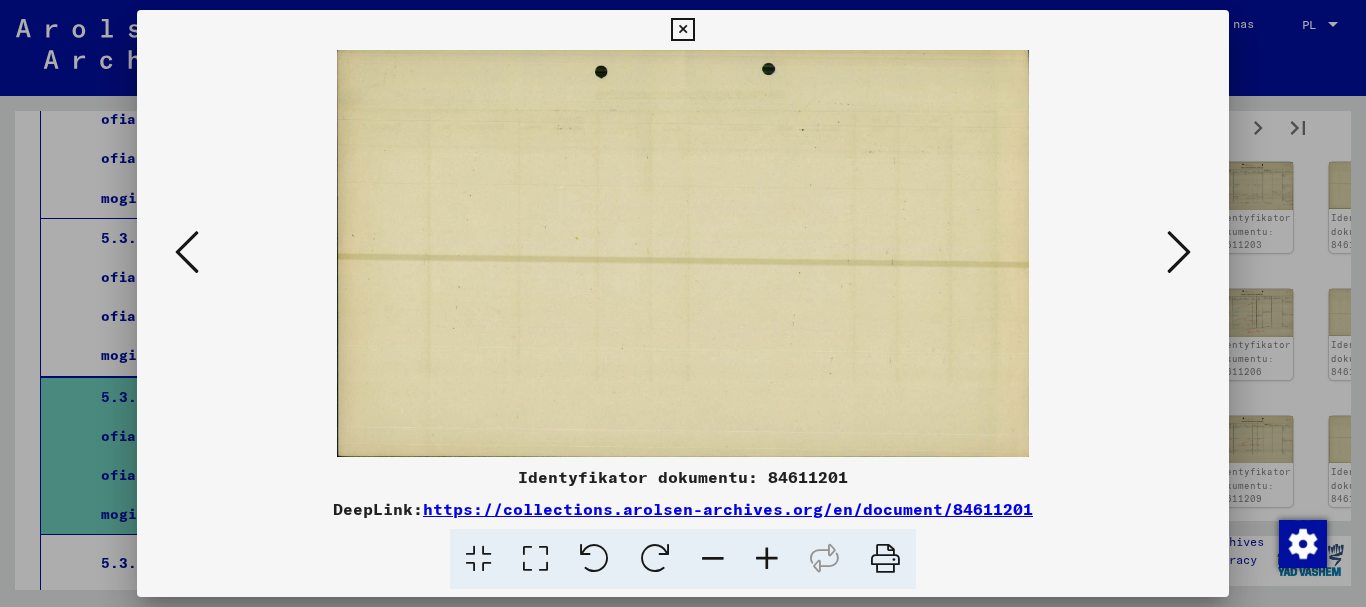 click at bounding box center (1179, 252) 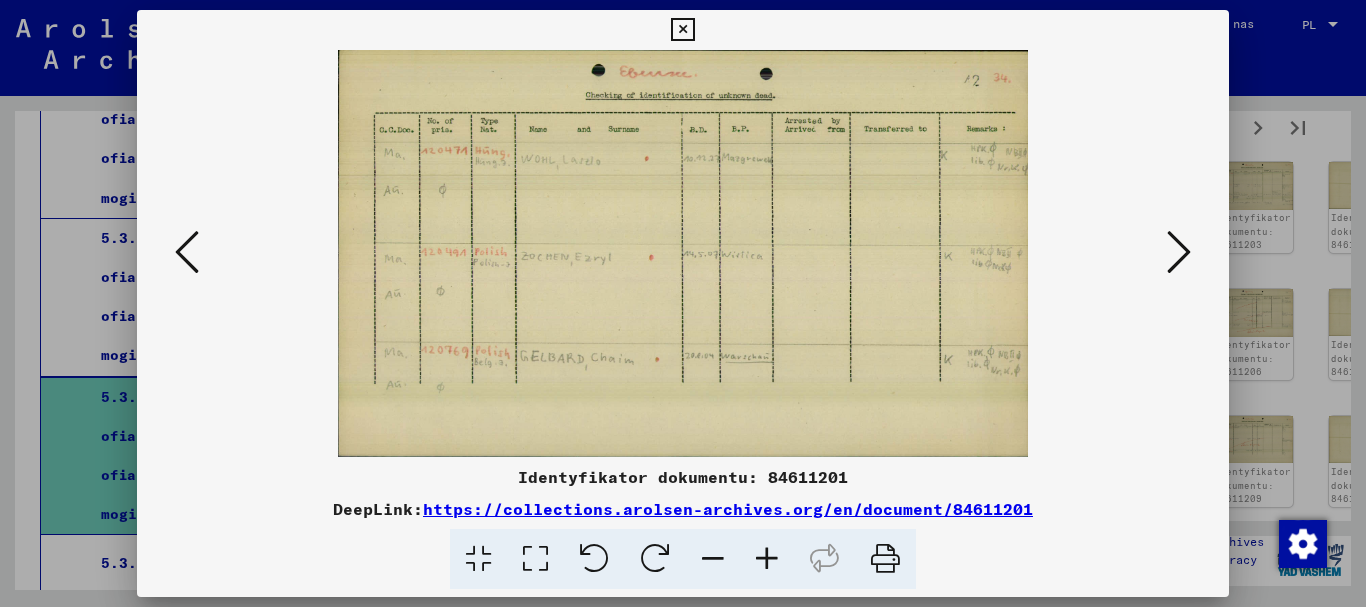 click at bounding box center [1179, 252] 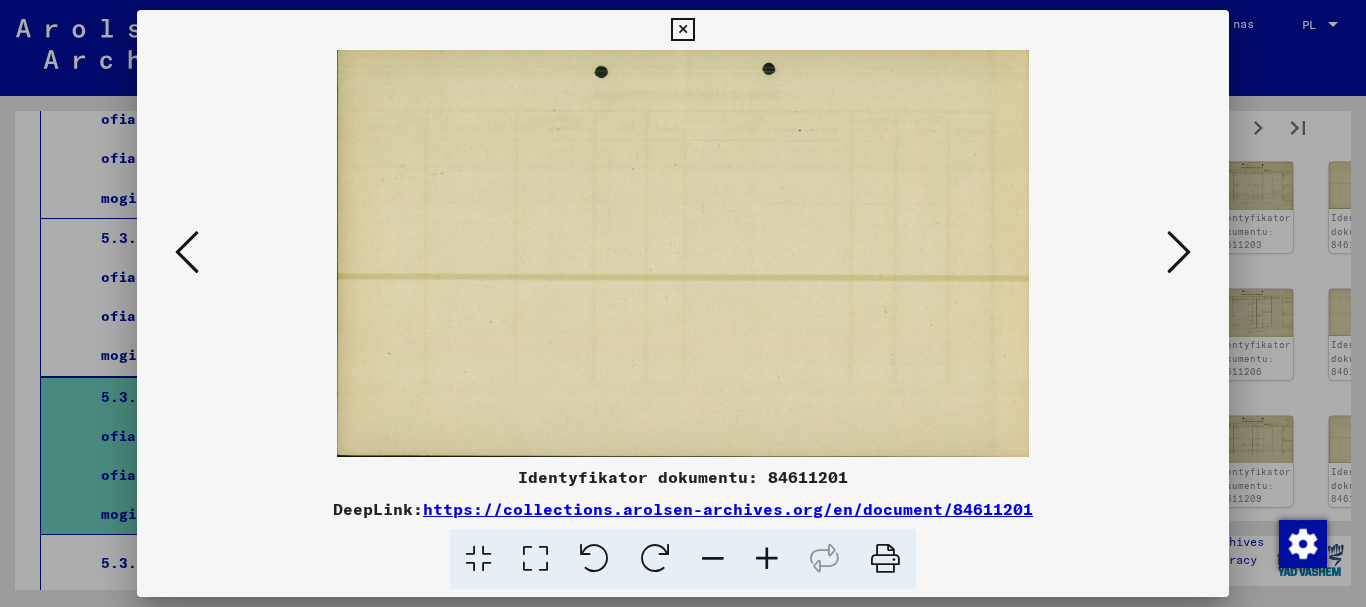 click at bounding box center [1179, 252] 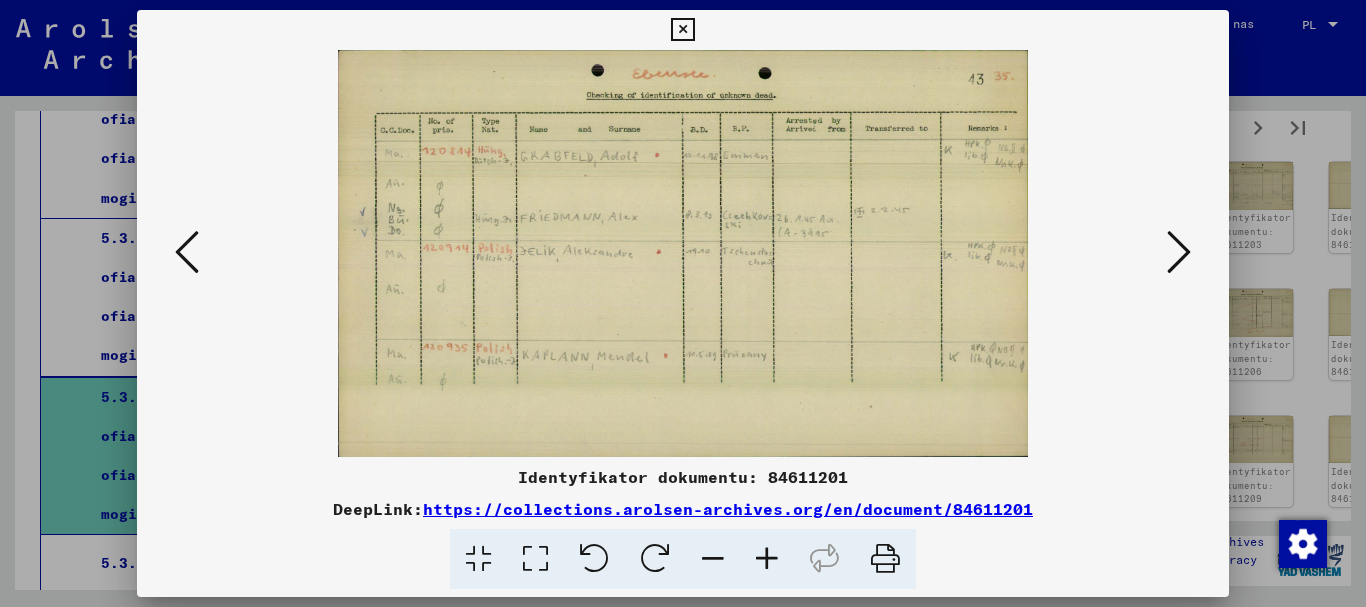click at bounding box center [1179, 252] 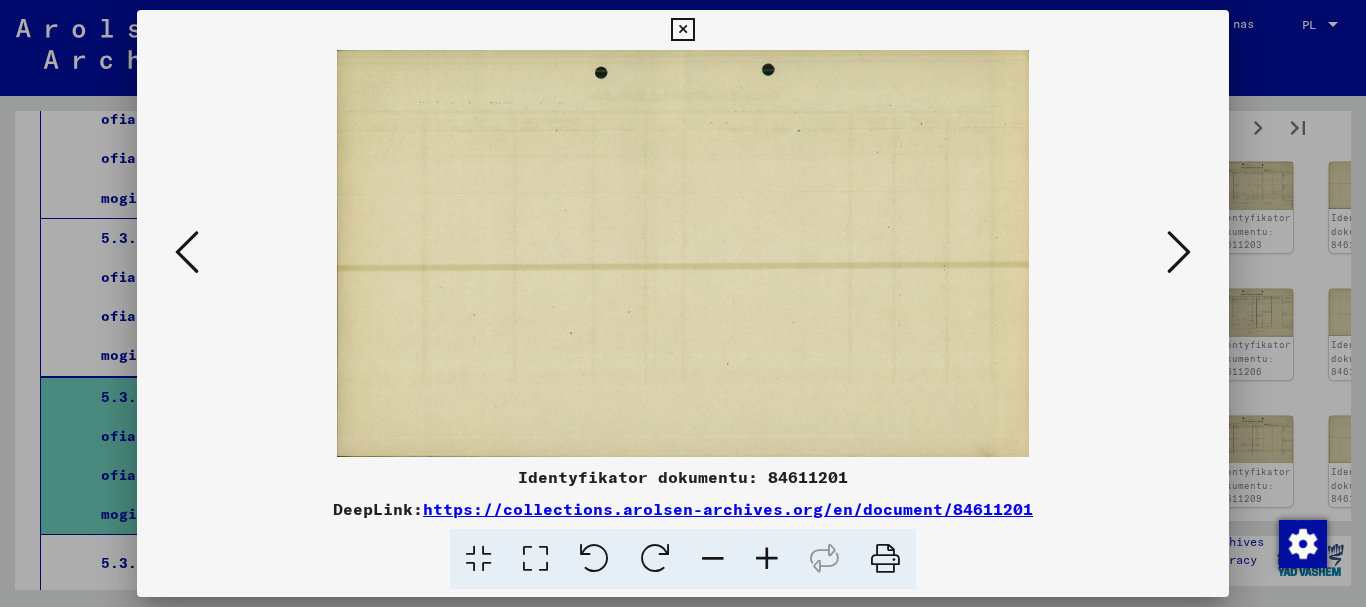 click at bounding box center (1179, 252) 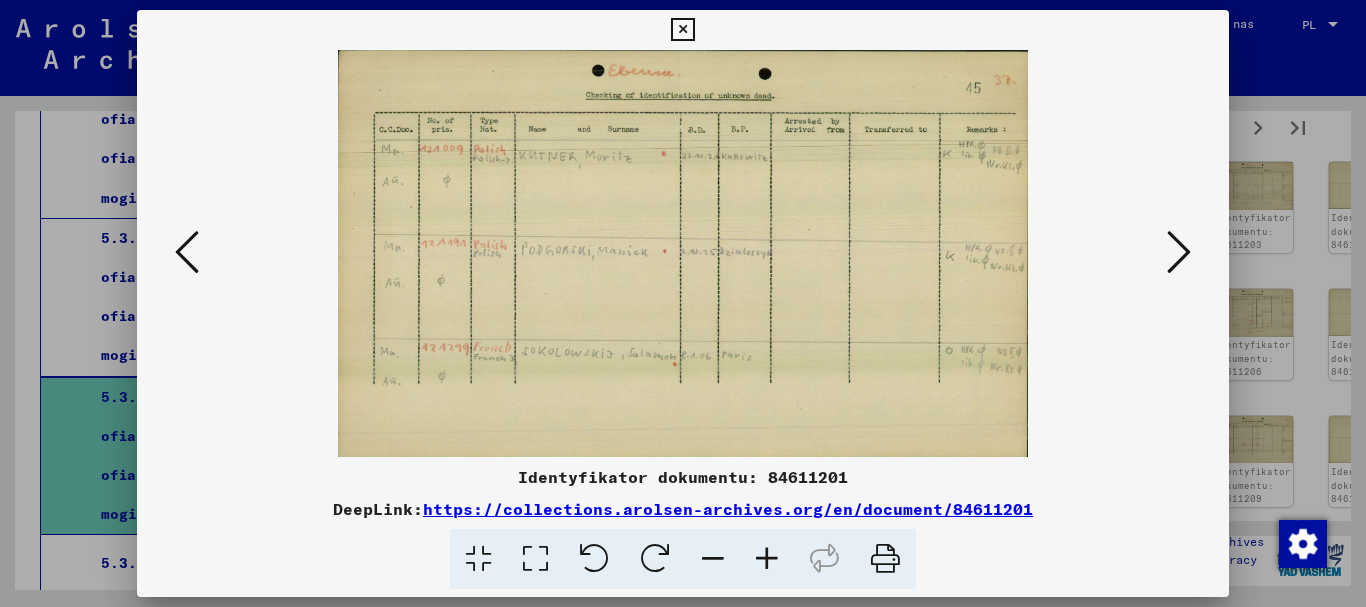 click at bounding box center [1179, 252] 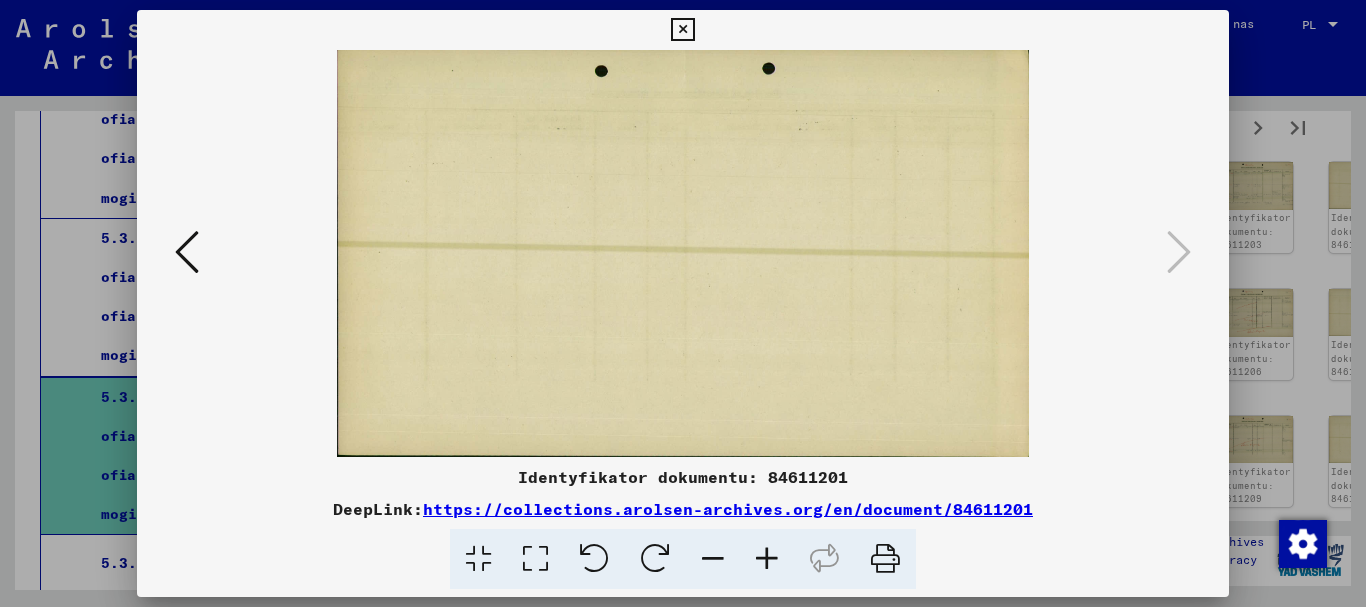 click at bounding box center (682, 30) 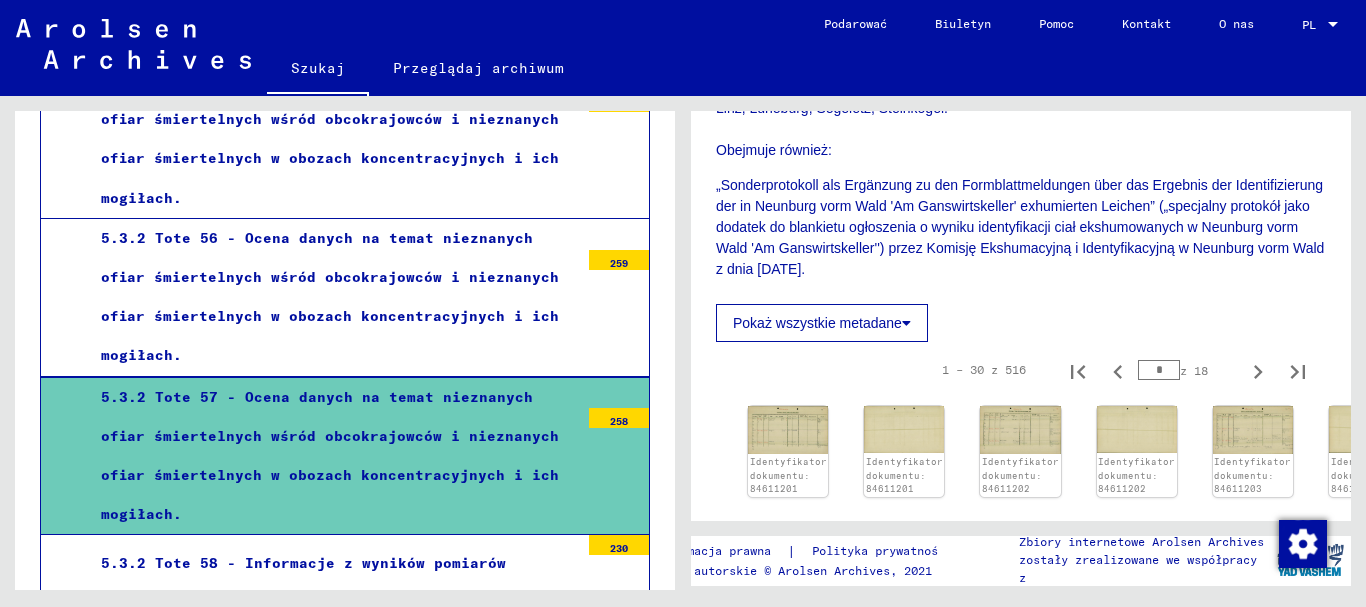 scroll, scrollTop: 600, scrollLeft: 0, axis: vertical 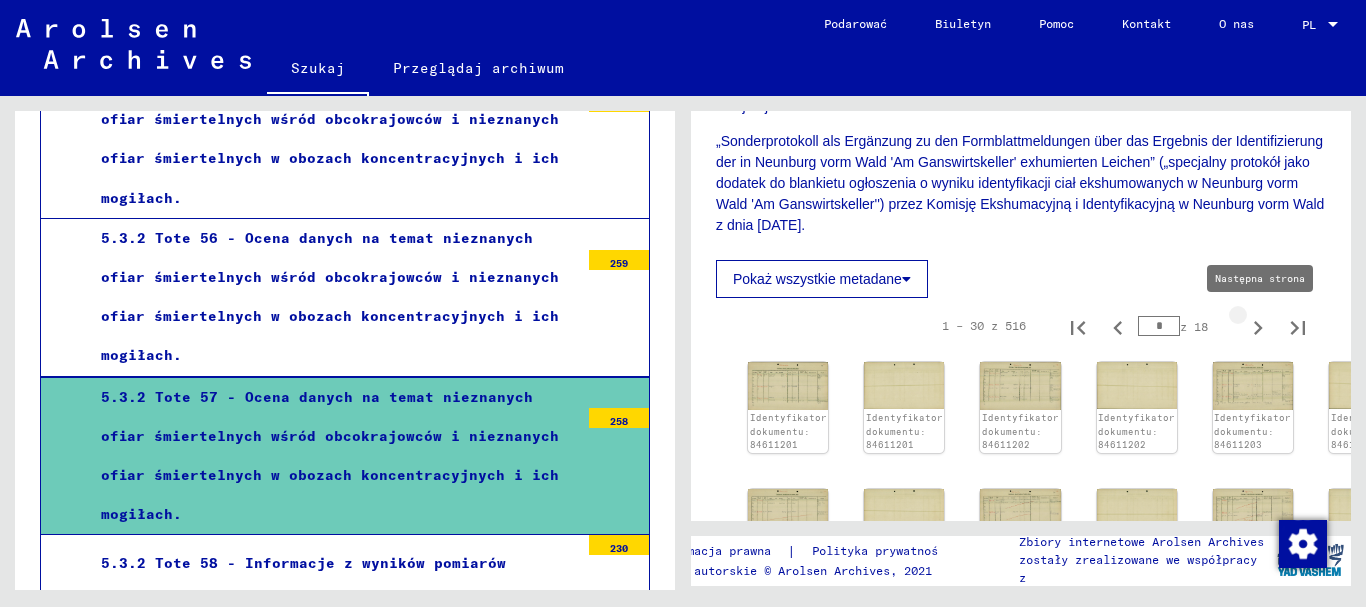 click 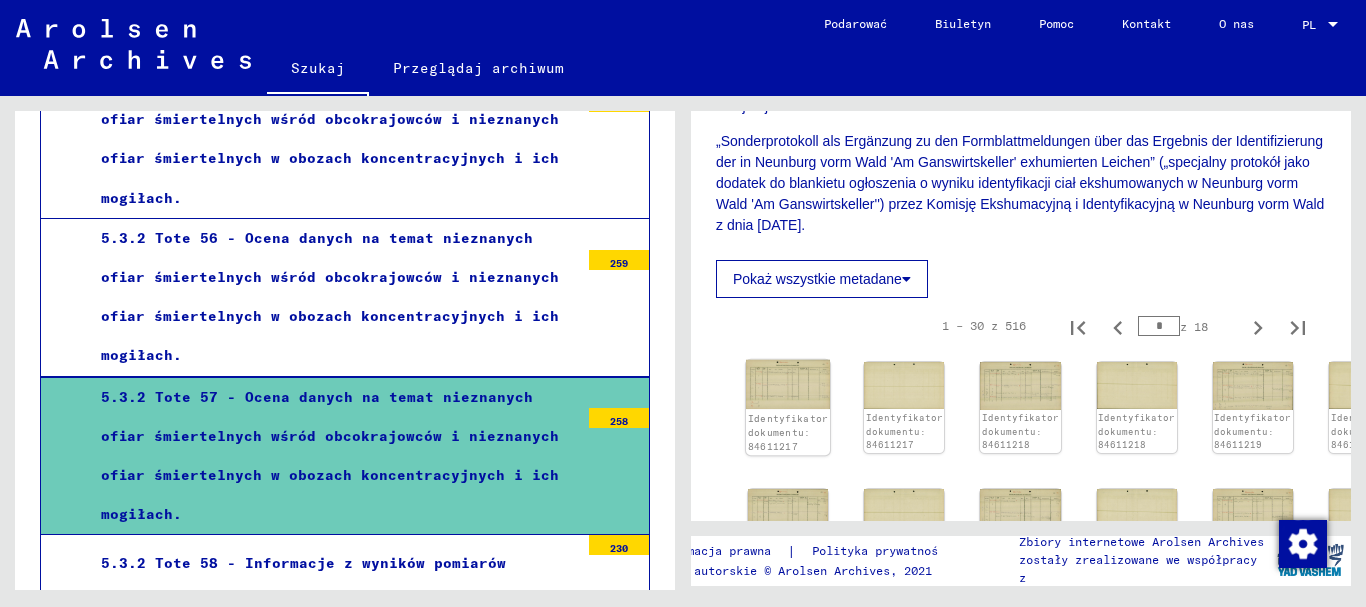click 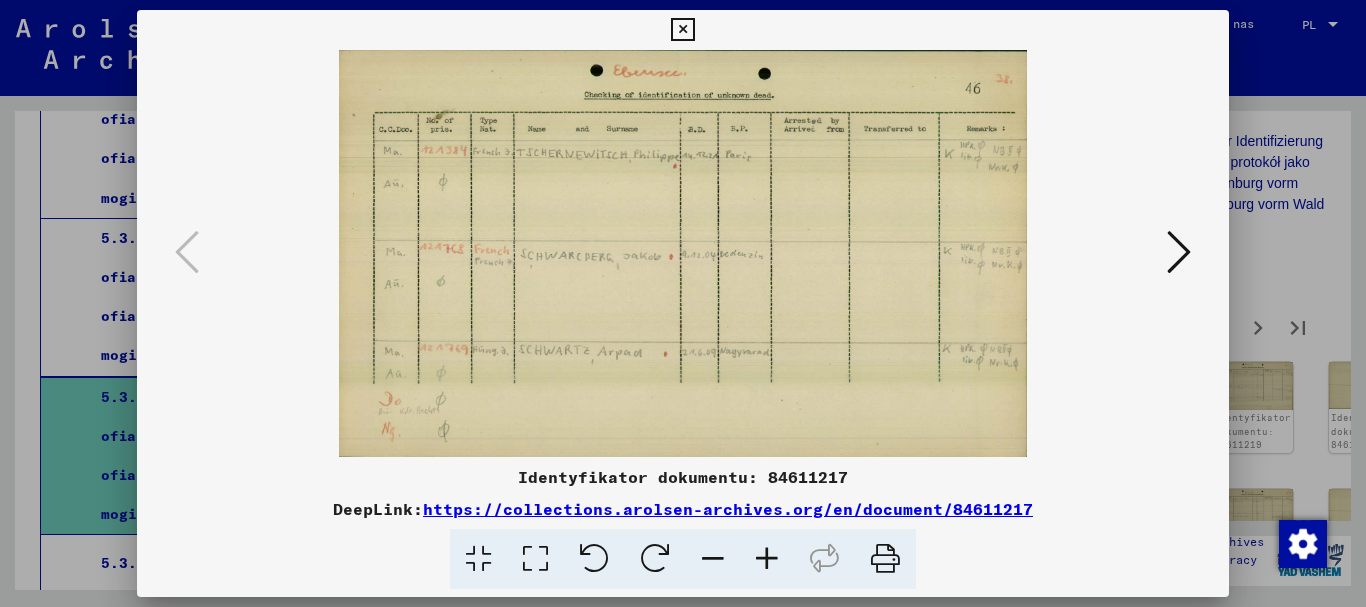 click at bounding box center [1179, 252] 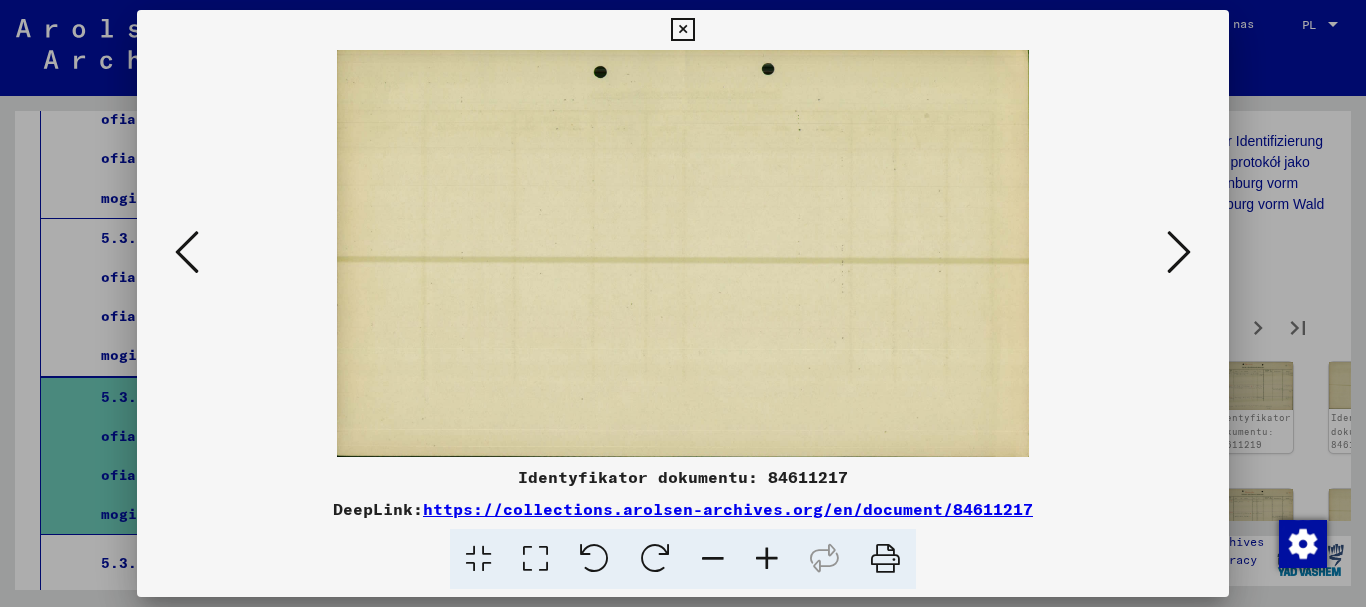 click at bounding box center [1179, 252] 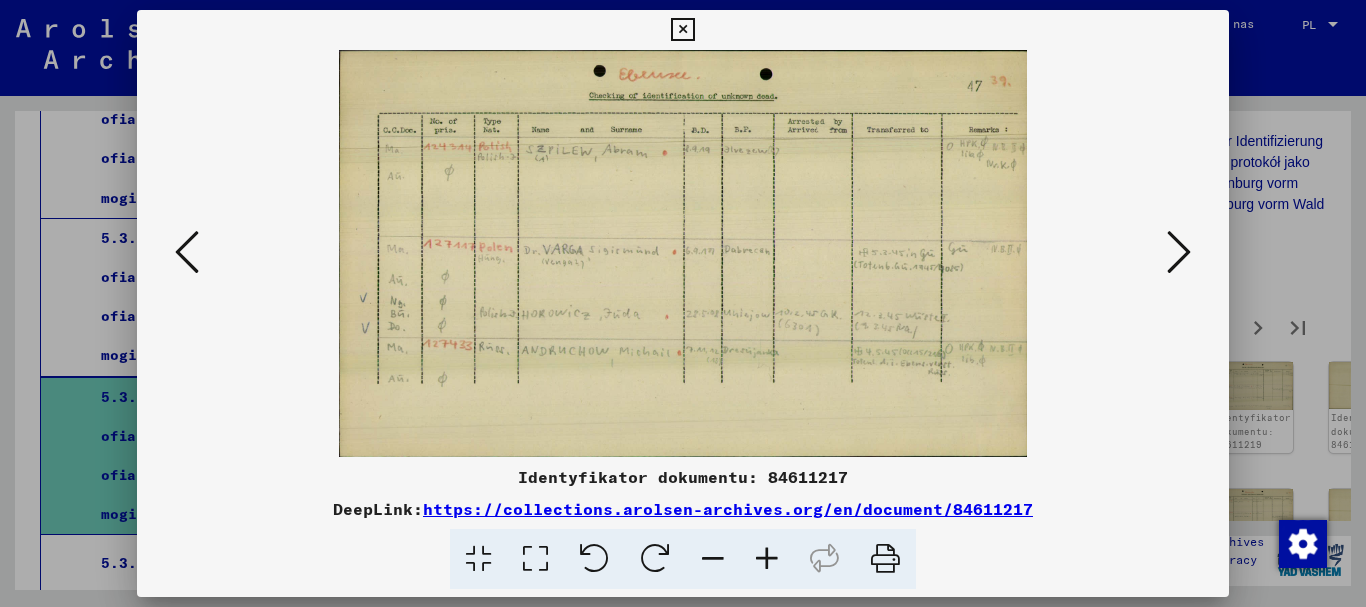click at bounding box center [1179, 252] 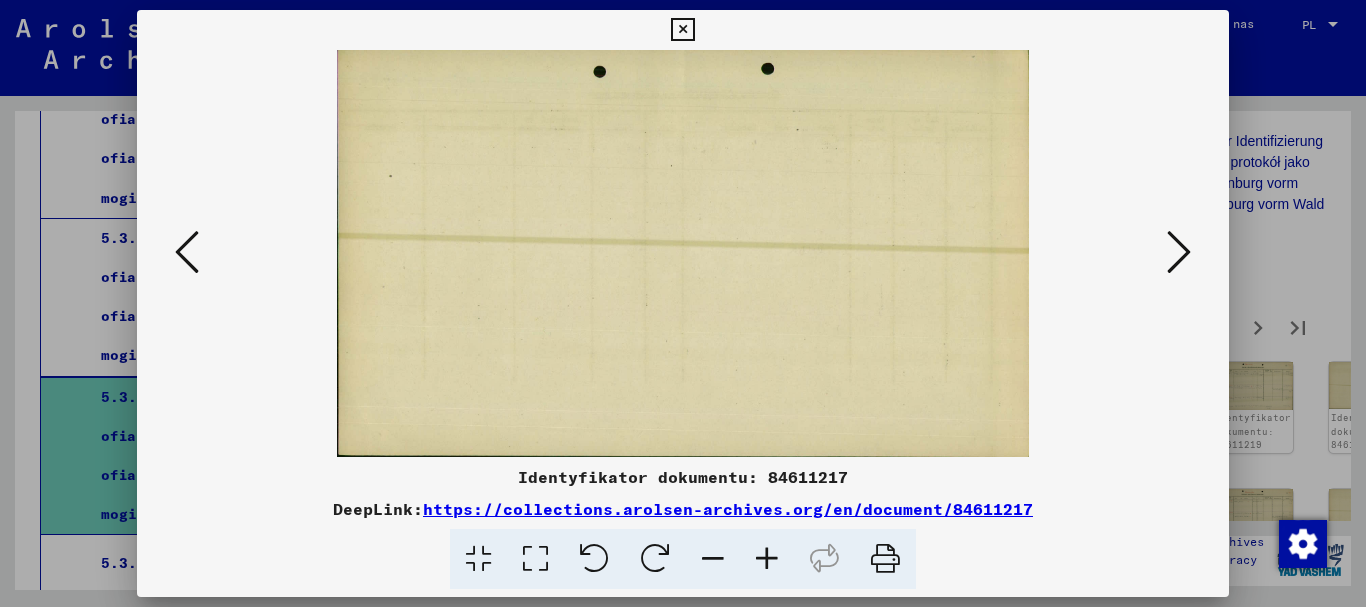 click at bounding box center [1179, 252] 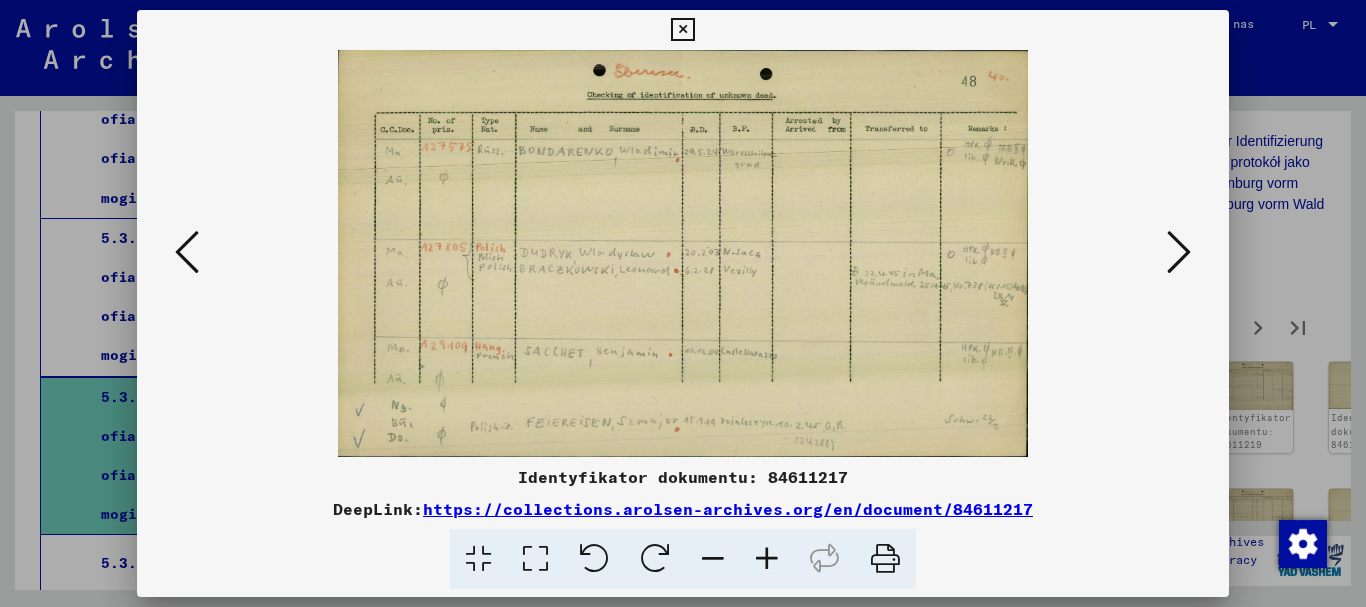 click at bounding box center [1179, 252] 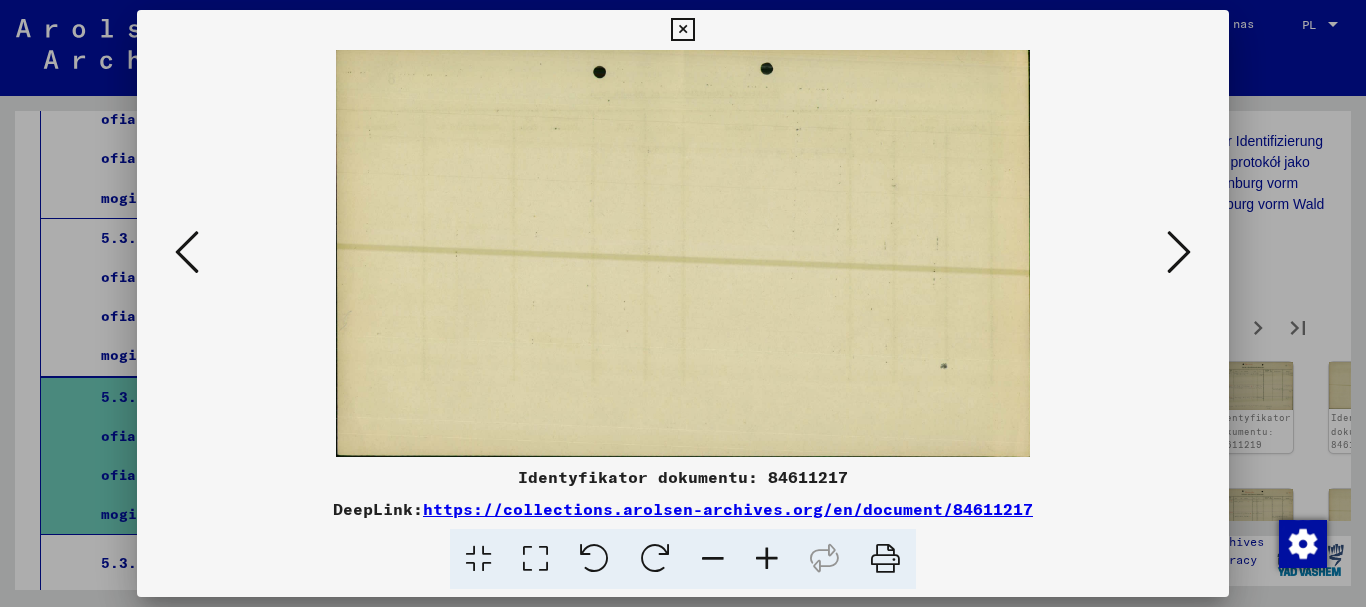 click at bounding box center [1179, 252] 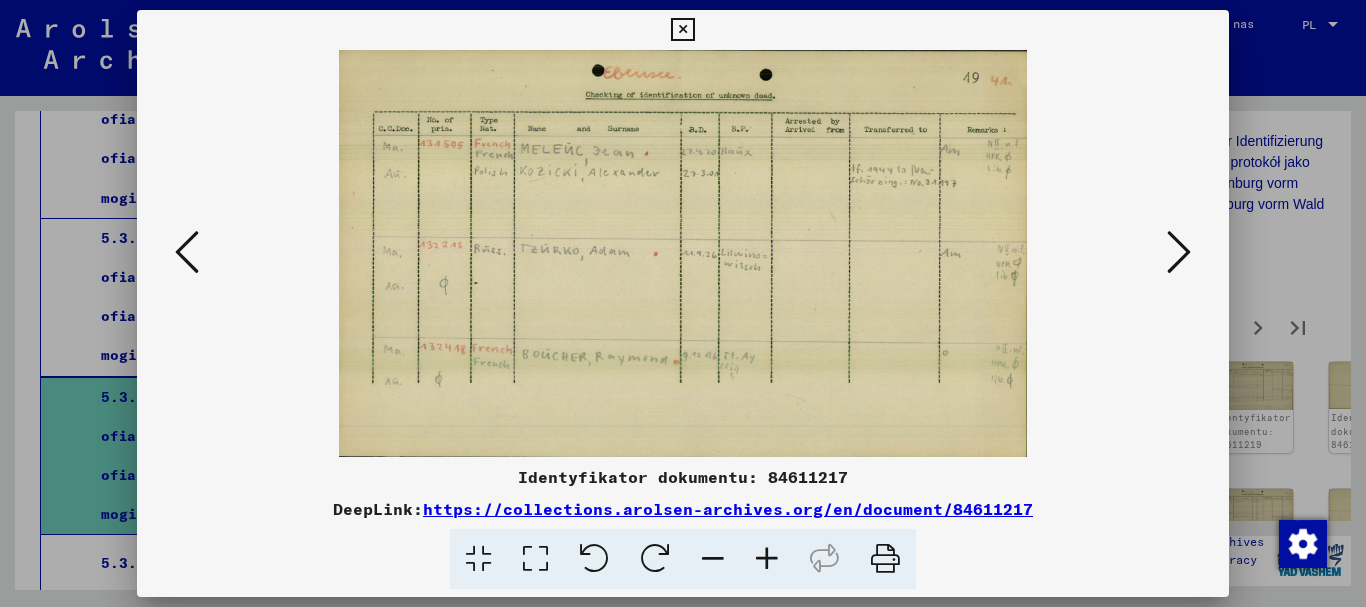 click at bounding box center (1179, 252) 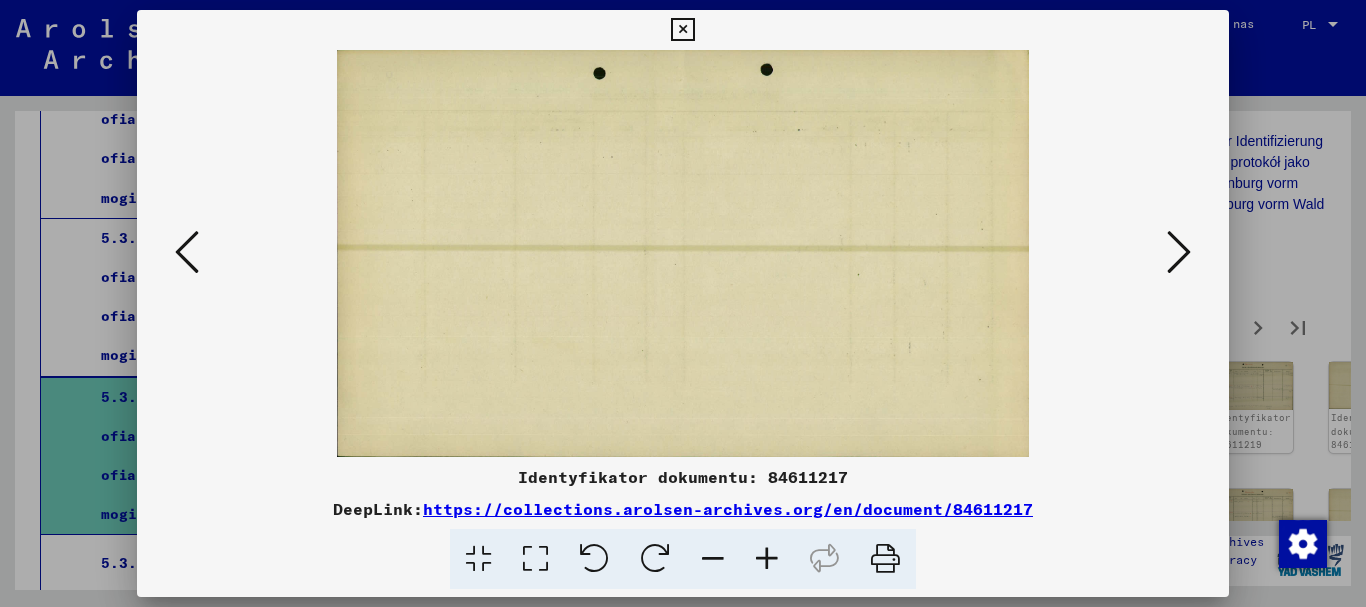 click at bounding box center [1179, 252] 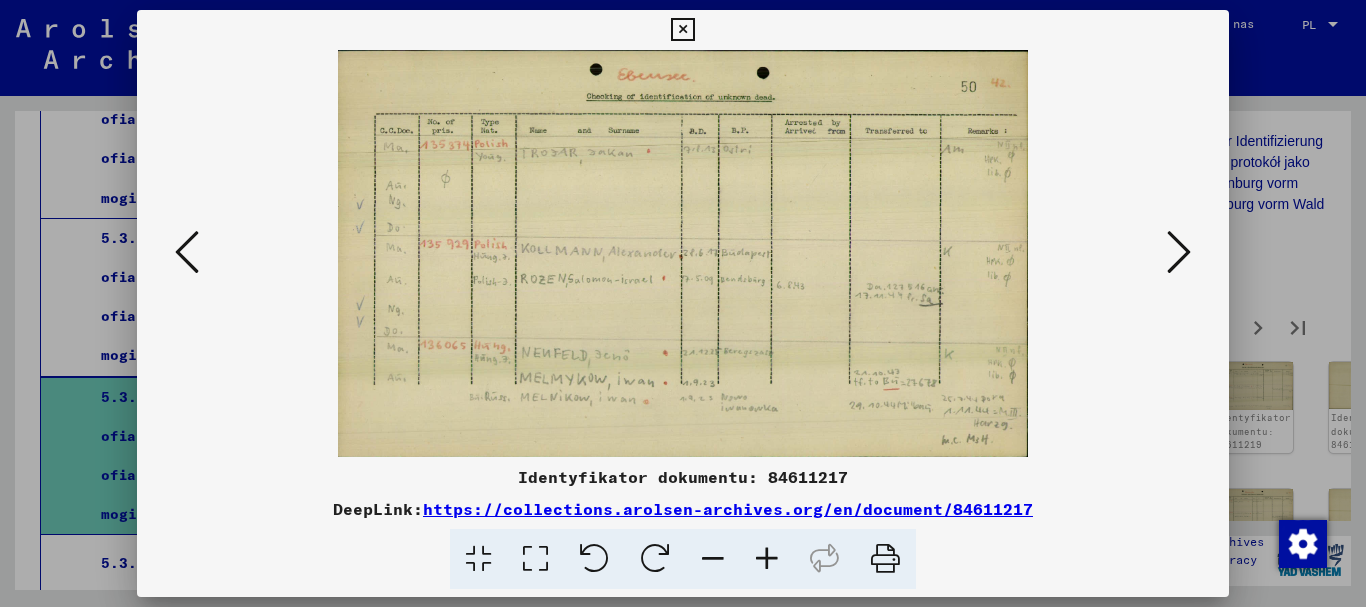 click at bounding box center [1179, 252] 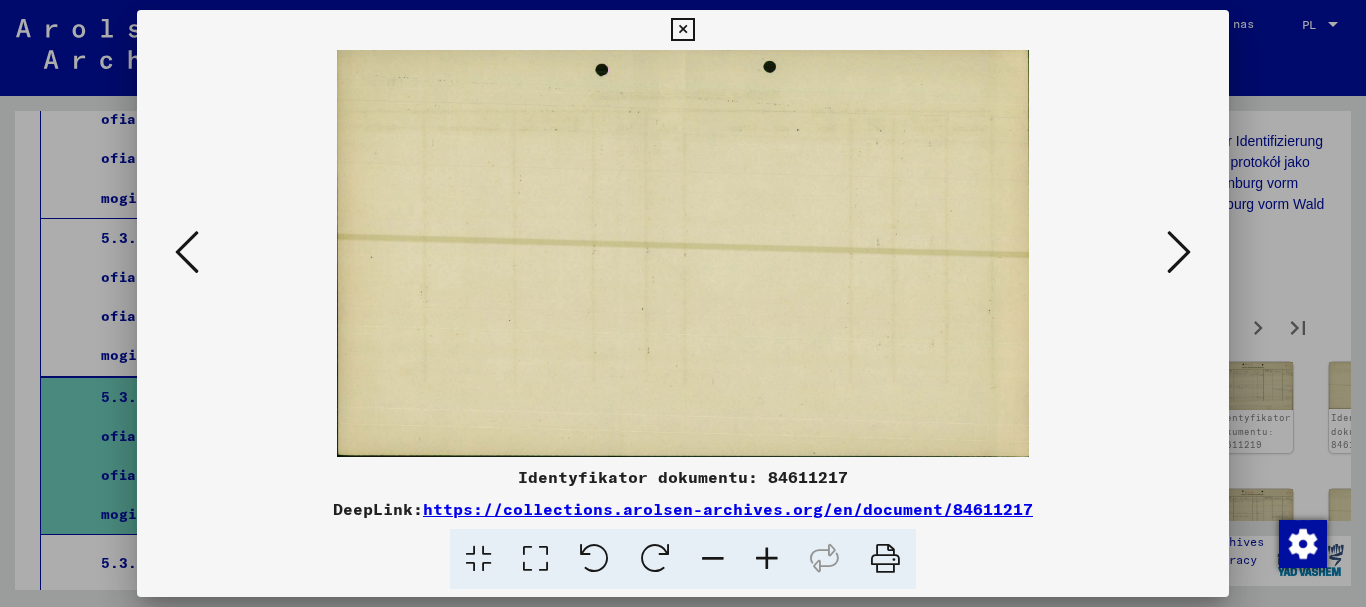 click at bounding box center [1179, 252] 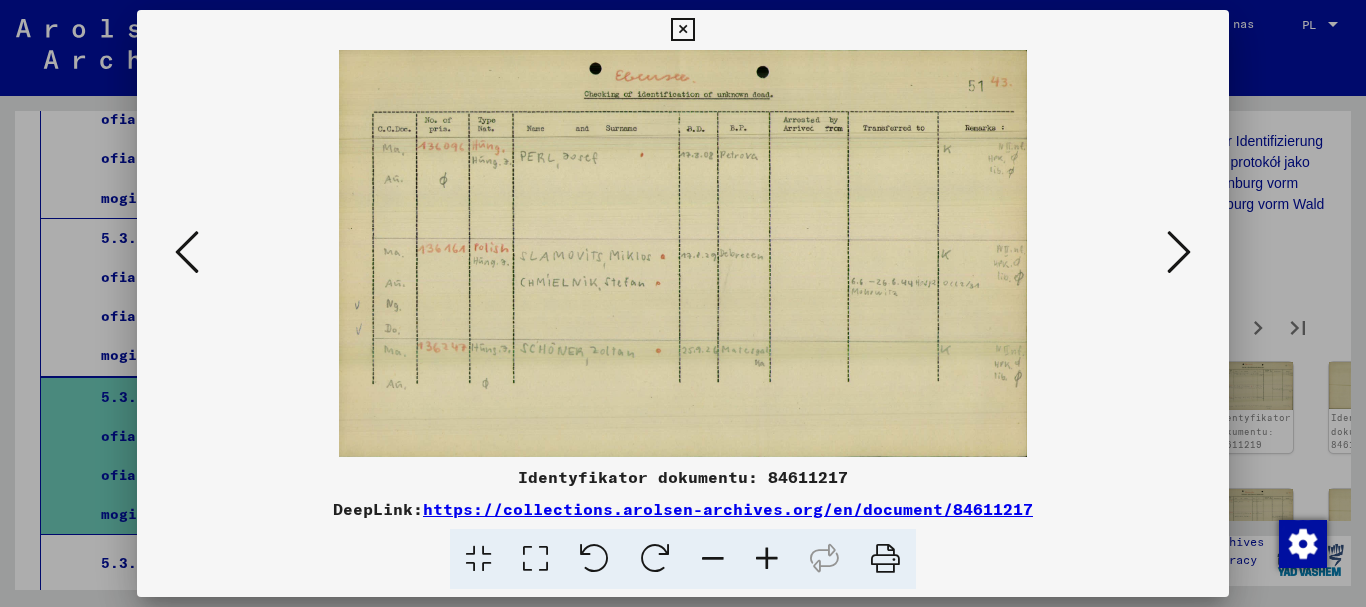 click at bounding box center [1179, 252] 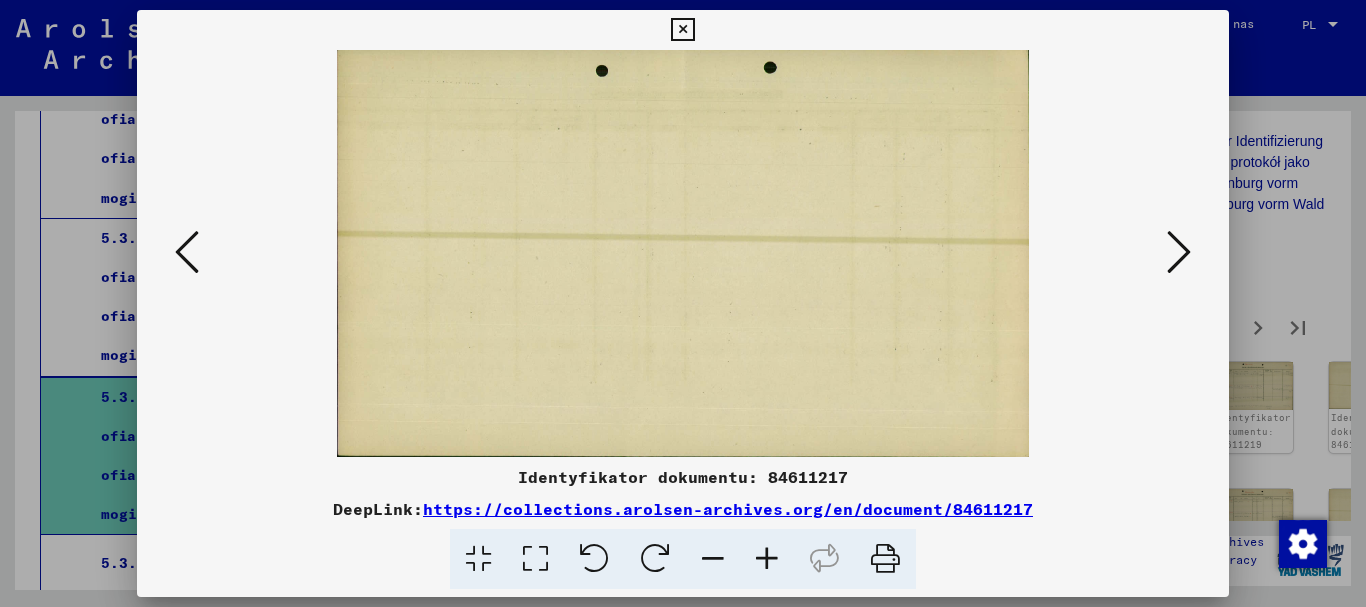 click at bounding box center [1179, 252] 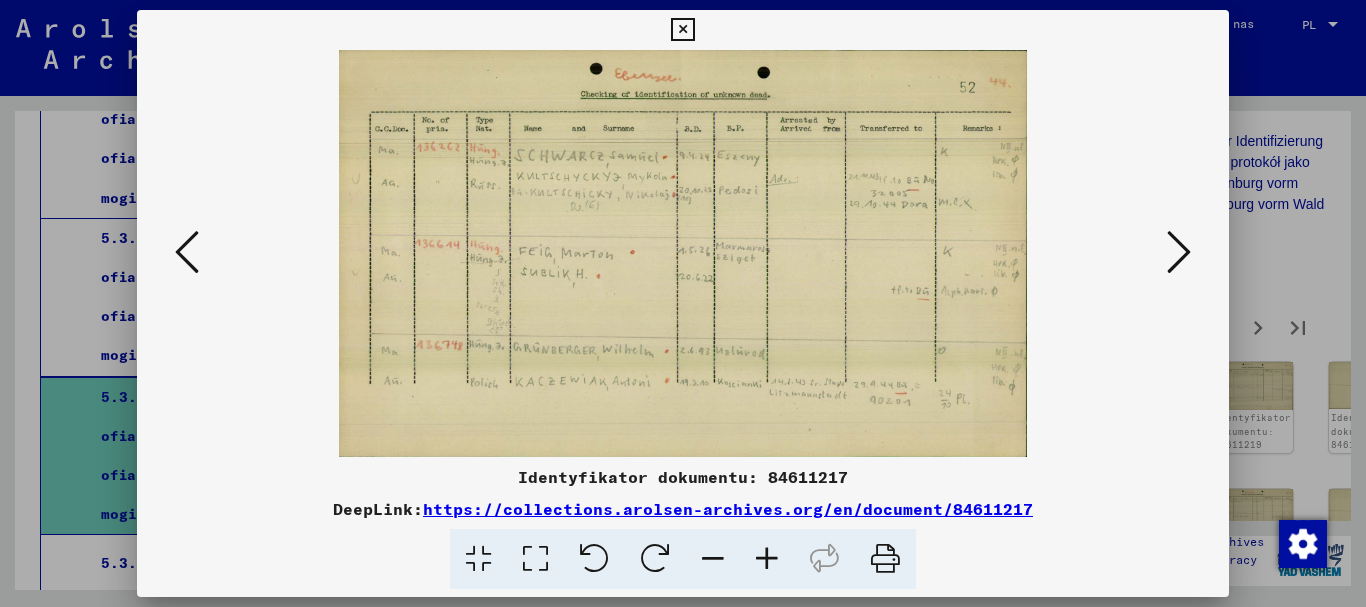 click at bounding box center (1179, 252) 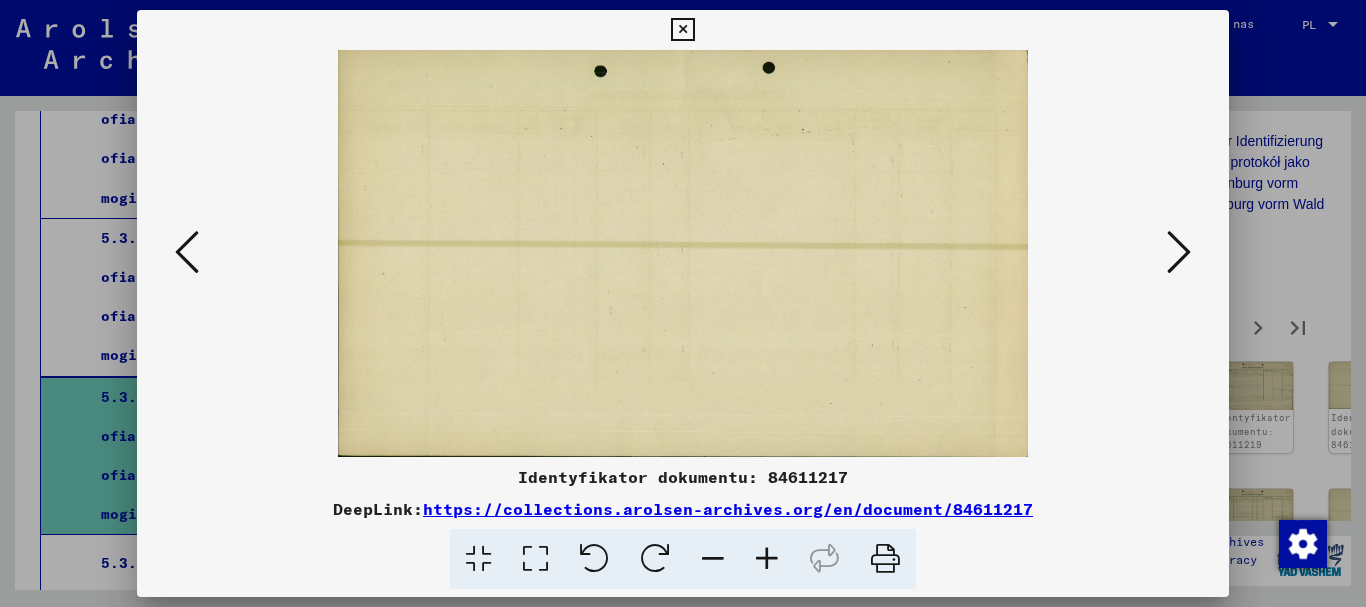 click at bounding box center (1179, 252) 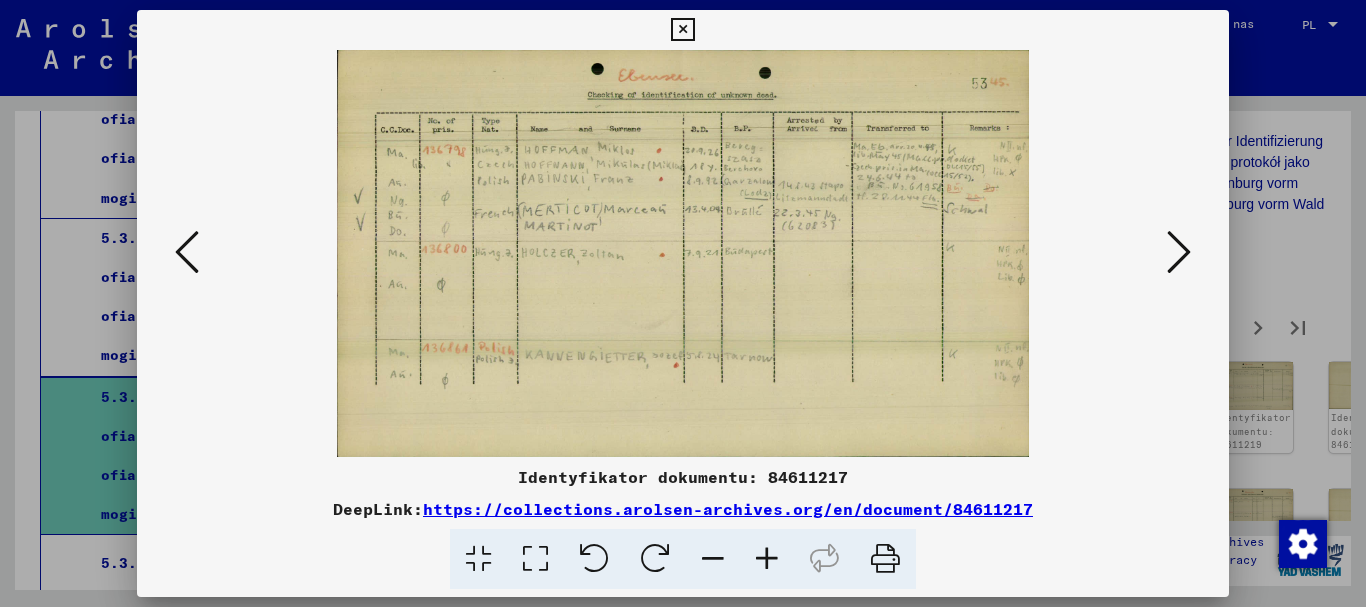 click at bounding box center (1179, 252) 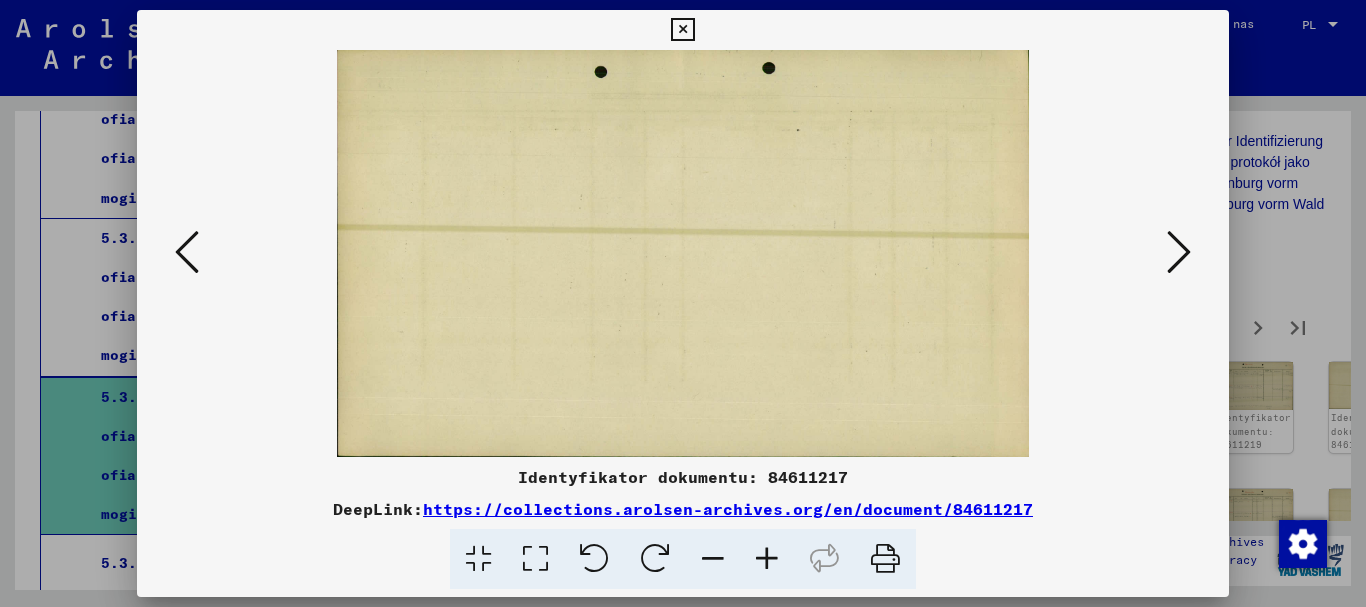 click at bounding box center (1179, 252) 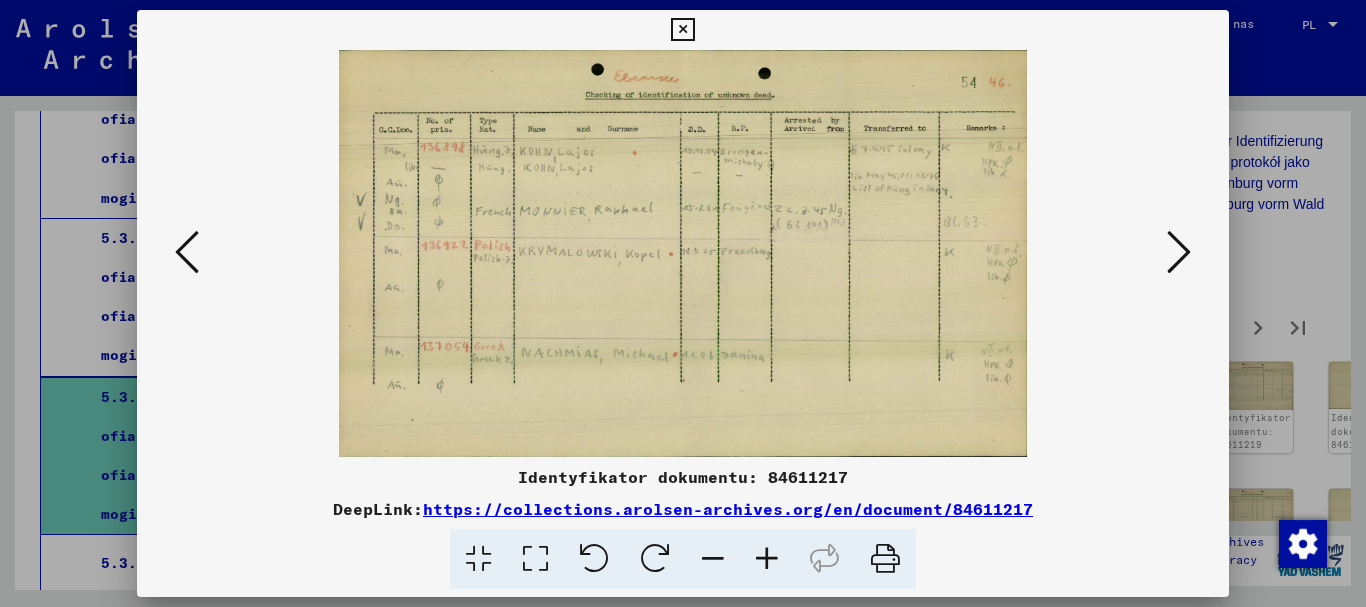 click at bounding box center [1179, 252] 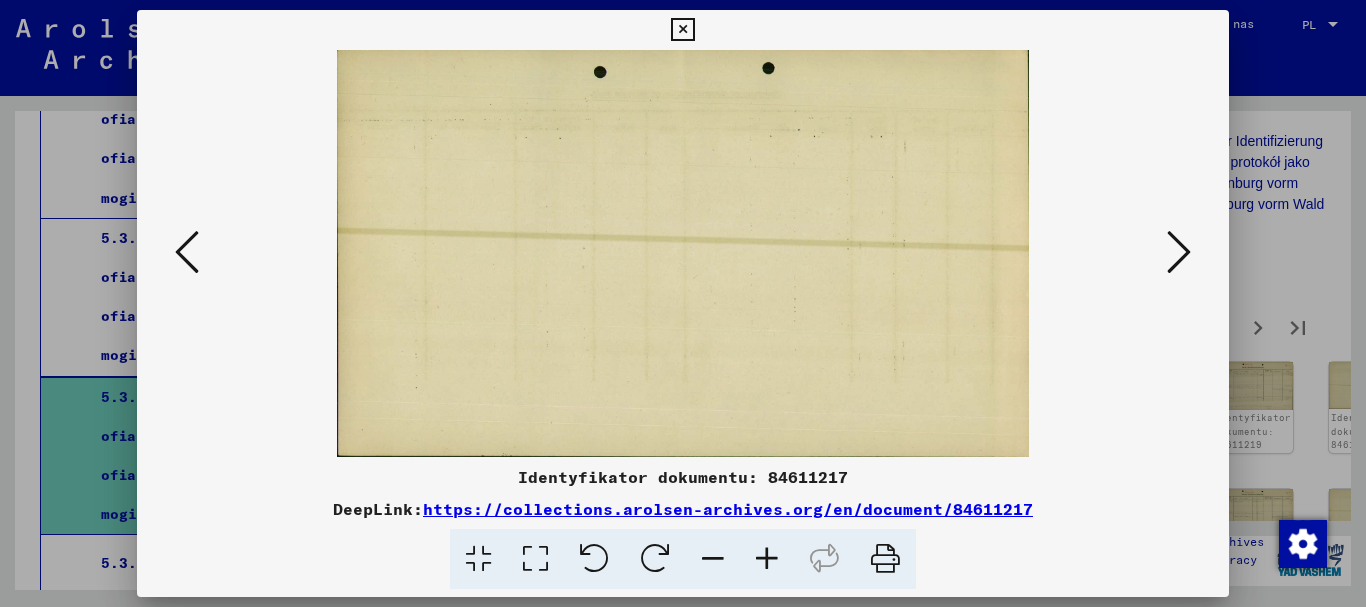 click at bounding box center [1179, 252] 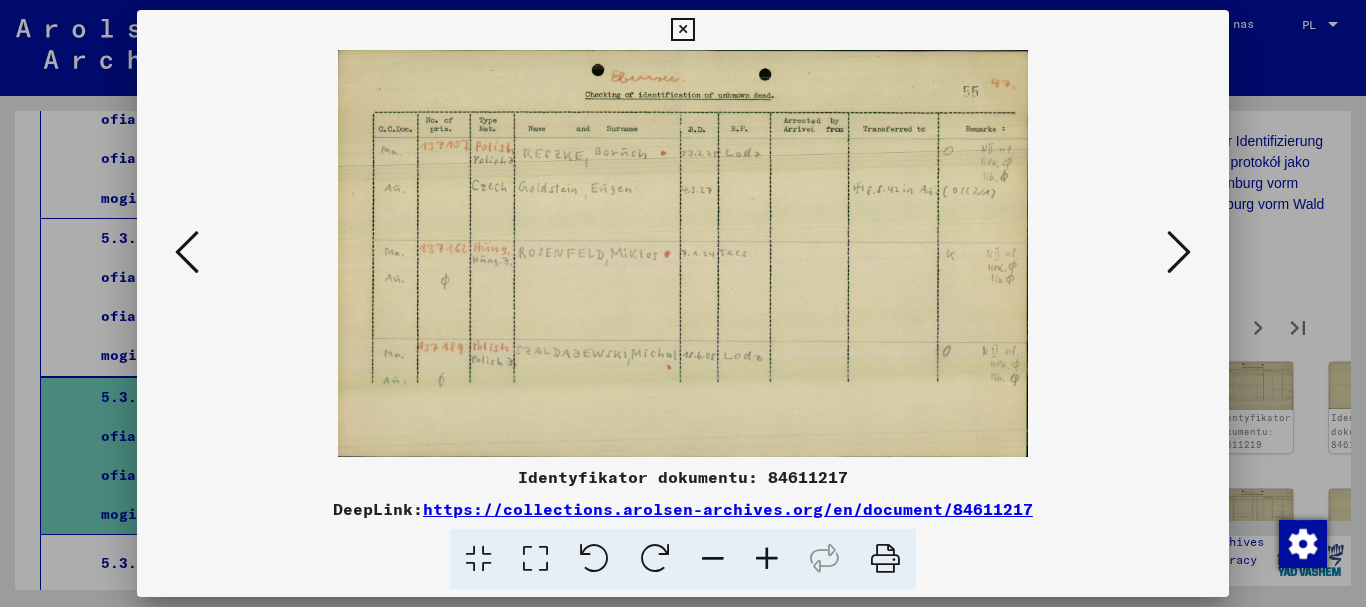 click at bounding box center [1179, 252] 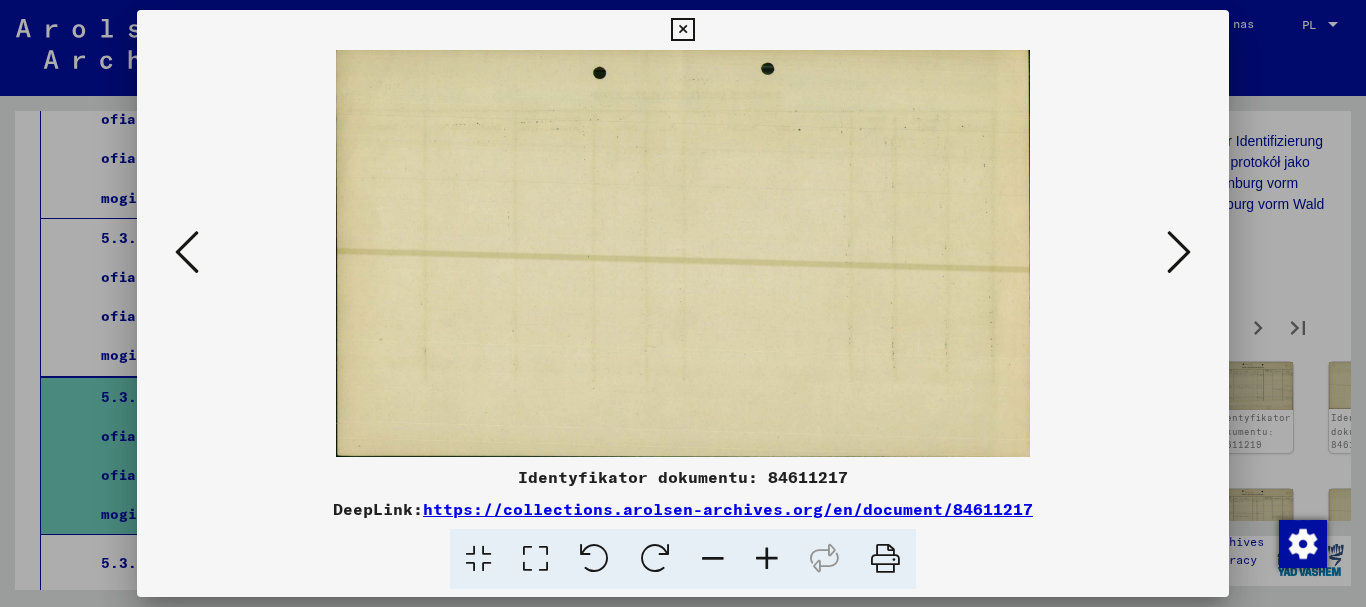 click at bounding box center (1179, 252) 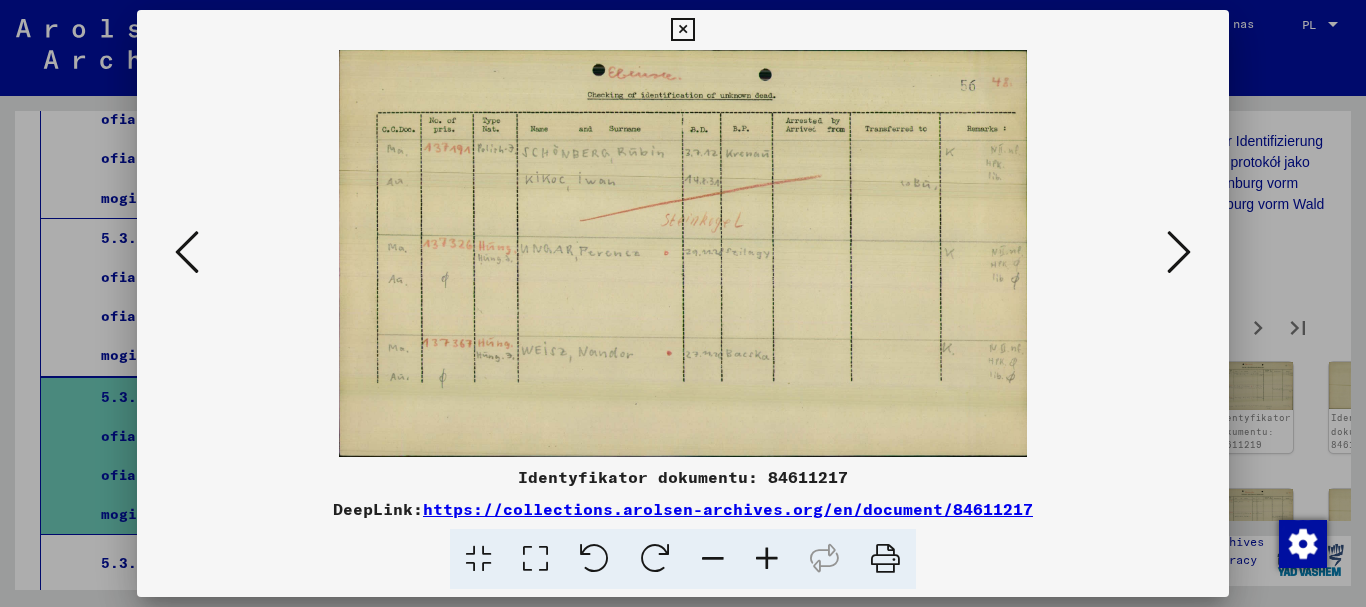 click at bounding box center (1179, 252) 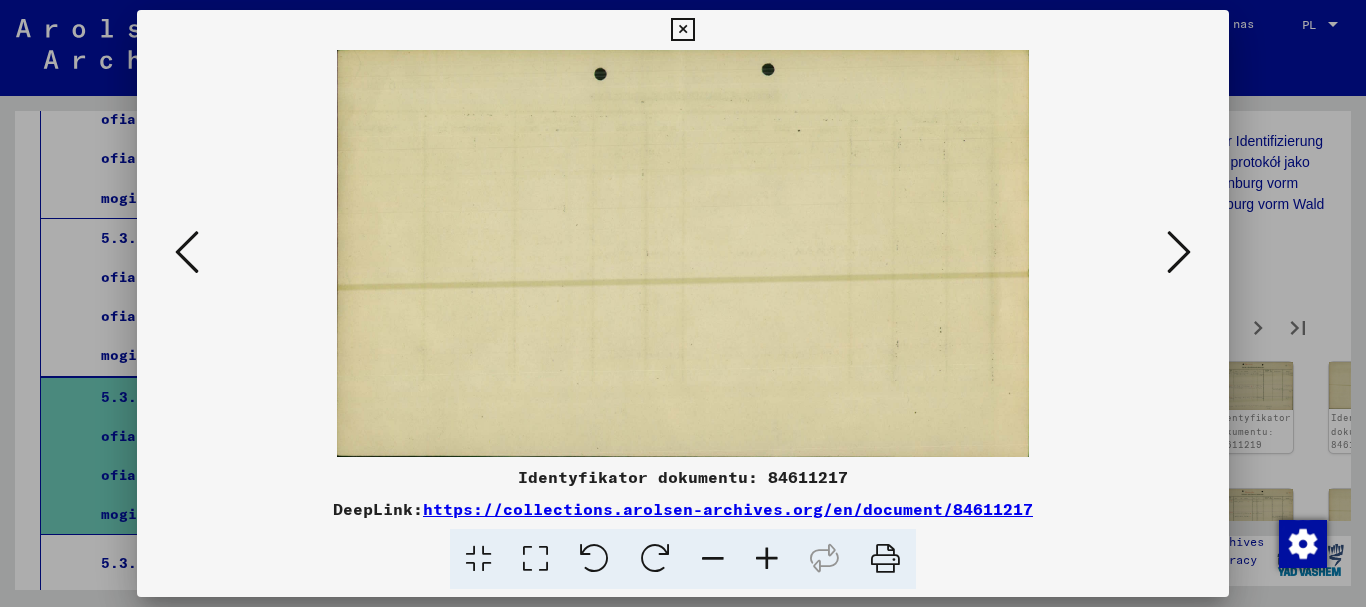 click at bounding box center (1179, 252) 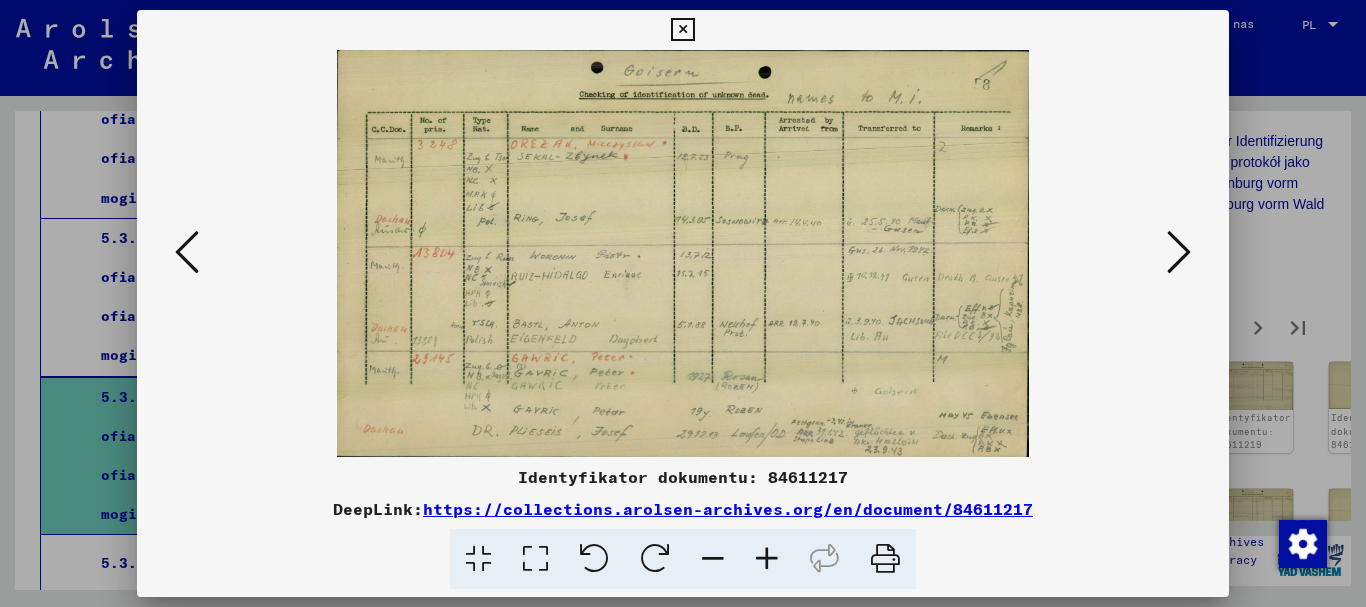 click at bounding box center (187, 252) 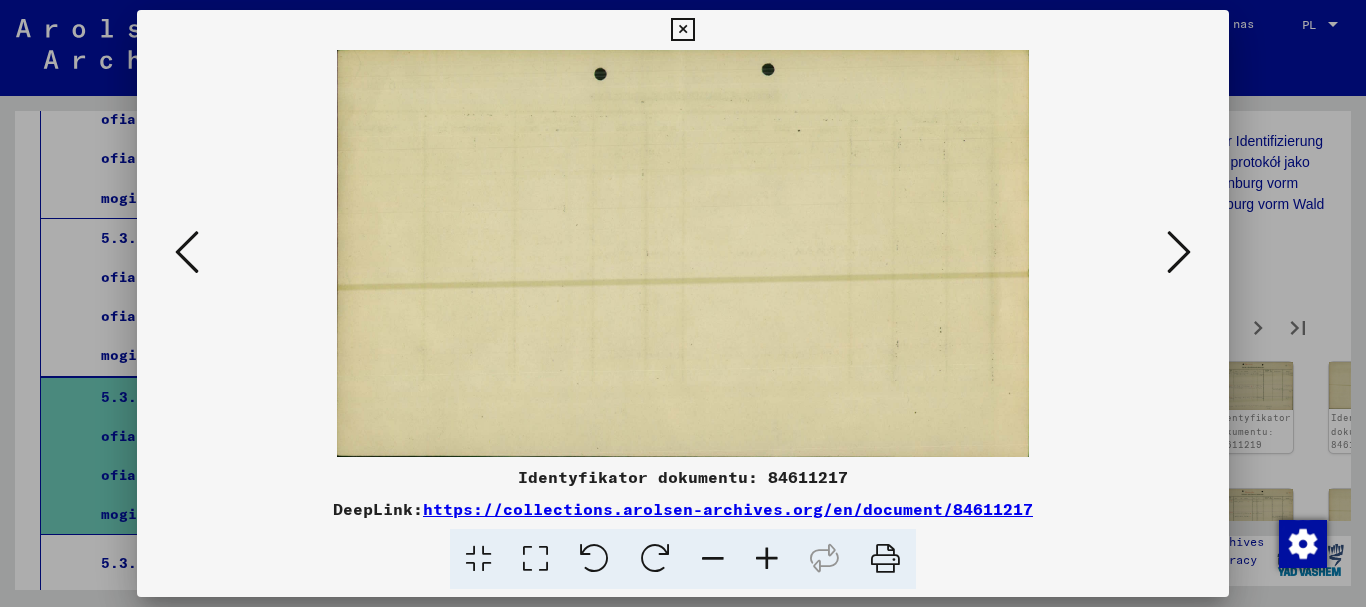 click at bounding box center (187, 252) 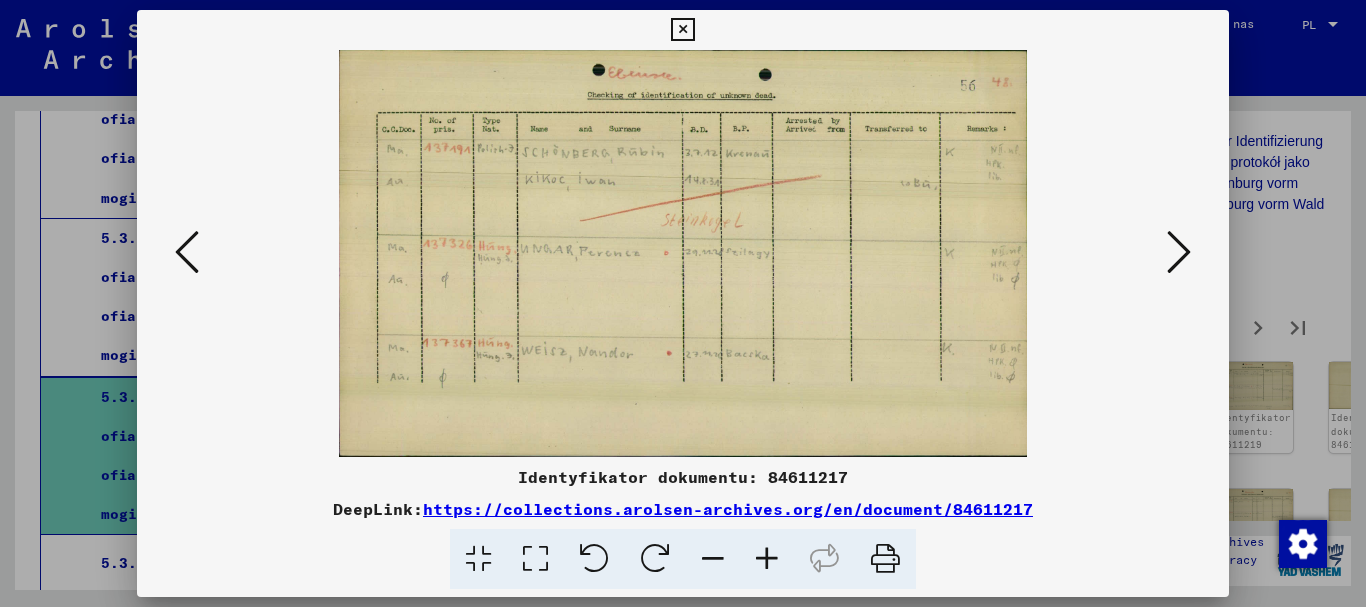 click at bounding box center (1179, 252) 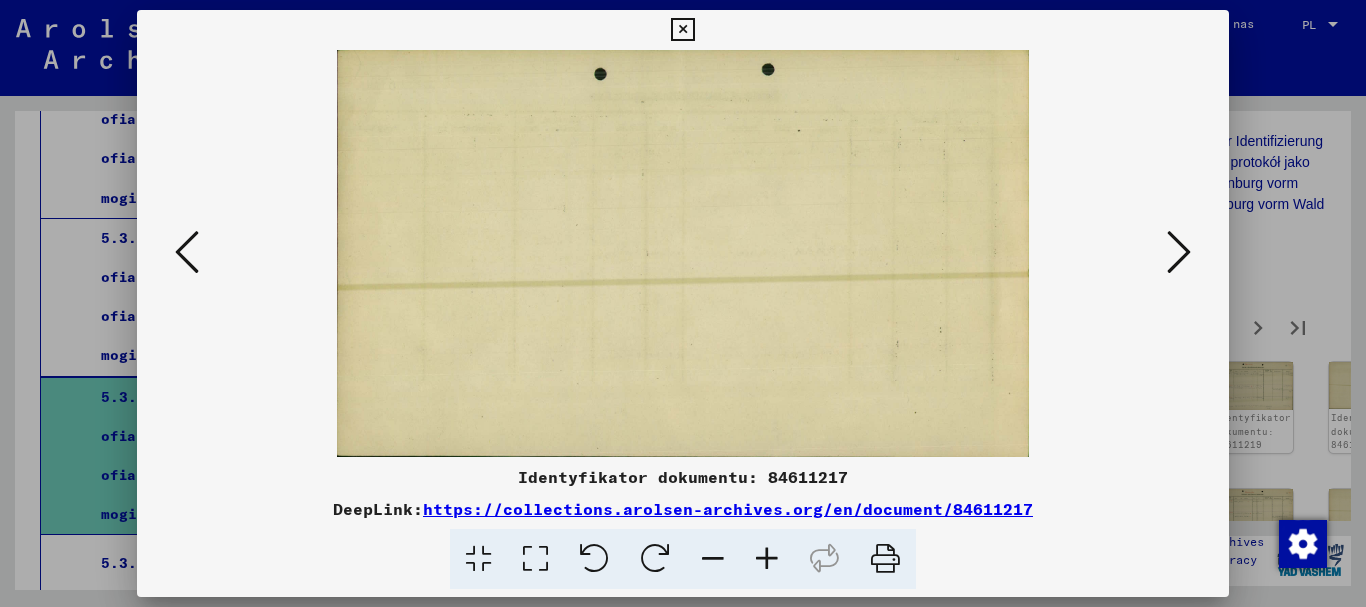 click at bounding box center [1179, 252] 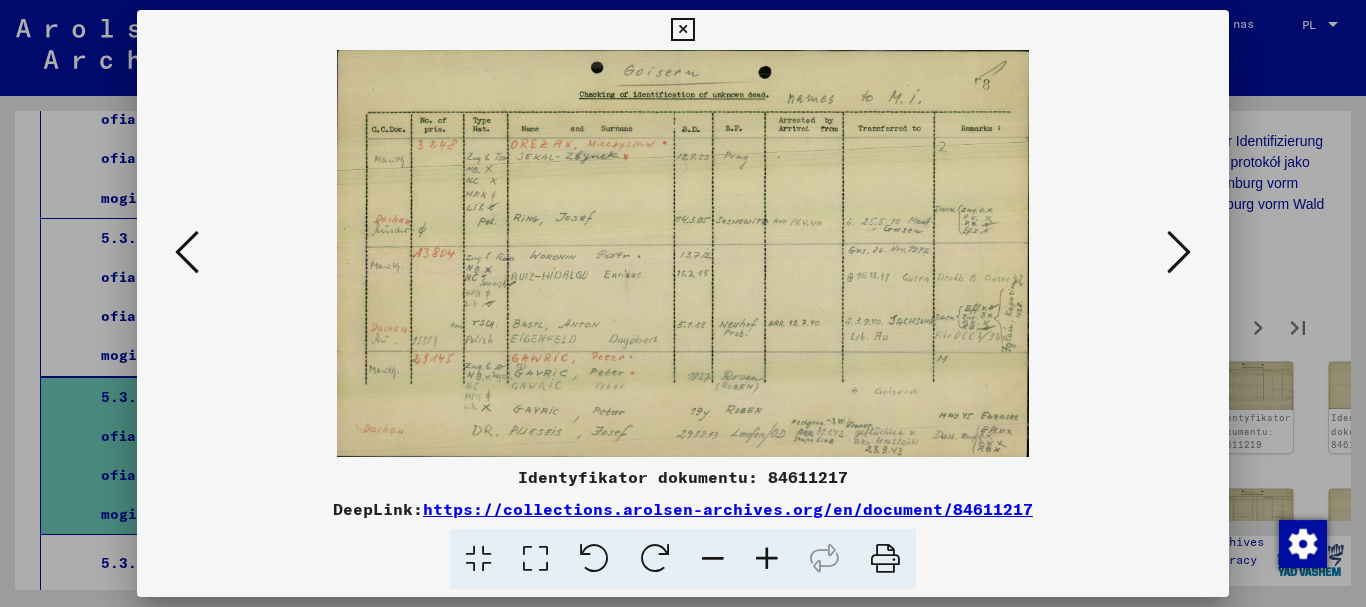click at bounding box center (1179, 252) 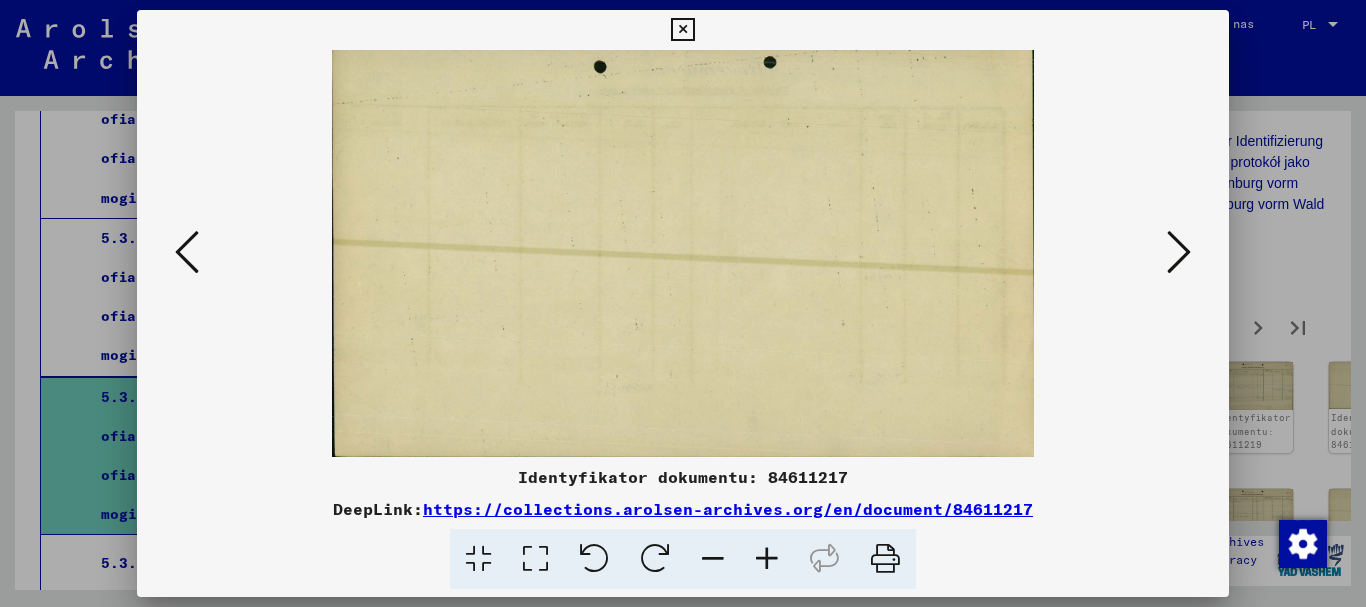 click at bounding box center [1179, 252] 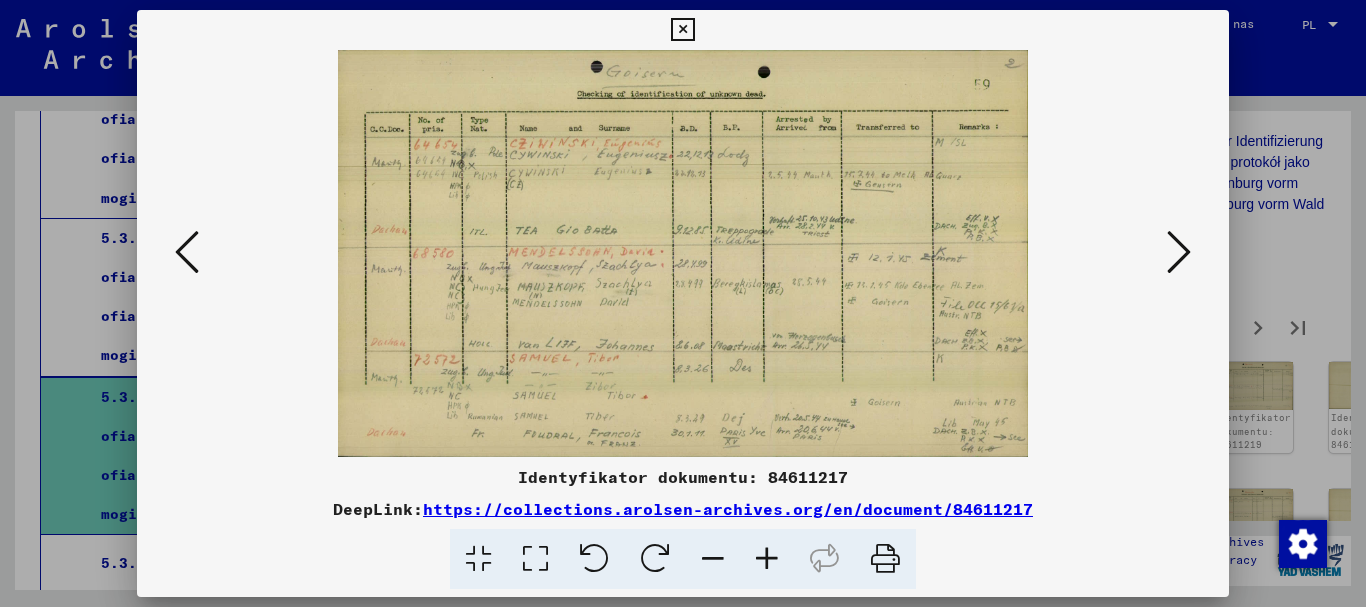 click at bounding box center [535, 559] 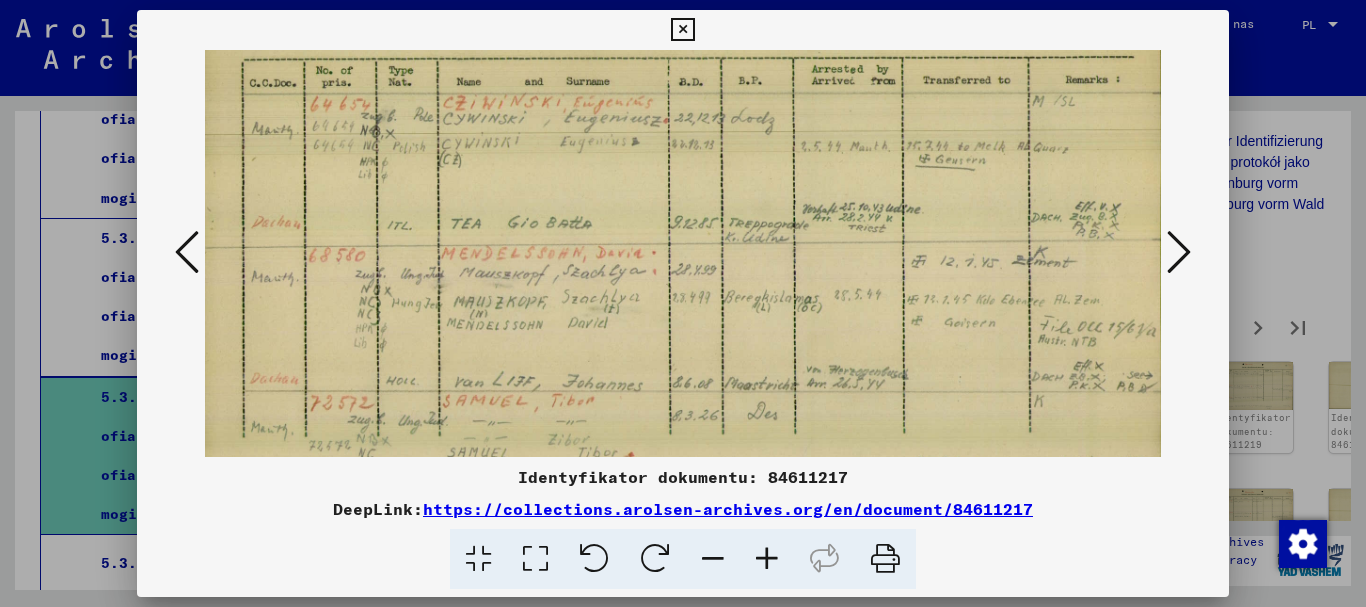 scroll, scrollTop: 78, scrollLeft: 0, axis: vertical 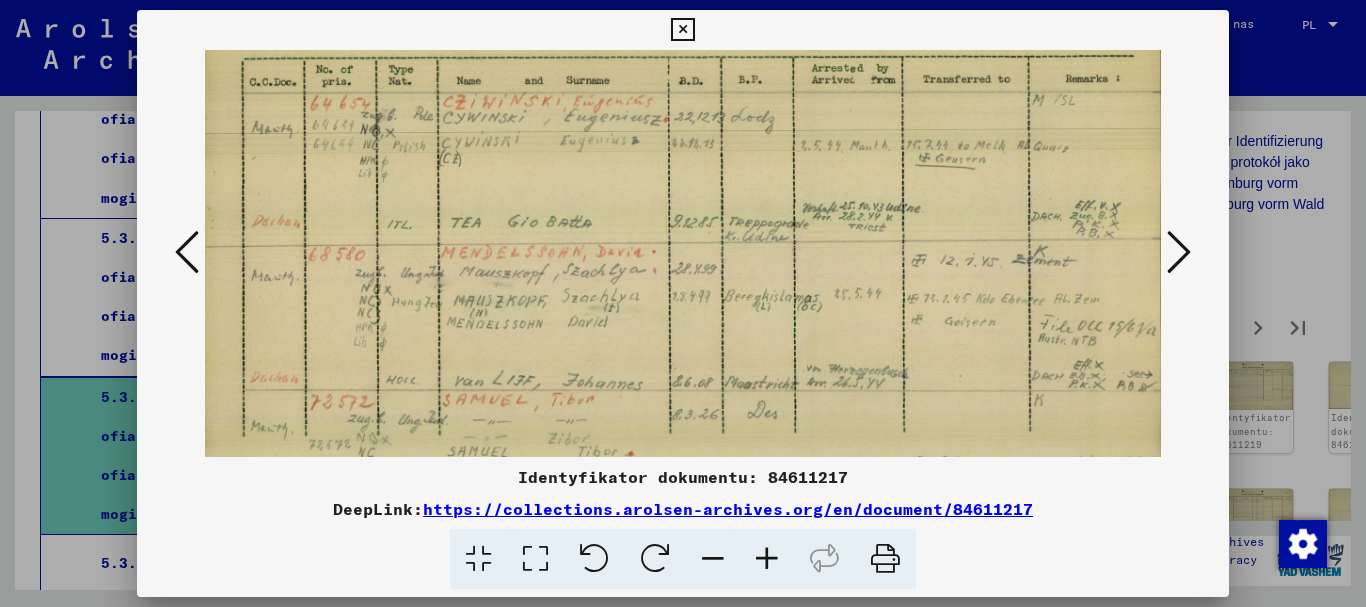 drag, startPoint x: 879, startPoint y: 370, endPoint x: 885, endPoint y: 292, distance: 78.23043 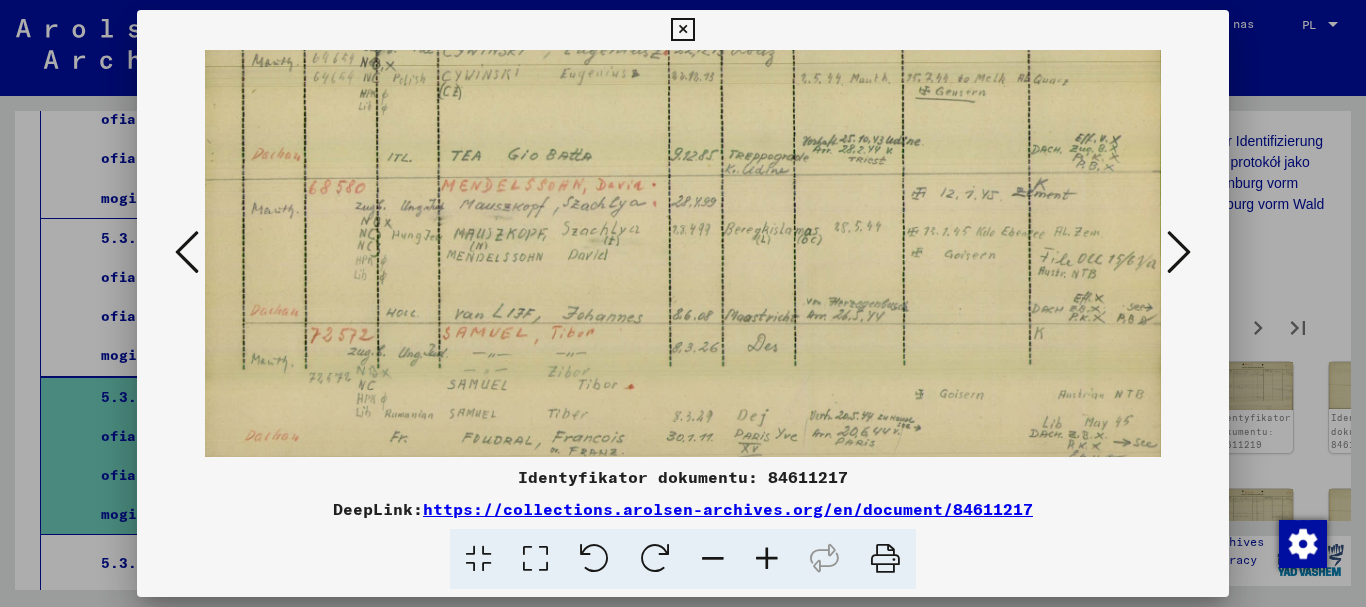 scroll, scrollTop: 158, scrollLeft: 0, axis: vertical 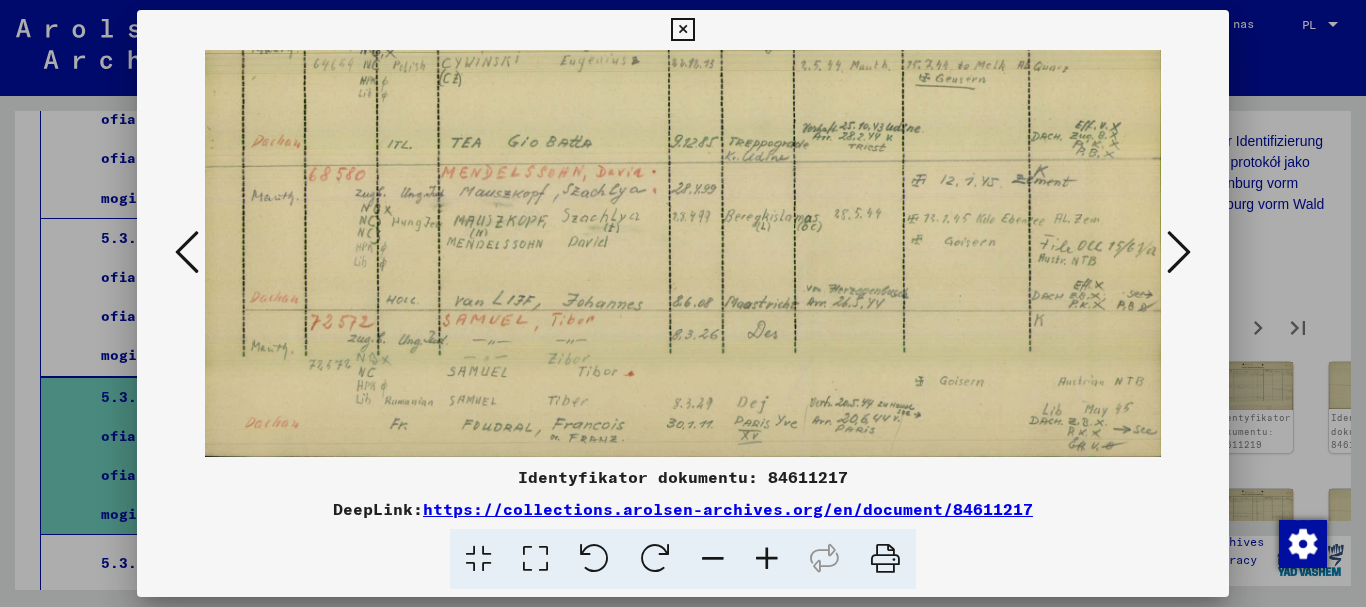 drag, startPoint x: 884, startPoint y: 370, endPoint x: 877, endPoint y: 290, distance: 80.305664 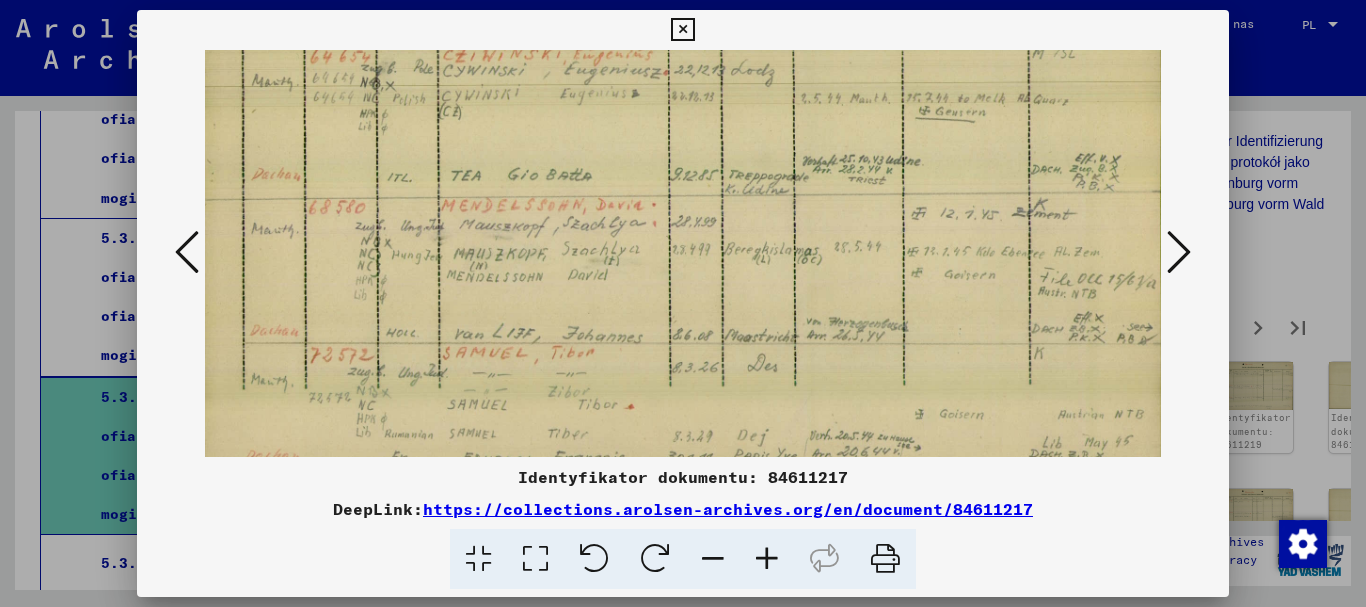 scroll, scrollTop: 126, scrollLeft: 0, axis: vertical 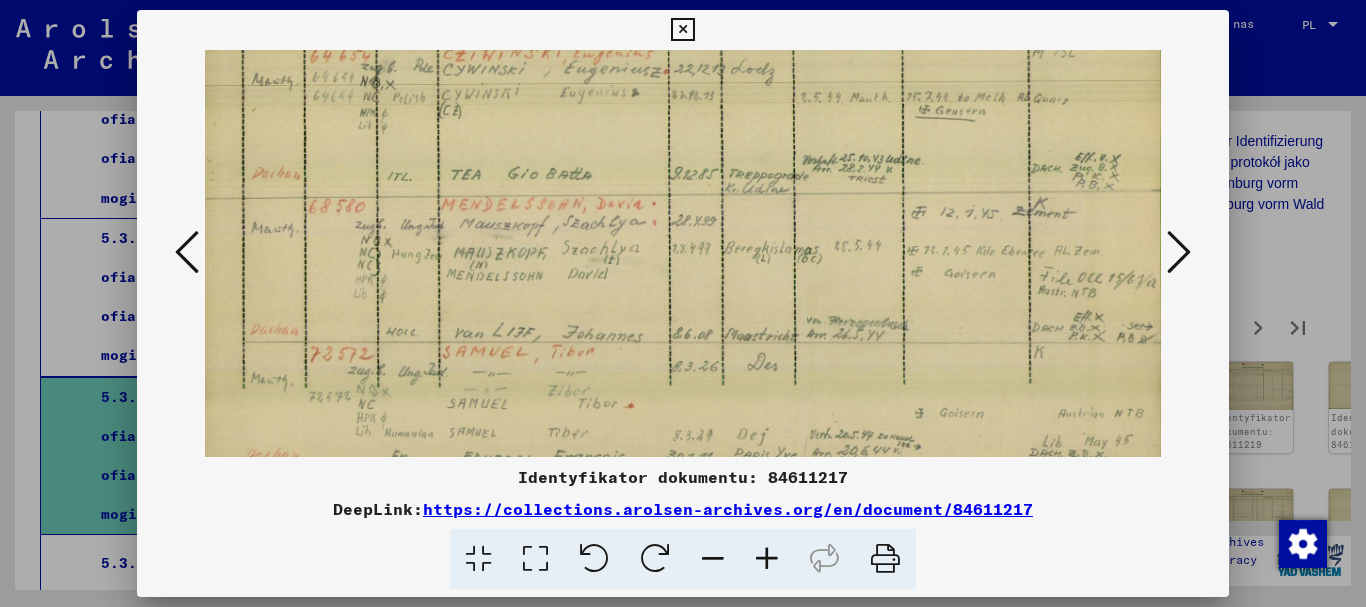 drag, startPoint x: 877, startPoint y: 283, endPoint x: 882, endPoint y: 315, distance: 32.38827 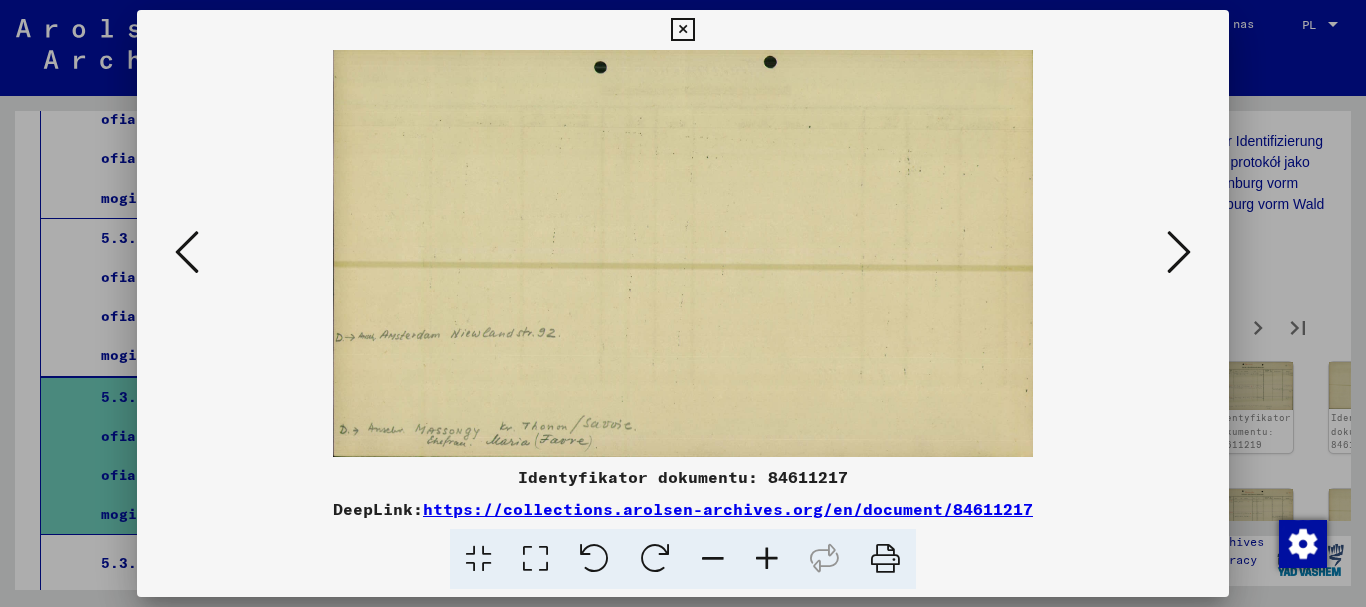 scroll, scrollTop: 0, scrollLeft: 0, axis: both 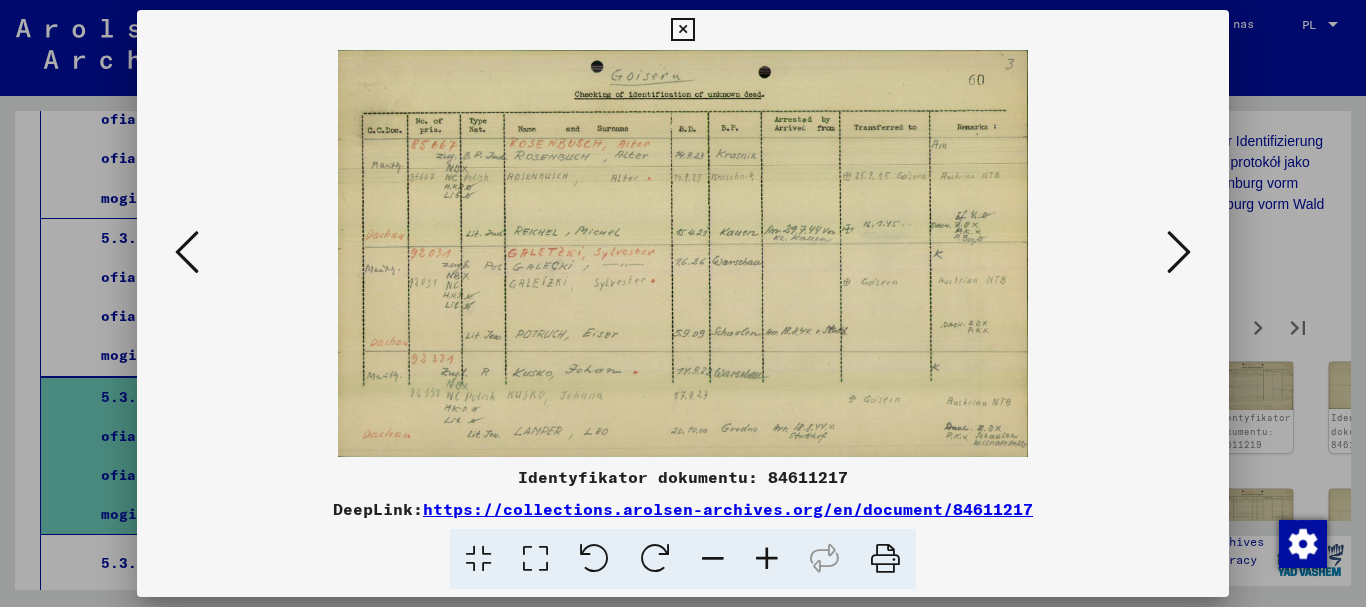 click at bounding box center (535, 559) 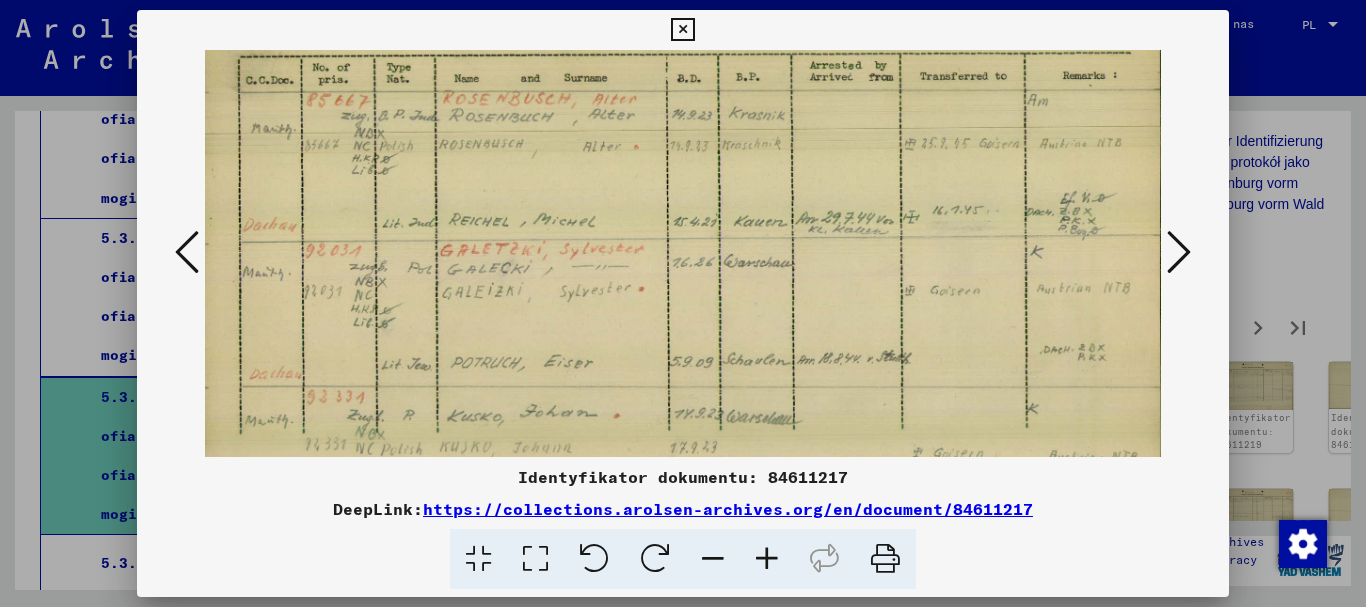 scroll, scrollTop: 131, scrollLeft: 0, axis: vertical 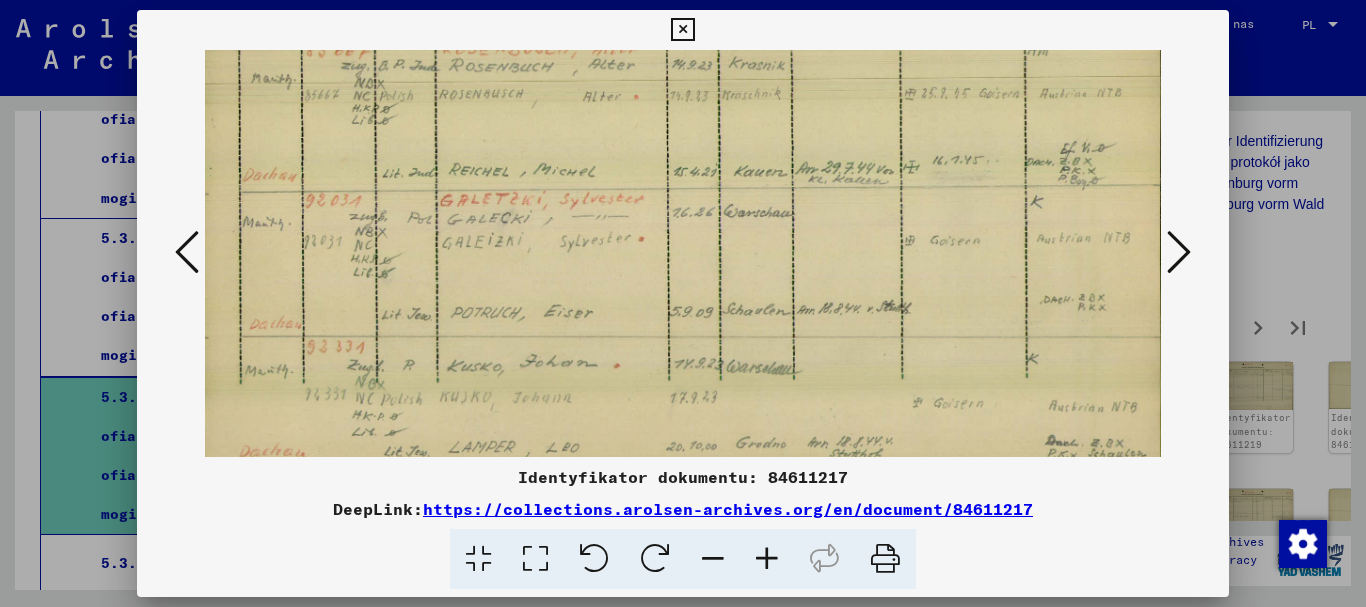 drag, startPoint x: 736, startPoint y: 386, endPoint x: 764, endPoint y: 255, distance: 133.95895 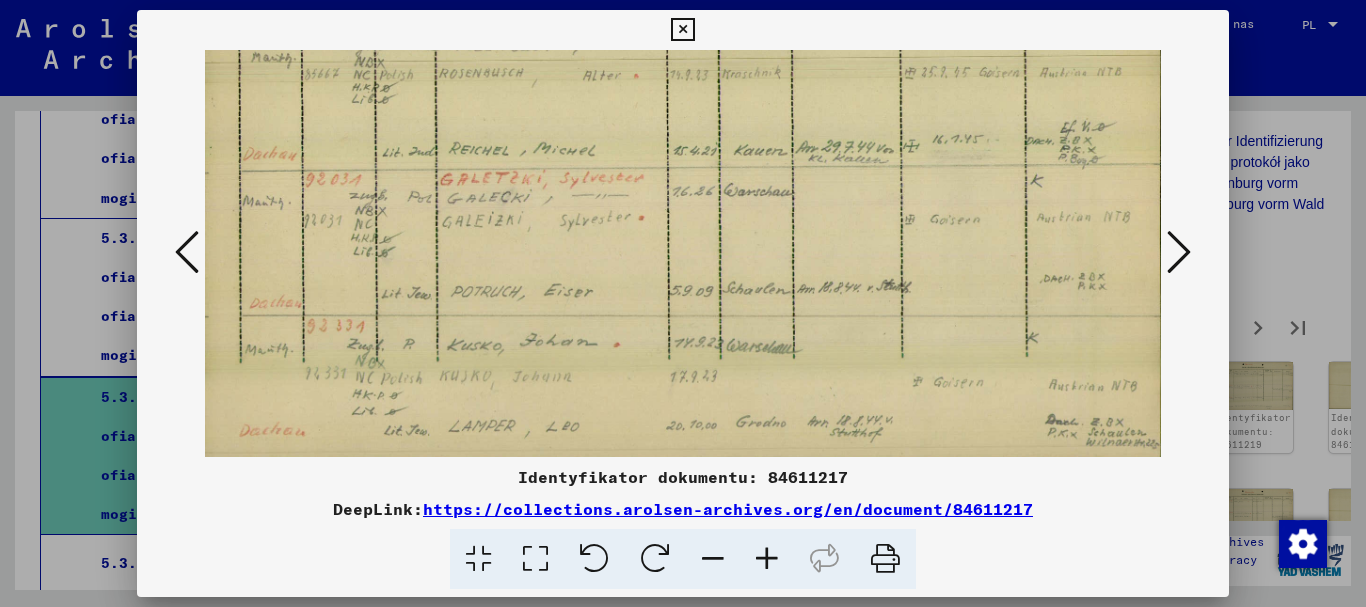 scroll, scrollTop: 158, scrollLeft: 0, axis: vertical 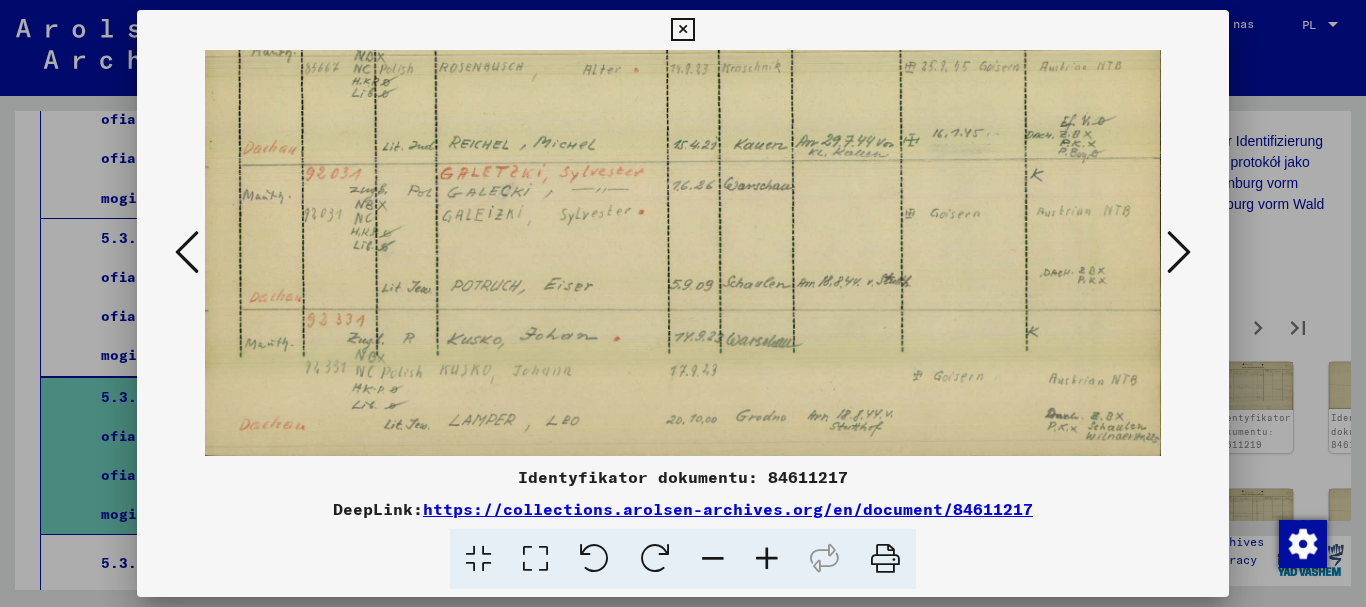 drag, startPoint x: 772, startPoint y: 342, endPoint x: 775, endPoint y: 292, distance: 50.08992 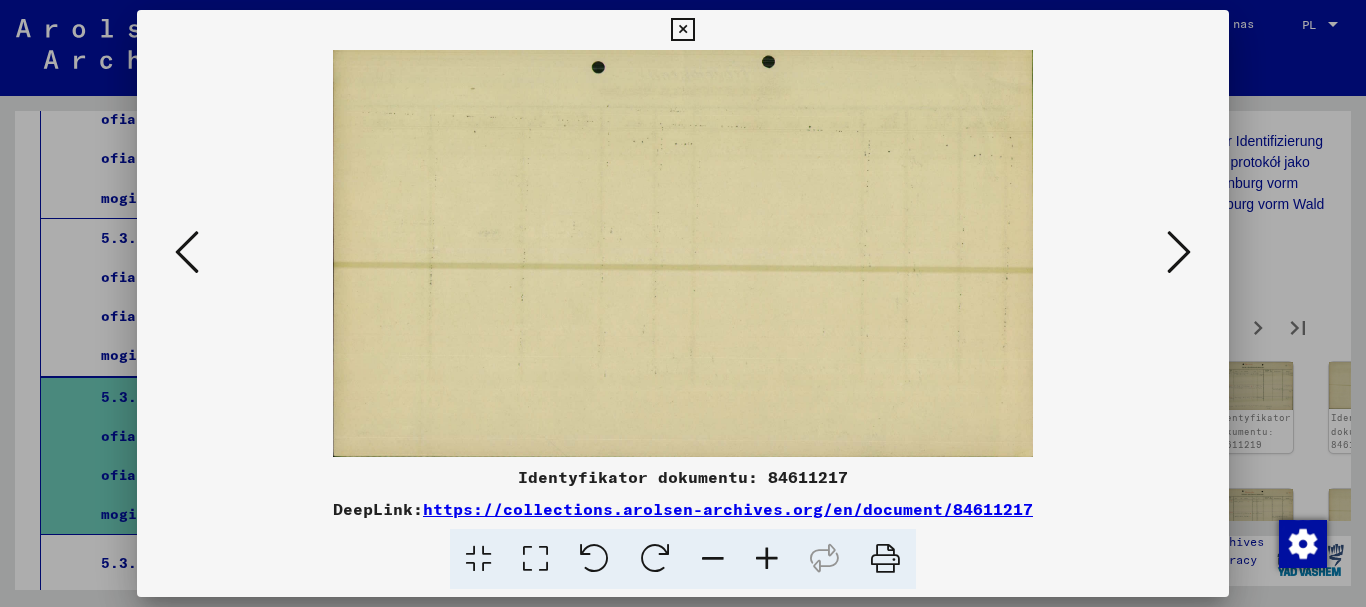 scroll, scrollTop: 0, scrollLeft: 0, axis: both 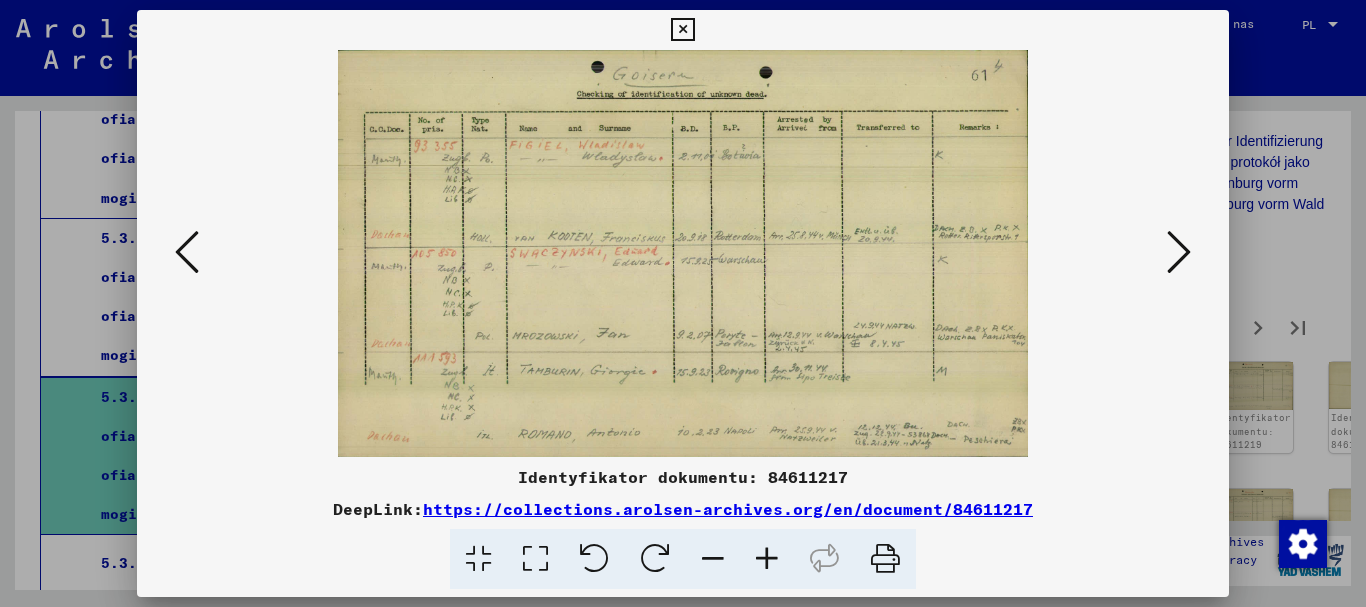 click at bounding box center [1179, 252] 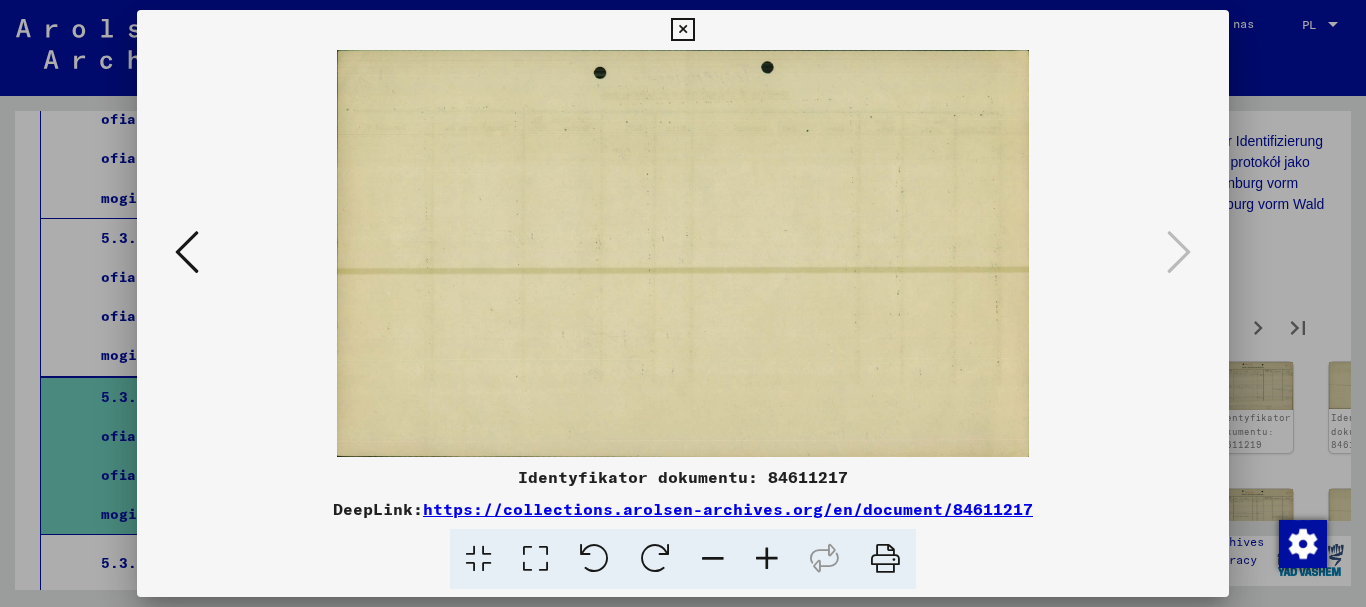 click at bounding box center (682, 30) 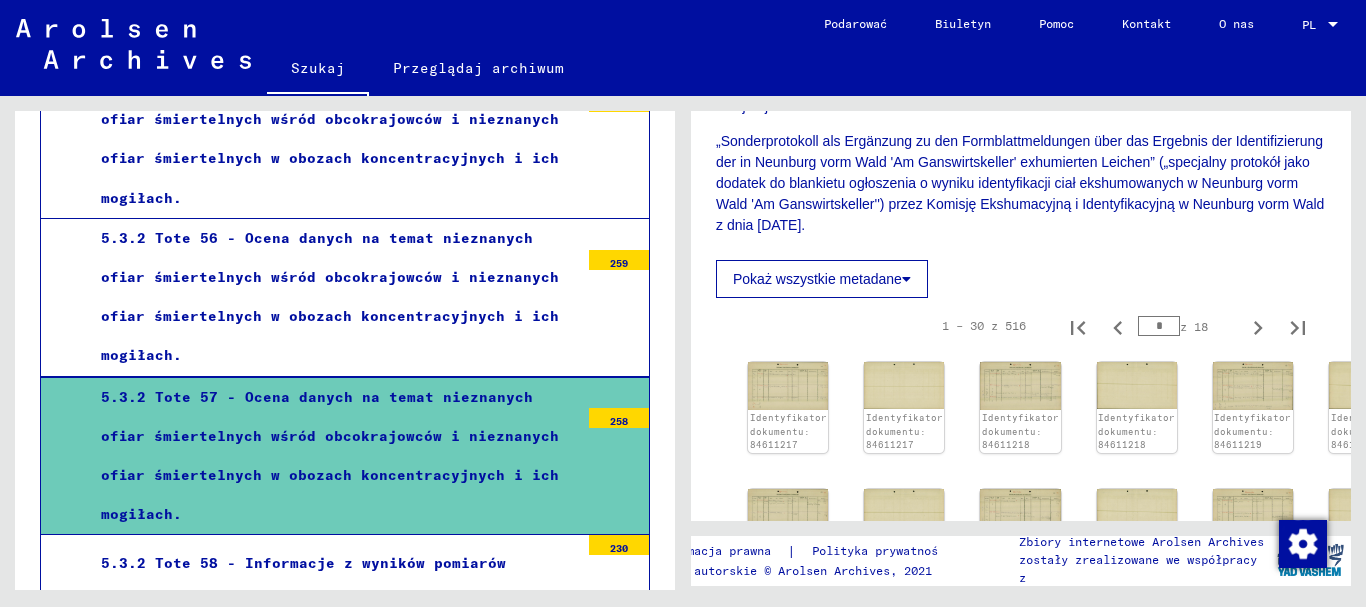 click 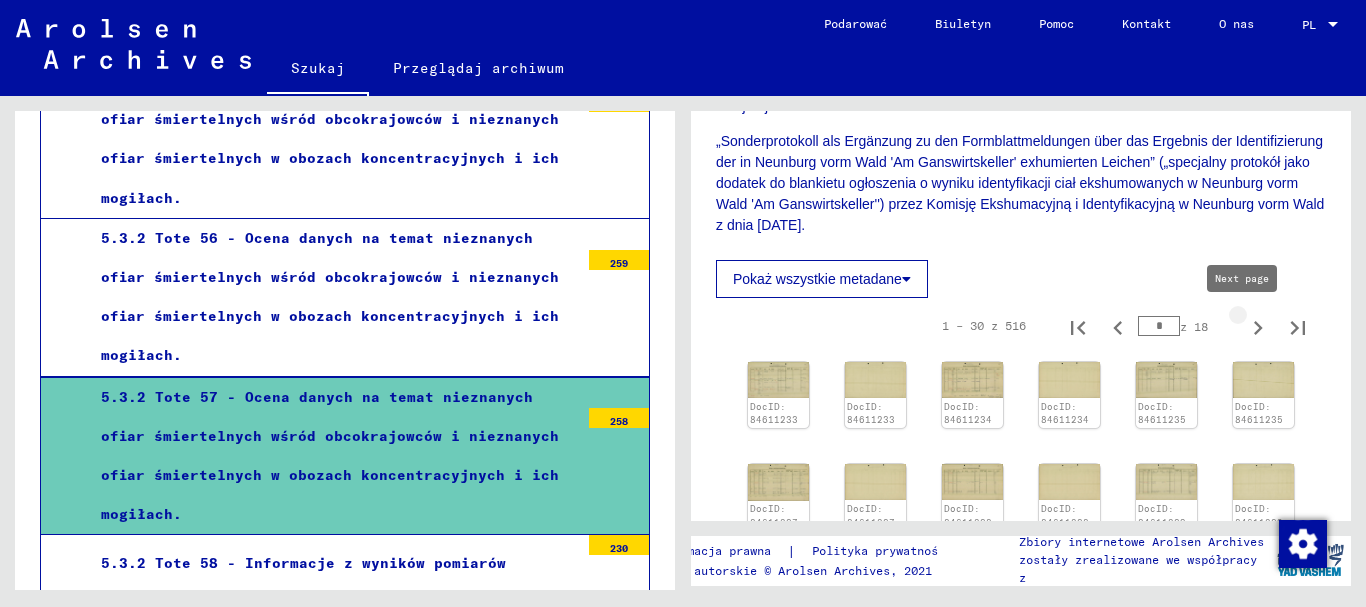 type on "*" 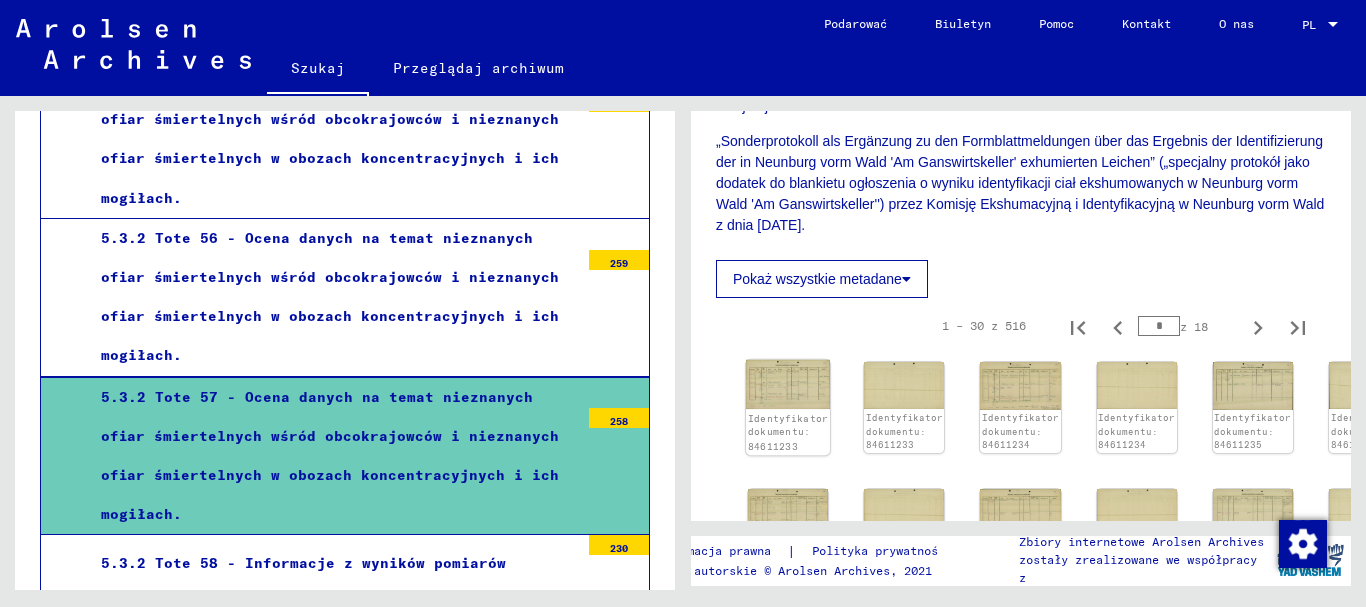 click 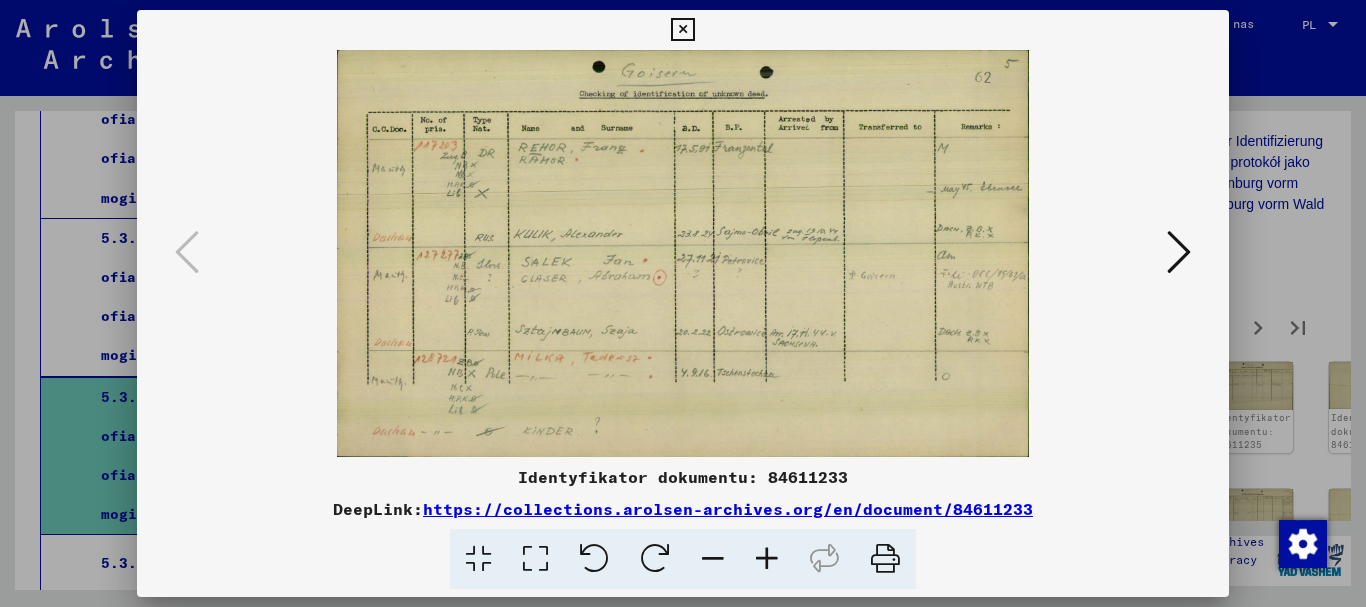 click at bounding box center (1179, 252) 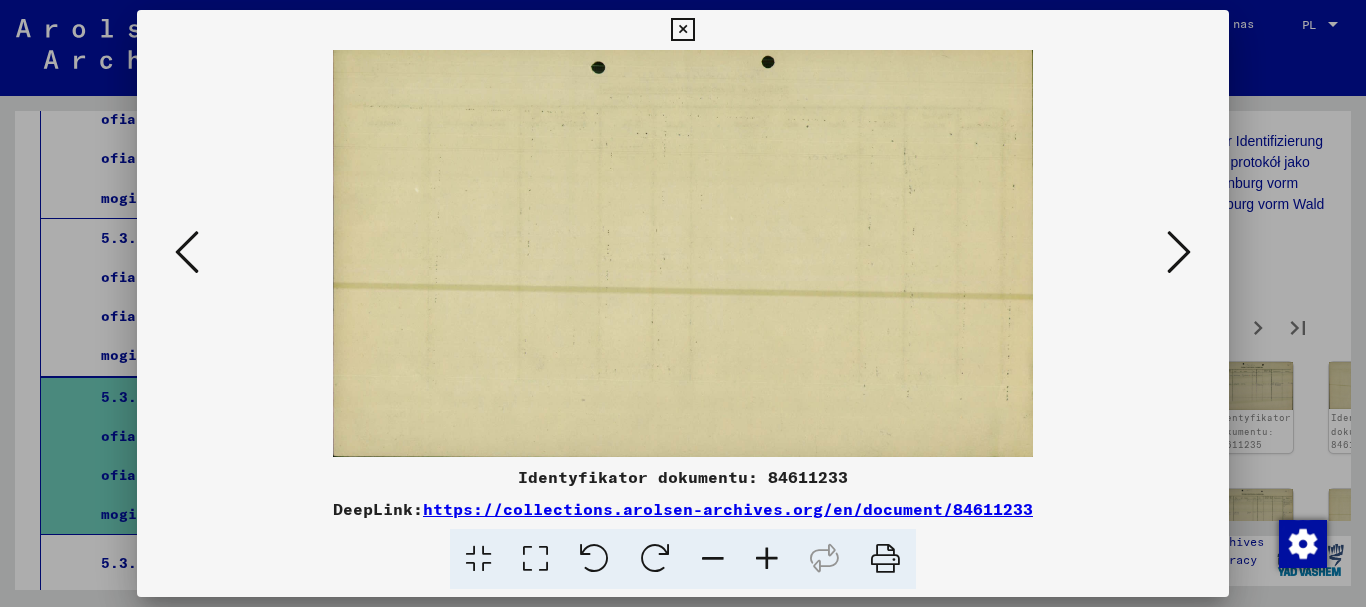 click at bounding box center (1179, 252) 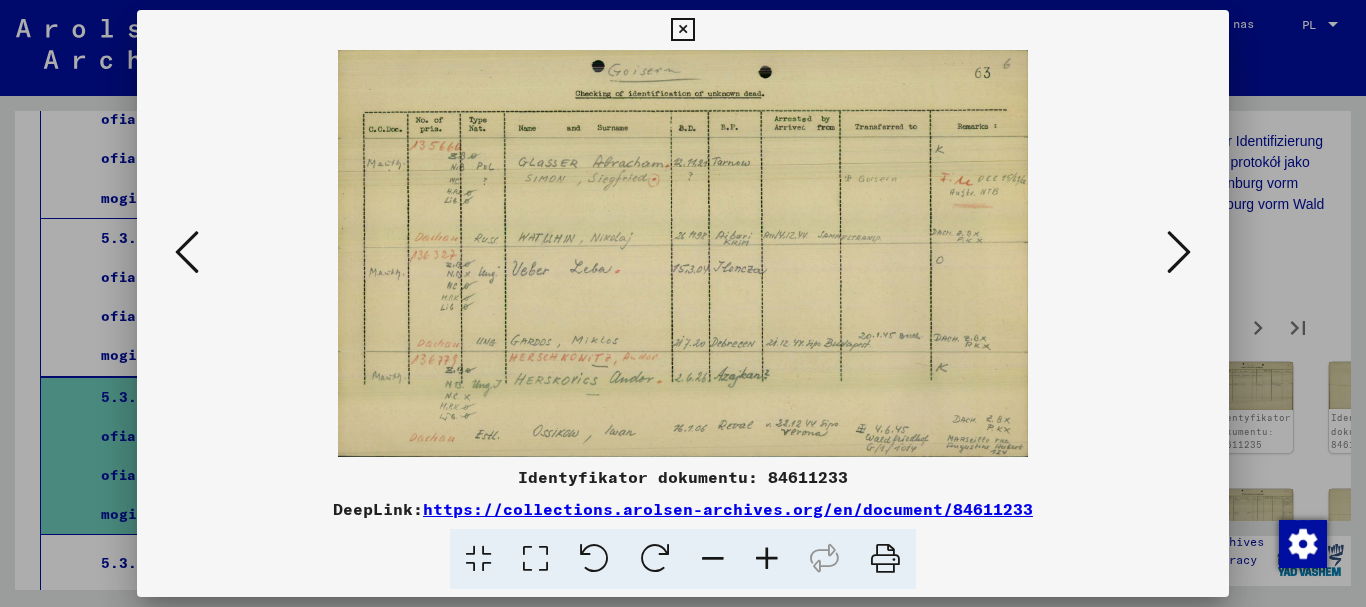 click at bounding box center [1179, 252] 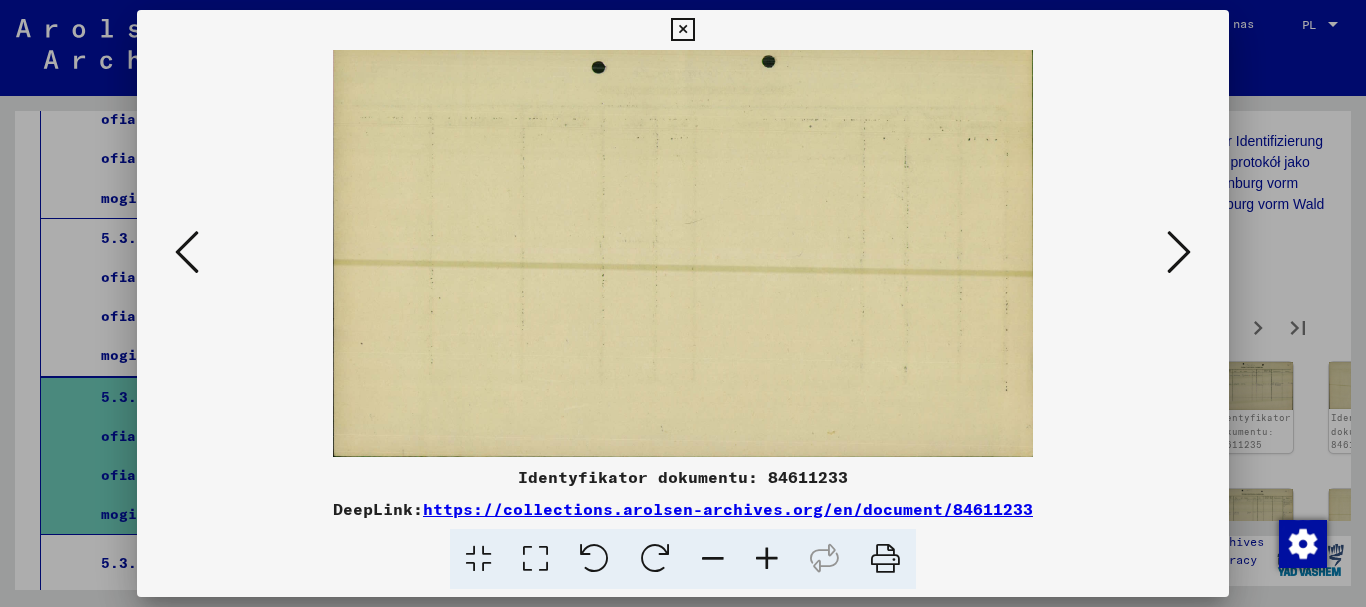 click at bounding box center [1179, 252] 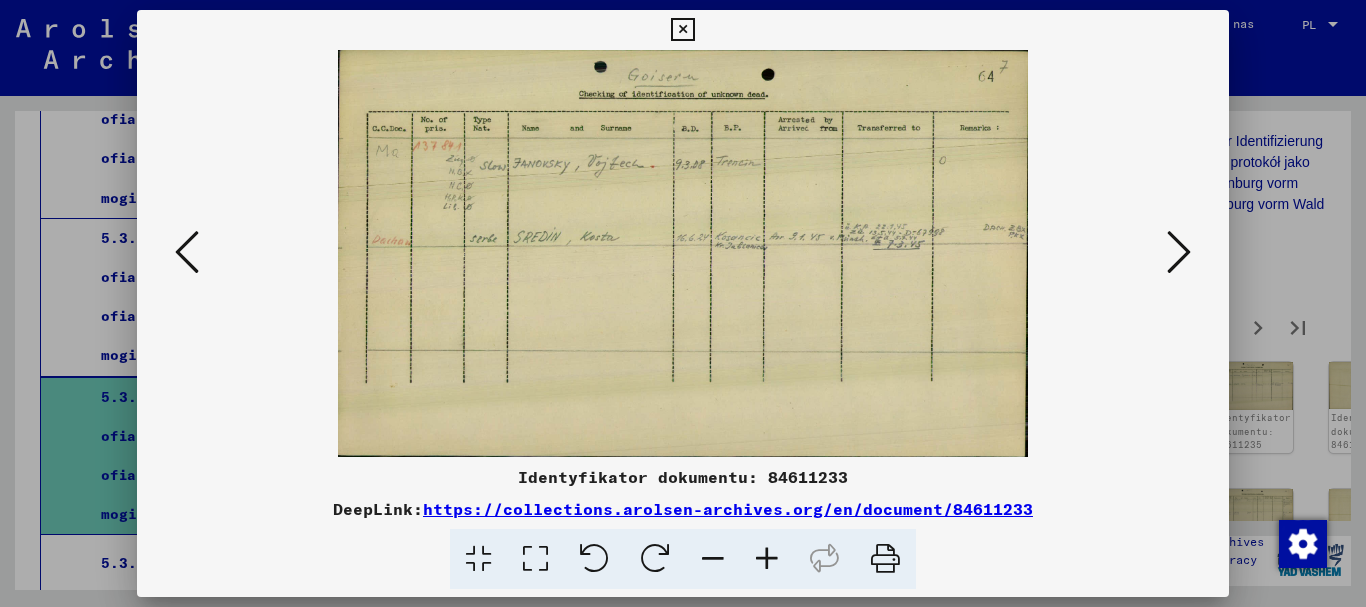 click at bounding box center (1179, 252) 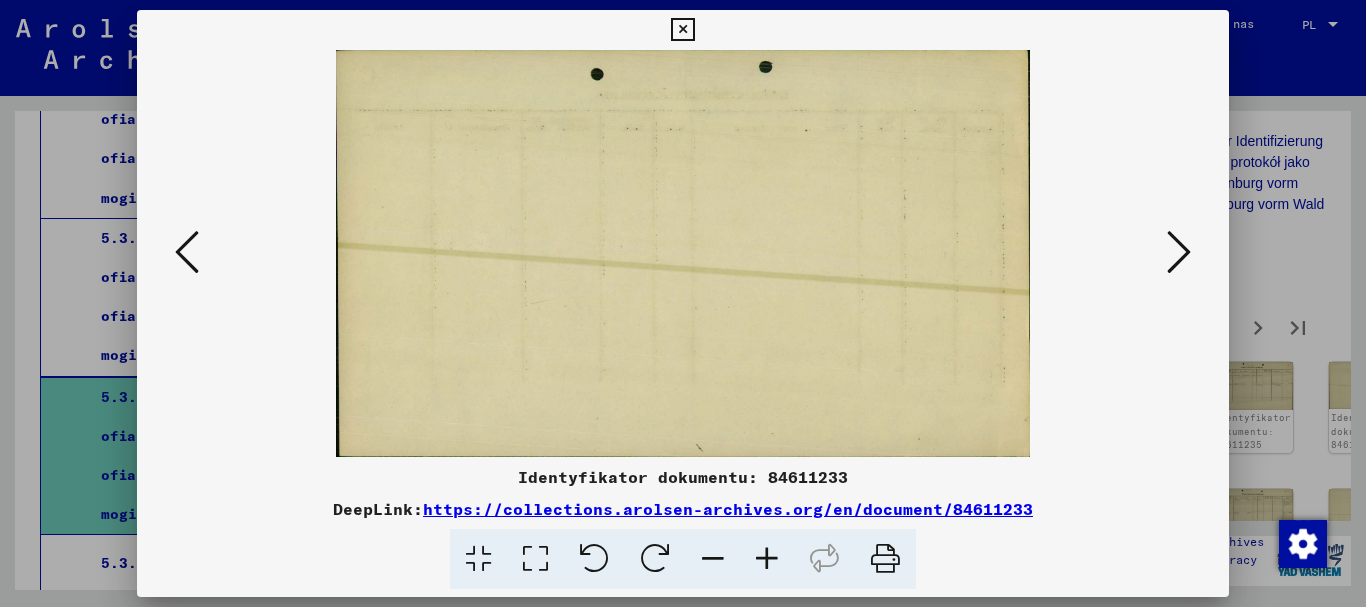 click at bounding box center (1179, 252) 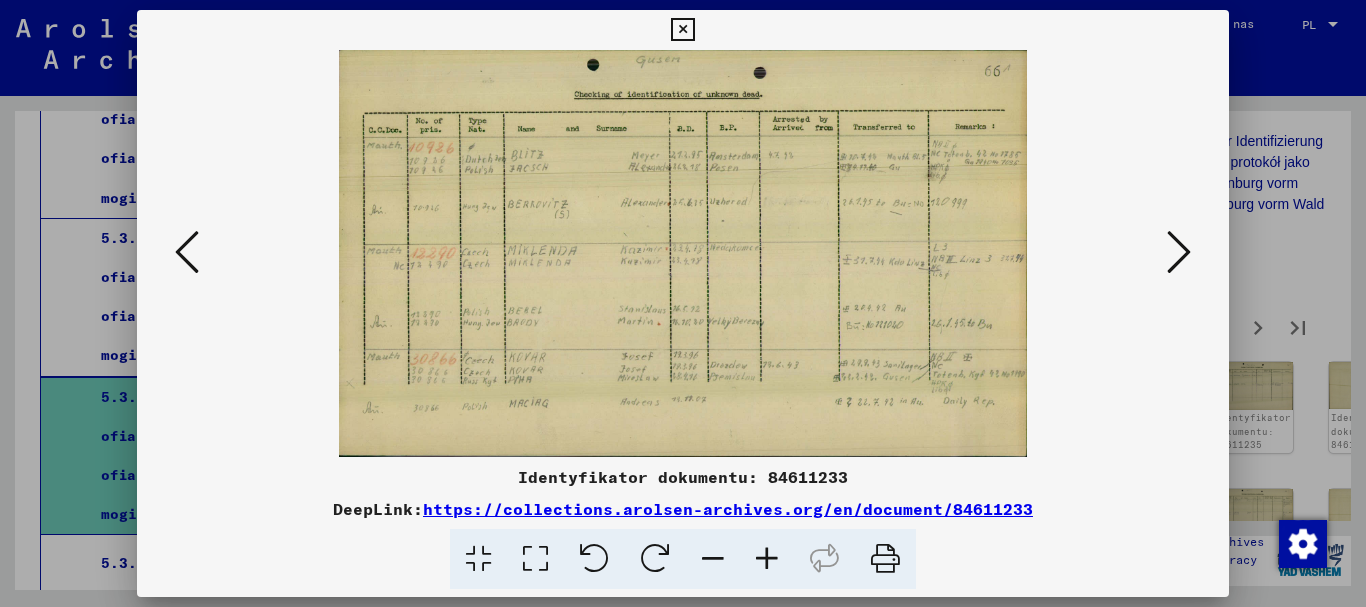 click at bounding box center (187, 252) 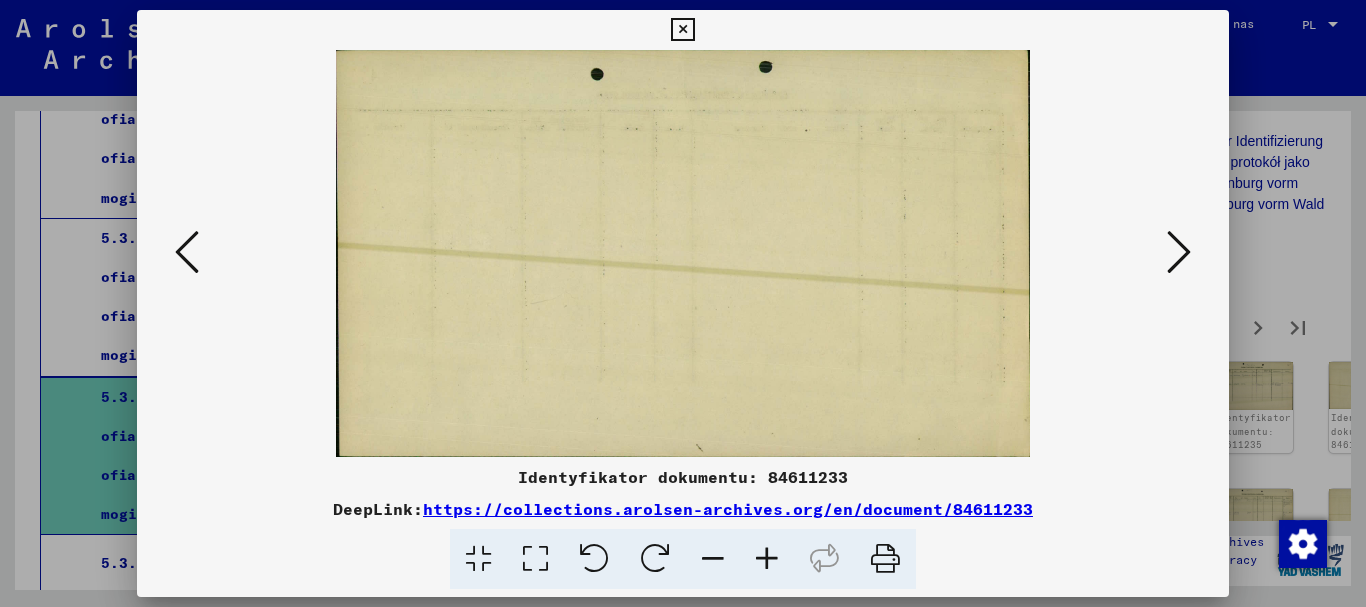 click at bounding box center [187, 252] 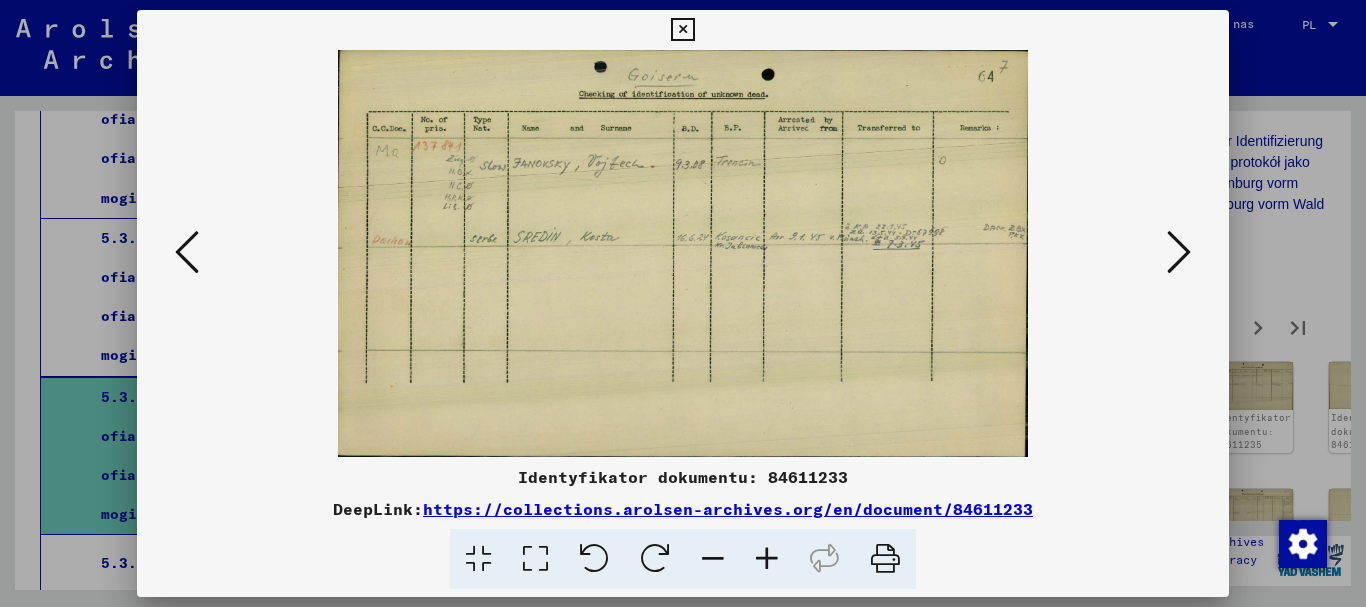 click at bounding box center [1179, 252] 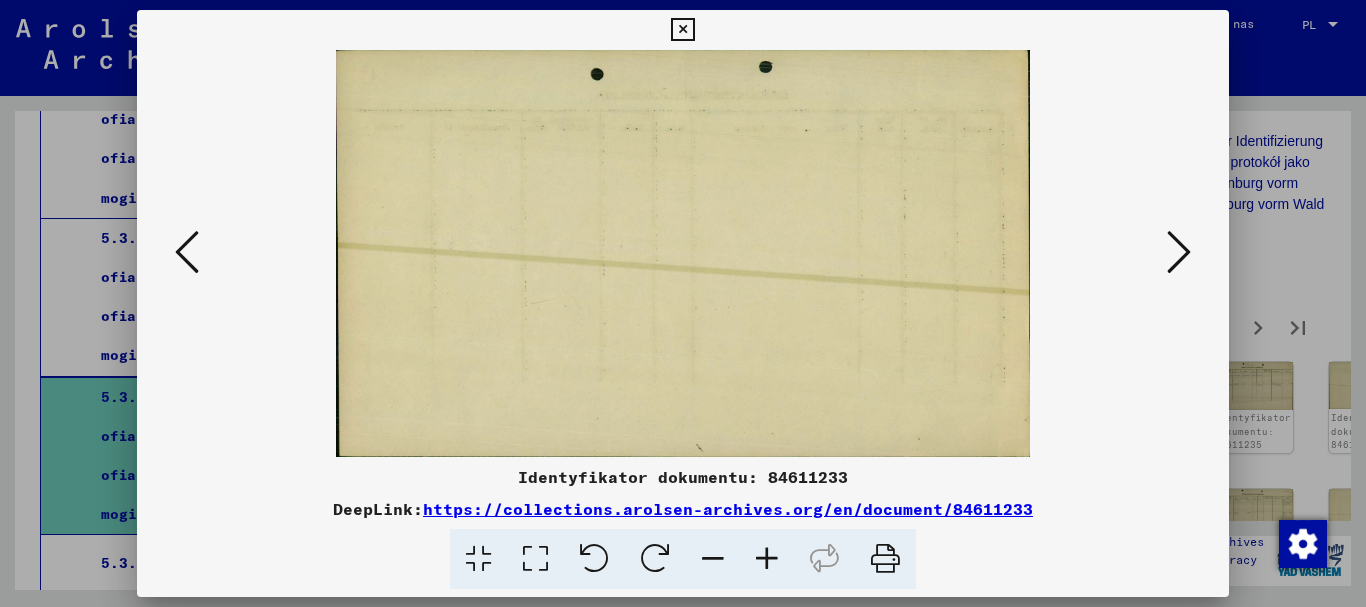 click at bounding box center (1179, 252) 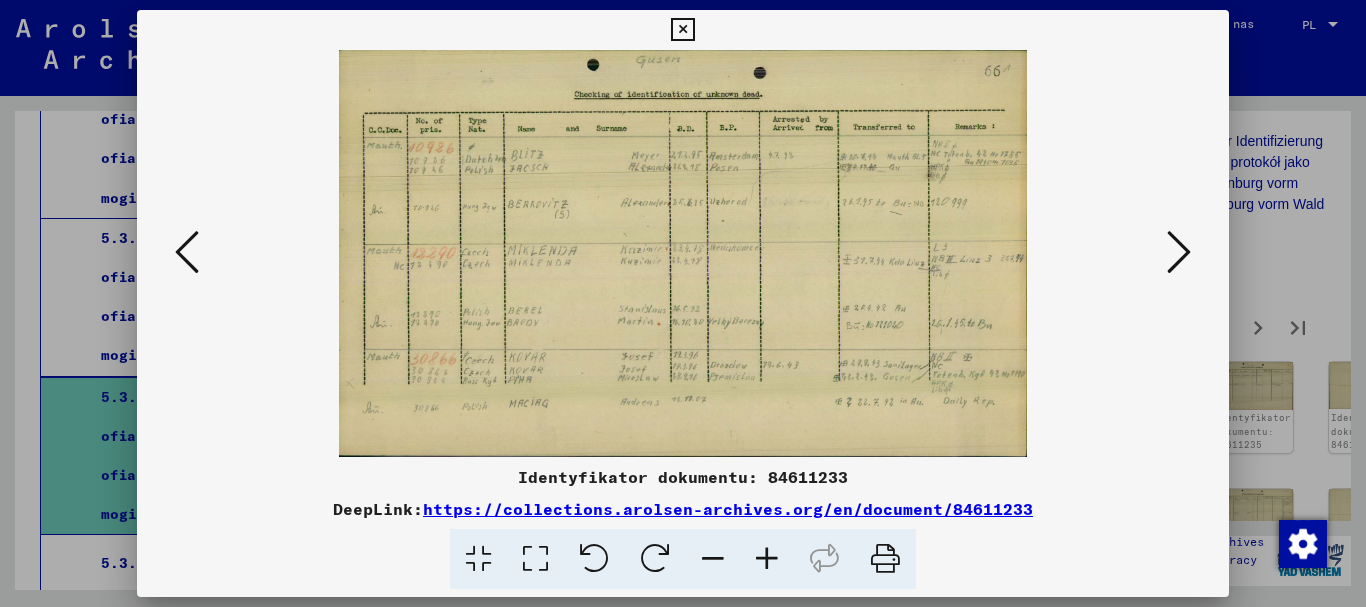 click at bounding box center [1179, 252] 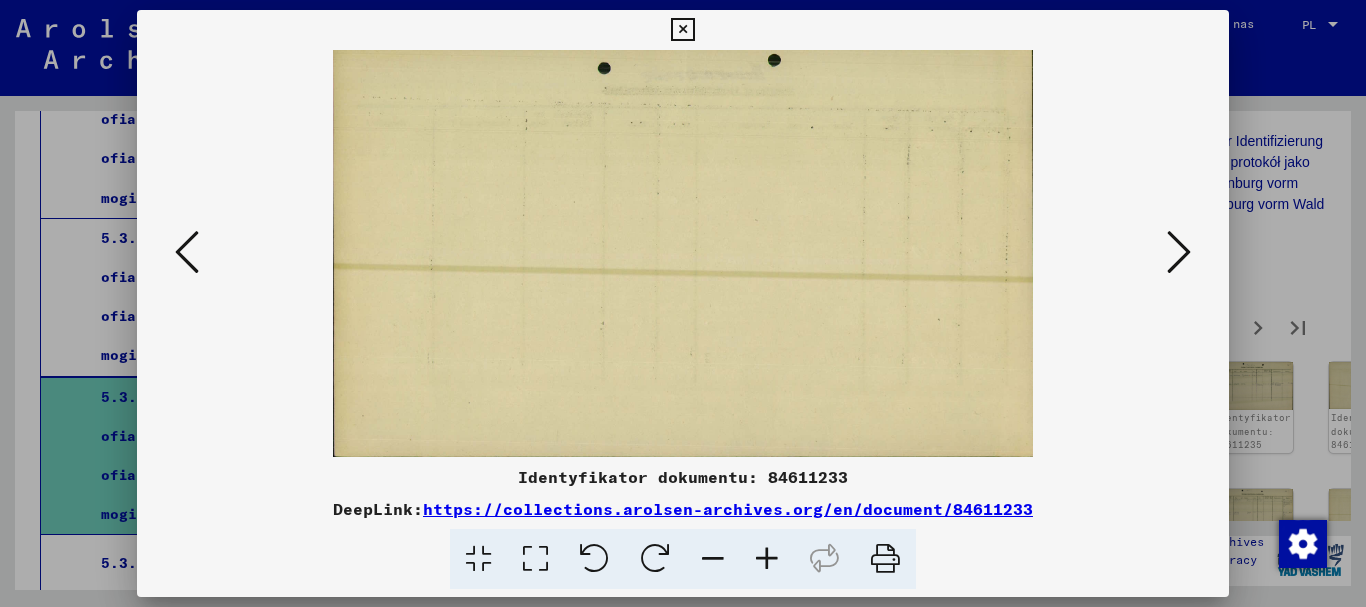 click at bounding box center [1179, 252] 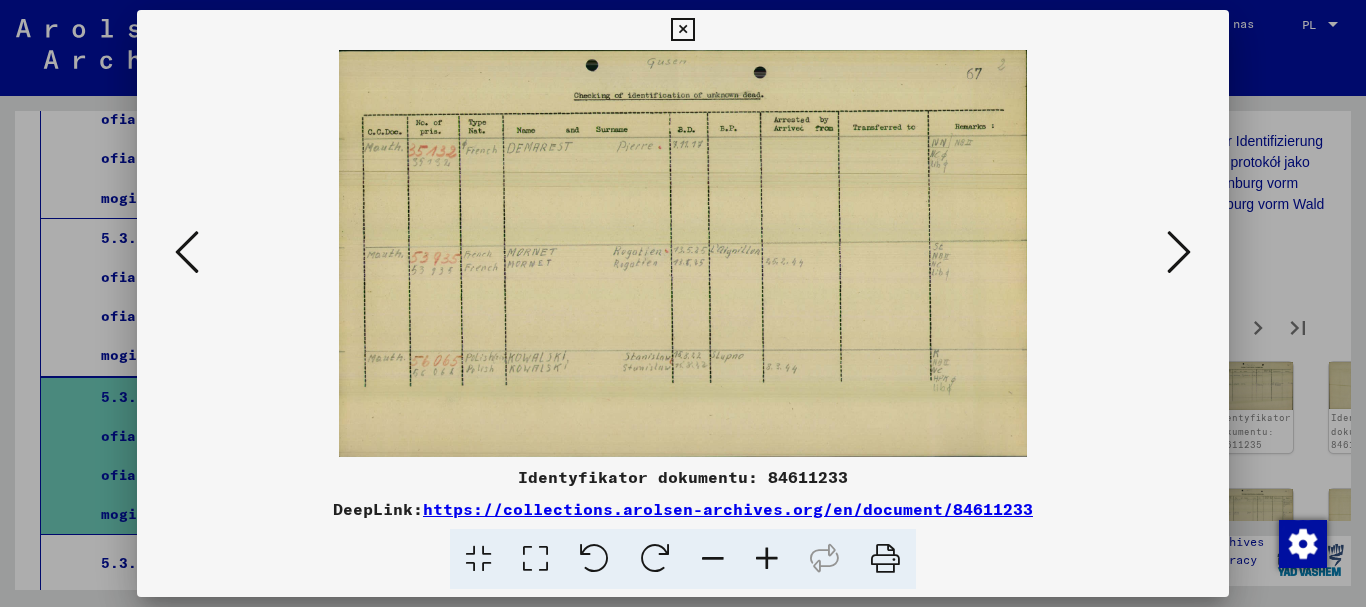 click at bounding box center (1179, 252) 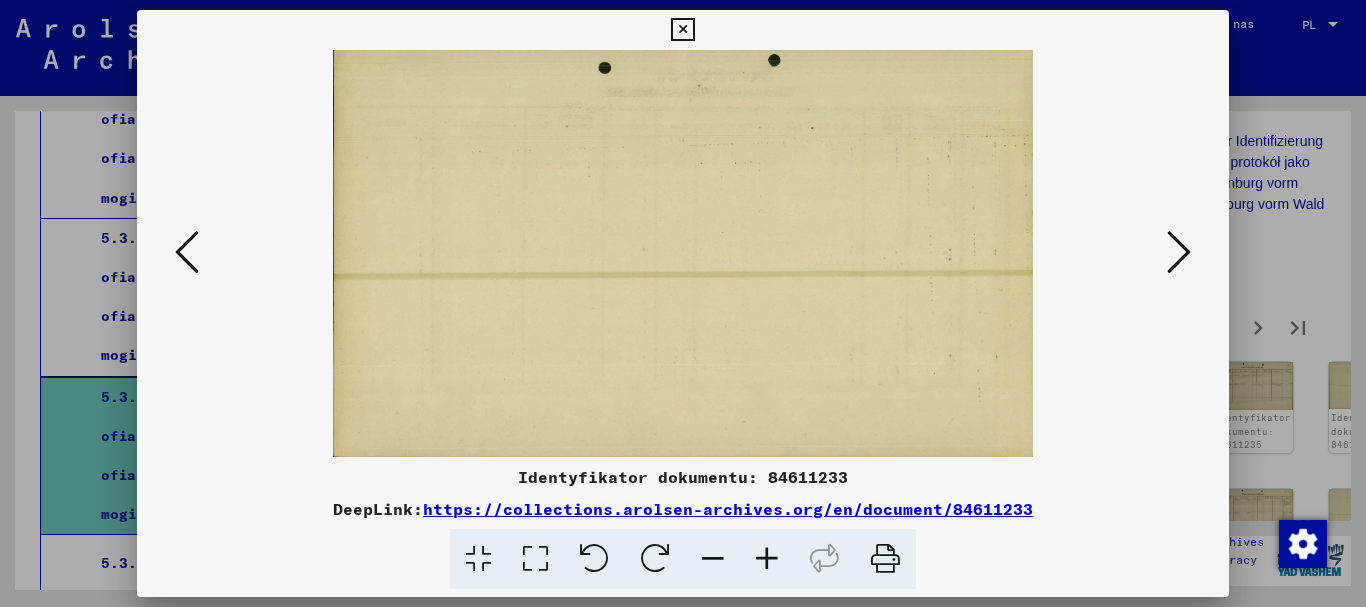 click at bounding box center (1179, 252) 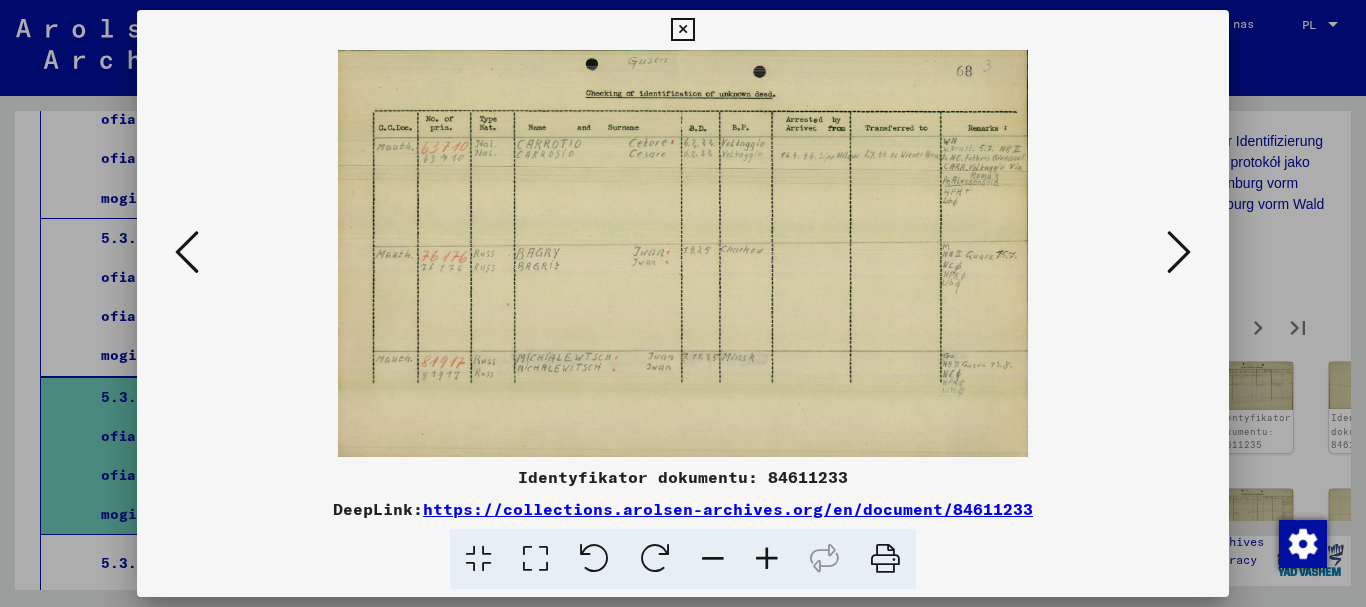 click at bounding box center [1179, 252] 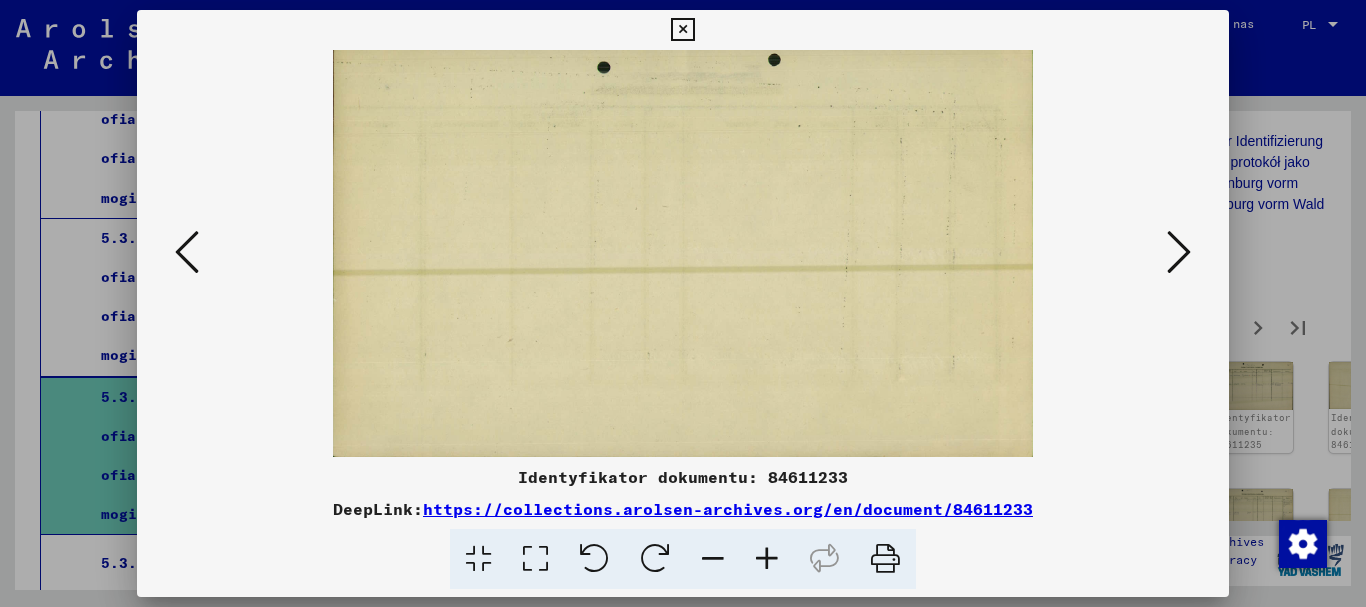 click at bounding box center (1179, 252) 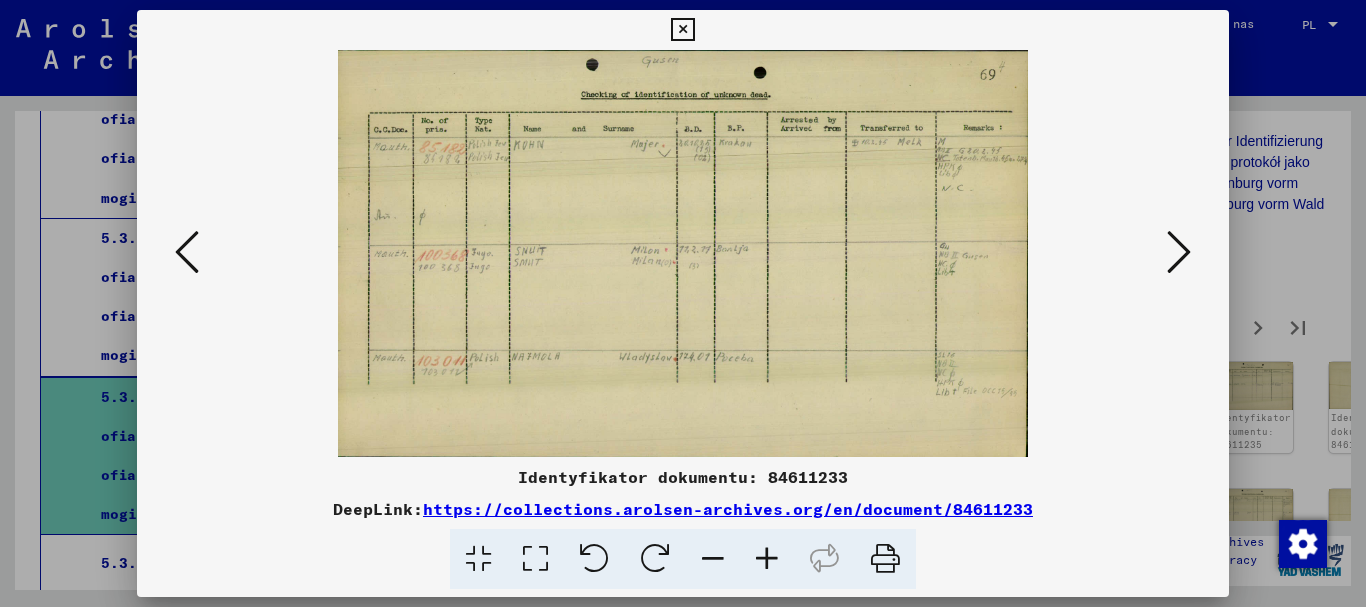 click at bounding box center (1179, 252) 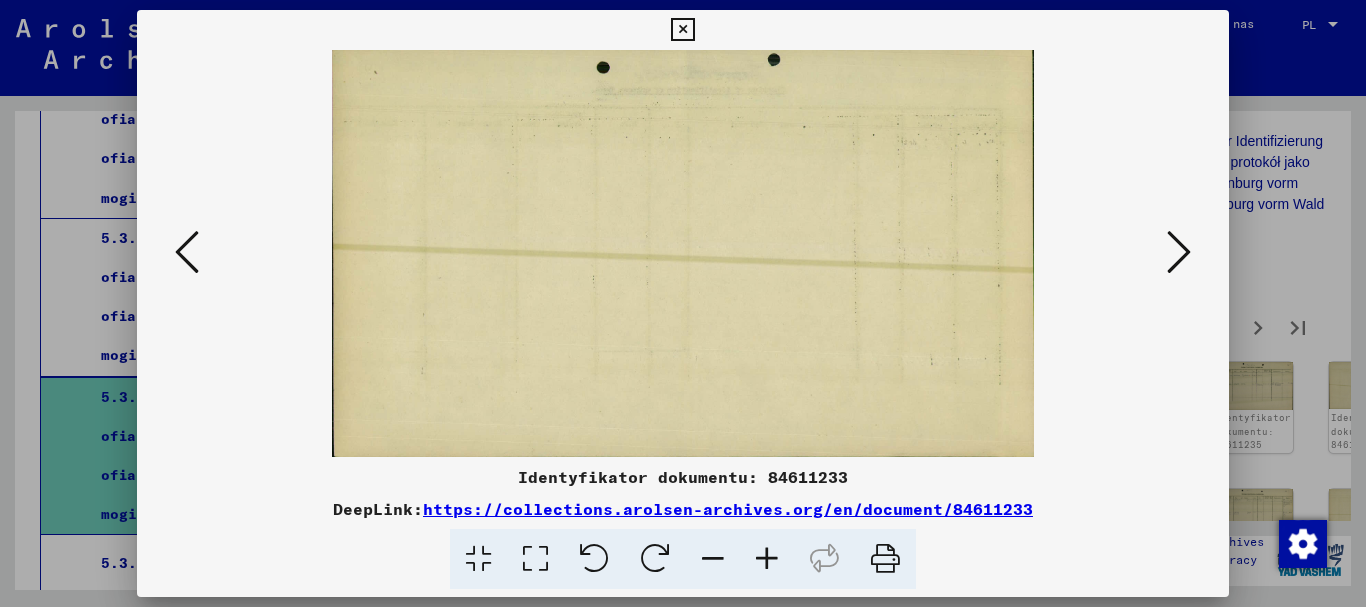 click at bounding box center [1179, 252] 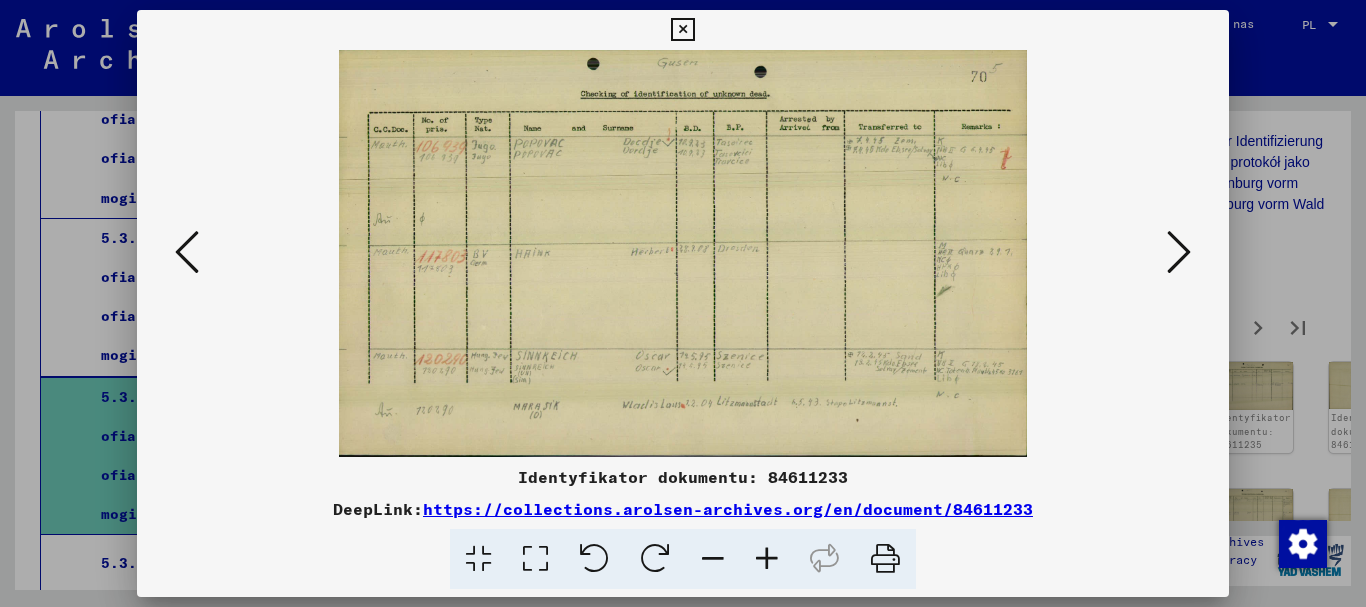 click at bounding box center (1179, 252) 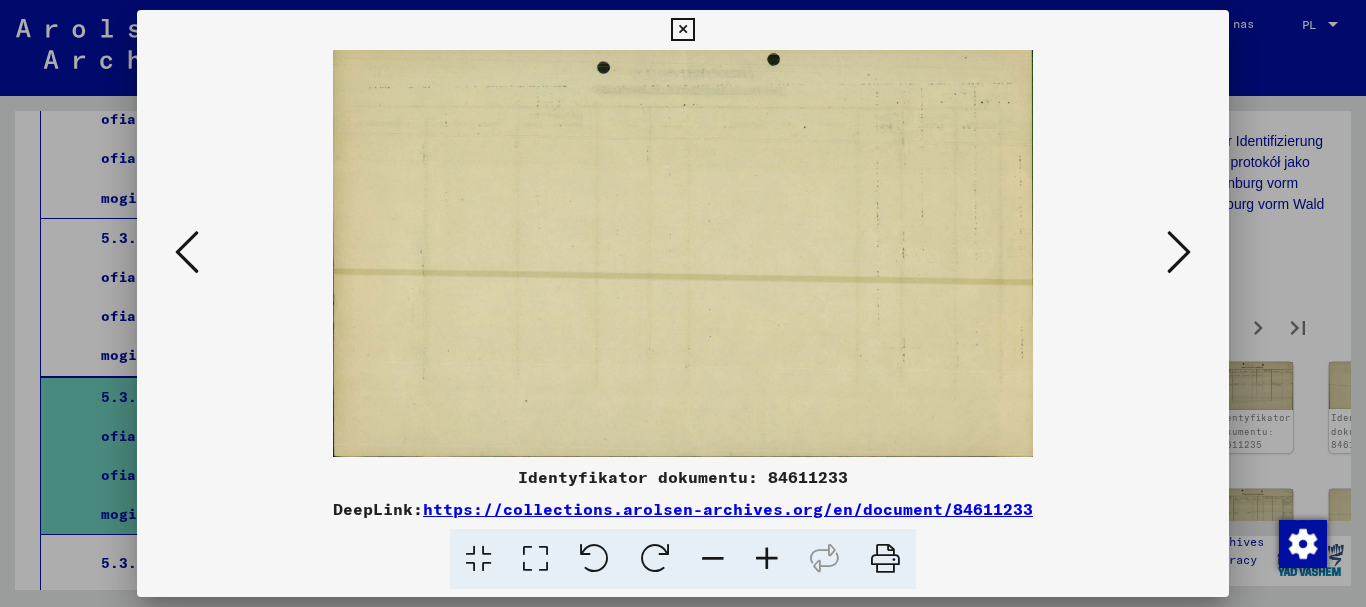click at bounding box center (1179, 252) 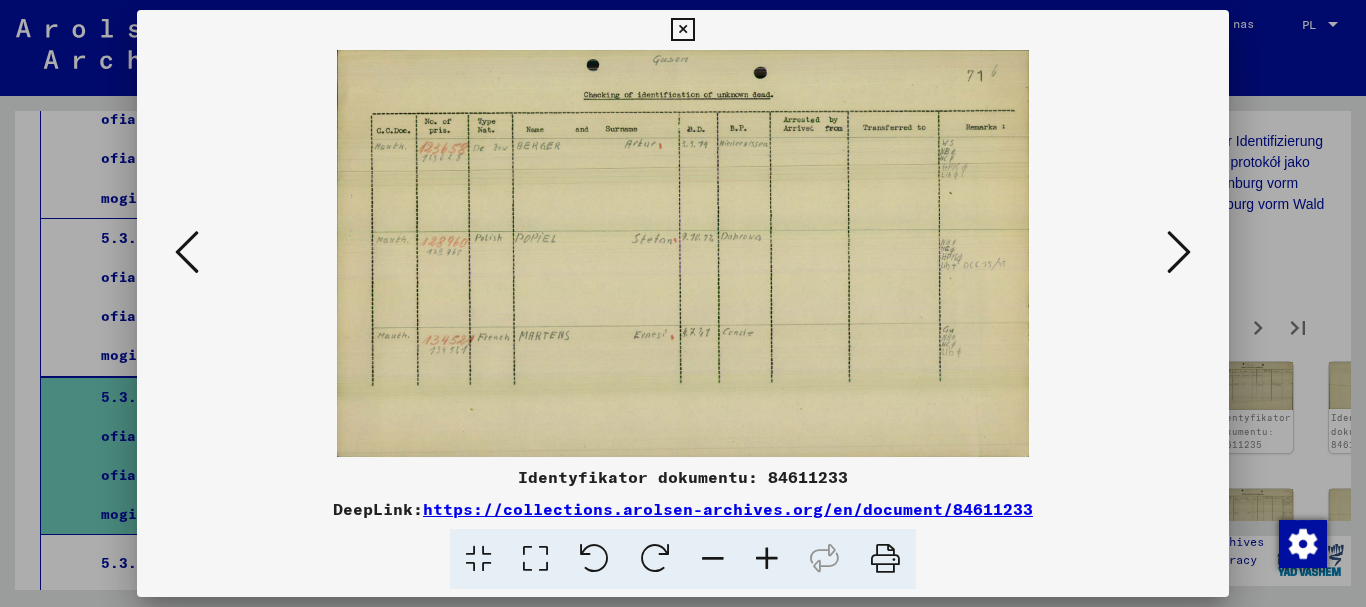 click at bounding box center (1179, 252) 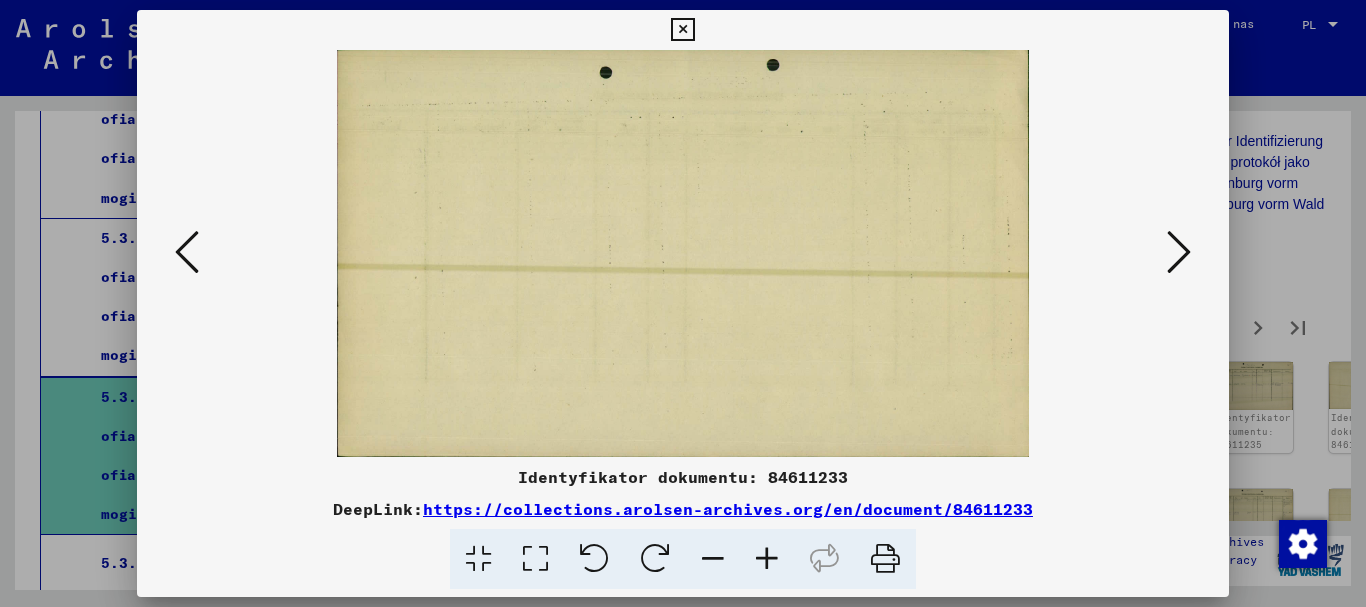 click at bounding box center [1179, 252] 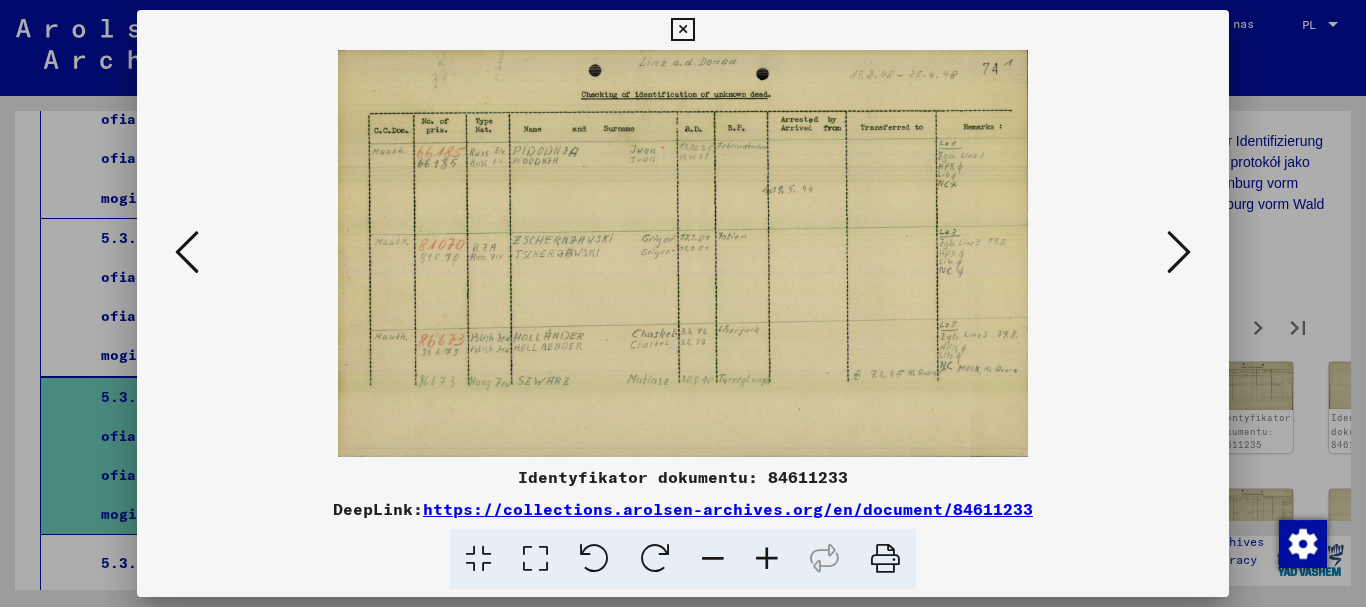 click at bounding box center [1179, 252] 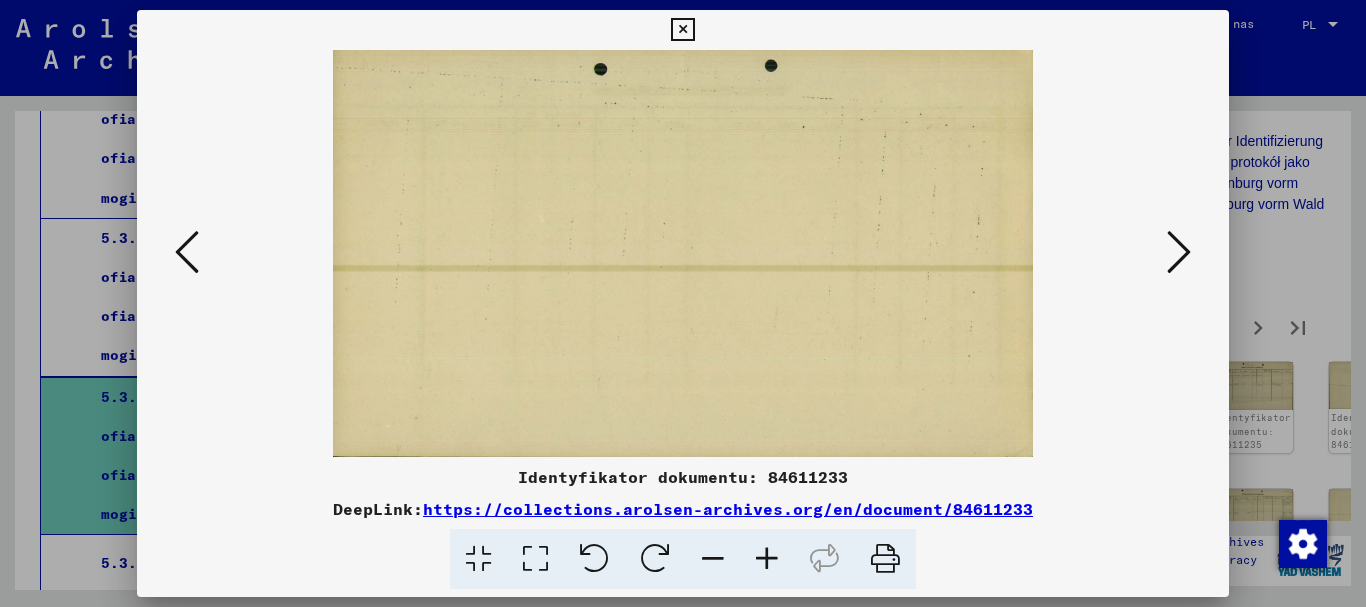 click at bounding box center (1179, 252) 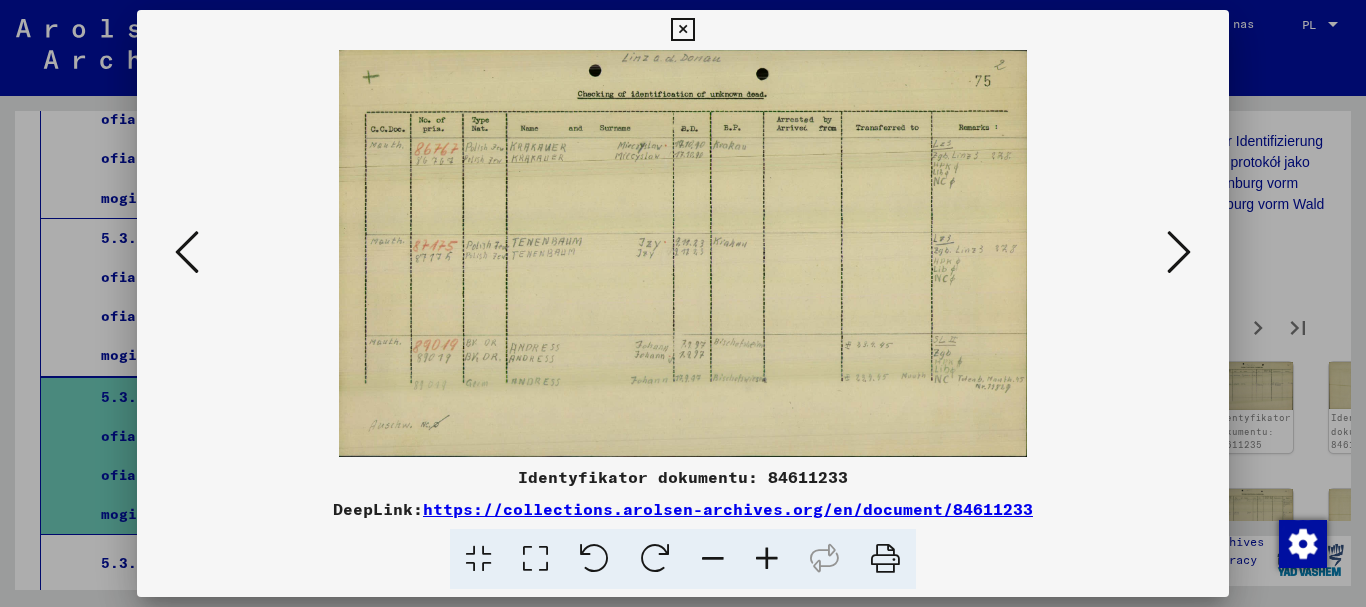 click at bounding box center [1179, 252] 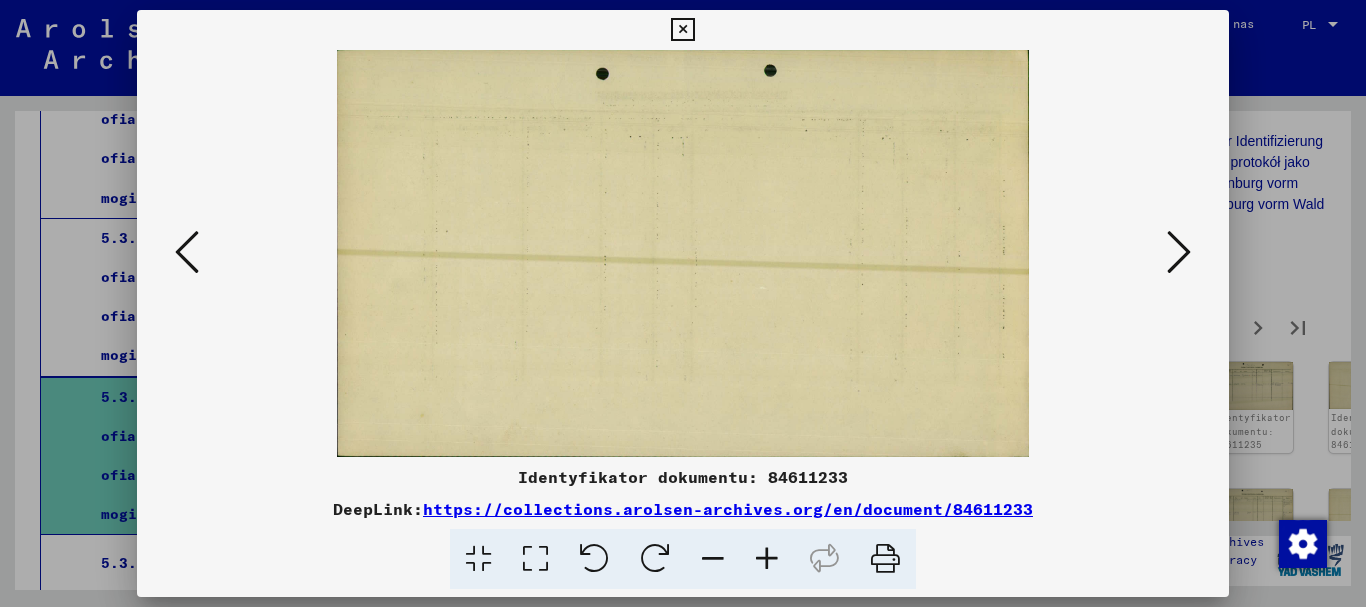 click at bounding box center (1179, 252) 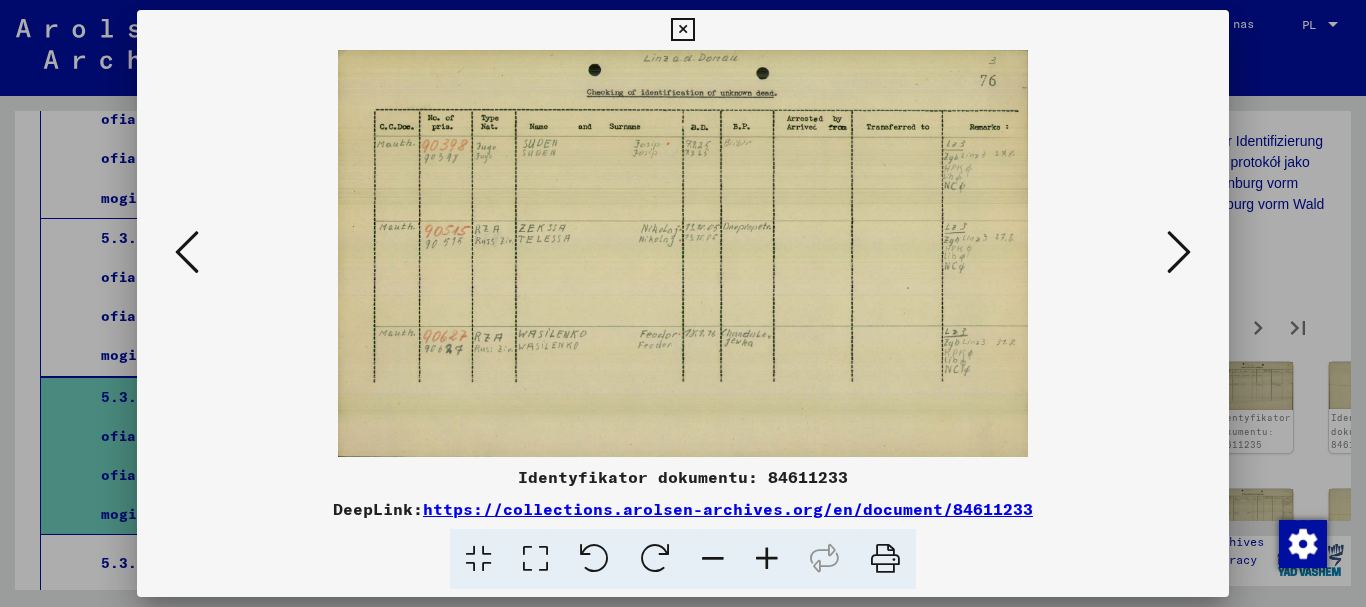 click at bounding box center (1179, 252) 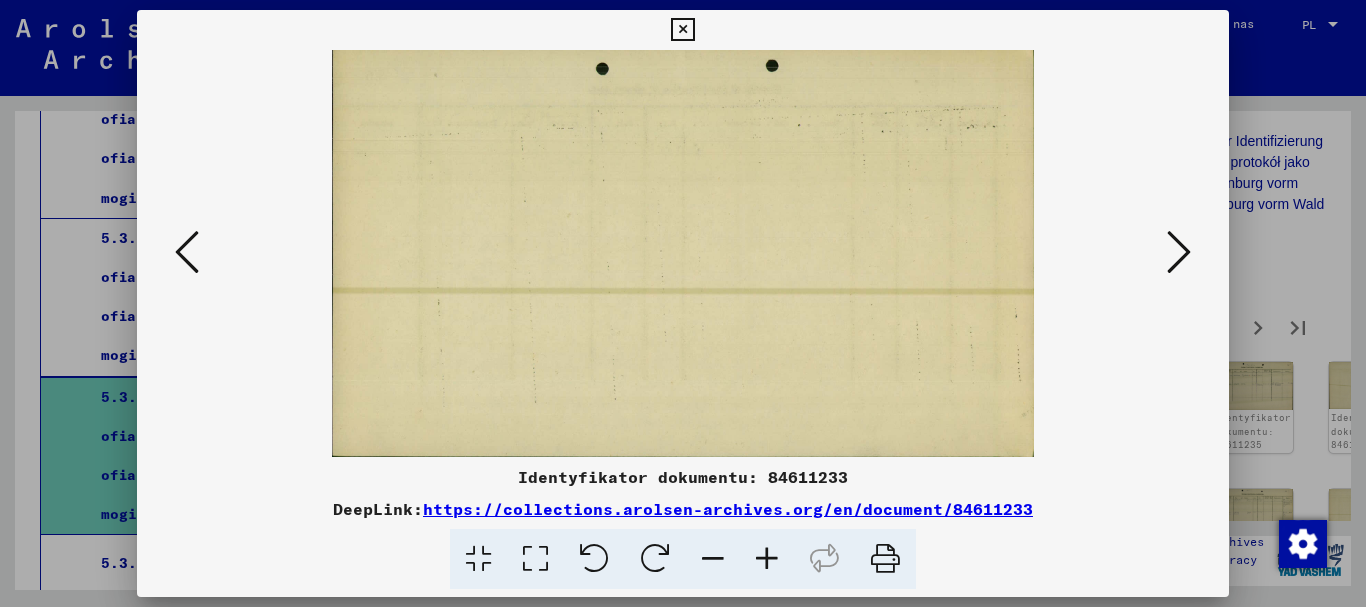 click at bounding box center (1179, 252) 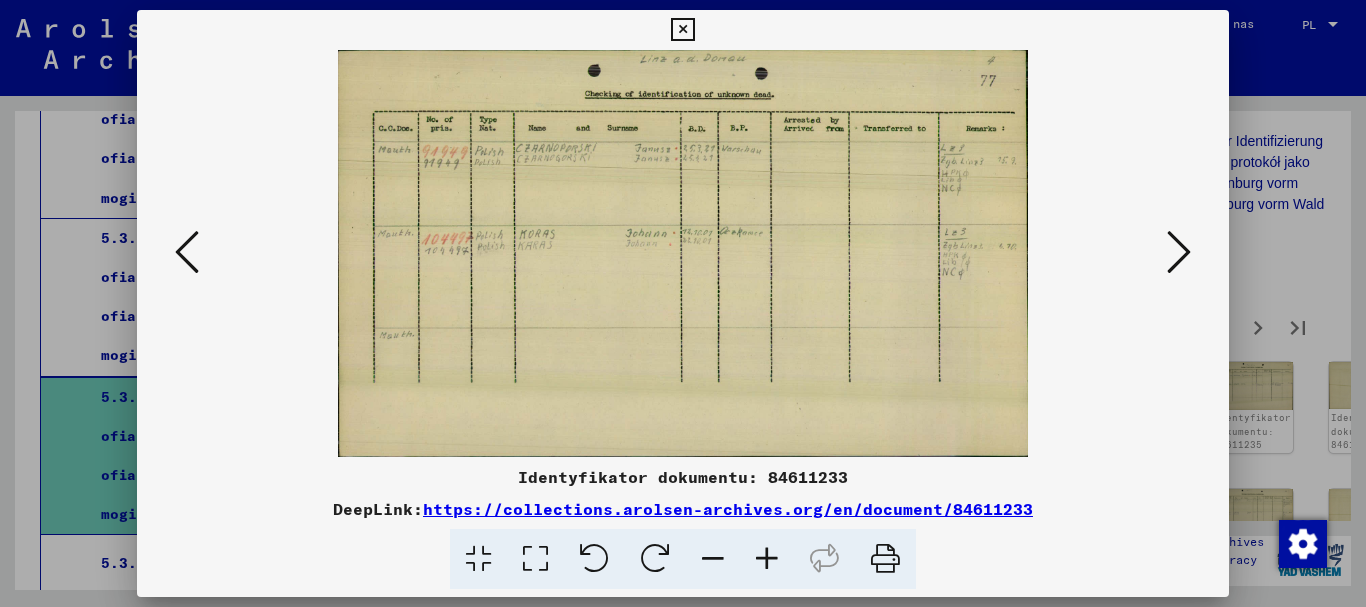 click at bounding box center (1179, 252) 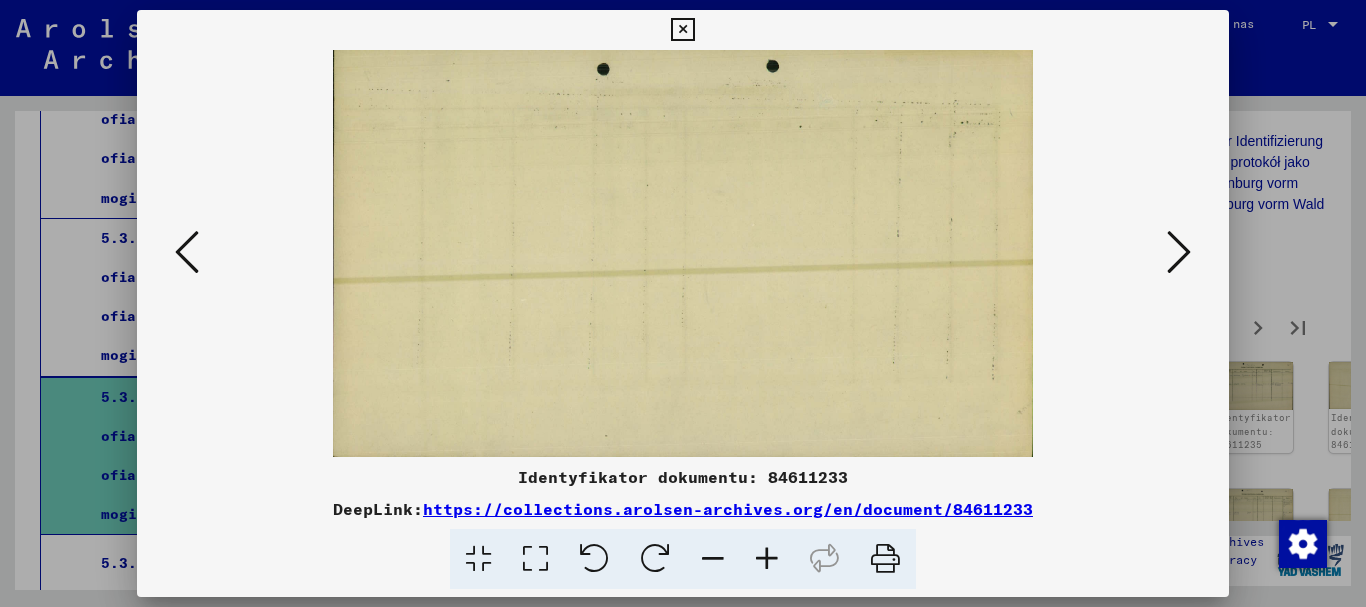 click at bounding box center [1179, 252] 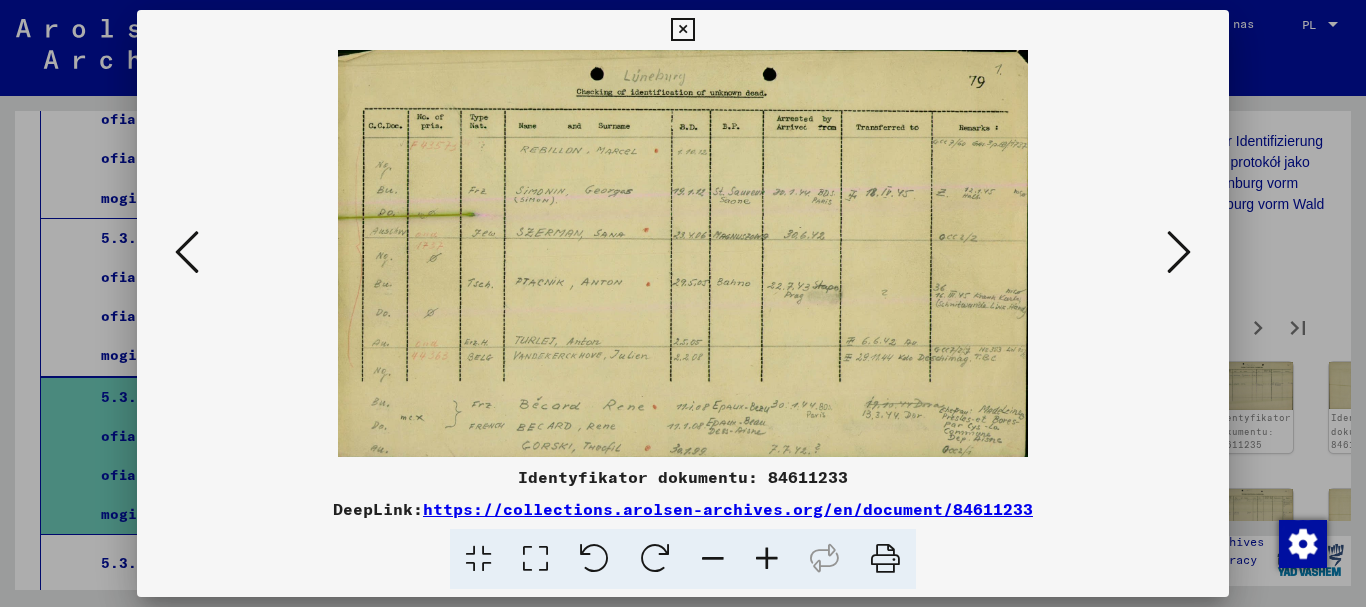 click at bounding box center [1179, 252] 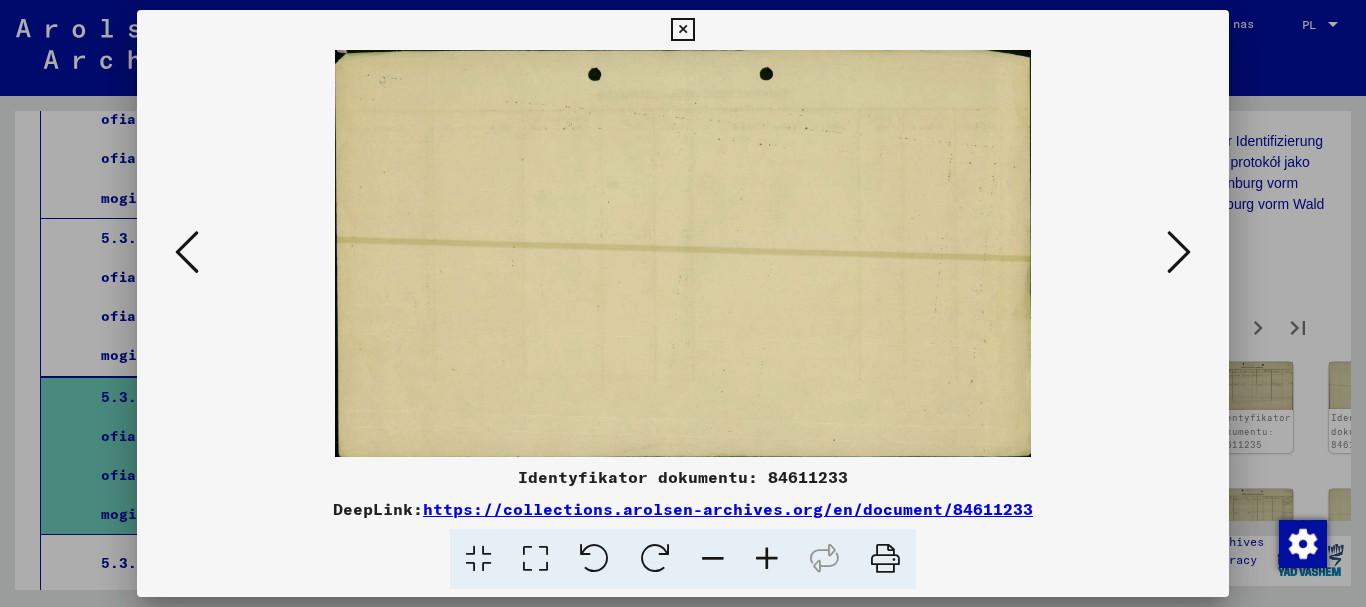 click at bounding box center [1179, 252] 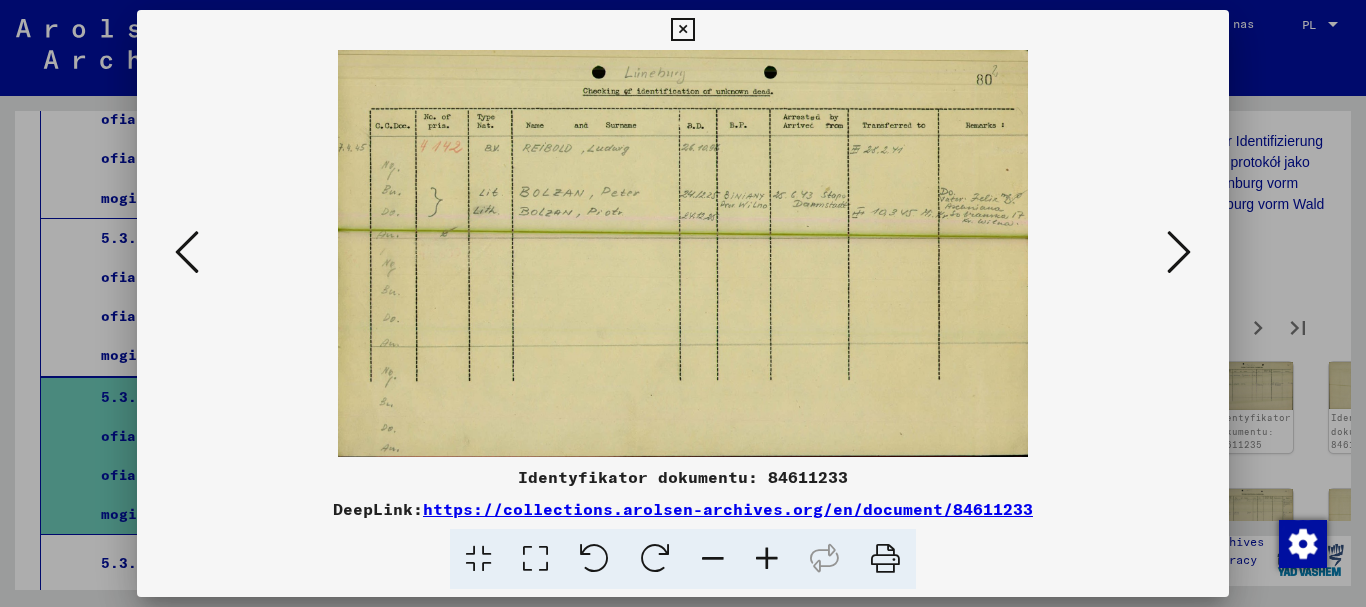click at bounding box center (1179, 252) 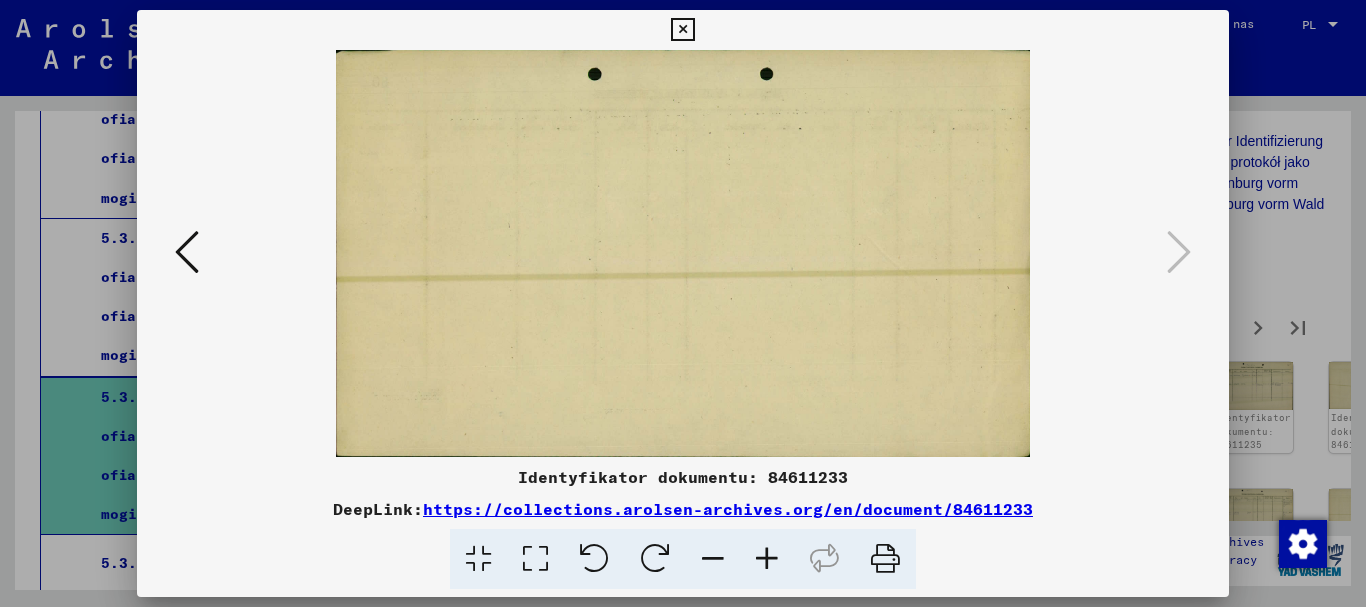 click at bounding box center (682, 30) 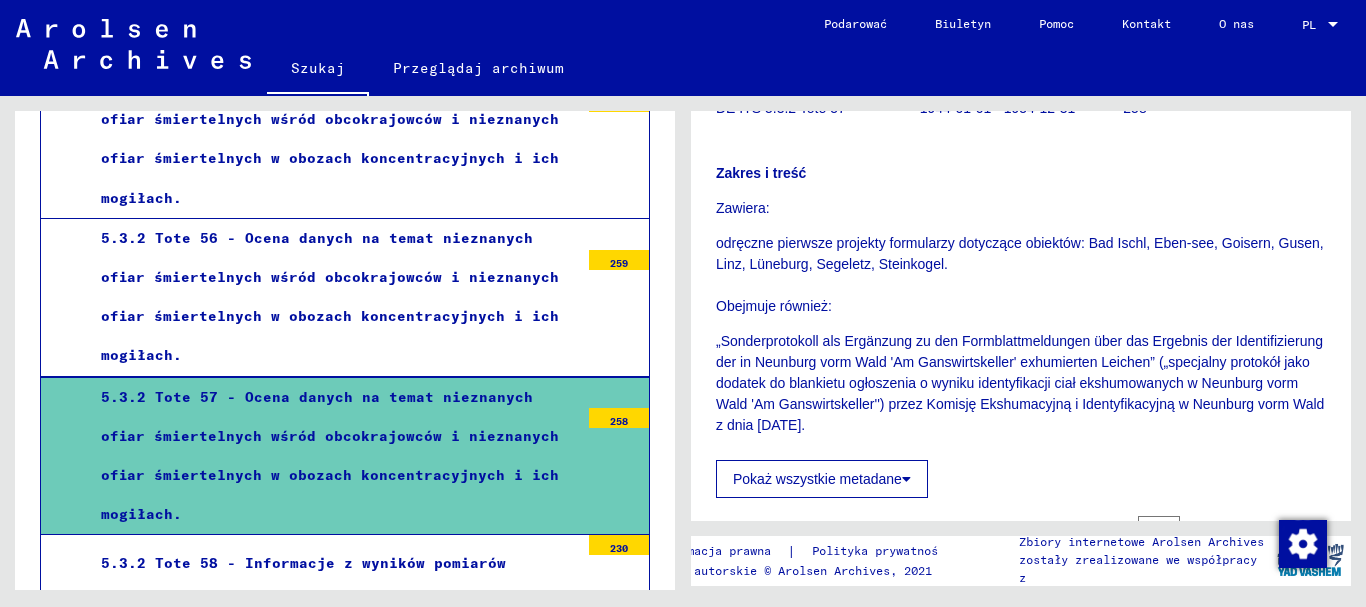 scroll, scrollTop: 600, scrollLeft: 0, axis: vertical 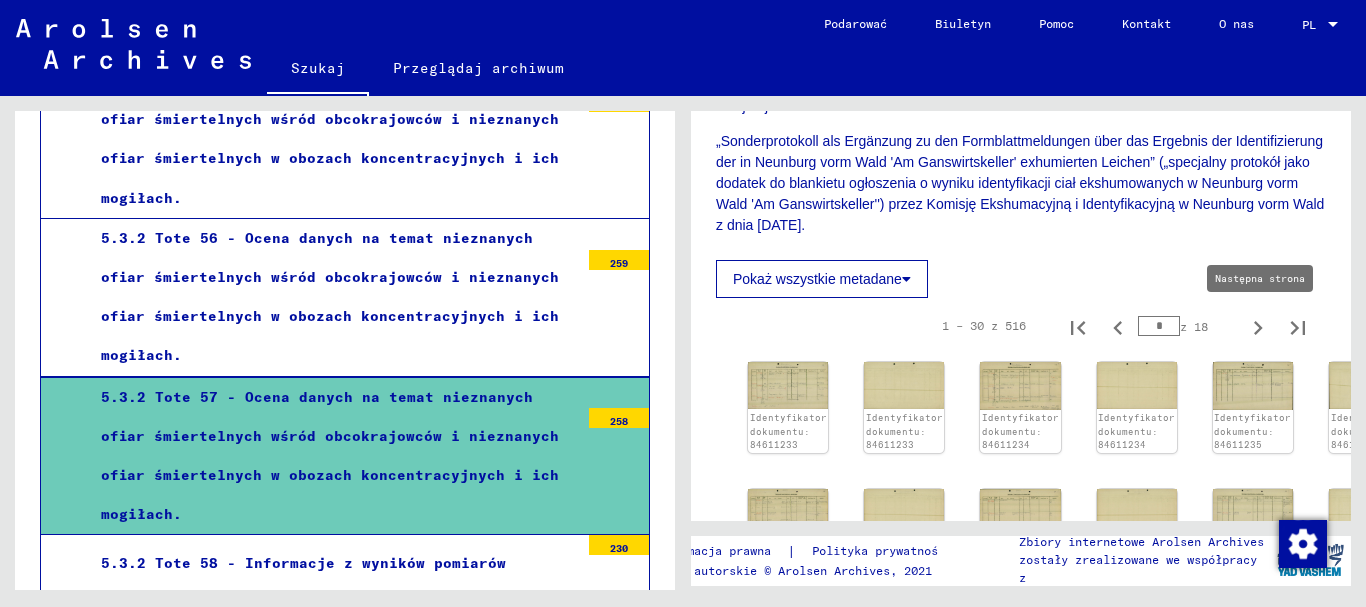 click 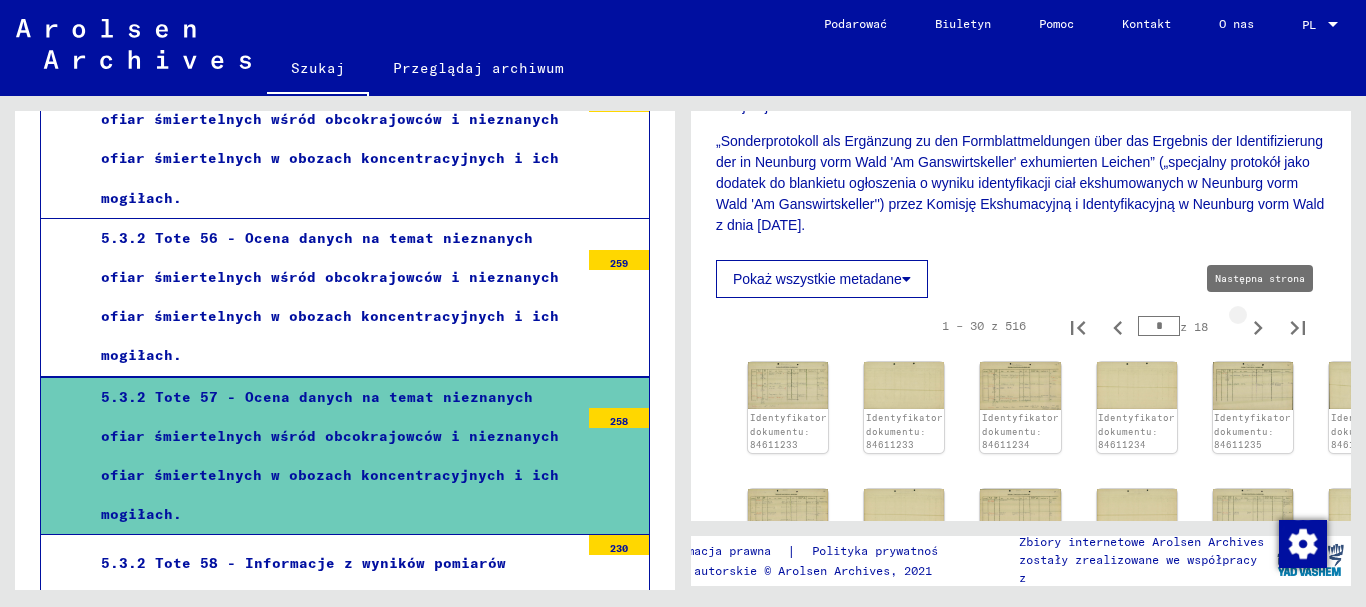 type on "*" 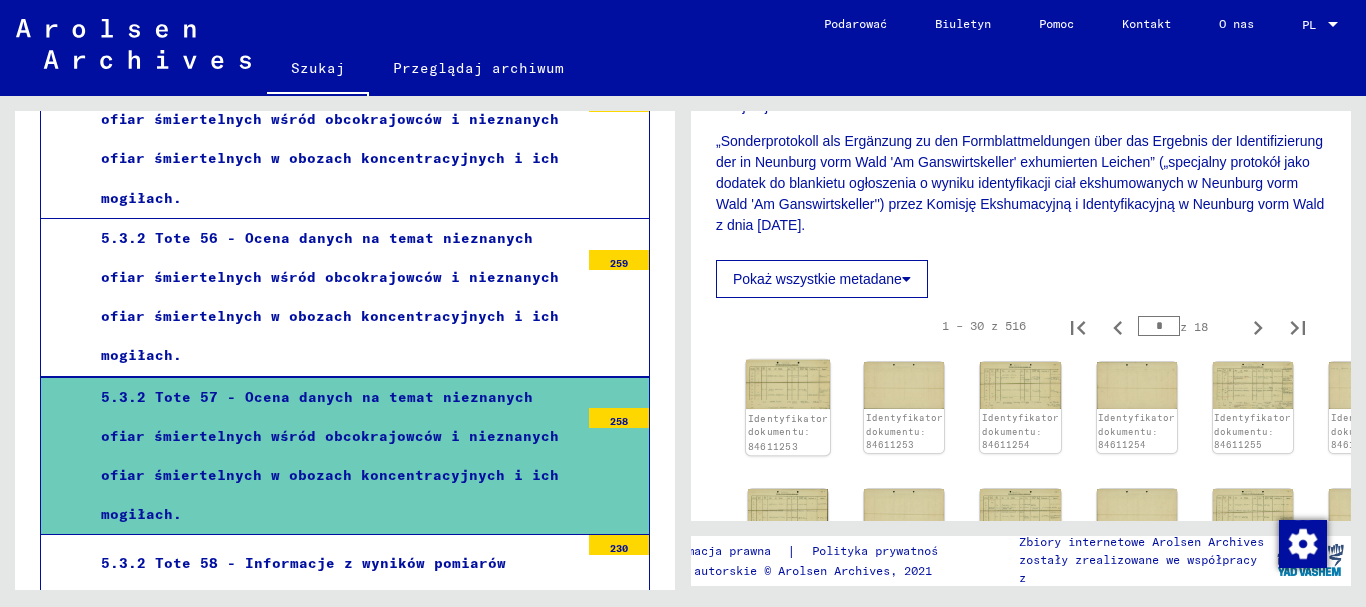 click 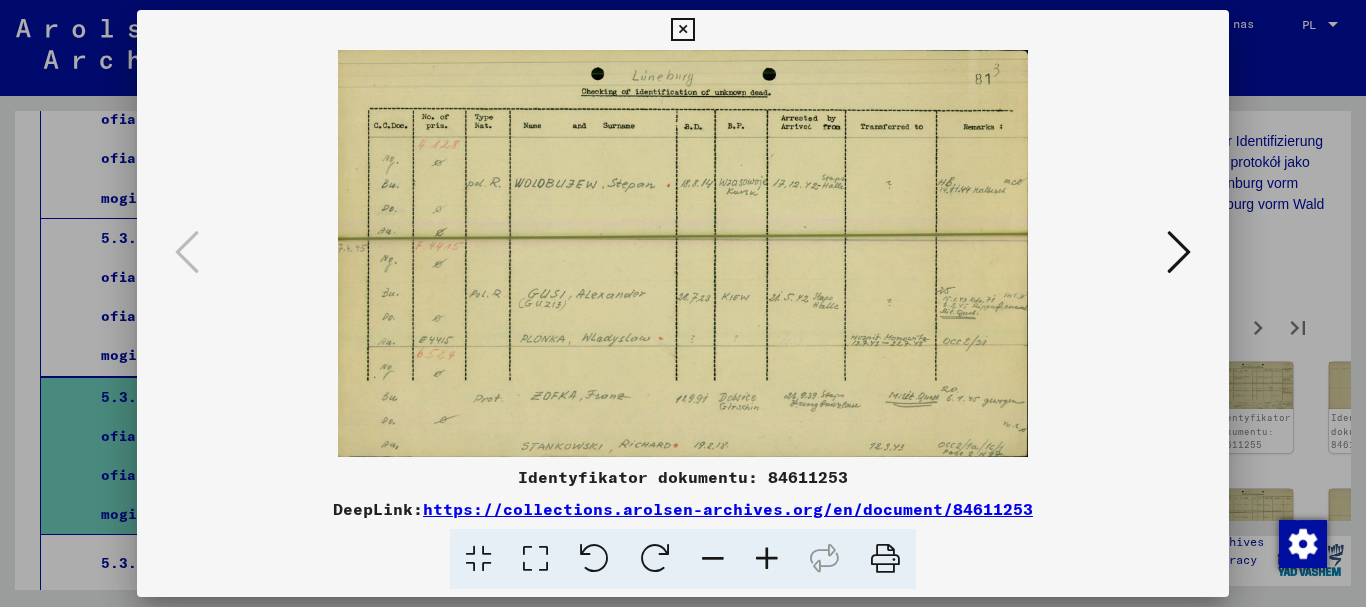 click at bounding box center [1179, 252] 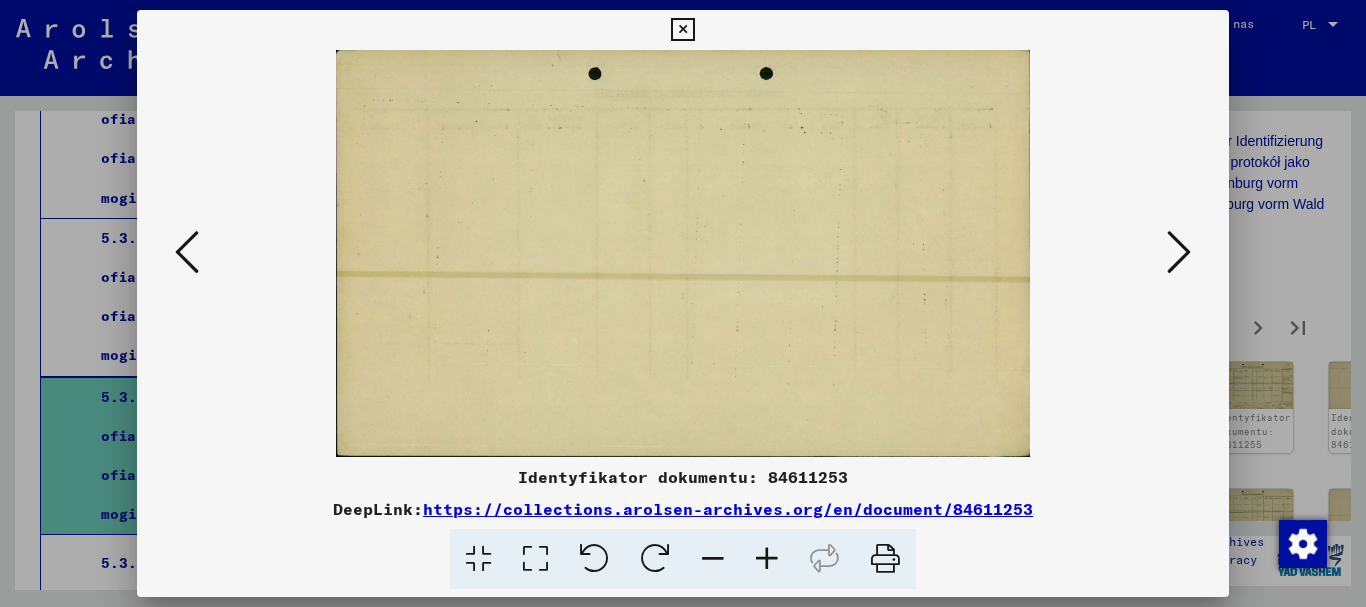 click at bounding box center (1179, 252) 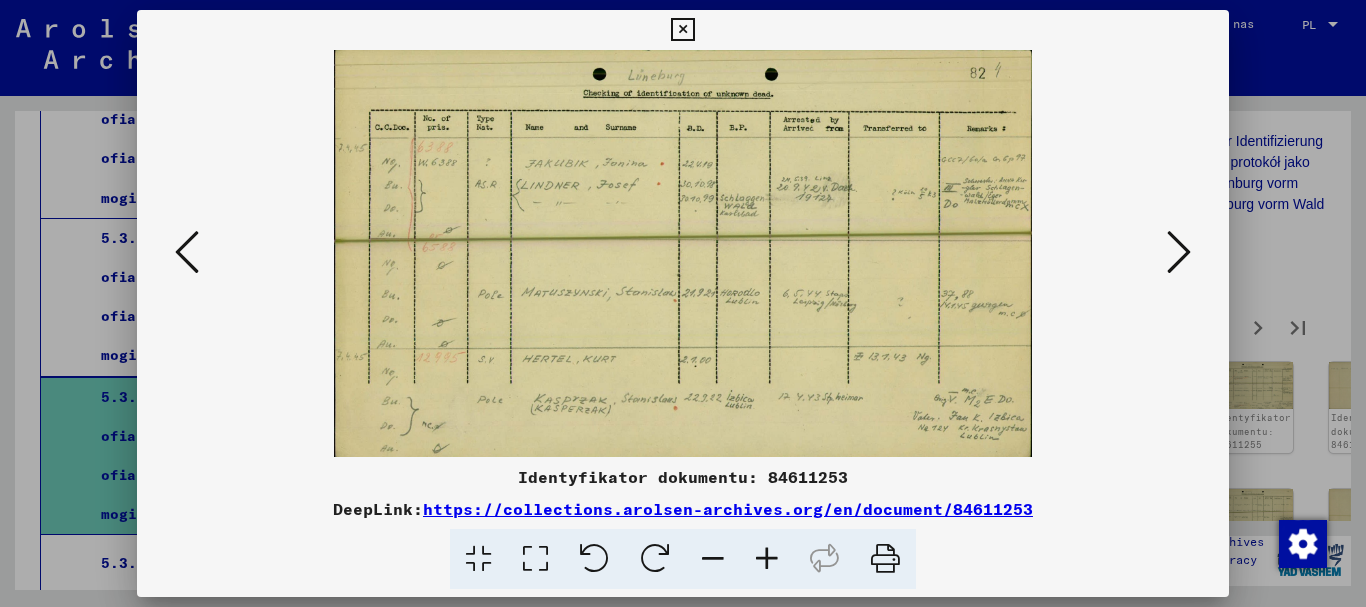 click at bounding box center [1179, 252] 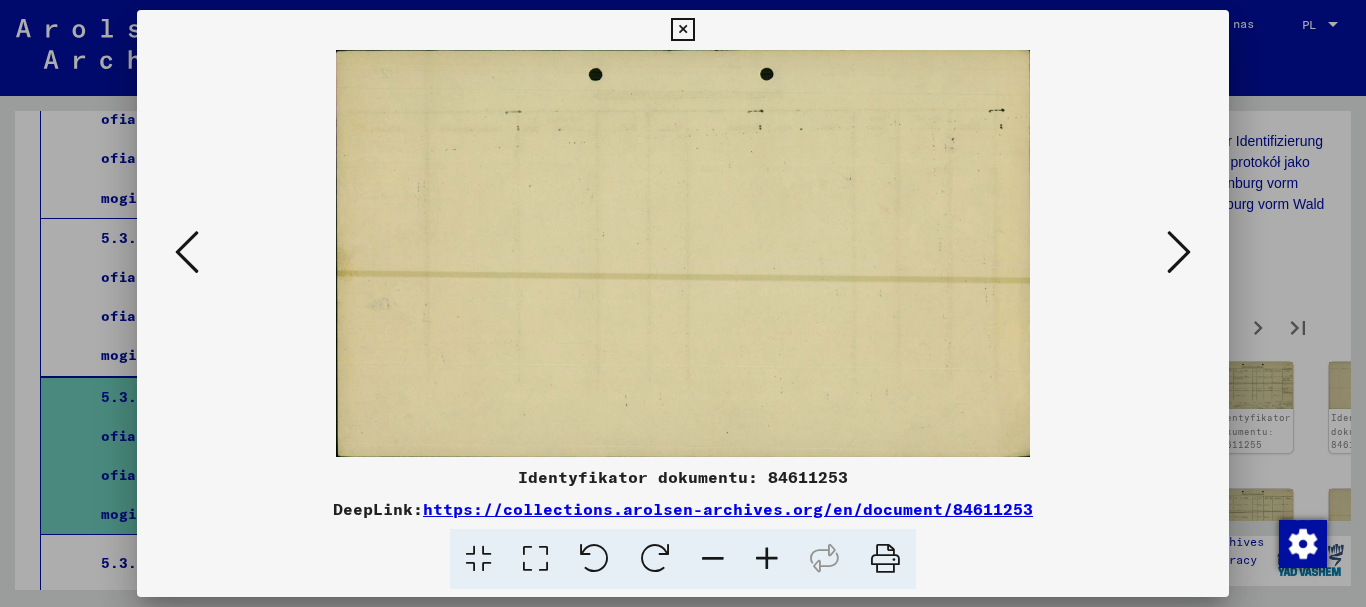 click at bounding box center (1179, 252) 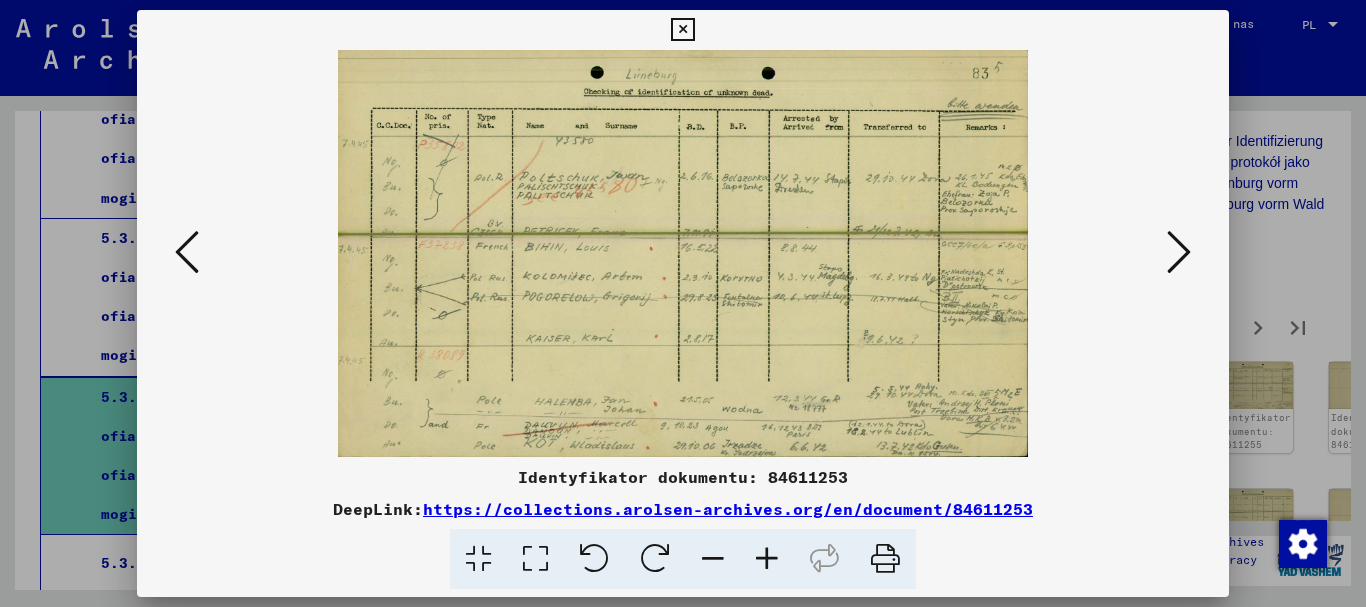 click at bounding box center (1179, 252) 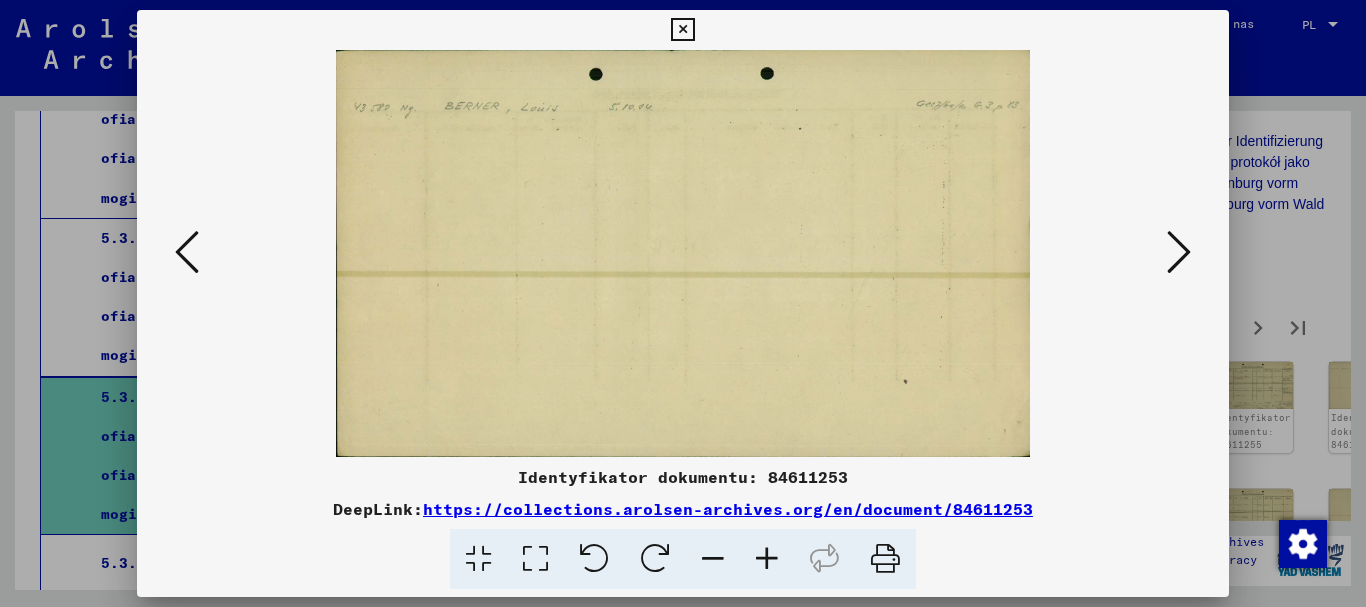 click at bounding box center [1179, 252] 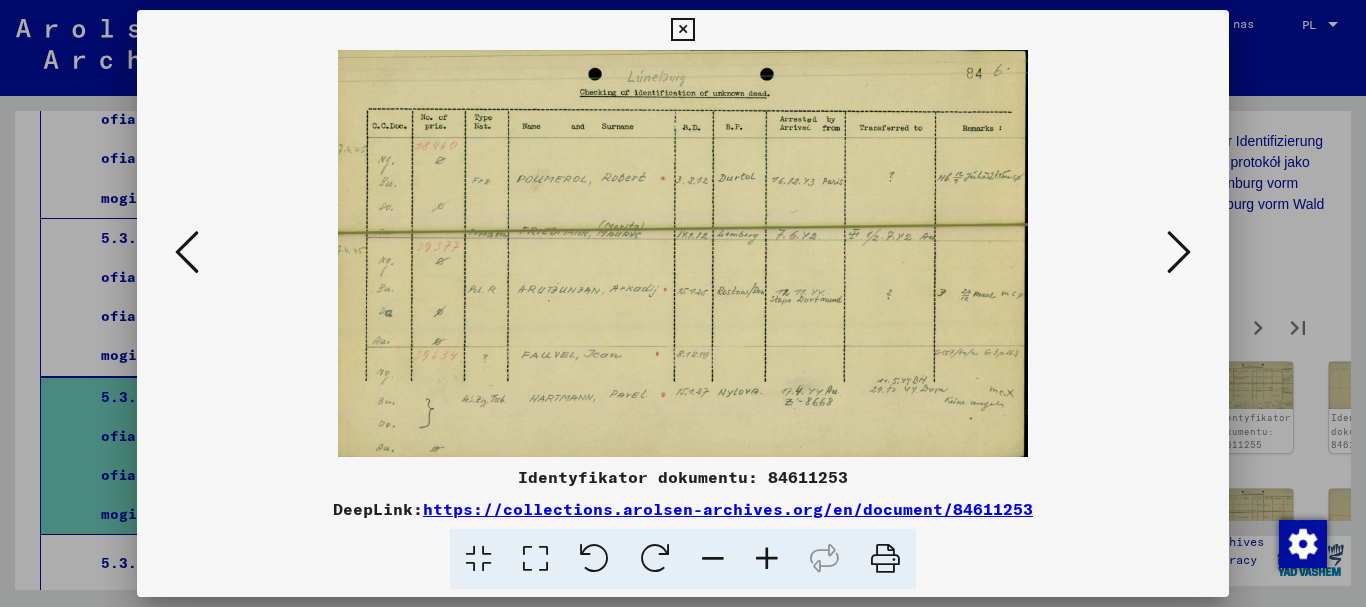 click at bounding box center [1179, 252] 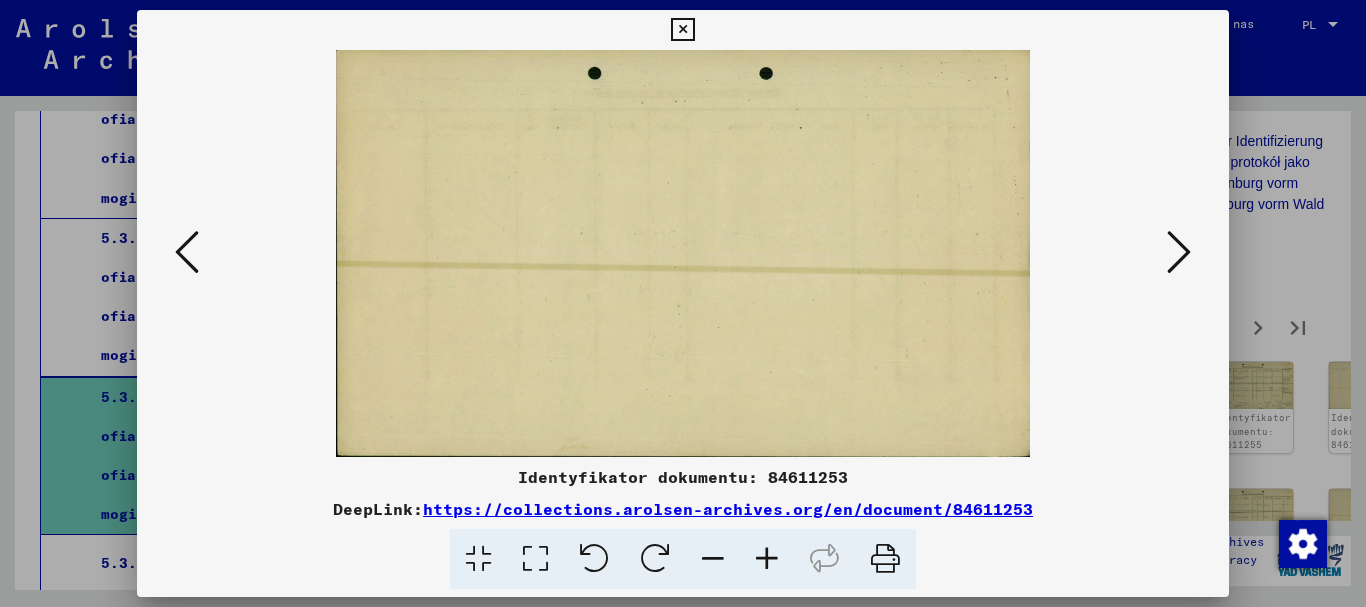 click at bounding box center (1179, 252) 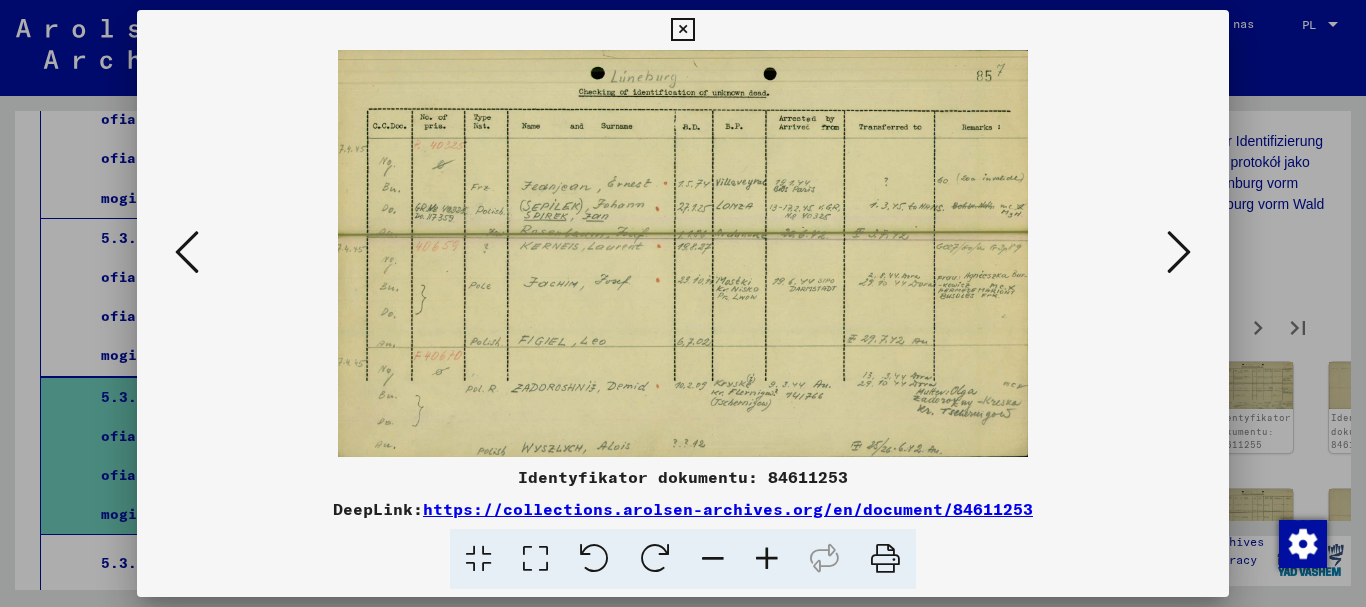 click at bounding box center (1179, 252) 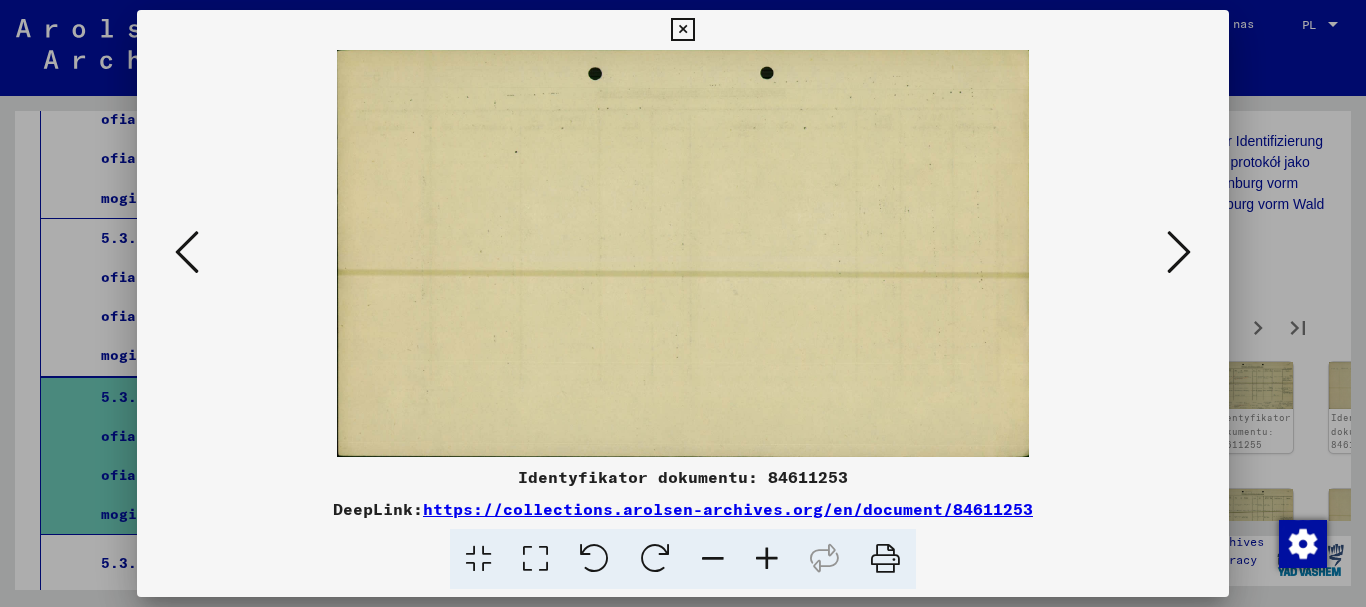 click at bounding box center (1179, 252) 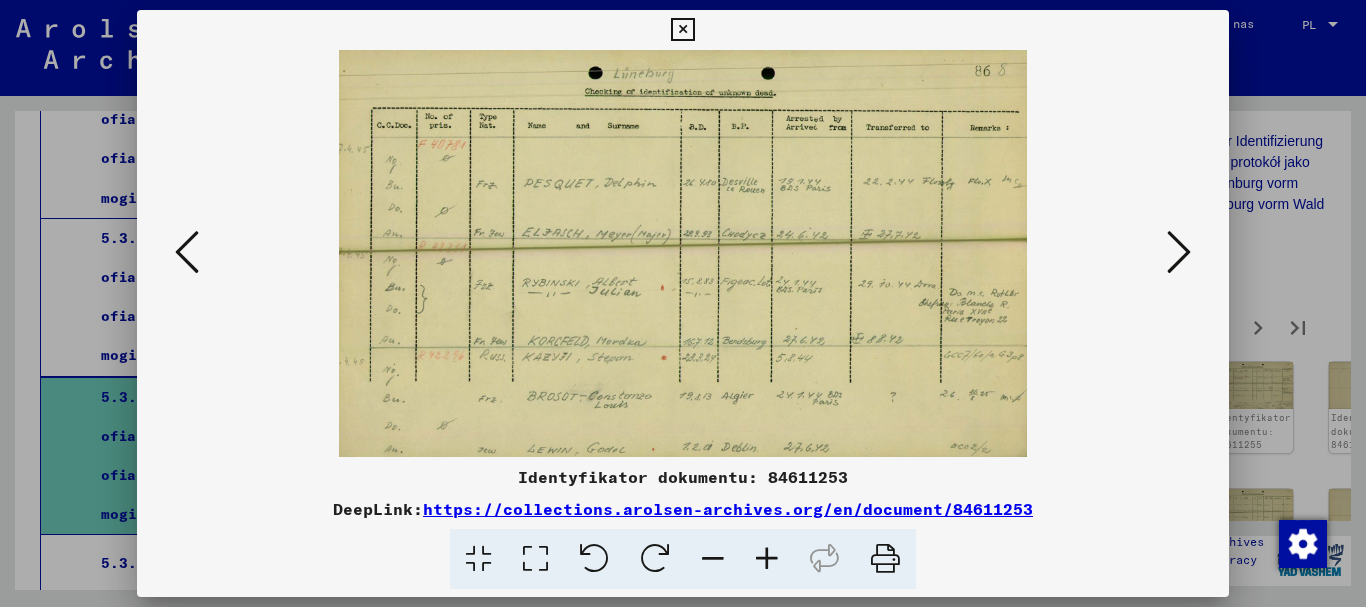 click at bounding box center (1179, 252) 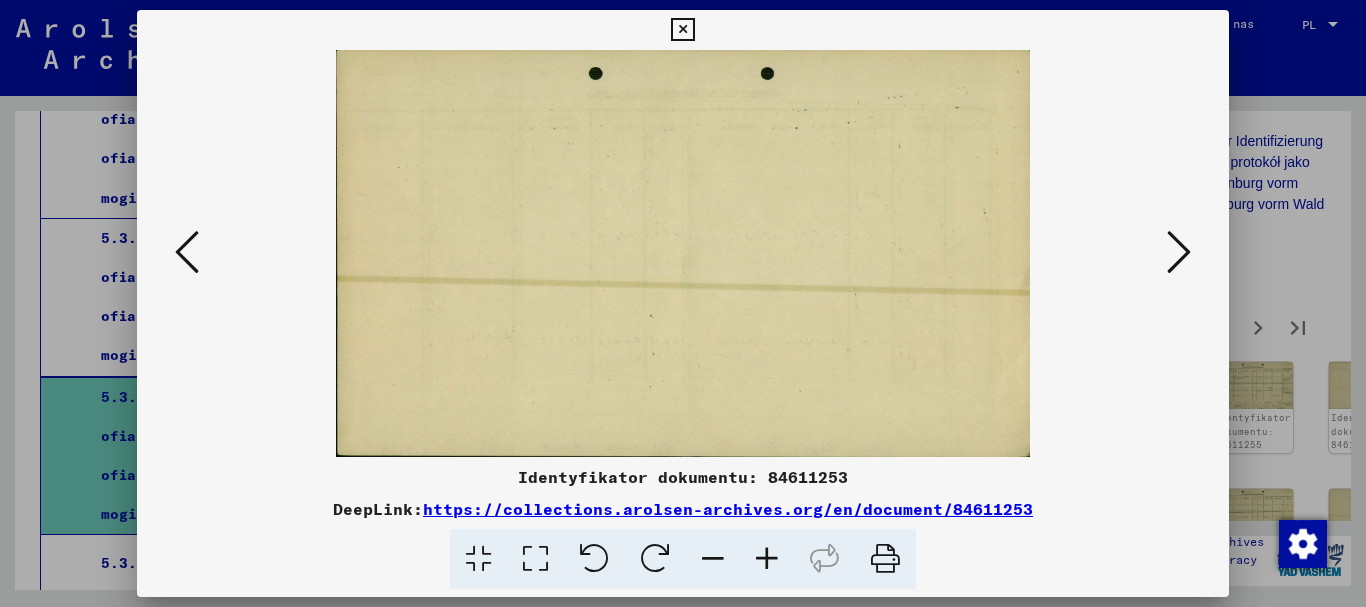 click at bounding box center [1179, 252] 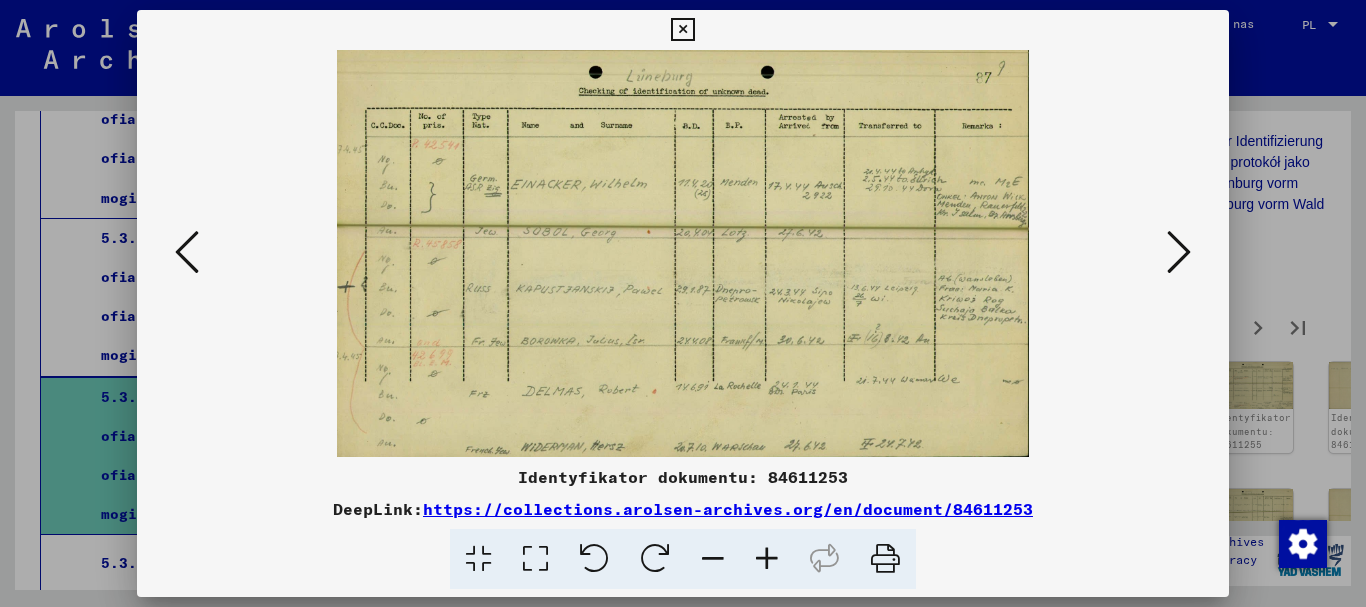 click at bounding box center (1179, 252) 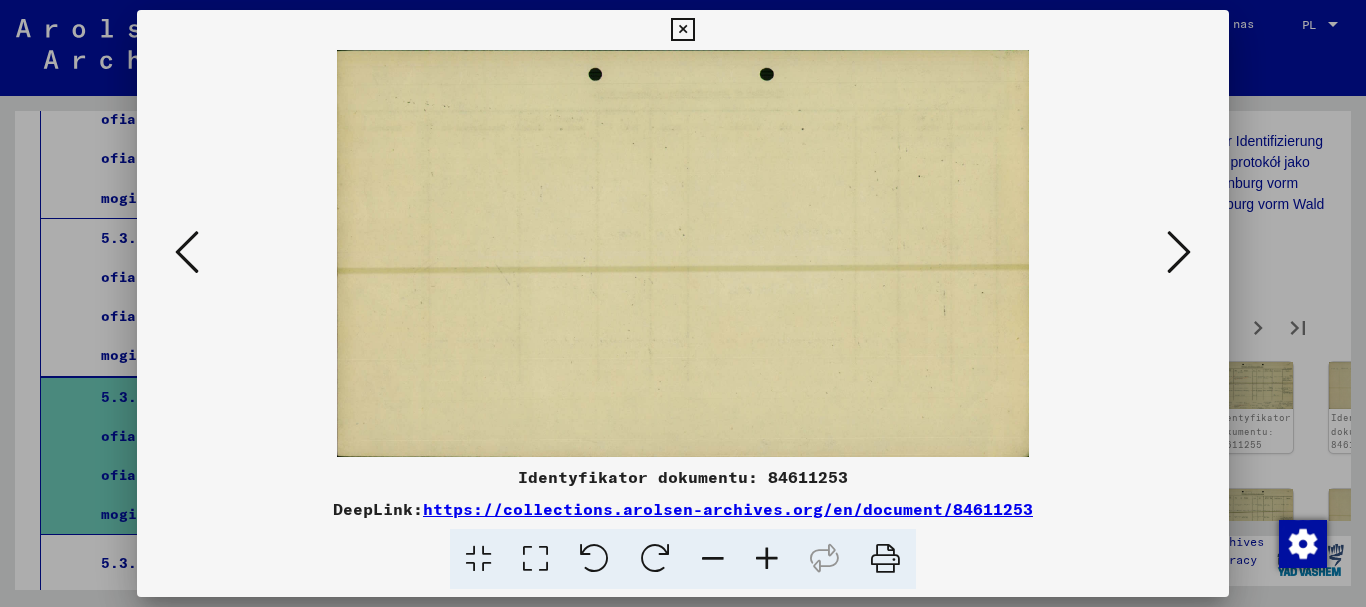 click at bounding box center (1179, 252) 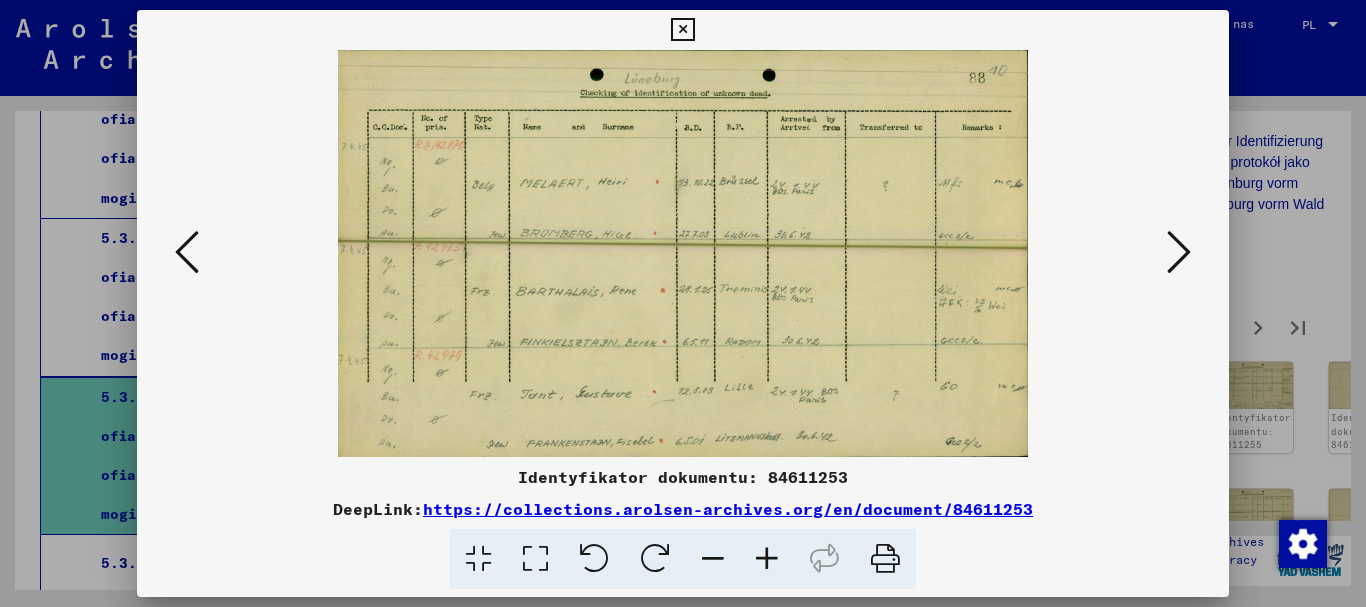 click at bounding box center [1179, 252] 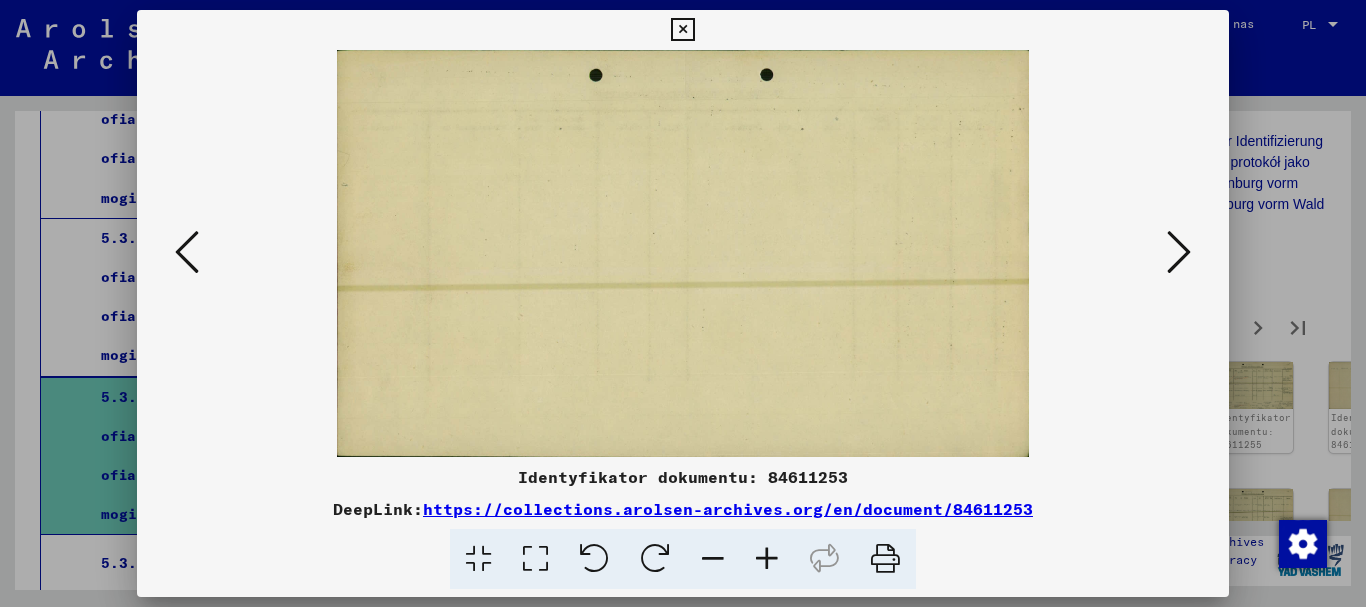click at bounding box center (1179, 252) 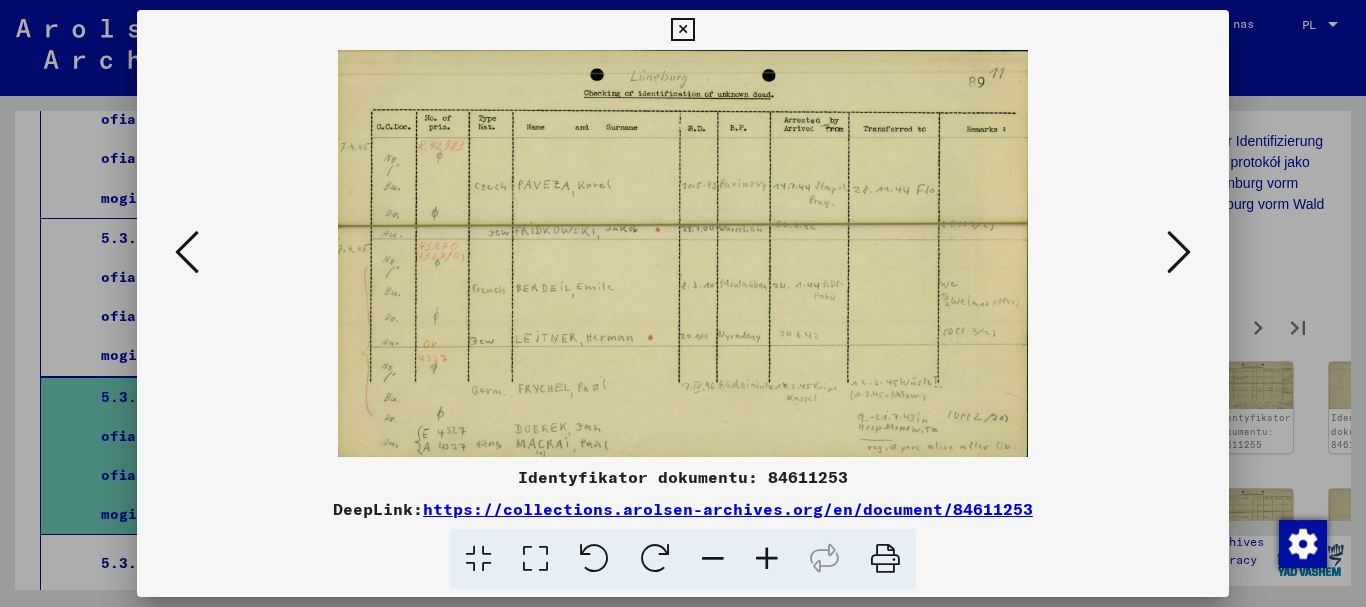 click at bounding box center [1179, 252] 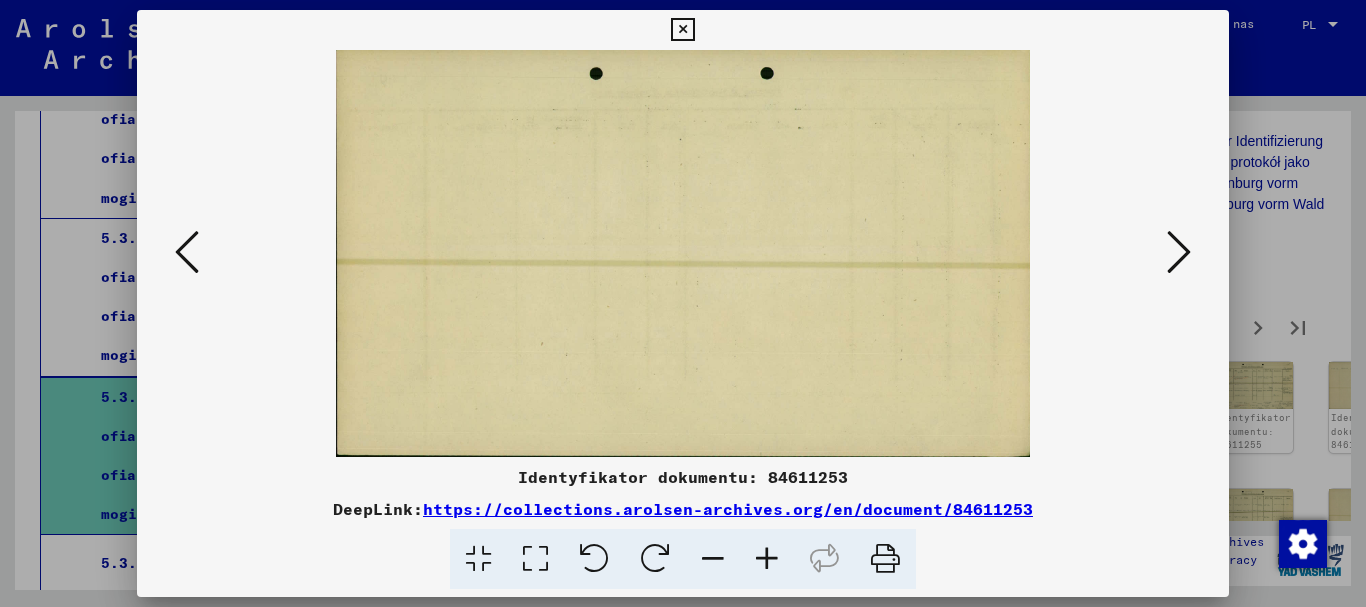 click at bounding box center (1179, 252) 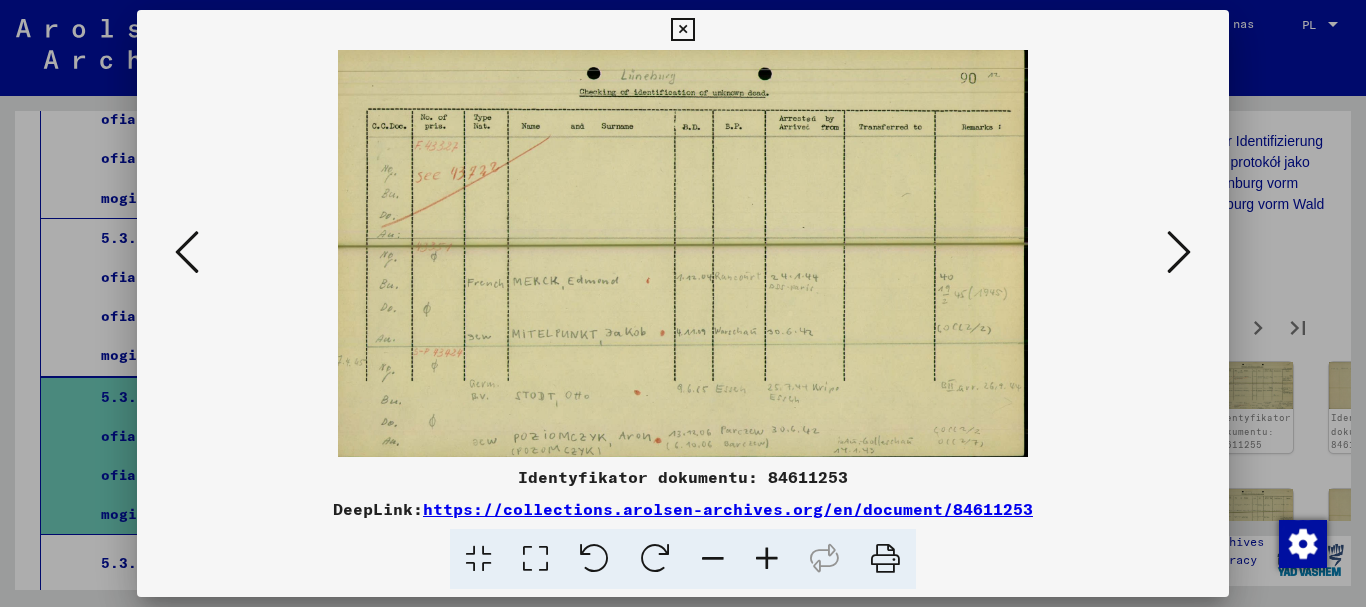 click at bounding box center [1179, 252] 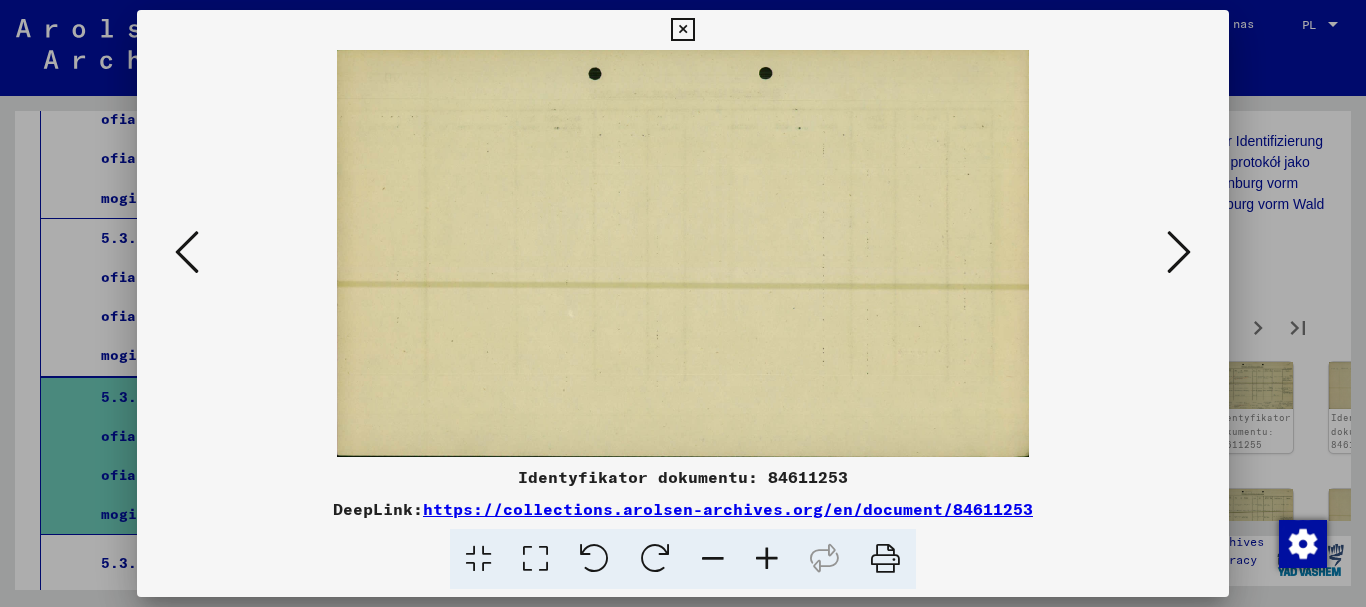 click at bounding box center (1179, 252) 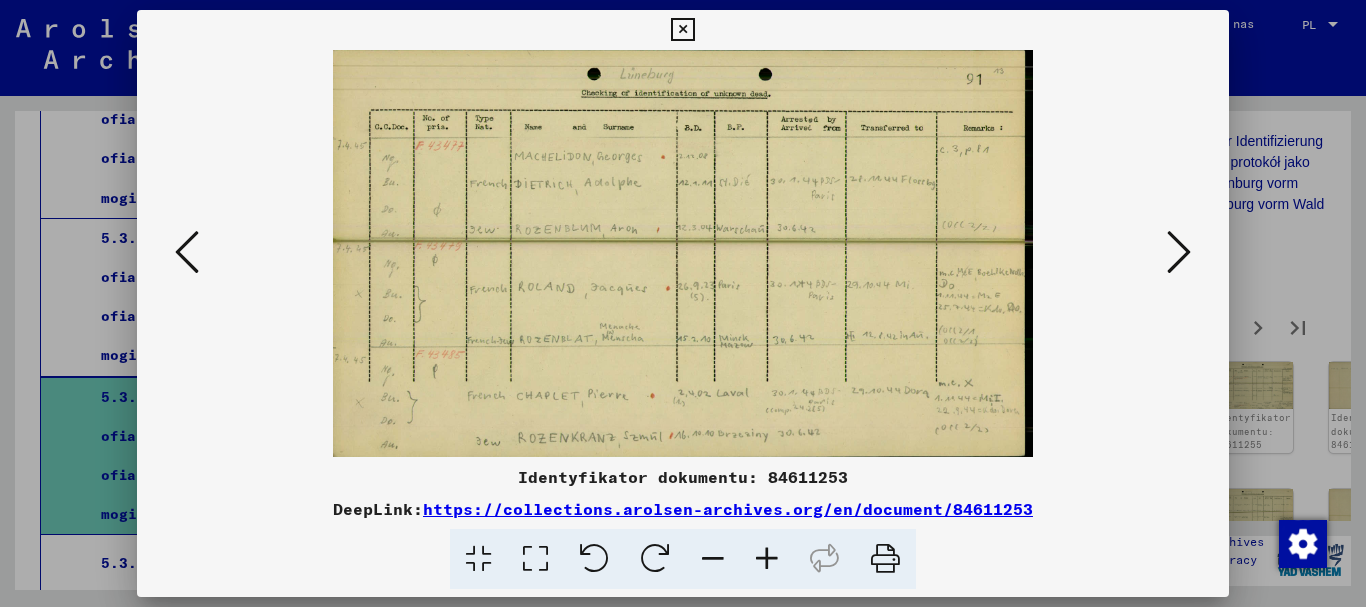 click at bounding box center (1179, 252) 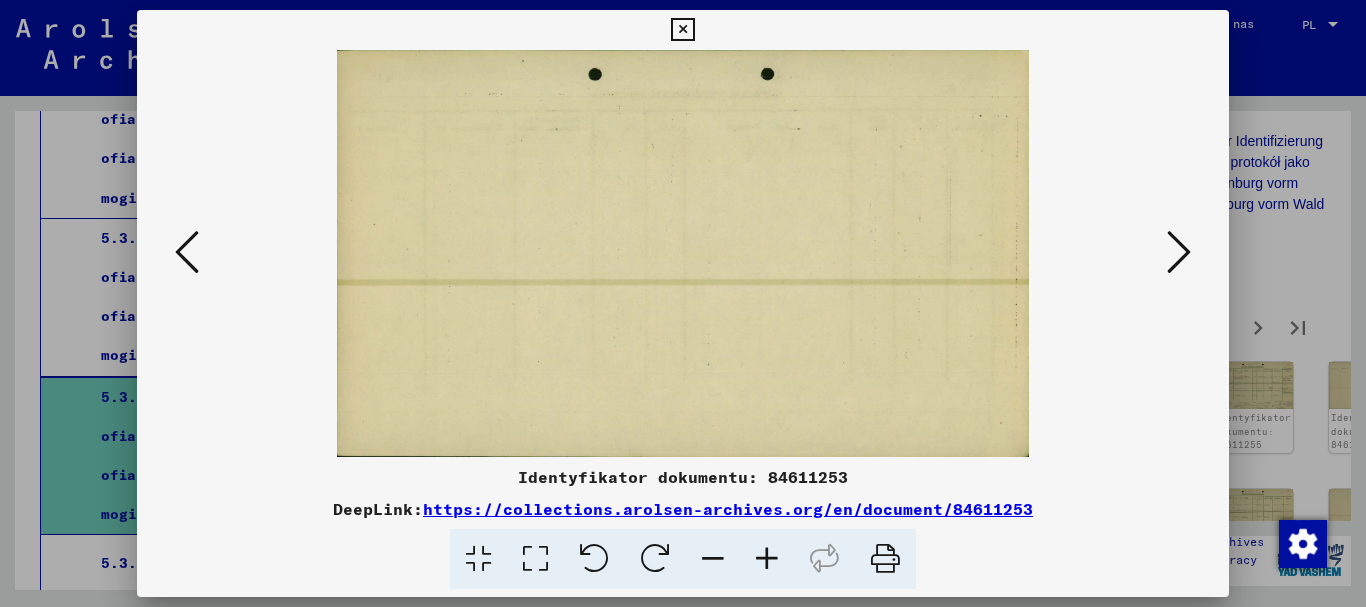 click at bounding box center (1179, 252) 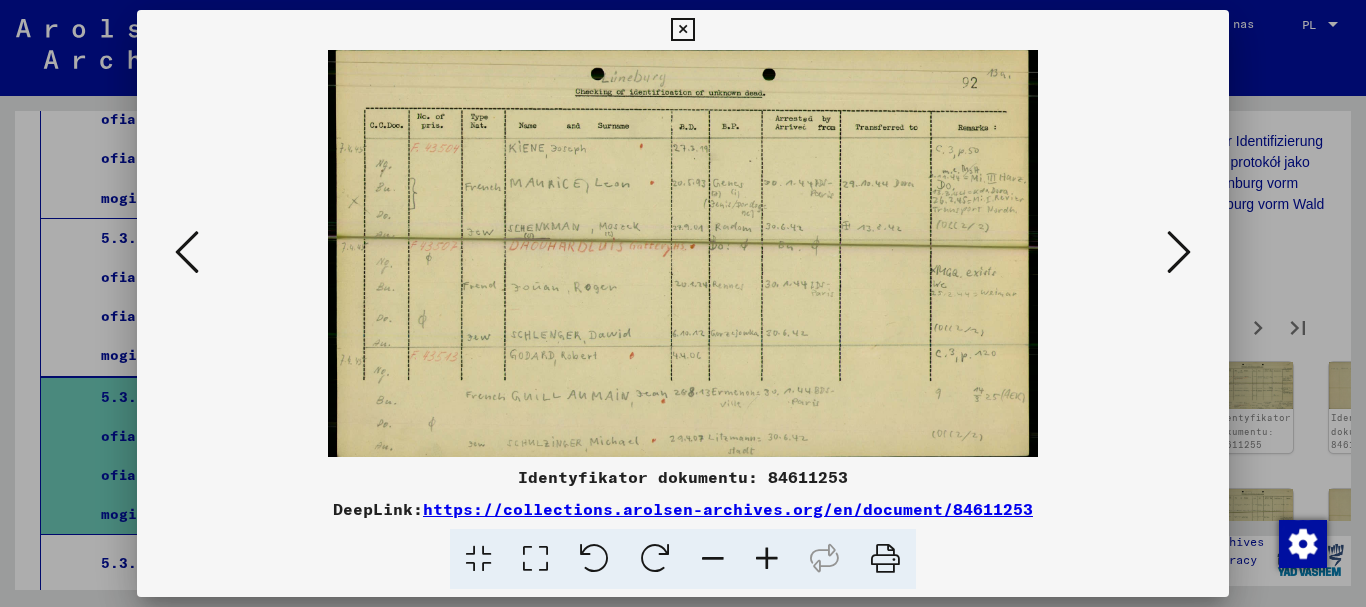 click at bounding box center [1179, 252] 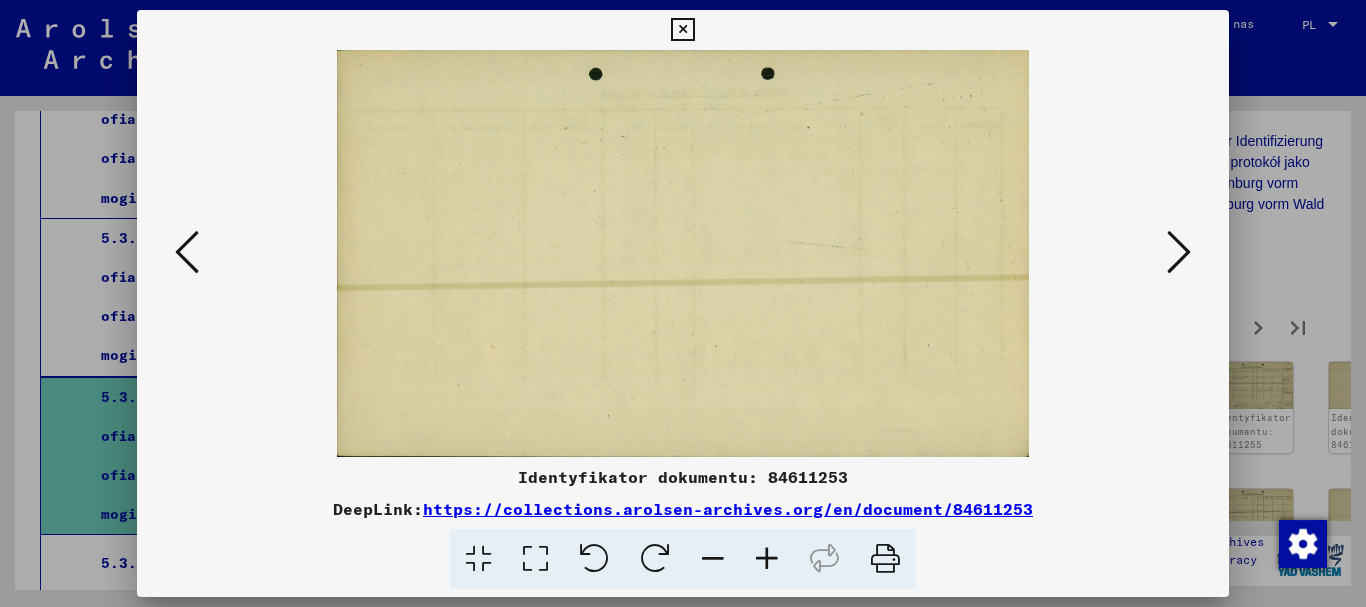 click at bounding box center (1179, 252) 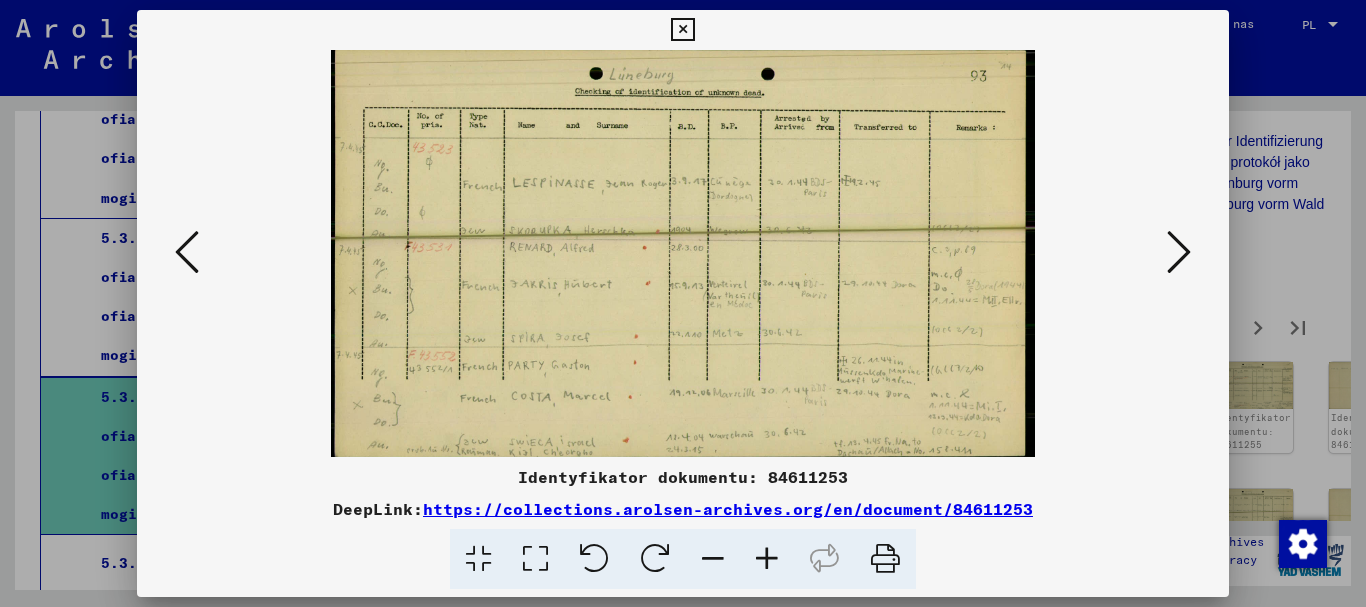 click at bounding box center (1179, 252) 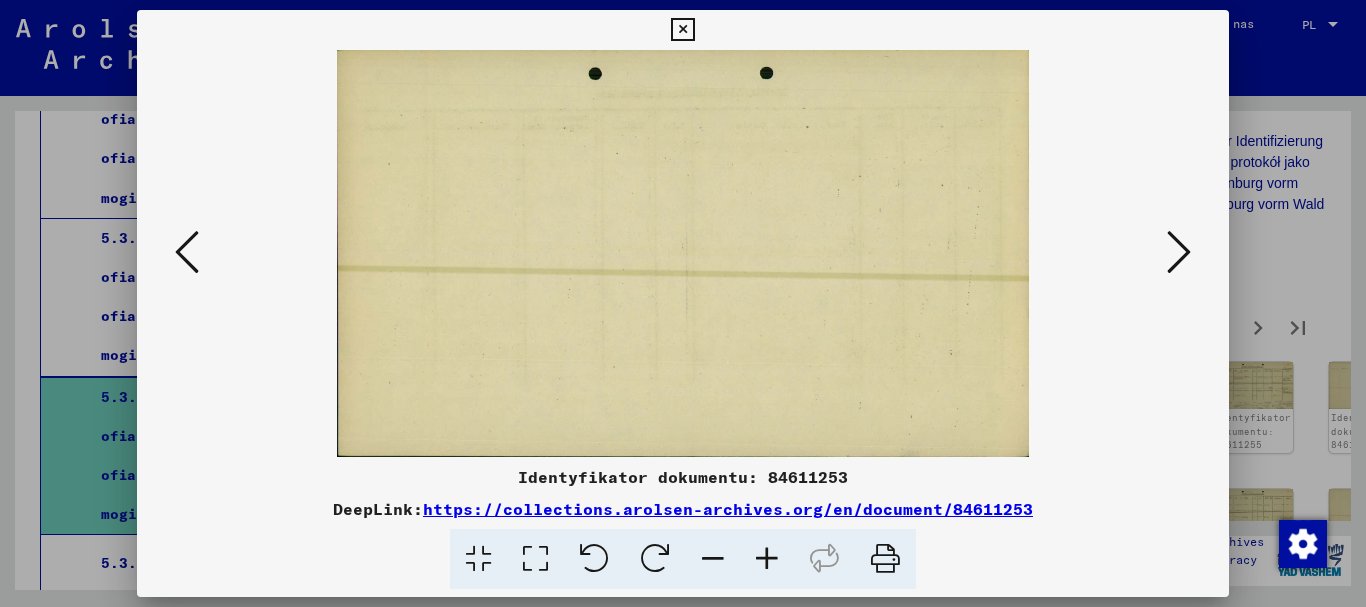 click at bounding box center [1179, 252] 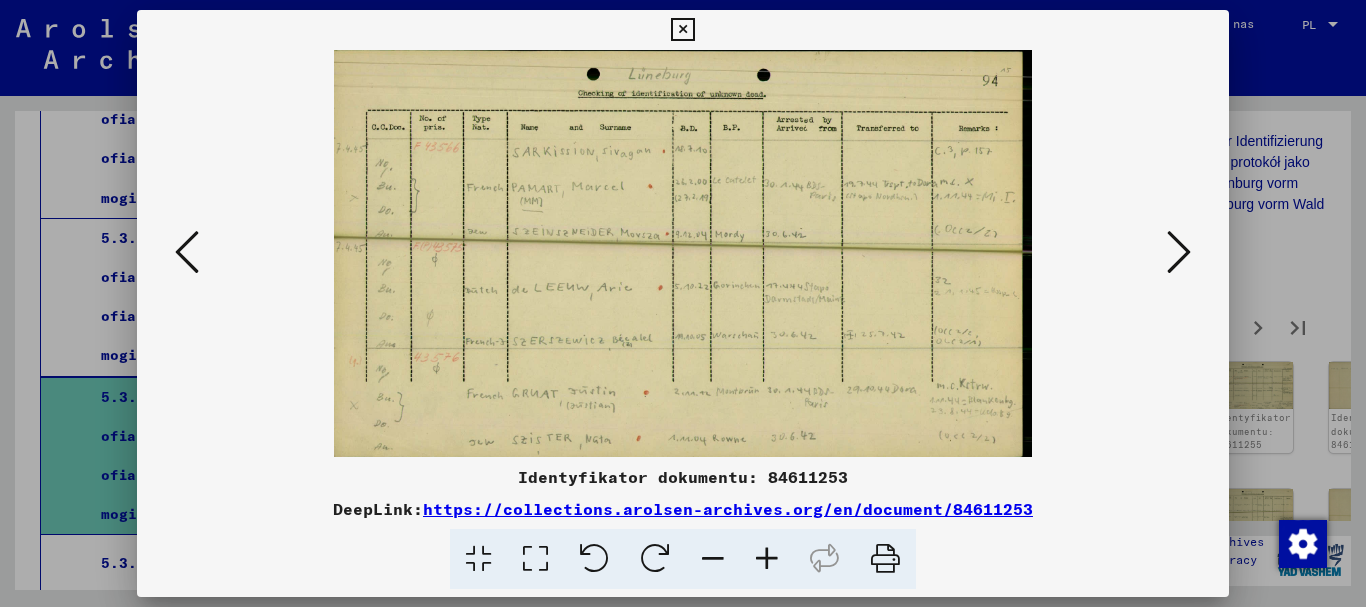 click at bounding box center (1179, 252) 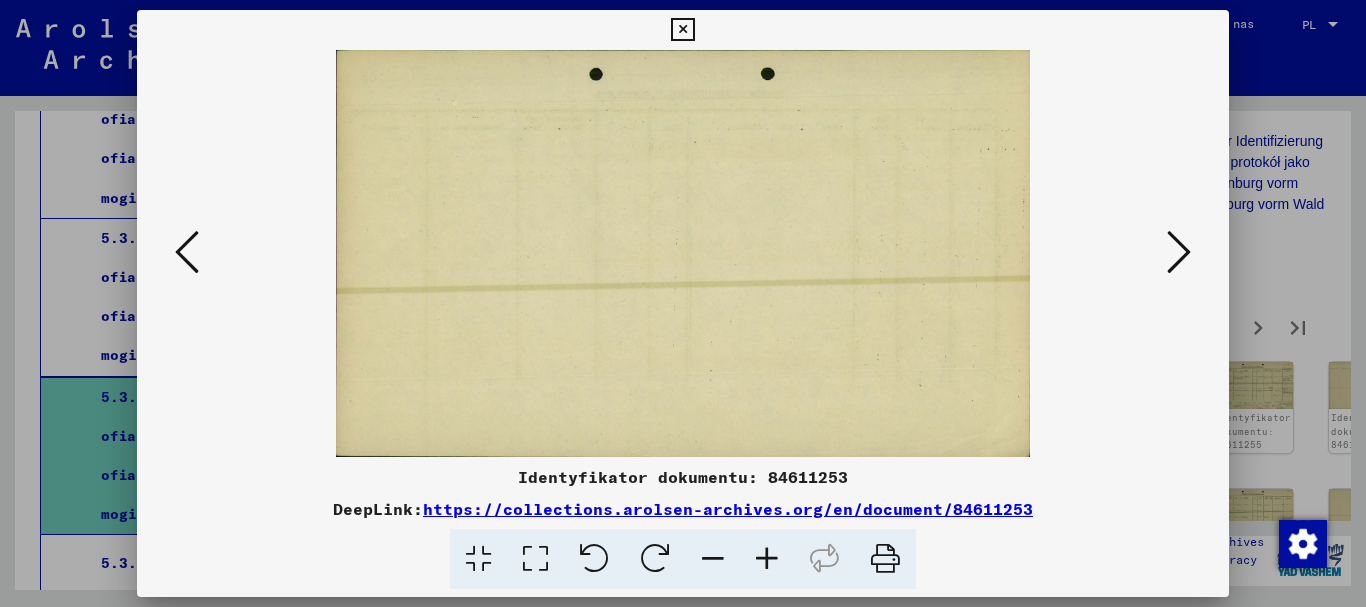 click at bounding box center [1179, 252] 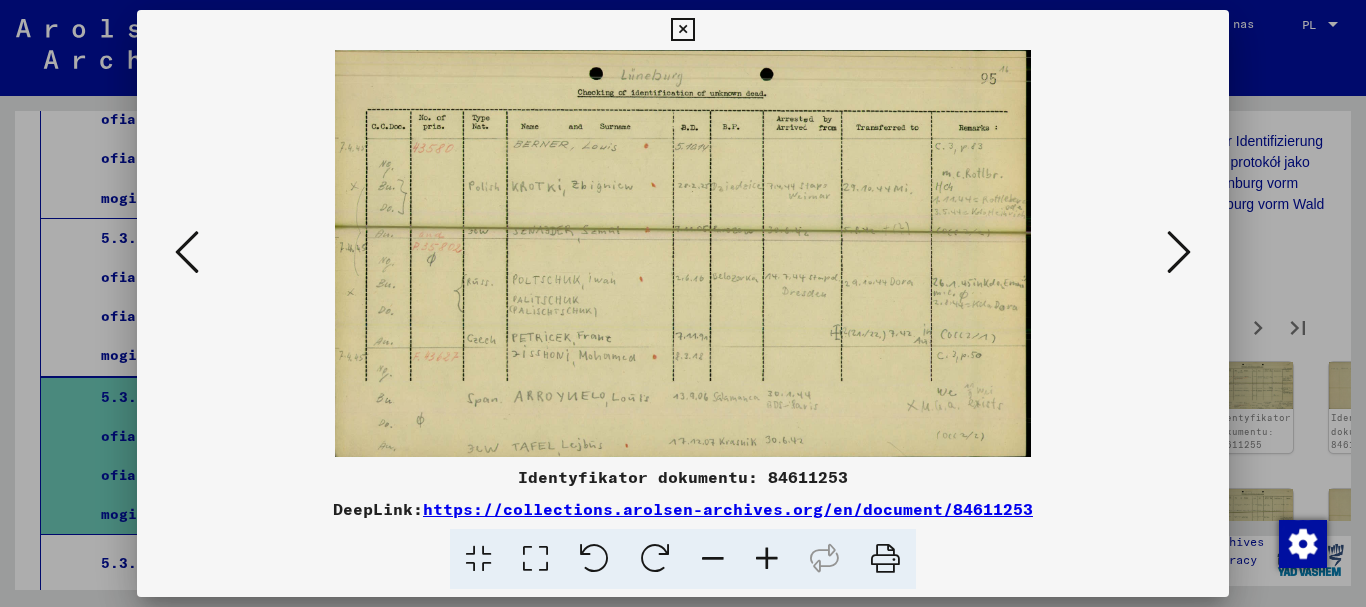 click at bounding box center [1179, 252] 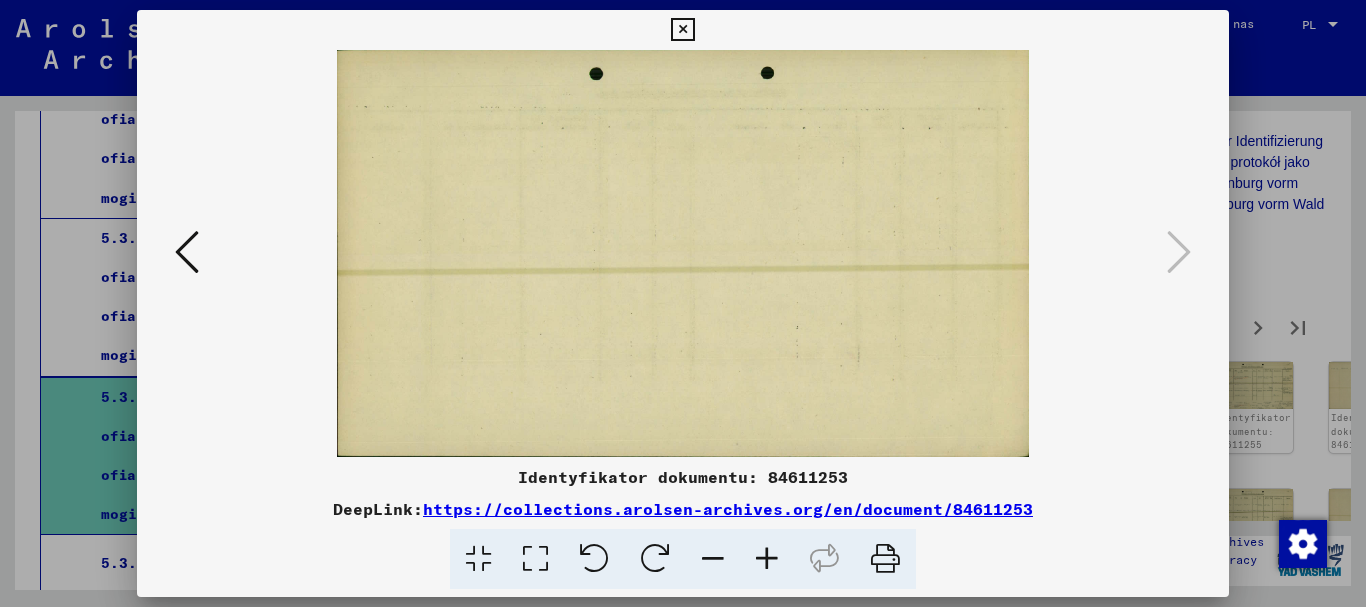 click at bounding box center (682, 30) 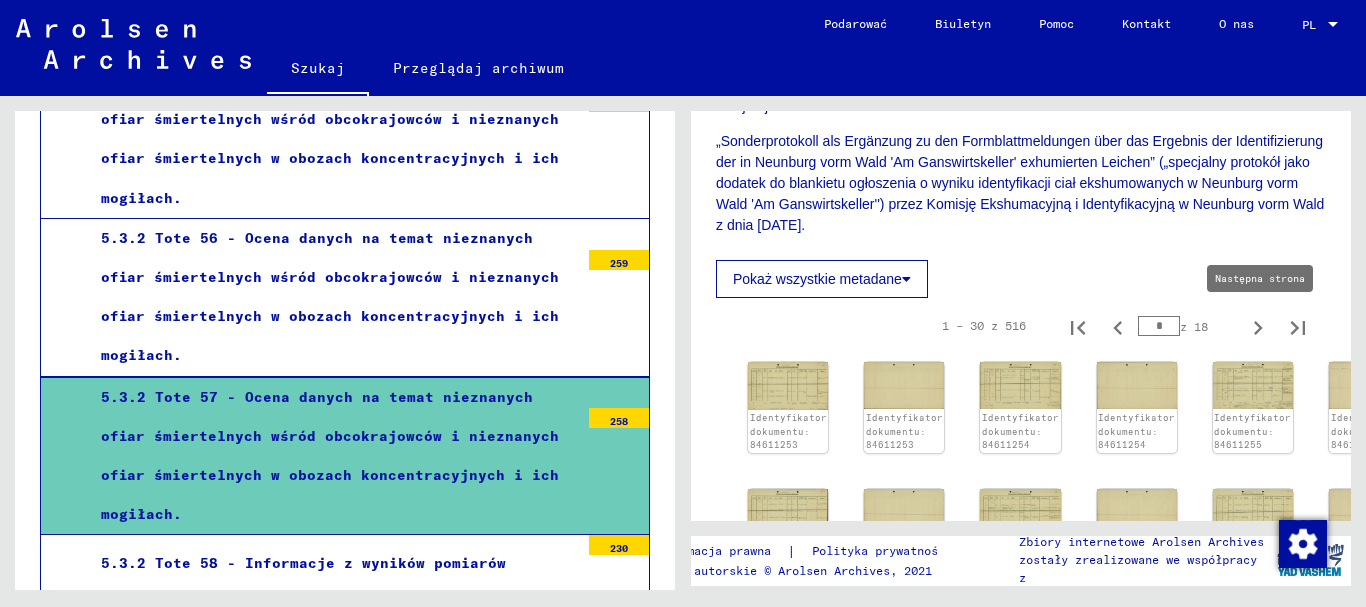 click 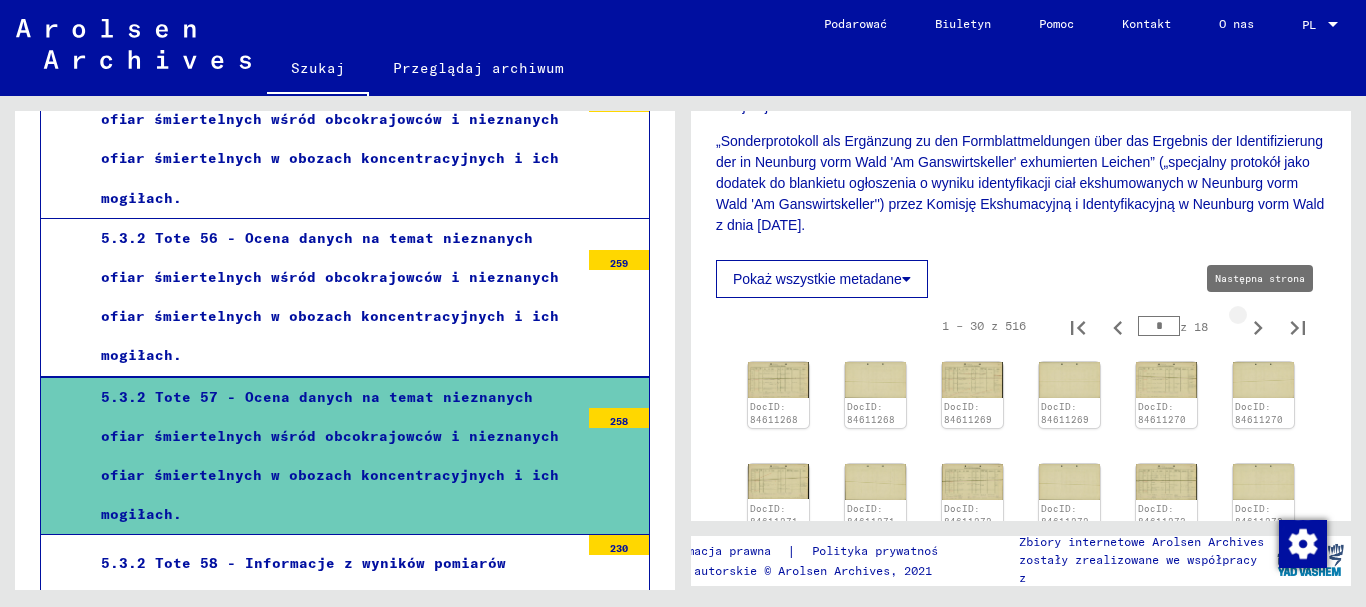 type on "*" 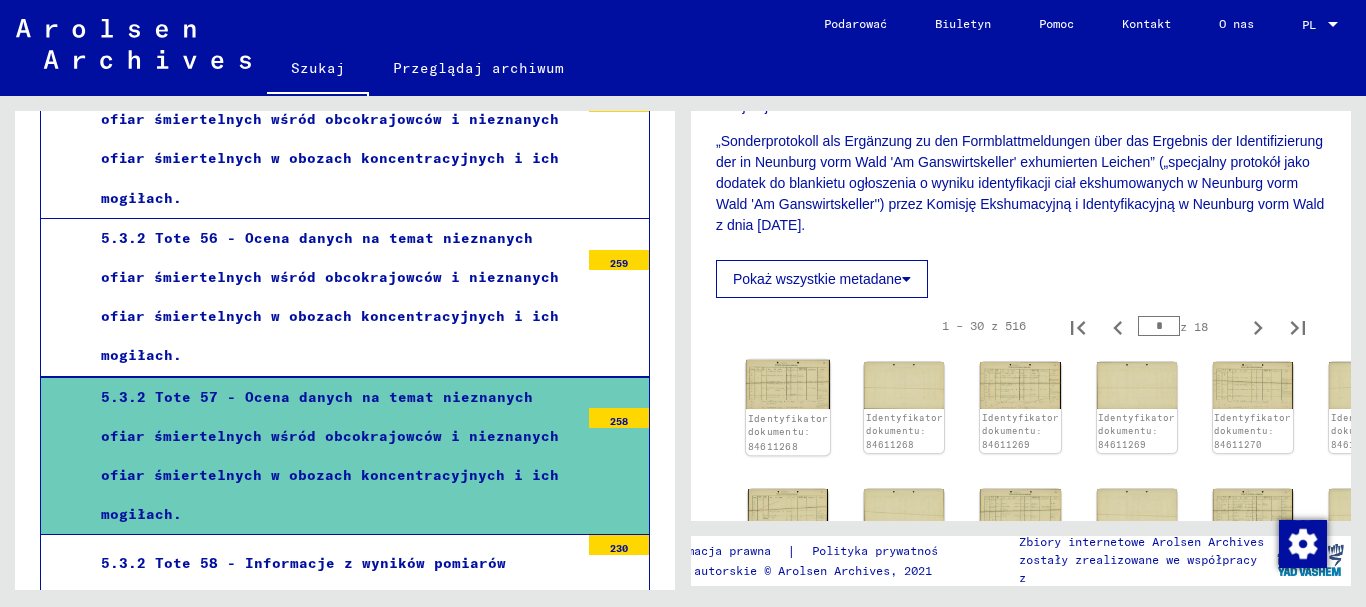 click 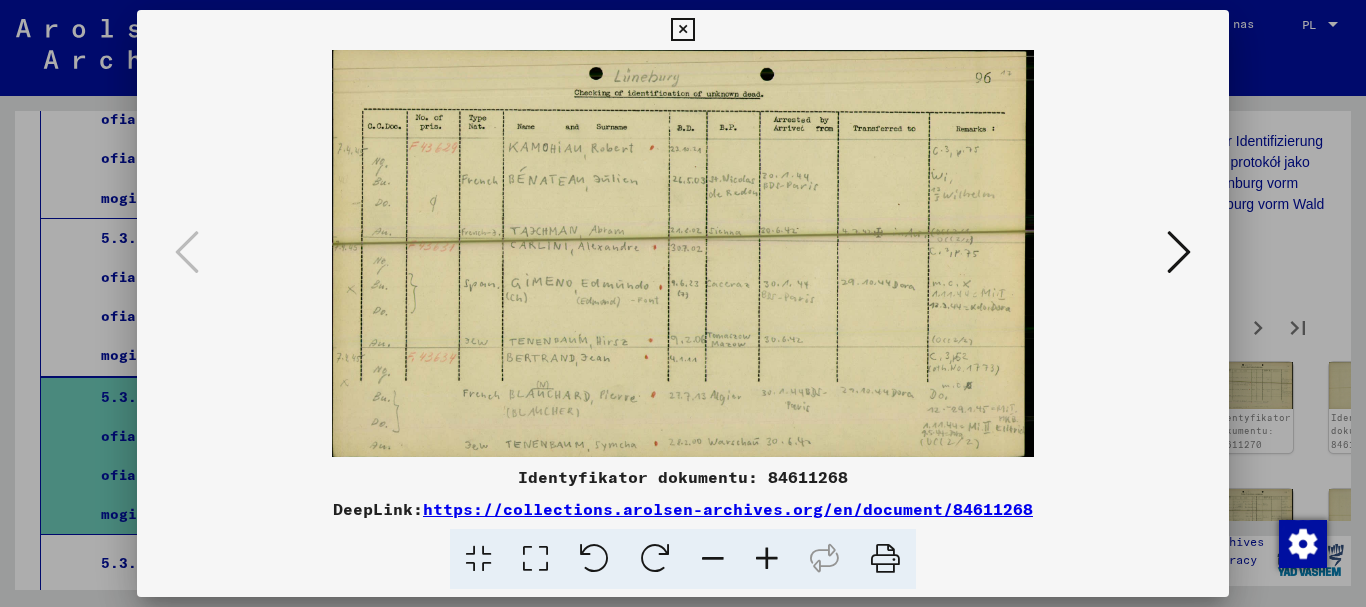click at bounding box center (1179, 252) 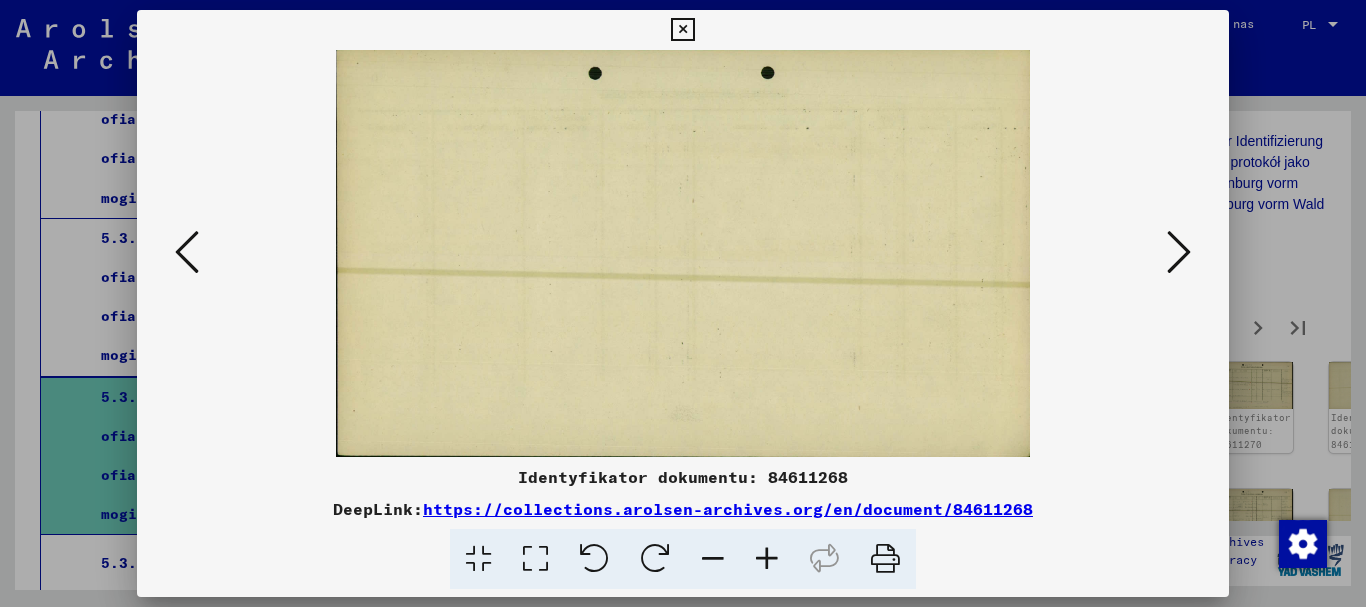 click at bounding box center [1179, 252] 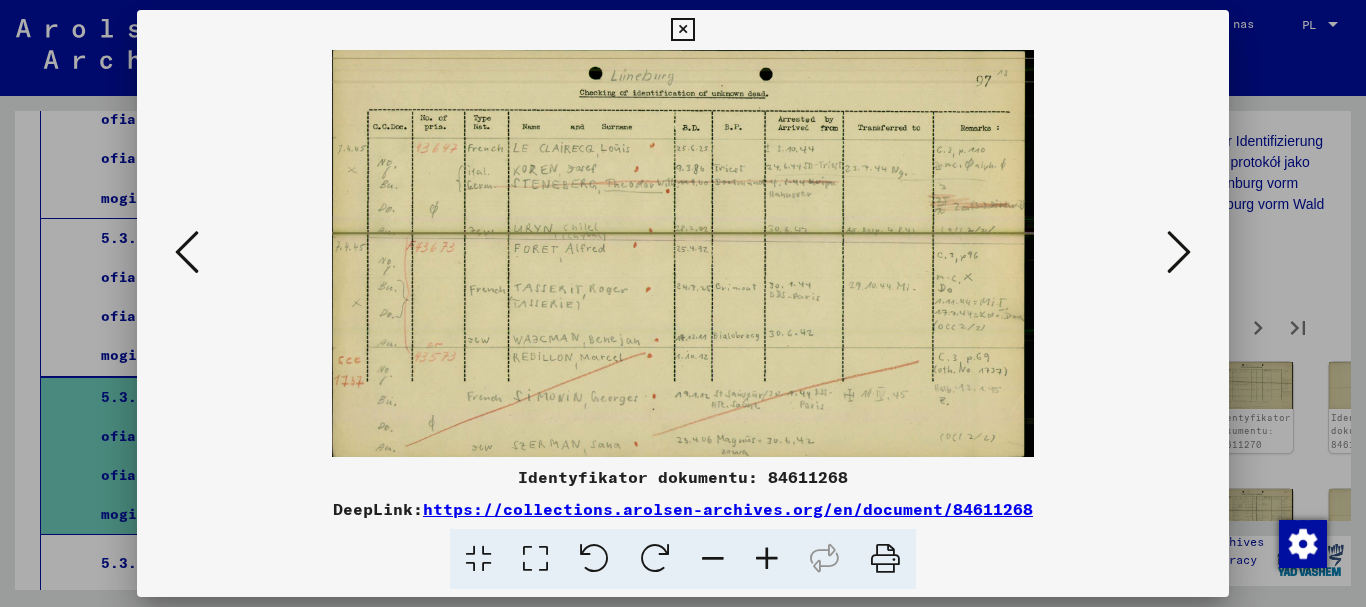 click at bounding box center [1179, 252] 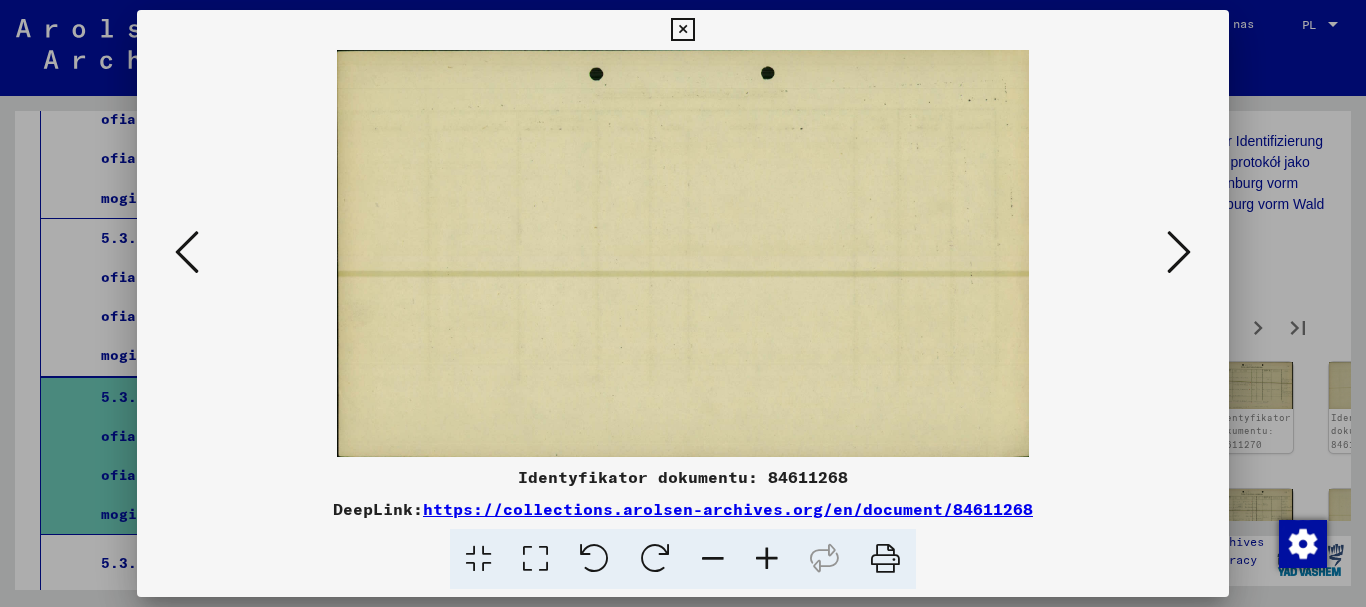 click at bounding box center [1179, 252] 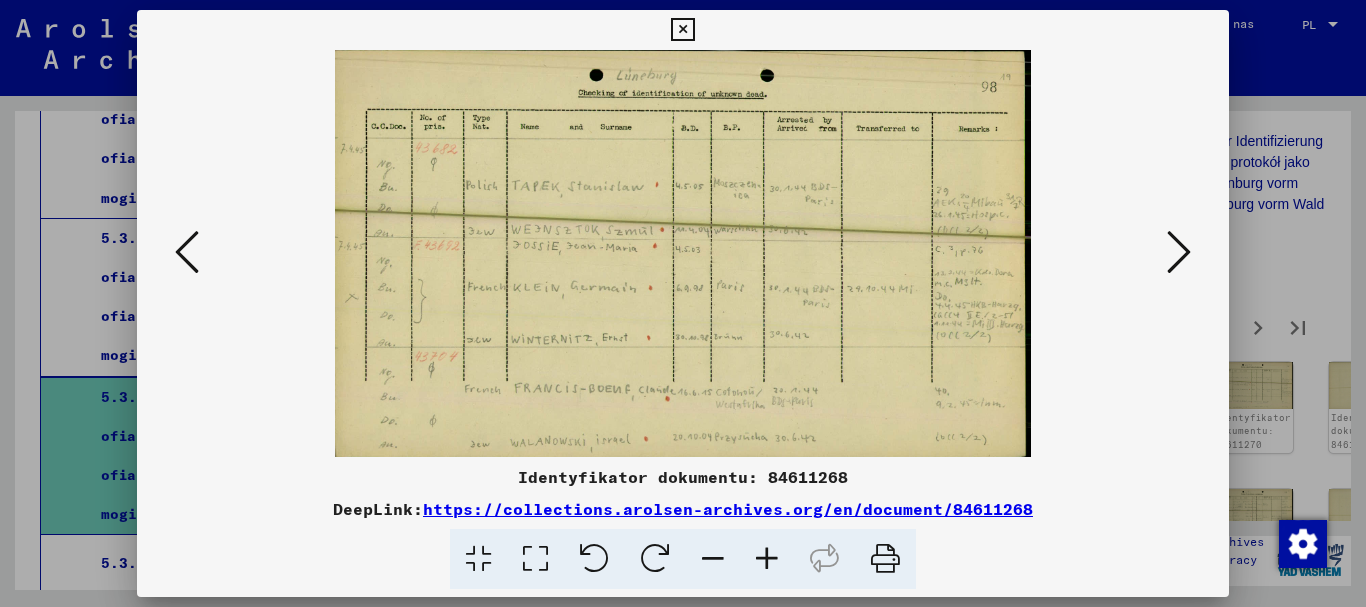 click at bounding box center [1179, 252] 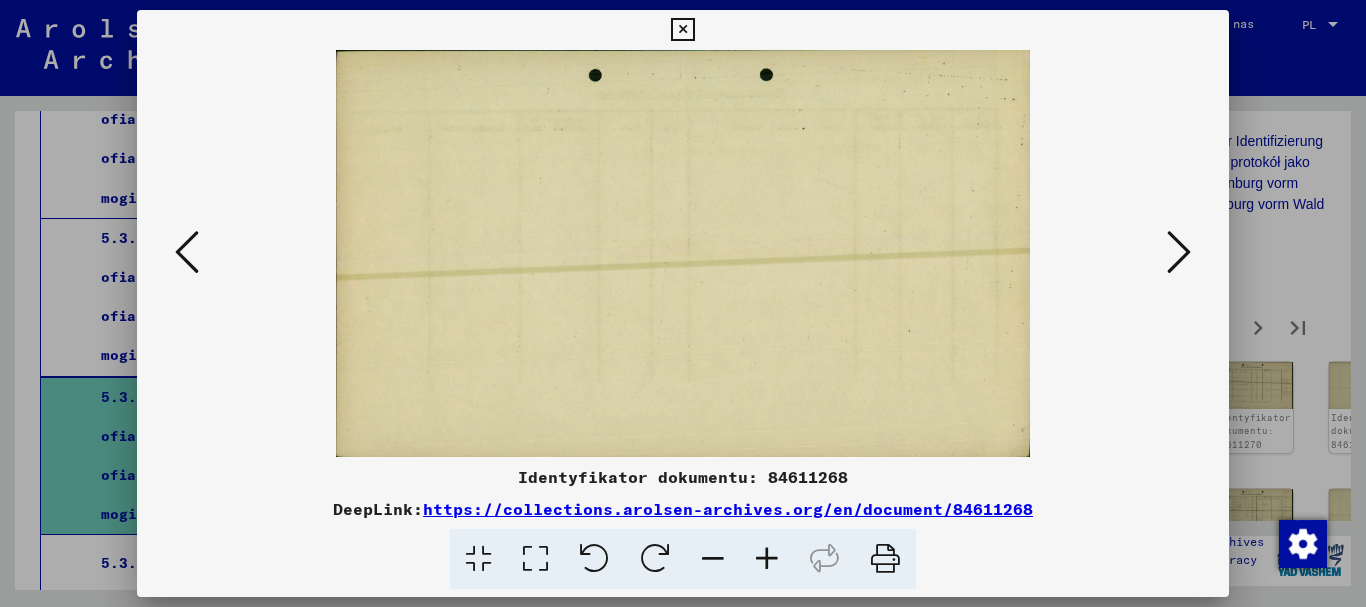 click at bounding box center (1179, 252) 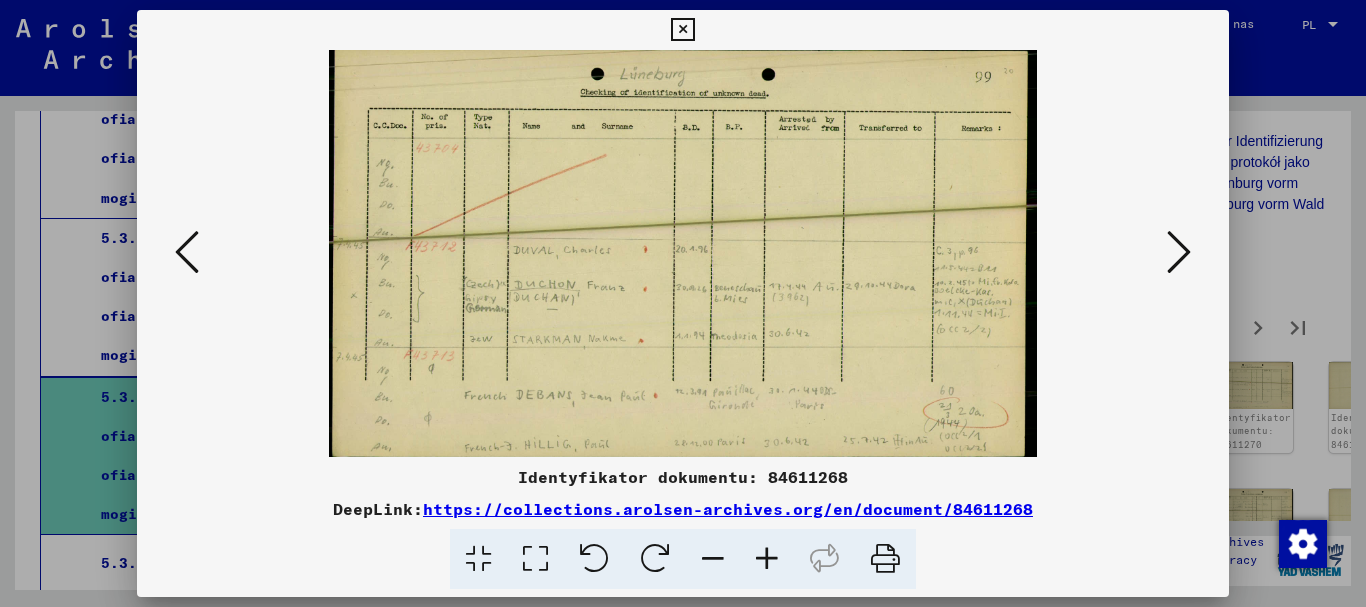 click at bounding box center [1179, 252] 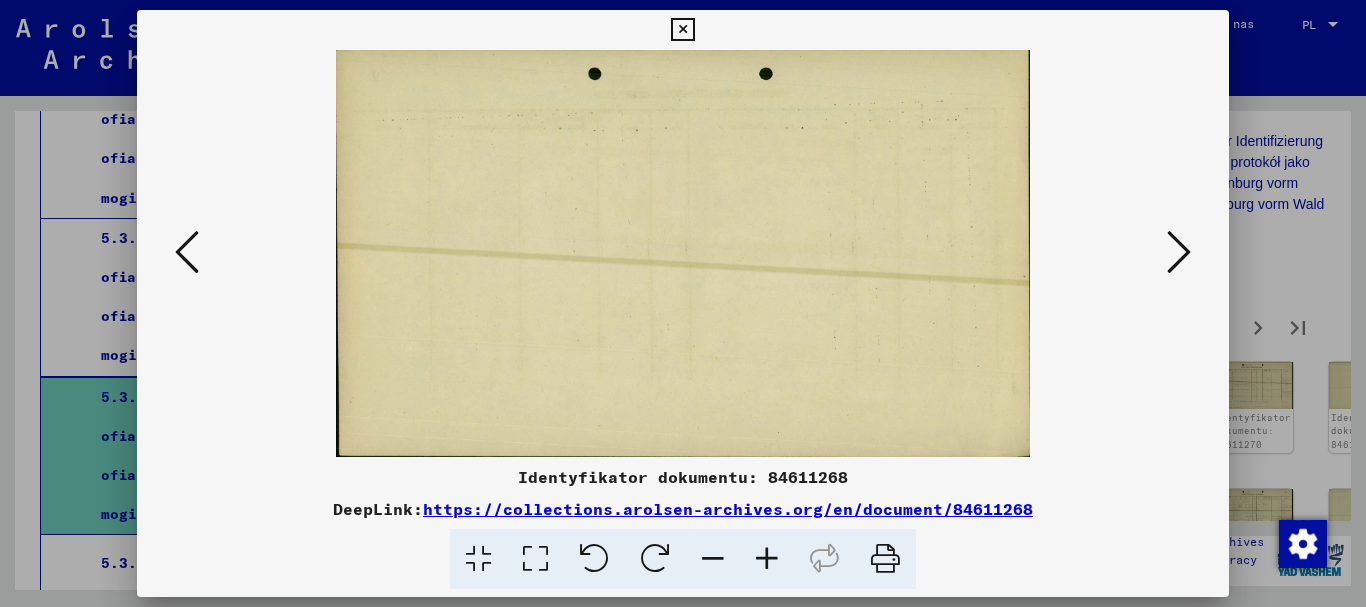 click at bounding box center (1179, 252) 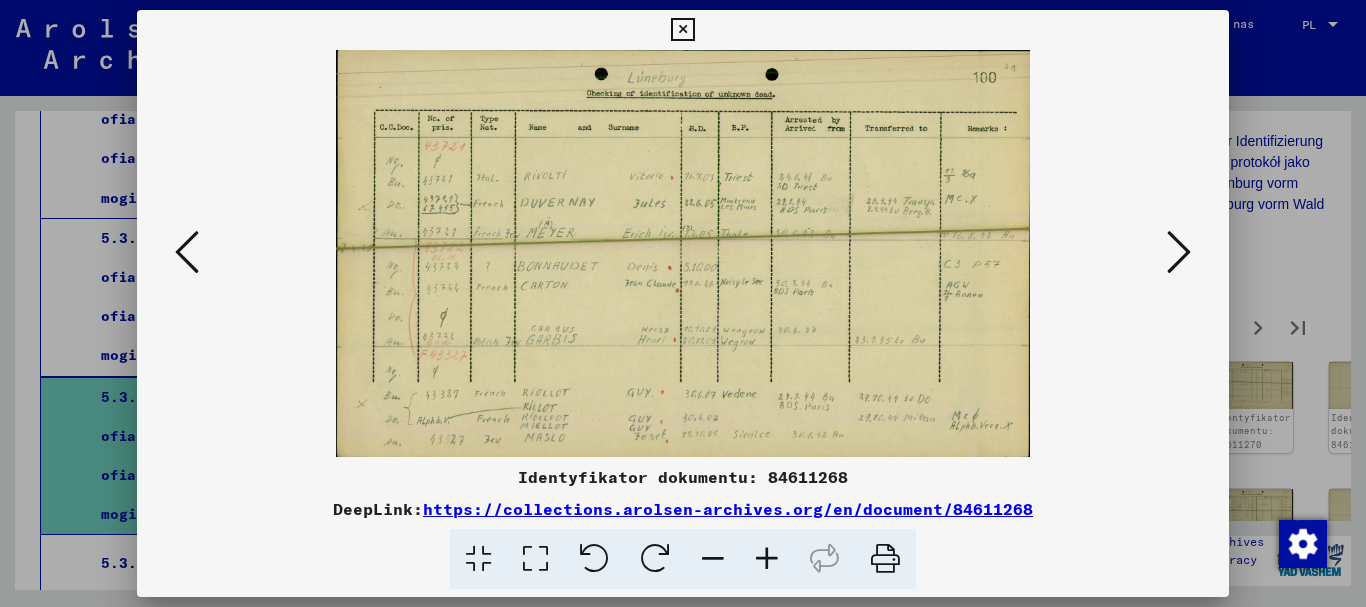 click at bounding box center (1179, 252) 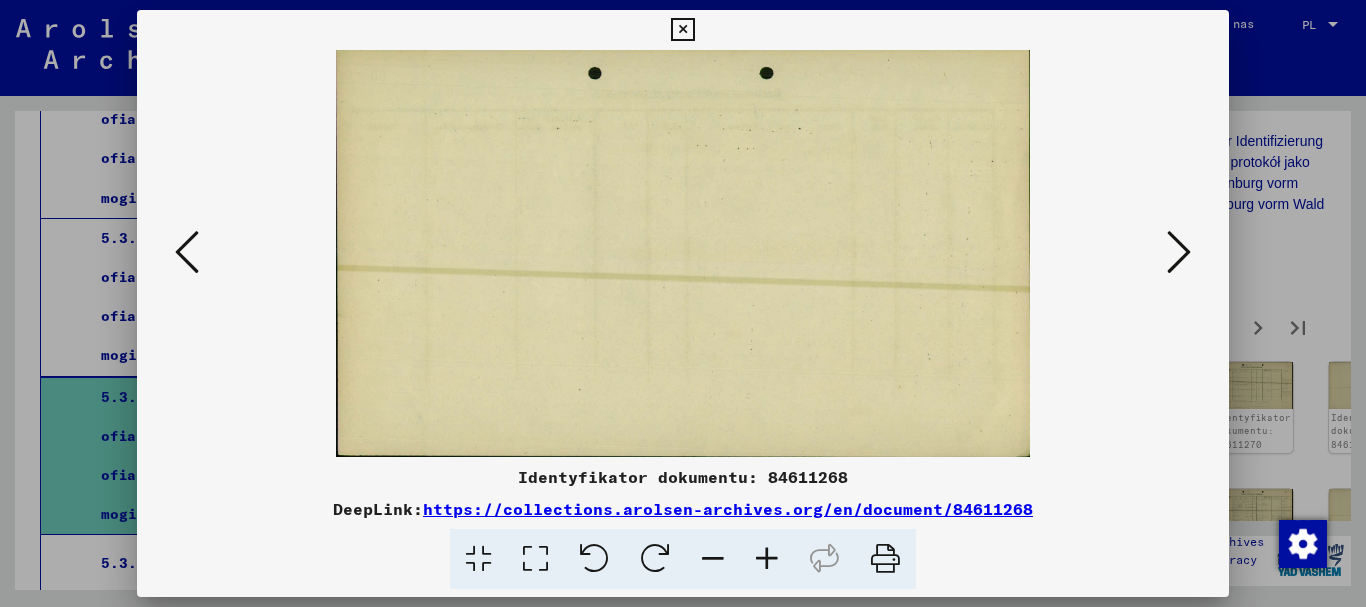 click at bounding box center (1179, 252) 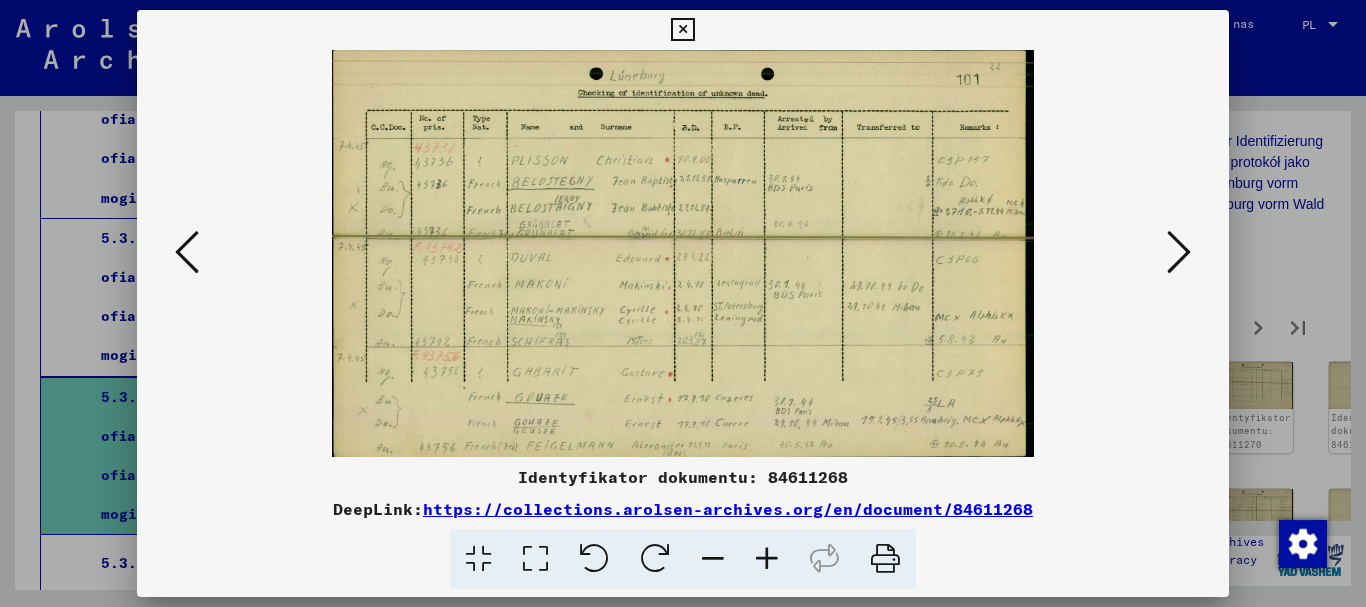 click at bounding box center (1179, 252) 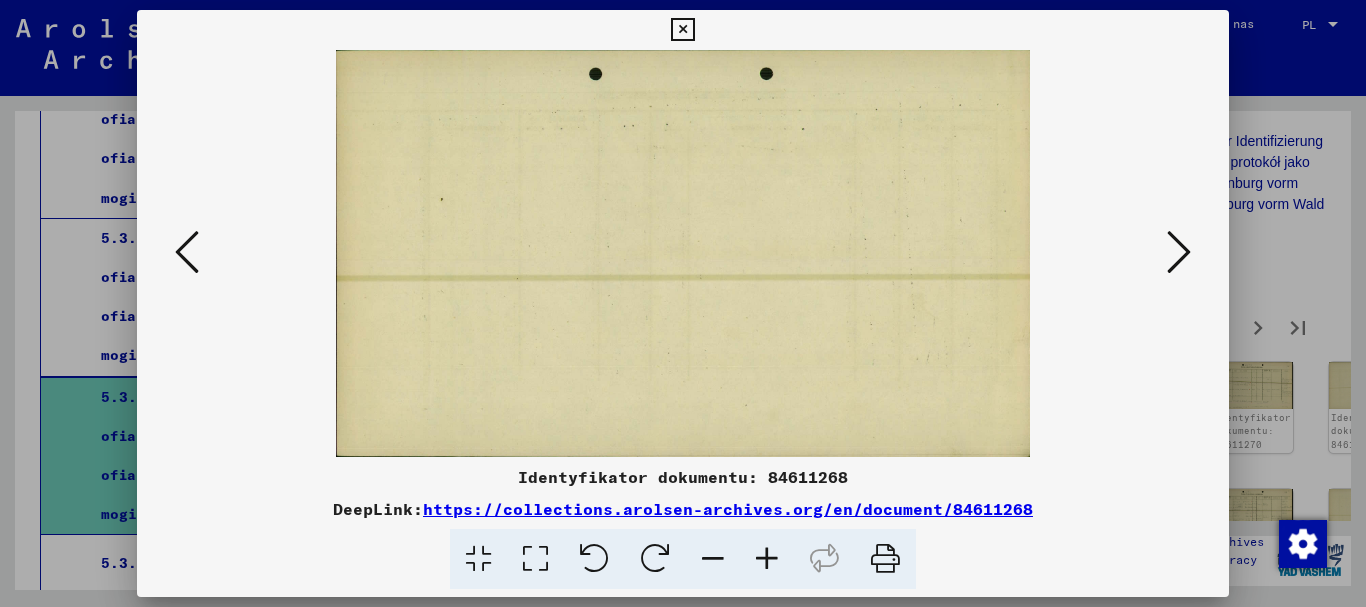 click at bounding box center (1179, 252) 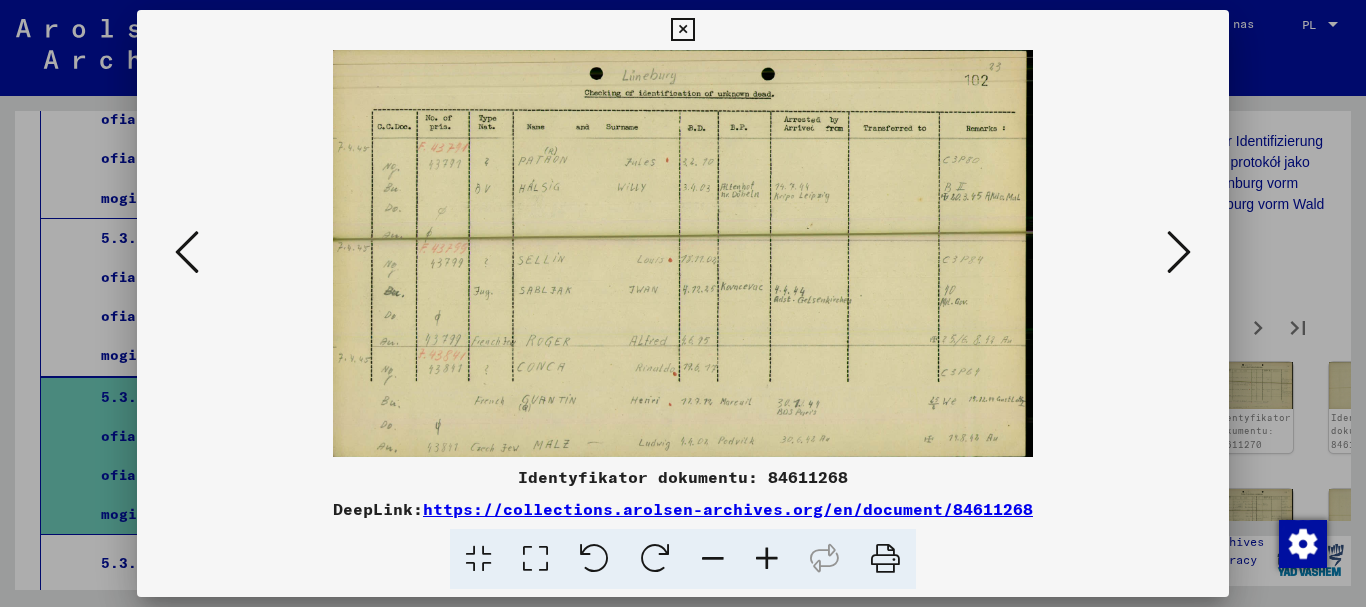 click at bounding box center (1179, 252) 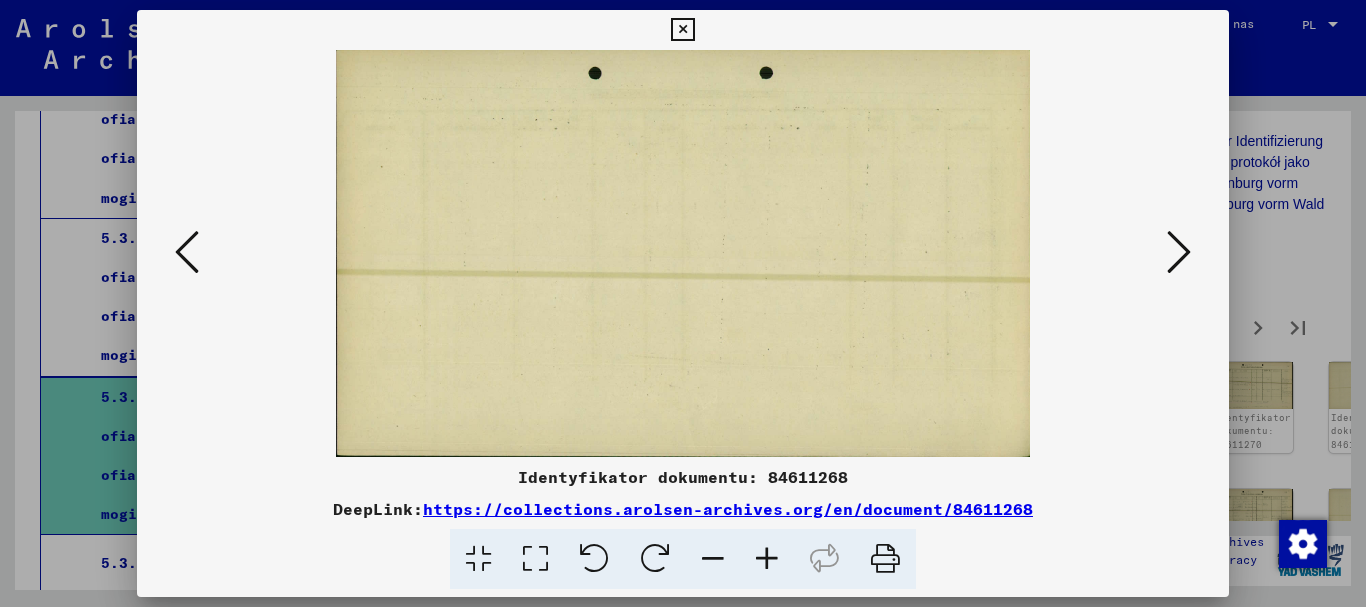 click at bounding box center (1179, 252) 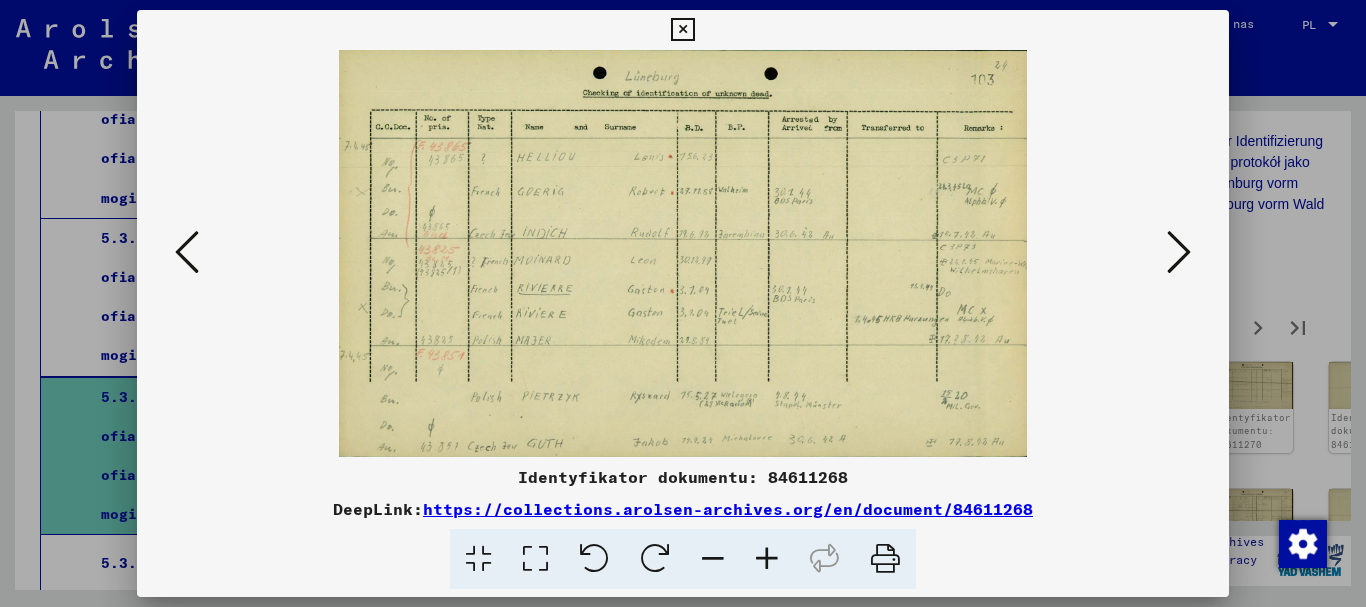 click at bounding box center [1179, 252] 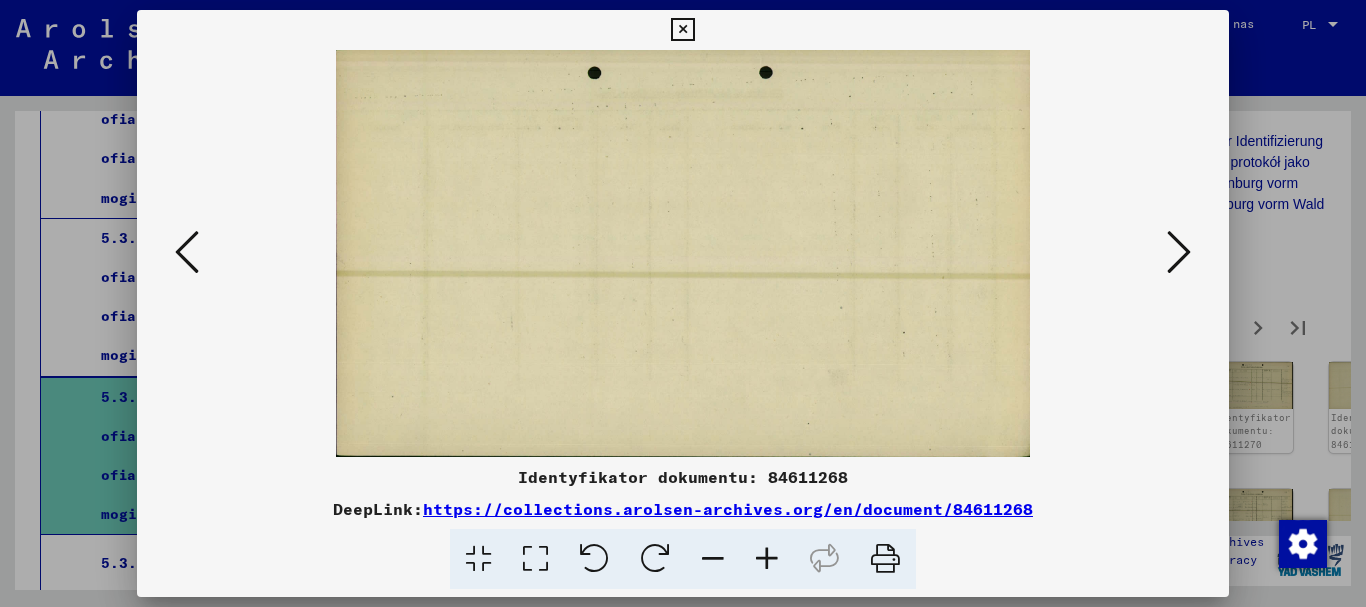 click at bounding box center [1179, 252] 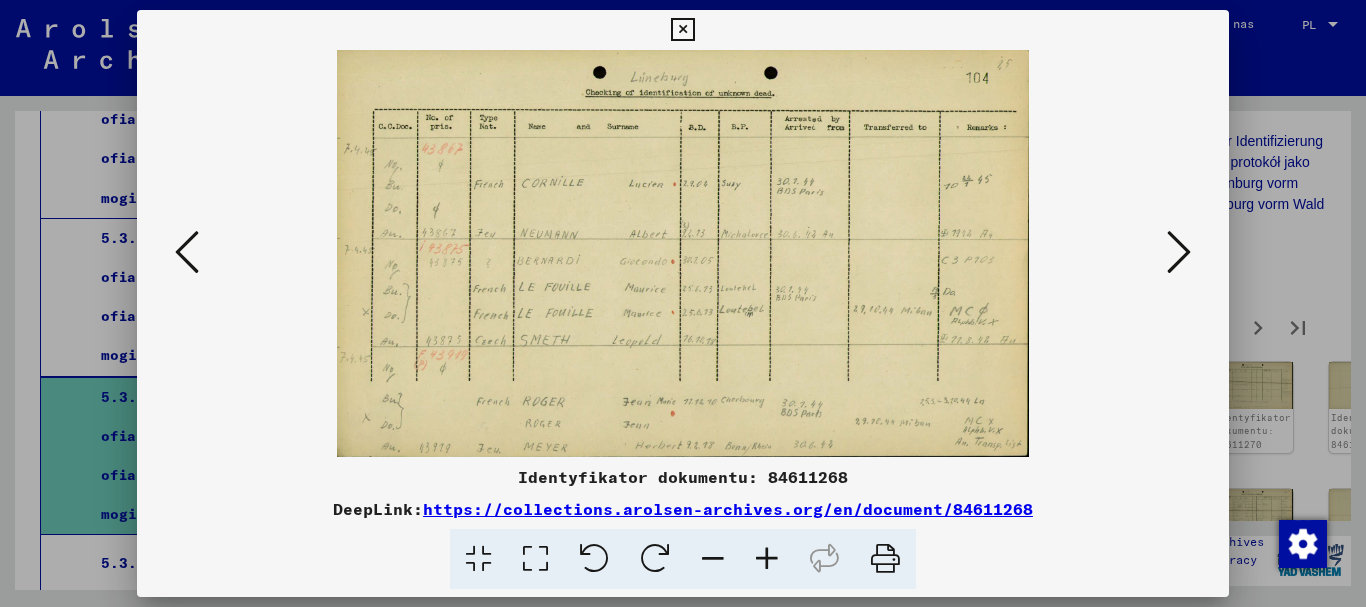 click at bounding box center [1179, 252] 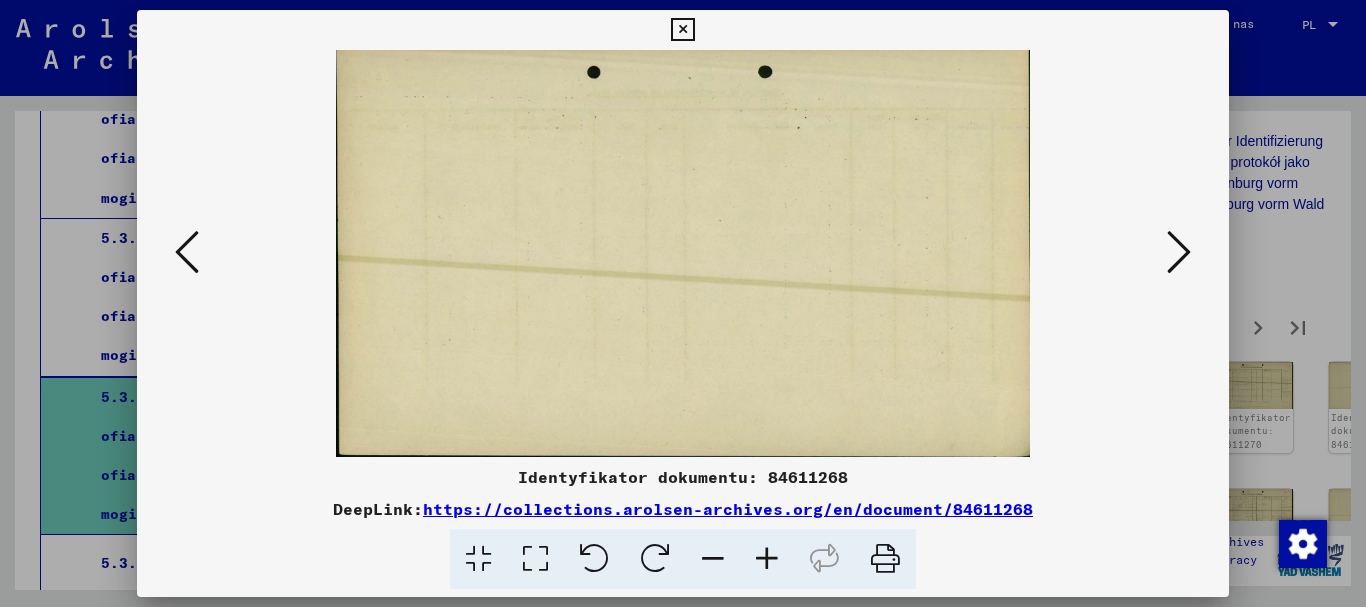 click at bounding box center [1179, 252] 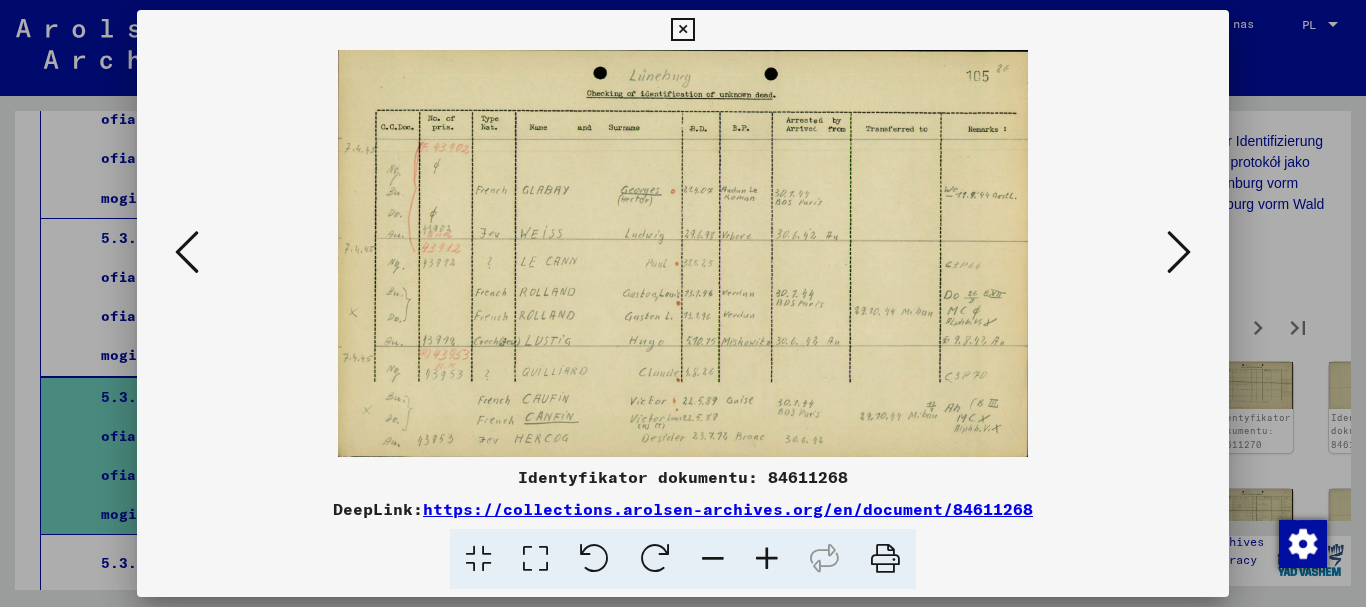 click at bounding box center [1179, 252] 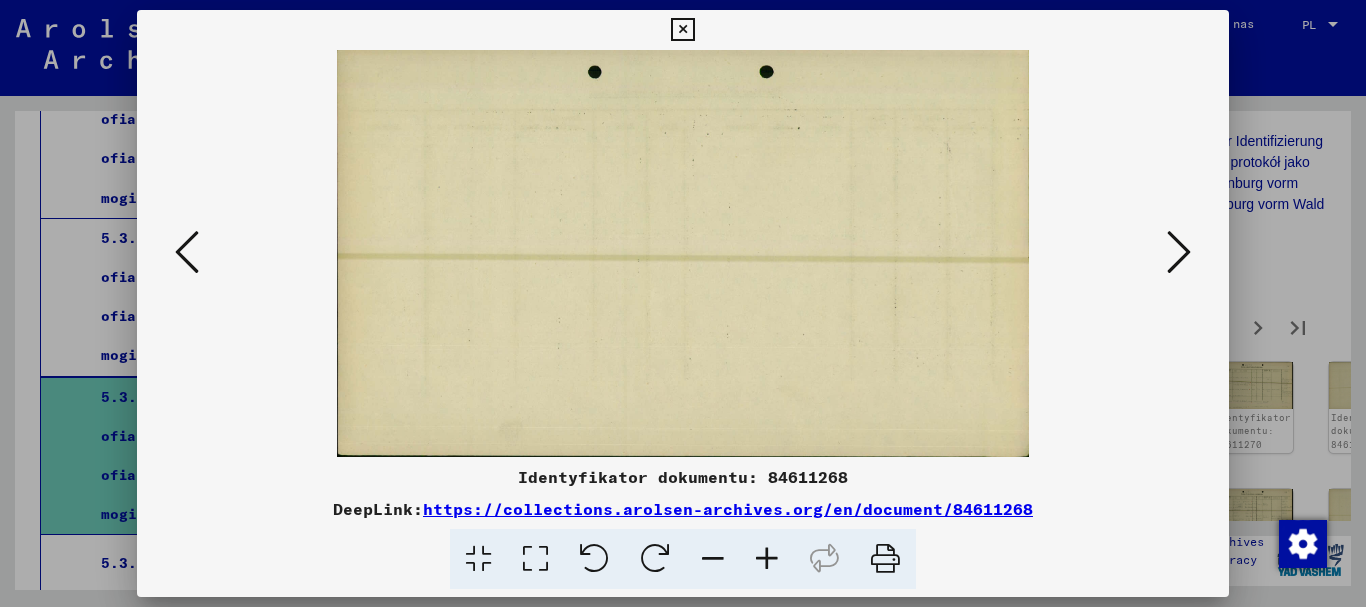 click at bounding box center (1179, 252) 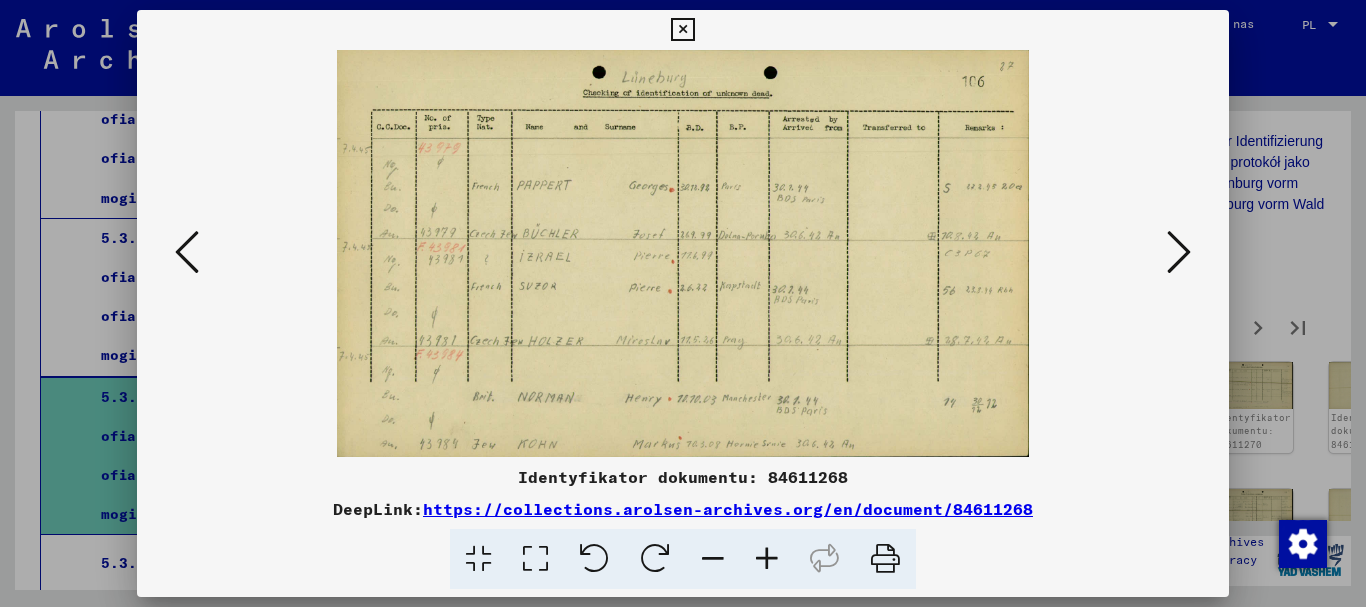click at bounding box center [1179, 252] 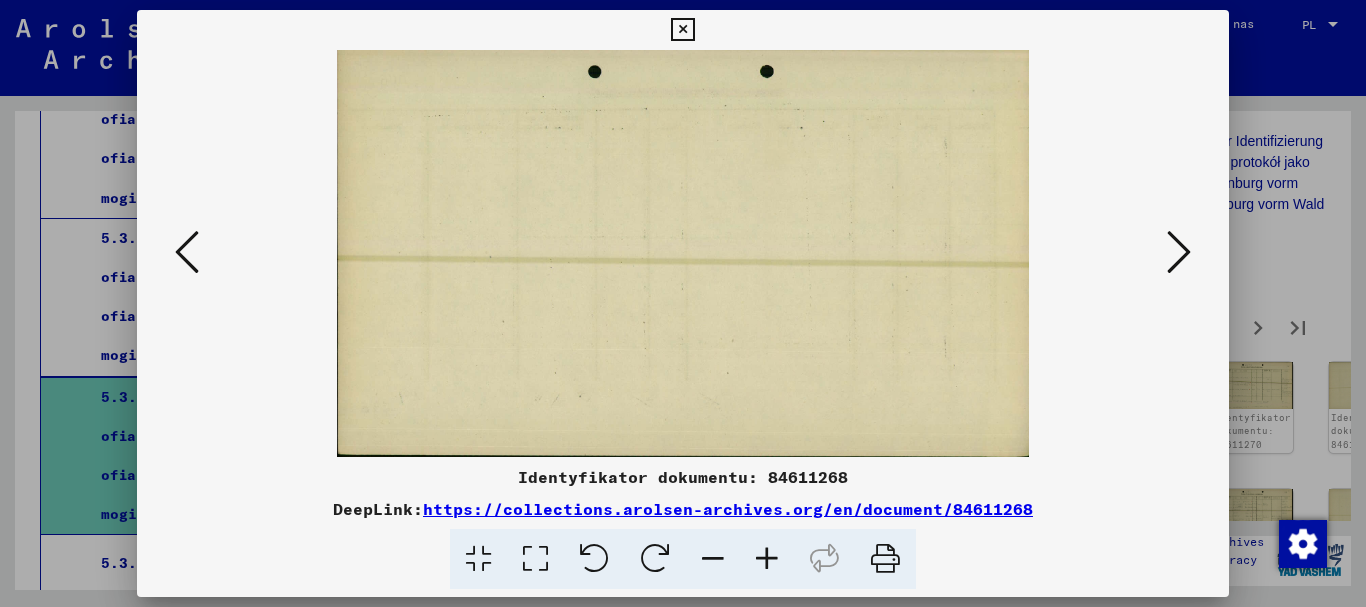 click at bounding box center [1179, 252] 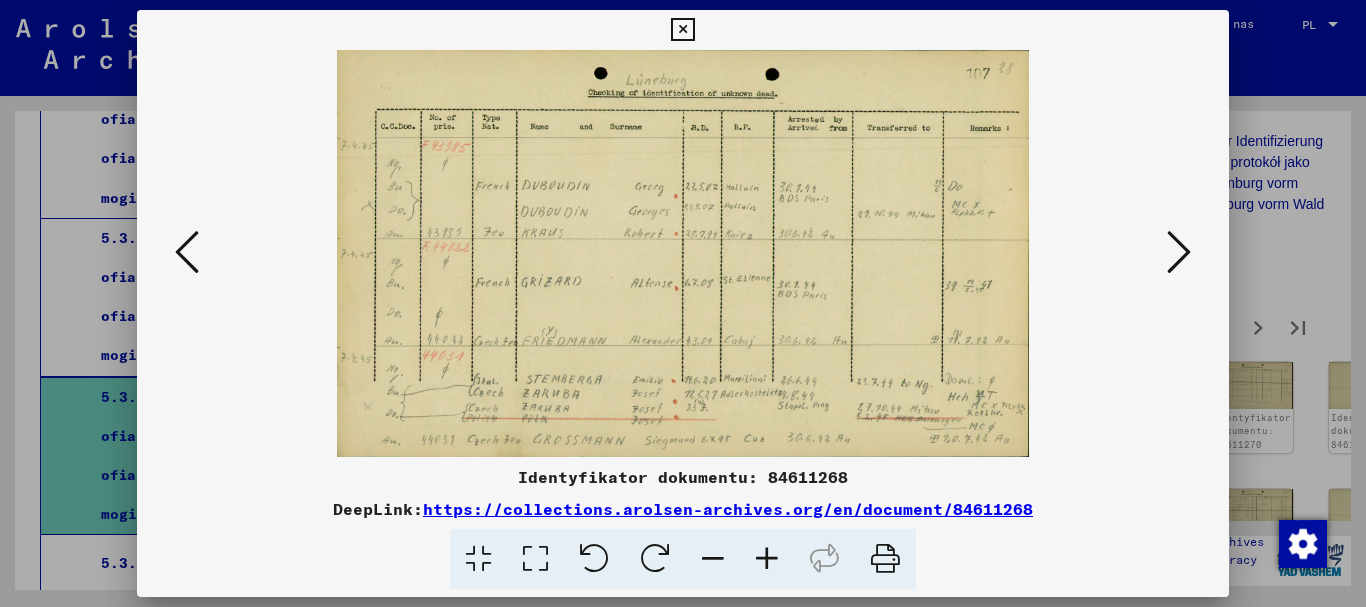 click at bounding box center (1179, 252) 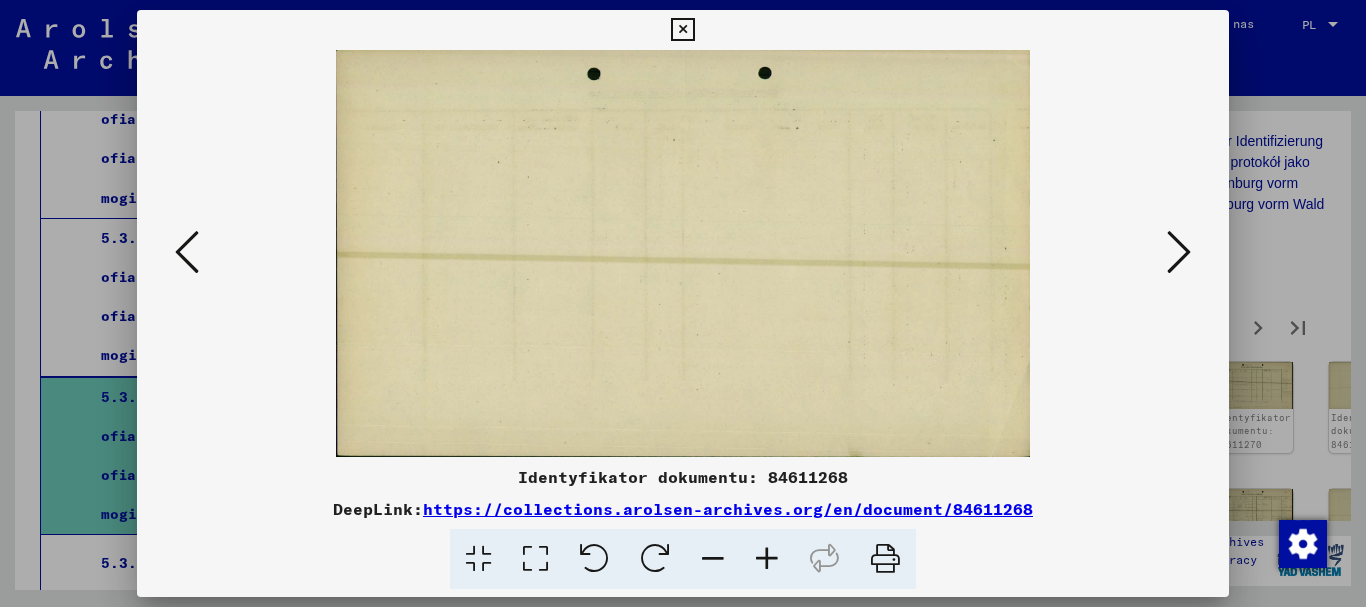 click at bounding box center [1179, 252] 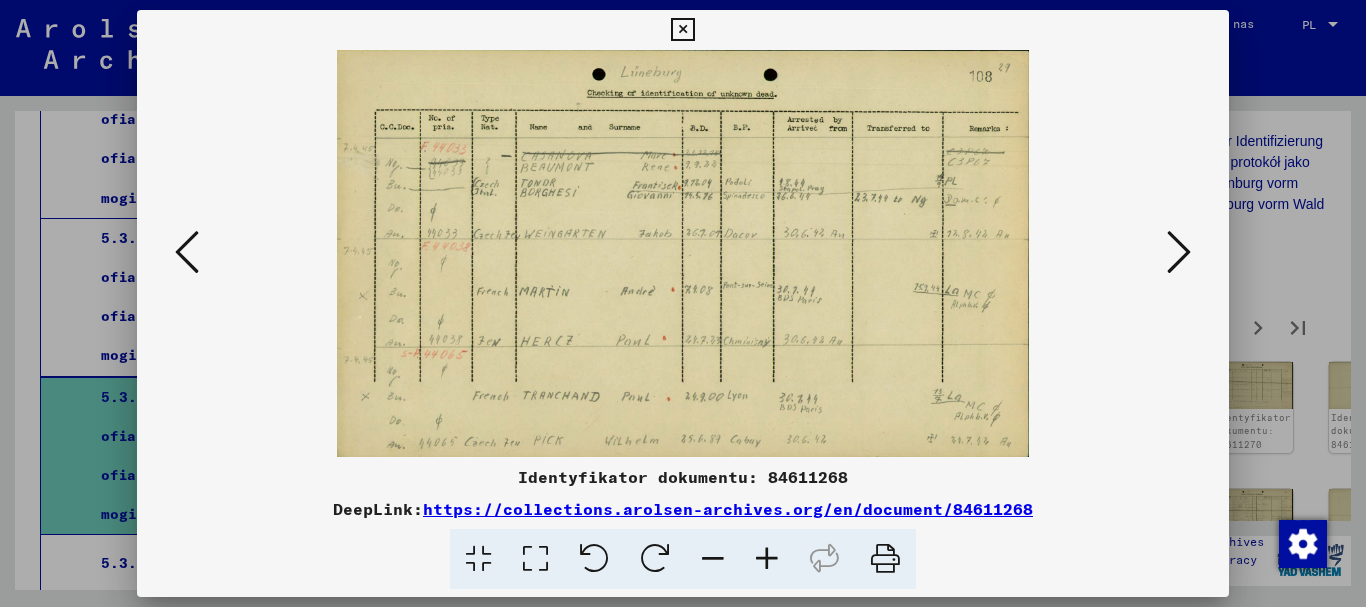 click at bounding box center [1179, 252] 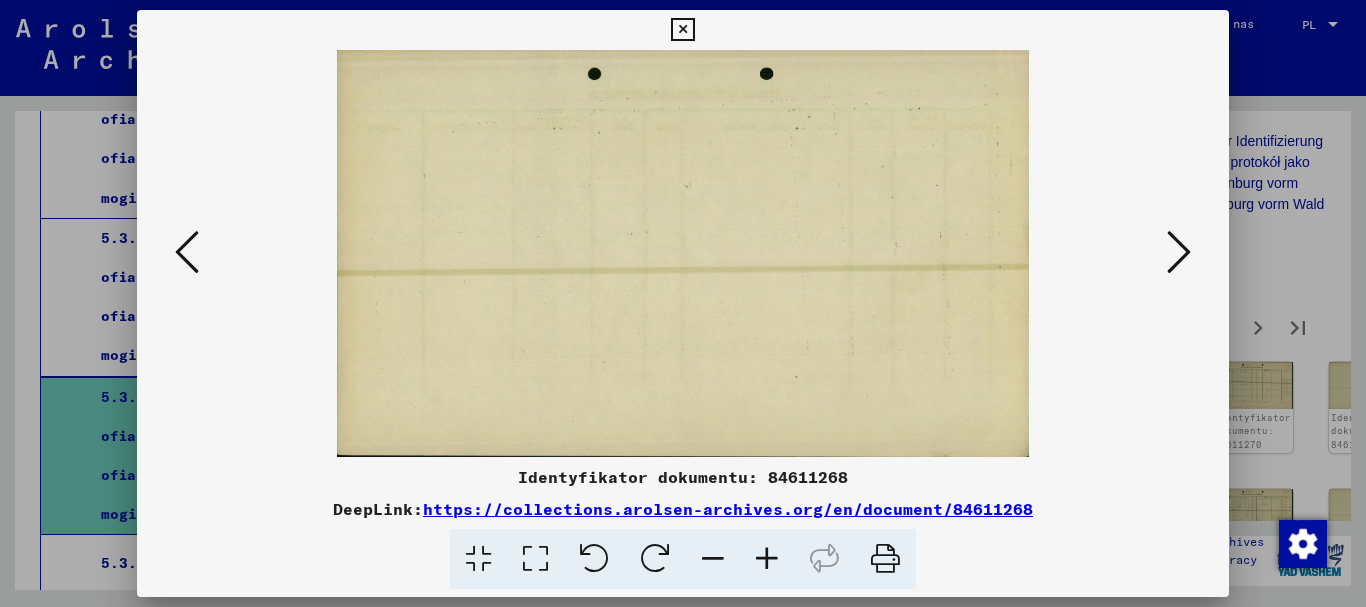 click at bounding box center (1179, 252) 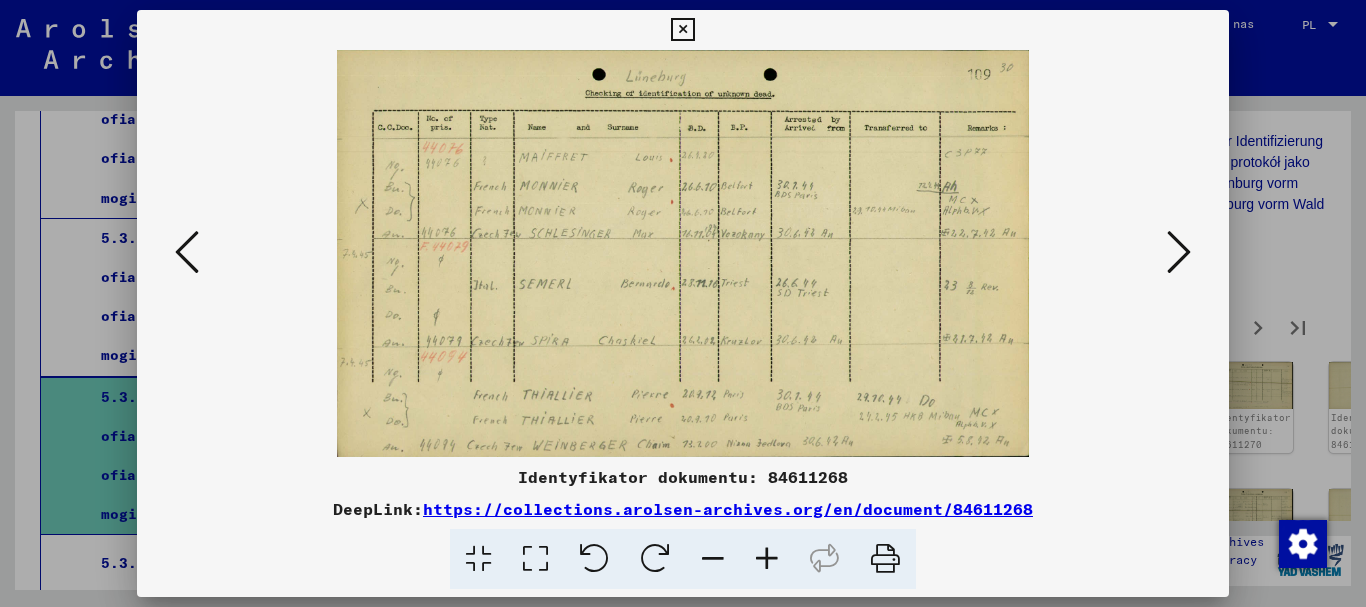 click at bounding box center (1179, 252) 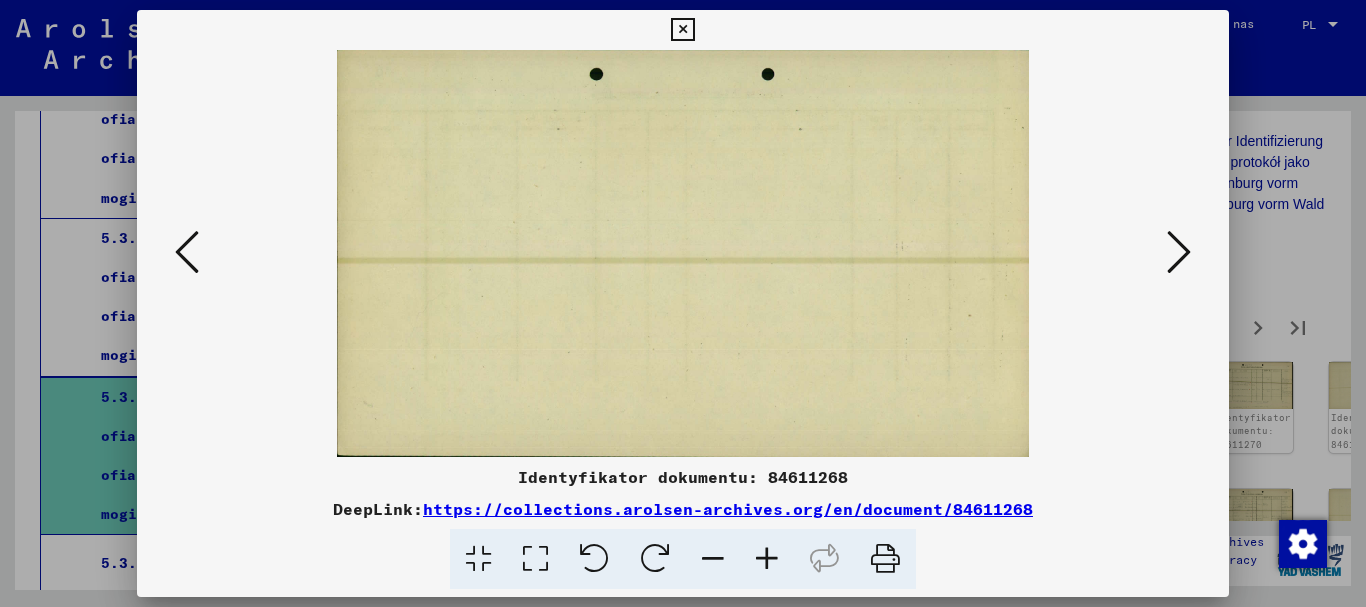 click at bounding box center (1179, 252) 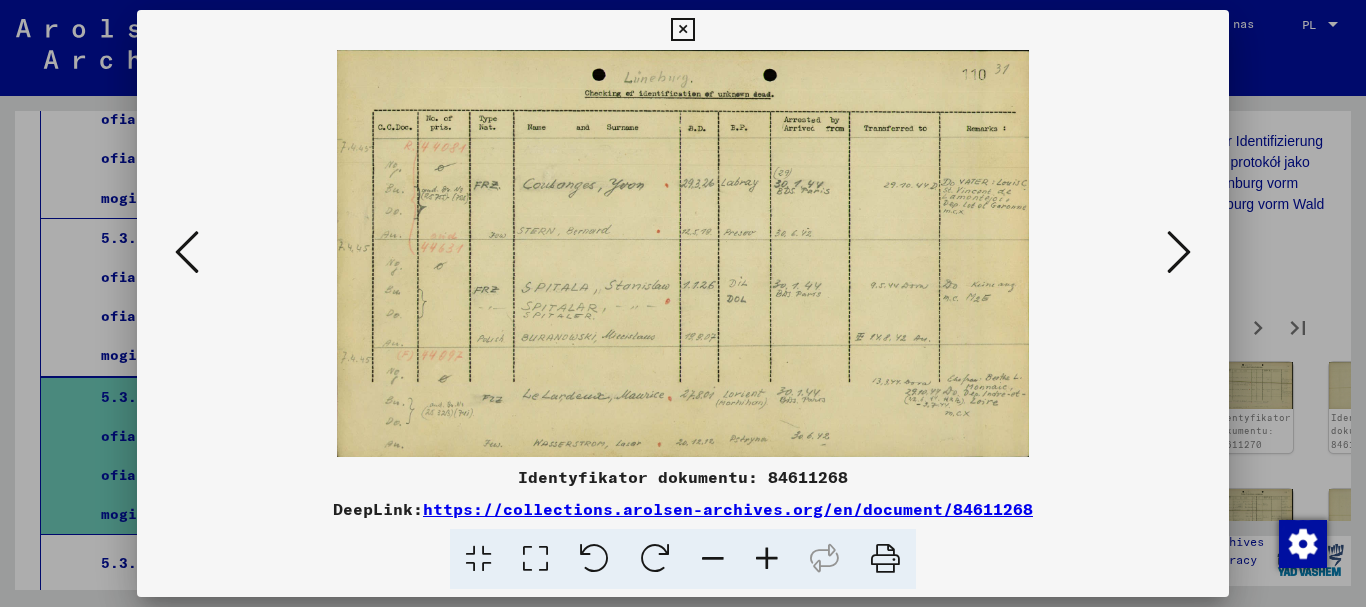 click at bounding box center (1179, 252) 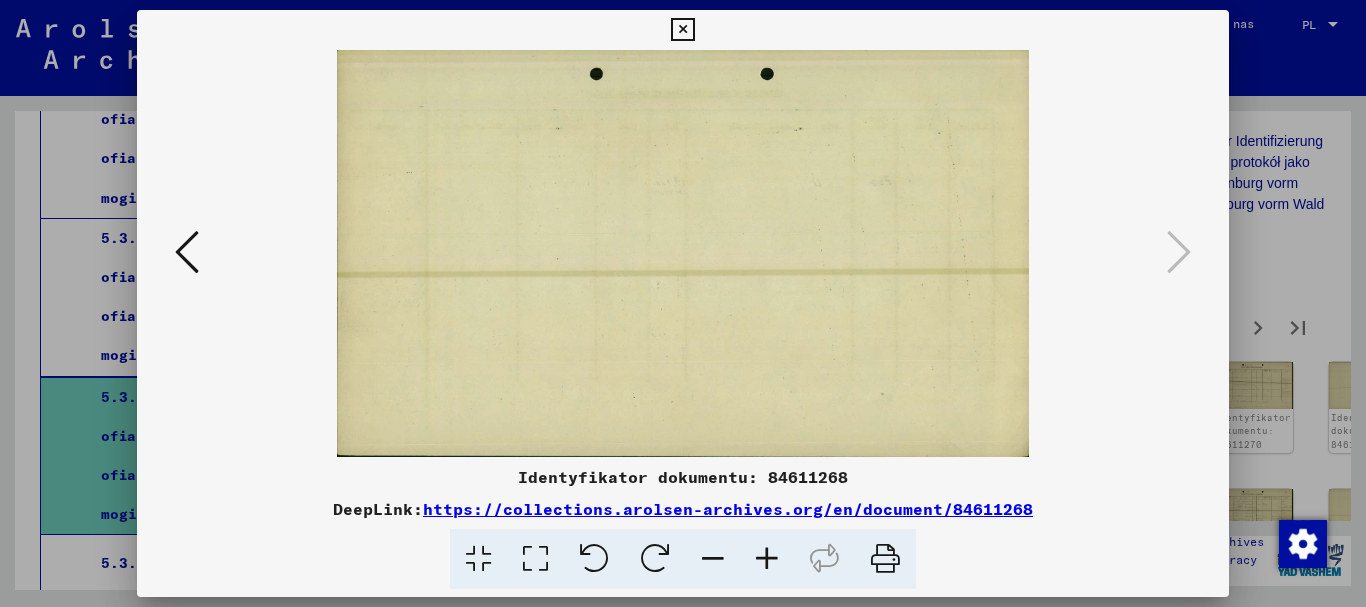 click at bounding box center [682, 30] 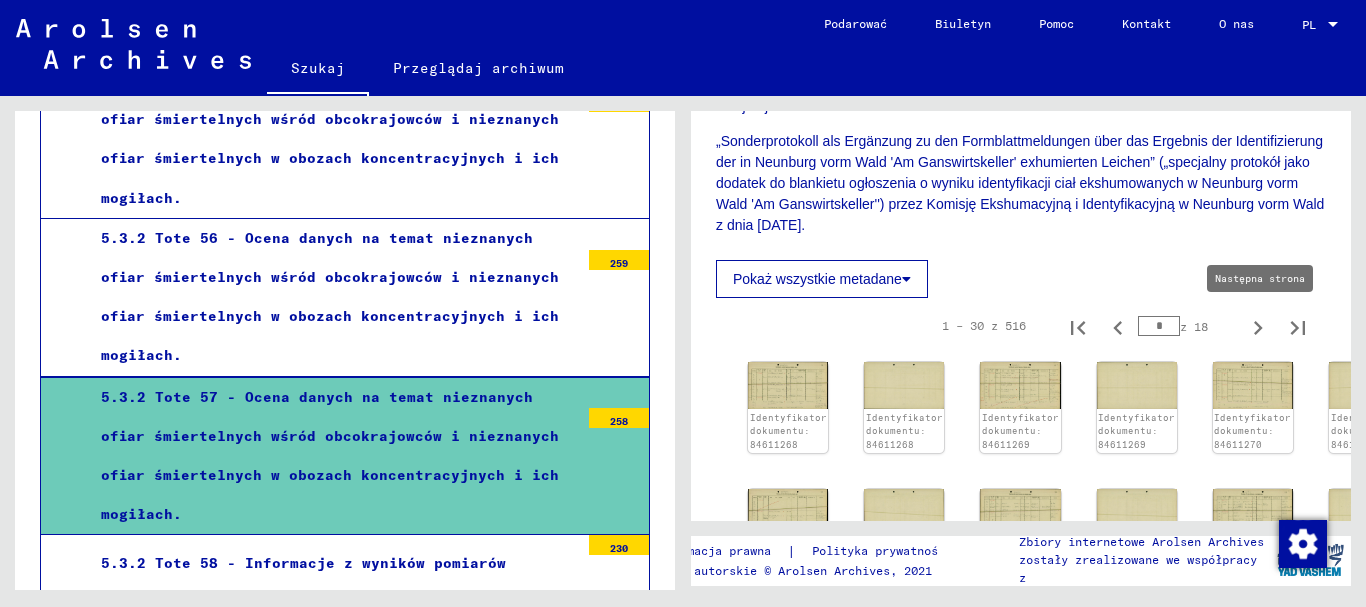 click 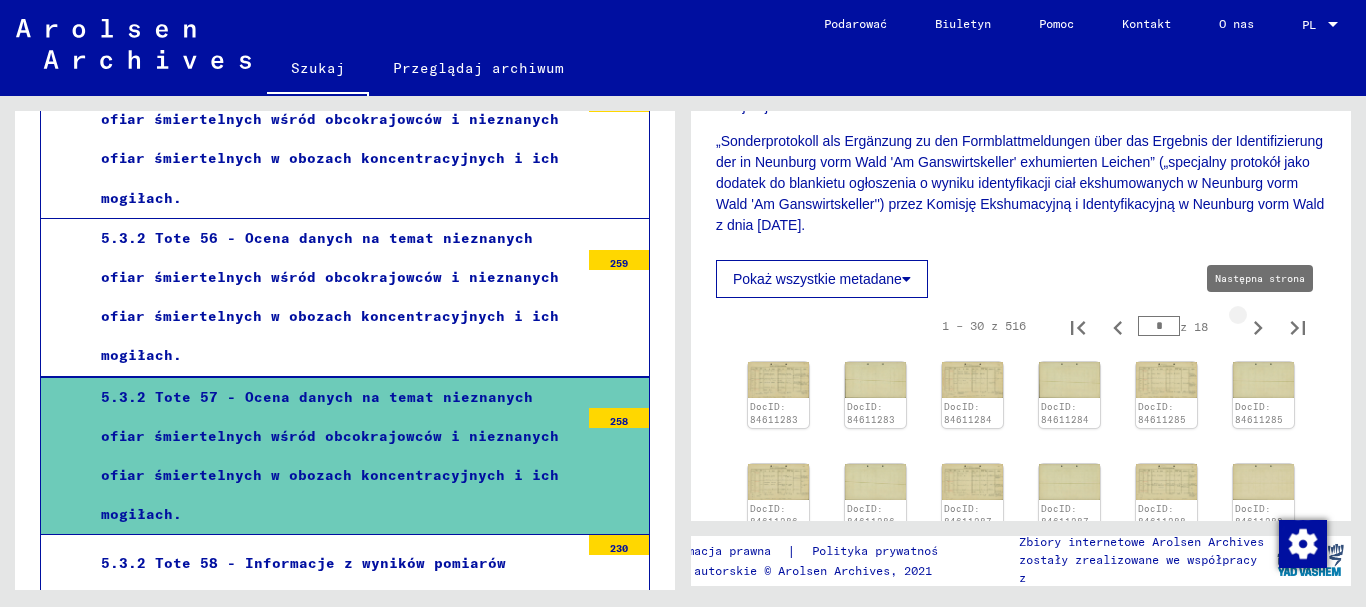 type on "*" 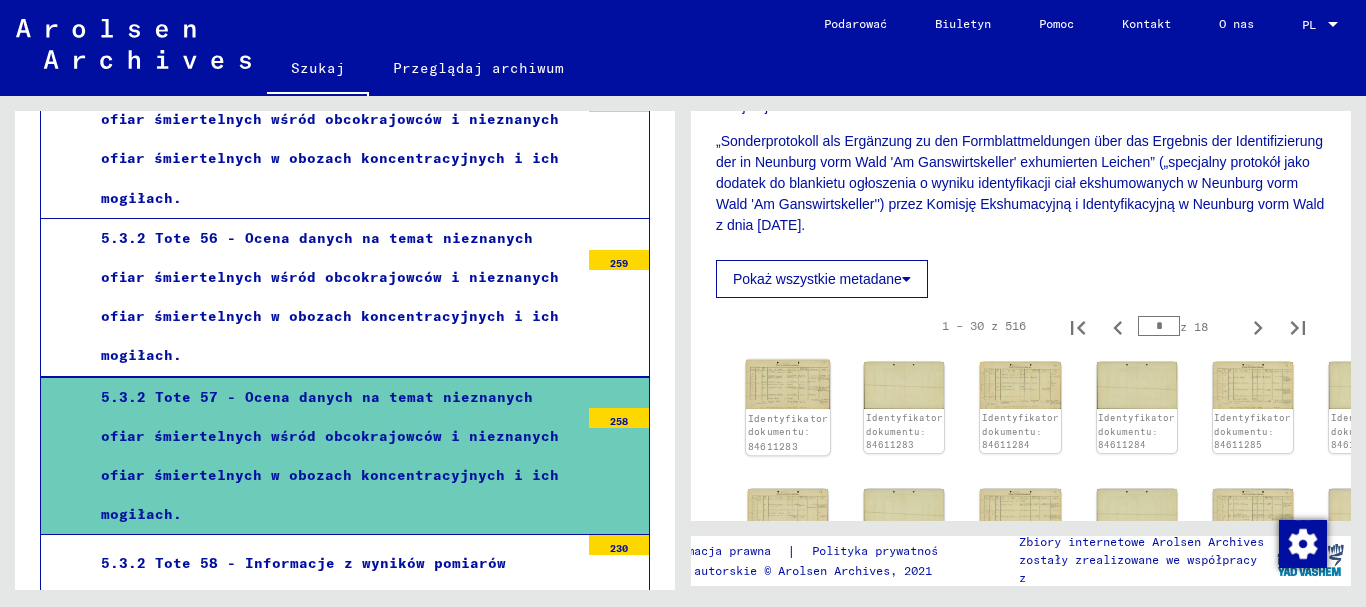click 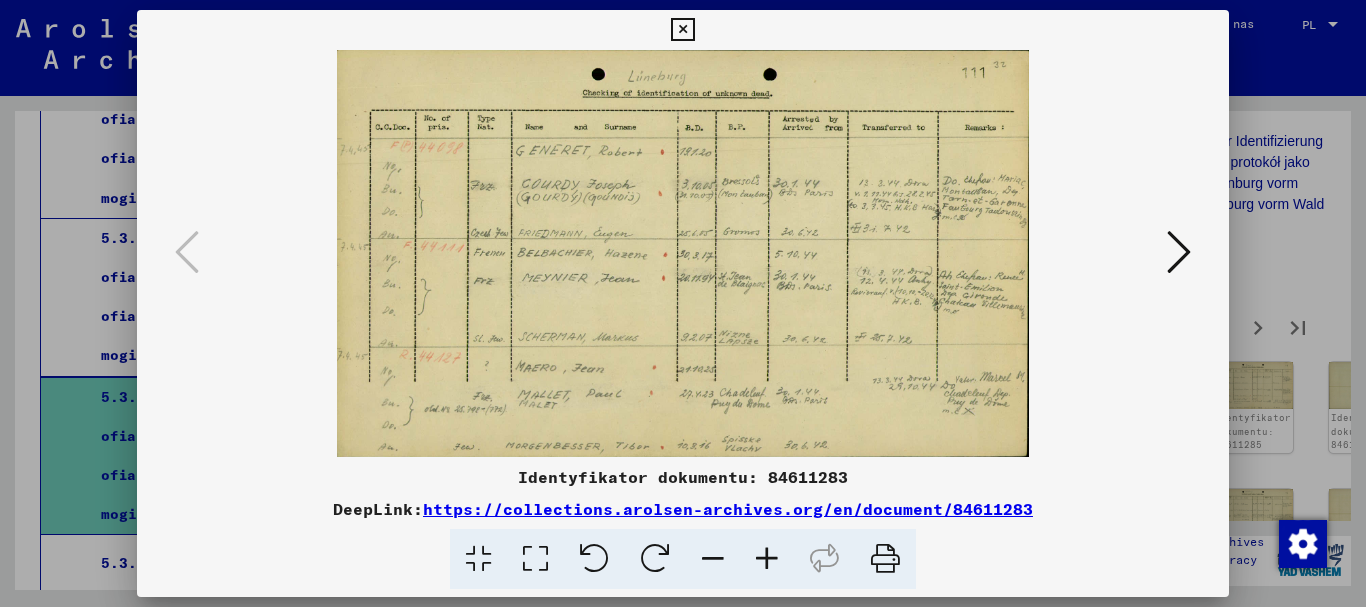 click at bounding box center [1179, 252] 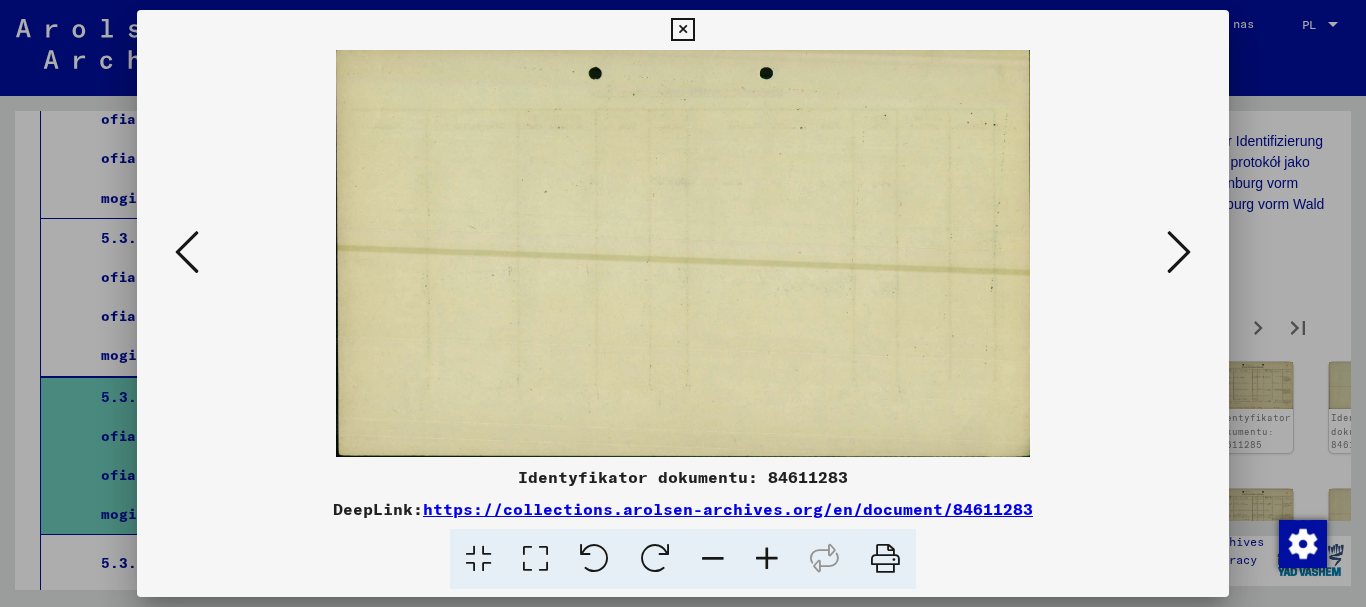 click at bounding box center [1179, 252] 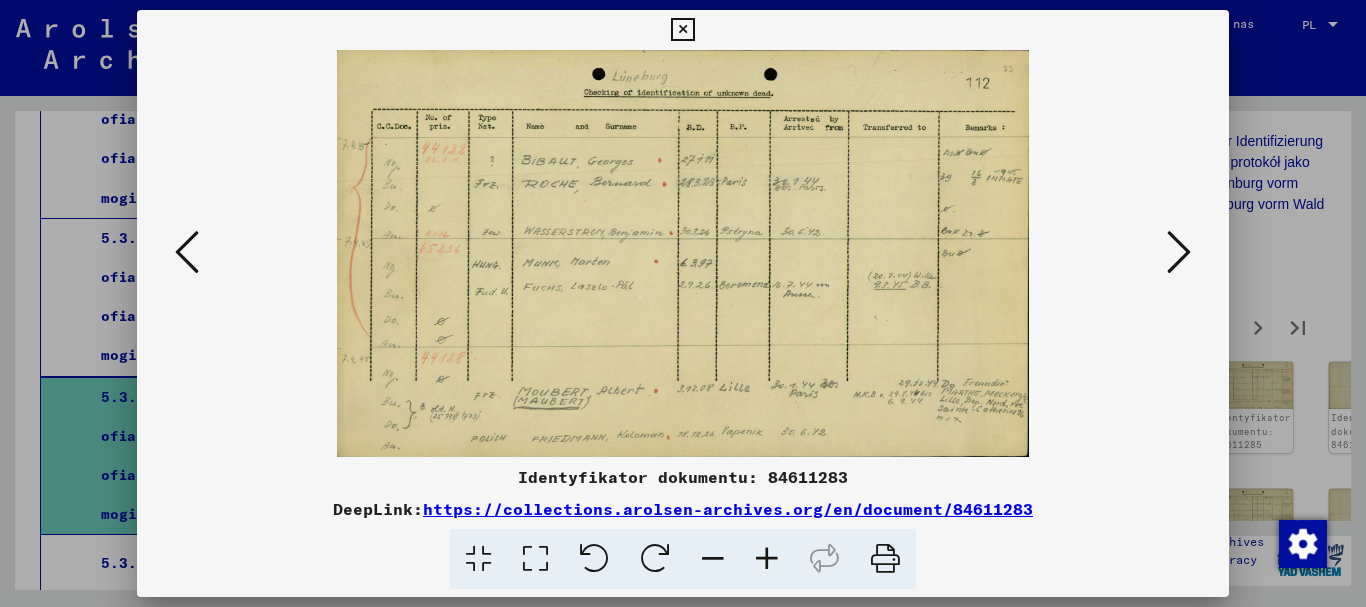 click at bounding box center (1179, 252) 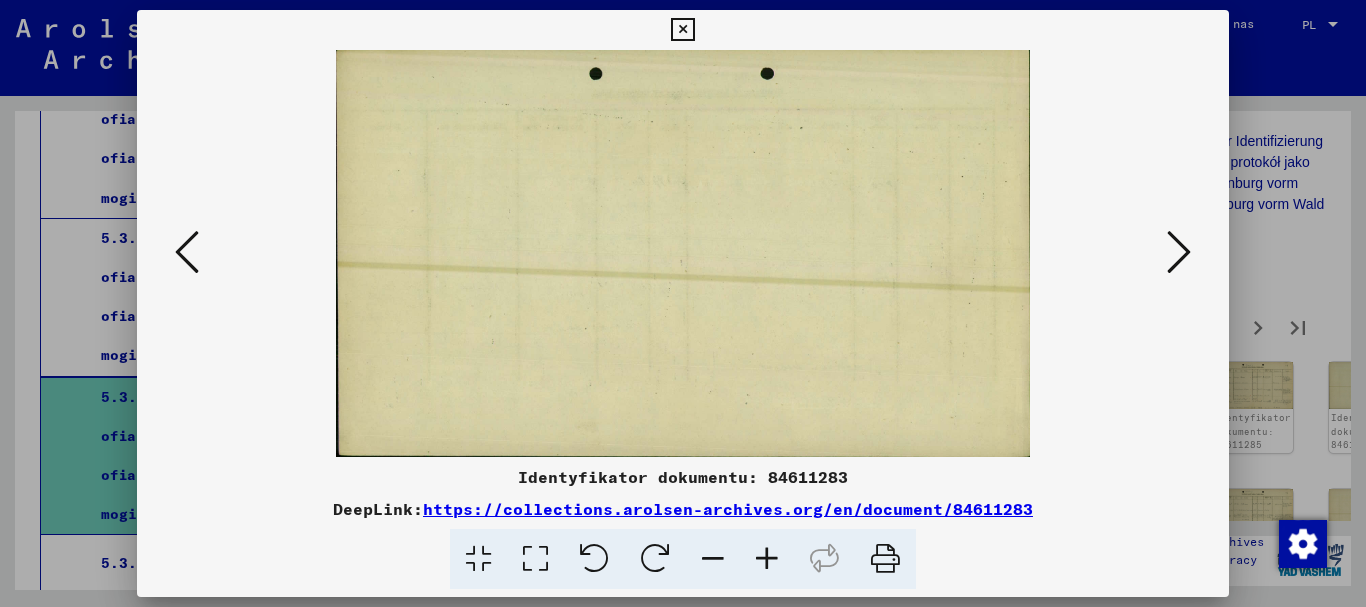 click at bounding box center [1179, 252] 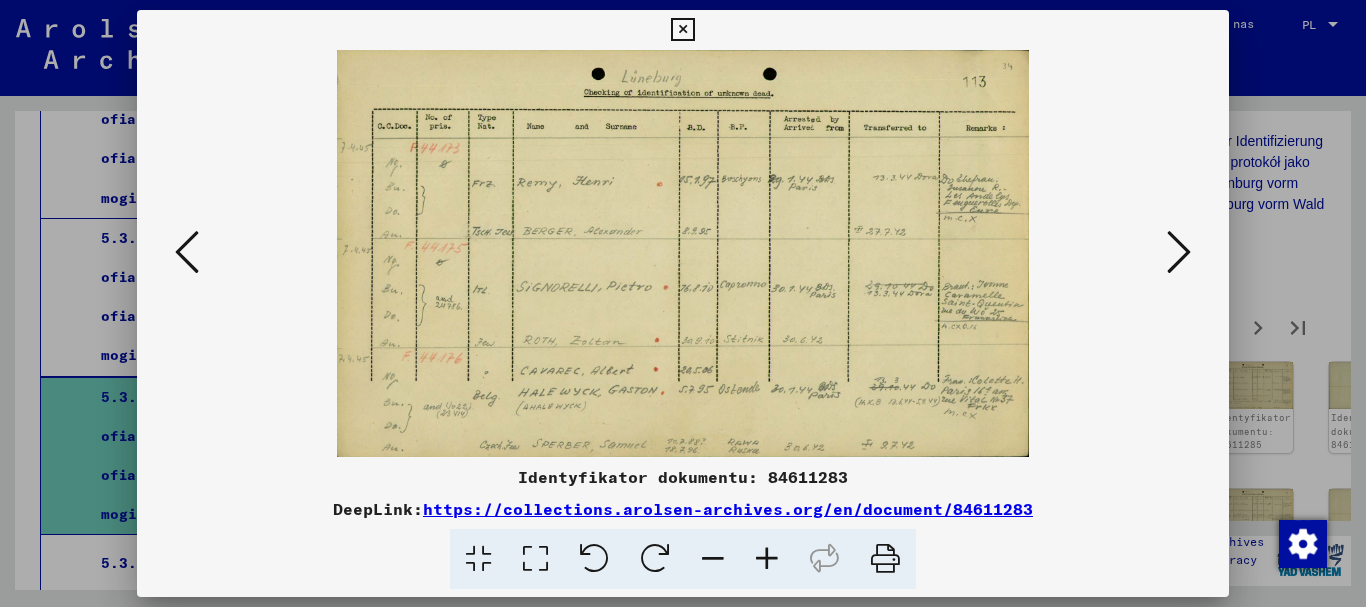 click at bounding box center [1179, 252] 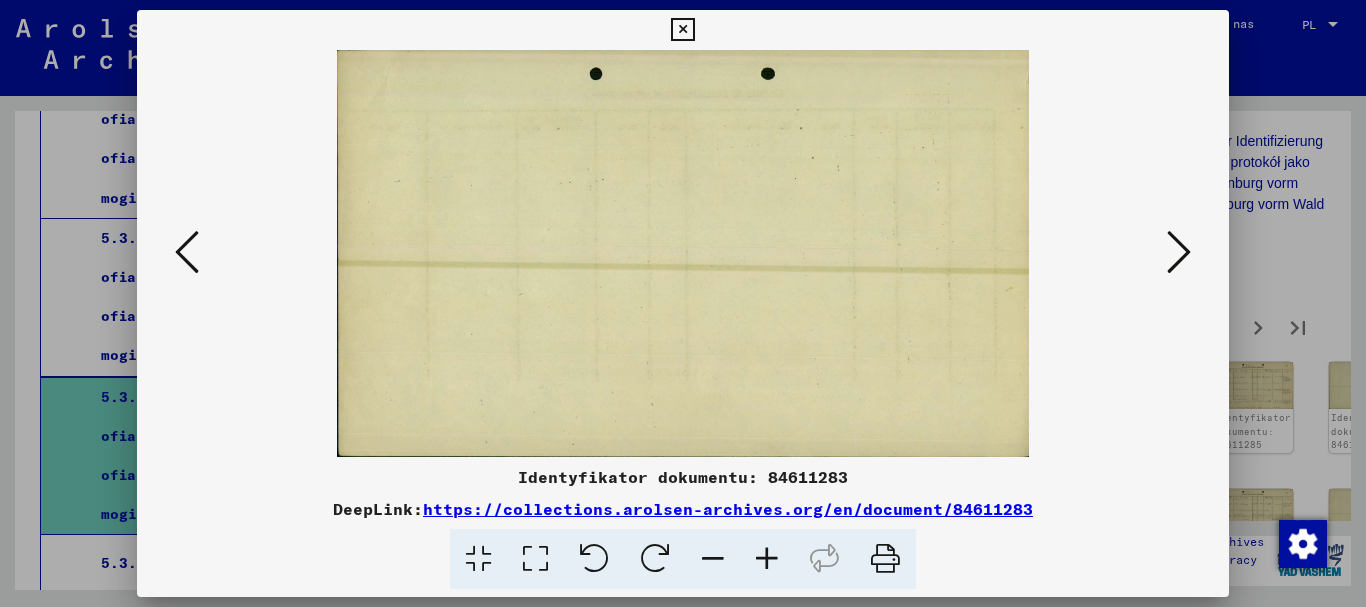 click at bounding box center [1179, 252] 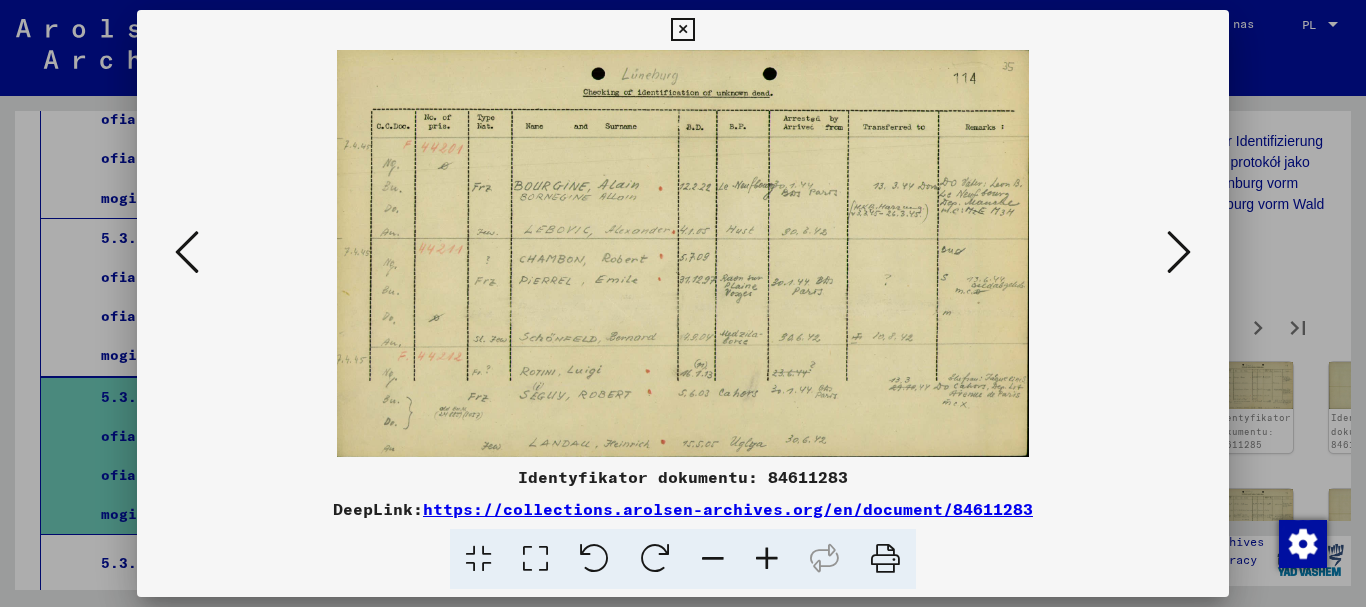 click at bounding box center (1179, 252) 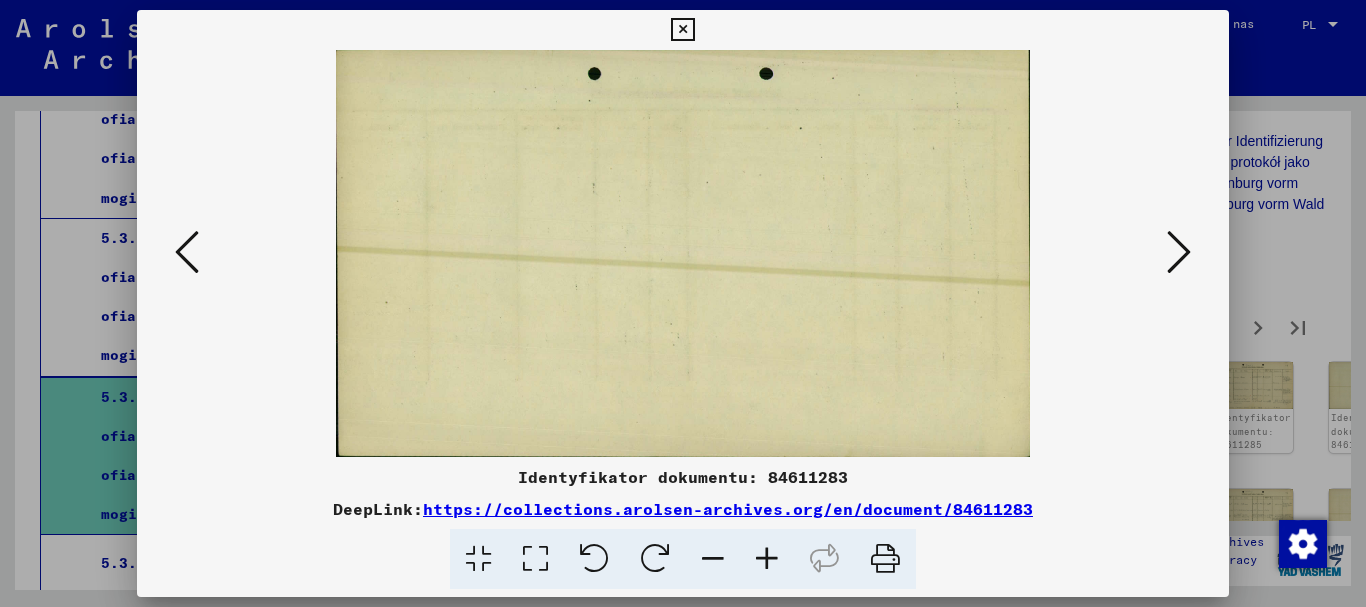 click at bounding box center [1179, 252] 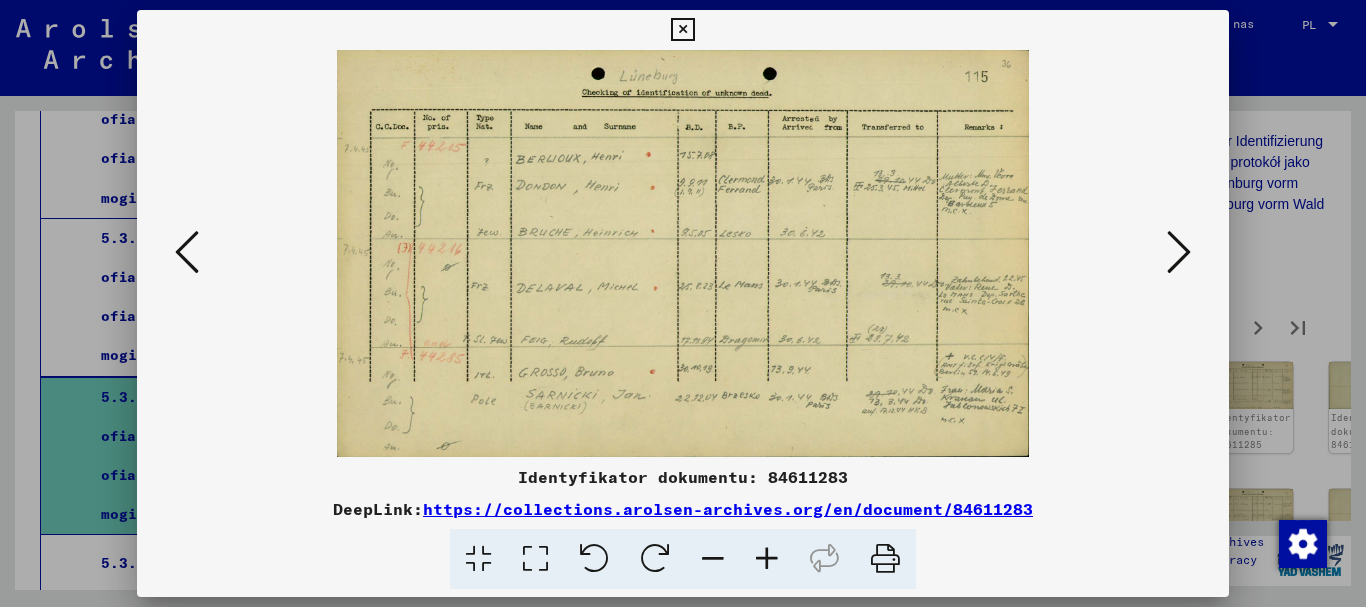 click at bounding box center [1179, 252] 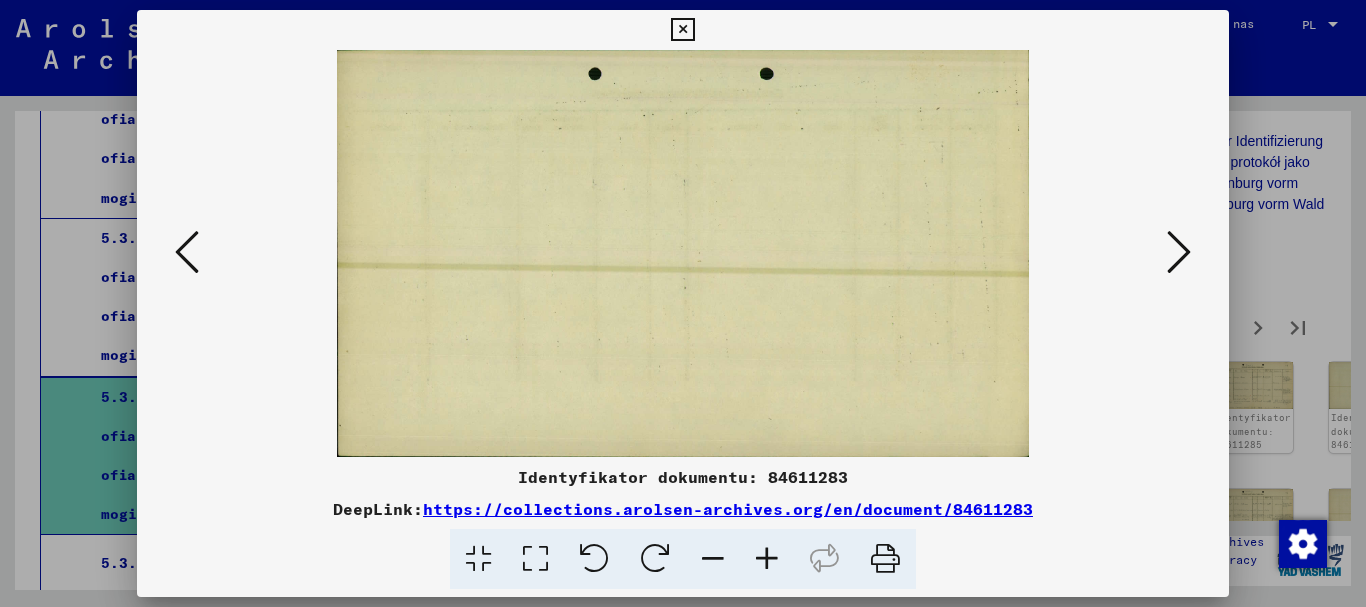 click at bounding box center [1179, 252] 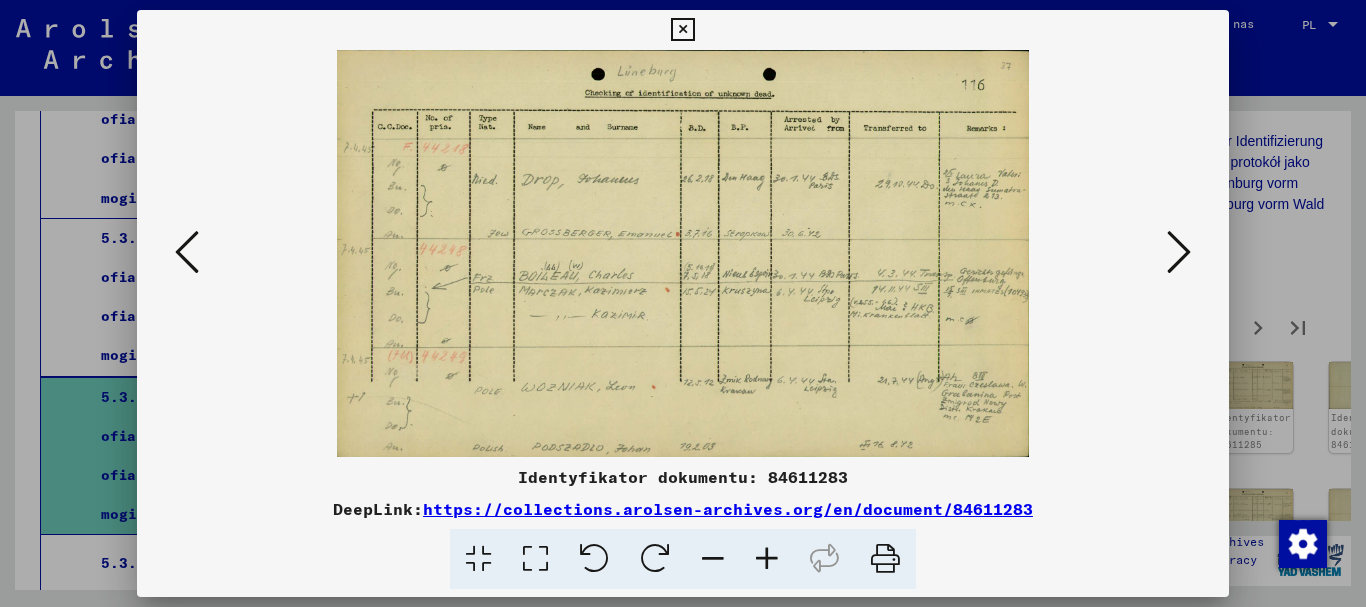 click at bounding box center [1179, 252] 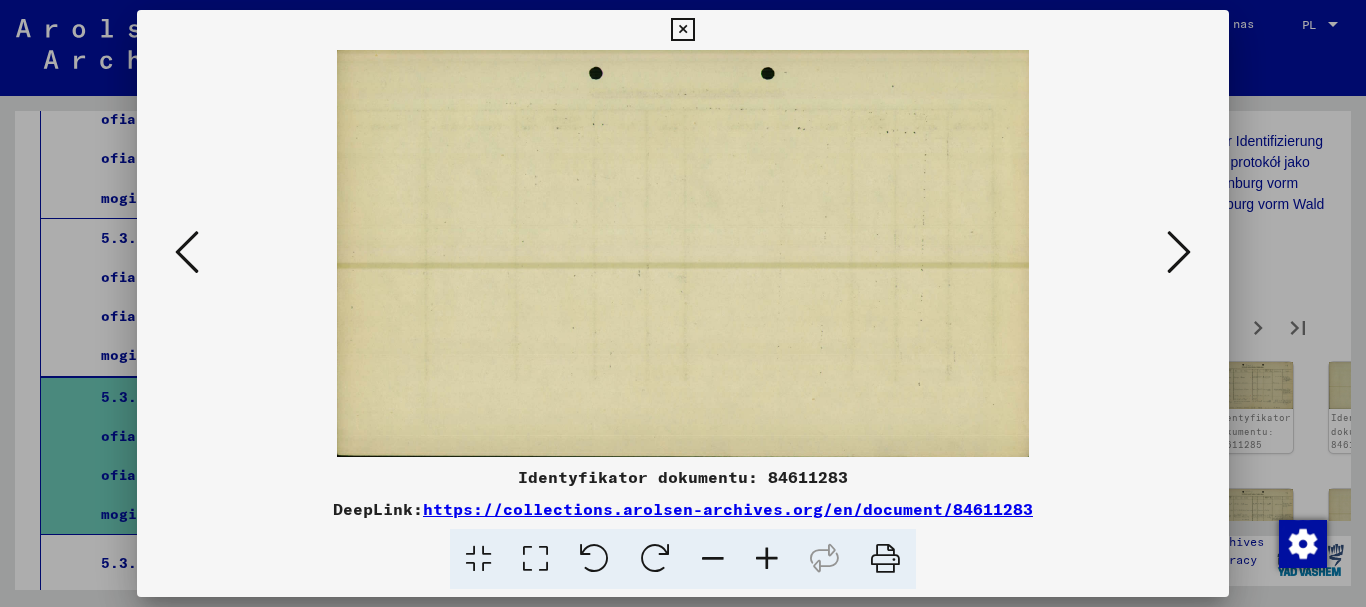 click at bounding box center (1179, 252) 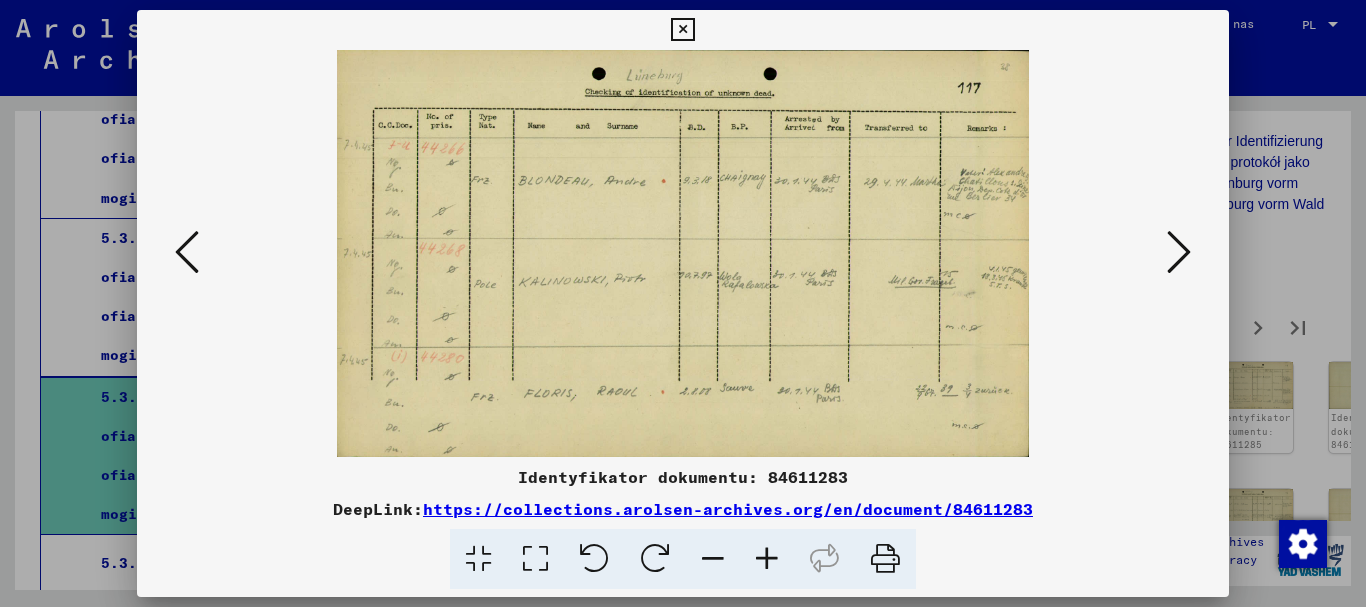 click at bounding box center [1179, 252] 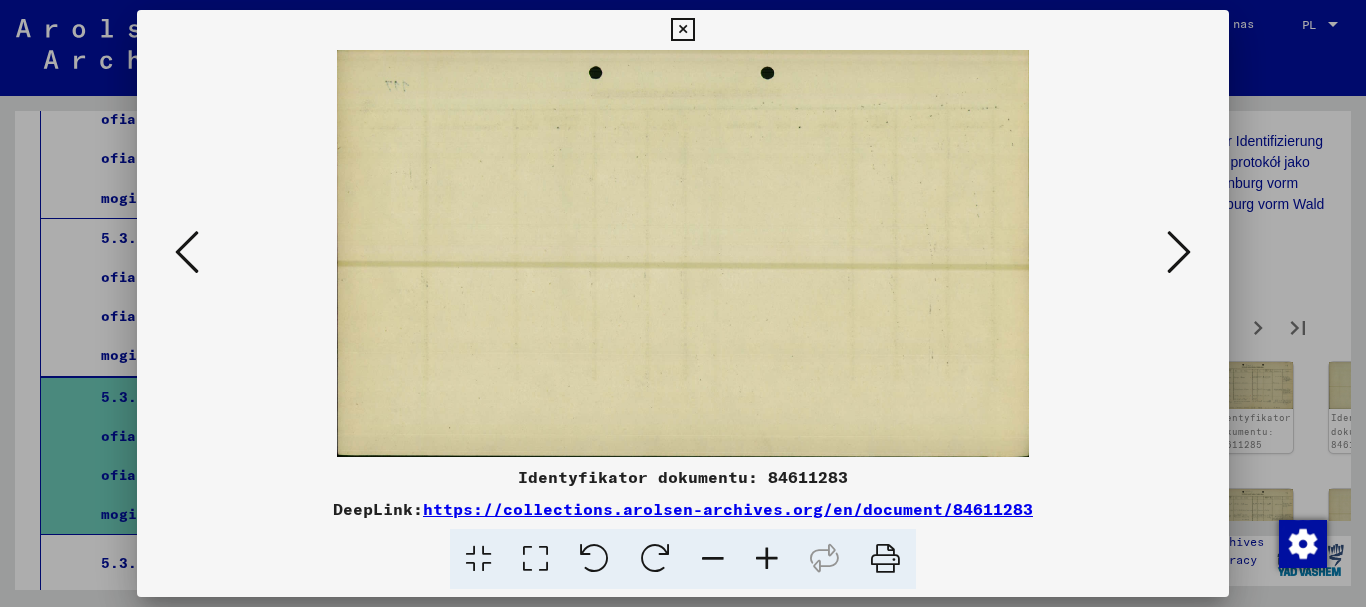 click at bounding box center [1179, 252] 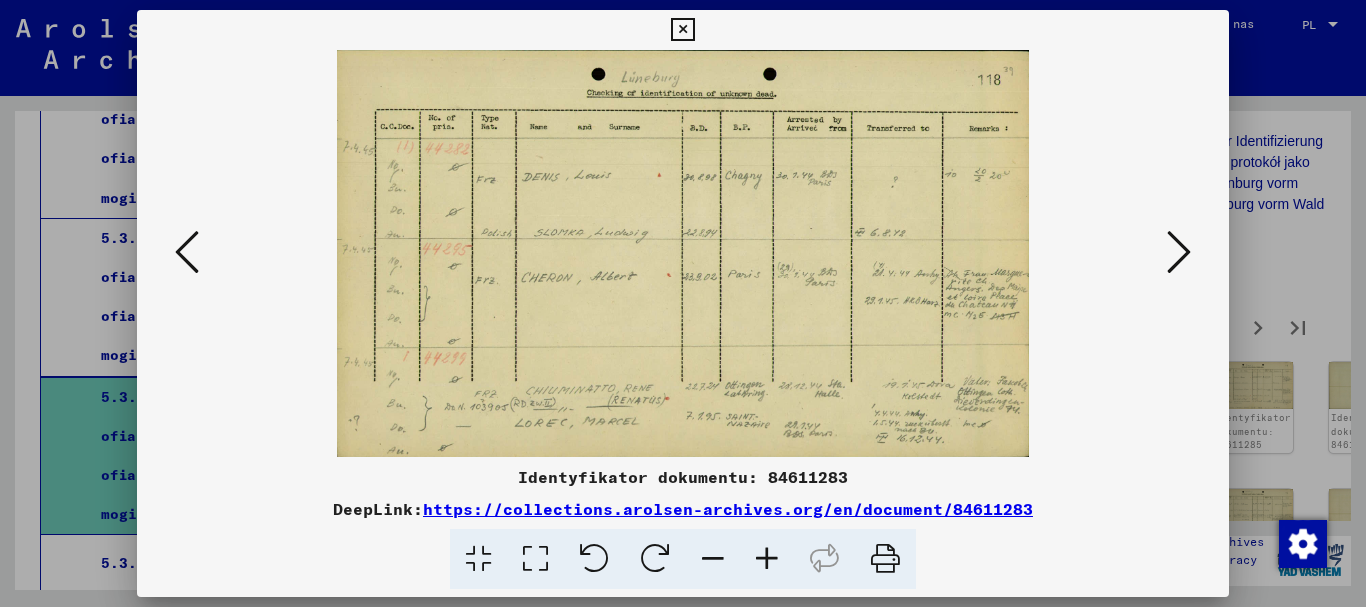 click at bounding box center (1179, 252) 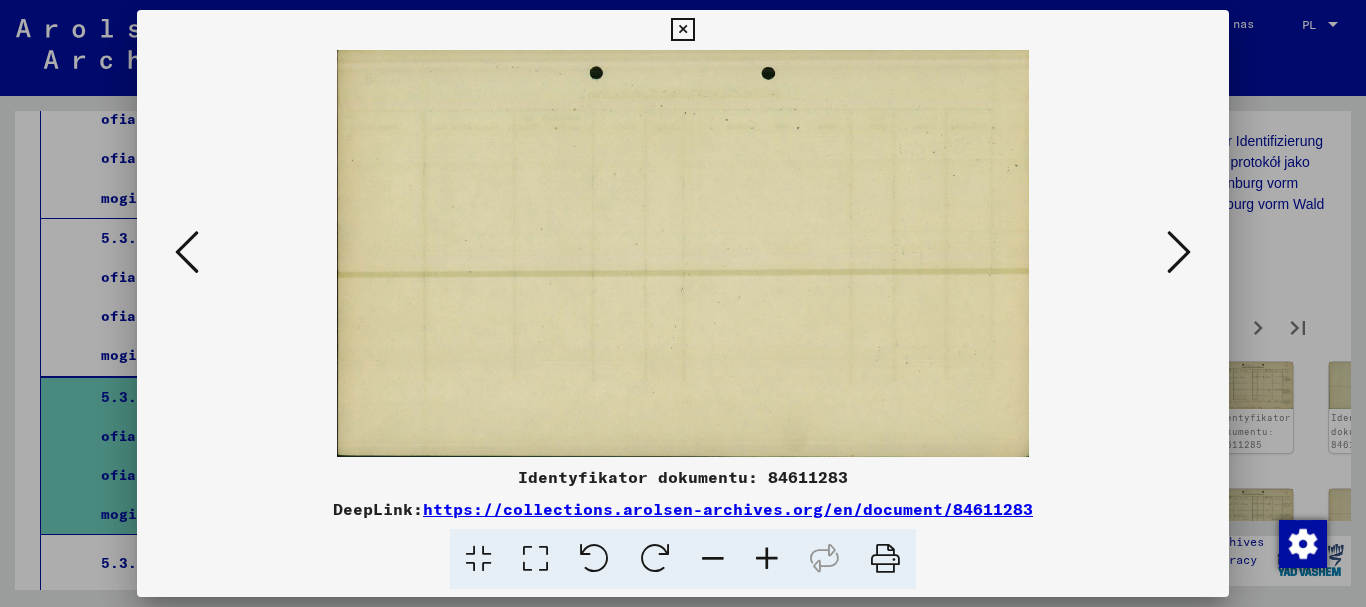 click at bounding box center (1179, 252) 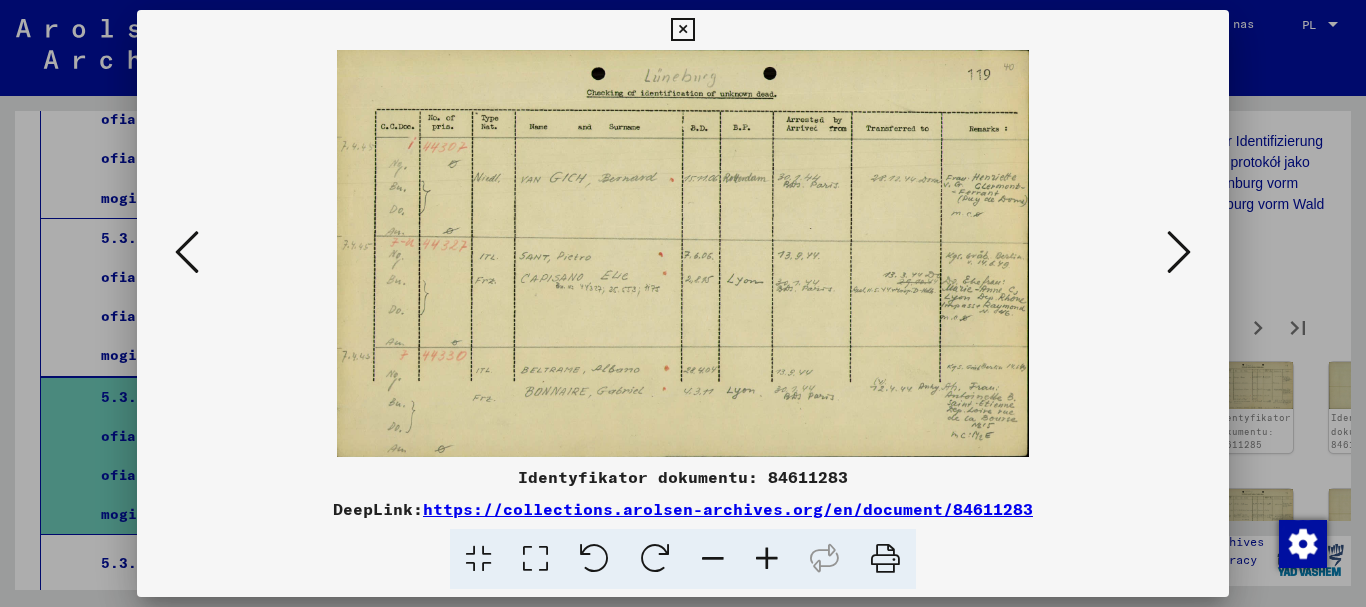 click at bounding box center [1179, 252] 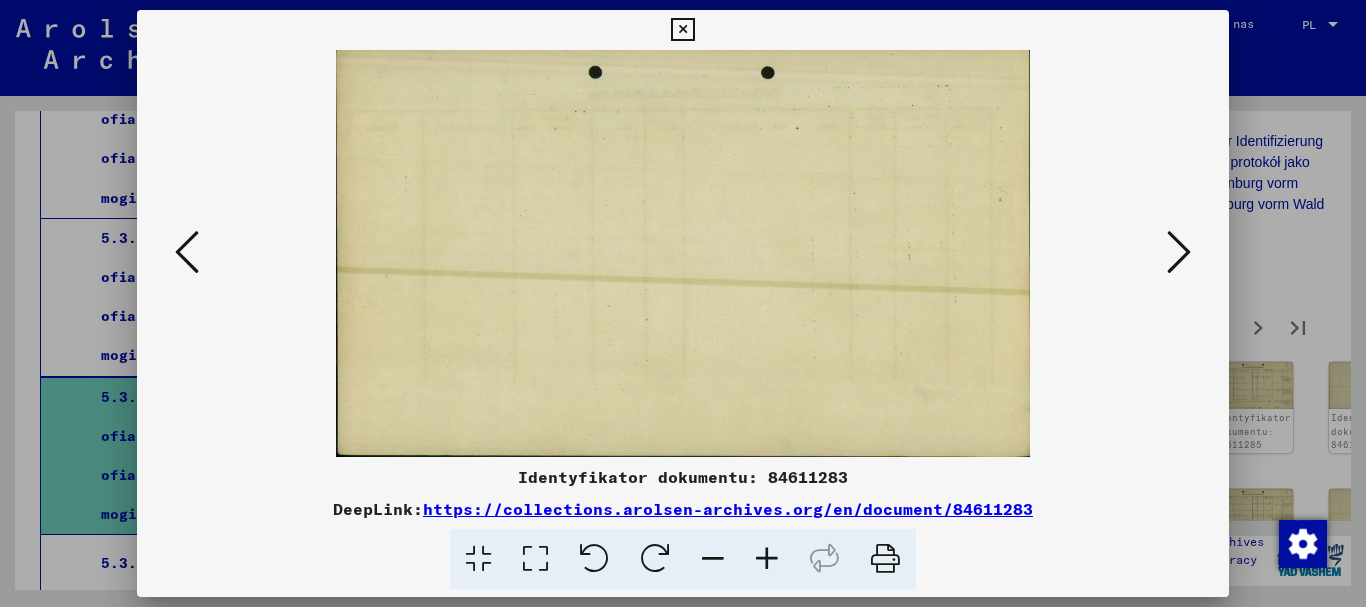 click at bounding box center [1179, 252] 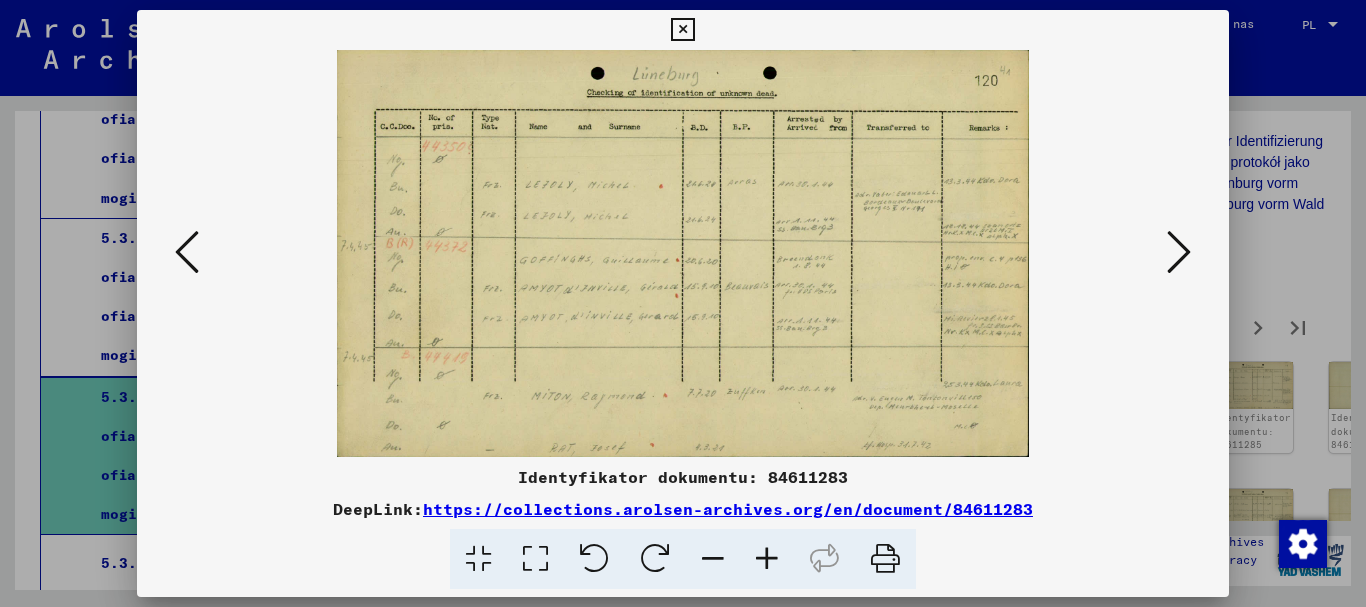 click at bounding box center [1179, 252] 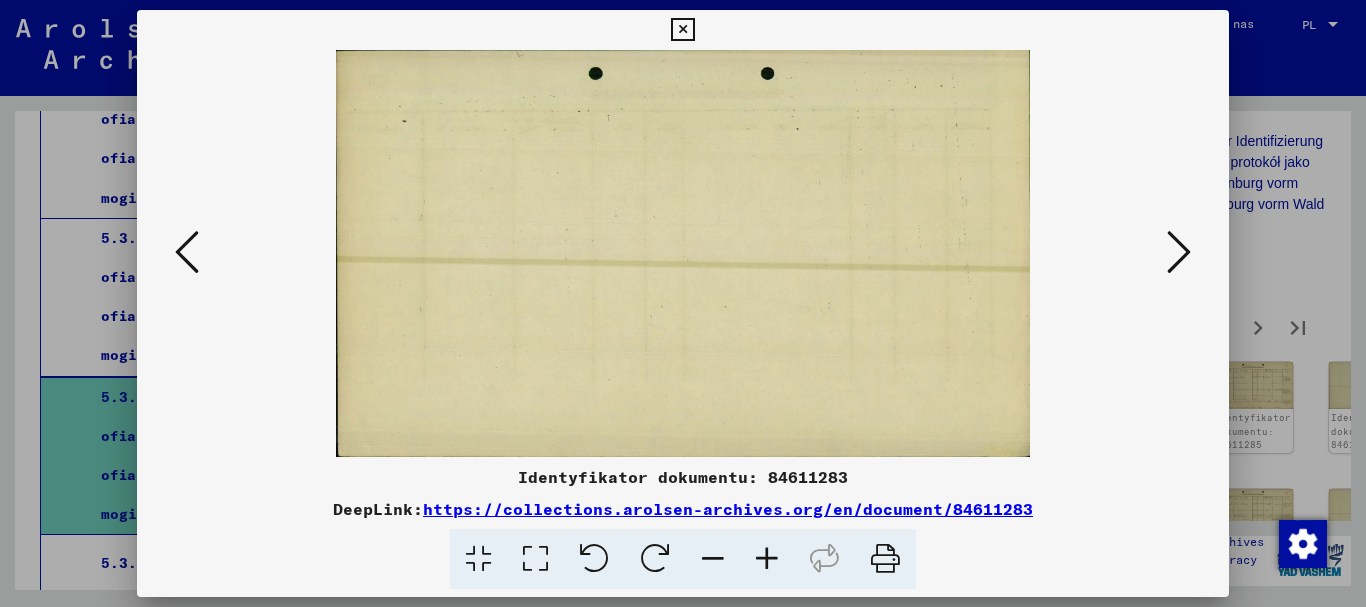 click at bounding box center (1179, 252) 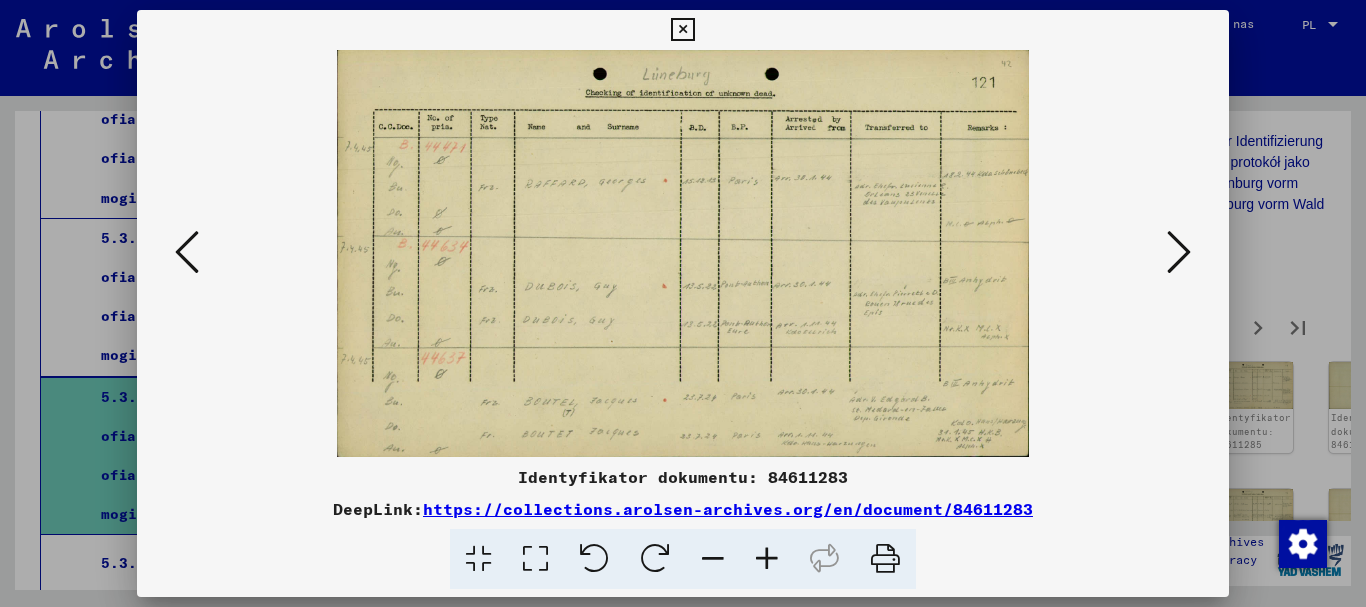 click at bounding box center [1179, 252] 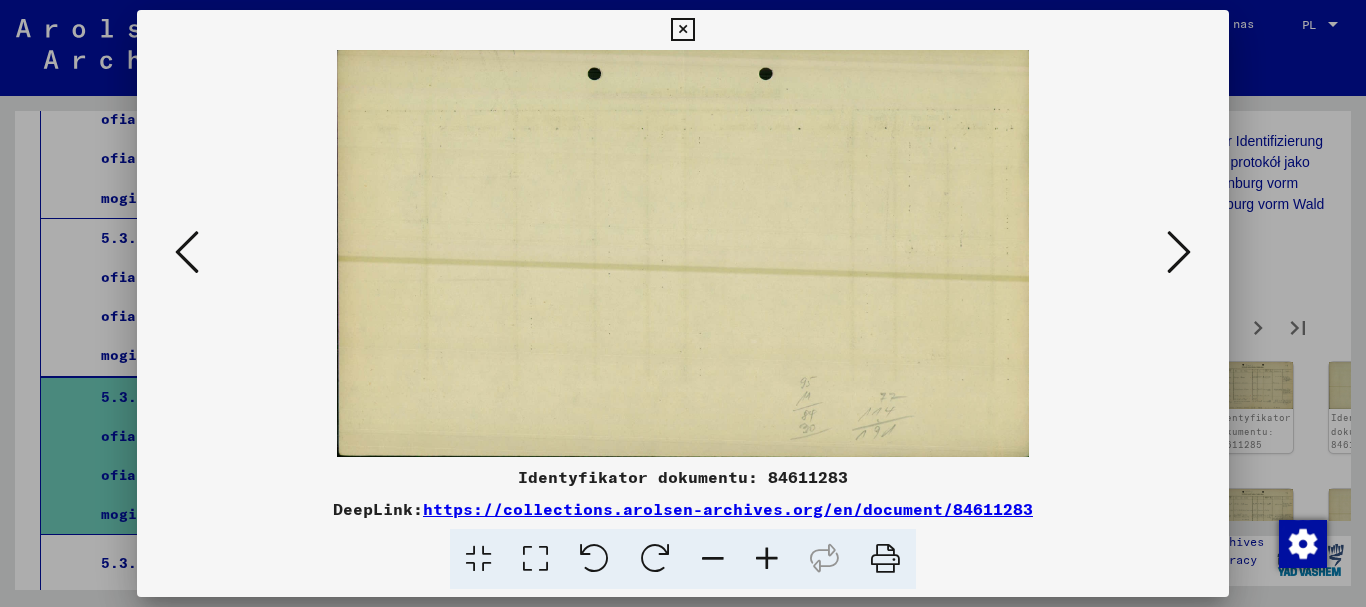 click at bounding box center (1179, 252) 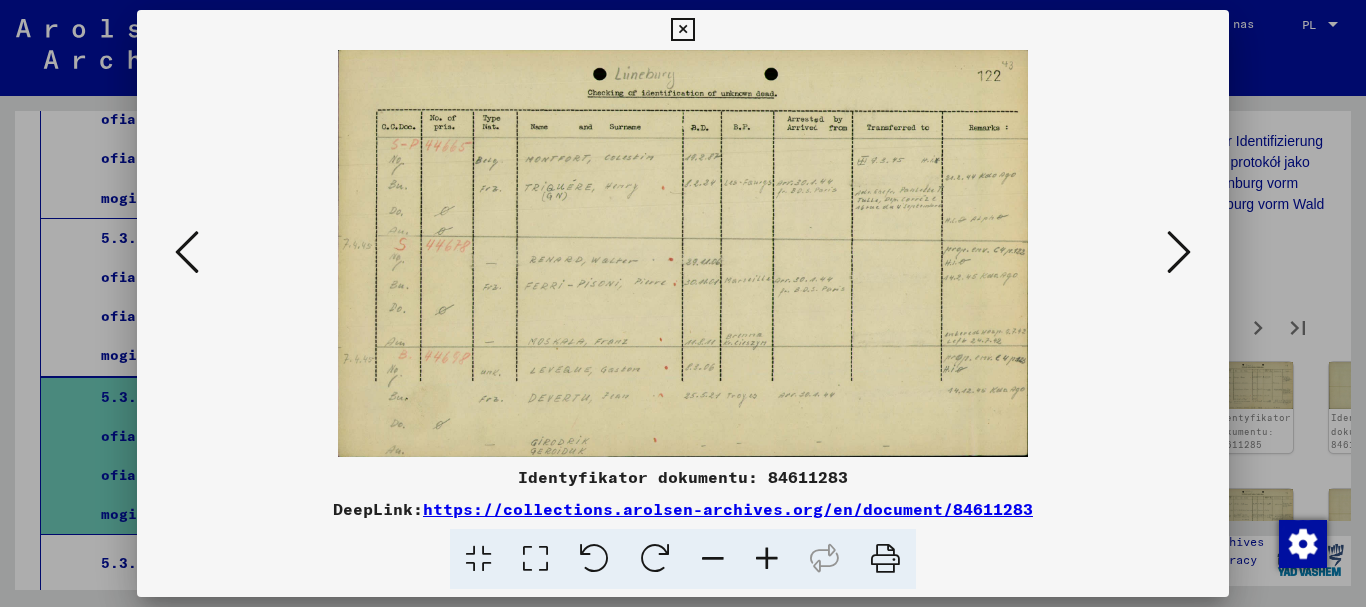 click at bounding box center (1179, 252) 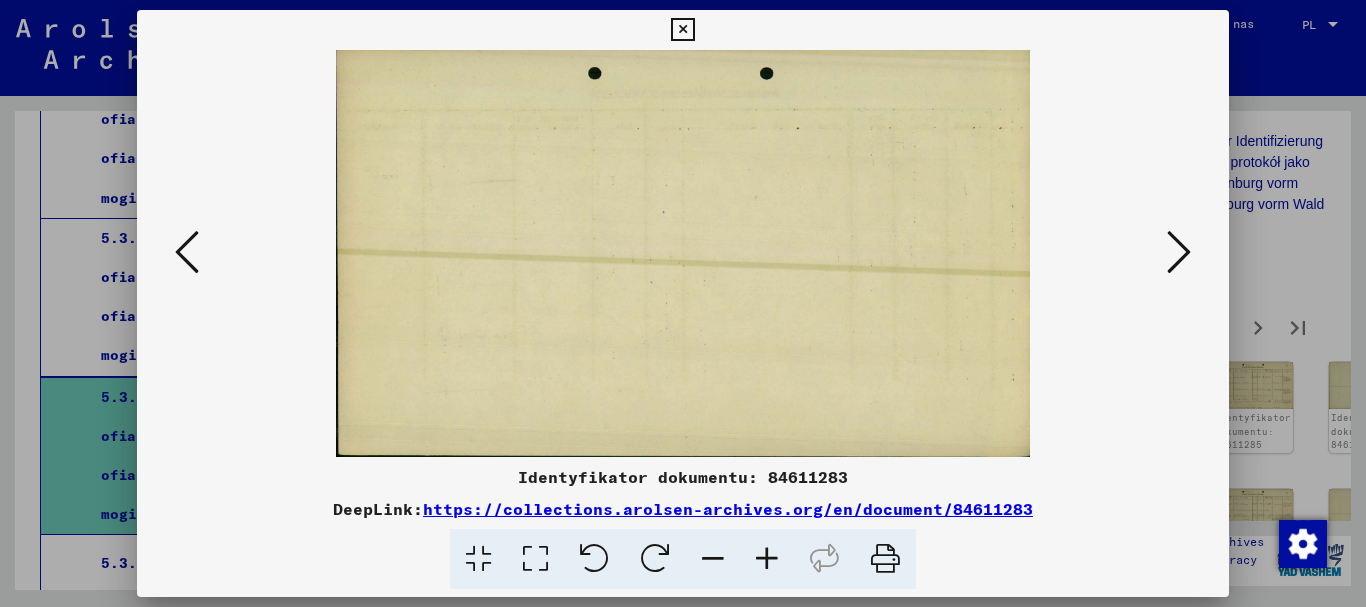click at bounding box center [1179, 252] 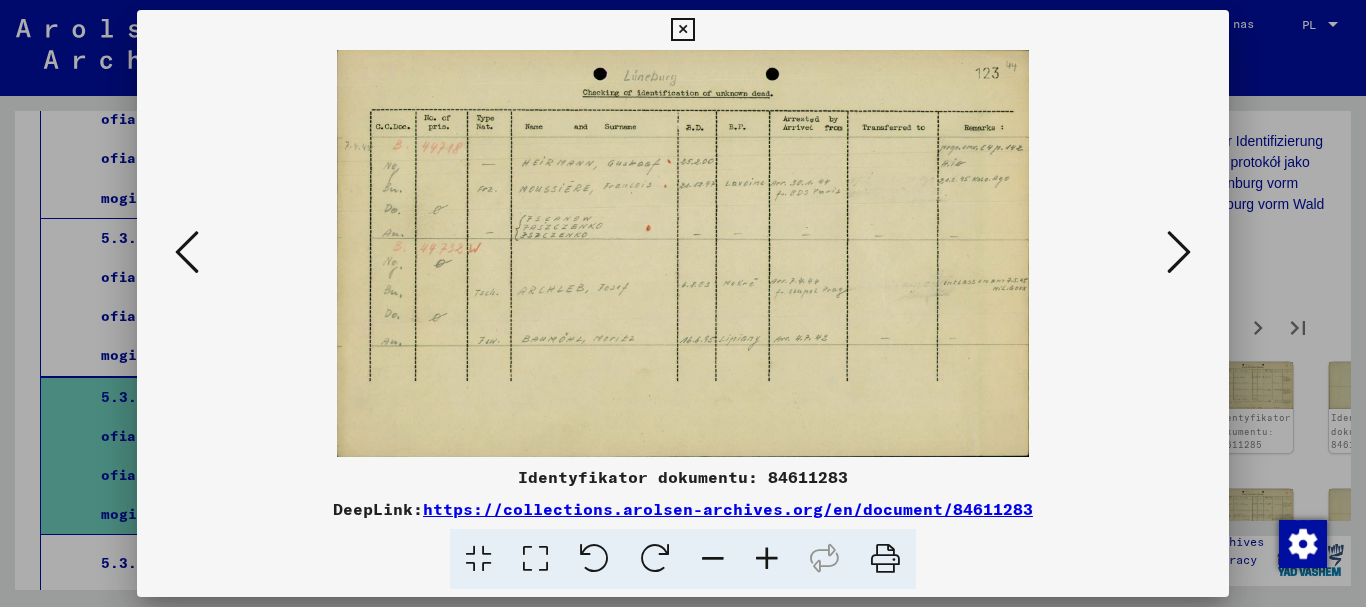 click at bounding box center (1179, 252) 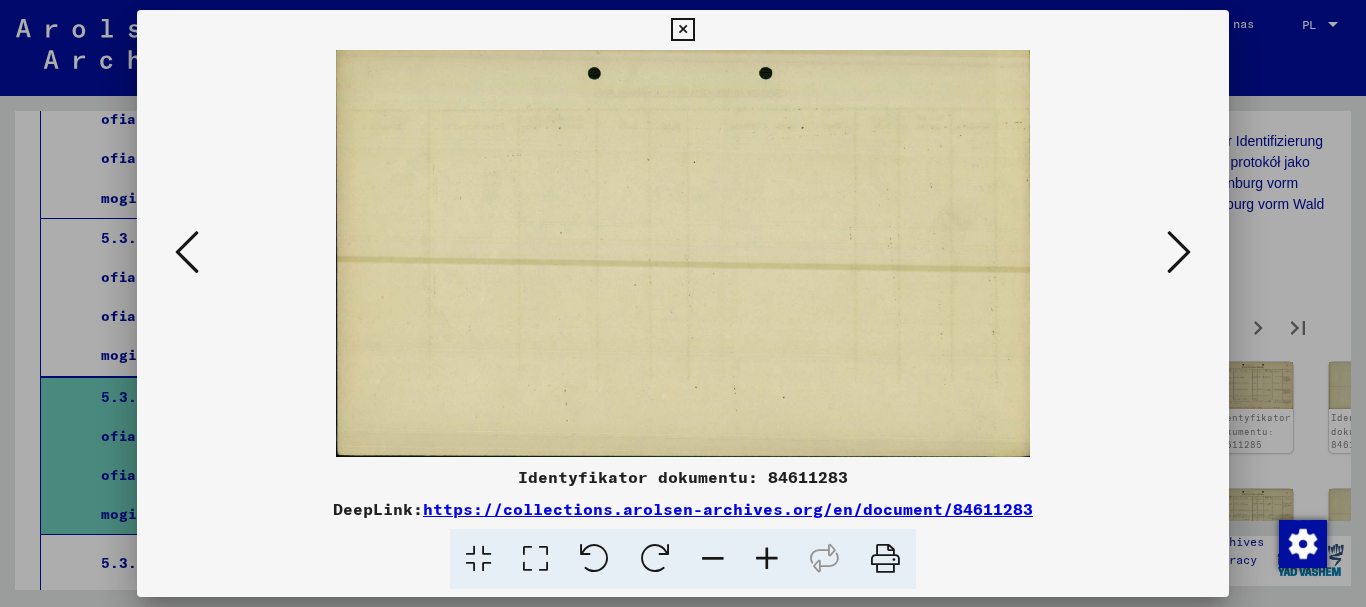 click at bounding box center [1179, 252] 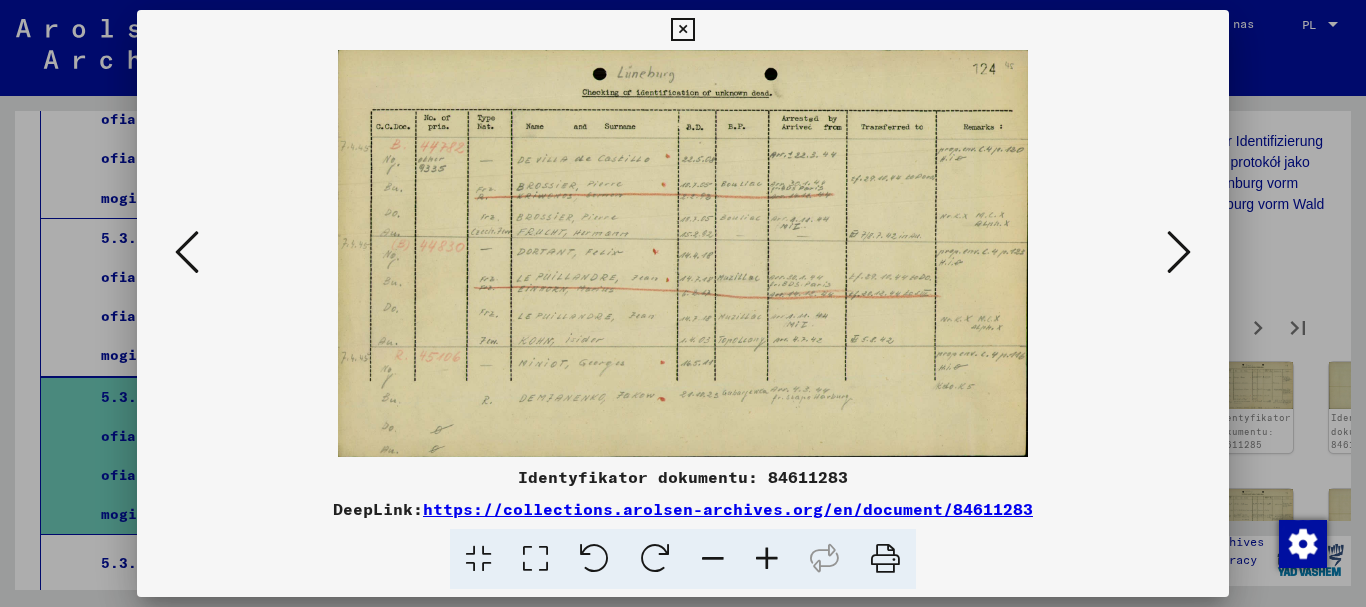 click at bounding box center (682, 30) 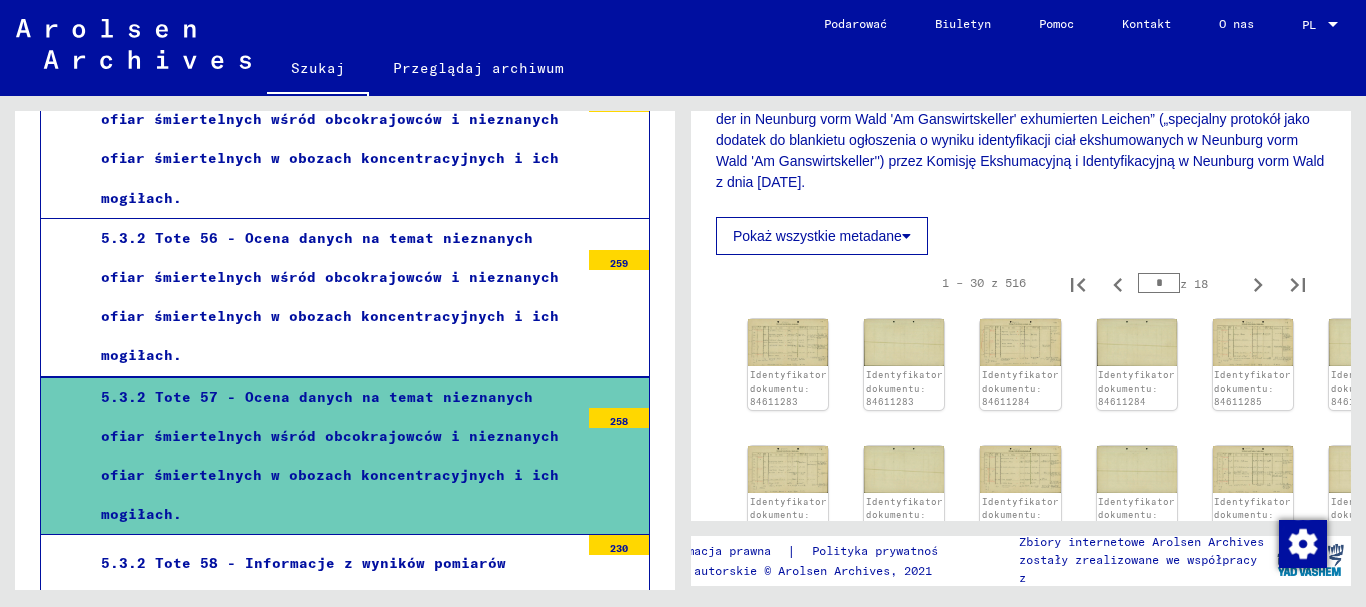 scroll, scrollTop: 700, scrollLeft: 0, axis: vertical 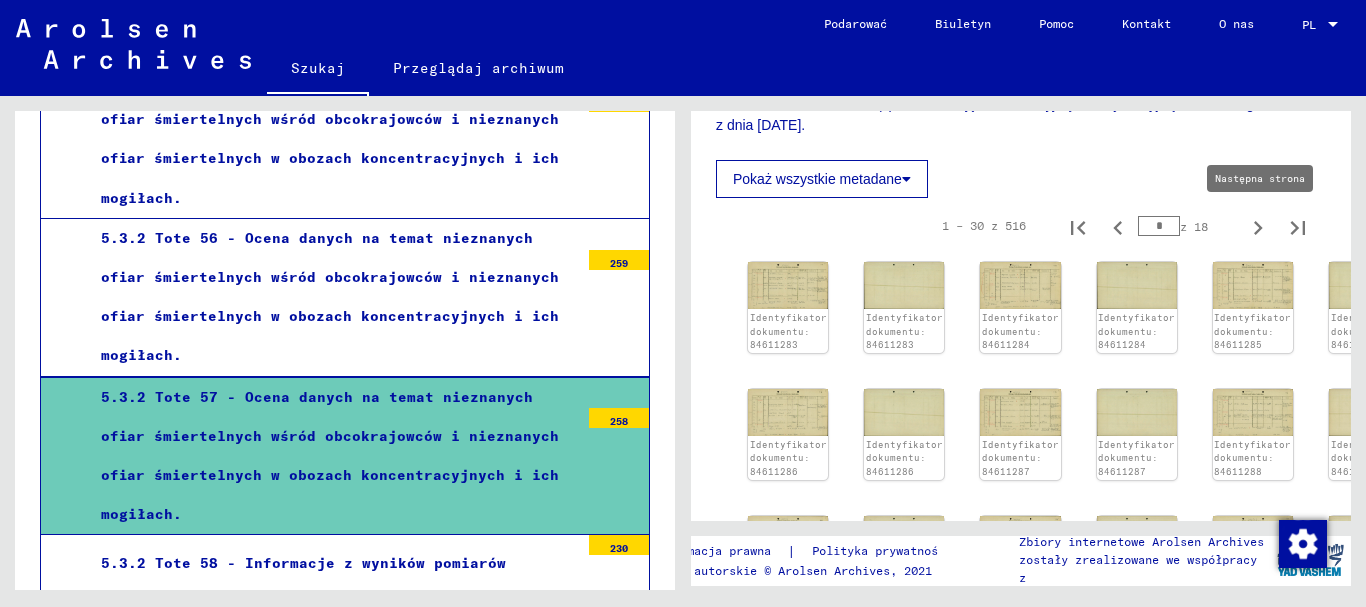 click 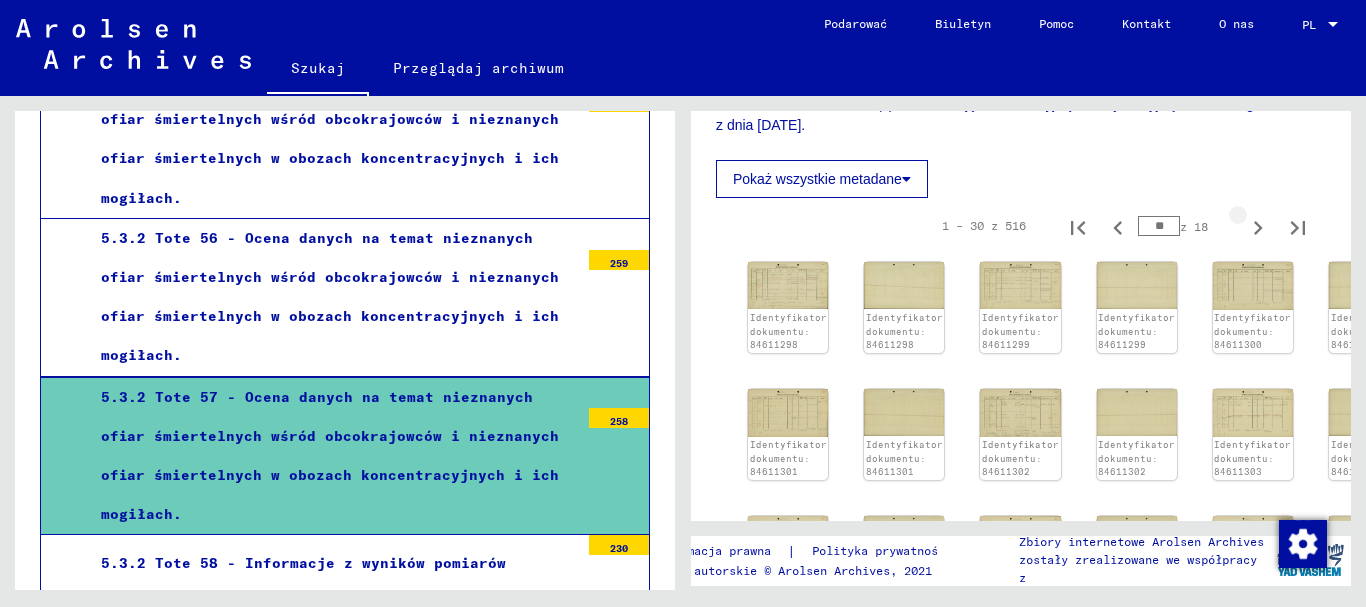 click 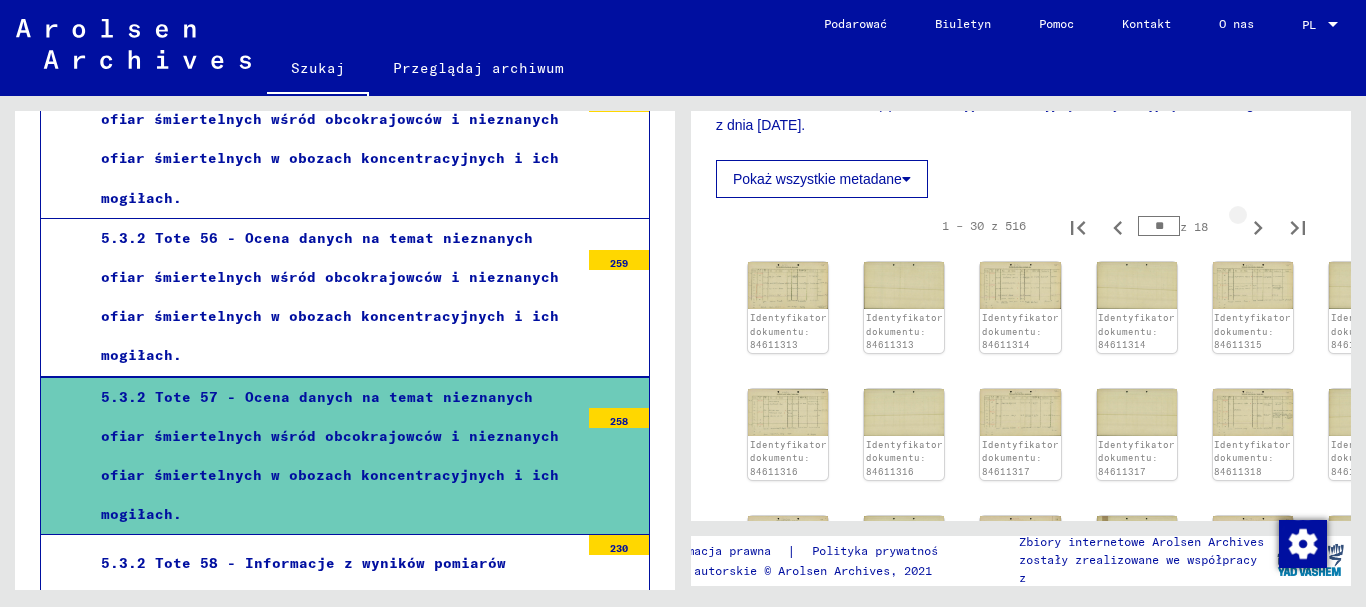 click 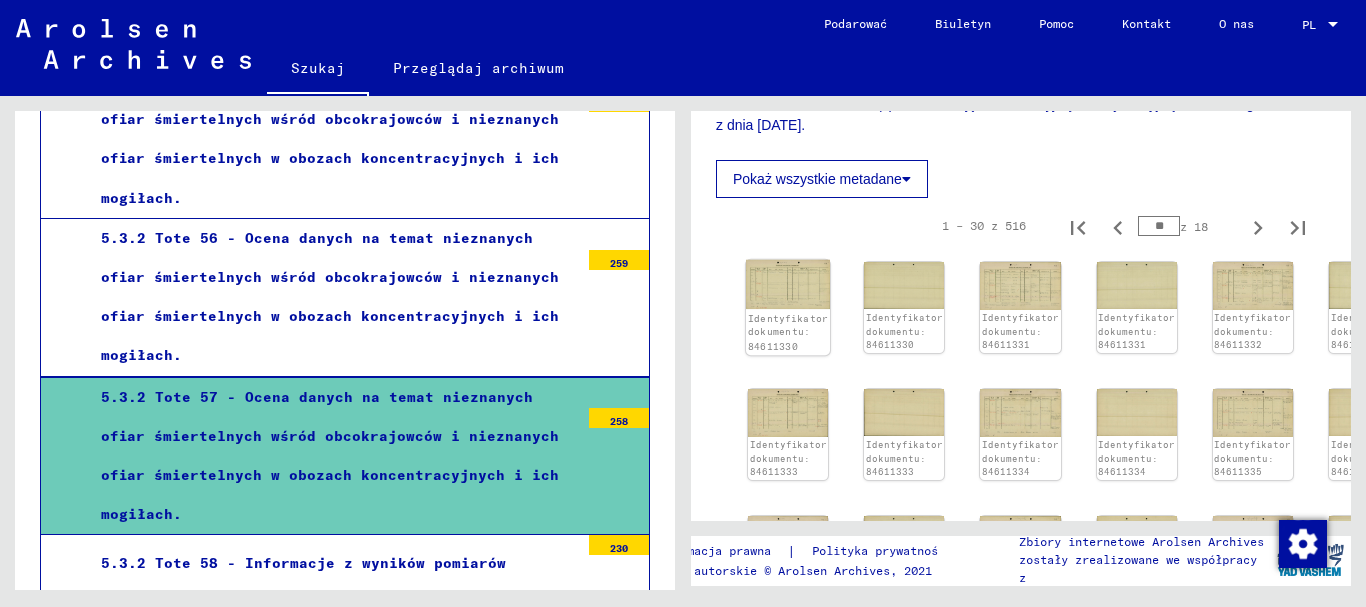 click 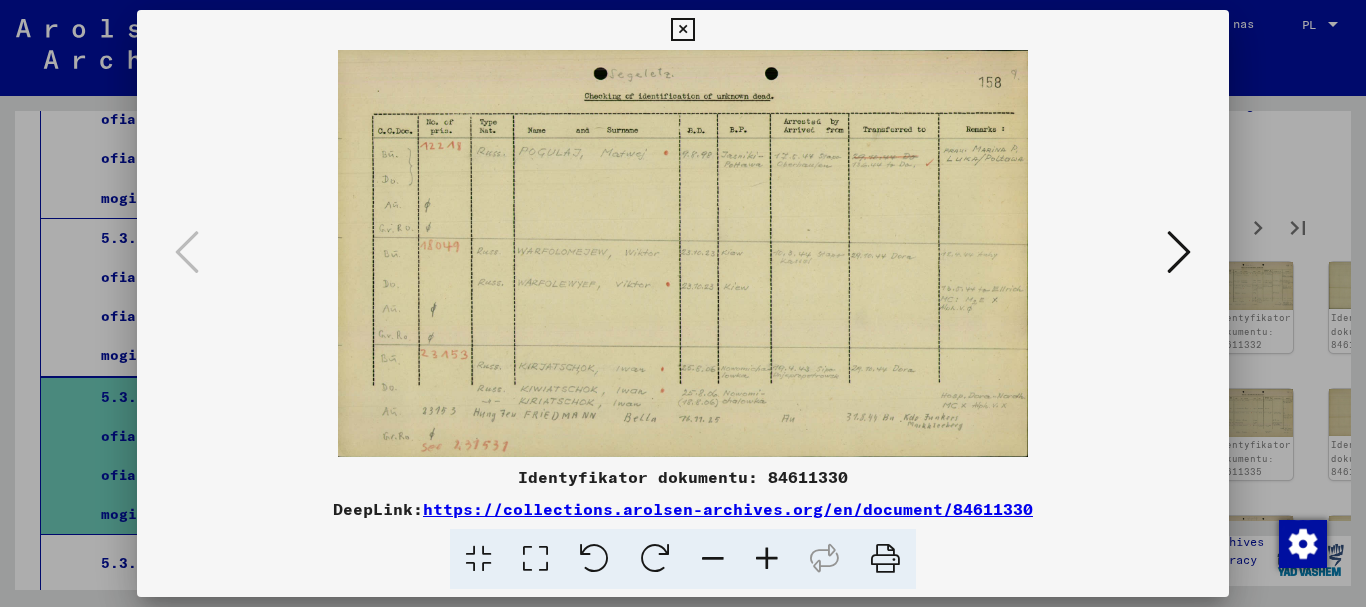 click at bounding box center (1179, 252) 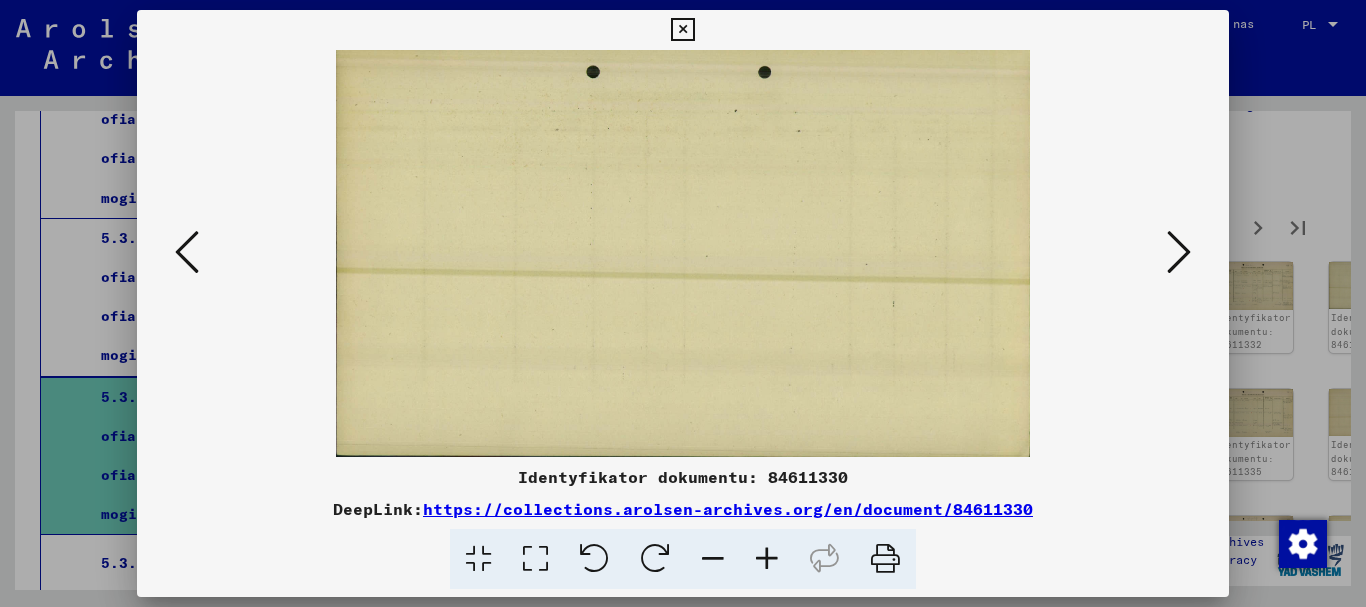 click at bounding box center [1179, 252] 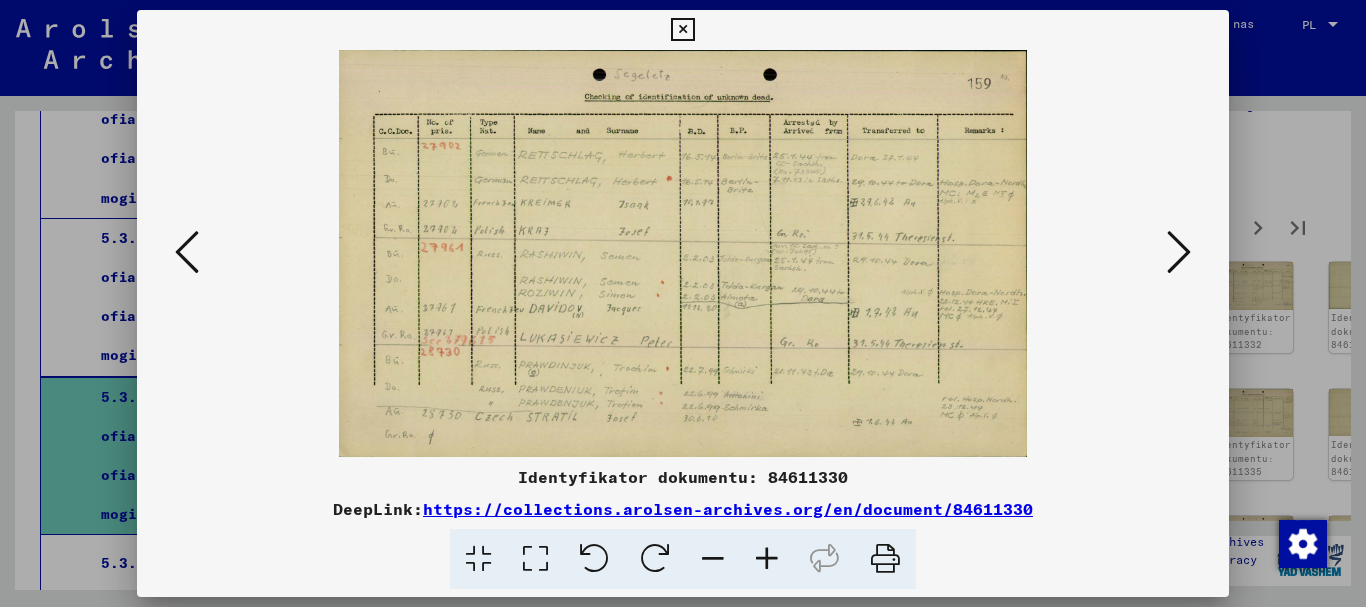 click at bounding box center (1179, 252) 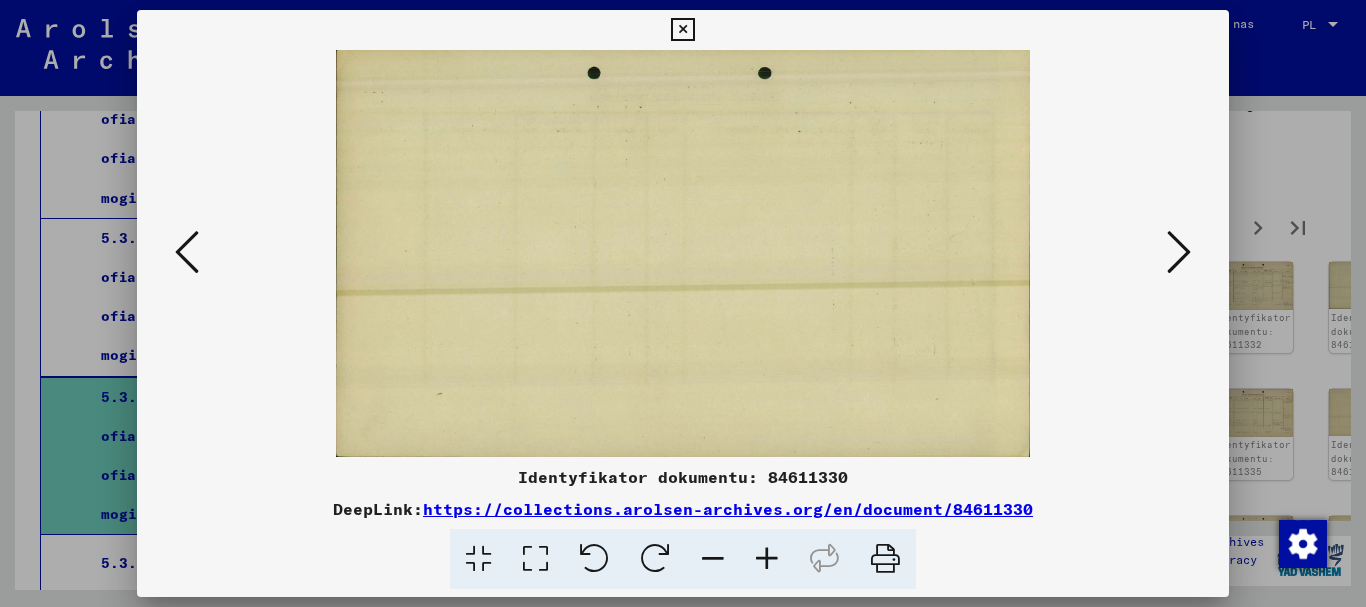 click at bounding box center [1179, 252] 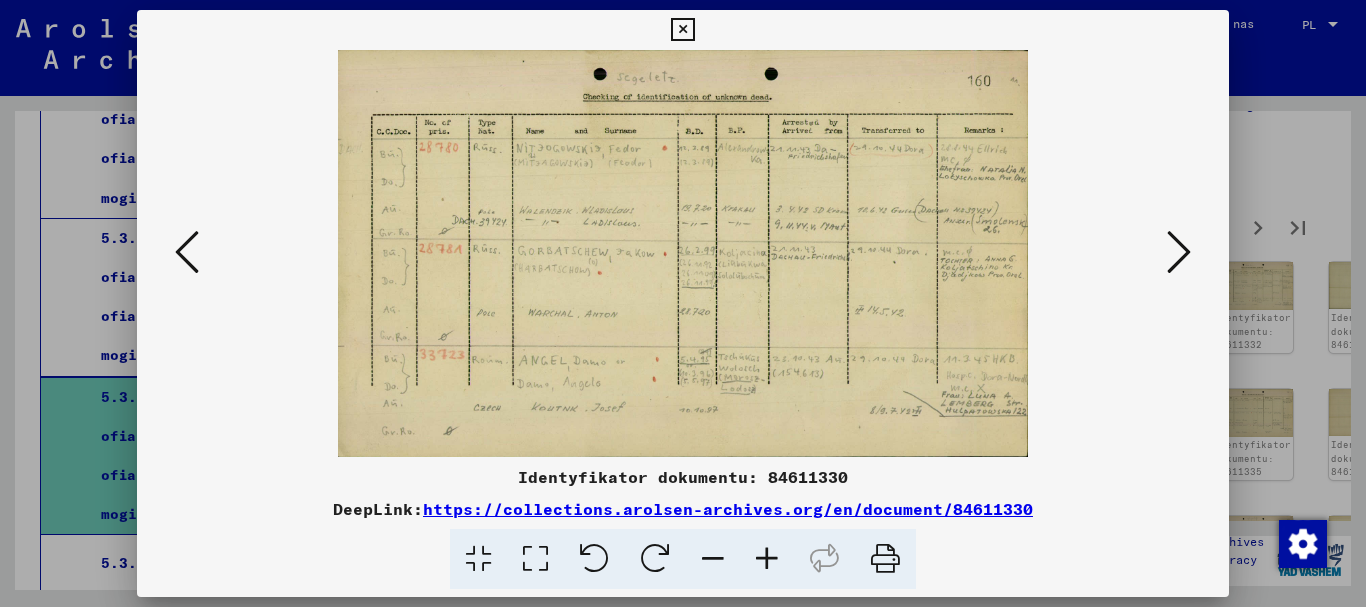 click at bounding box center [682, 30] 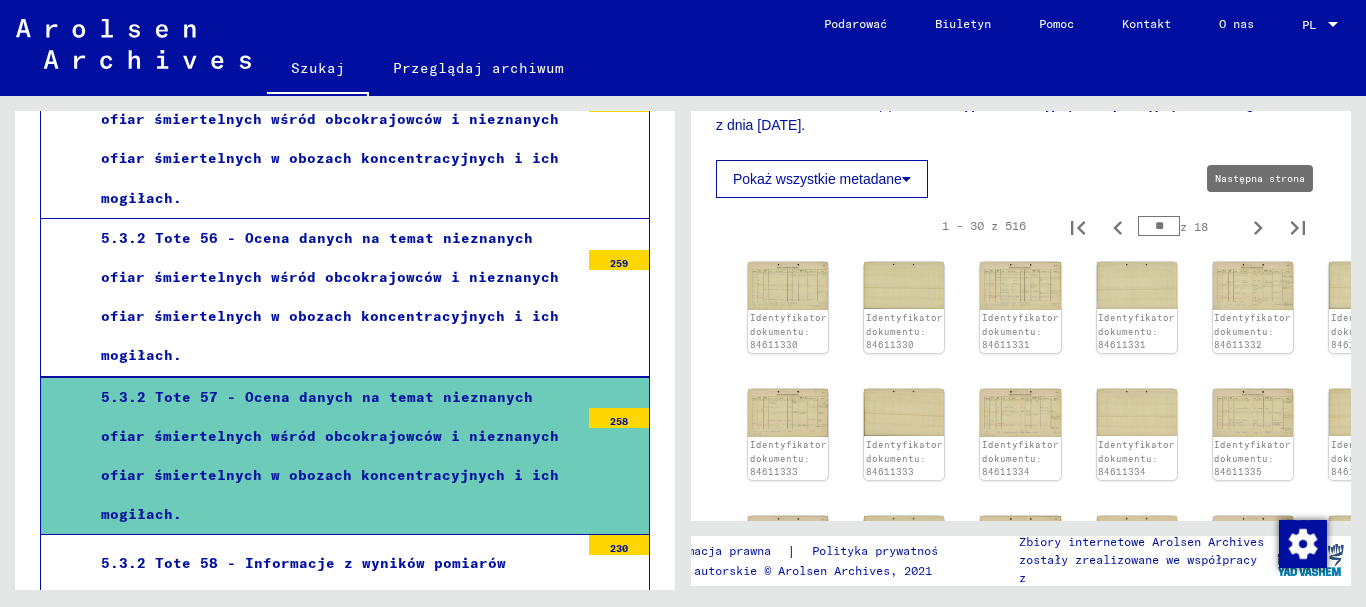 click 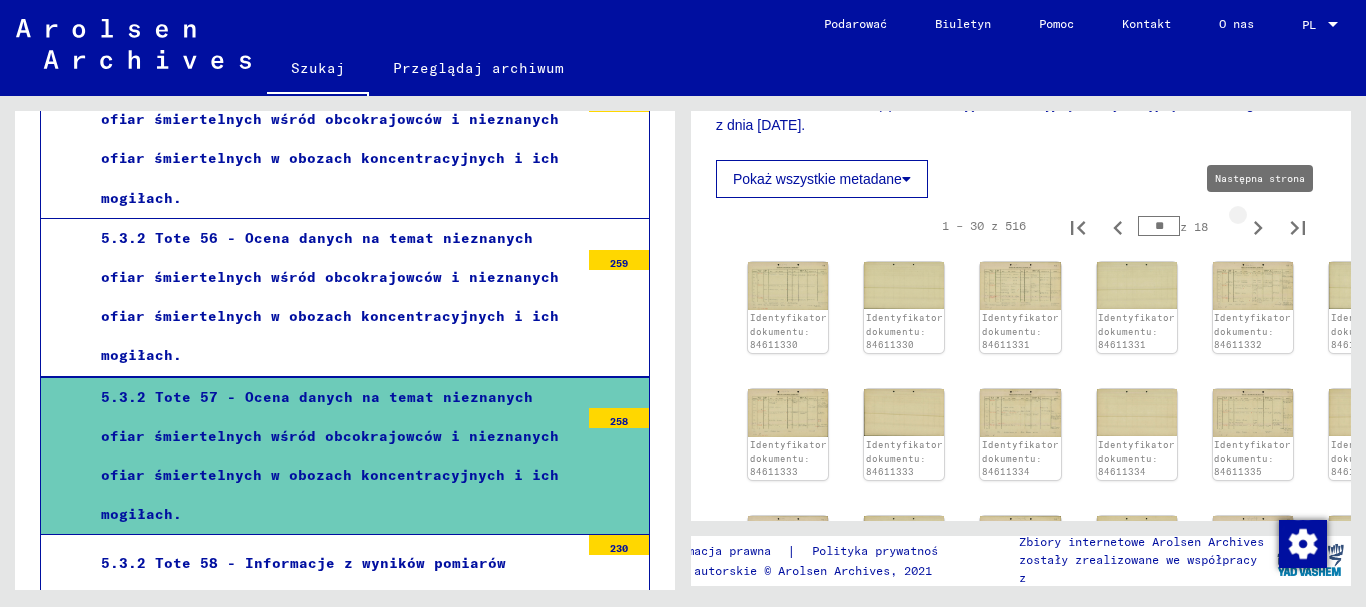 type on "**" 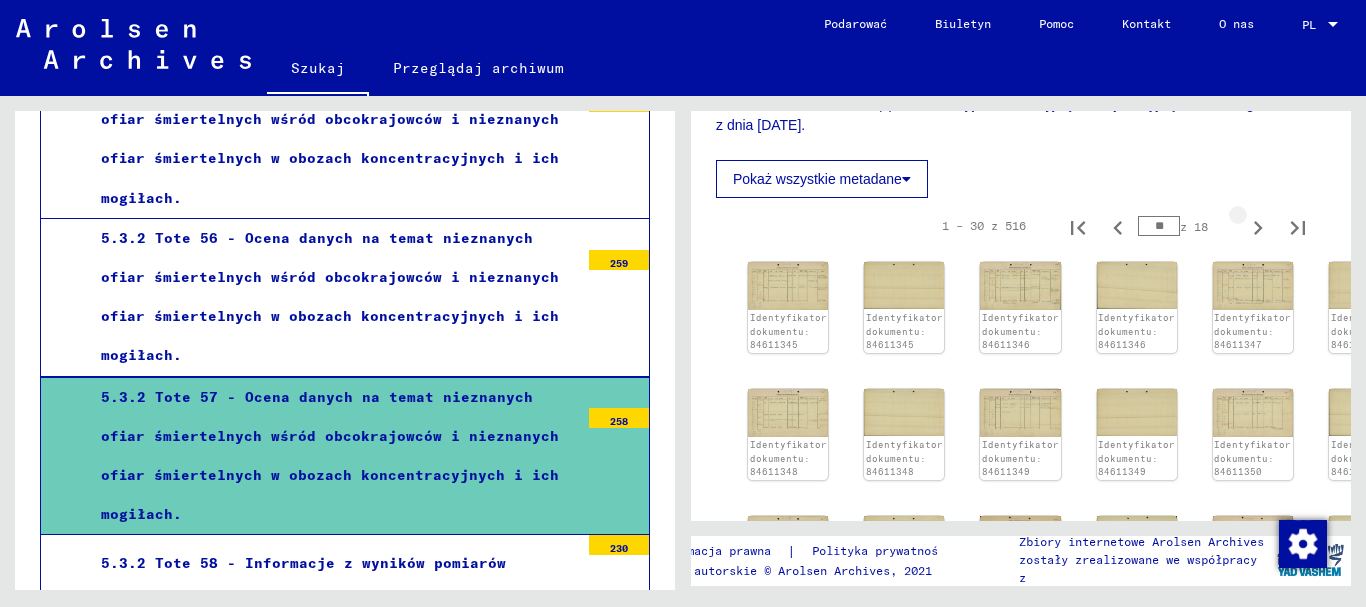 click 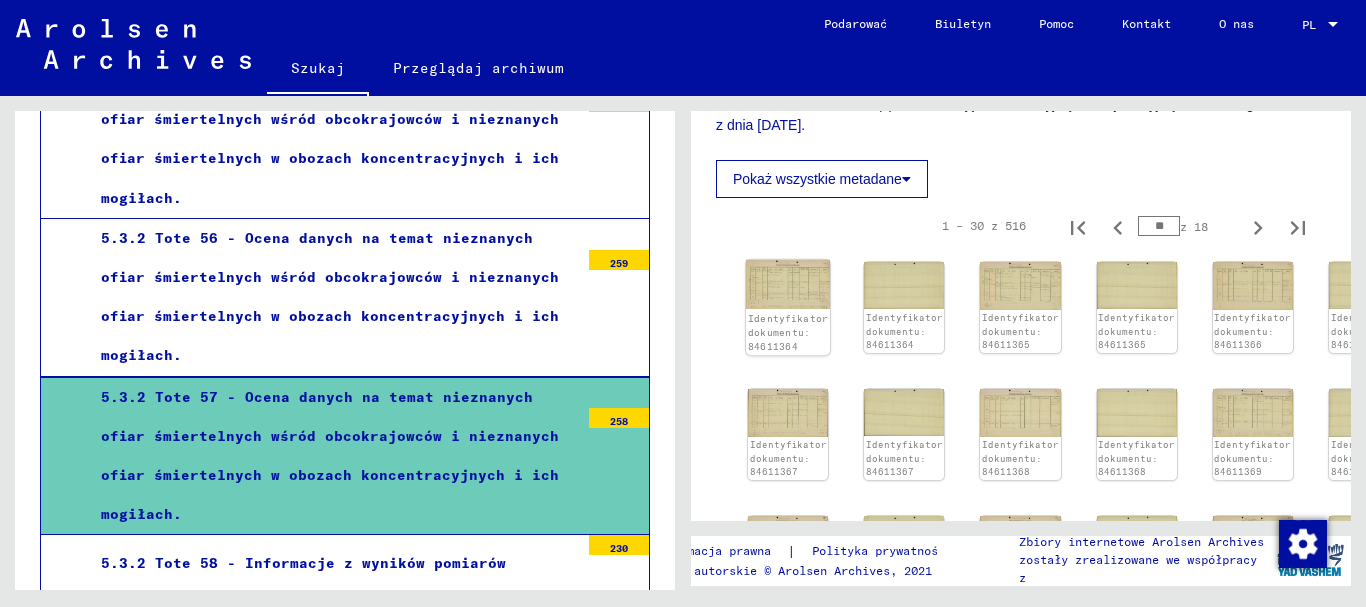 click 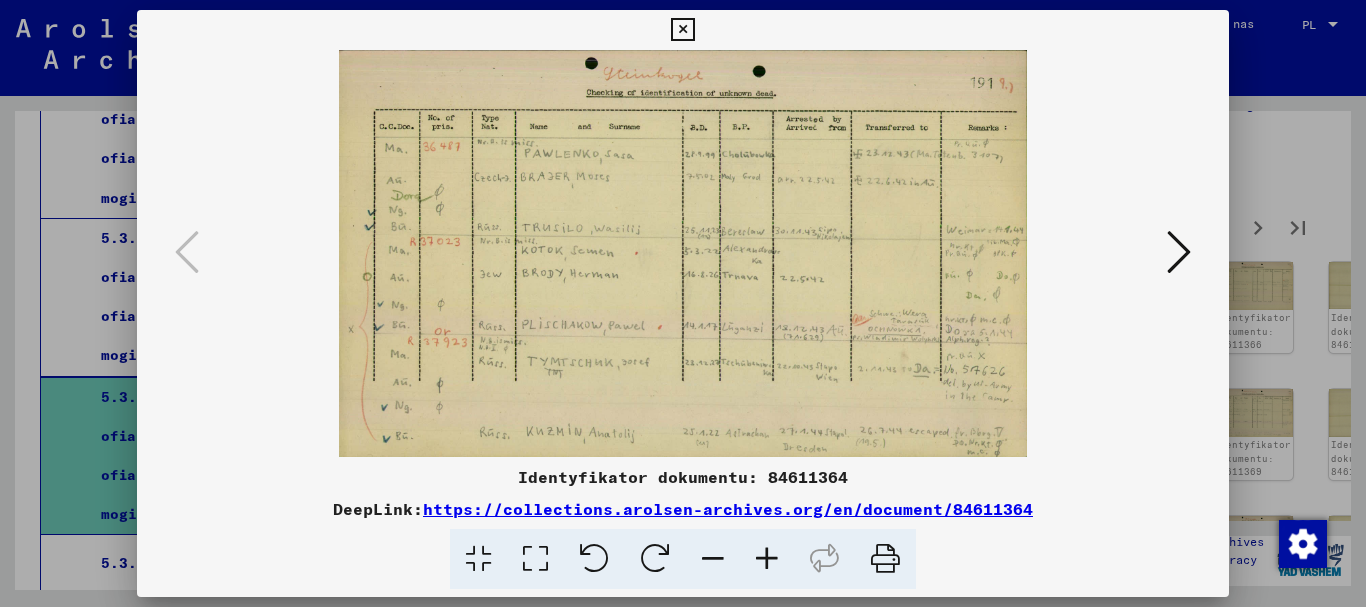 click at bounding box center [1179, 252] 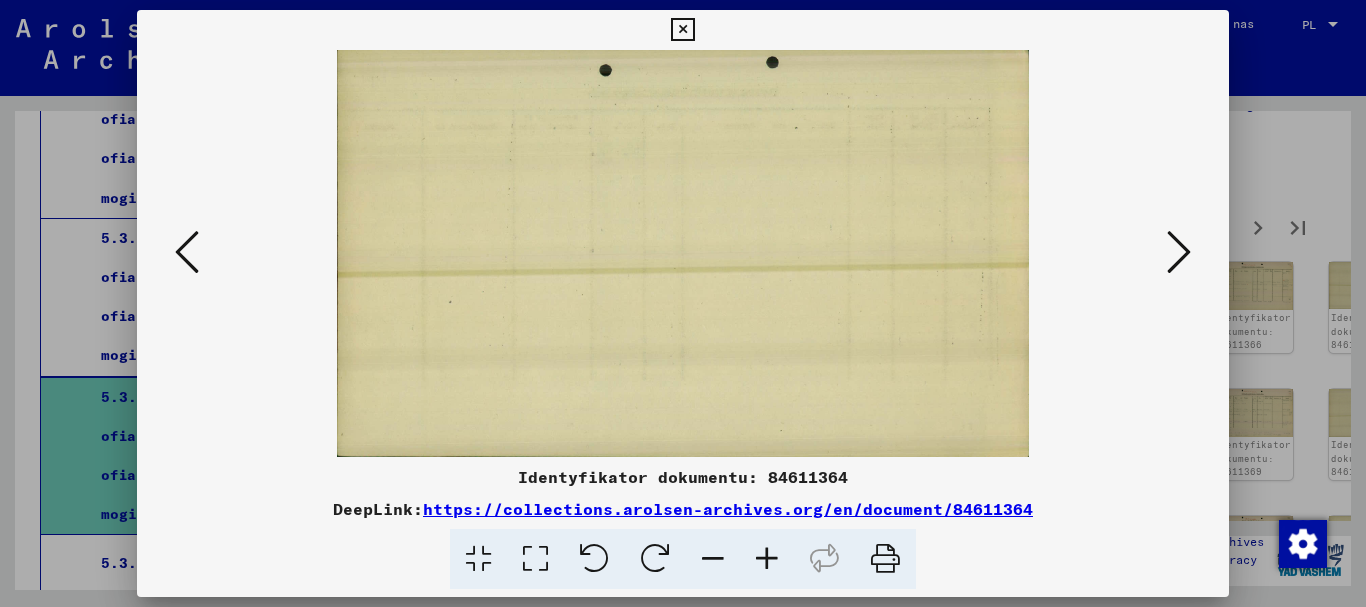 click at bounding box center (1179, 252) 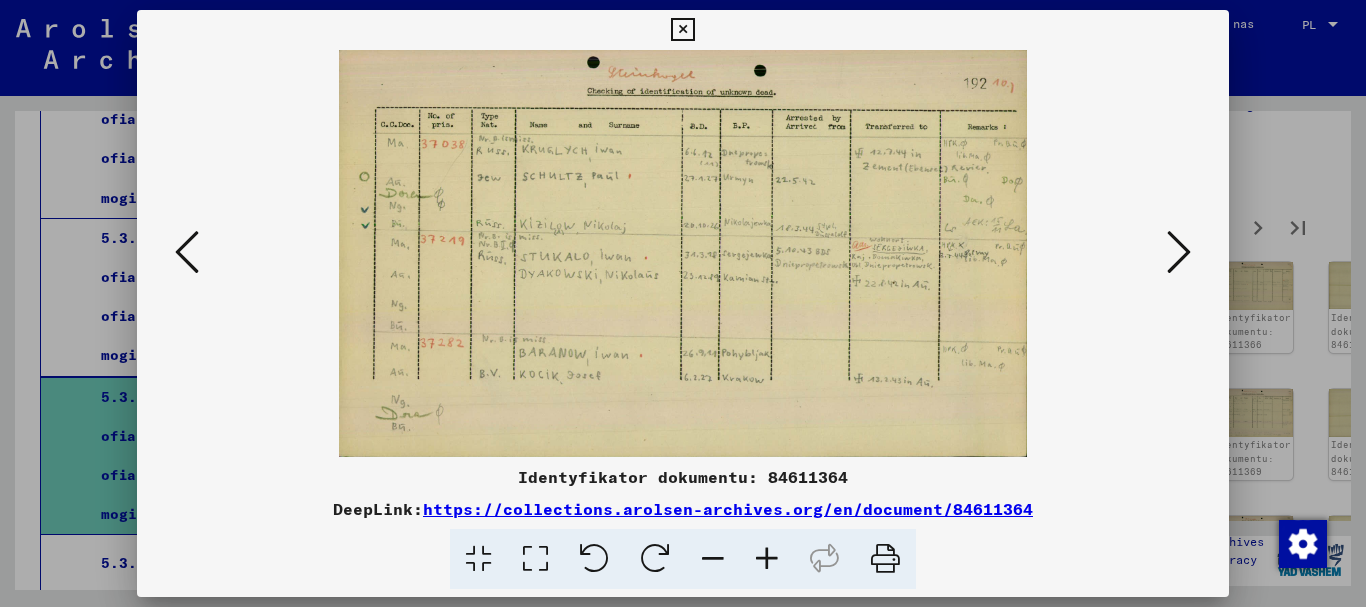 click at bounding box center [1179, 252] 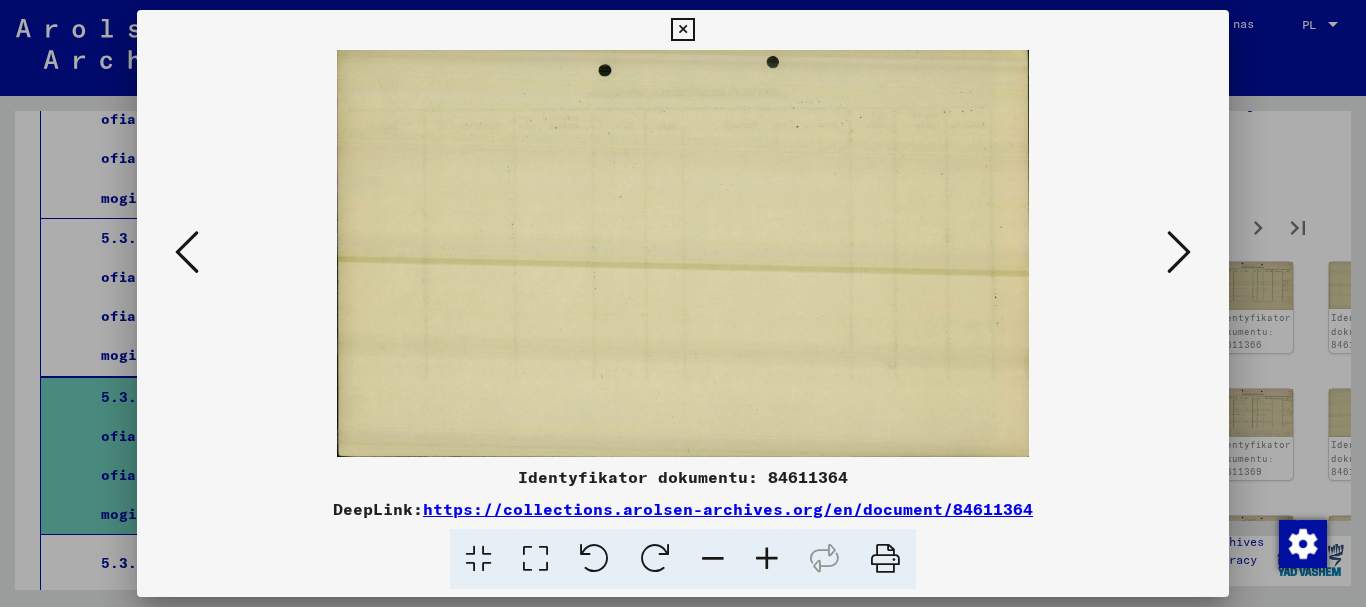 click at bounding box center (1179, 252) 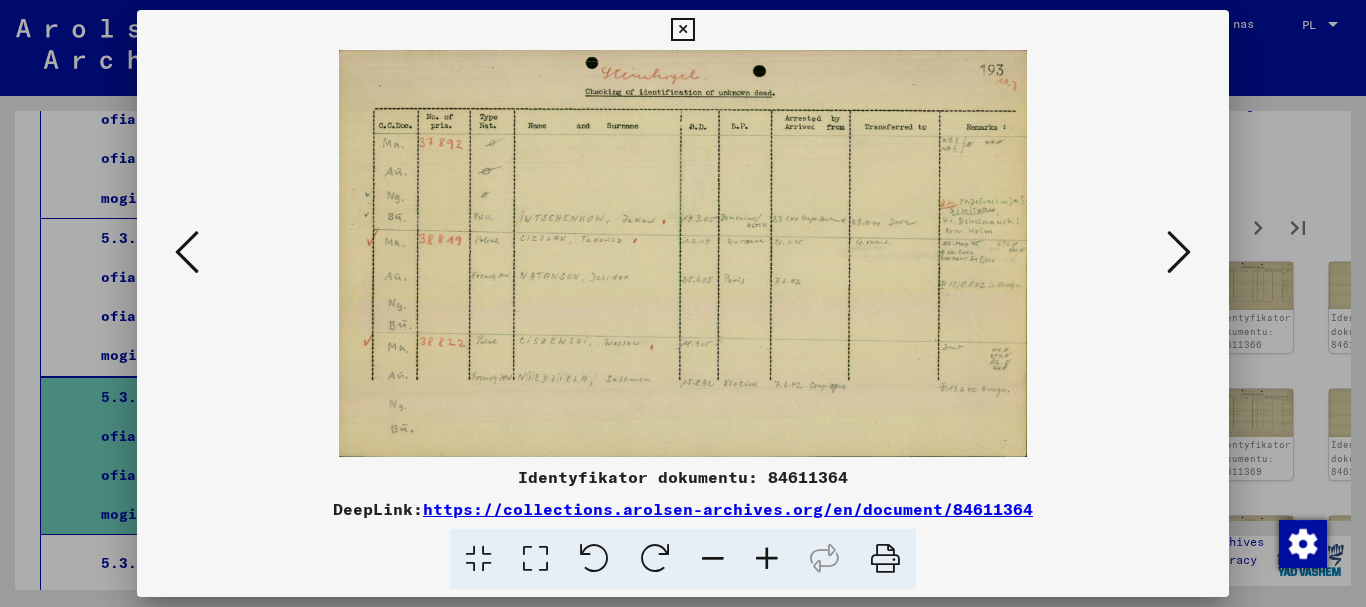 click at bounding box center [1179, 252] 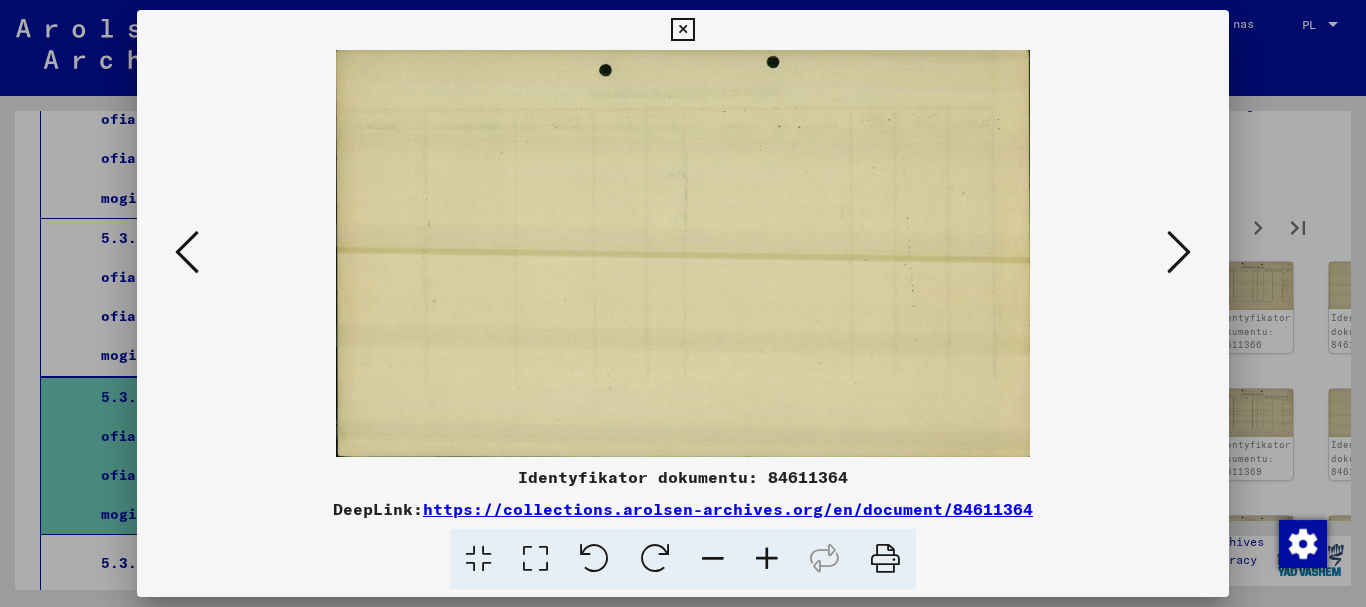 click at bounding box center [1179, 252] 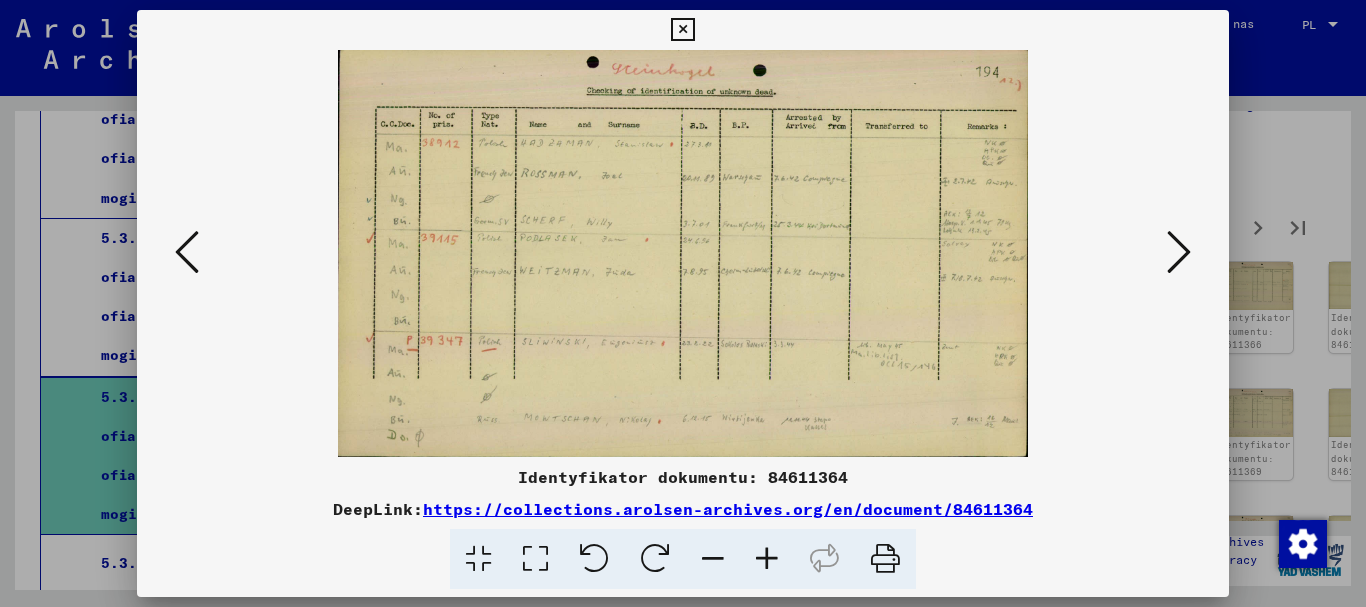 click at bounding box center (1179, 252) 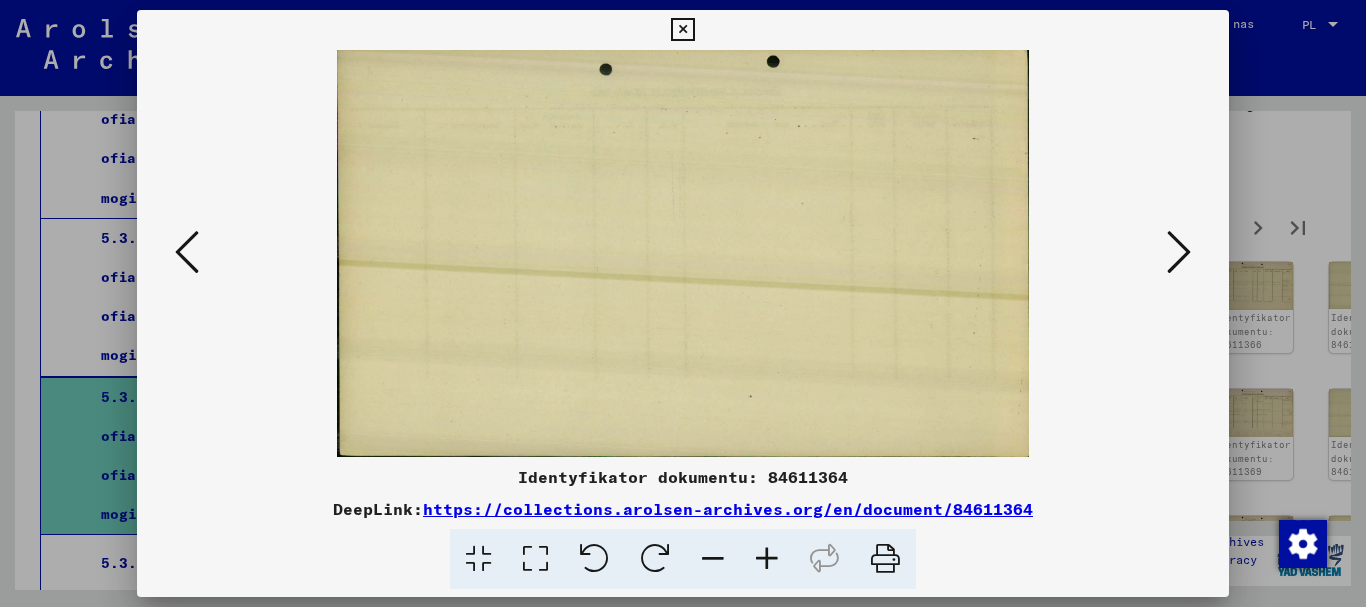 click at bounding box center (1179, 252) 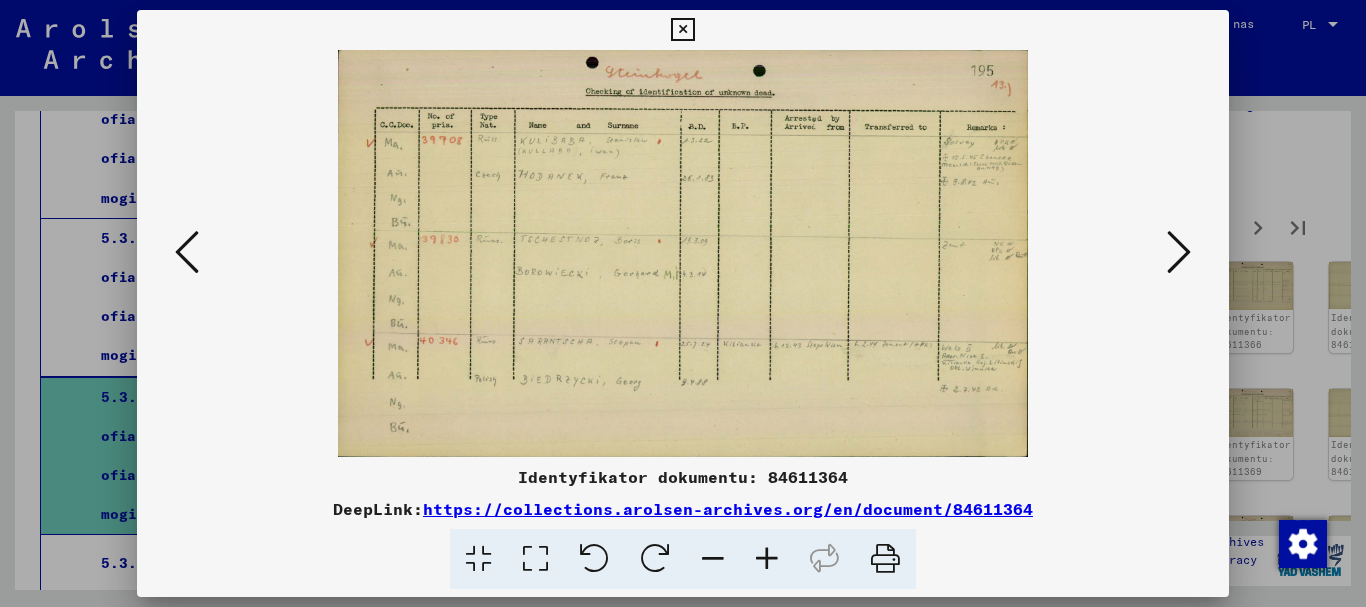 click at bounding box center [1179, 252] 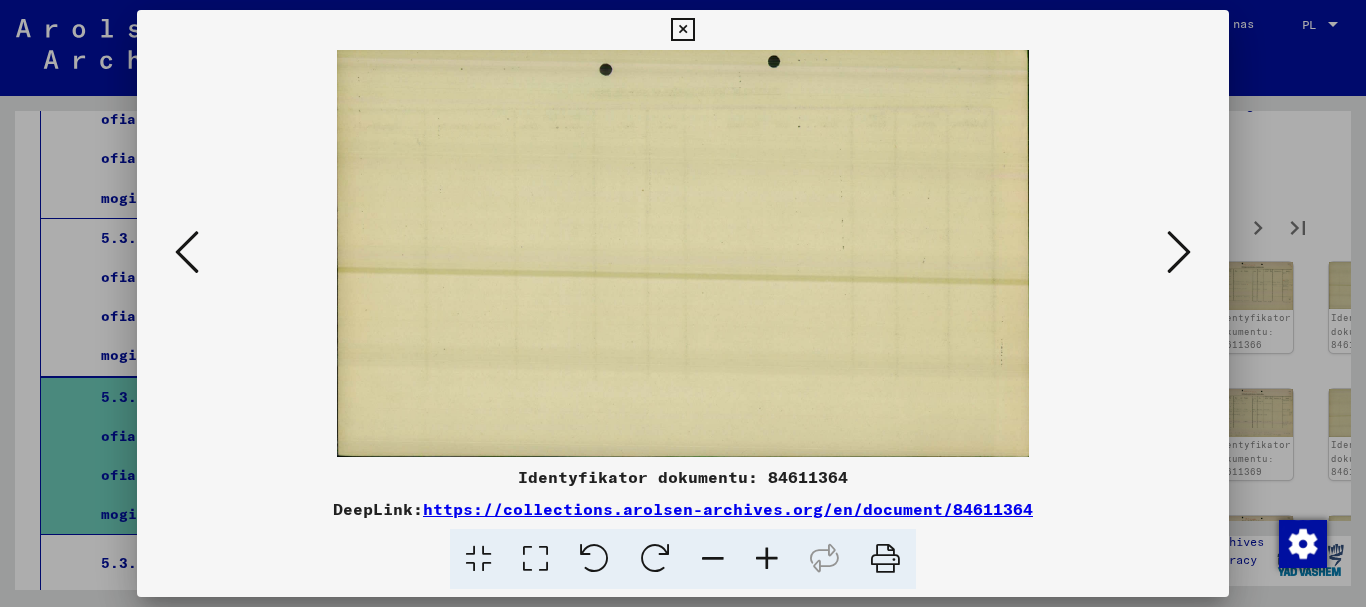 click at bounding box center (1179, 252) 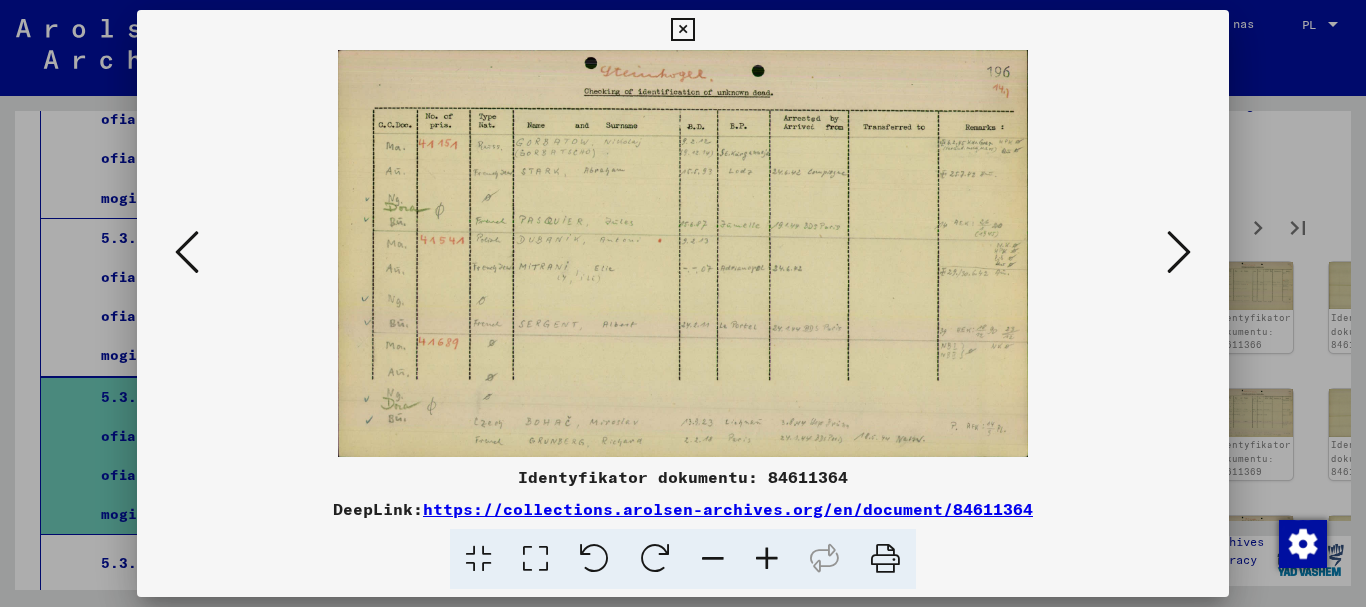 click at bounding box center (1179, 252) 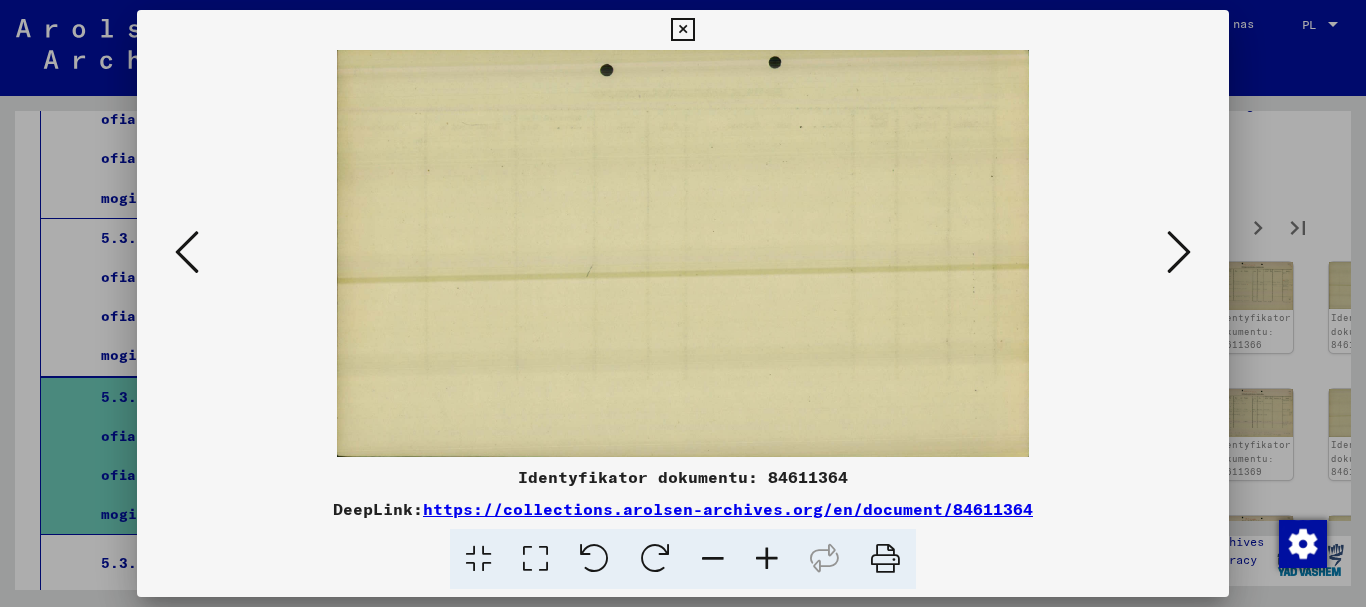 click at bounding box center [1179, 252] 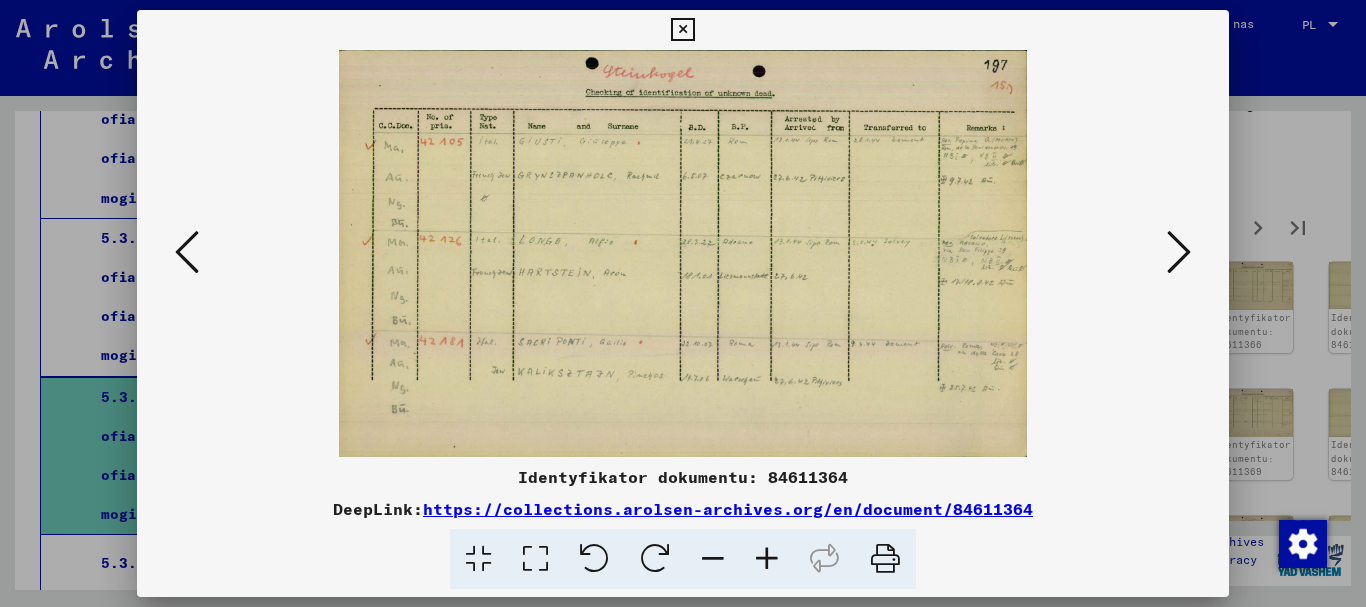 click at bounding box center (1179, 252) 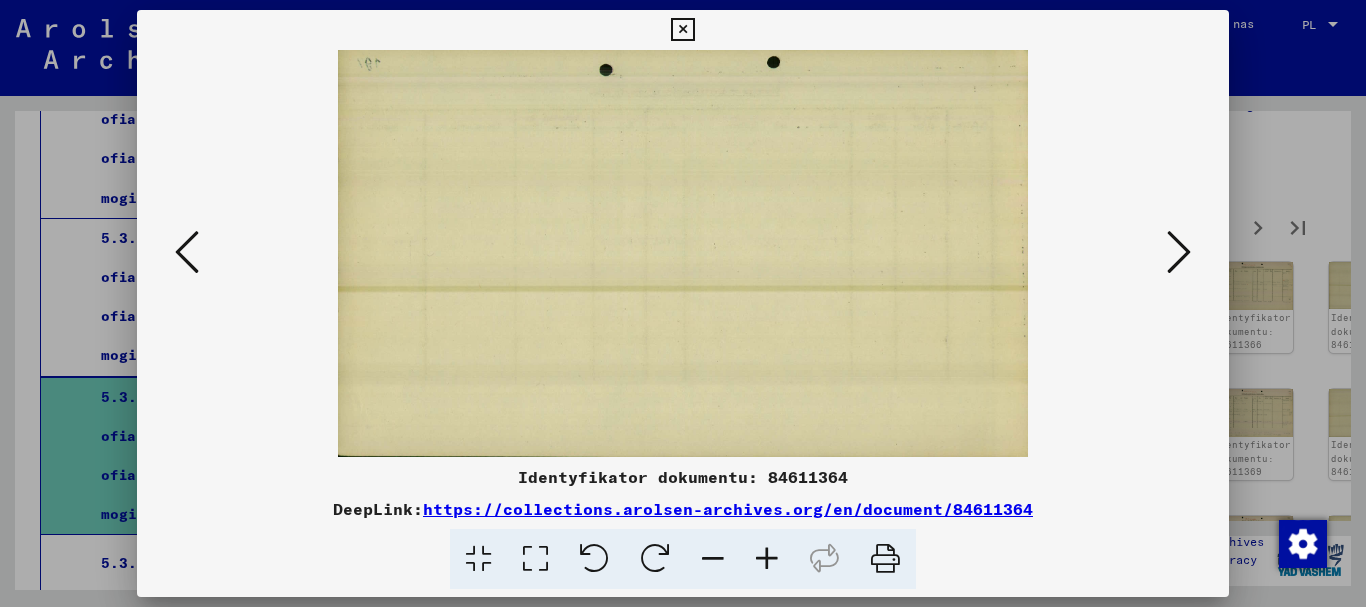 click at bounding box center (1179, 252) 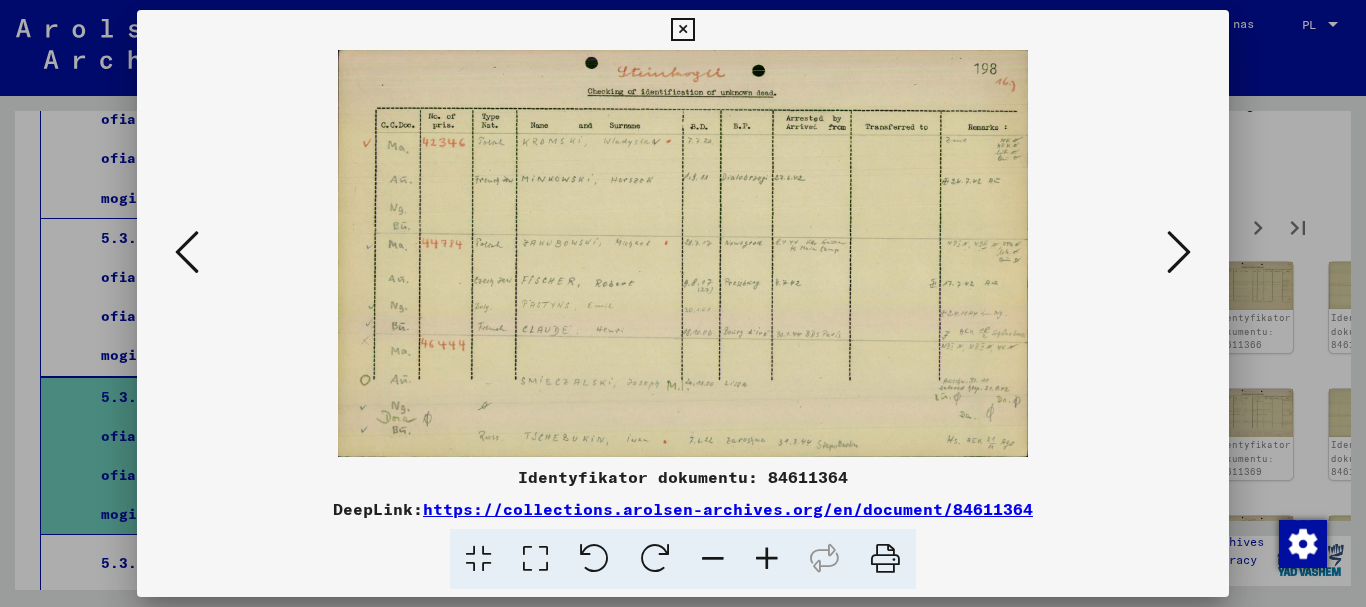 click at bounding box center [1179, 252] 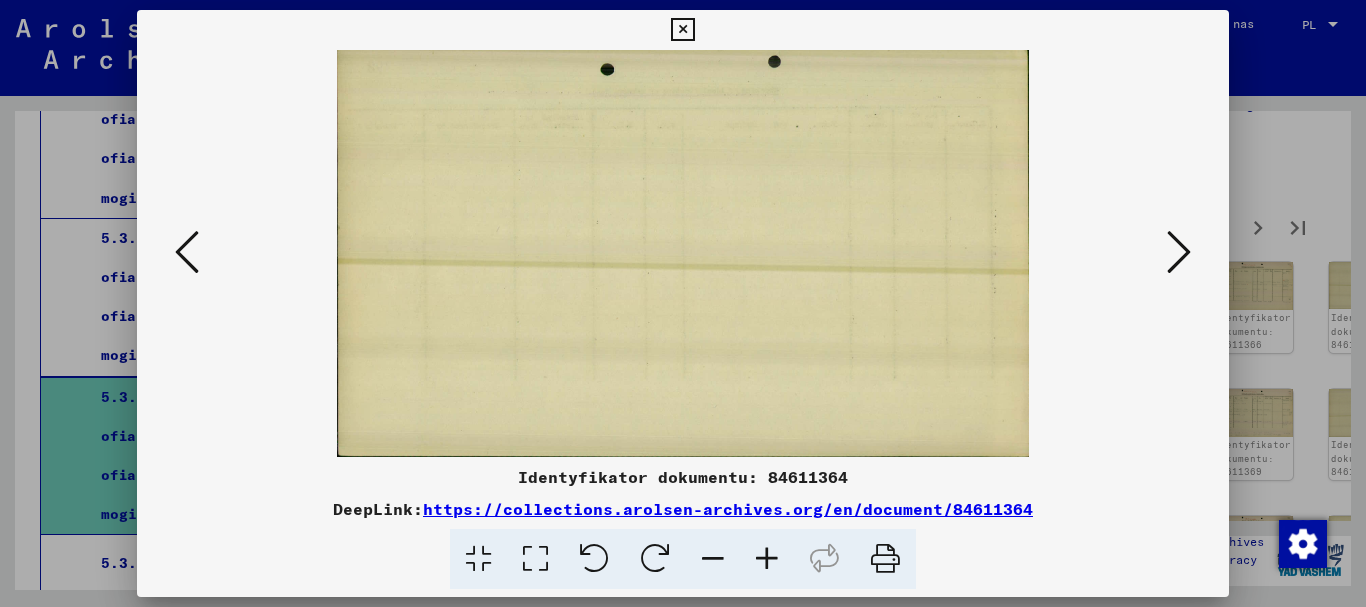 click at bounding box center (1179, 252) 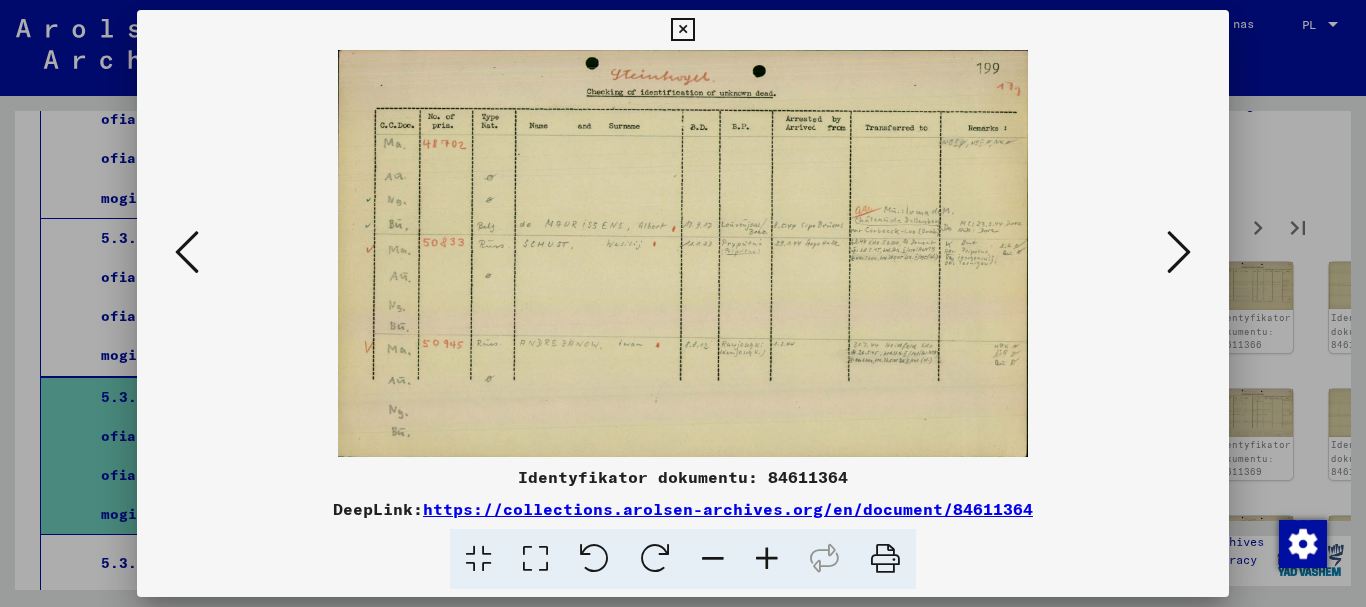 click at bounding box center [1179, 252] 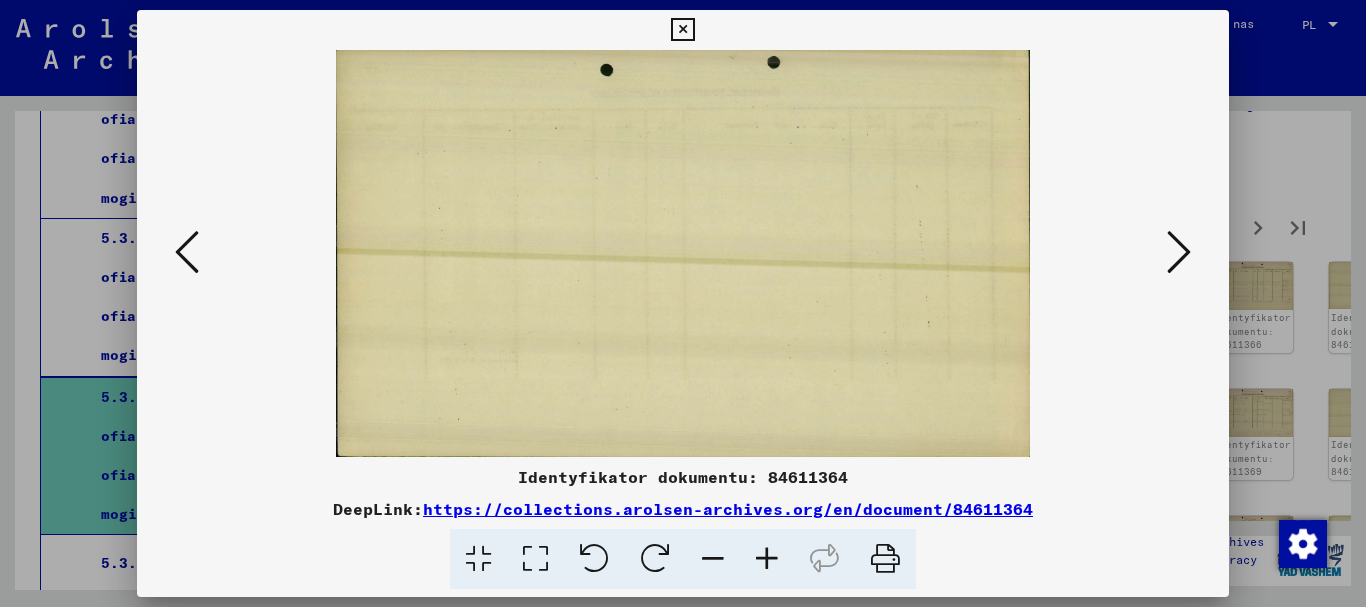 click at bounding box center [1179, 252] 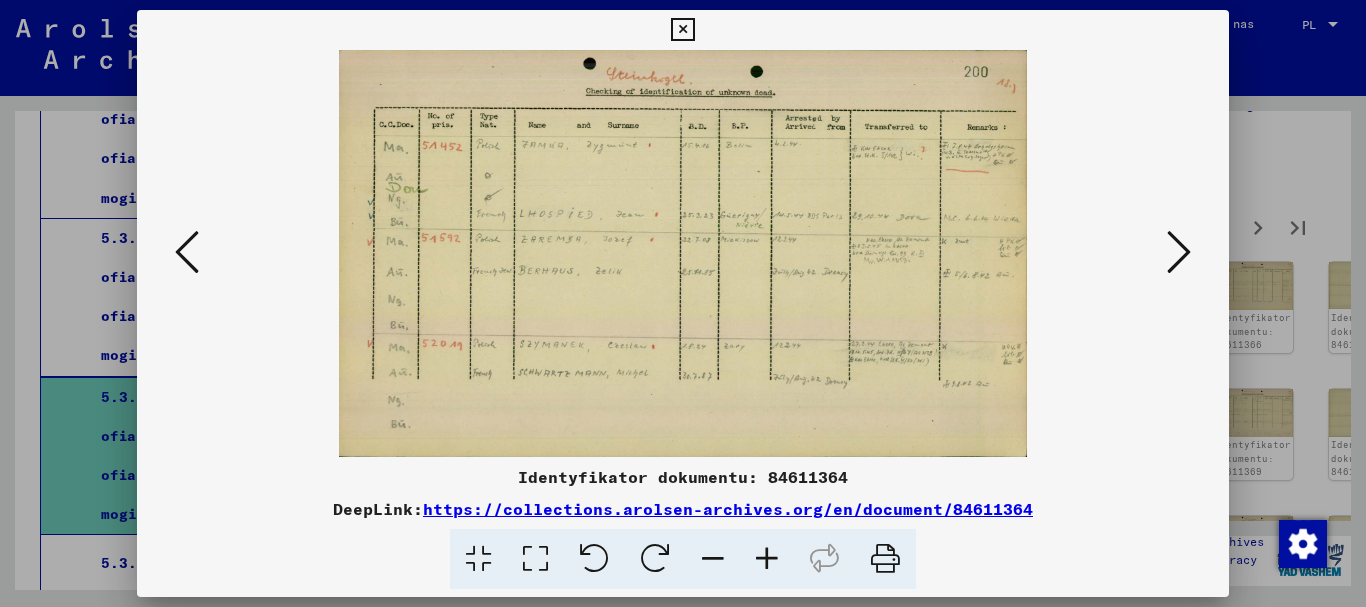 click at bounding box center (1179, 252) 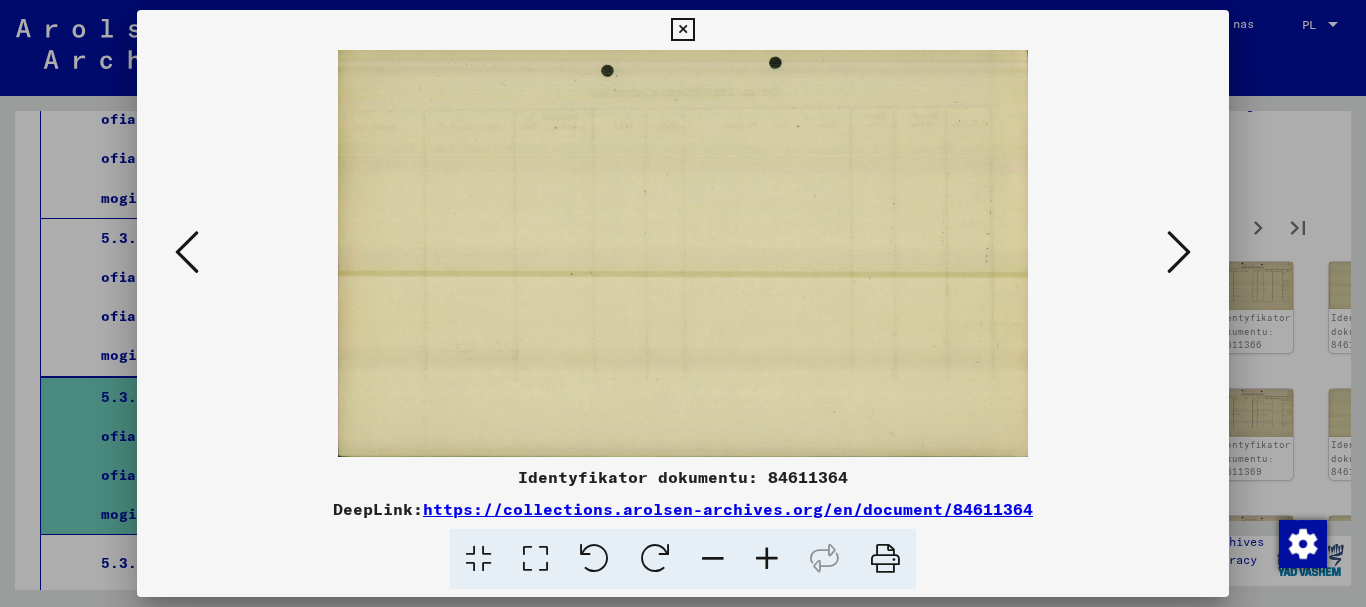 click at bounding box center (1179, 252) 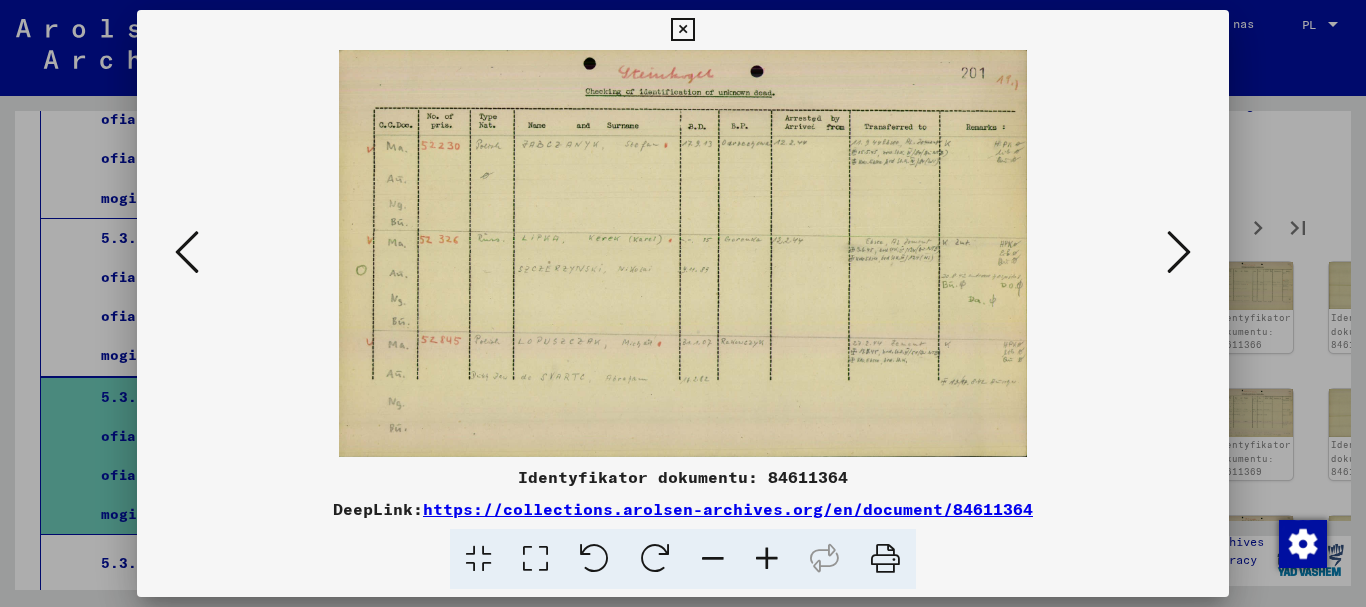 click at bounding box center [1179, 252] 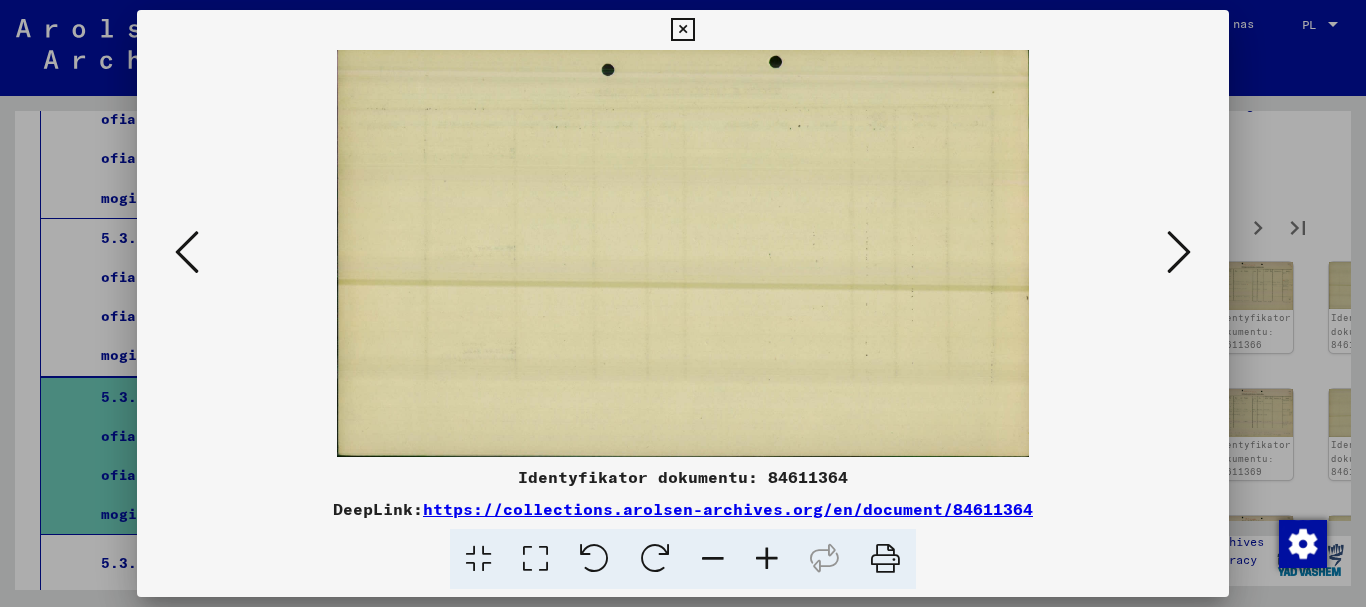 click at bounding box center [1179, 252] 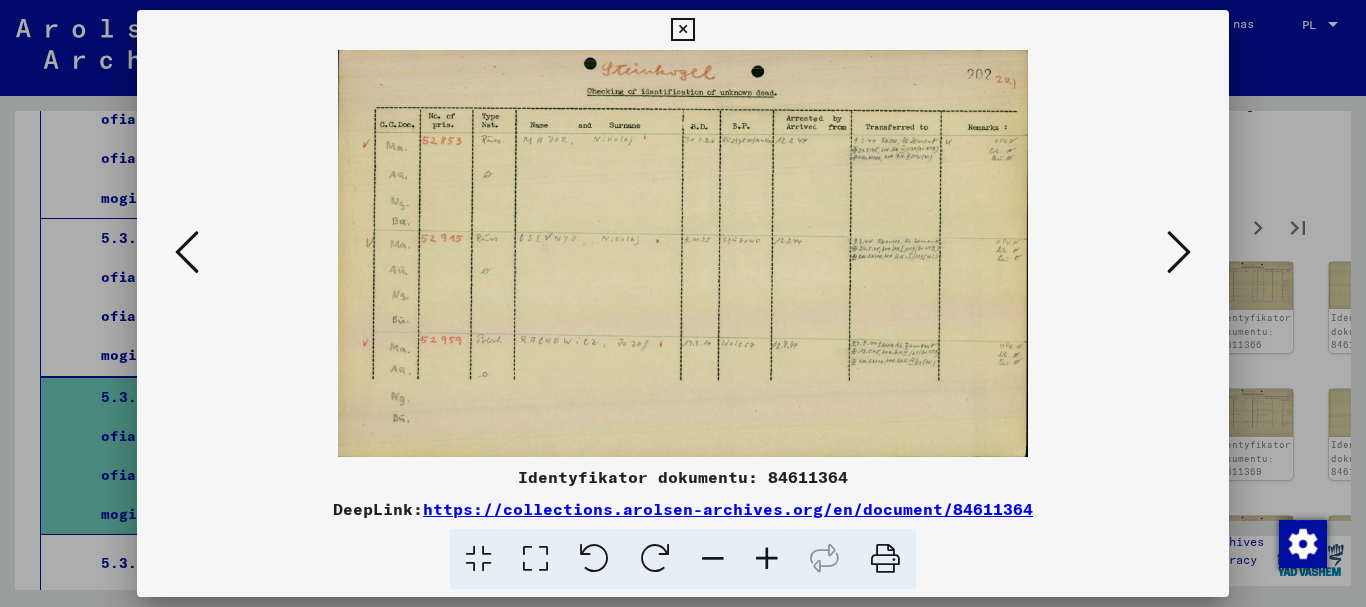 click at bounding box center [1179, 252] 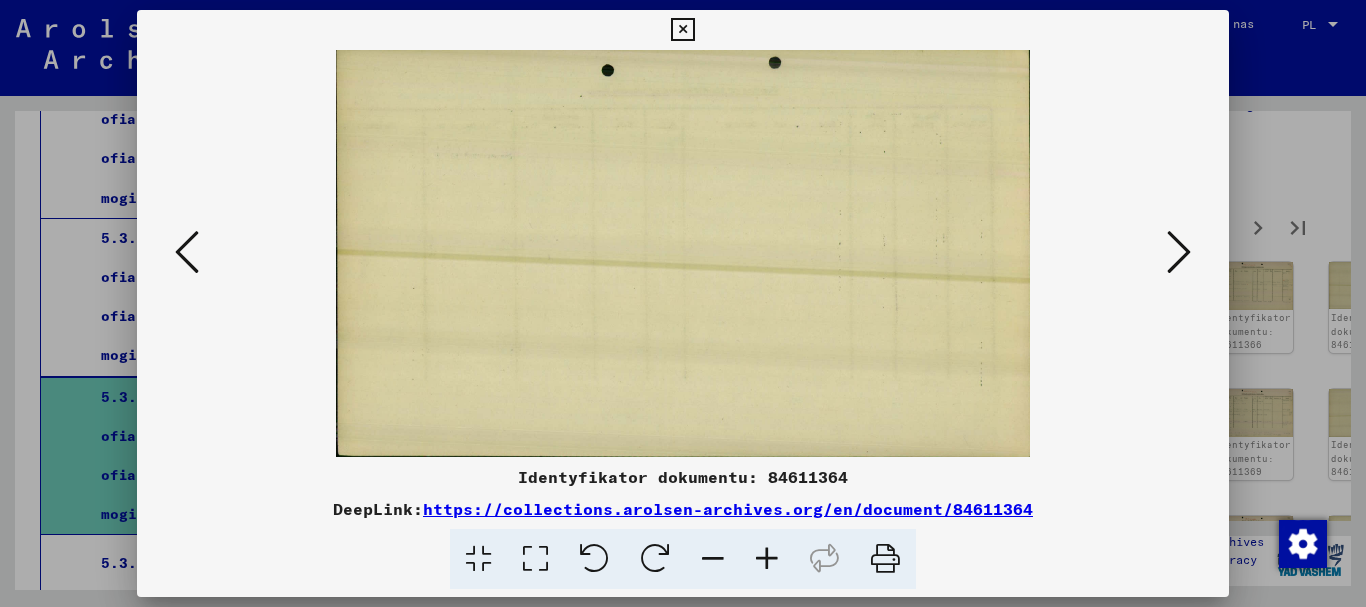click at bounding box center (1179, 252) 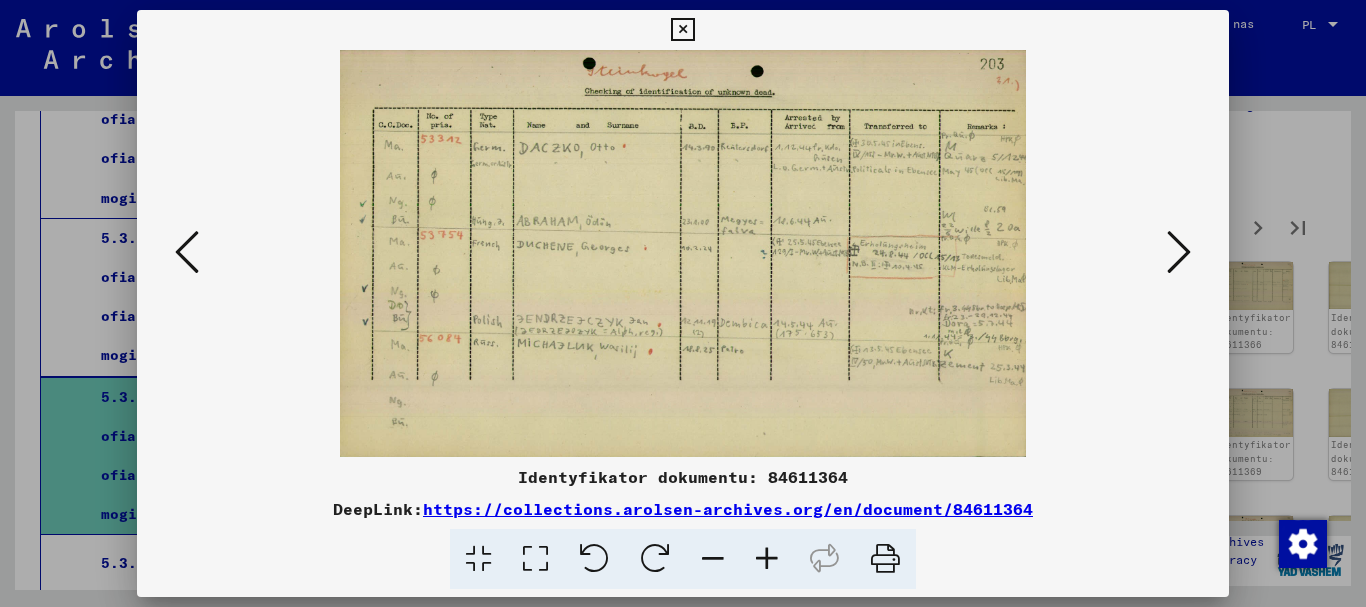 click at bounding box center [1179, 252] 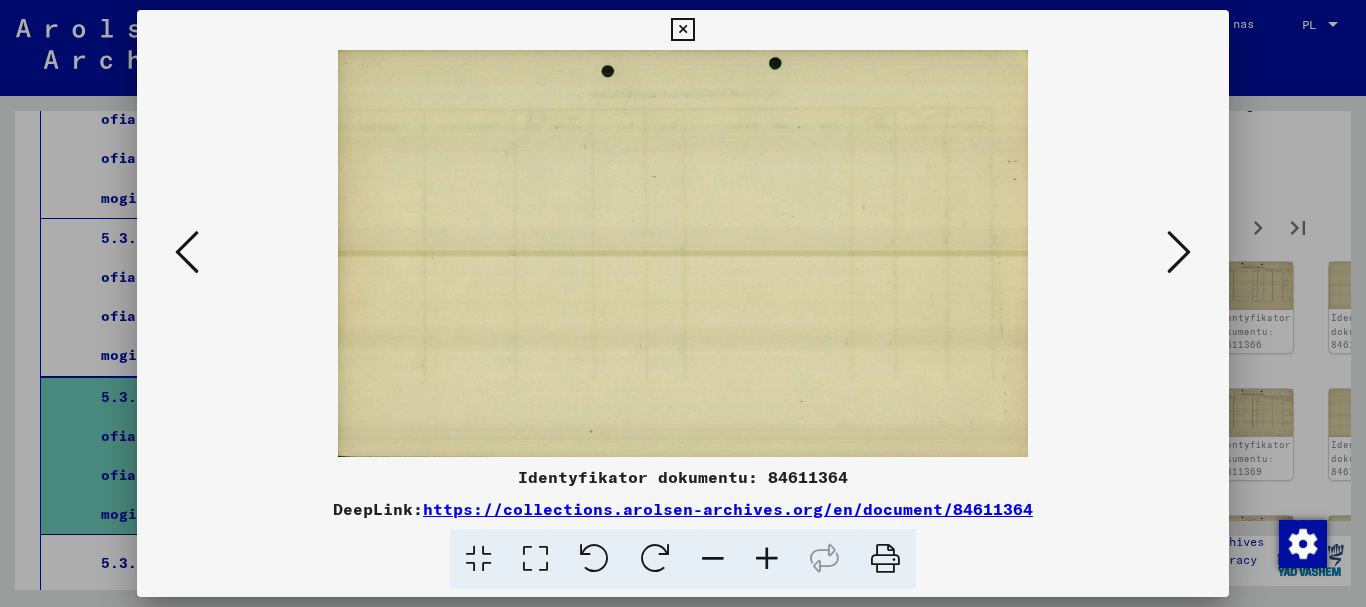 click at bounding box center [1179, 252] 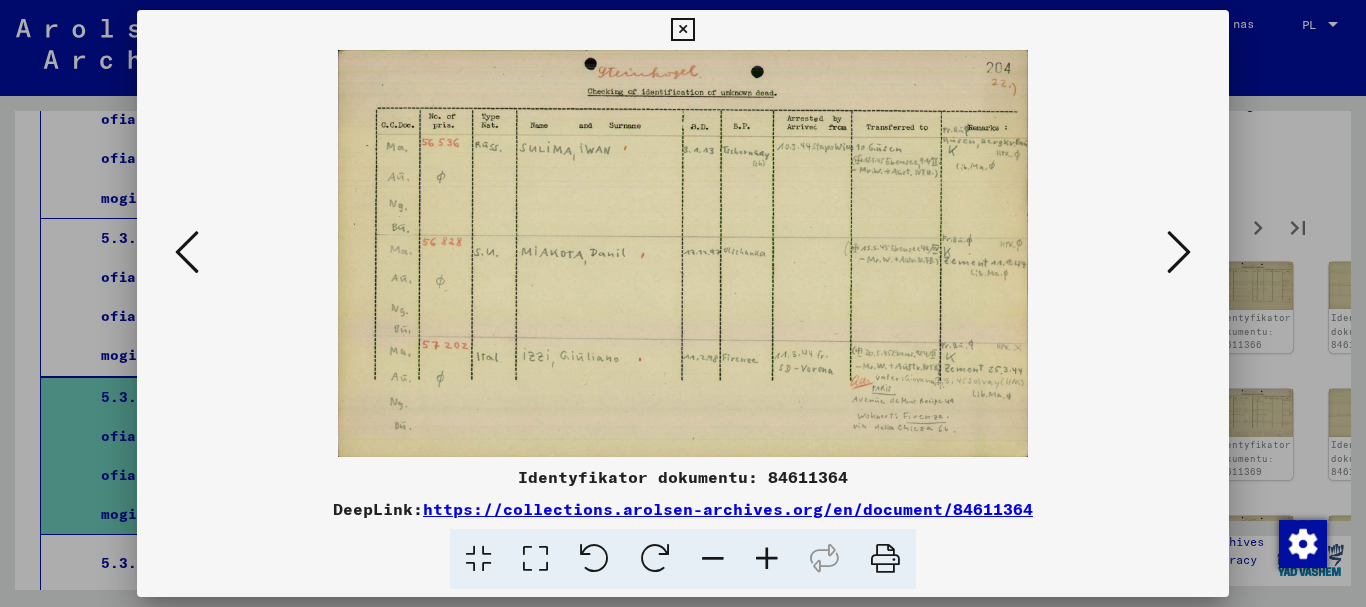 click at bounding box center [1179, 252] 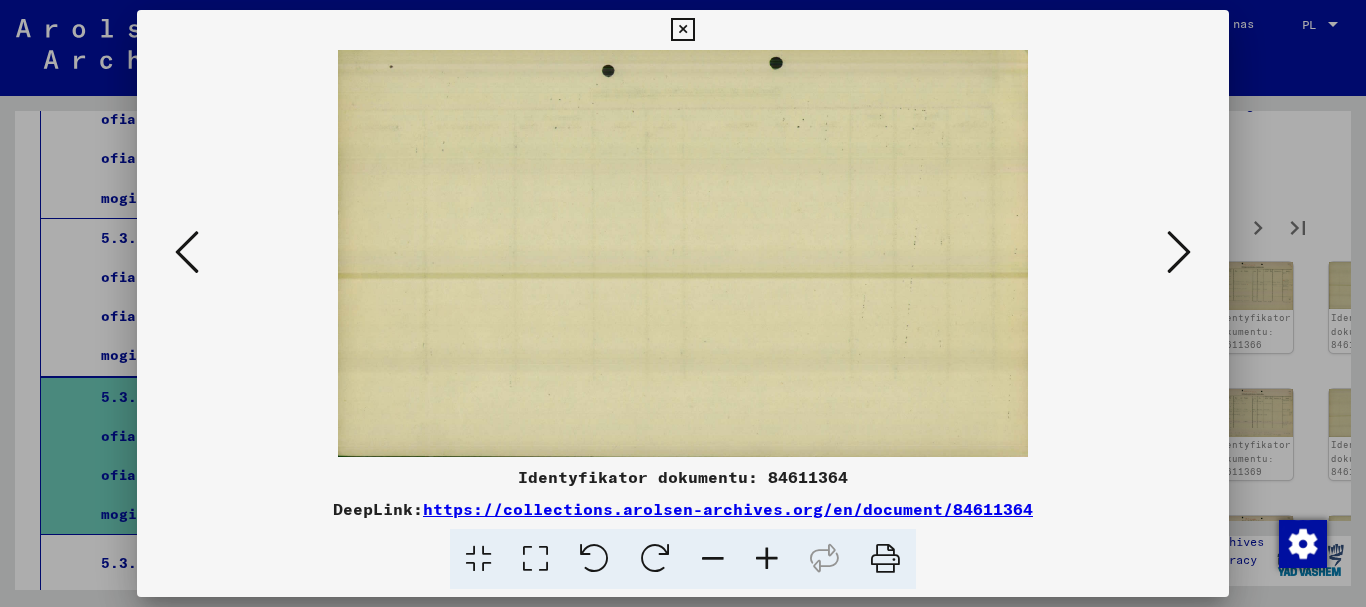 click at bounding box center (1179, 252) 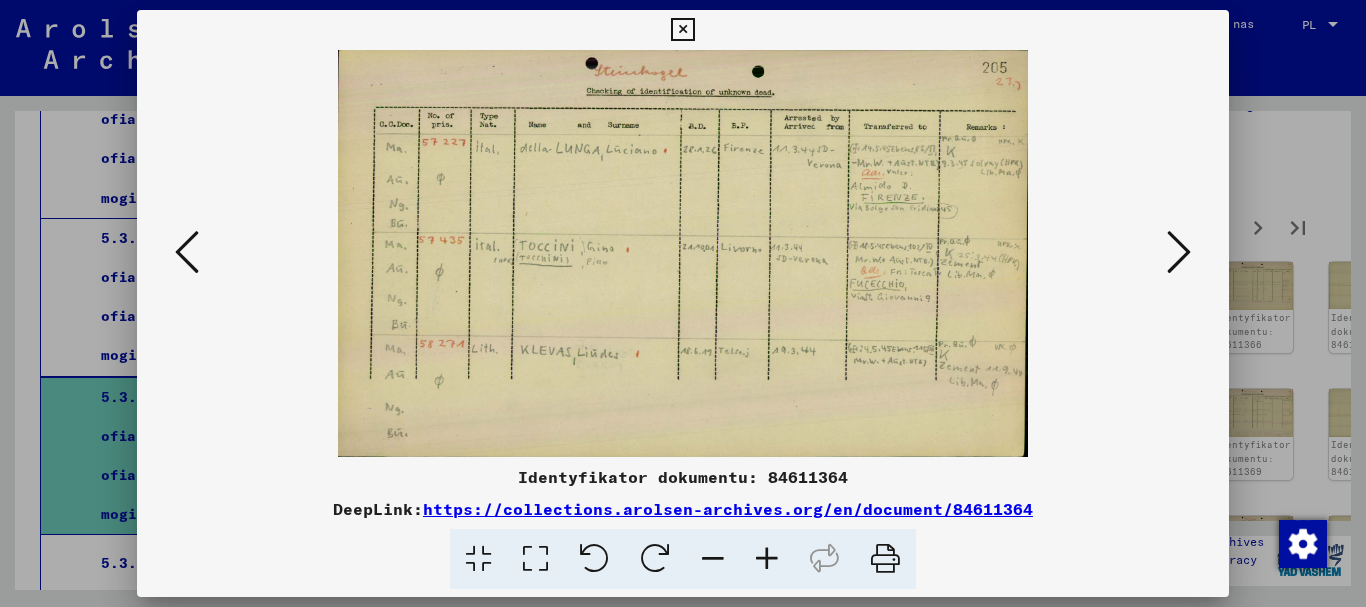 click at bounding box center [1179, 252] 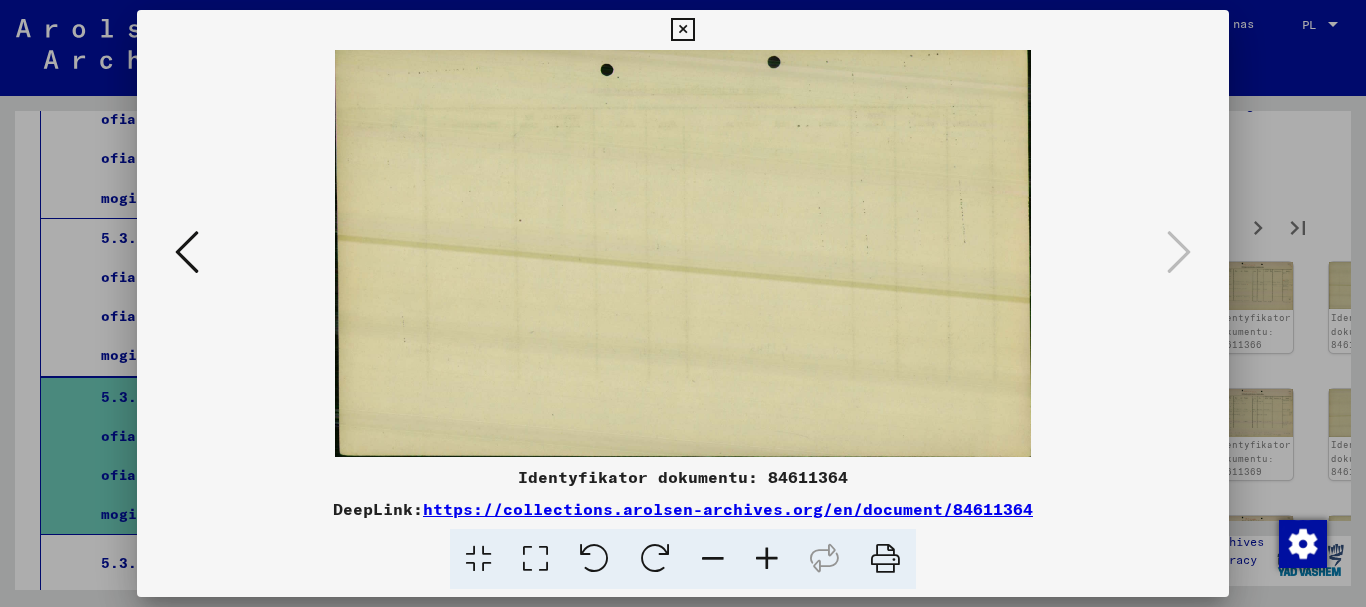 click at bounding box center [682, 30] 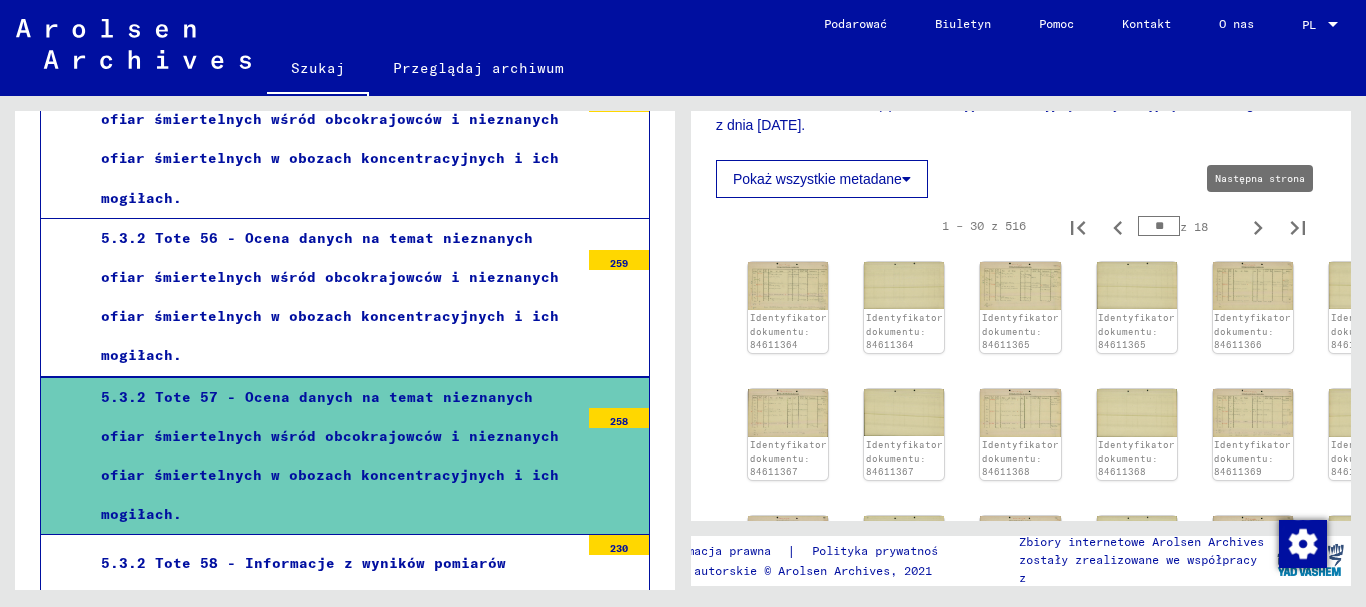 click 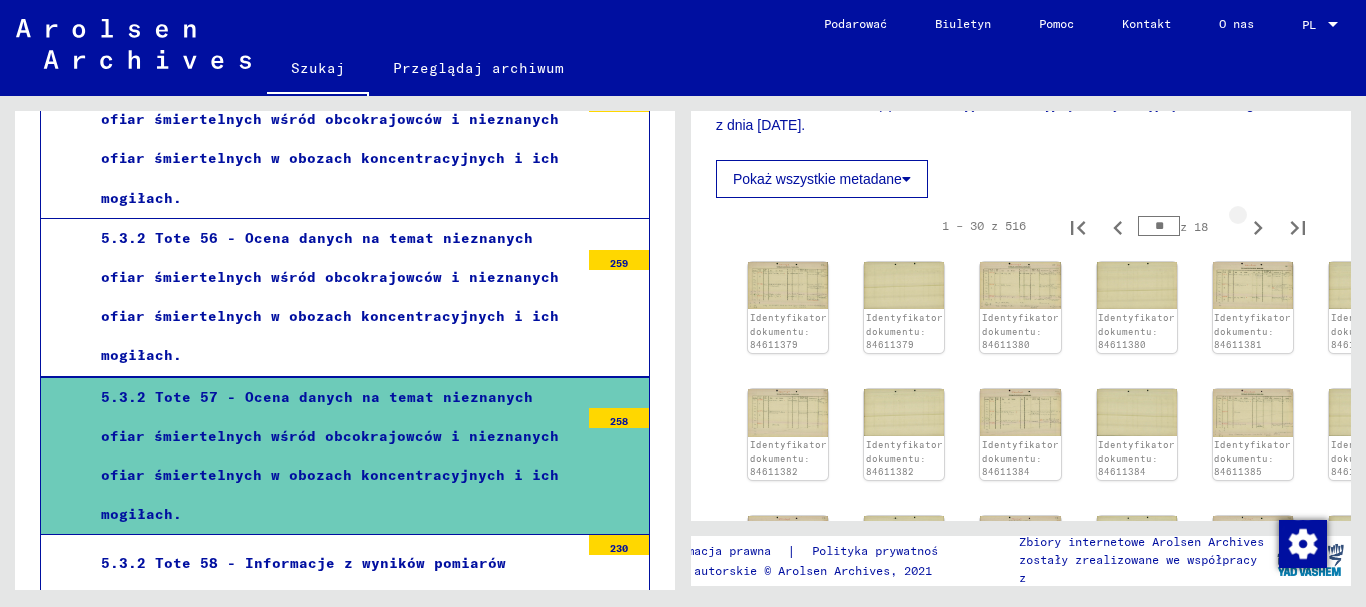 click 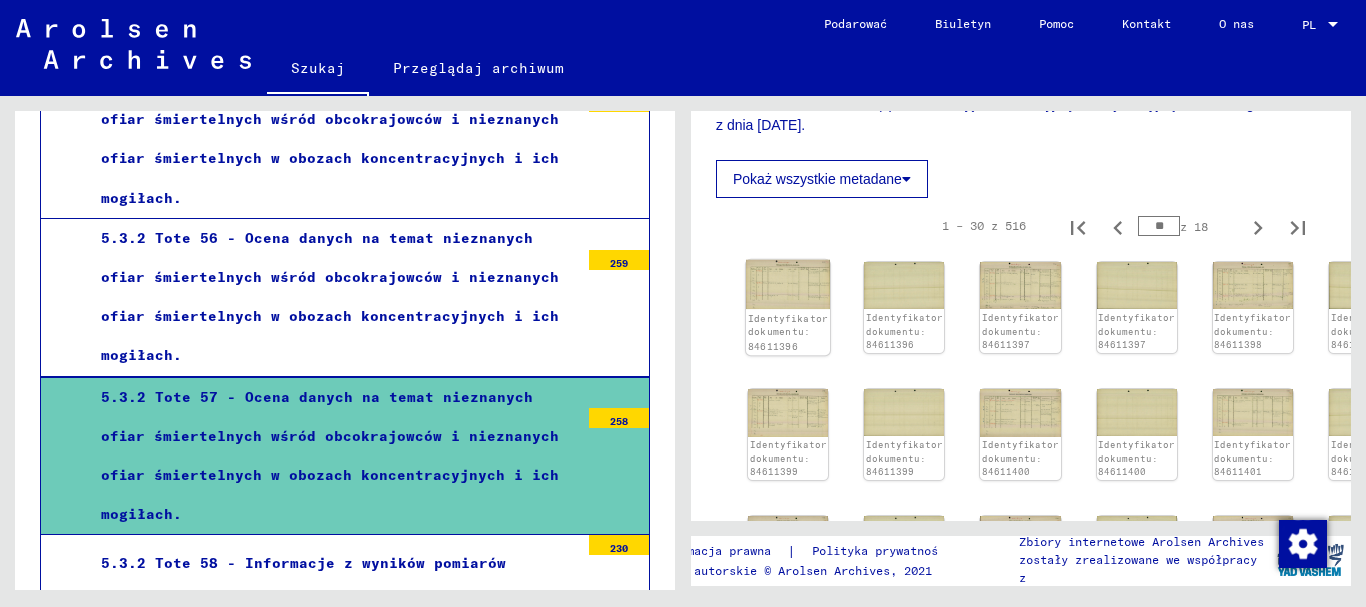 click 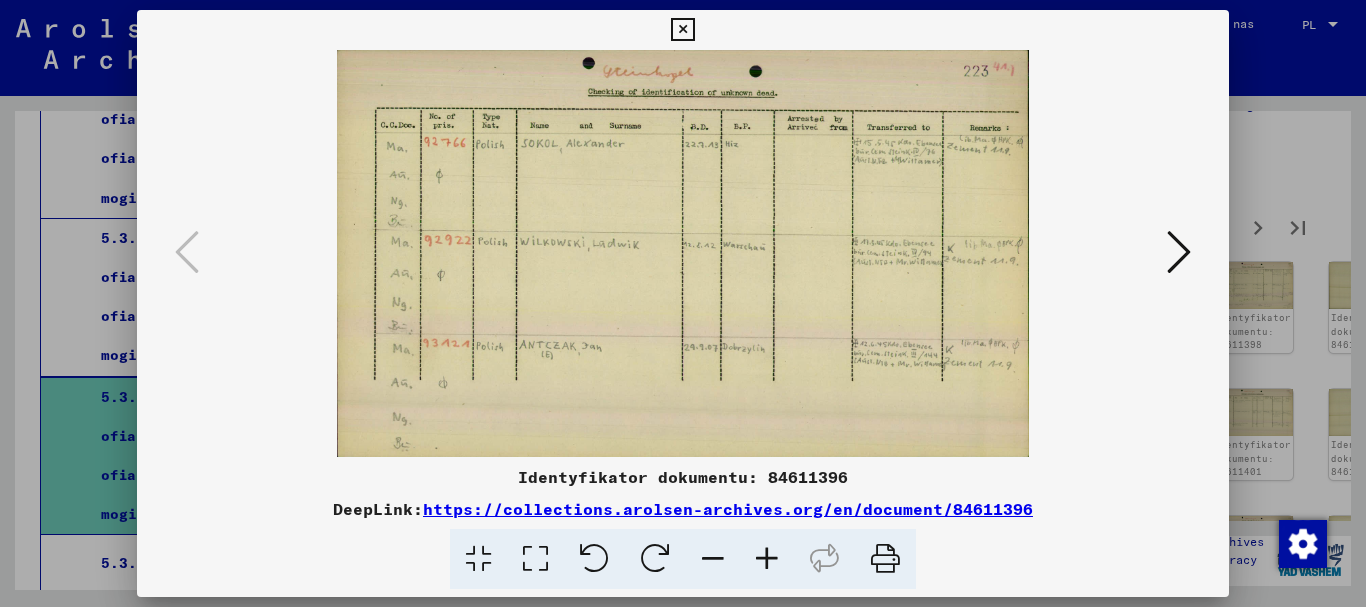 click at bounding box center [682, 30] 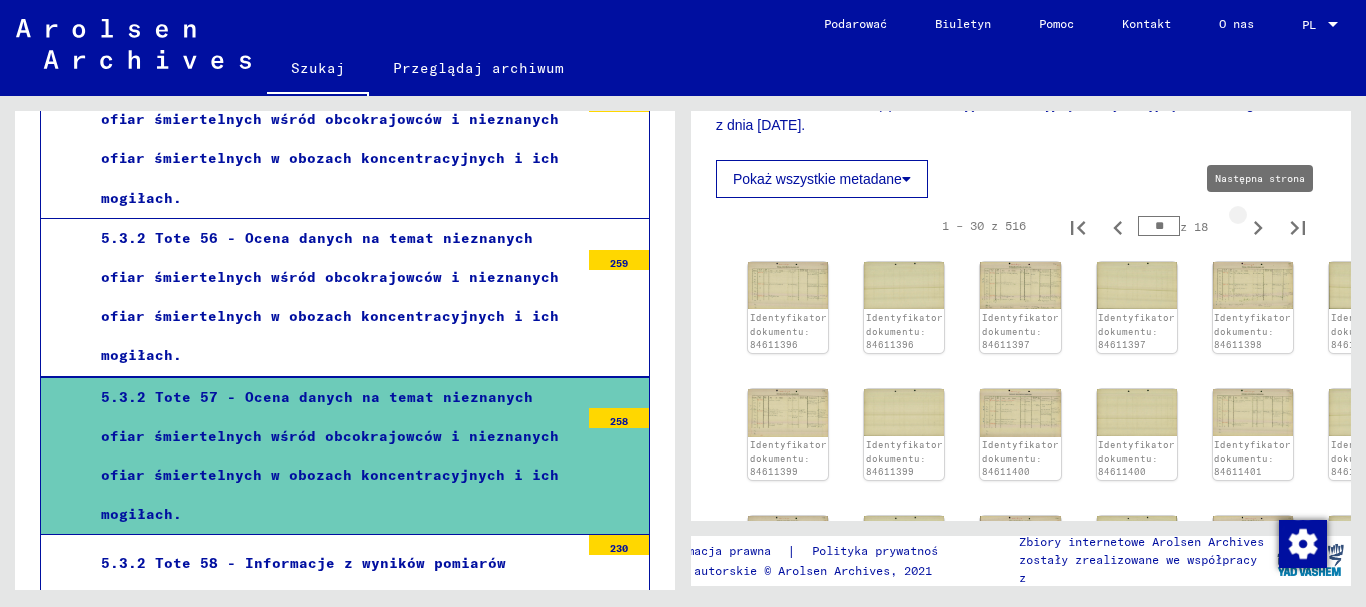 click 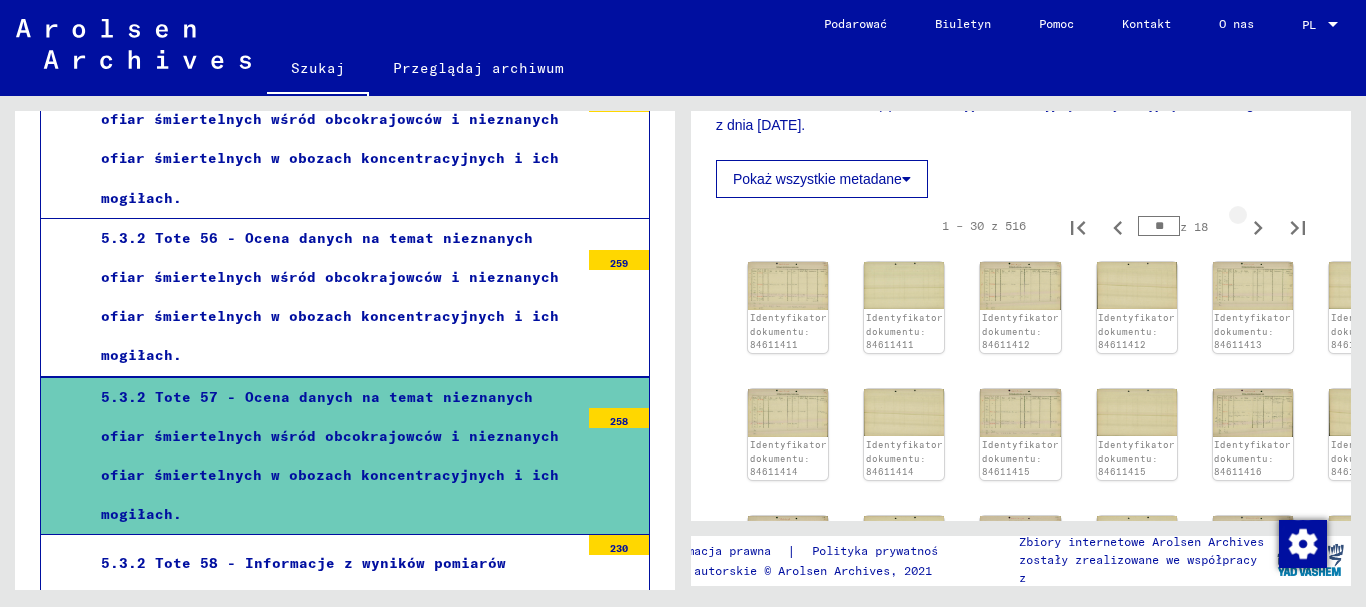 click 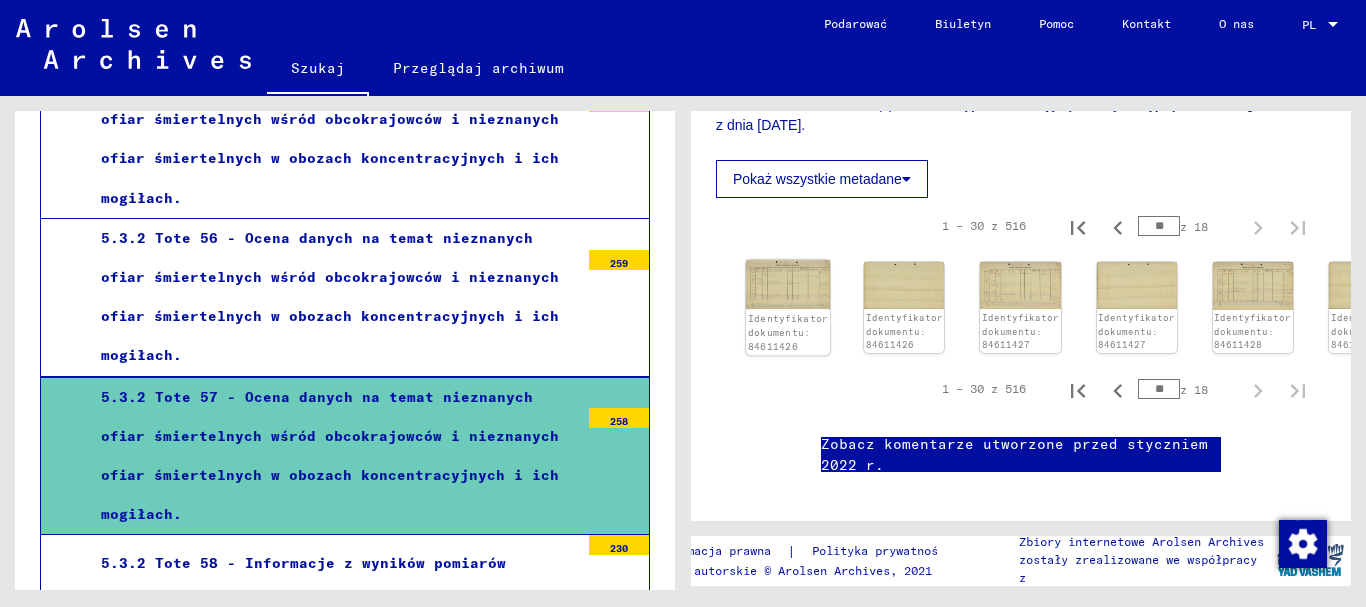 click 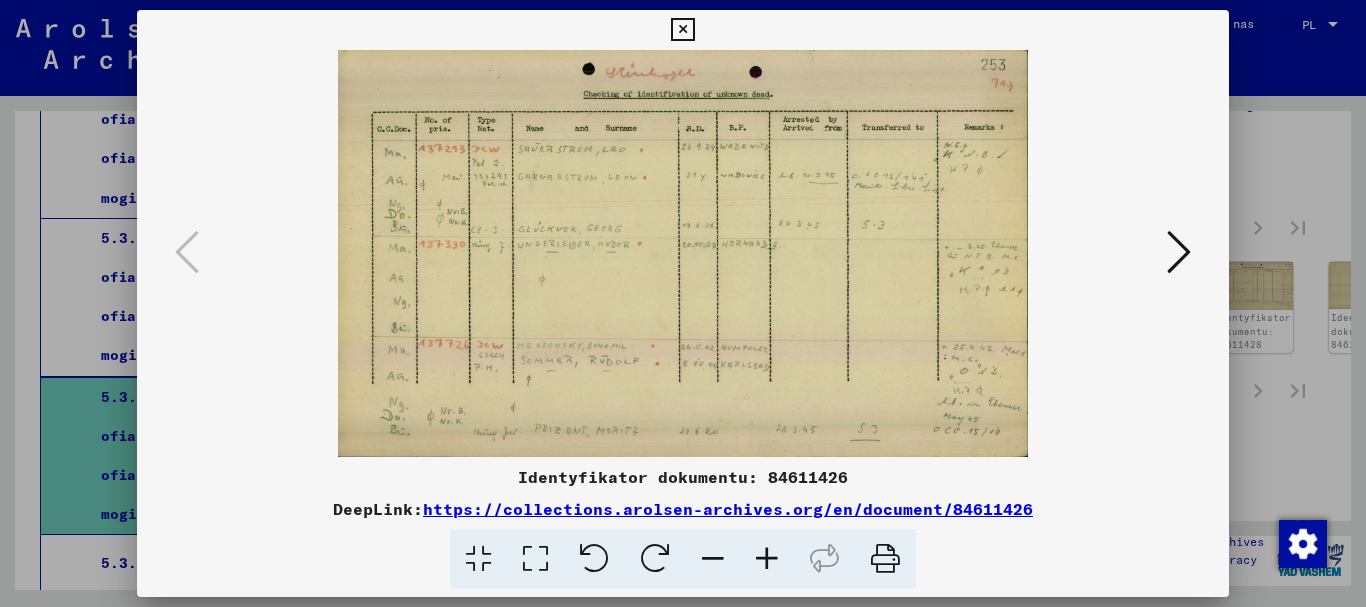 click at bounding box center [682, 30] 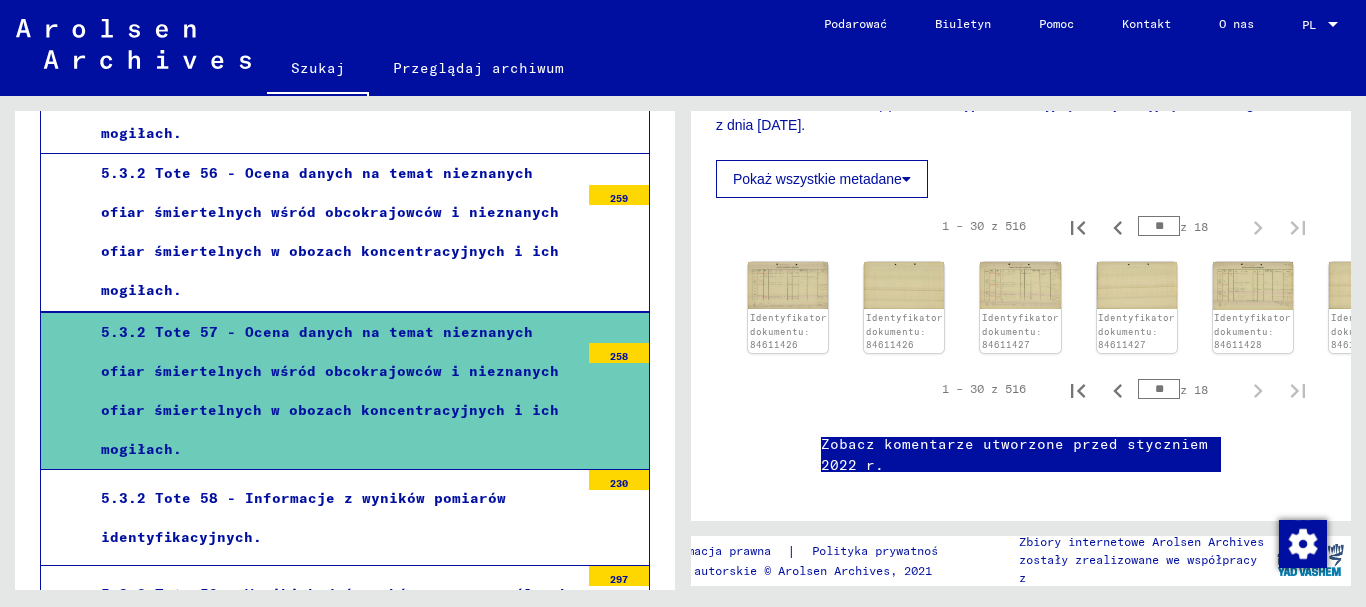 scroll, scrollTop: 3057, scrollLeft: 0, axis: vertical 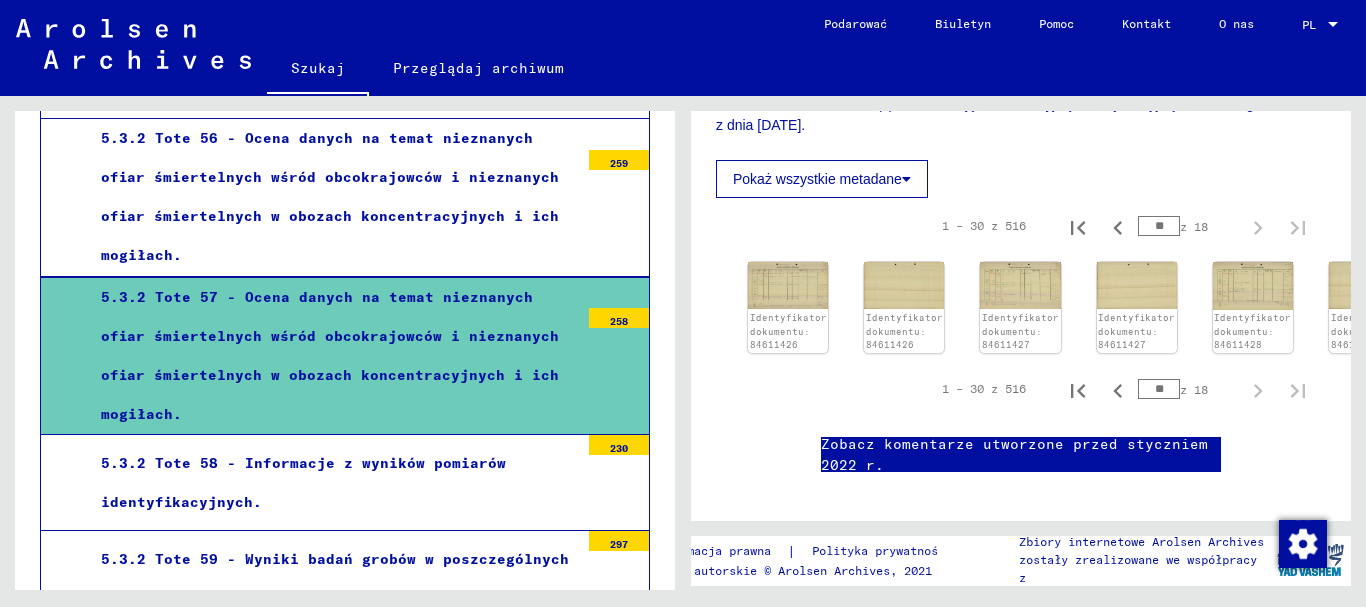 click on "5.3.2 Tote 56 - Ocena danych na temat nieznanych ofiar śmiertelnych wśród obcokrajowców i nieznanych ofiar śmiertelnych w obozach koncentracyjnych i ich mogiłach." at bounding box center (332, 197) 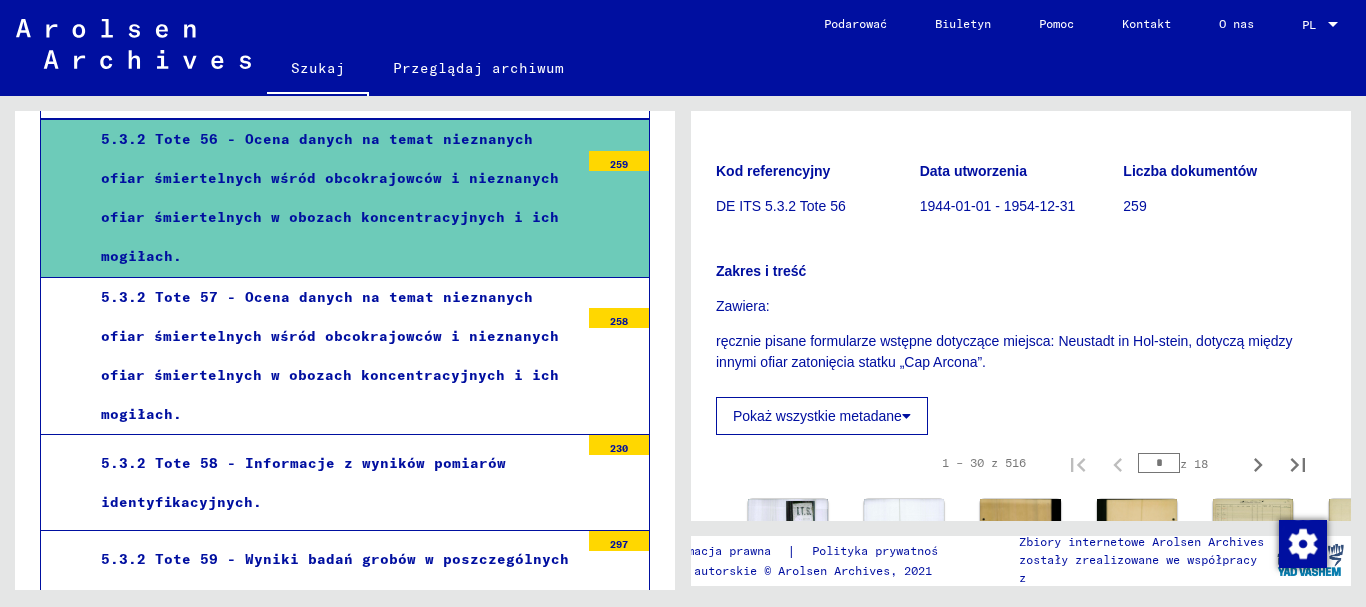 scroll, scrollTop: 300, scrollLeft: 0, axis: vertical 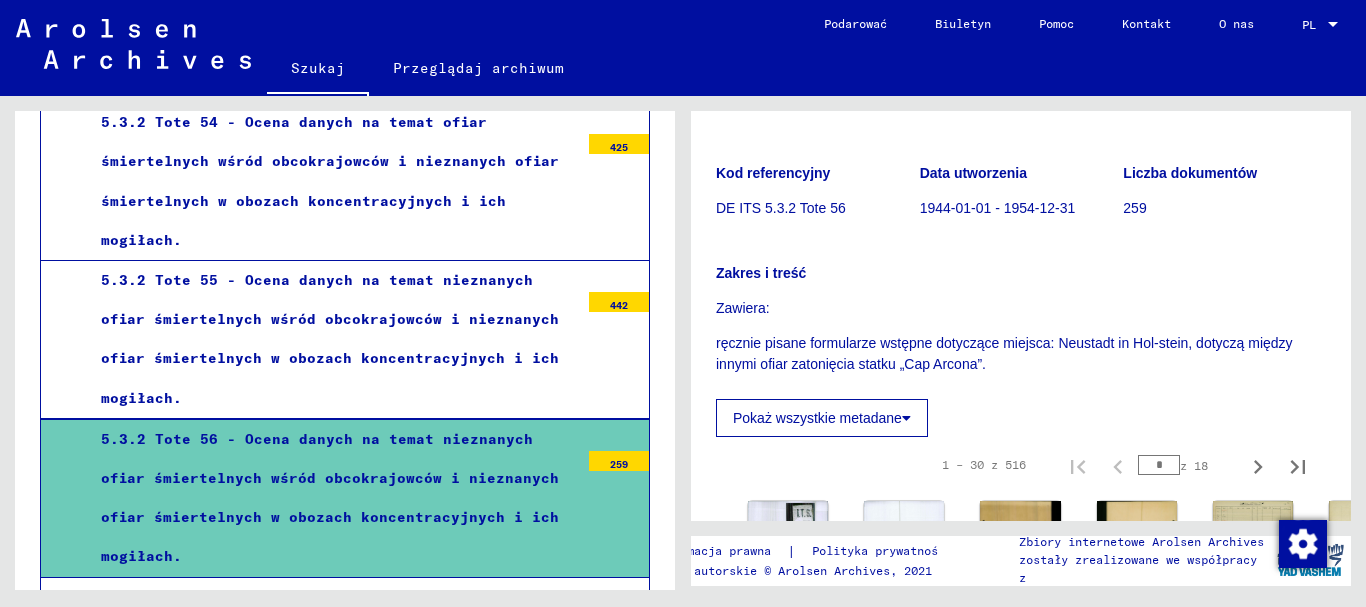 click on "5.3.2 Tote 55 - Ocena danych na temat nieznanych ofiar śmiertelnych wśród obcokrajowców i nieznanych ofiar śmiertelnych w obozach koncentracyjnych i ich mogiłach." at bounding box center [330, 339] 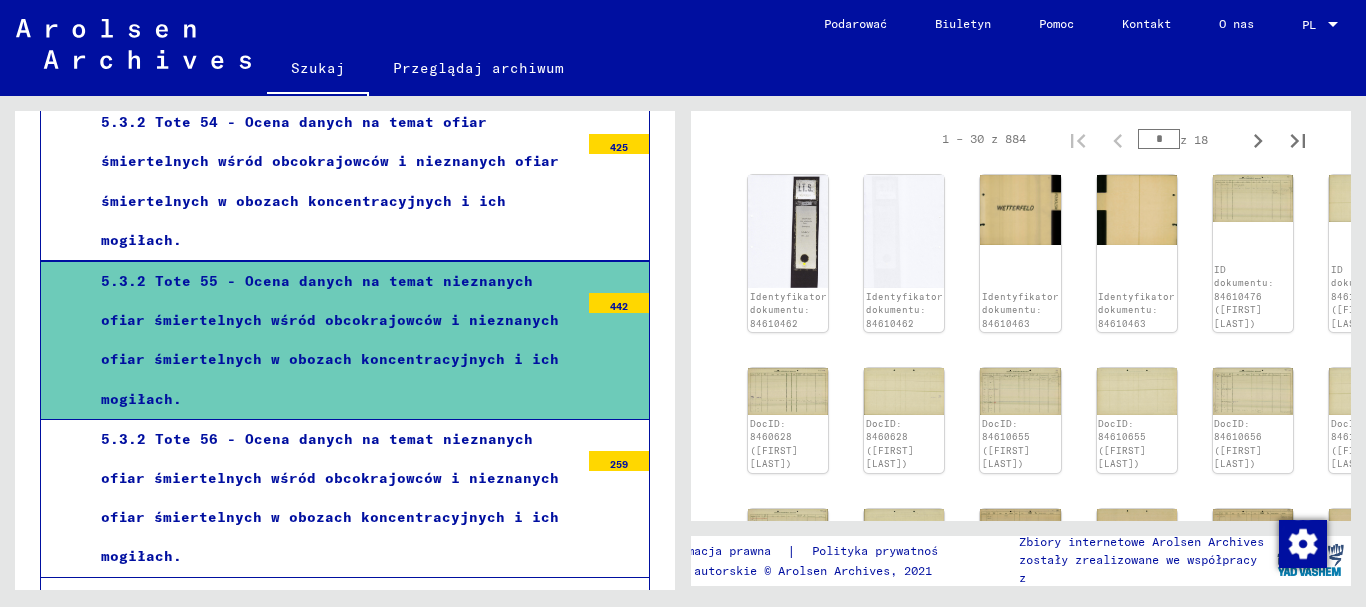 scroll, scrollTop: 600, scrollLeft: 0, axis: vertical 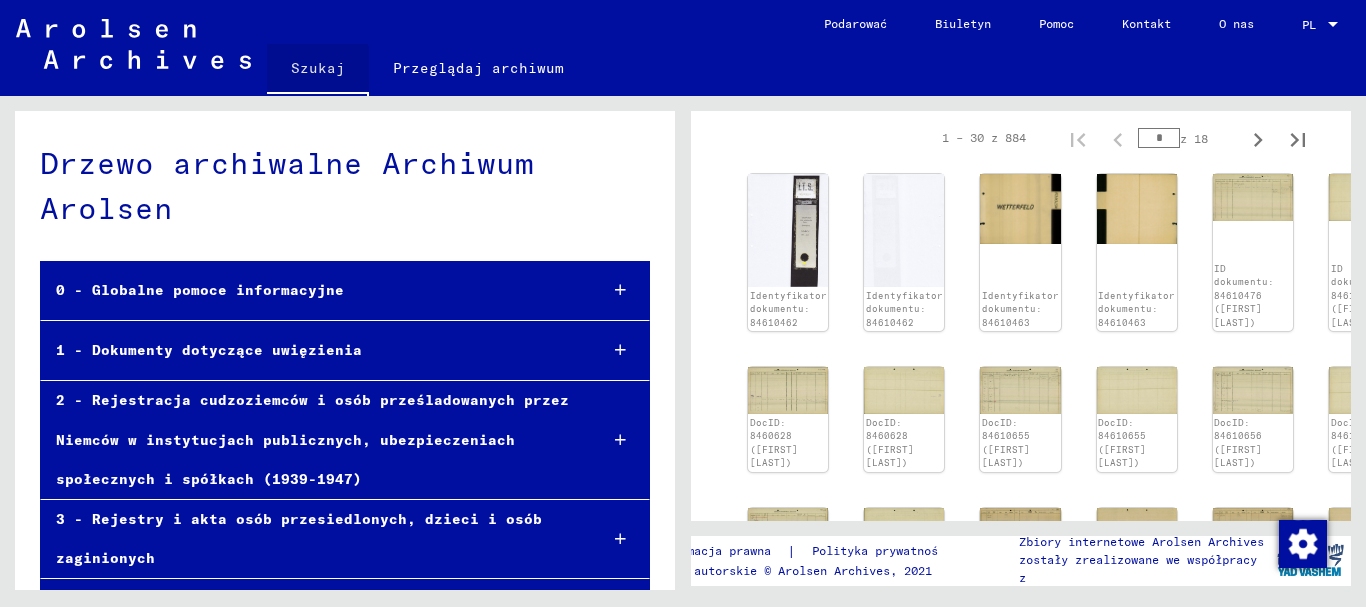 click on "Szukaj" 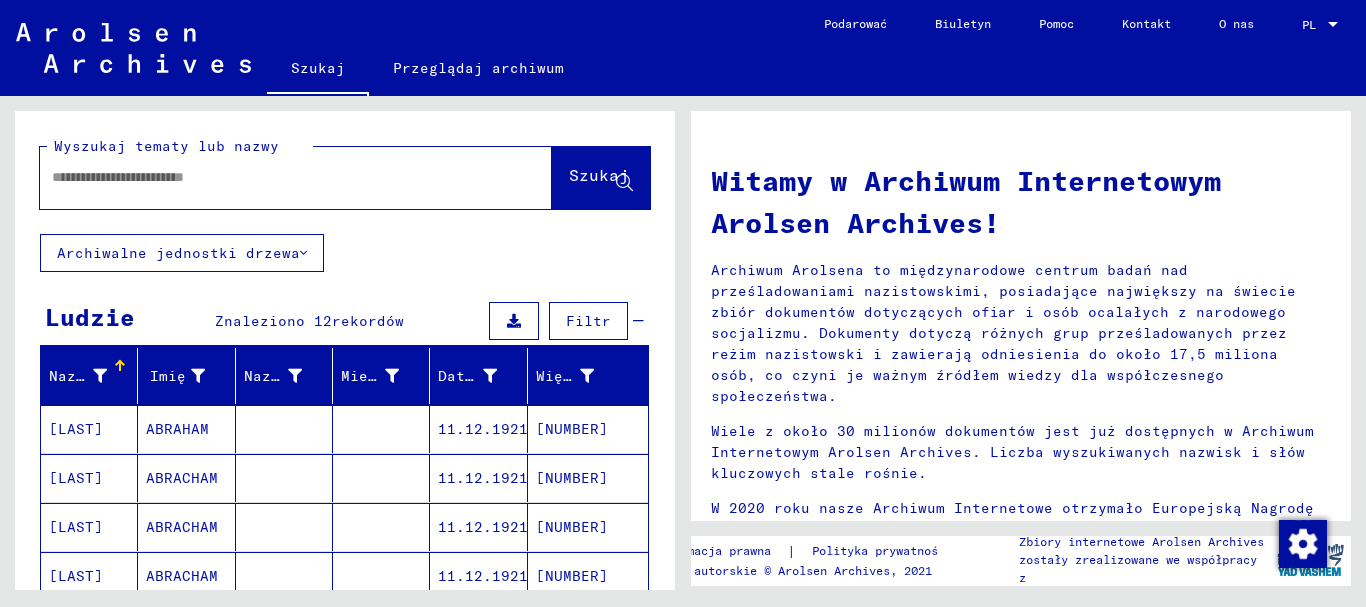 click at bounding box center (272, 177) 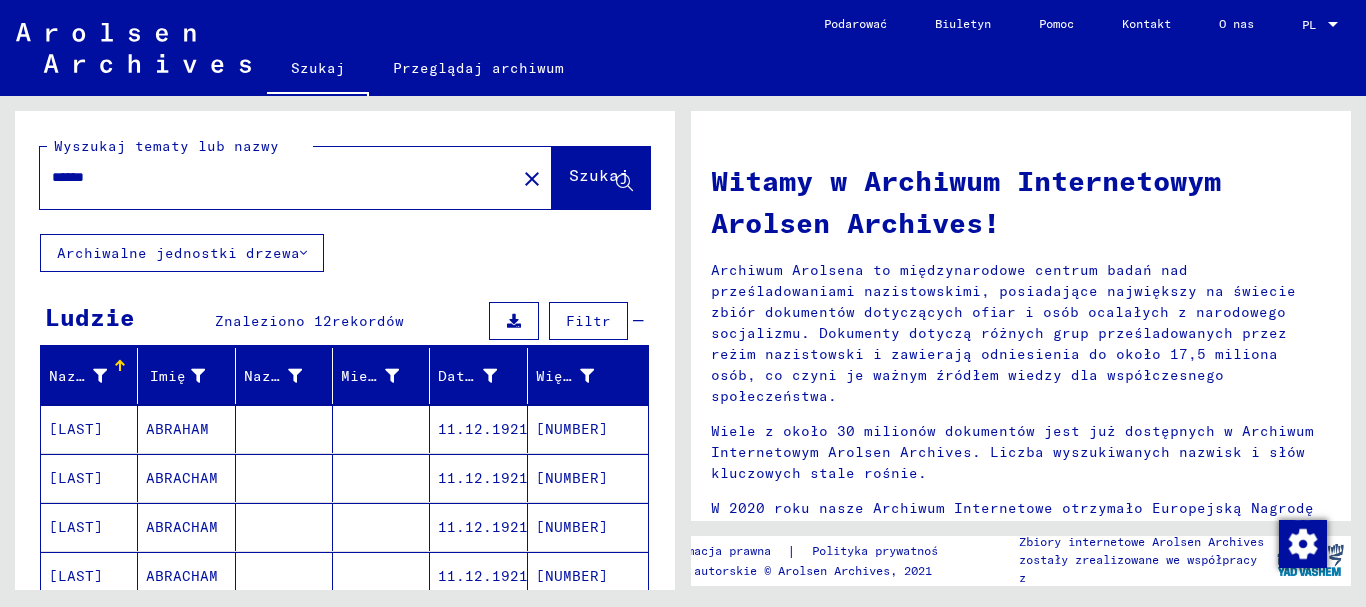 type on "******" 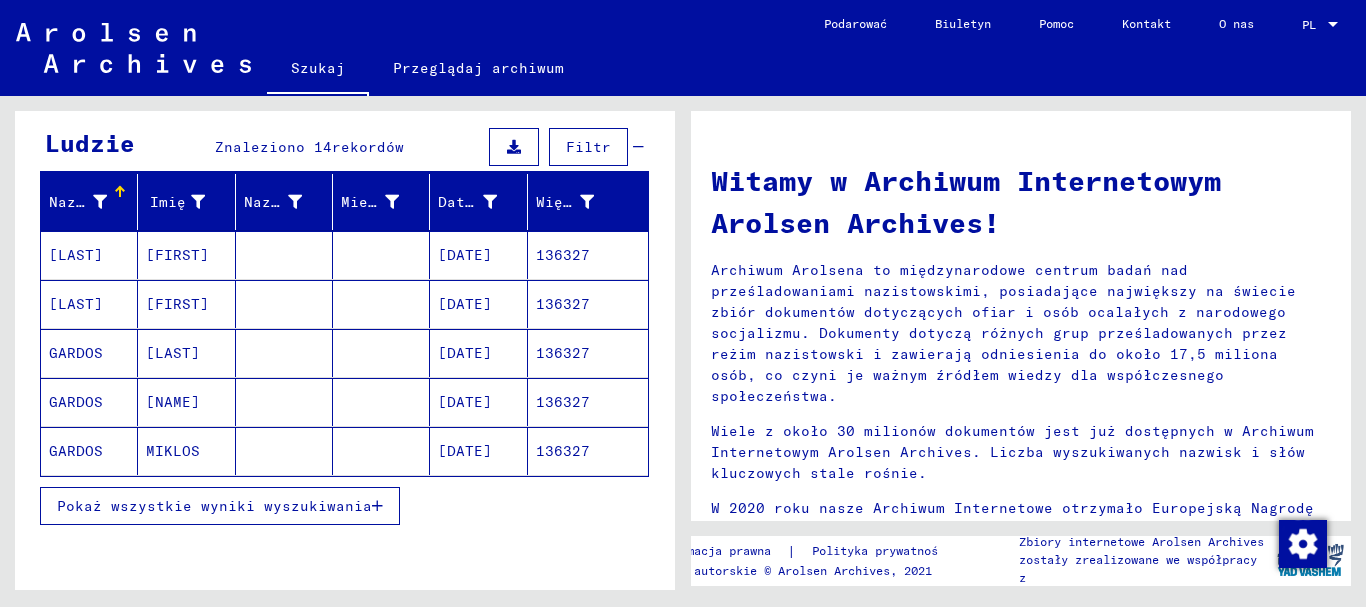 scroll, scrollTop: 200, scrollLeft: 0, axis: vertical 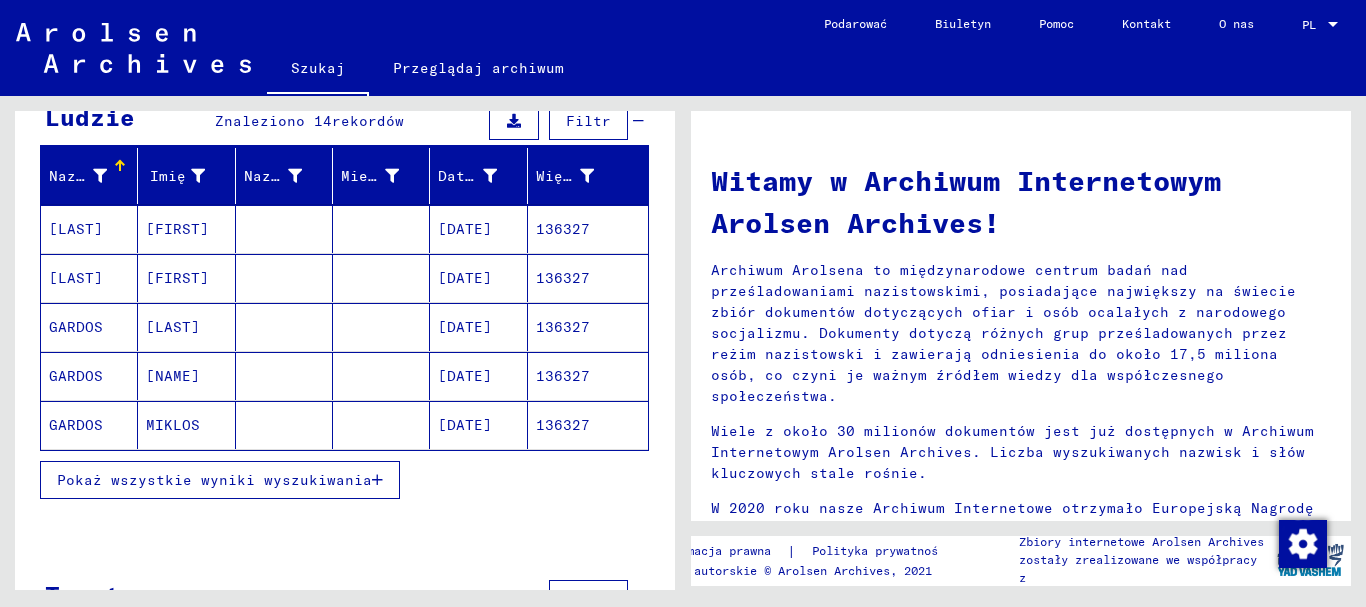 click on "Pokaż wszystkie wyniki wyszukiwania" at bounding box center (214, 480) 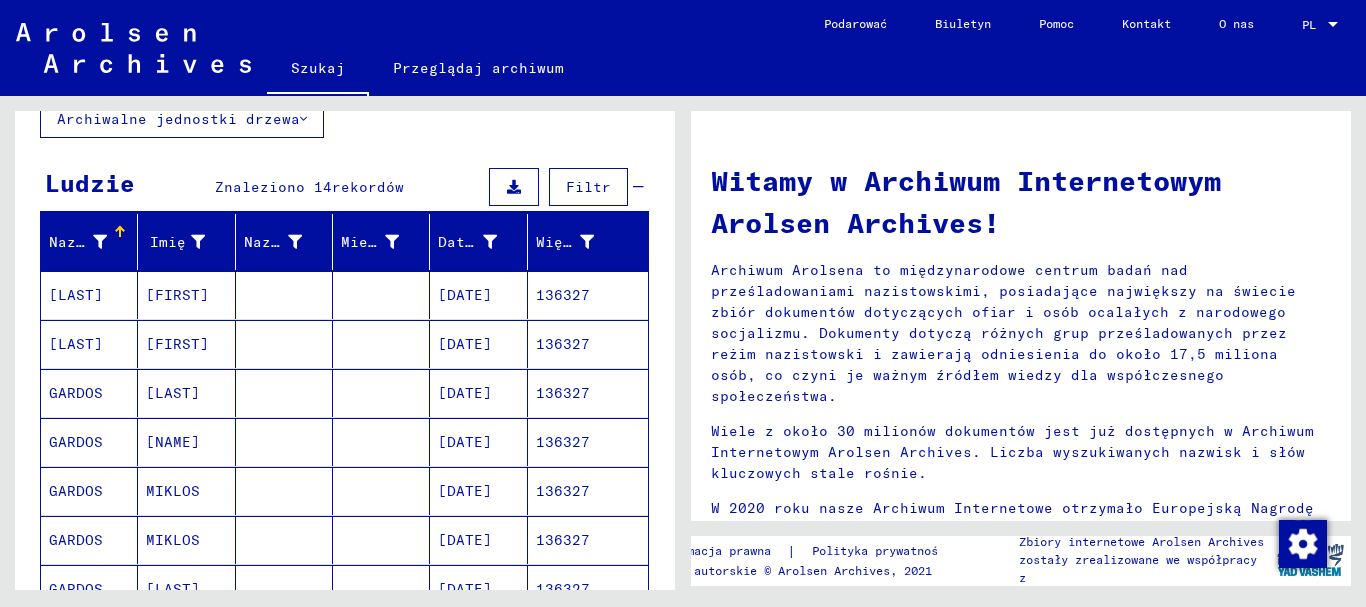 scroll, scrollTop: 100, scrollLeft: 0, axis: vertical 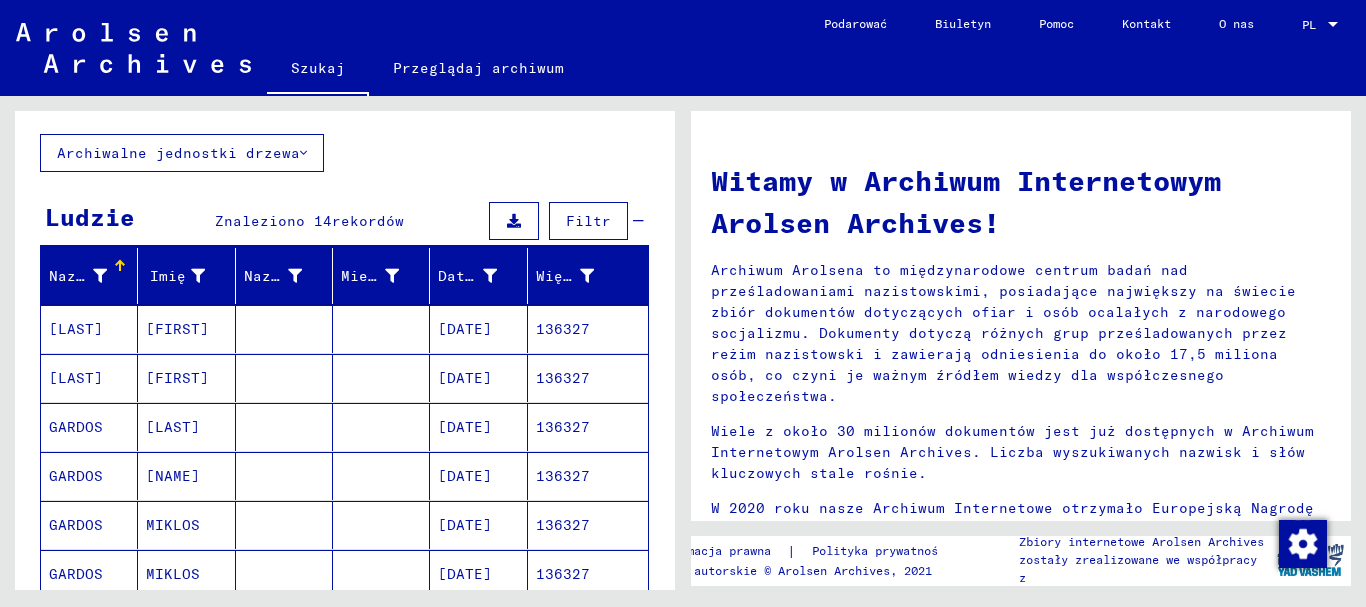 click on "136327" at bounding box center (563, 378) 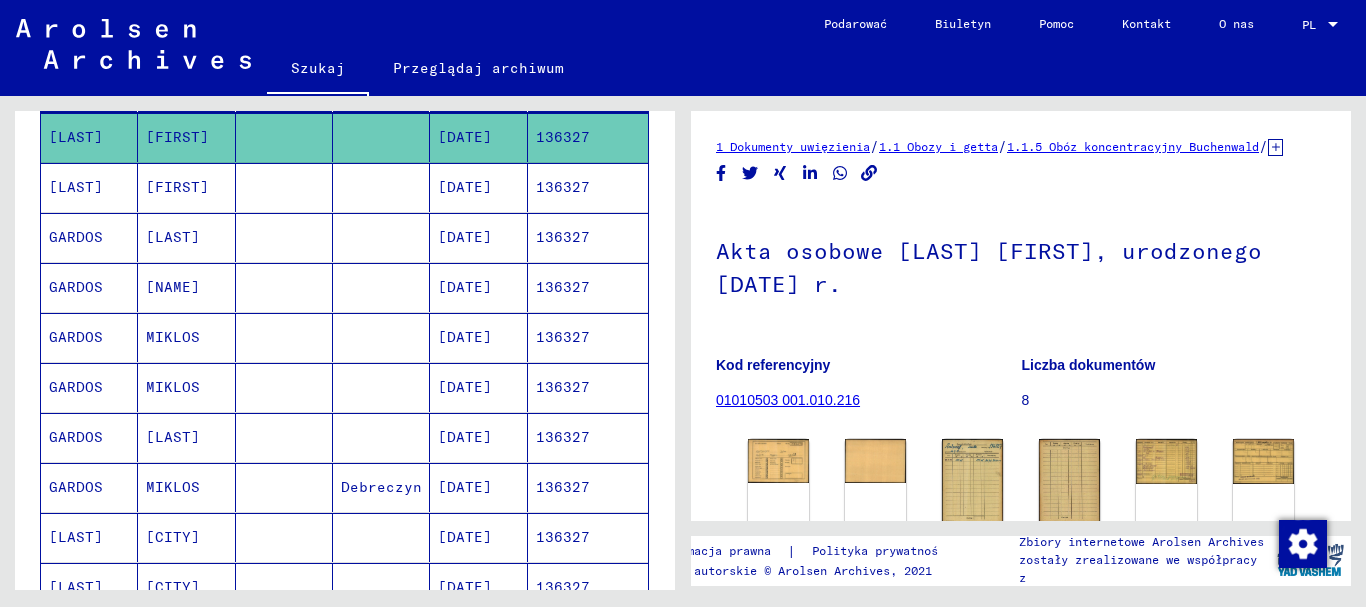 scroll, scrollTop: 300, scrollLeft: 0, axis: vertical 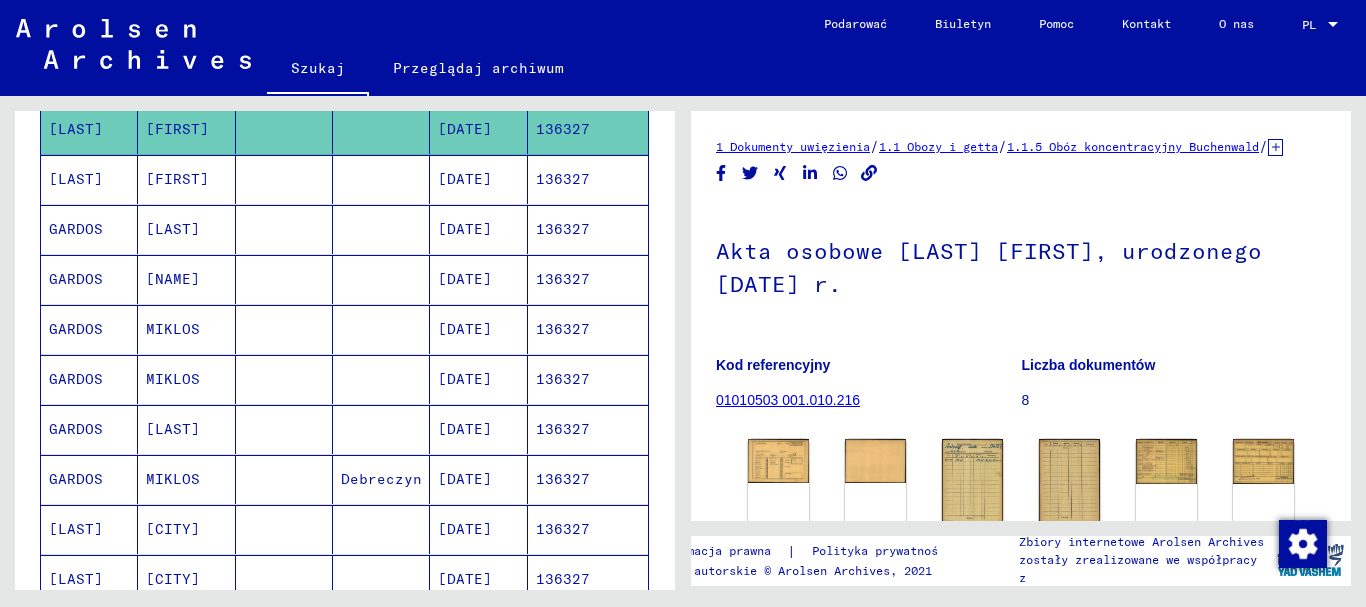 click on "136327" at bounding box center [563, 279] 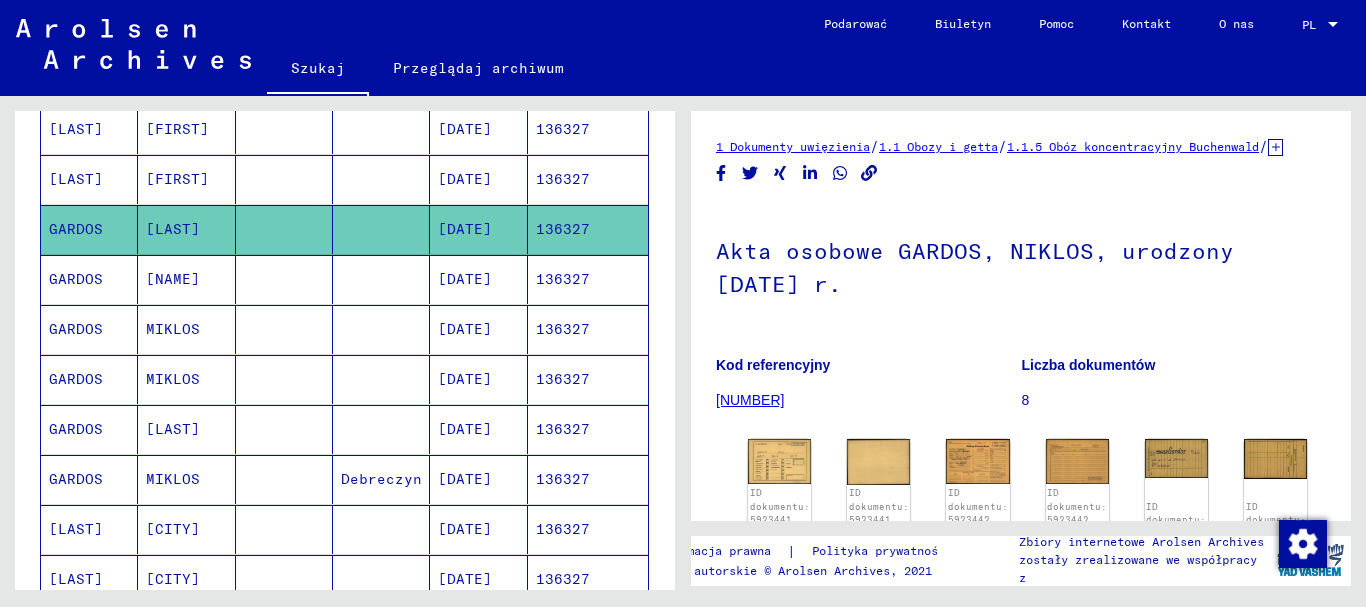 scroll, scrollTop: 0, scrollLeft: 0, axis: both 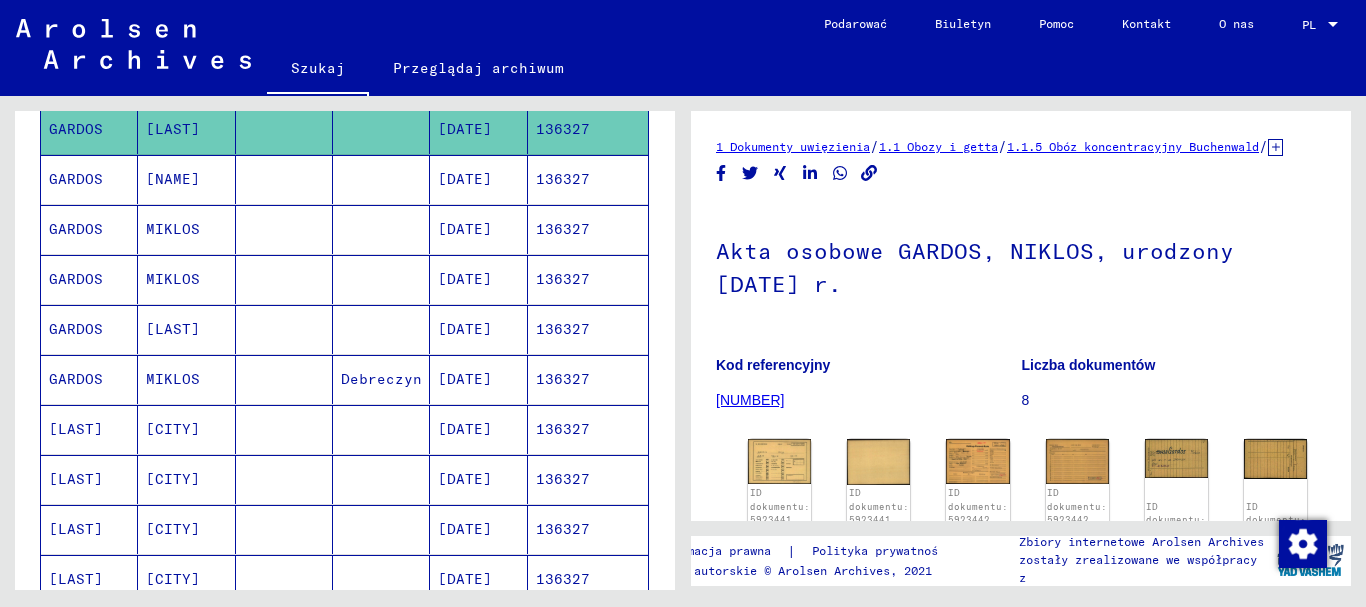 click on "136327" at bounding box center [563, 479] 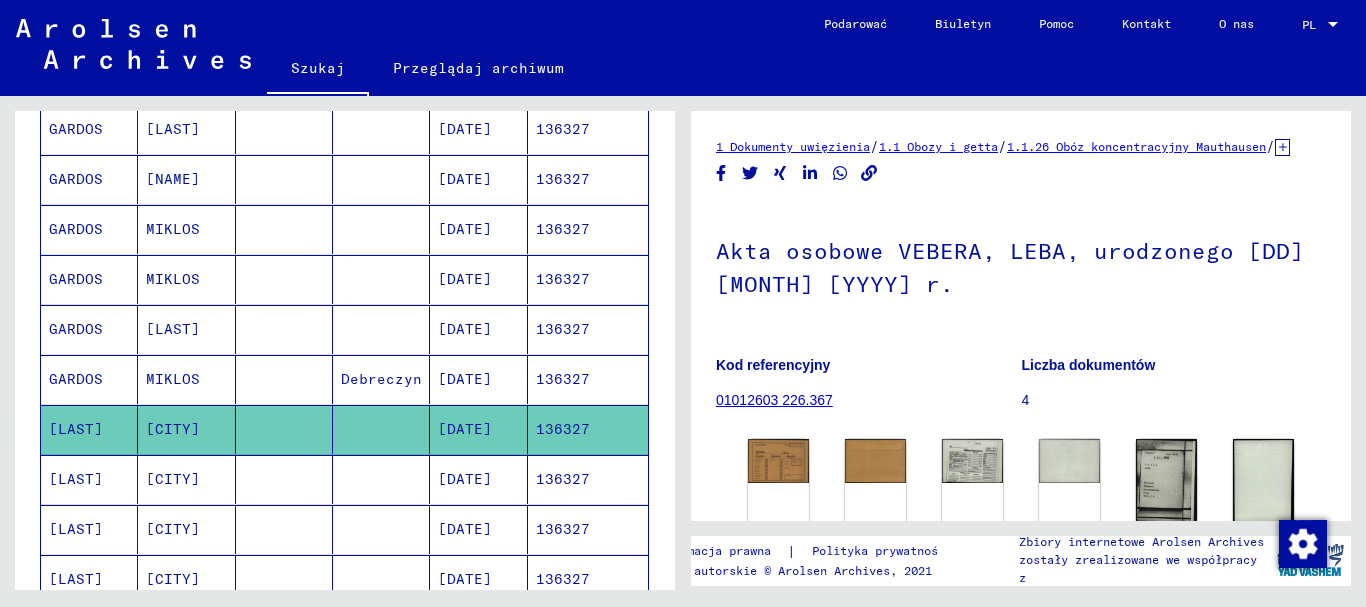 scroll, scrollTop: 0, scrollLeft: 0, axis: both 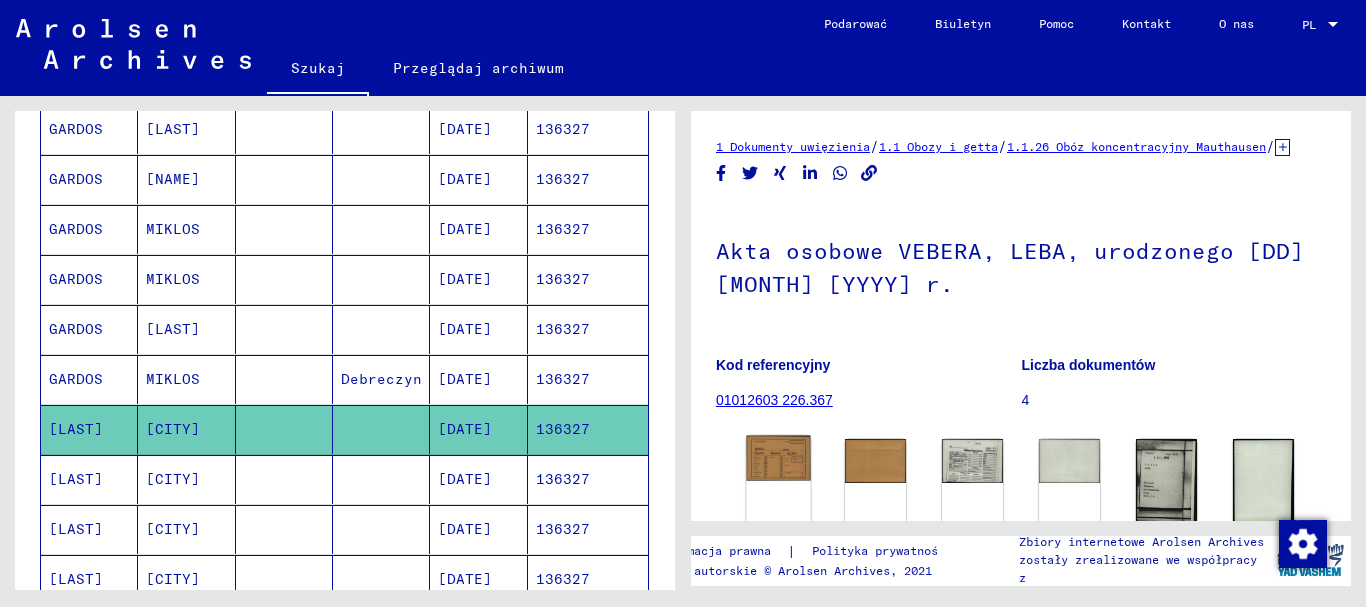 click 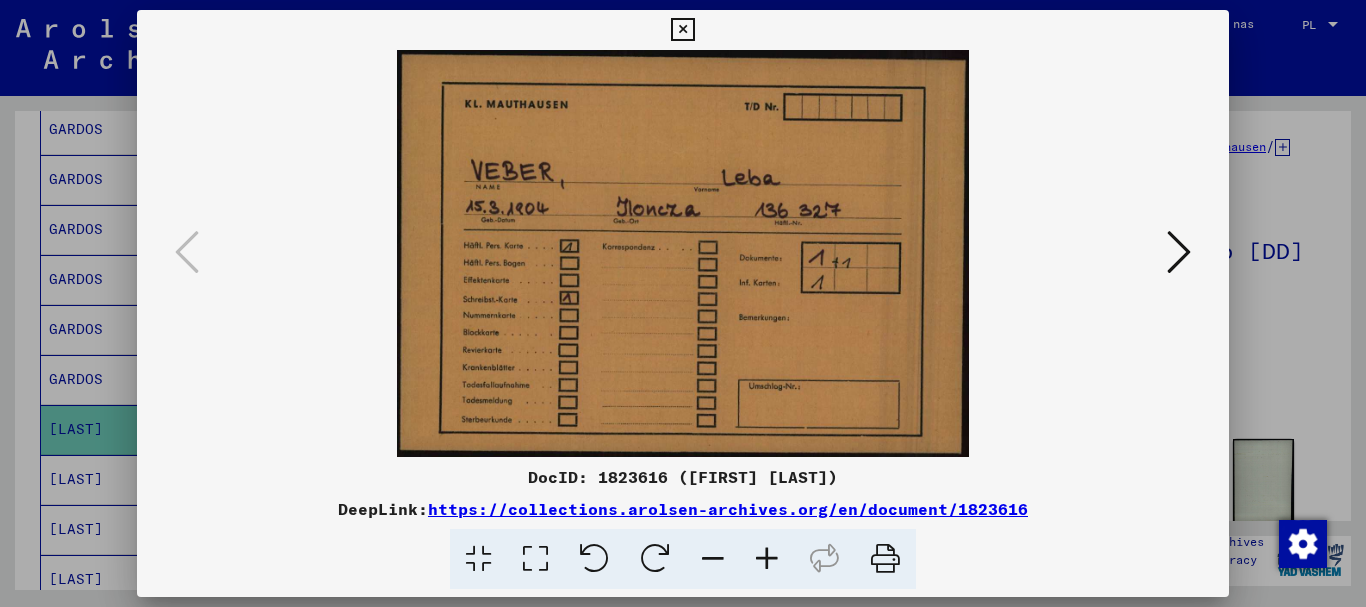click at bounding box center [1179, 253] 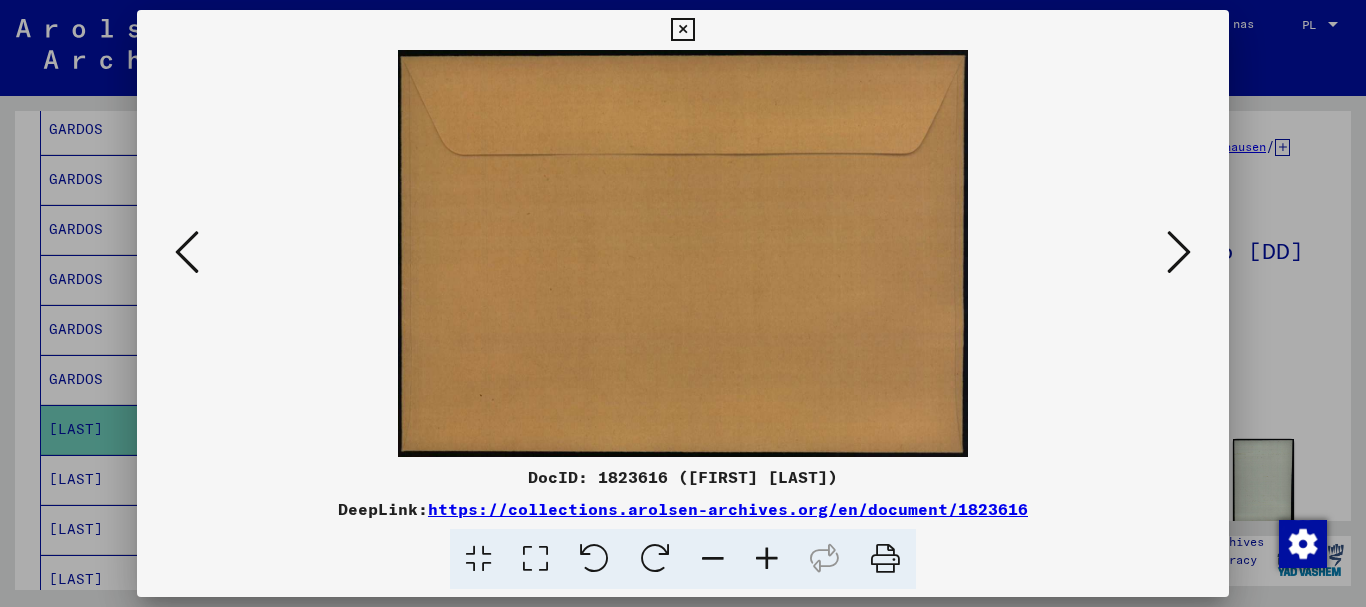 click at bounding box center [1179, 253] 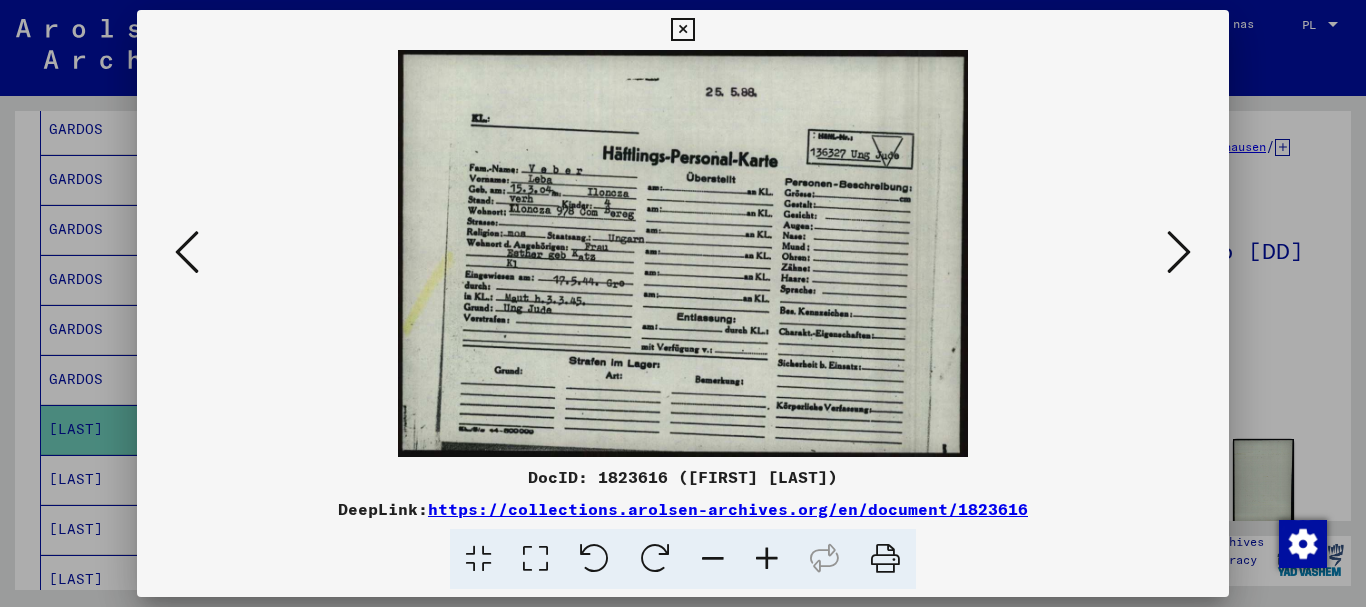 click at bounding box center (1179, 253) 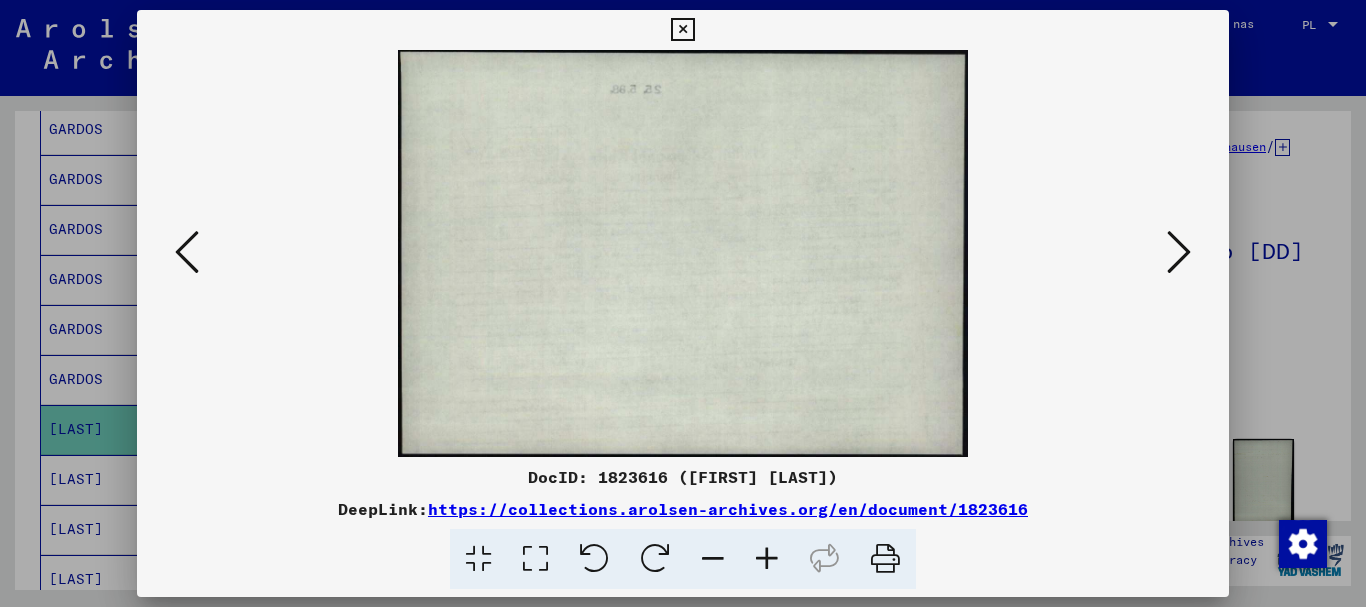 click at bounding box center [1179, 253] 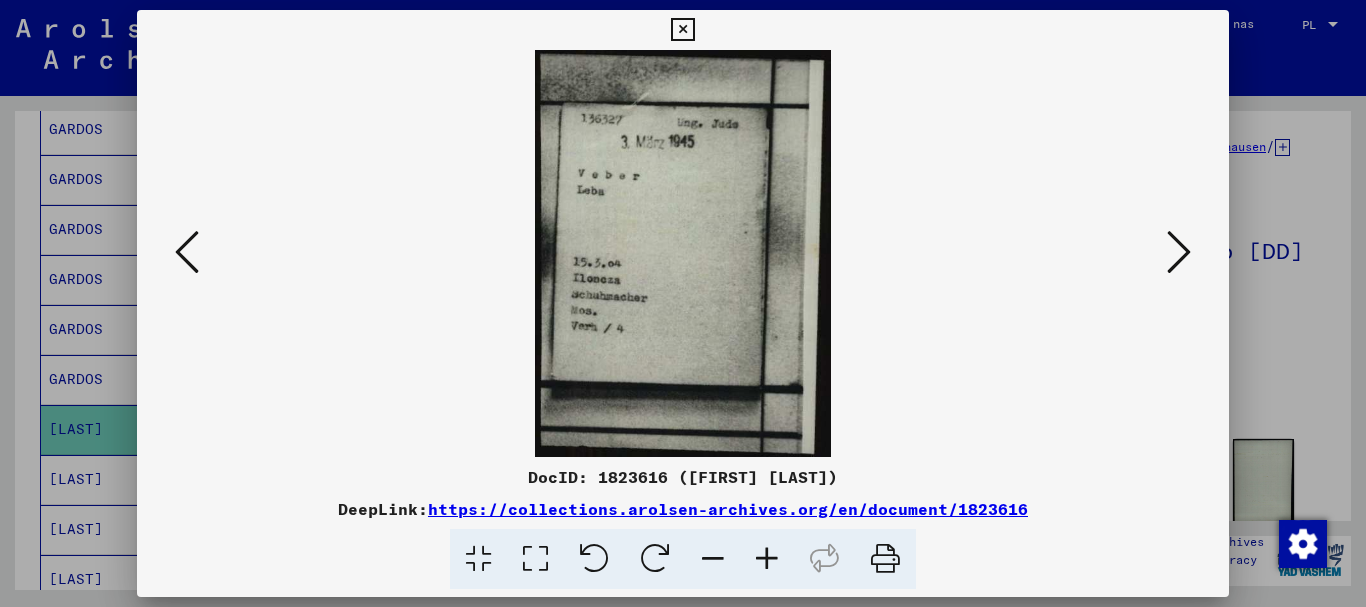 click at bounding box center (1179, 253) 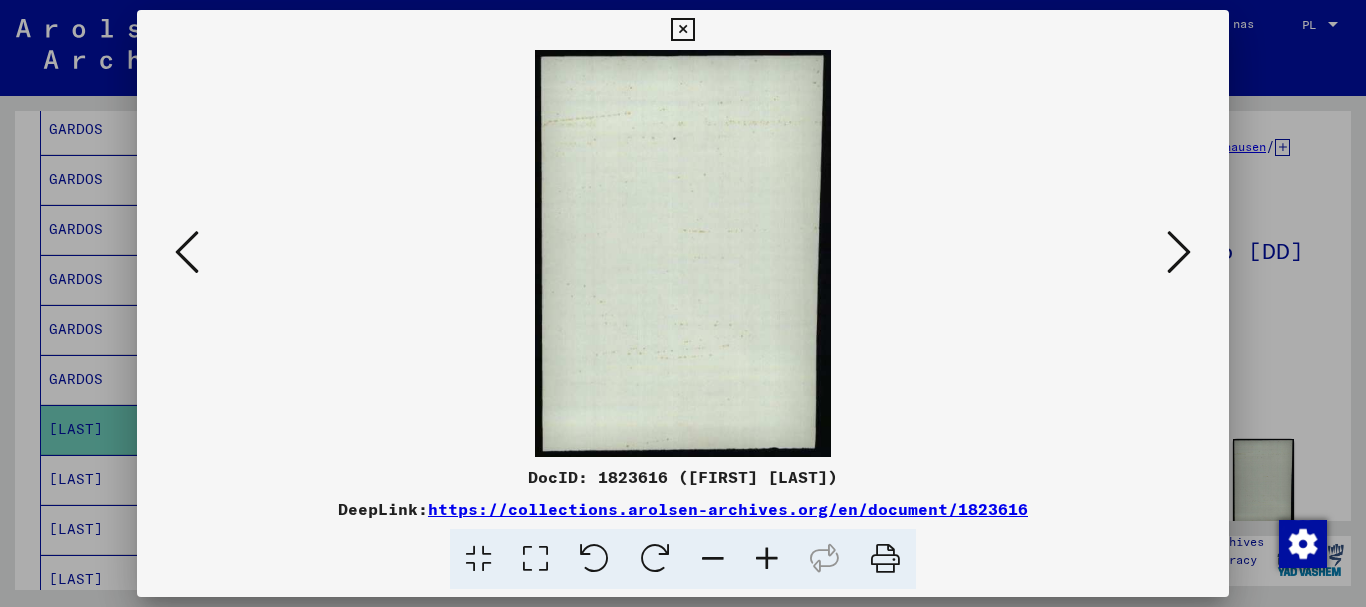 click at bounding box center [1179, 253] 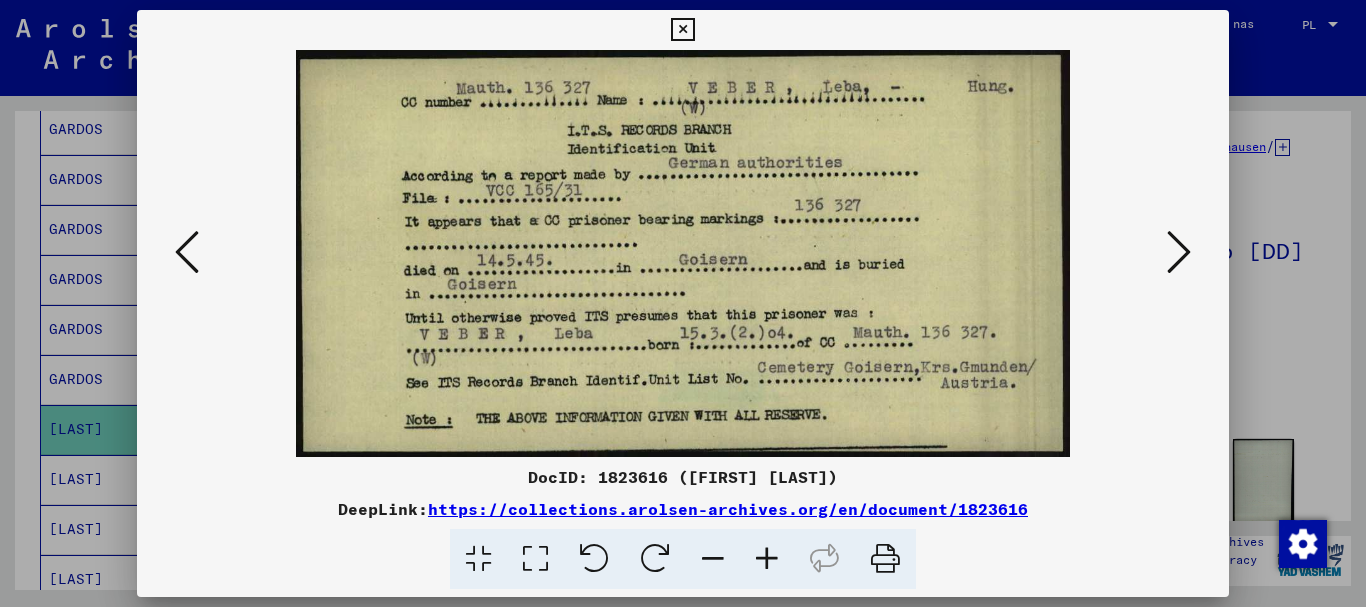 click at bounding box center [1179, 252] 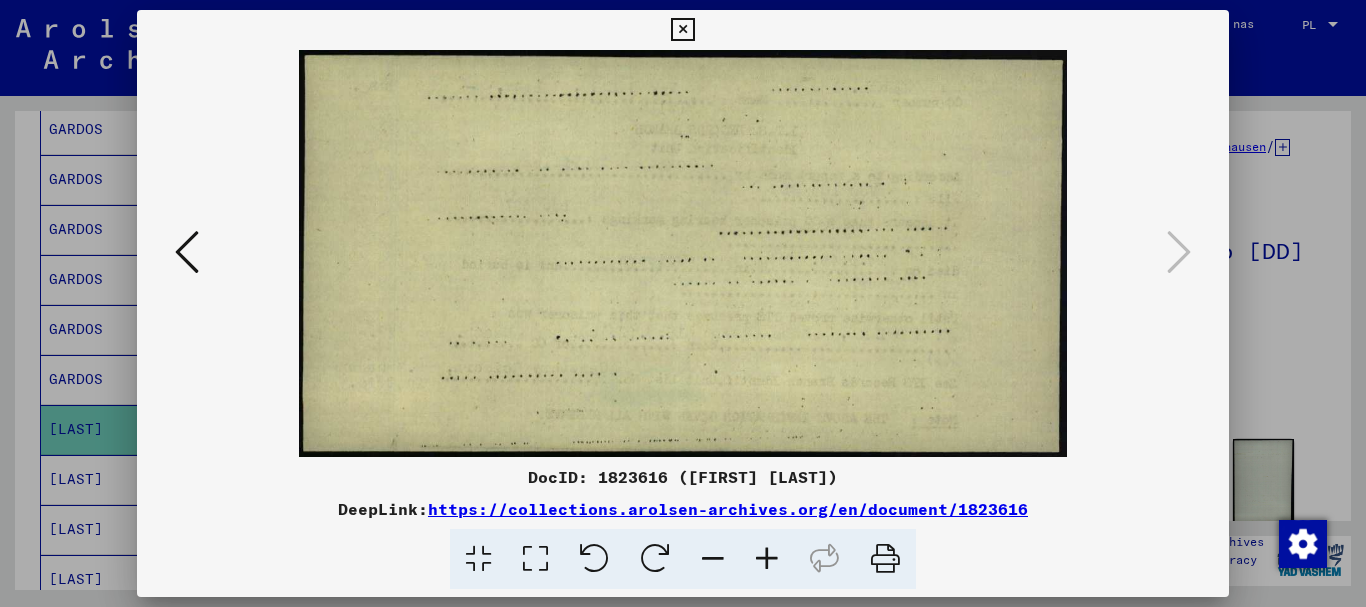 click at bounding box center [682, 30] 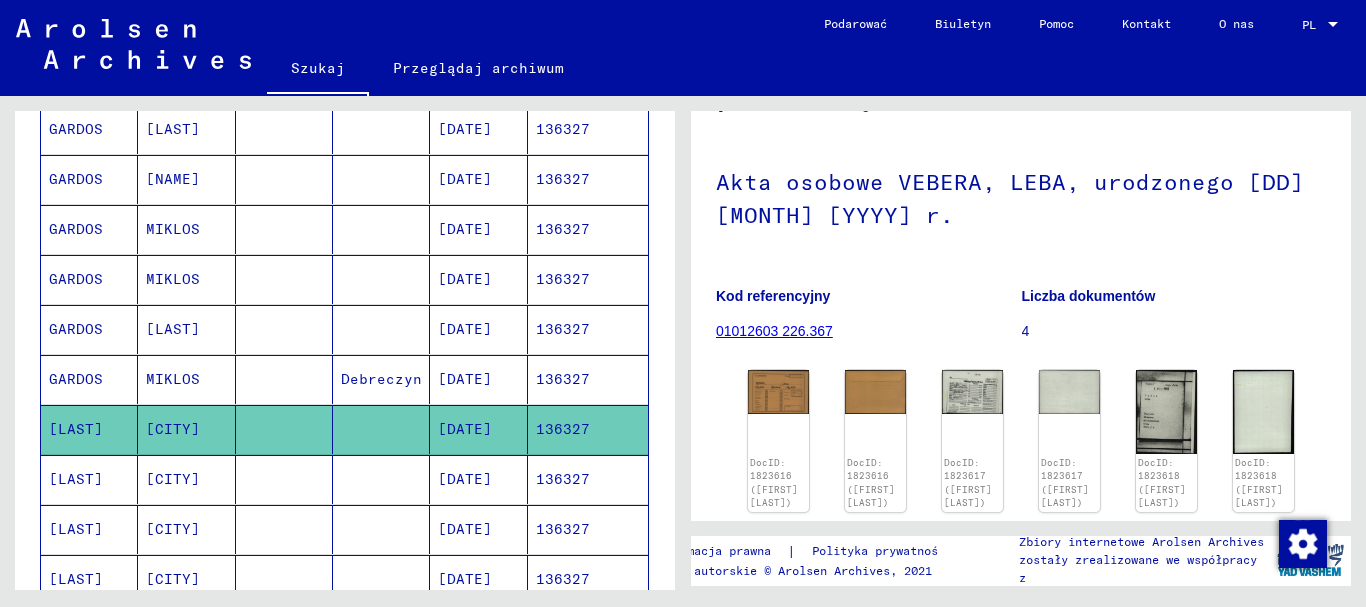 scroll, scrollTop: 100, scrollLeft: 0, axis: vertical 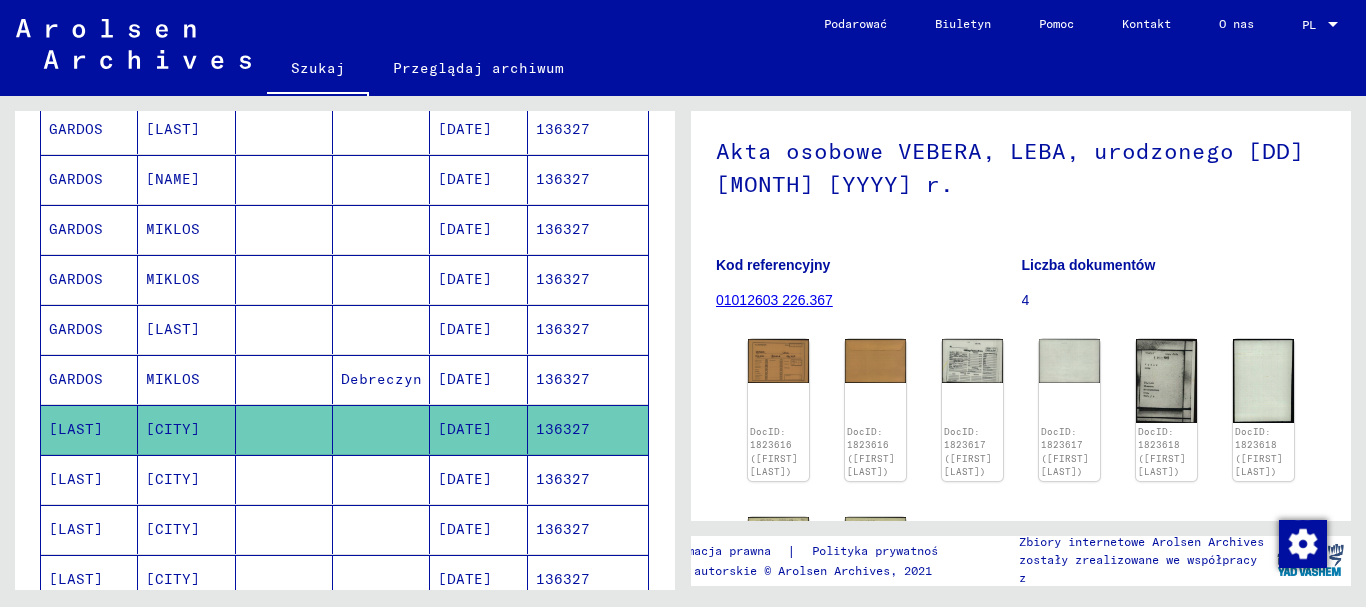 click on "136327" at bounding box center (563, 529) 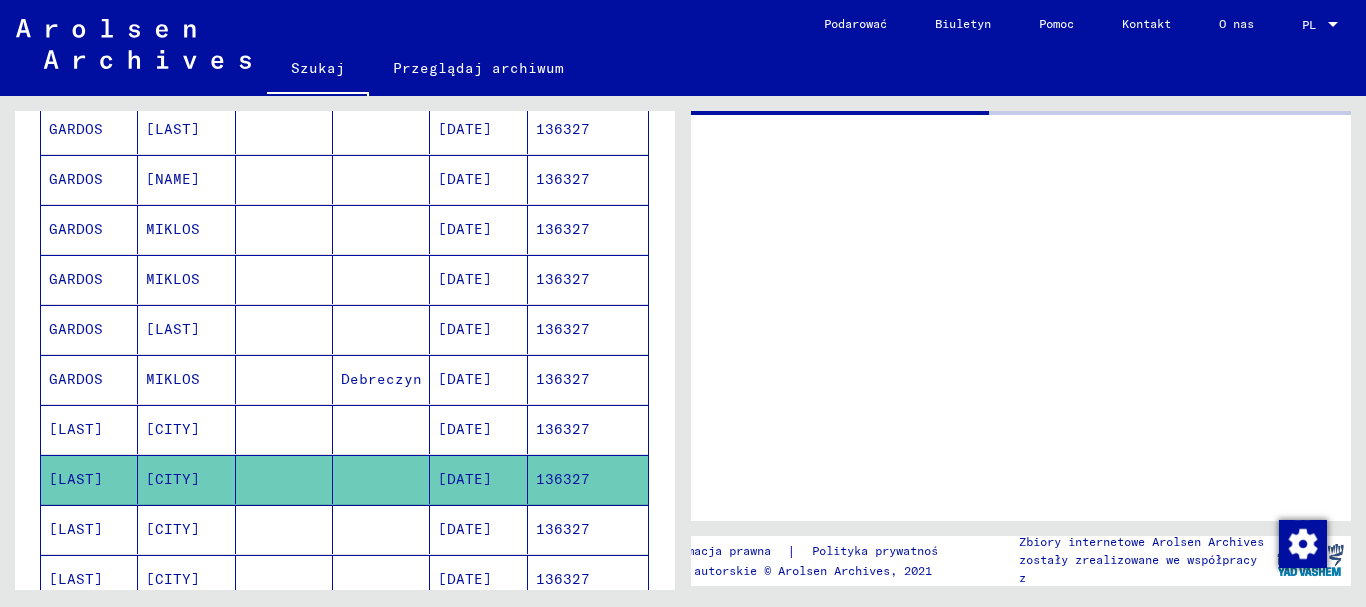 scroll, scrollTop: 0, scrollLeft: 0, axis: both 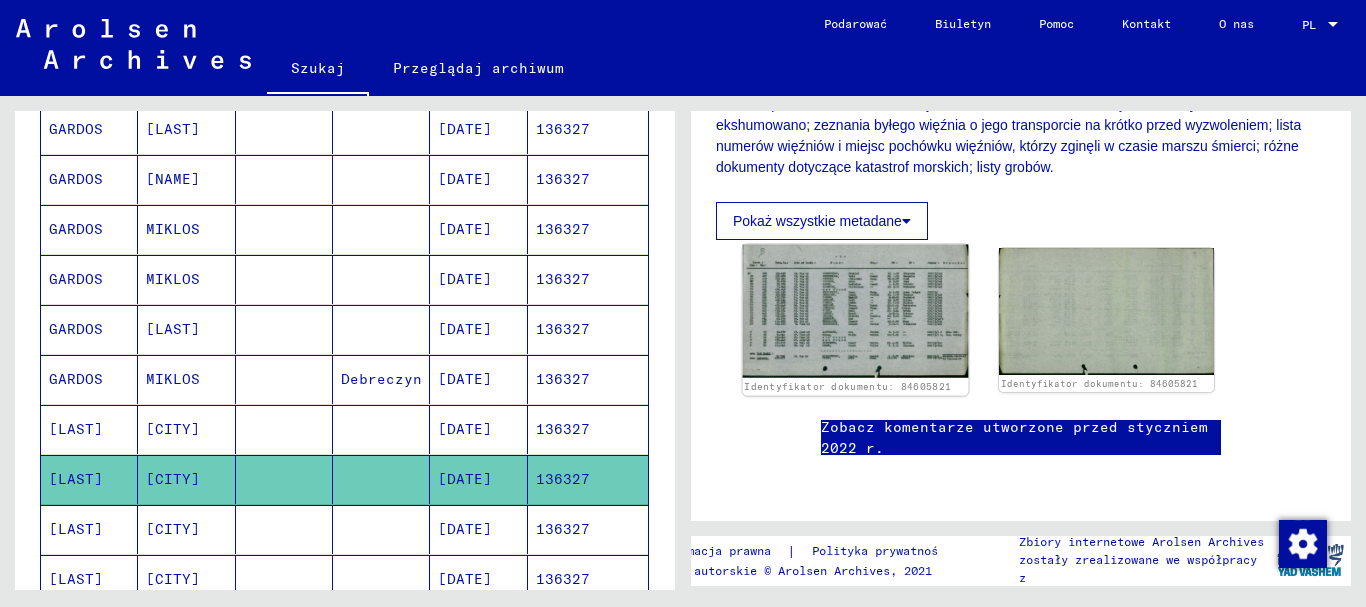 click 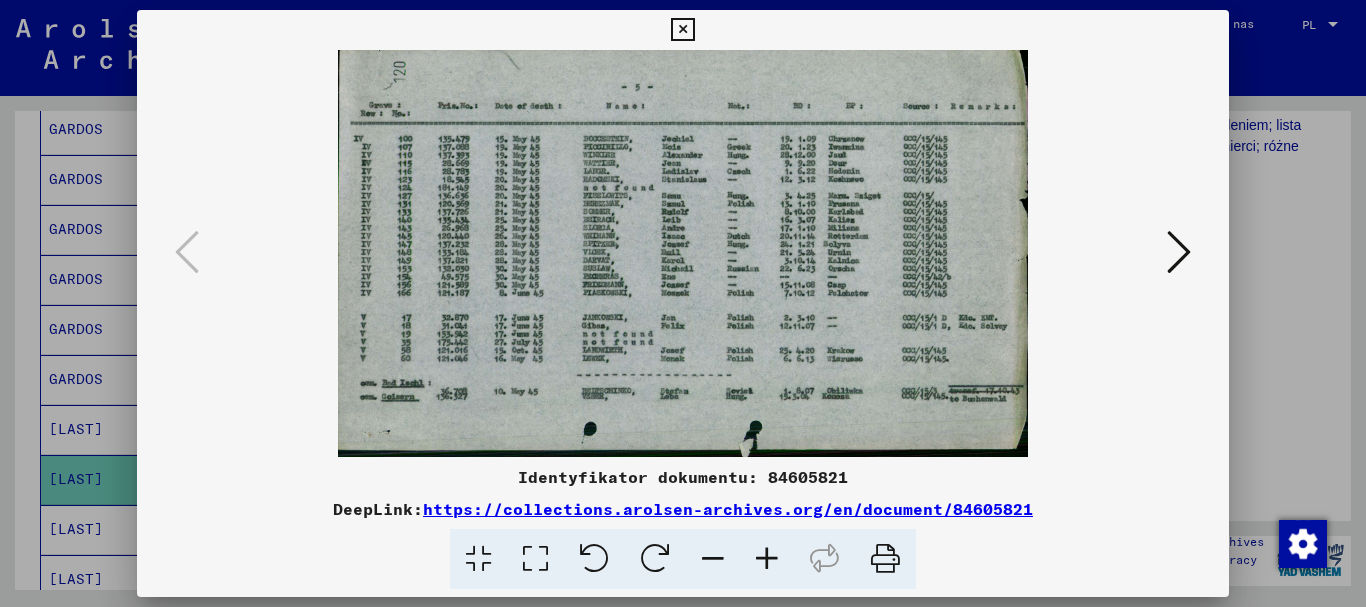 click at bounding box center (535, 559) 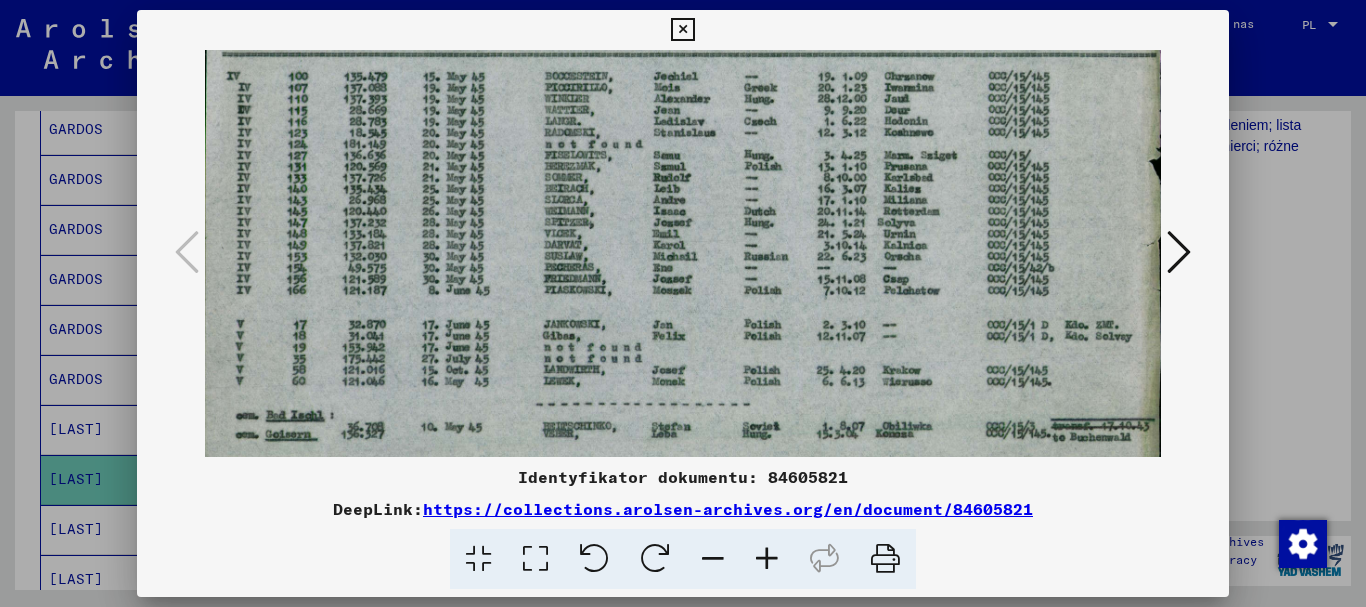 scroll, scrollTop: 98, scrollLeft: 0, axis: vertical 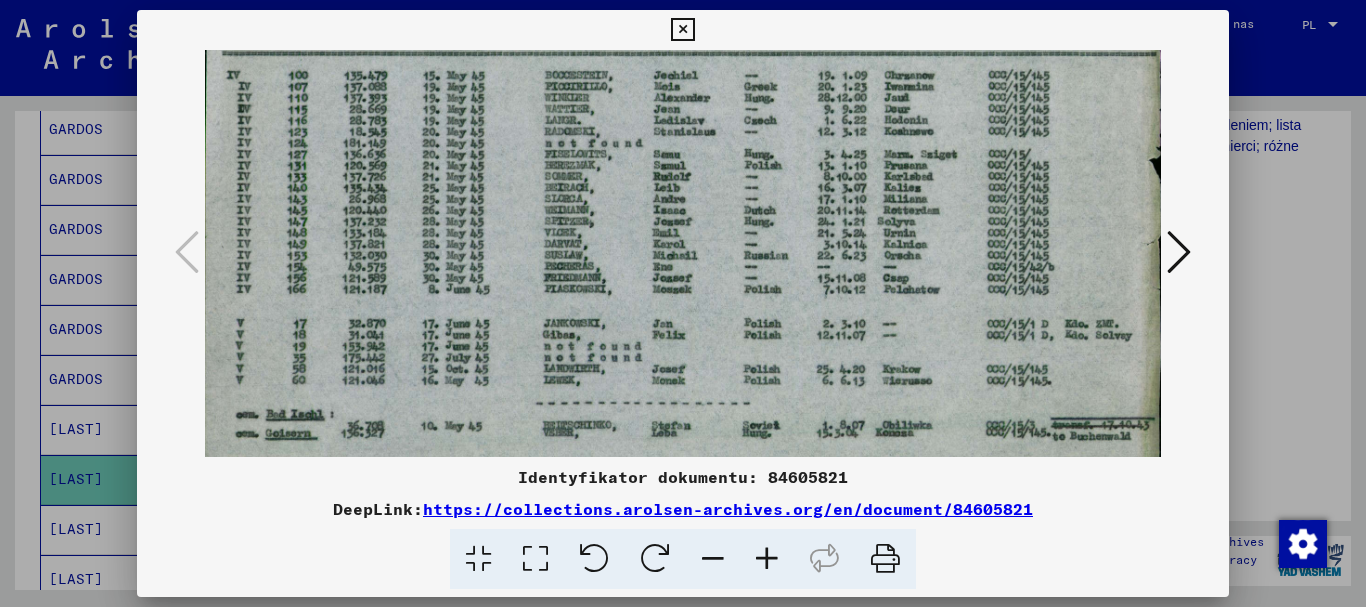 drag, startPoint x: 788, startPoint y: 402, endPoint x: 795, endPoint y: 304, distance: 98.24968 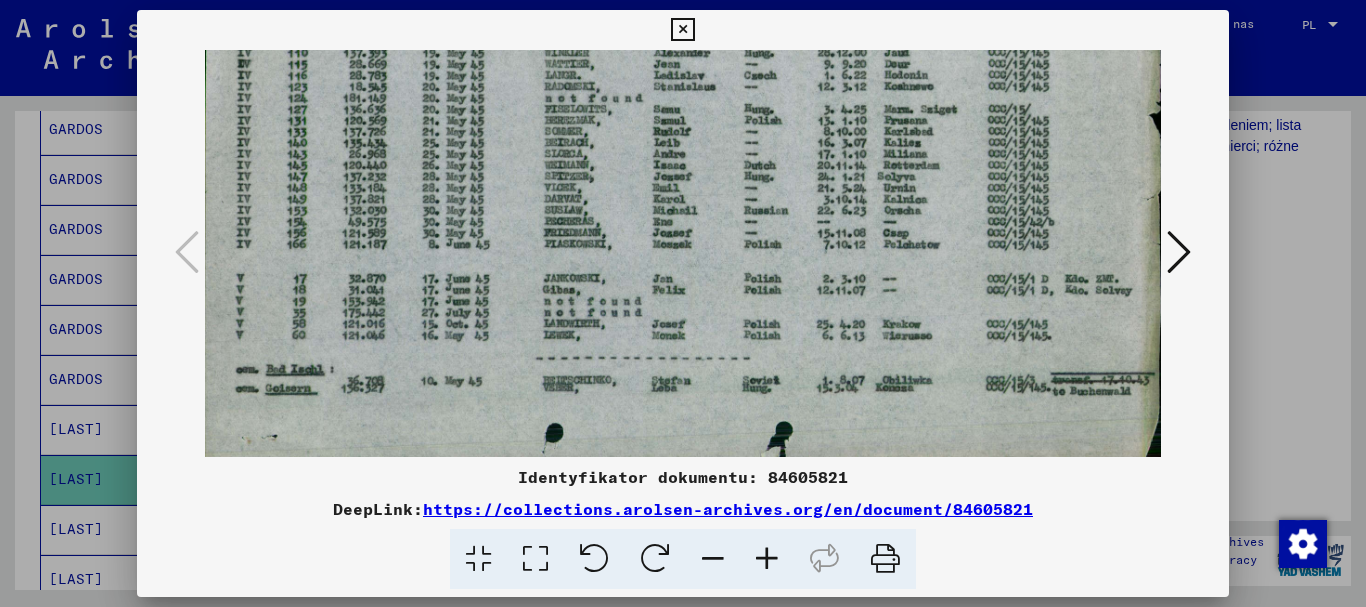 scroll, scrollTop: 144, scrollLeft: 0, axis: vertical 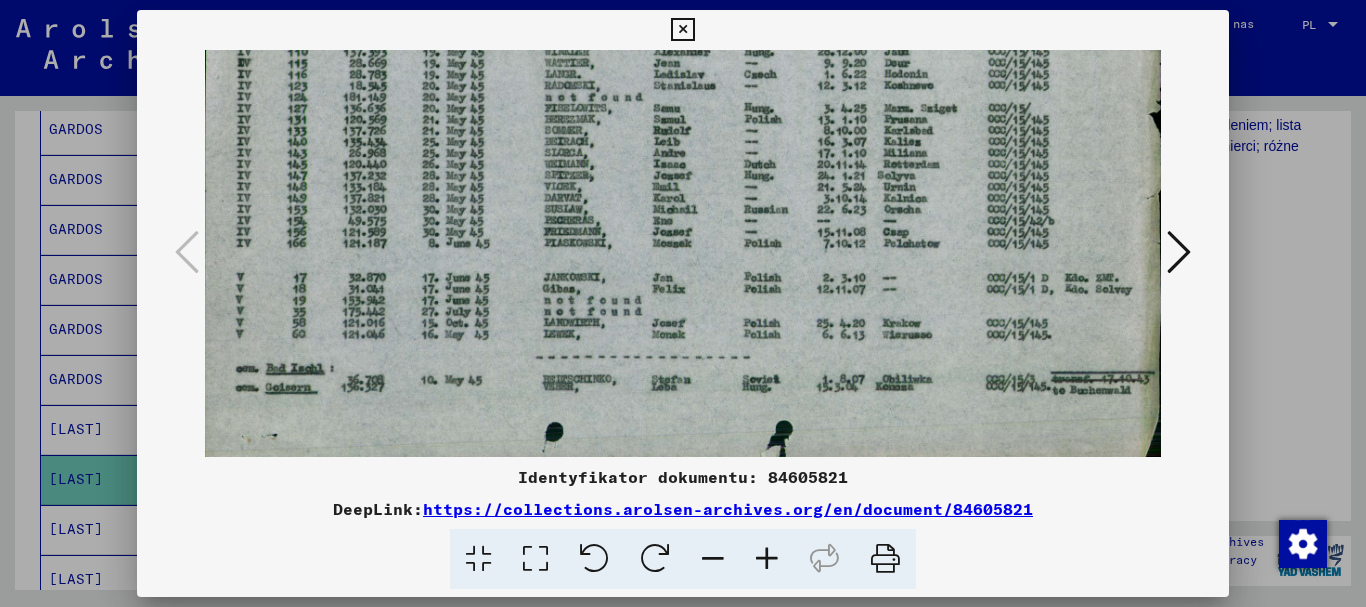 drag, startPoint x: 782, startPoint y: 369, endPoint x: 782, endPoint y: 323, distance: 46 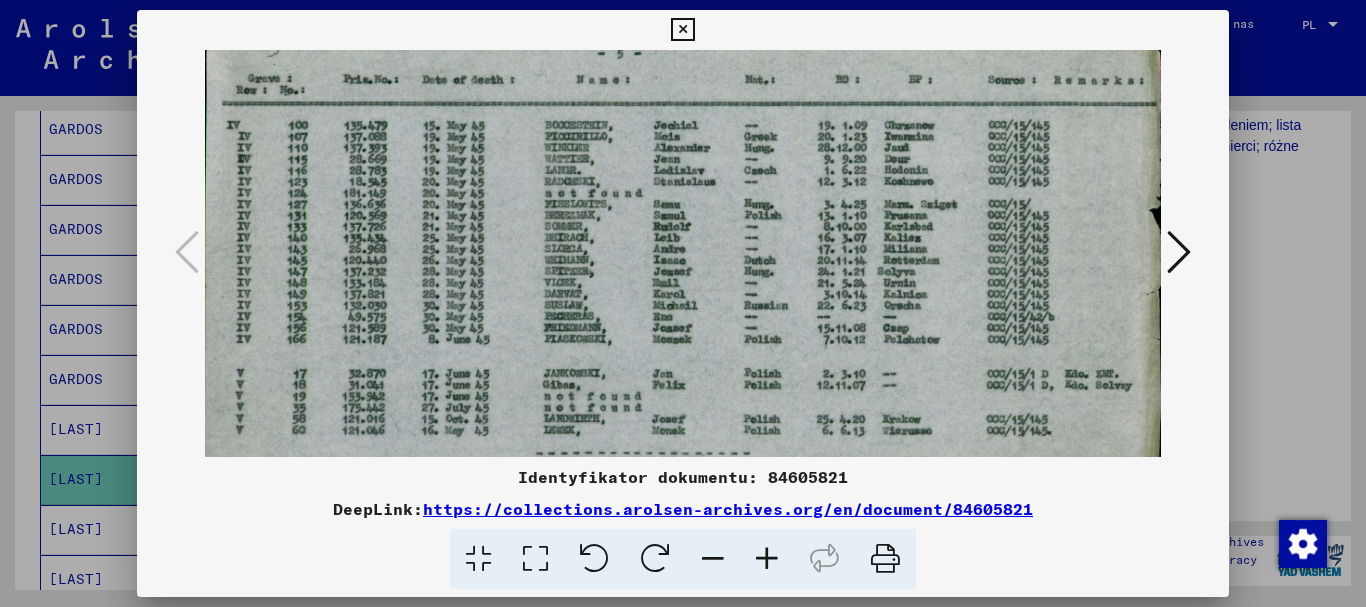 scroll, scrollTop: 0, scrollLeft: 0, axis: both 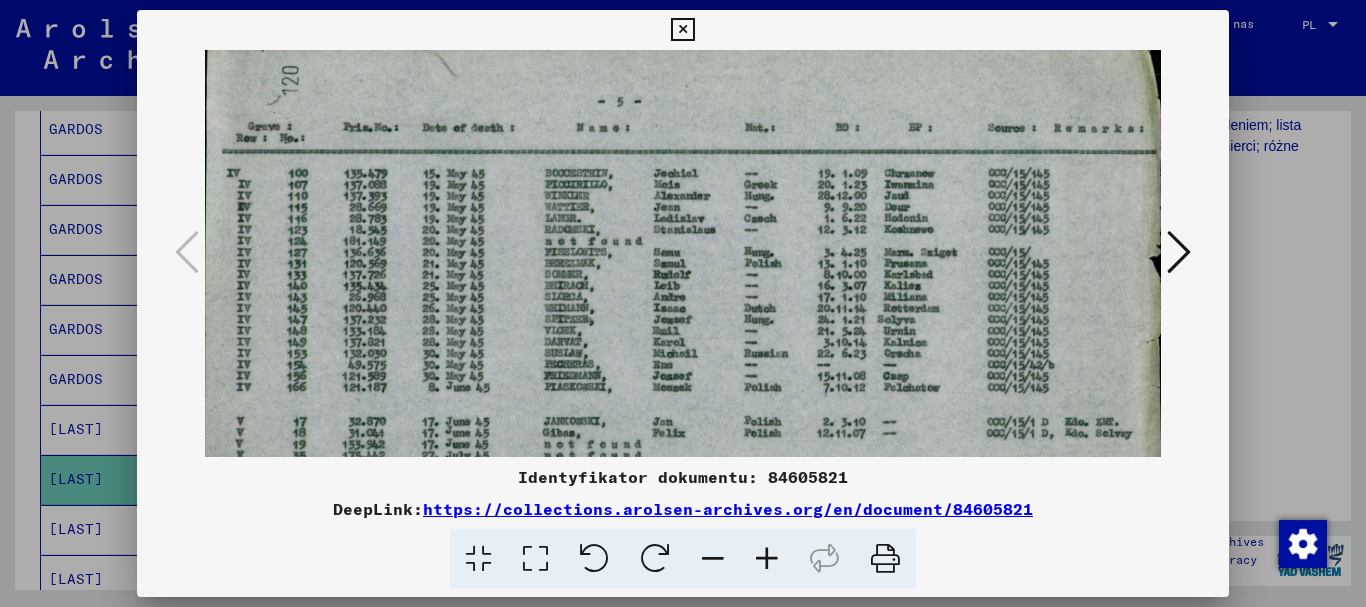 drag, startPoint x: 786, startPoint y: 278, endPoint x: 774, endPoint y: 358, distance: 80.895 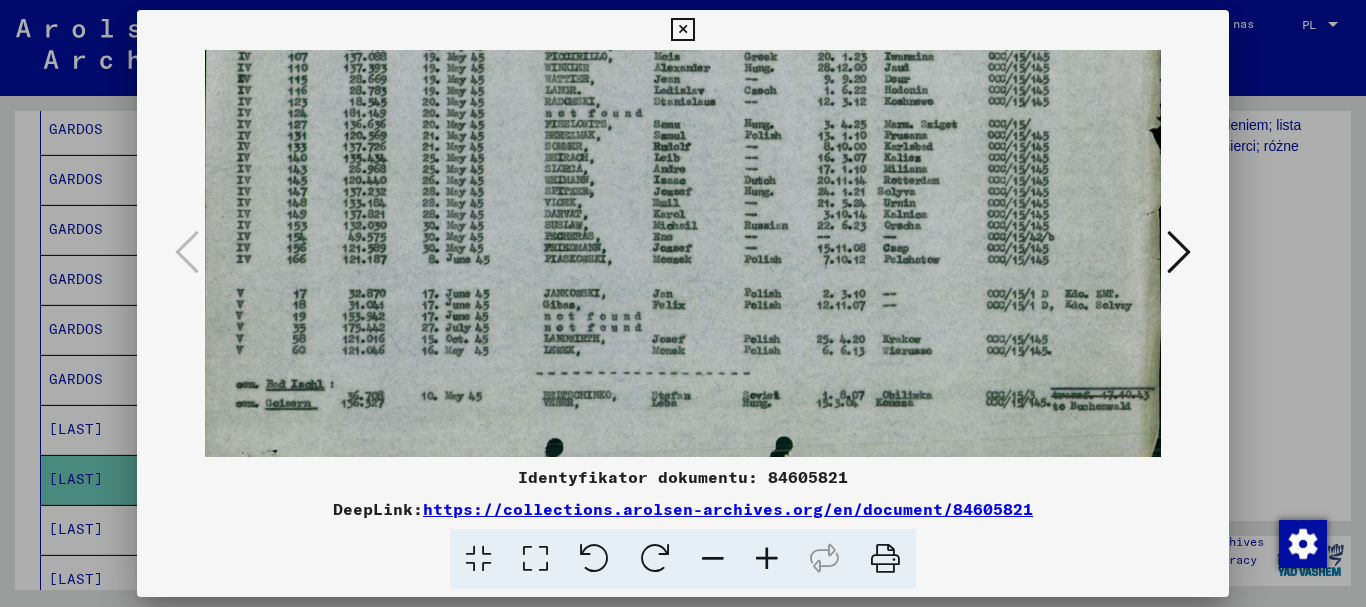 scroll, scrollTop: 132, scrollLeft: 0, axis: vertical 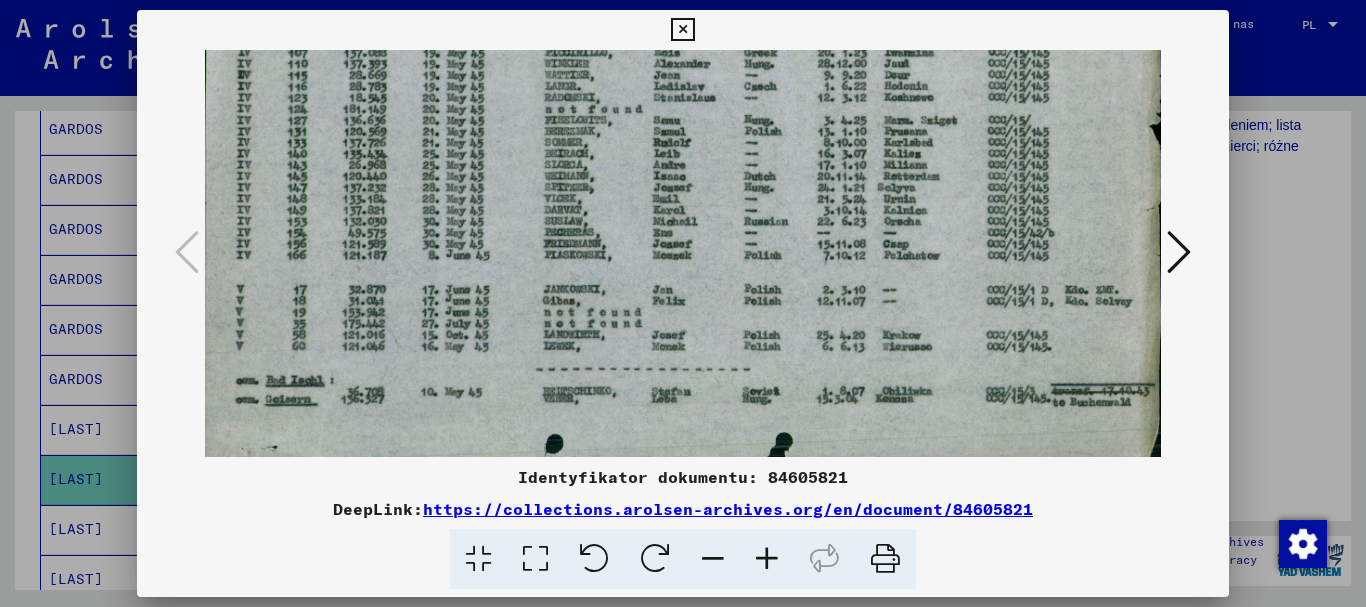 drag, startPoint x: 852, startPoint y: 396, endPoint x: 872, endPoint y: 264, distance: 133.50656 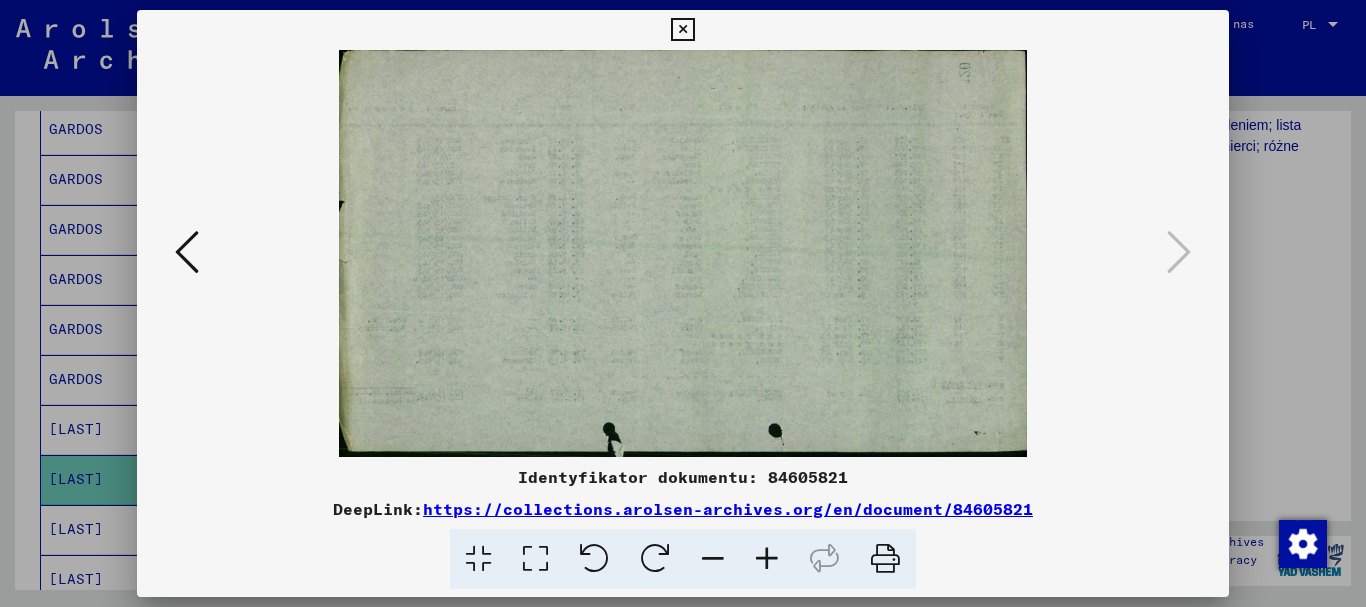 click at bounding box center [682, 30] 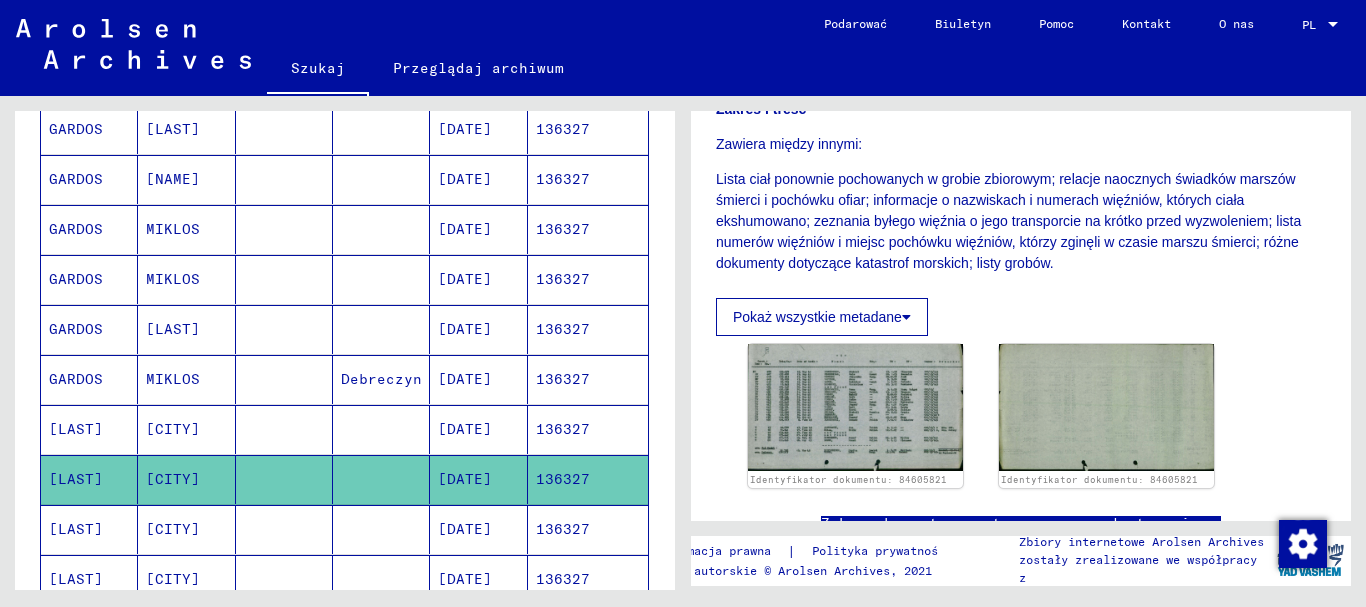 scroll, scrollTop: 400, scrollLeft: 0, axis: vertical 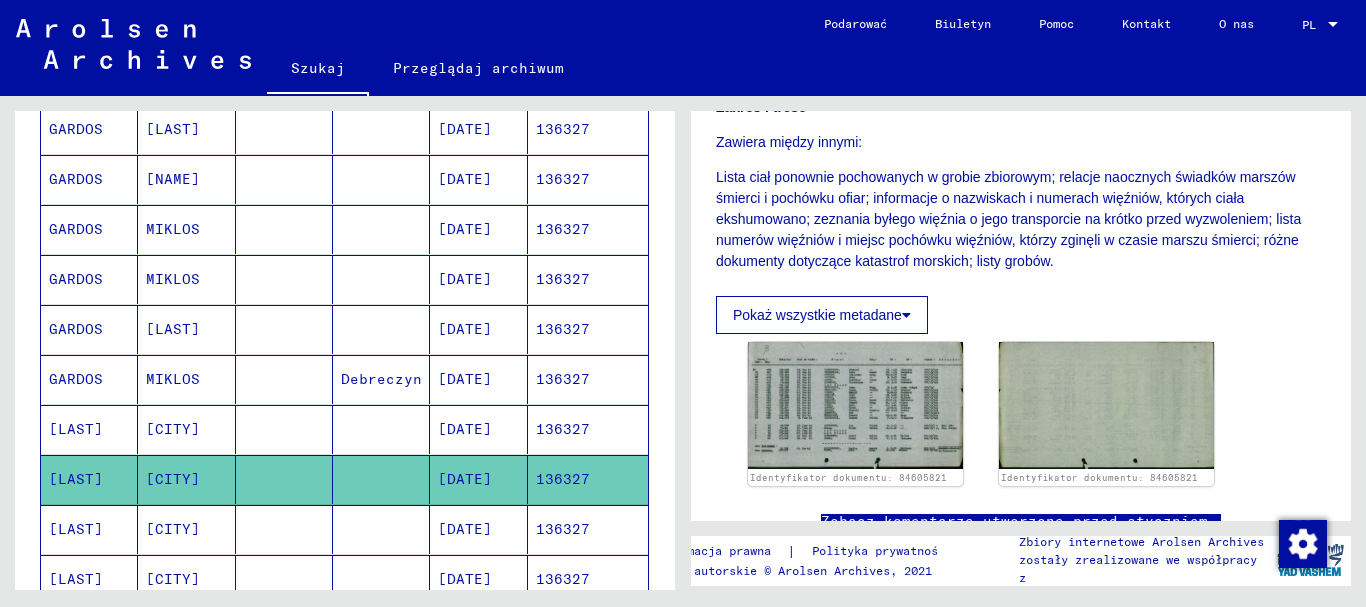click on "136327" at bounding box center (563, 579) 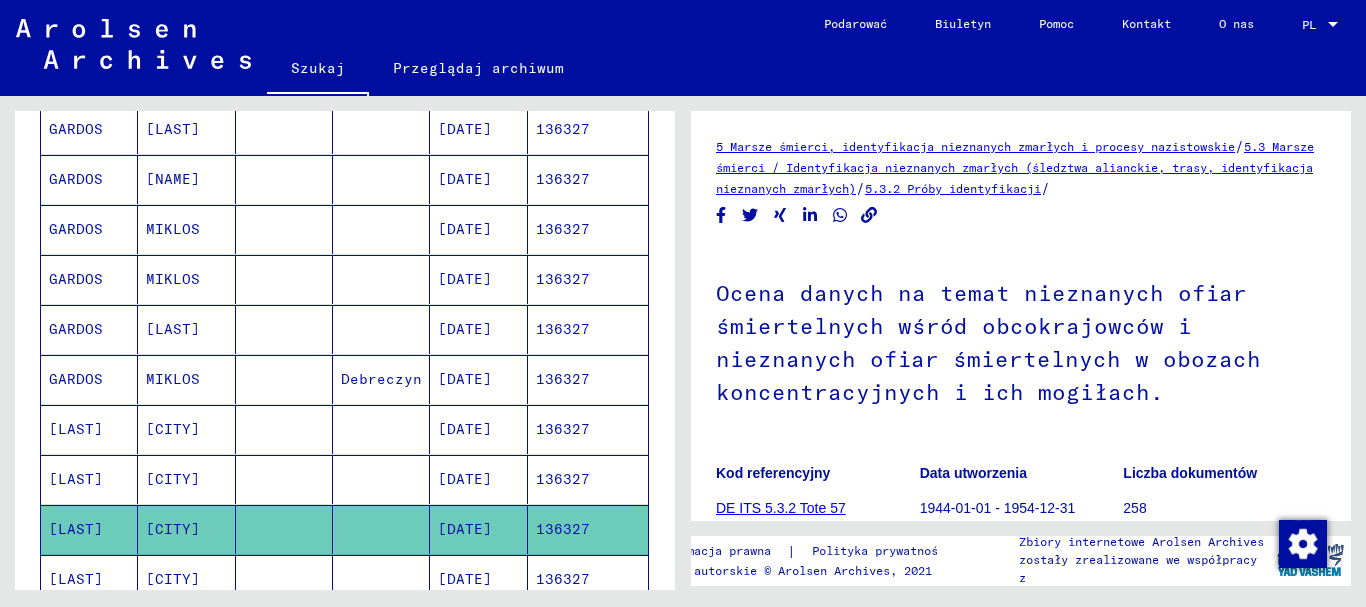 scroll, scrollTop: 0, scrollLeft: 0, axis: both 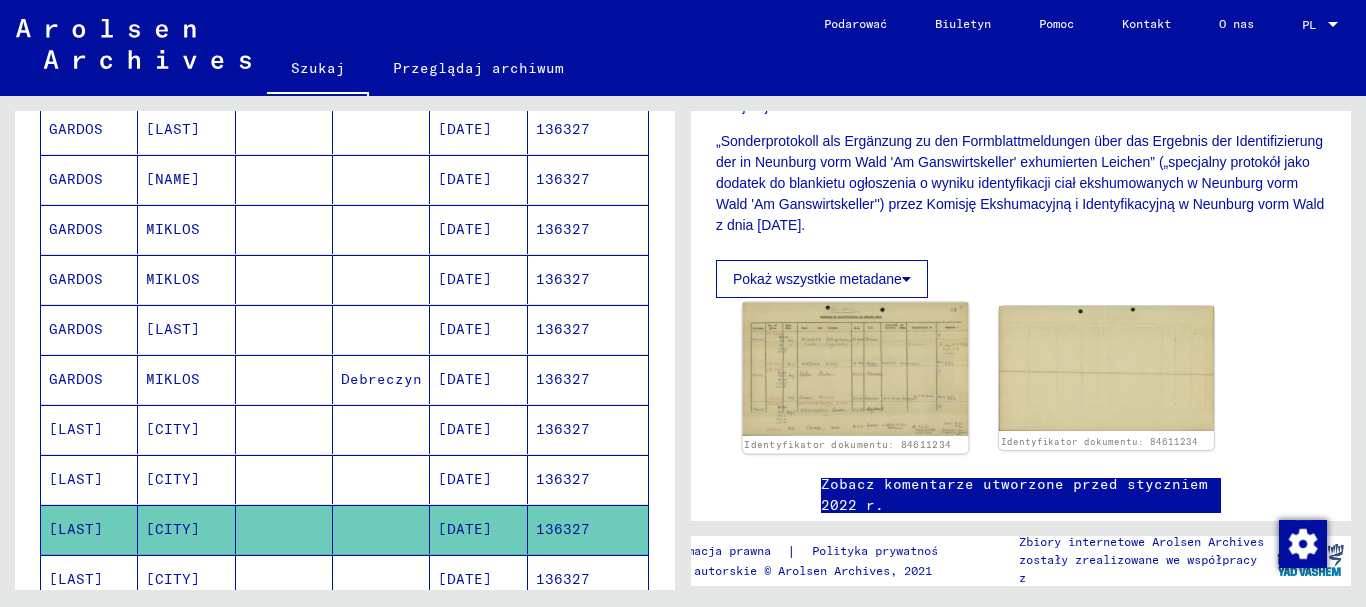 click 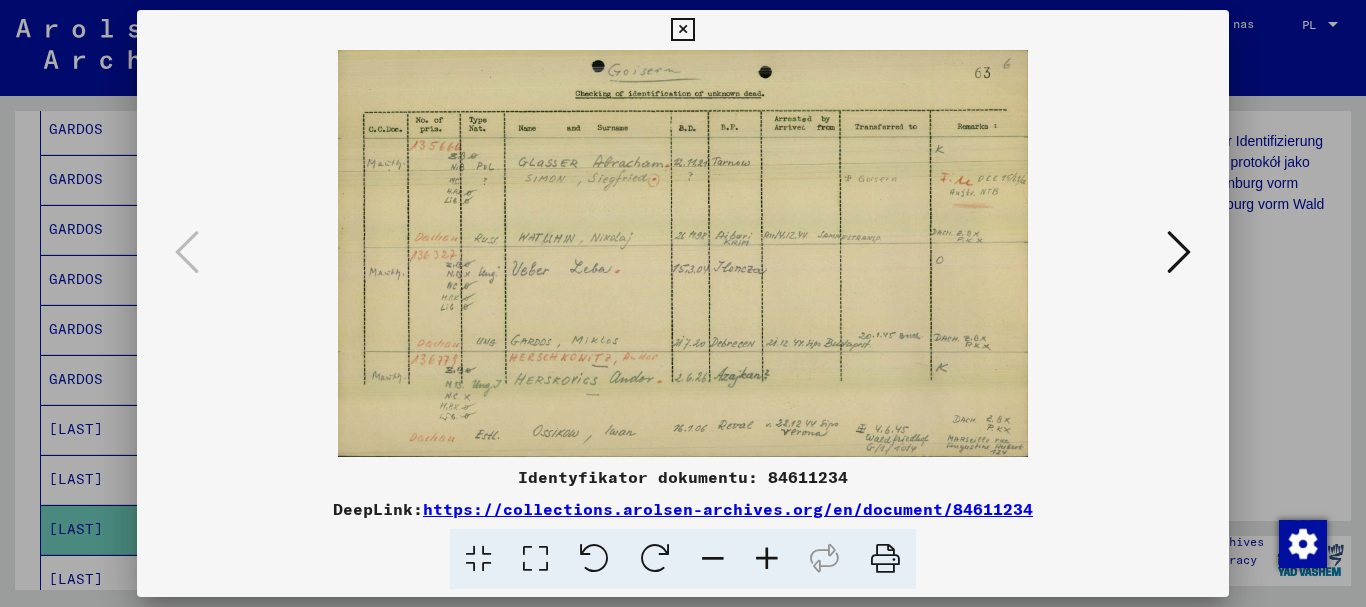 click at bounding box center [682, 30] 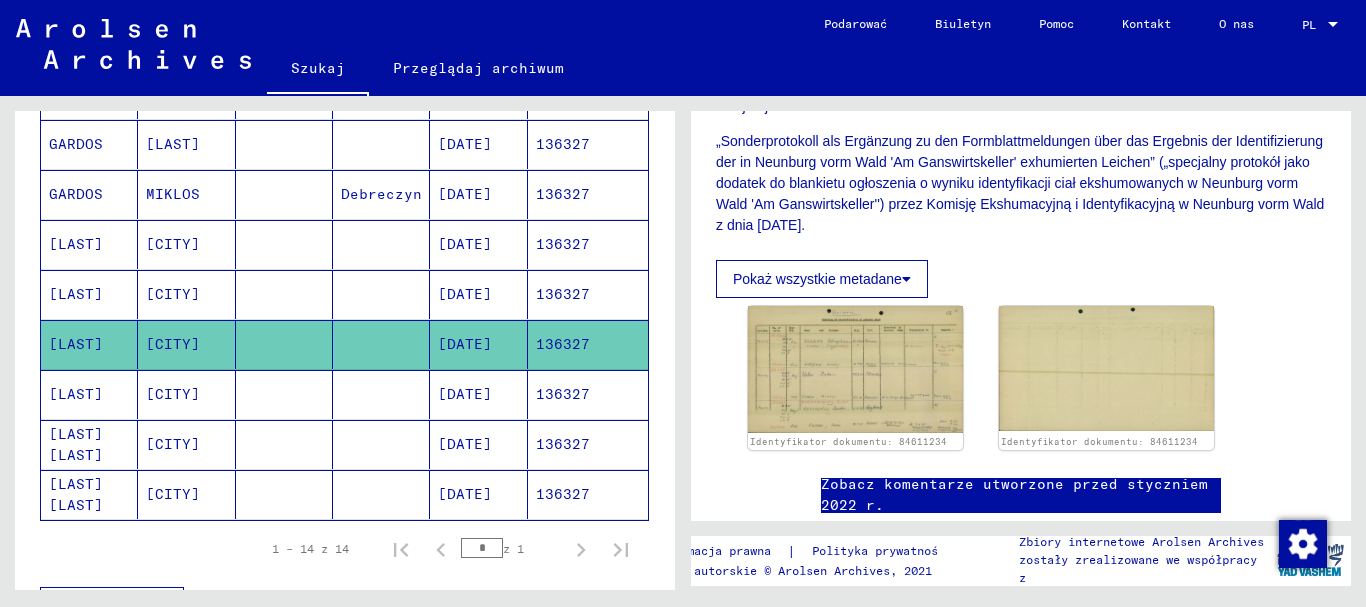 scroll, scrollTop: 600, scrollLeft: 0, axis: vertical 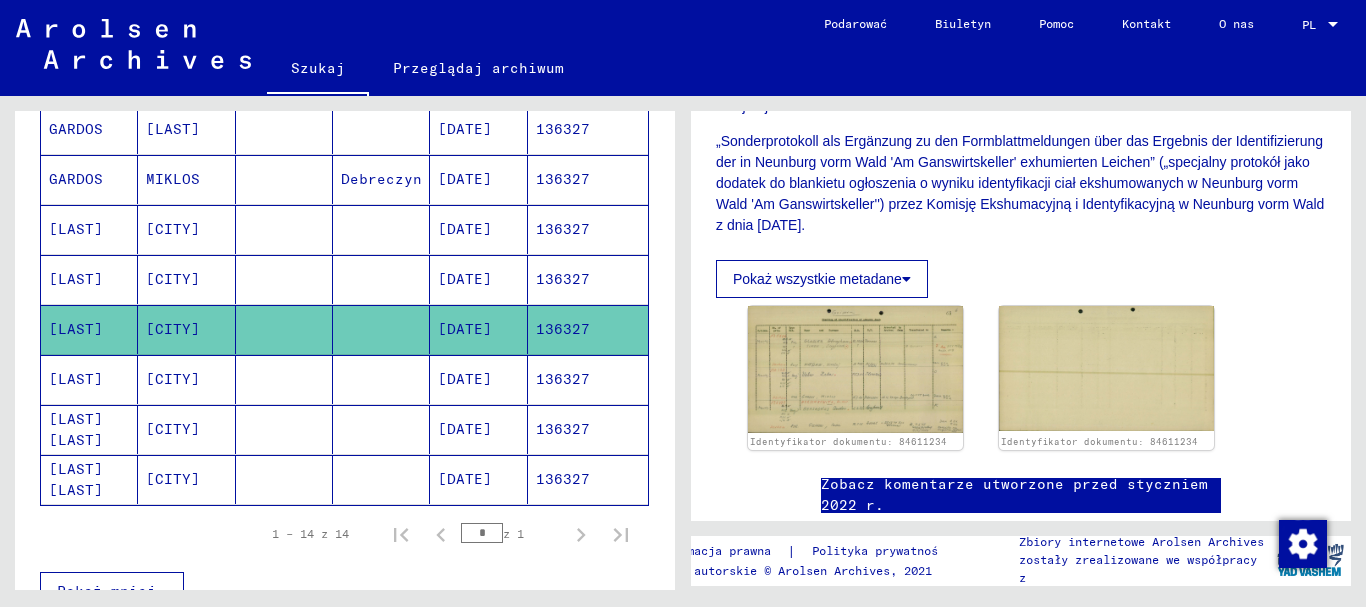 click on "136327" at bounding box center (563, 429) 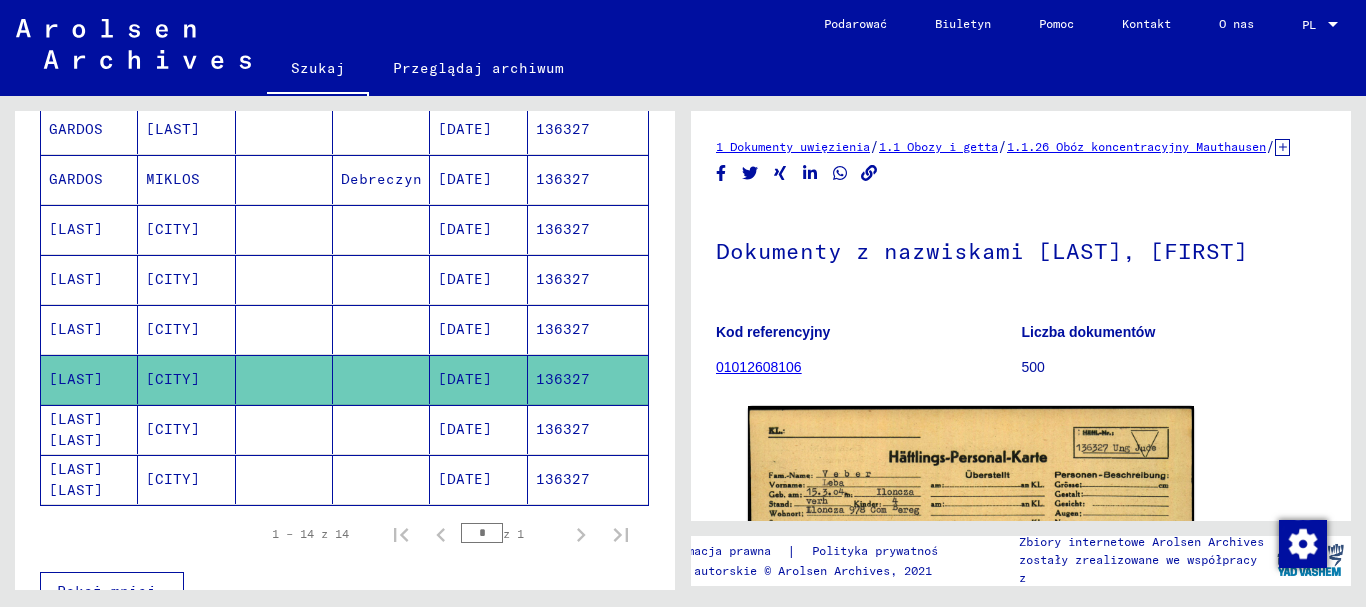 scroll, scrollTop: 0, scrollLeft: 0, axis: both 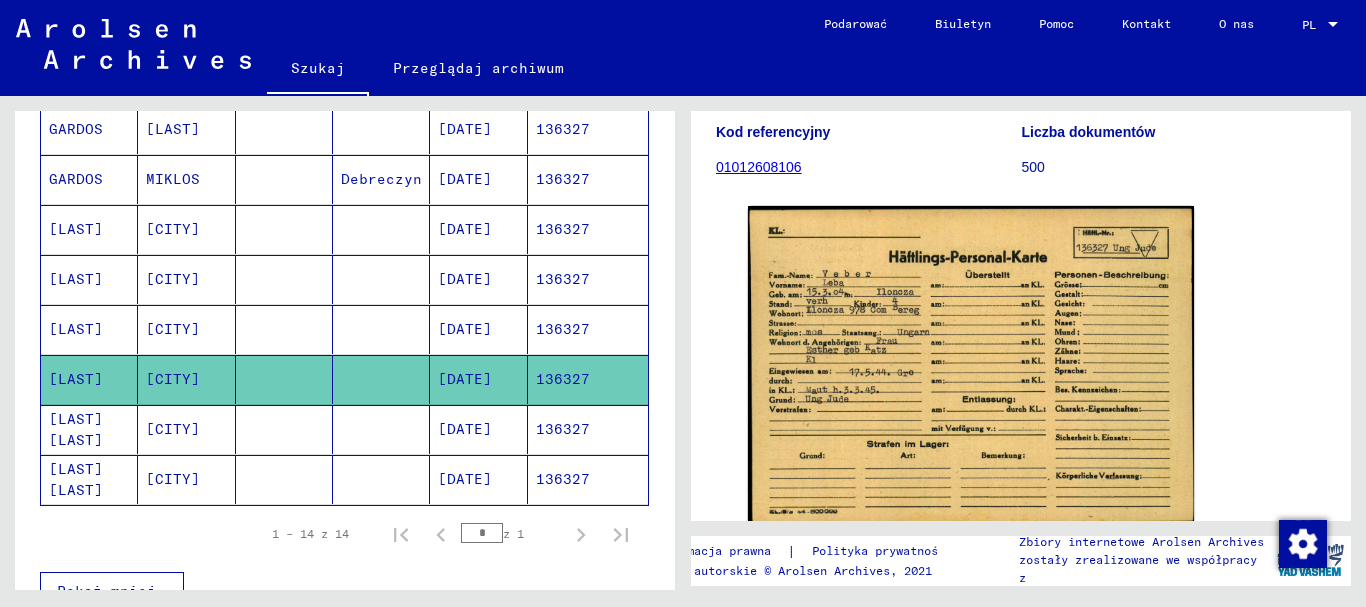 click on "136327" at bounding box center [563, 479] 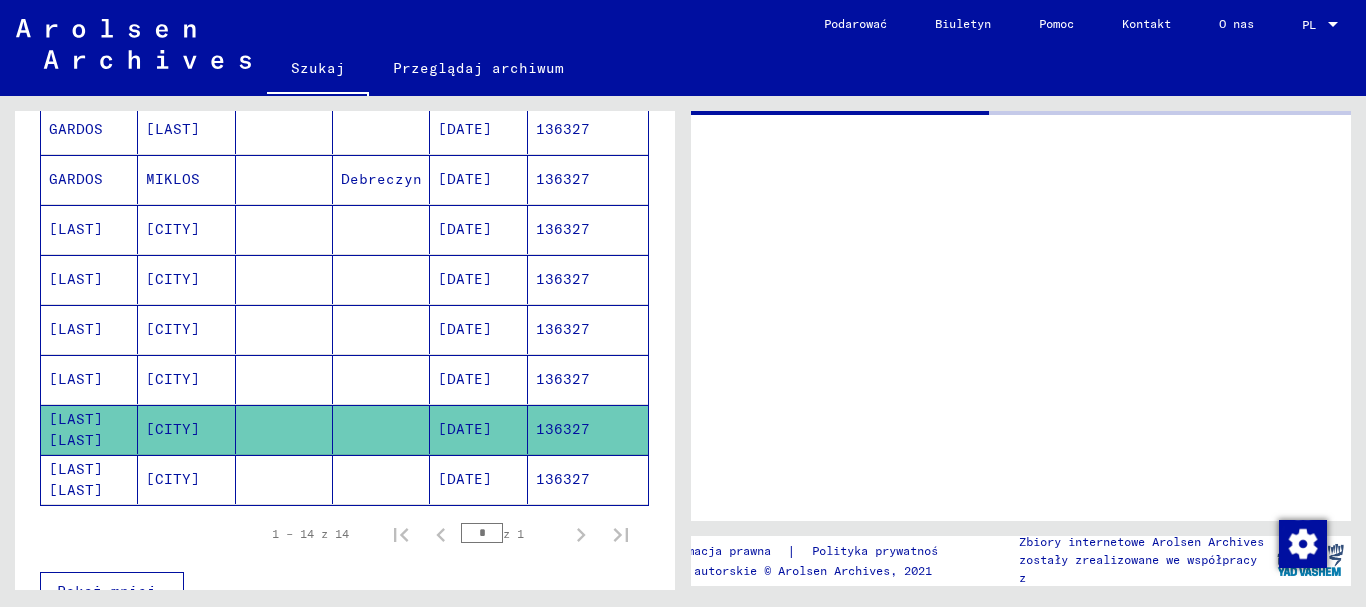 scroll, scrollTop: 0, scrollLeft: 0, axis: both 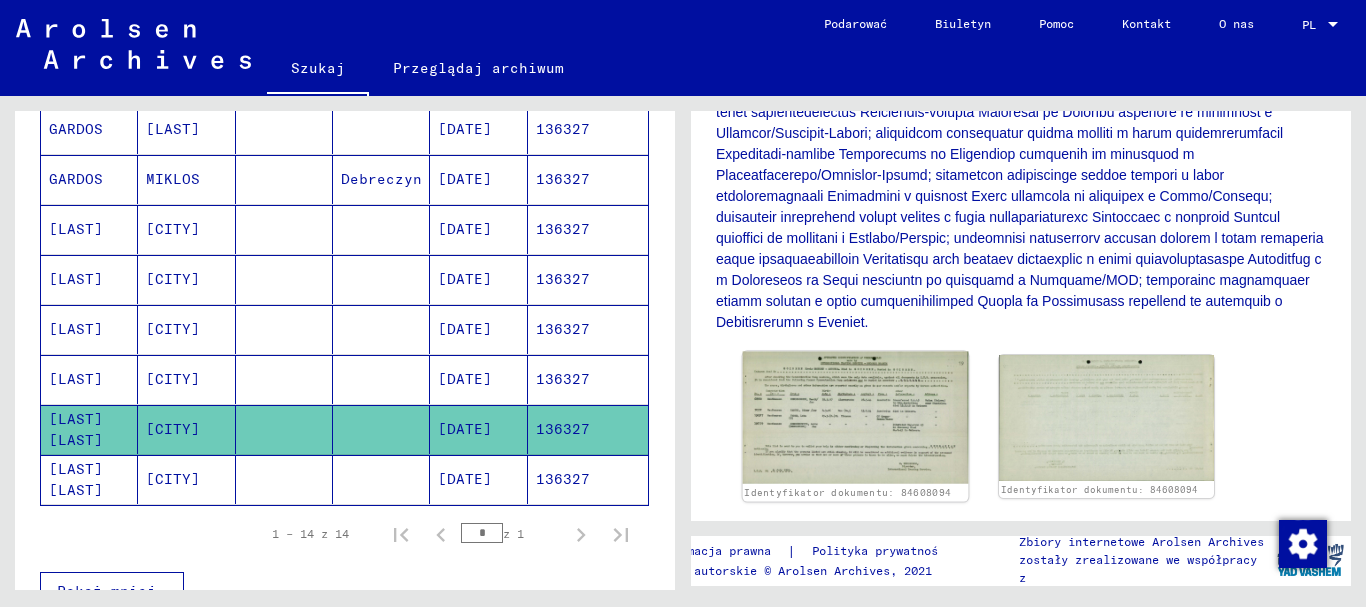 click 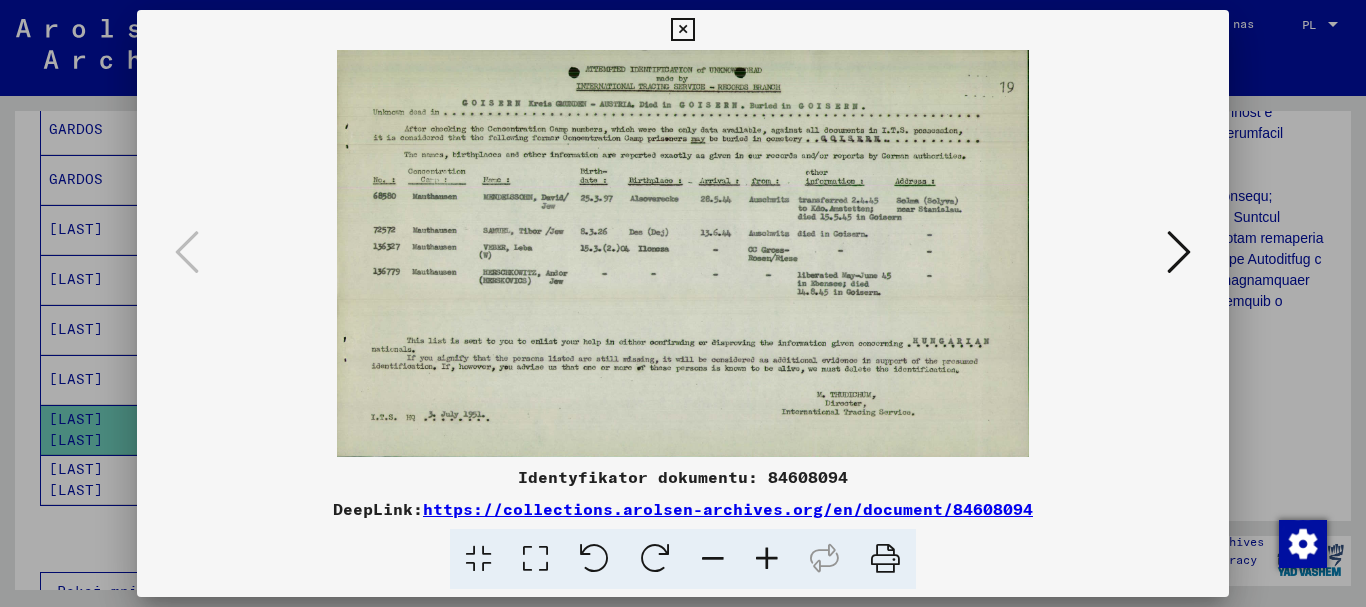 click at bounding box center (1179, 252) 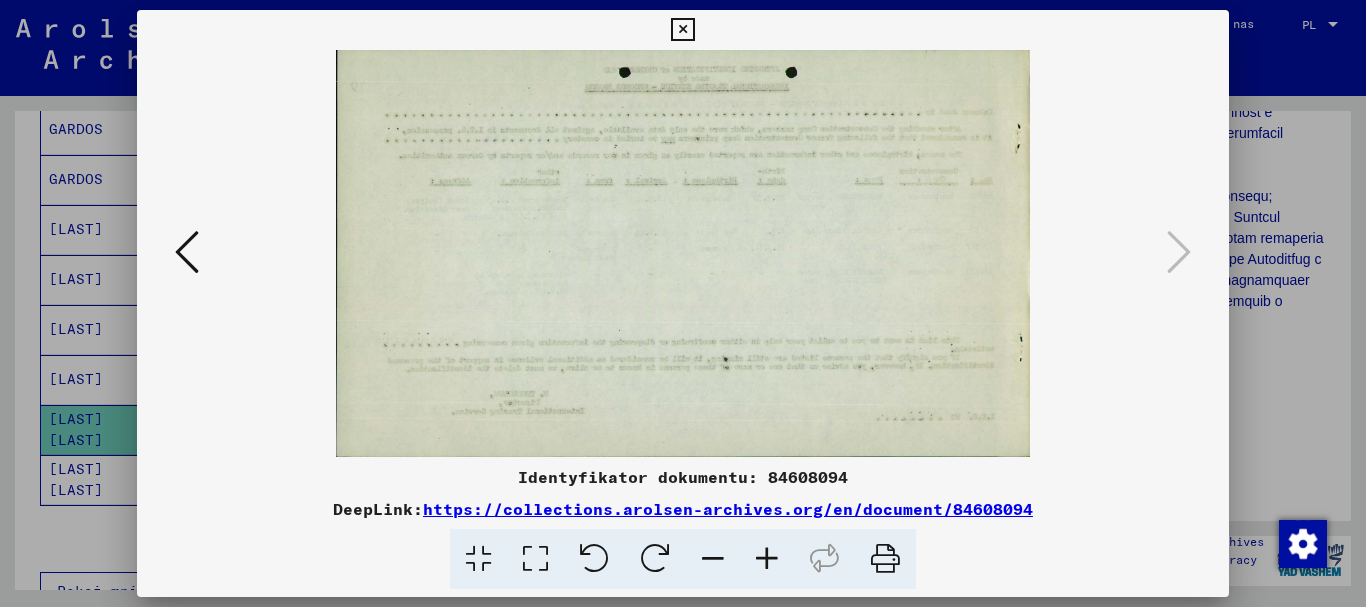 click at bounding box center (187, 252) 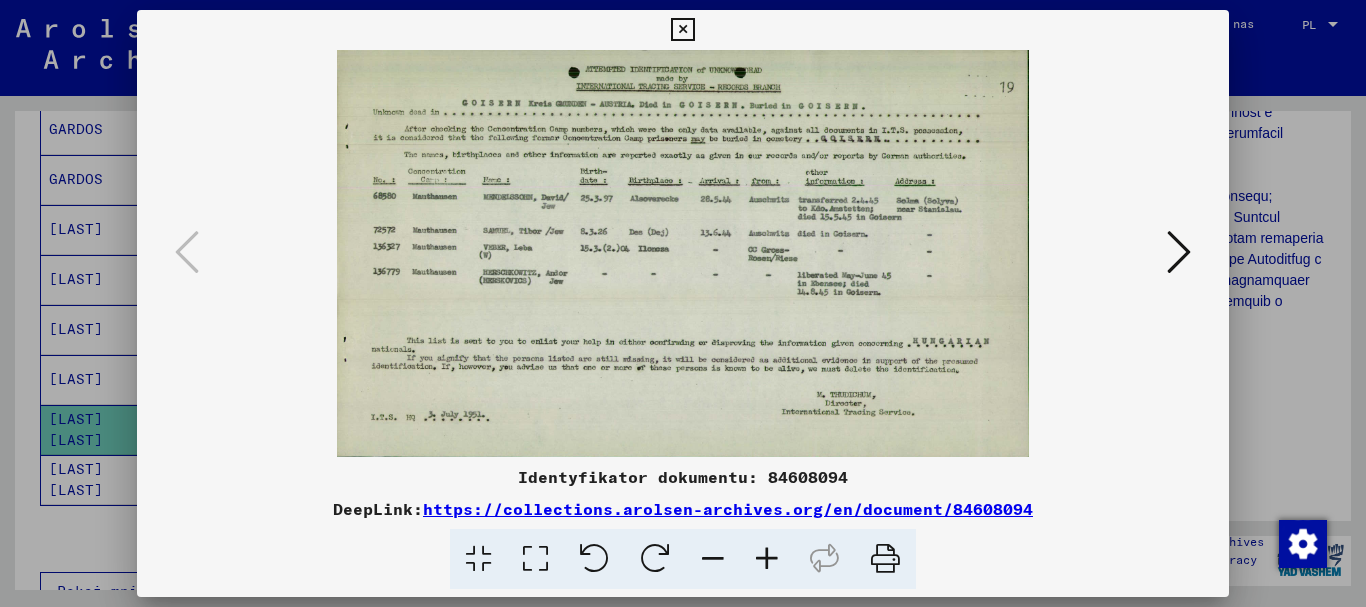 click at bounding box center [682, 30] 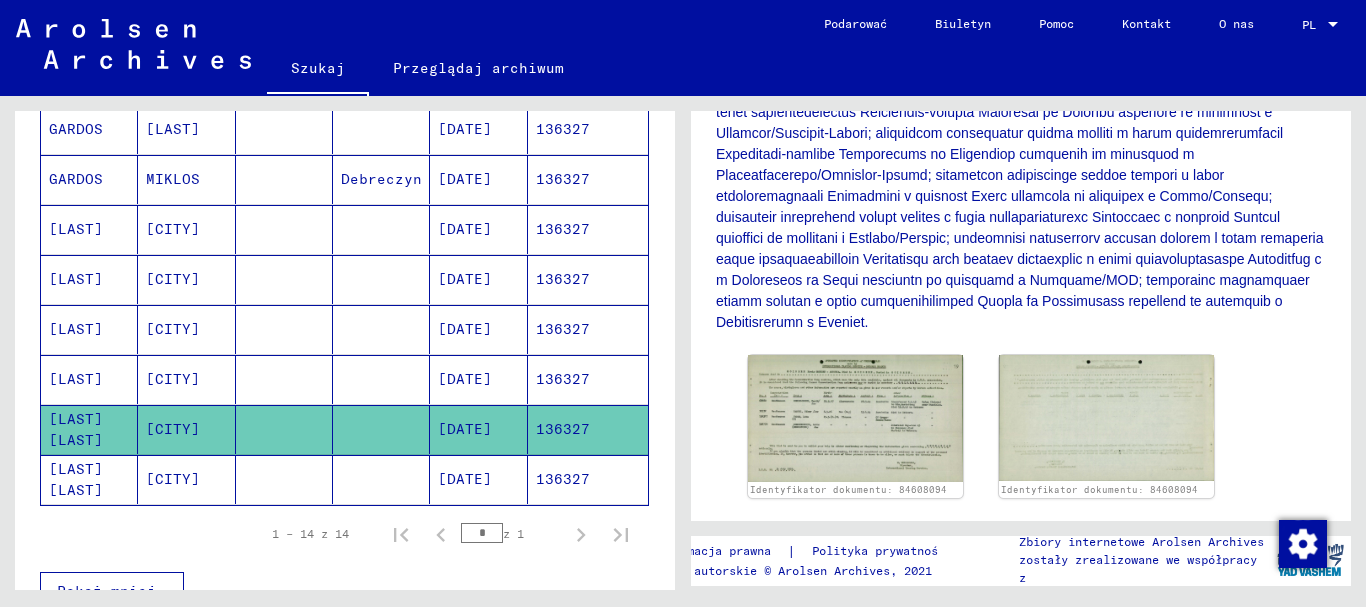 click on "136327" 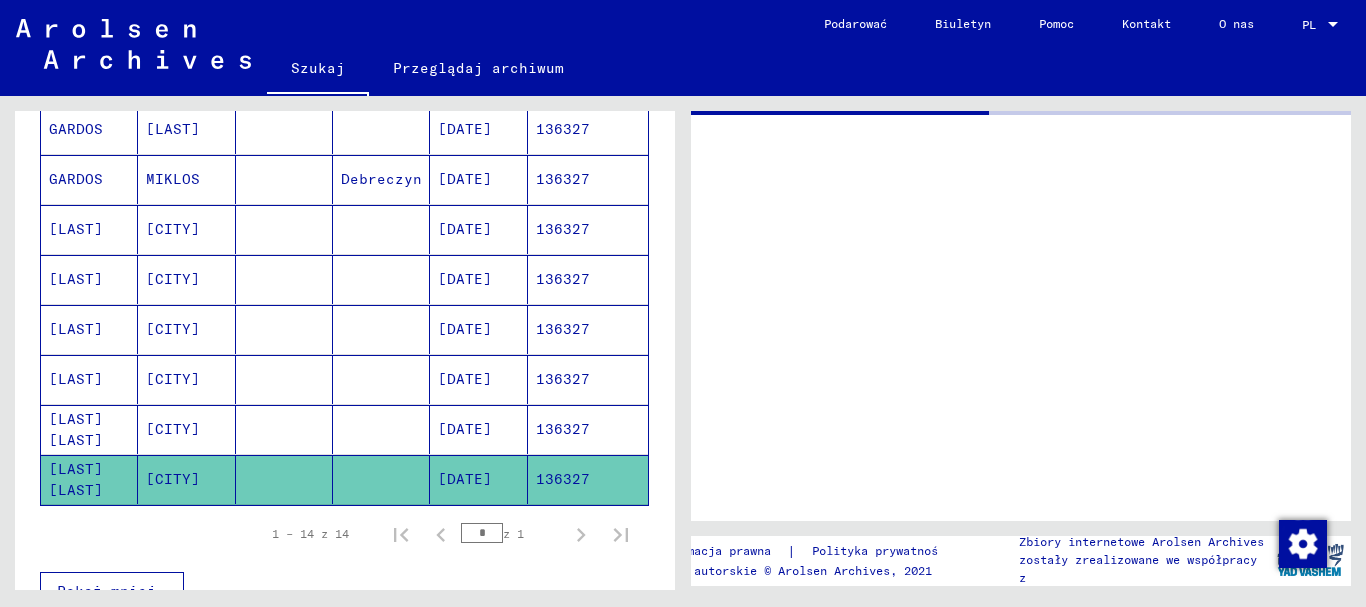 scroll, scrollTop: 0, scrollLeft: 0, axis: both 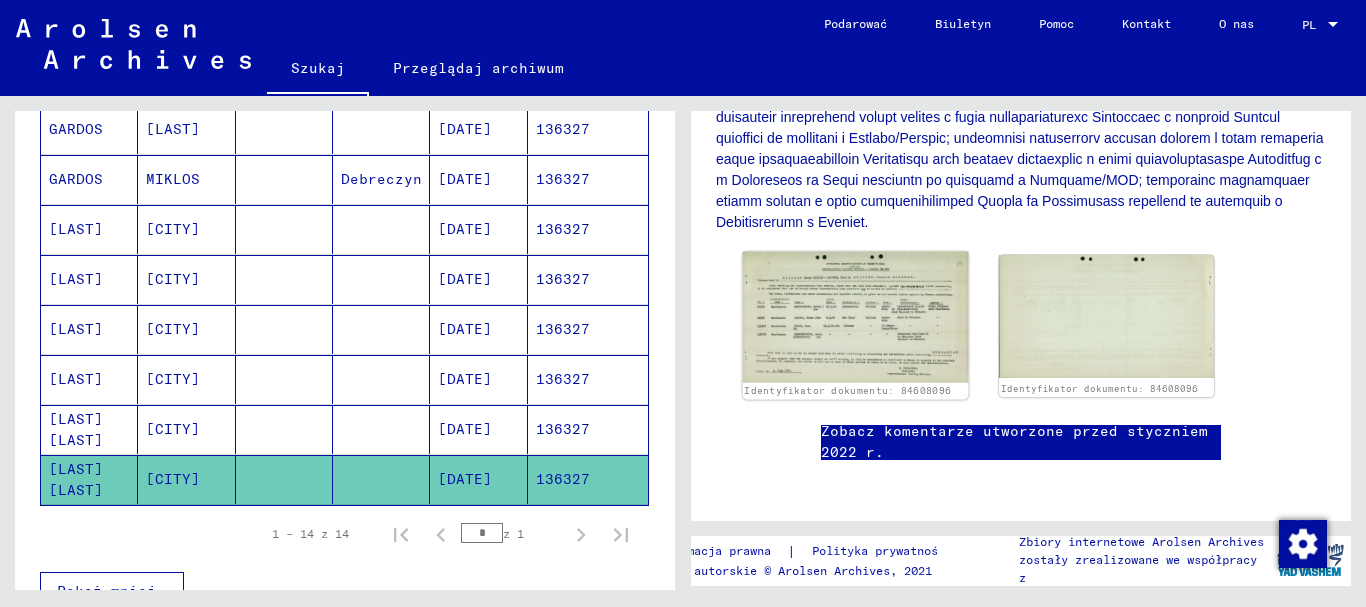 click 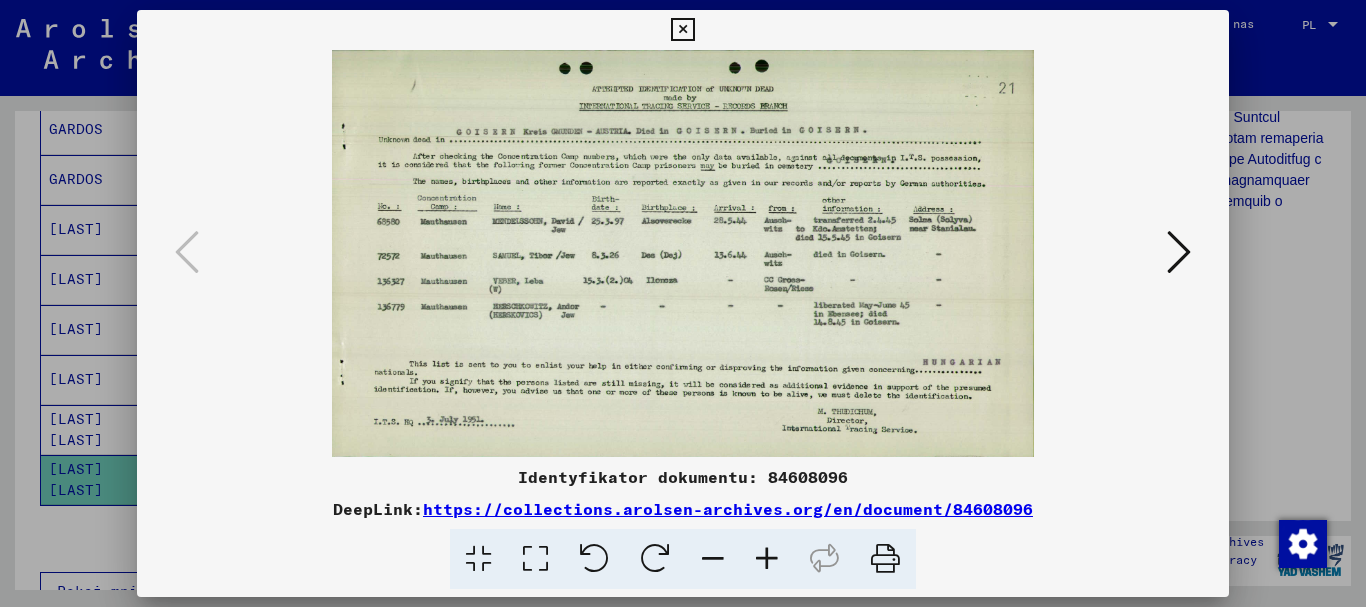 click at bounding box center (682, 30) 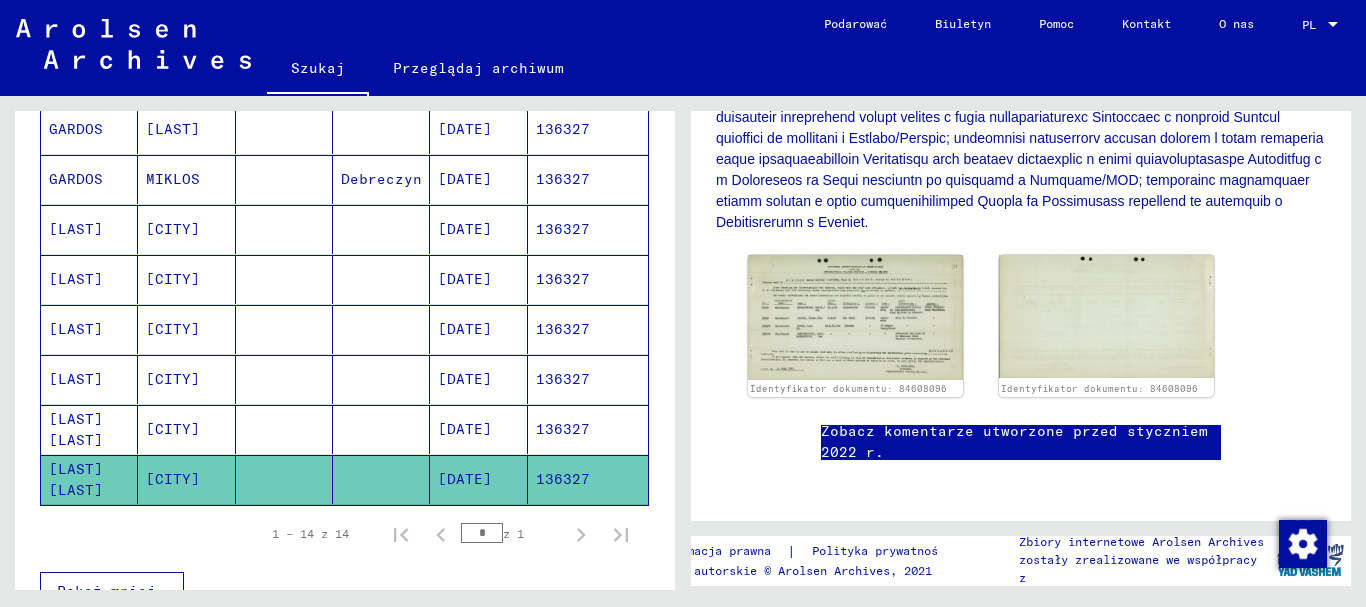 click on "136327" at bounding box center (563, 329) 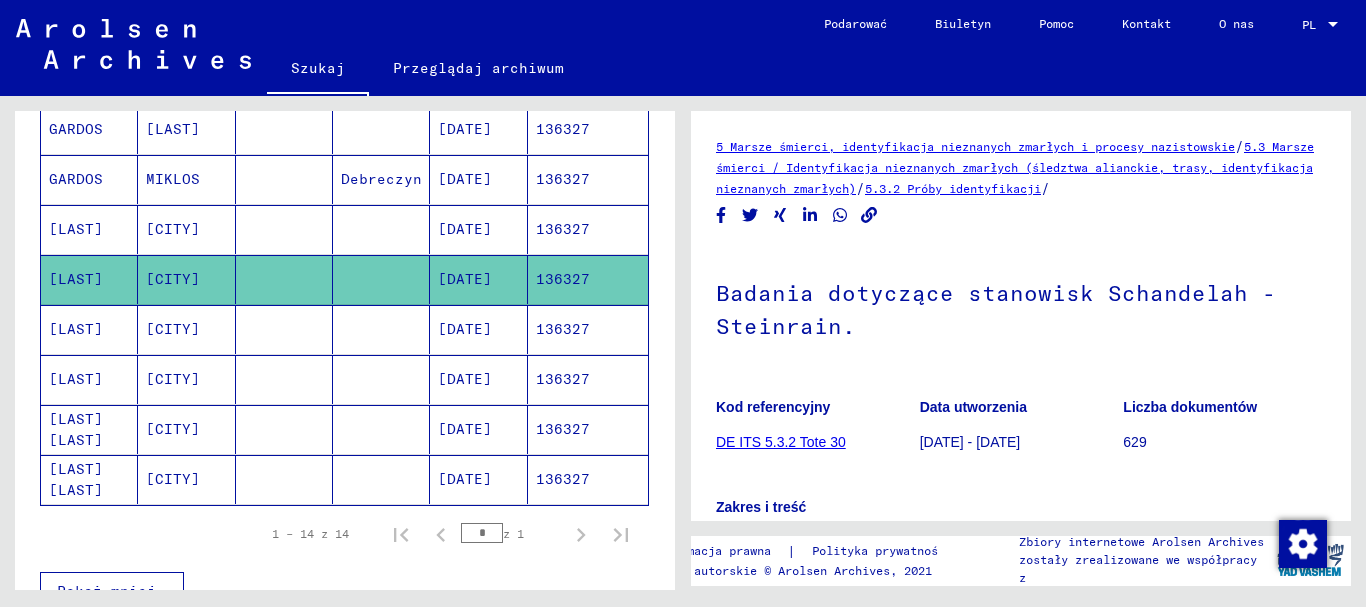 scroll, scrollTop: 0, scrollLeft: 0, axis: both 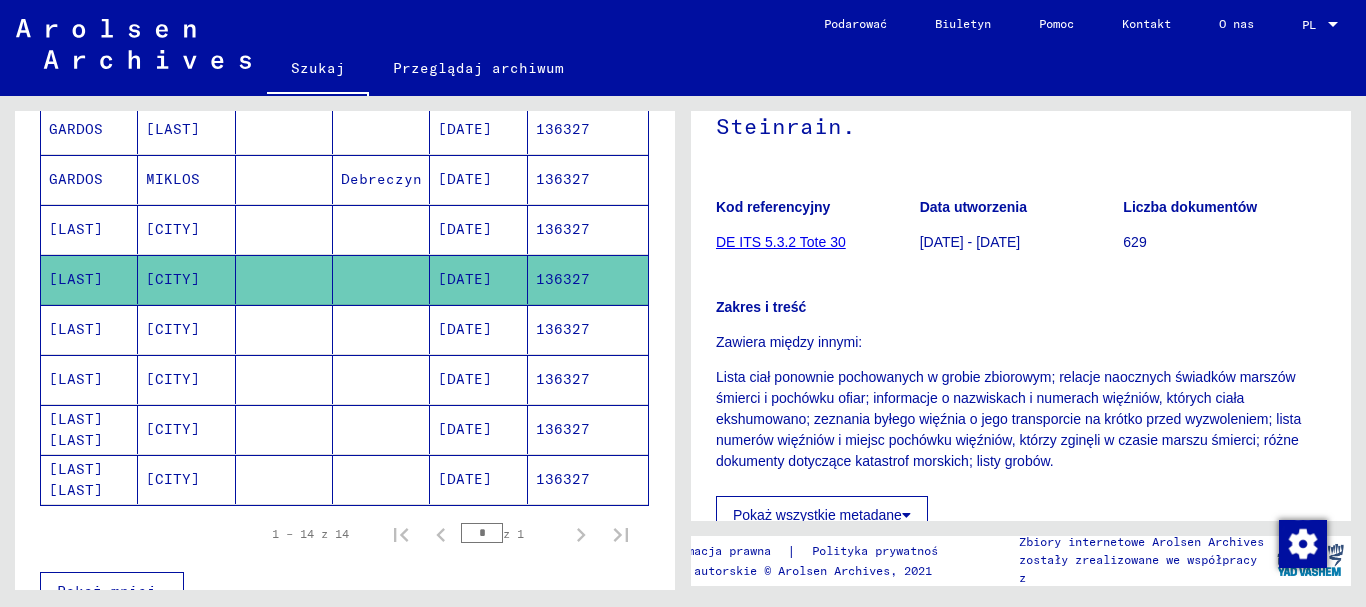 click on "DE ITS 5.3.2 Tote 30" 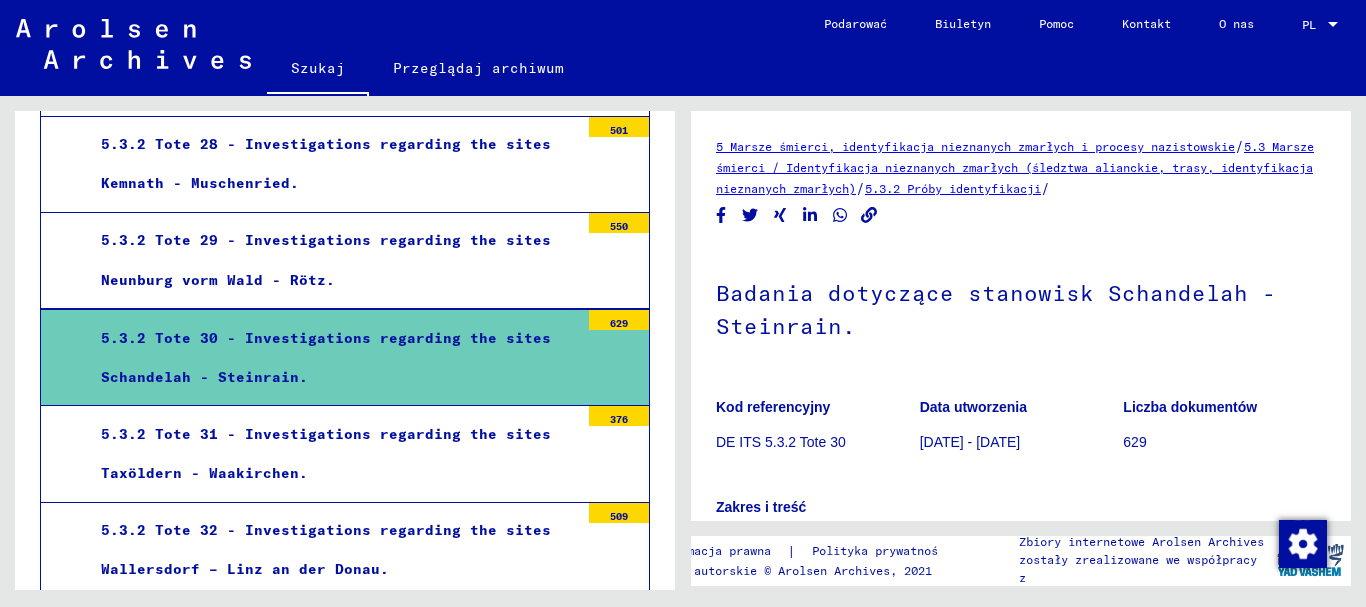 scroll, scrollTop: 1189, scrollLeft: 0, axis: vertical 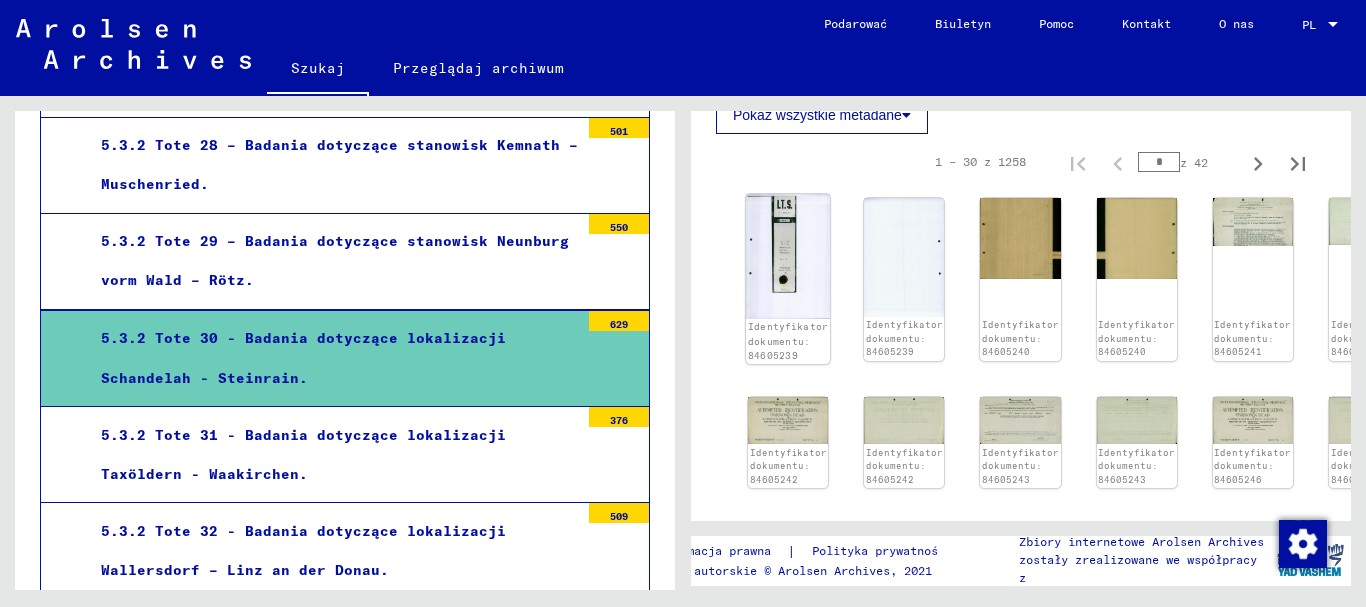 click 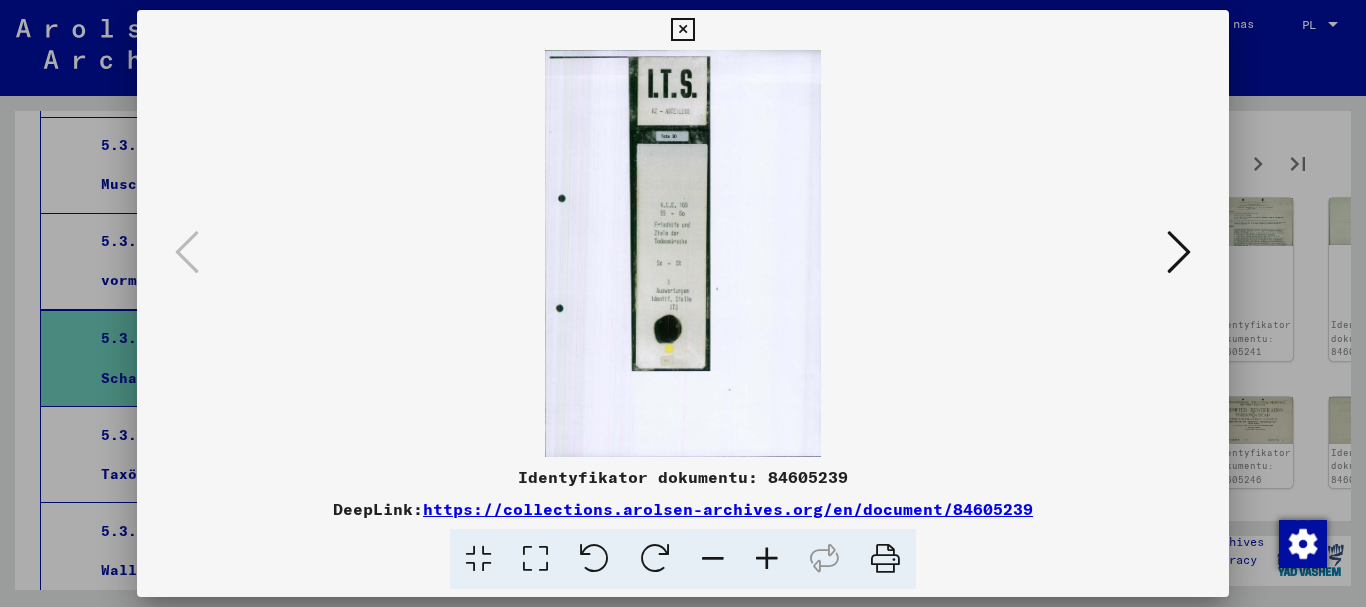 click at bounding box center (535, 559) 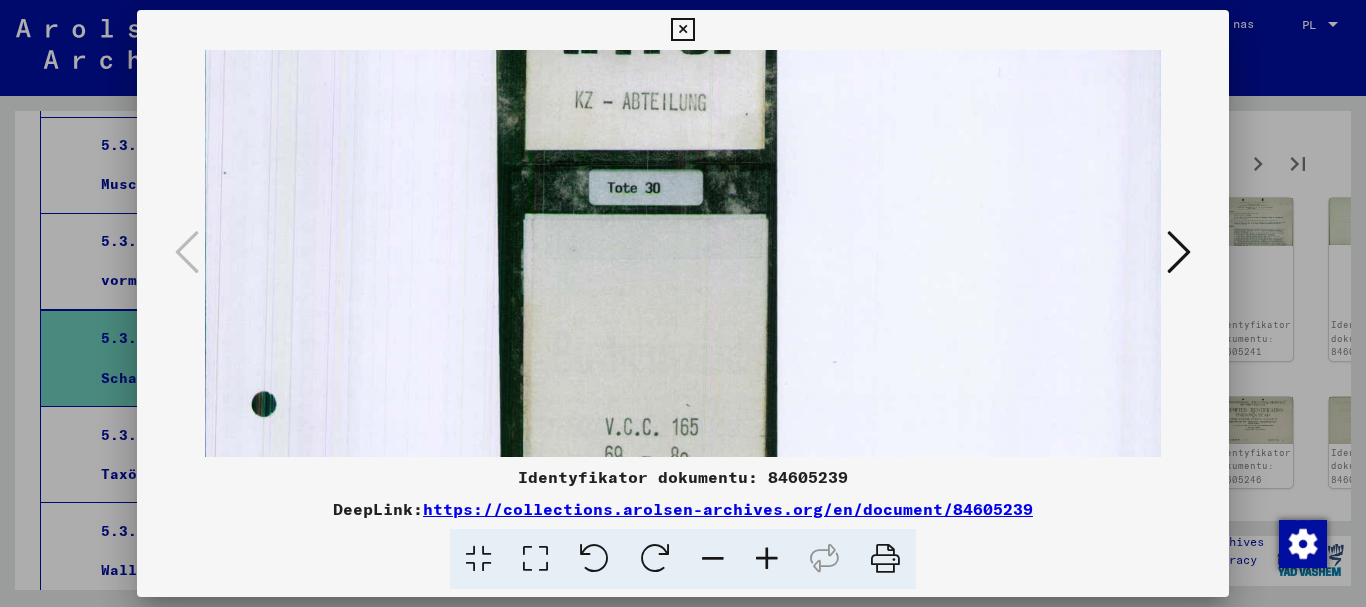 drag, startPoint x: 827, startPoint y: 386, endPoint x: 839, endPoint y: 224, distance: 162.44383 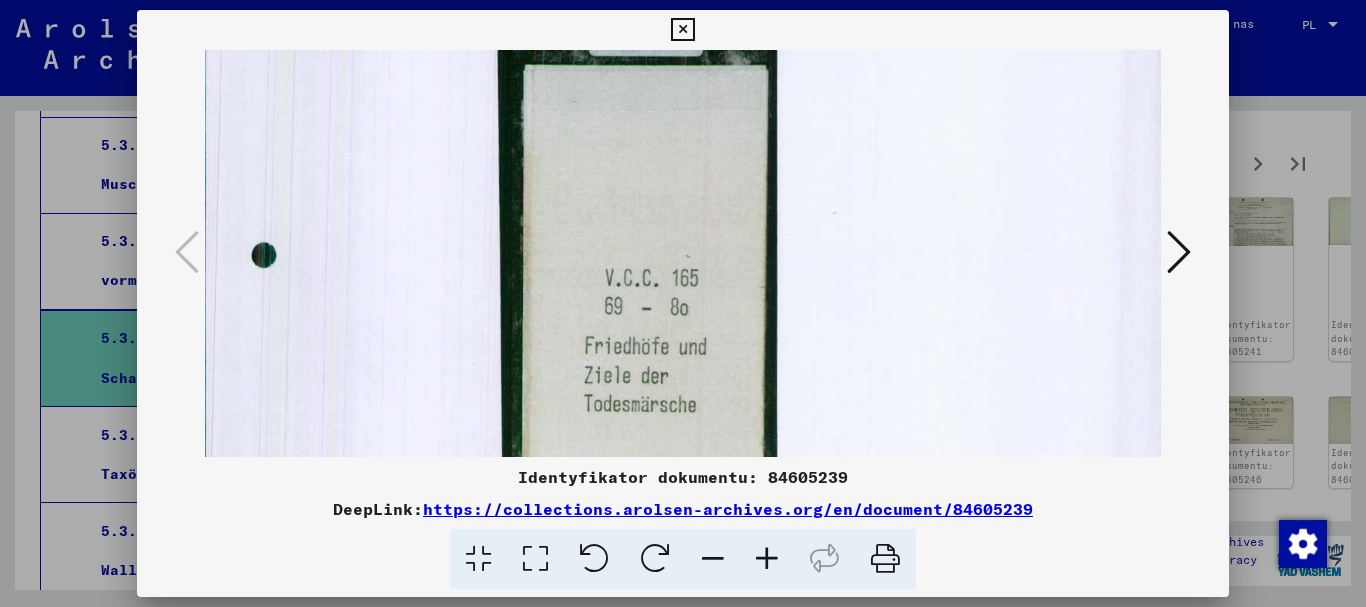 scroll, scrollTop: 326, scrollLeft: 0, axis: vertical 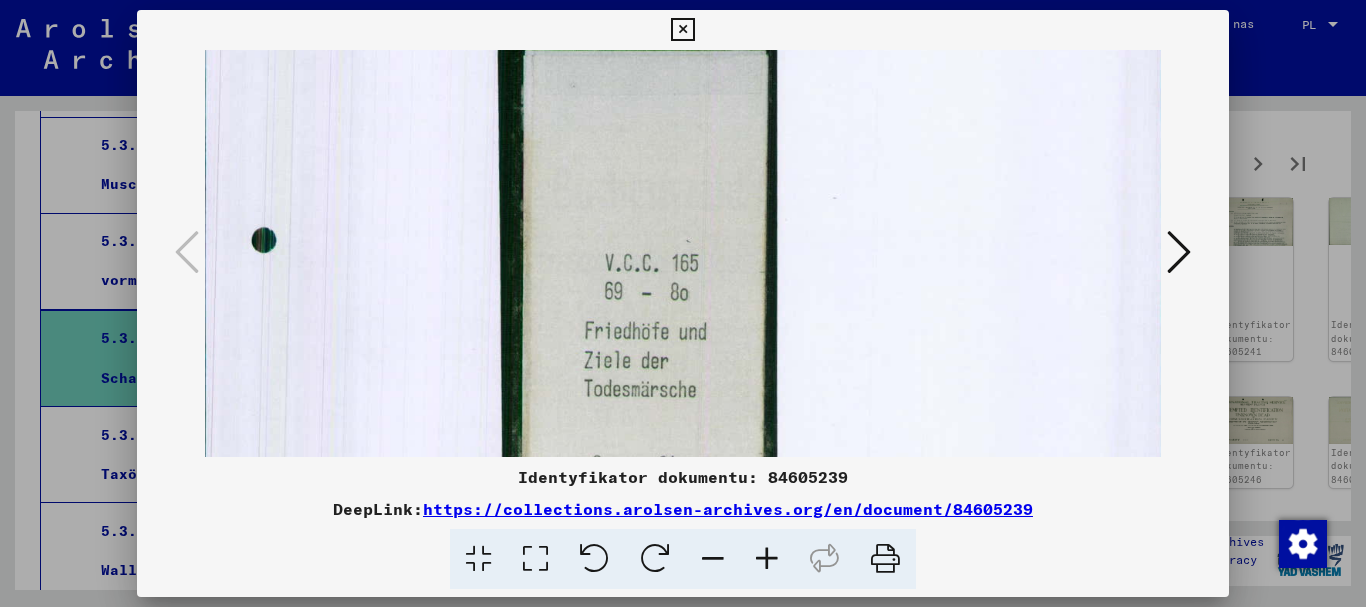 drag, startPoint x: 873, startPoint y: 375, endPoint x: 880, endPoint y: 211, distance: 164.14932 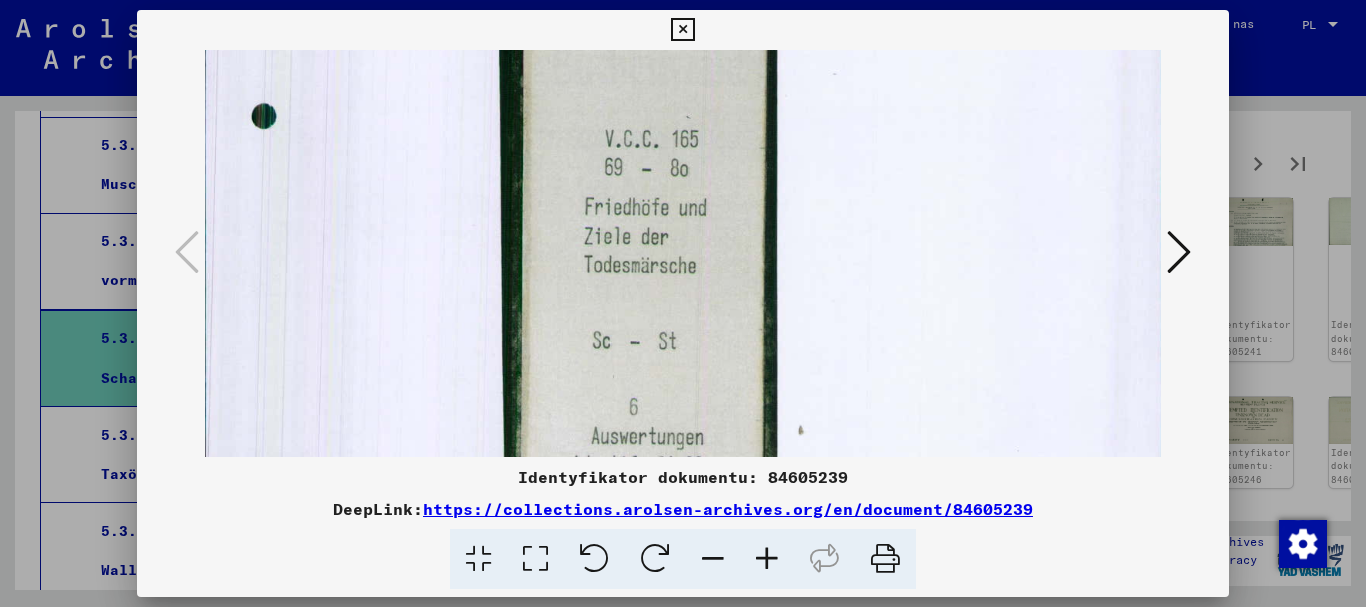 drag, startPoint x: 889, startPoint y: 375, endPoint x: 896, endPoint y: 251, distance: 124.197426 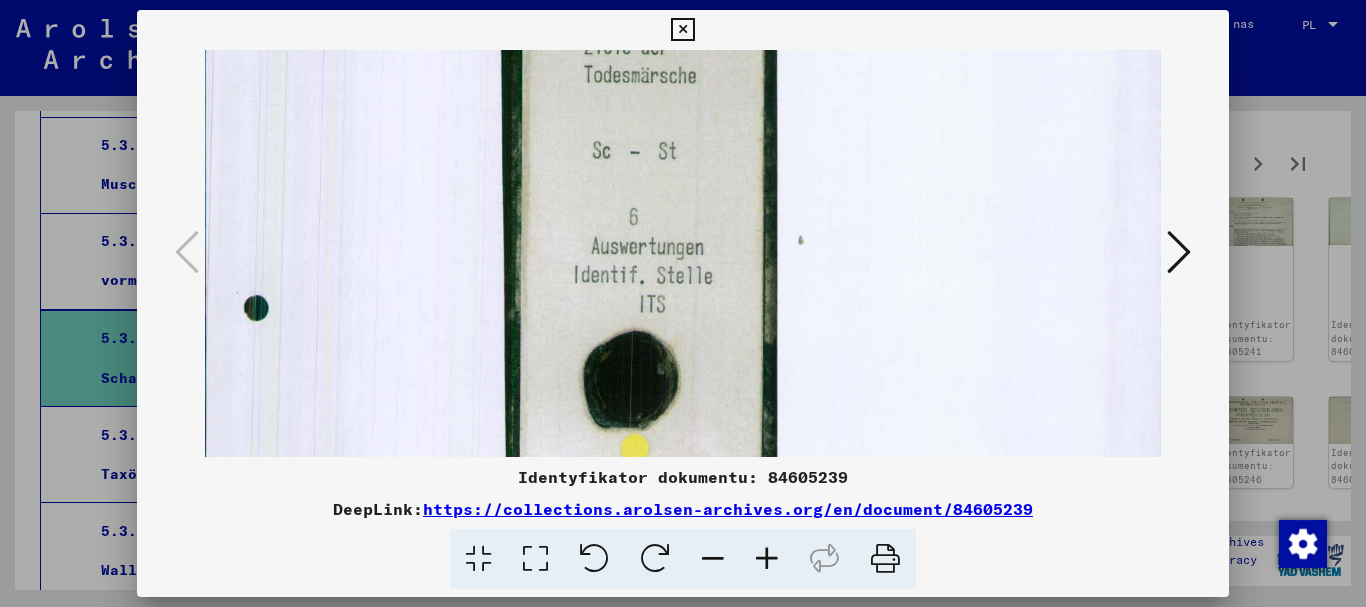 drag, startPoint x: 893, startPoint y: 367, endPoint x: 900, endPoint y: 176, distance: 191.12823 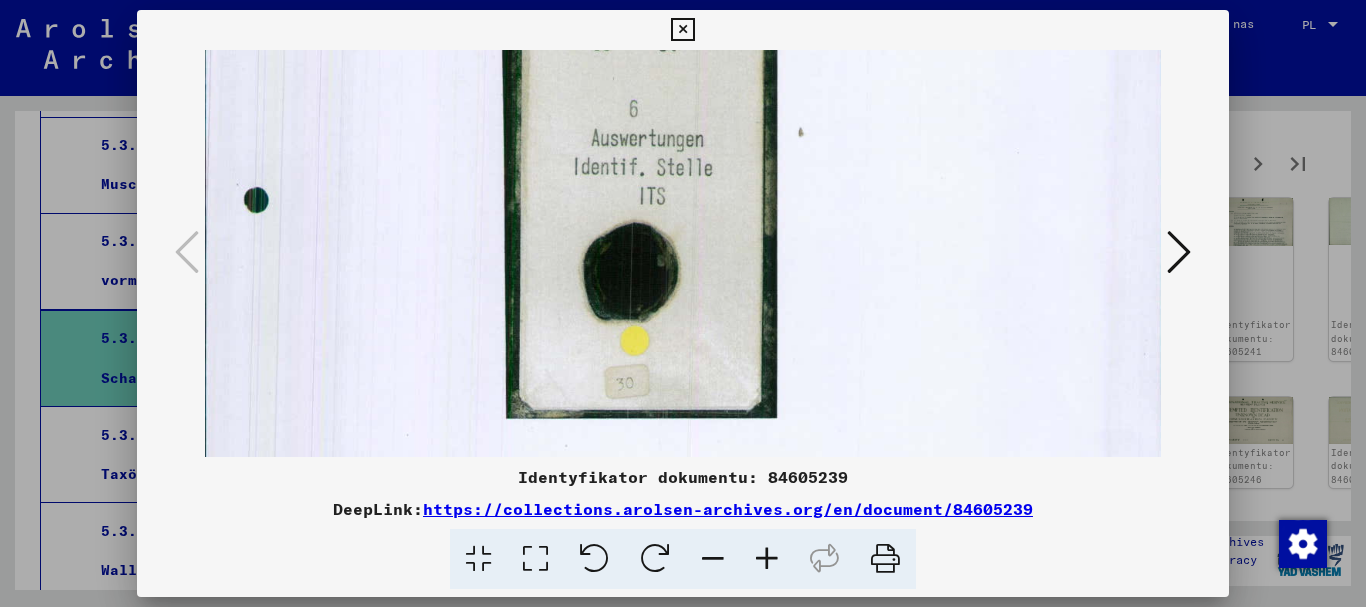 scroll, scrollTop: 760, scrollLeft: 0, axis: vertical 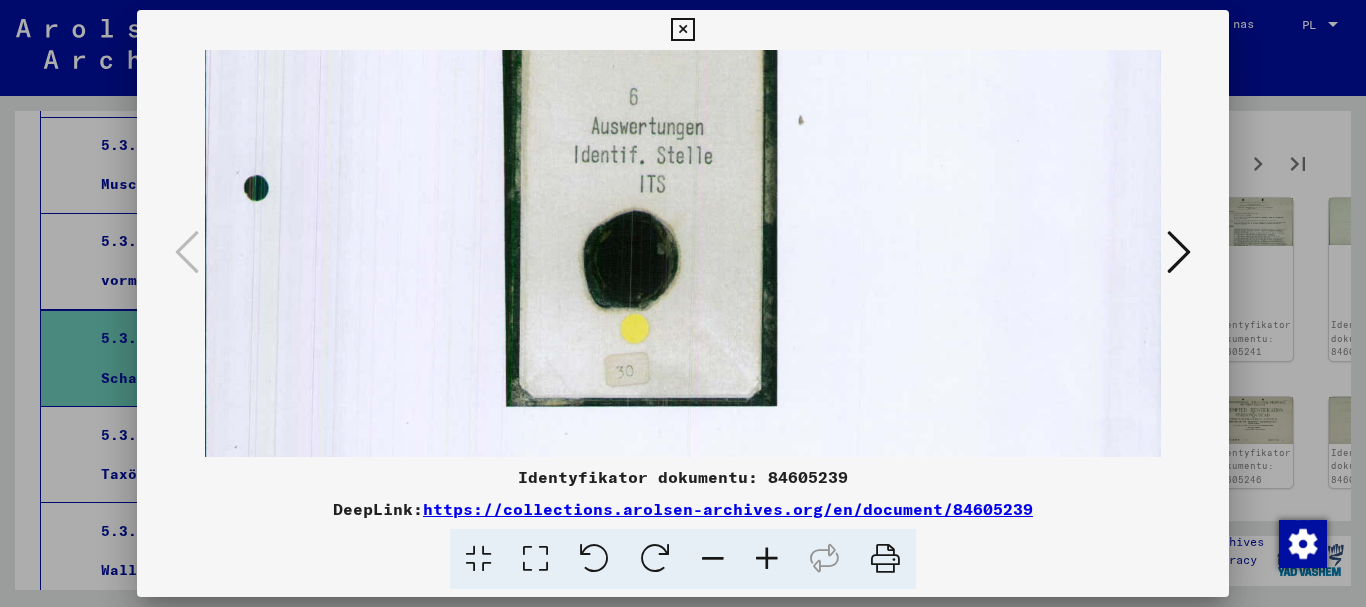 drag, startPoint x: 920, startPoint y: 342, endPoint x: 920, endPoint y: 222, distance: 120 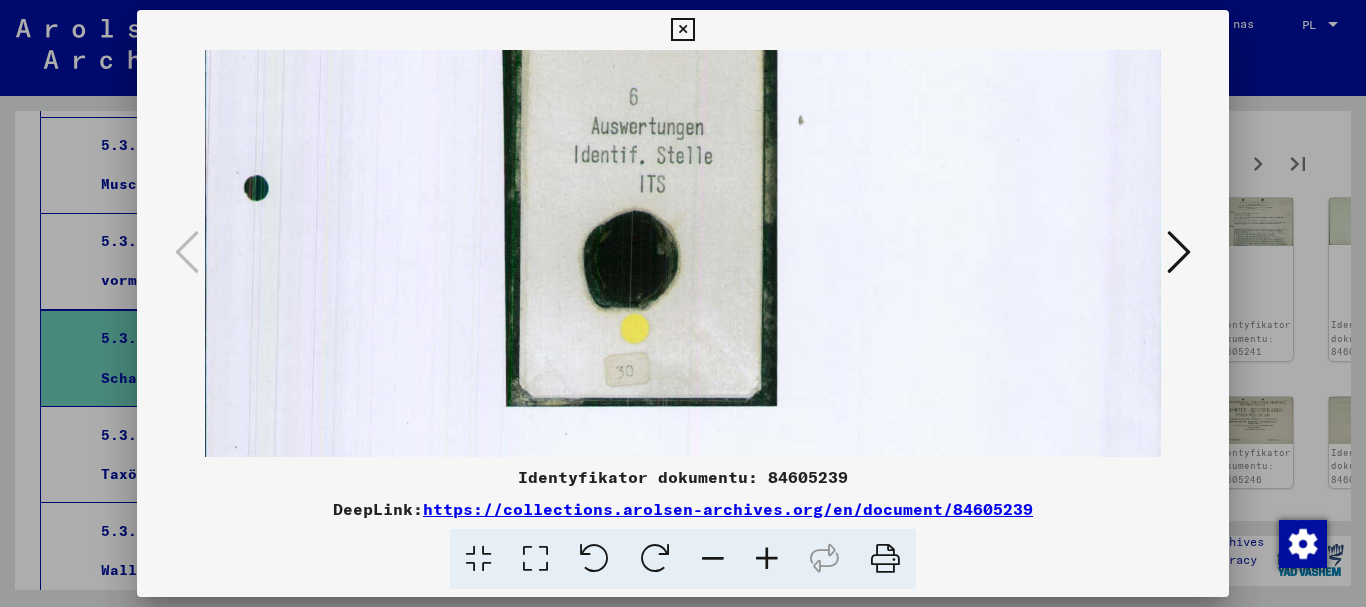 click at bounding box center [682, 30] 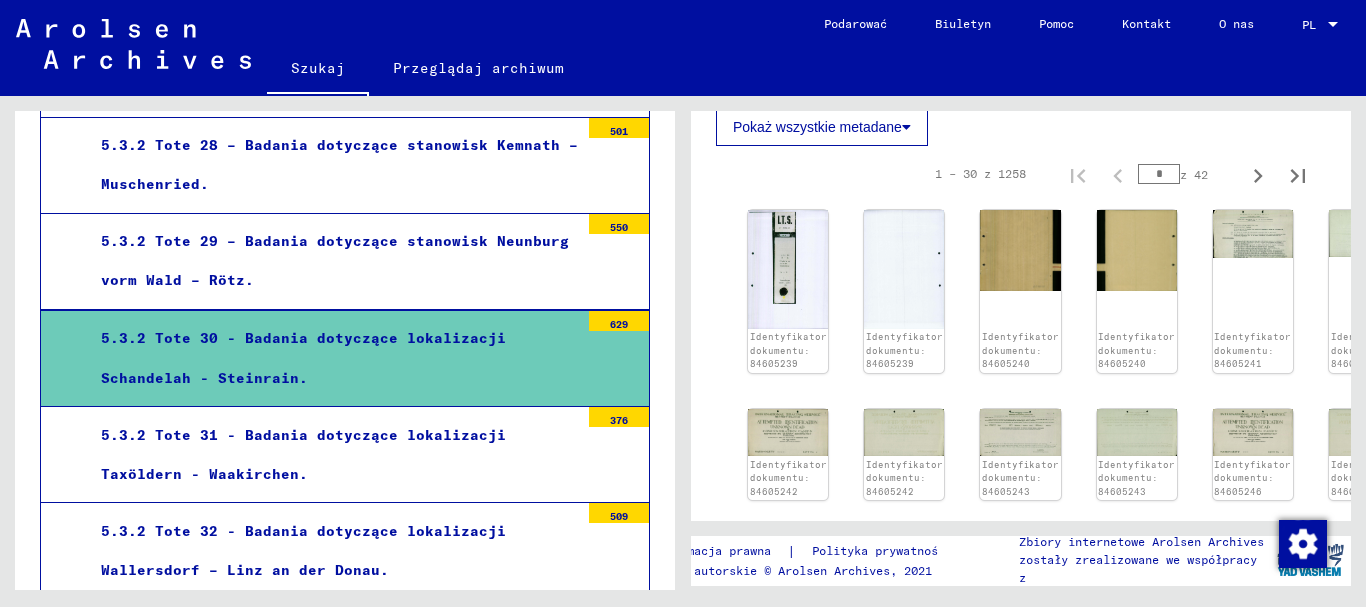 scroll, scrollTop: 600, scrollLeft: 0, axis: vertical 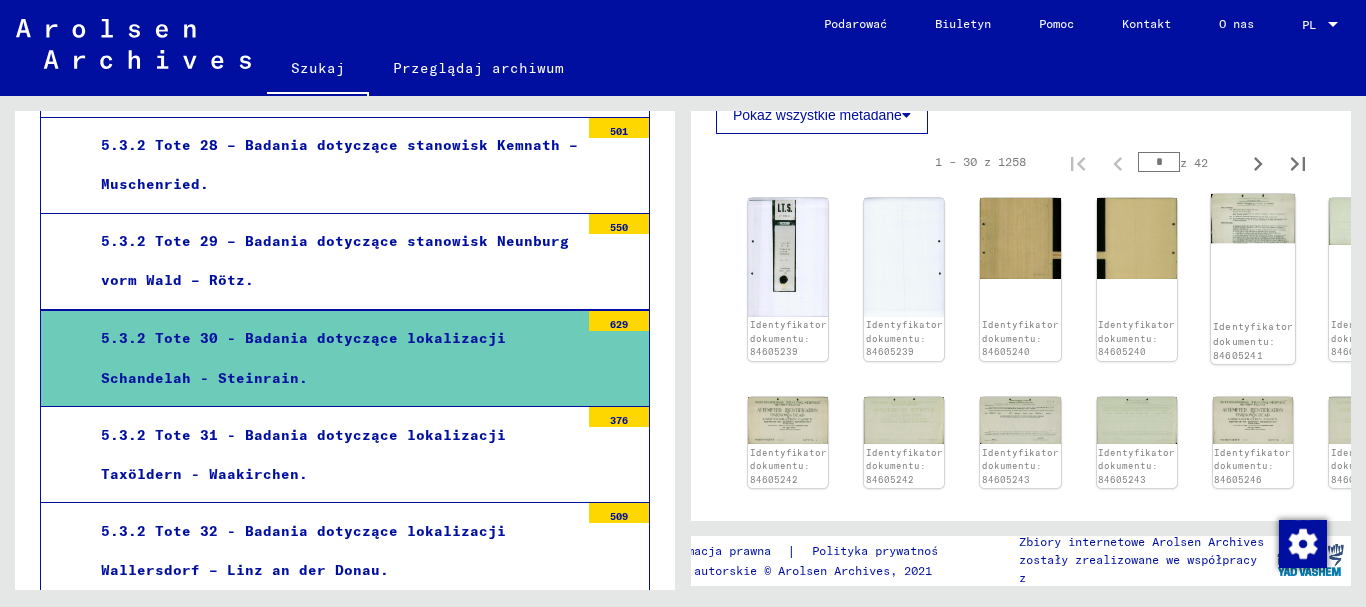 click 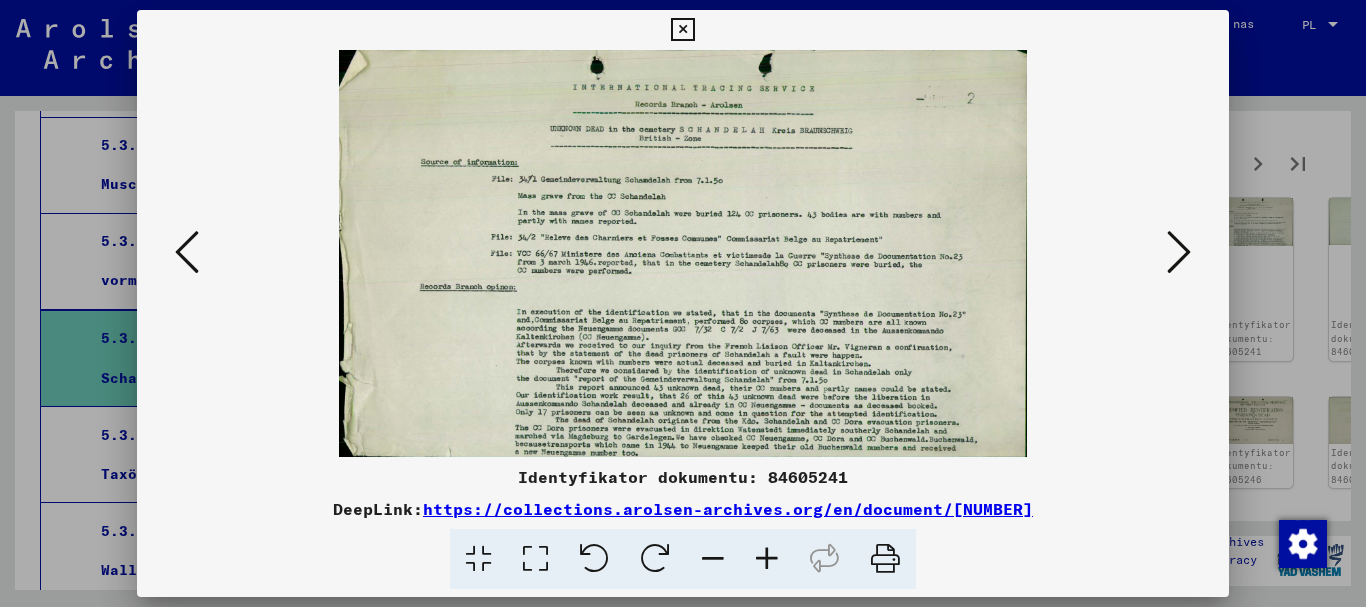click at bounding box center (1179, 252) 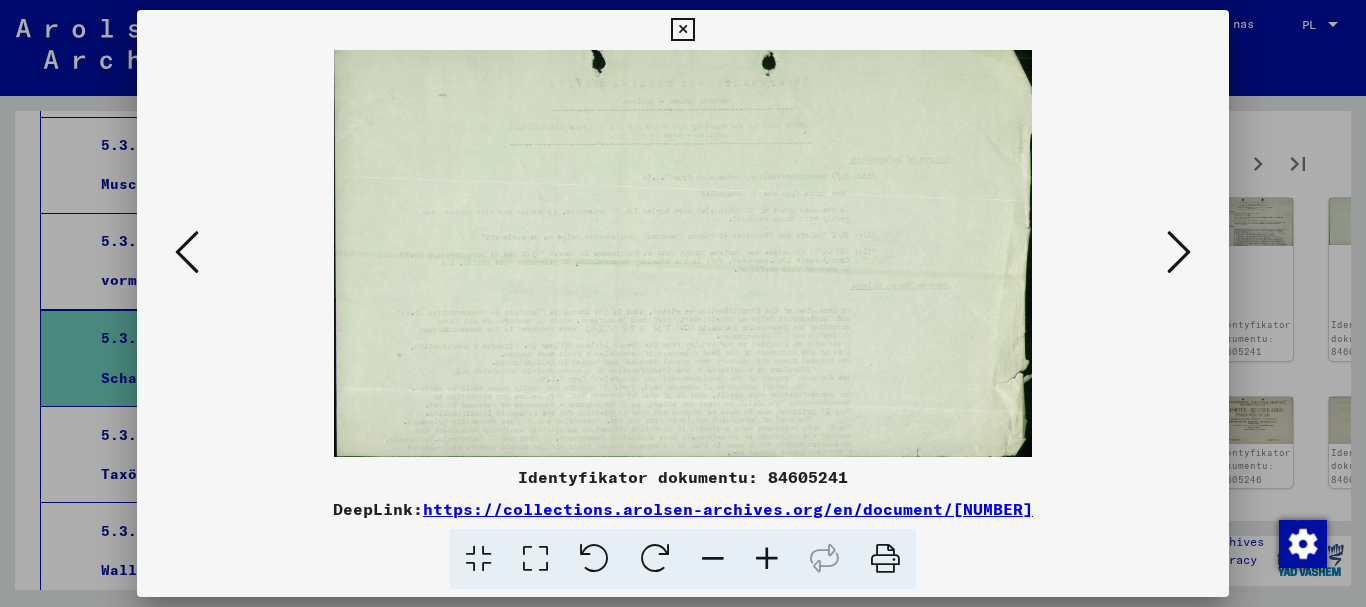 click at bounding box center [1179, 252] 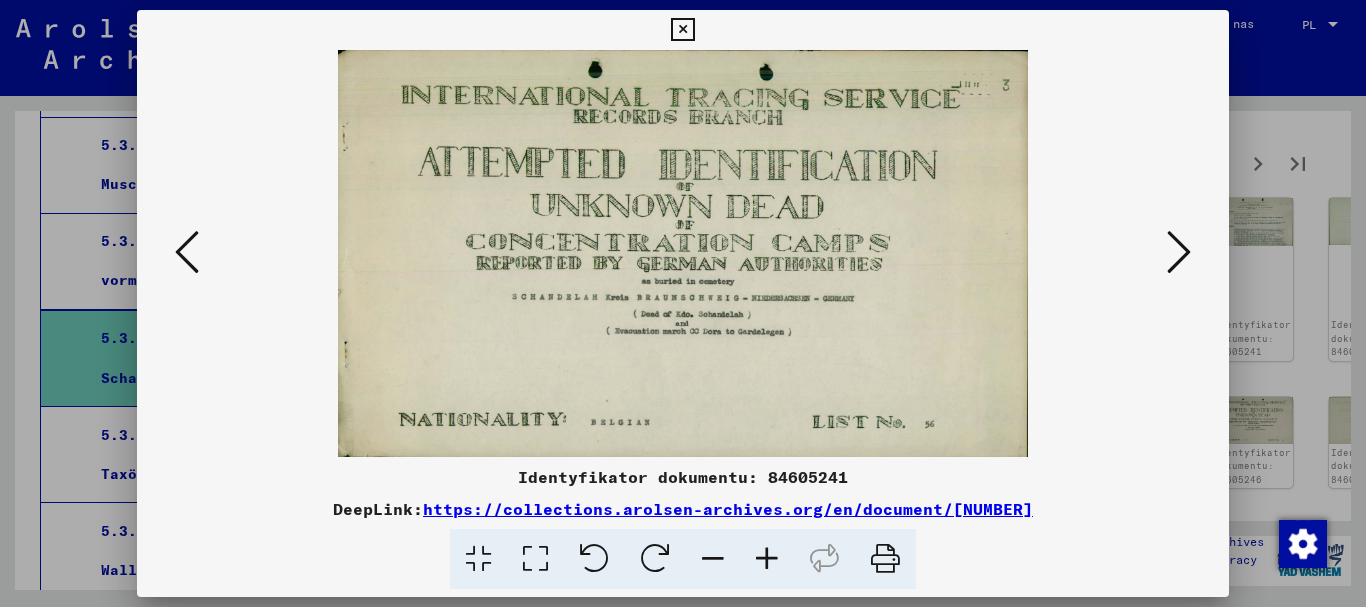 click at bounding box center [1179, 252] 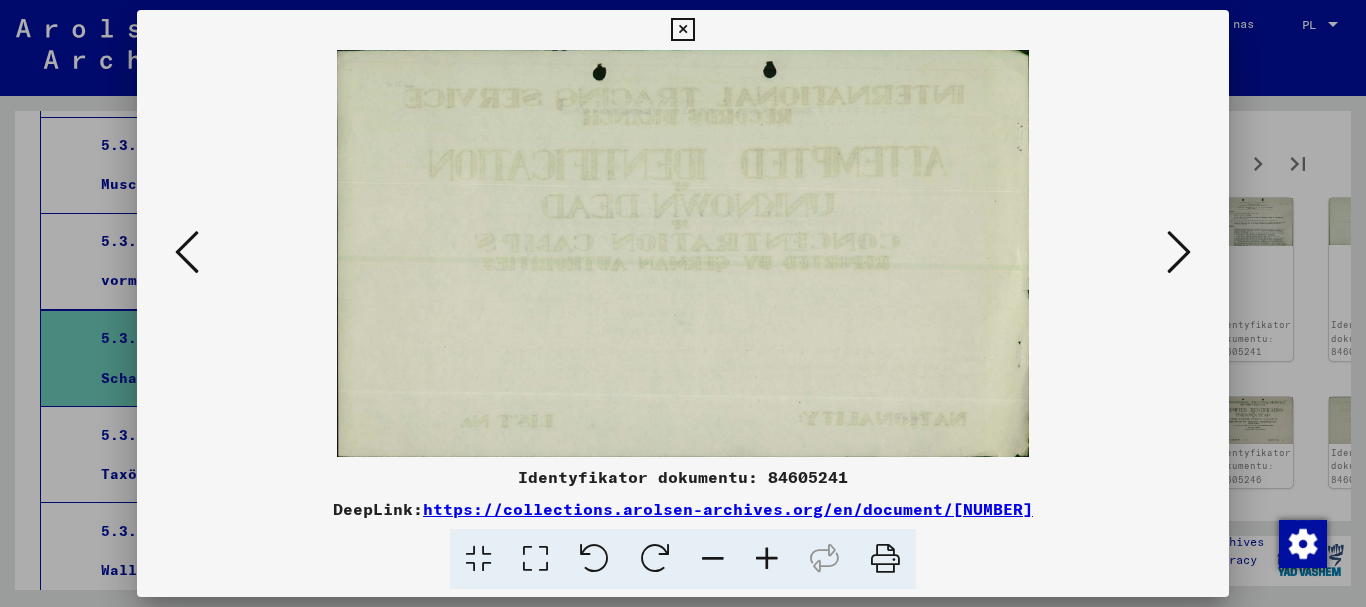 click at bounding box center [1179, 252] 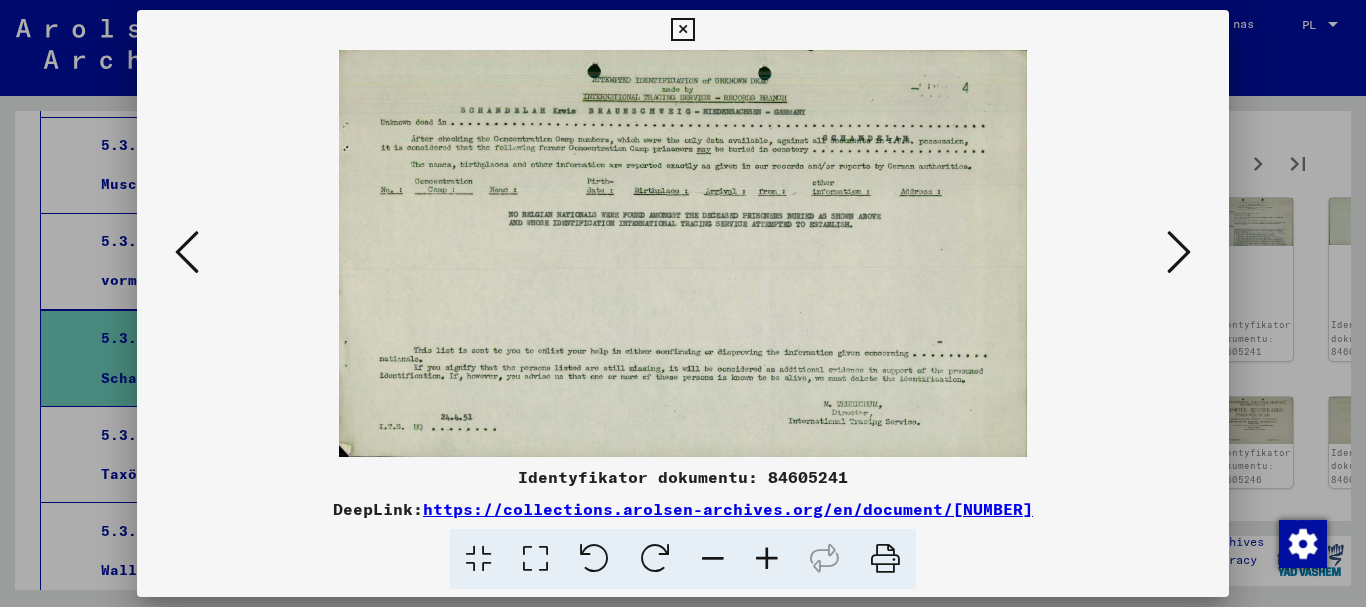 click at bounding box center [1179, 252] 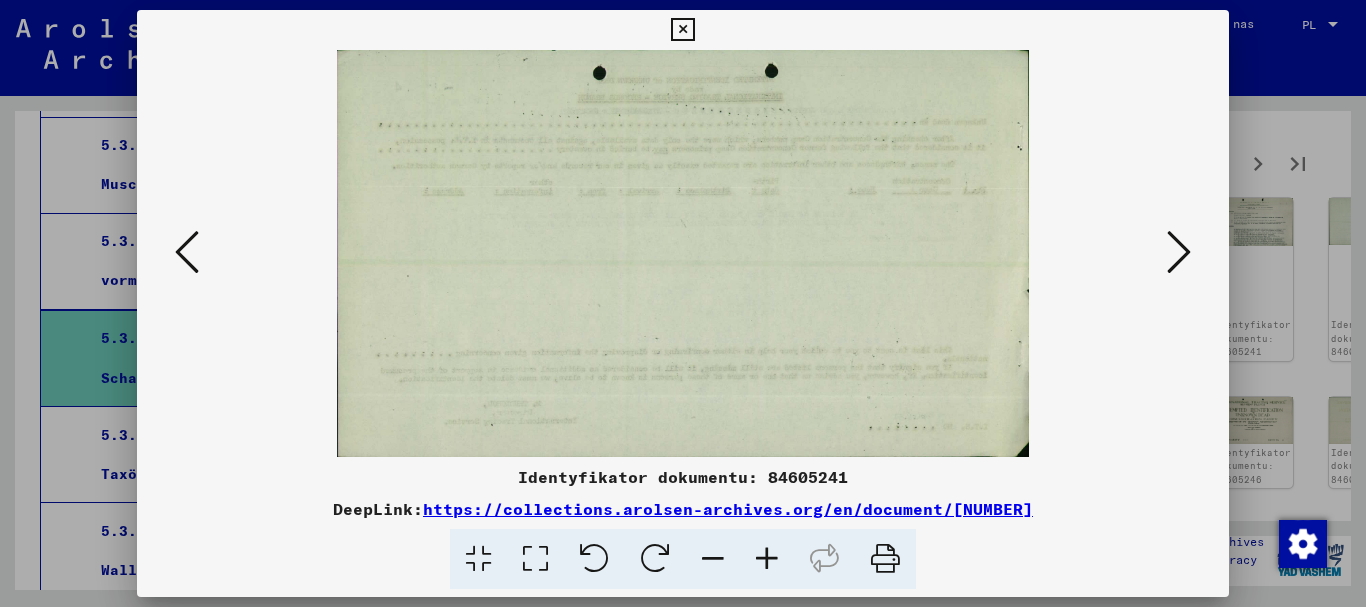 click at bounding box center (1179, 252) 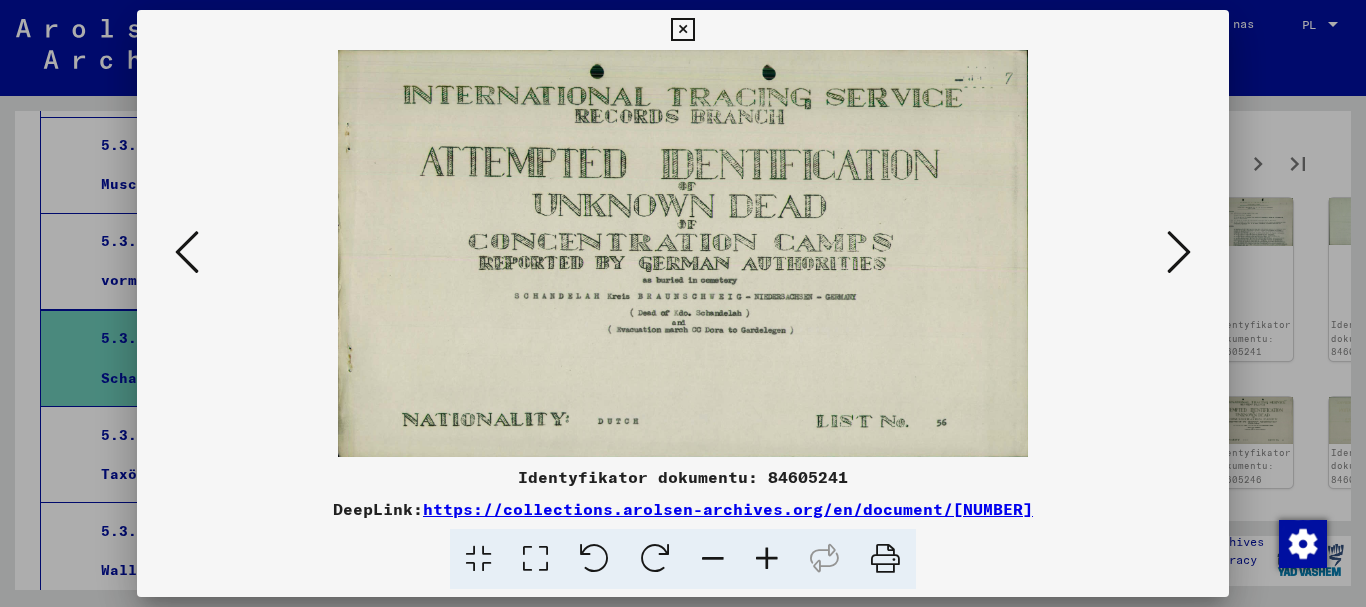 click at bounding box center [1179, 252] 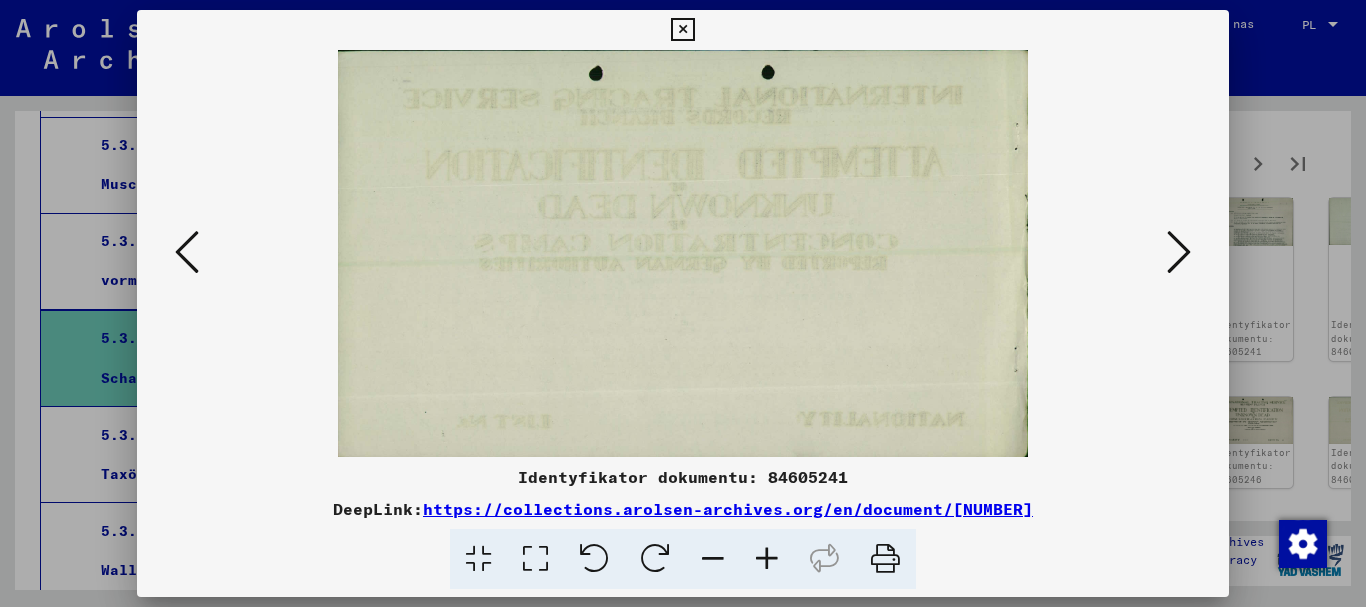 click at bounding box center [1179, 252] 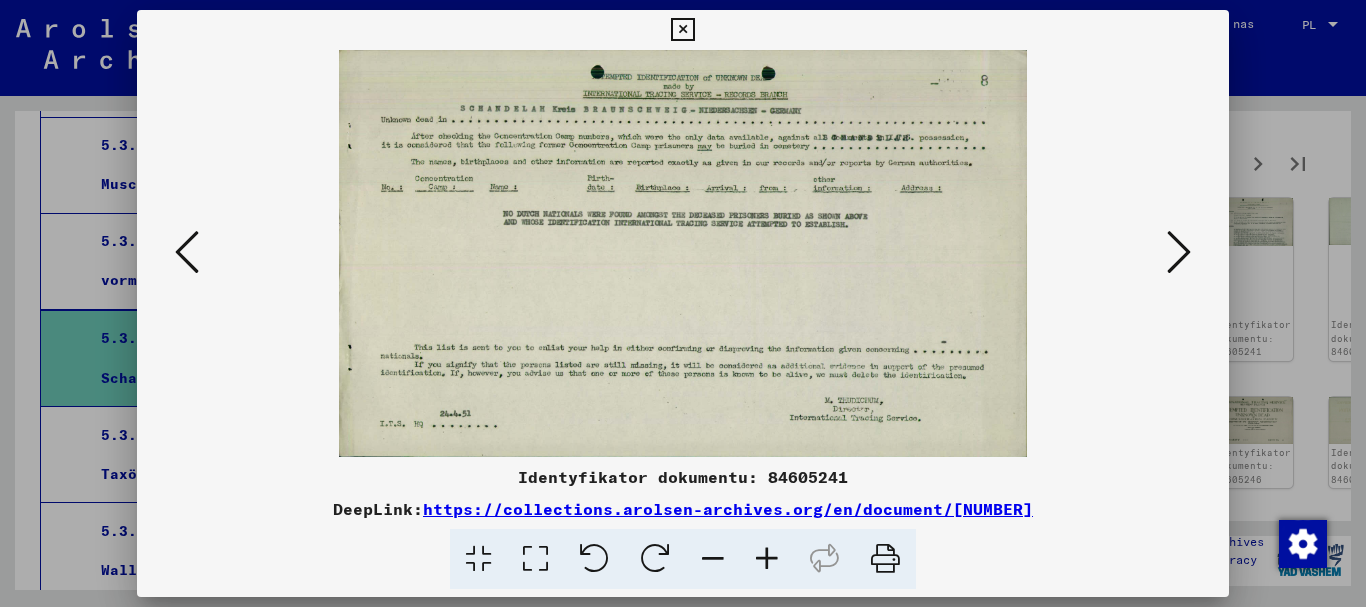 click at bounding box center (1179, 252) 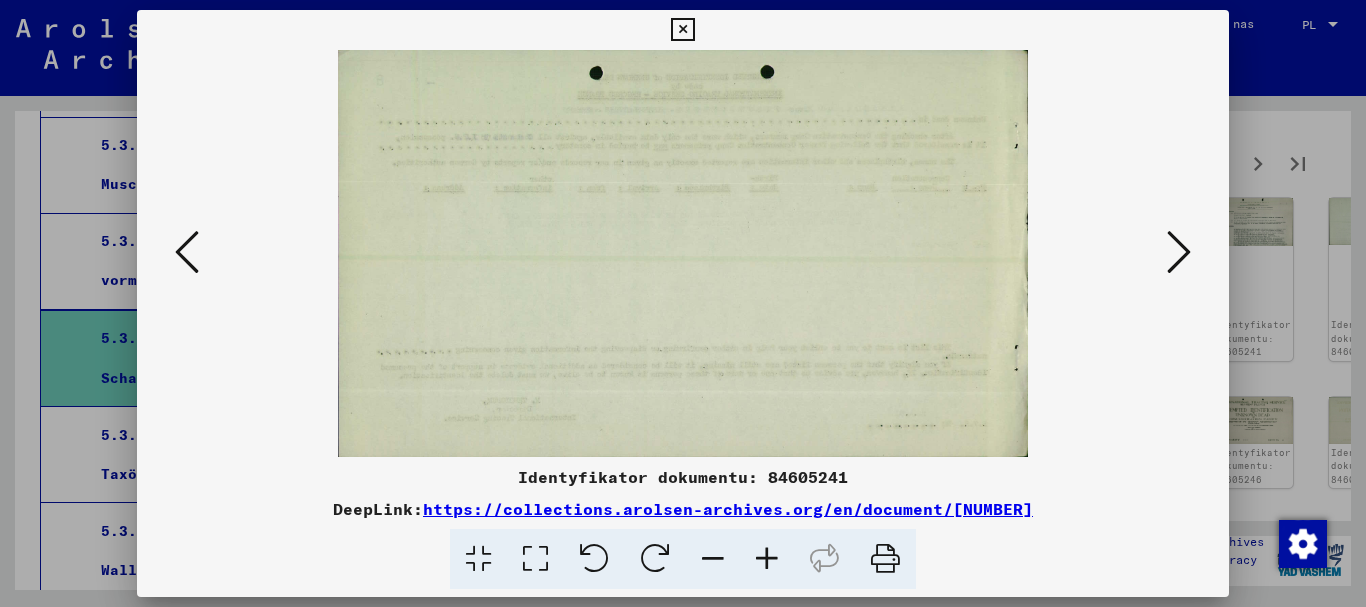click at bounding box center (1179, 252) 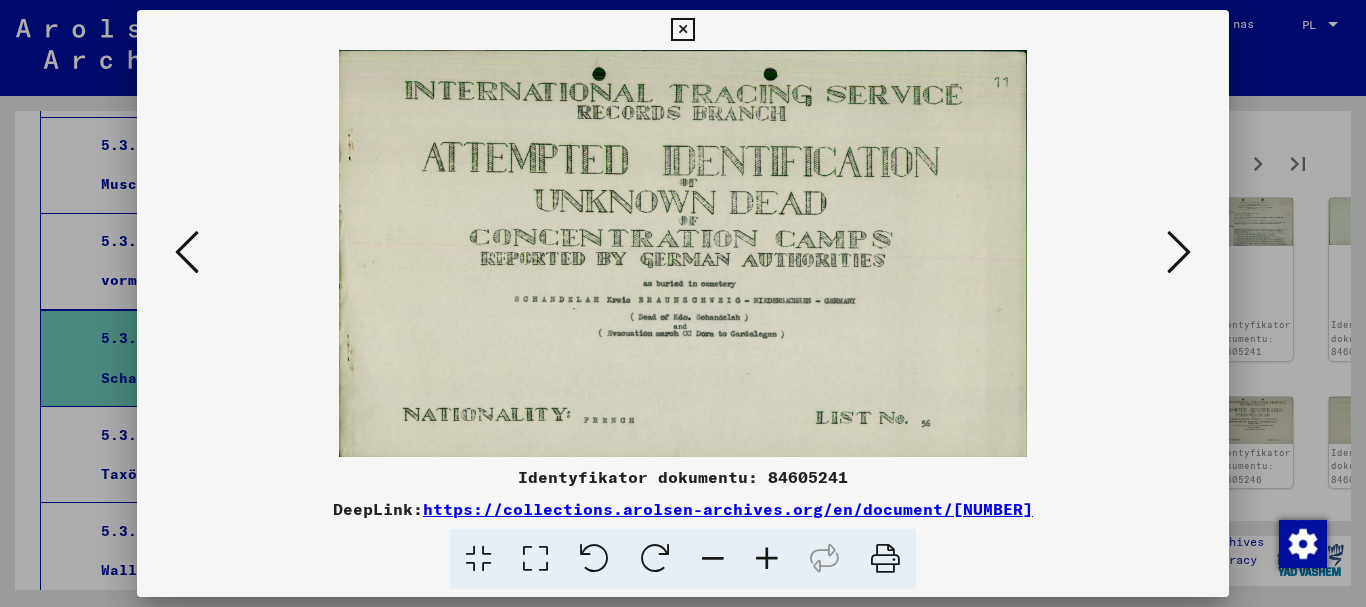 click at bounding box center [1179, 252] 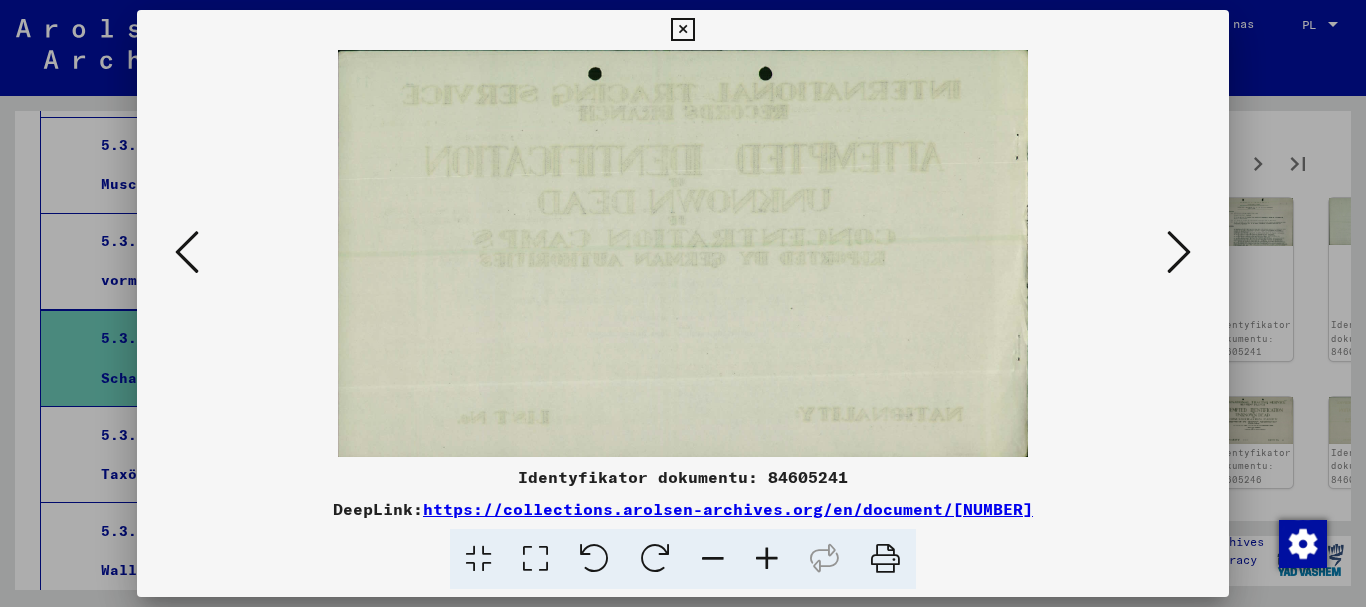 click at bounding box center [1179, 252] 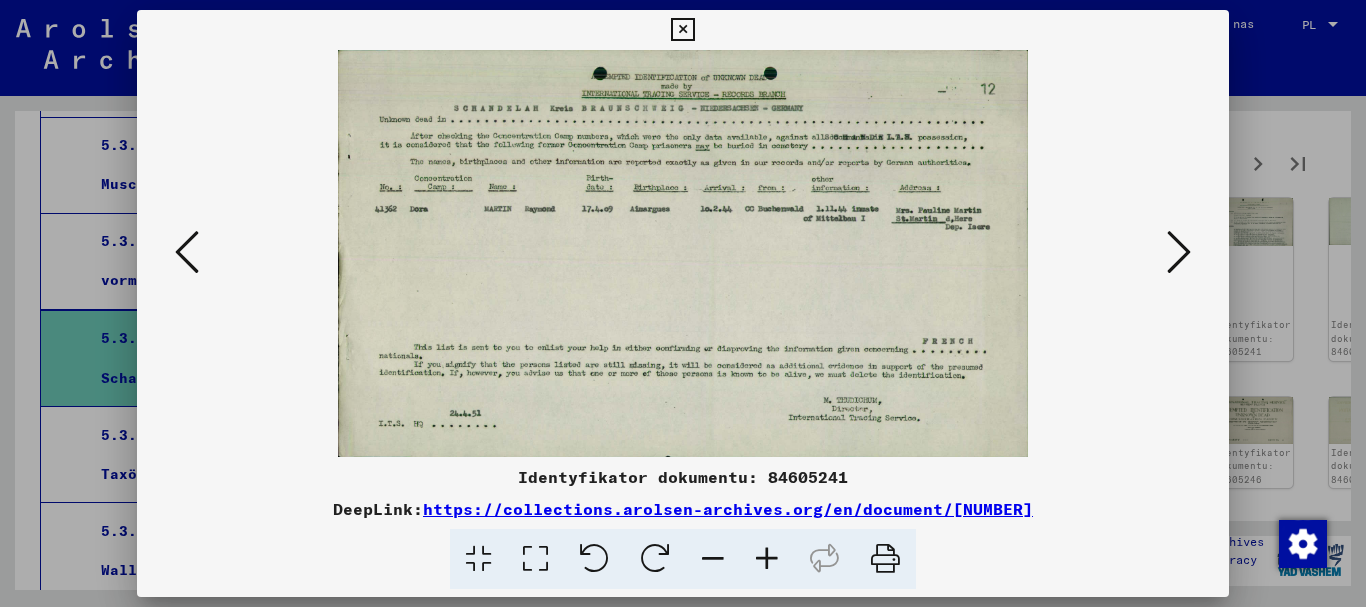 click at bounding box center [1179, 252] 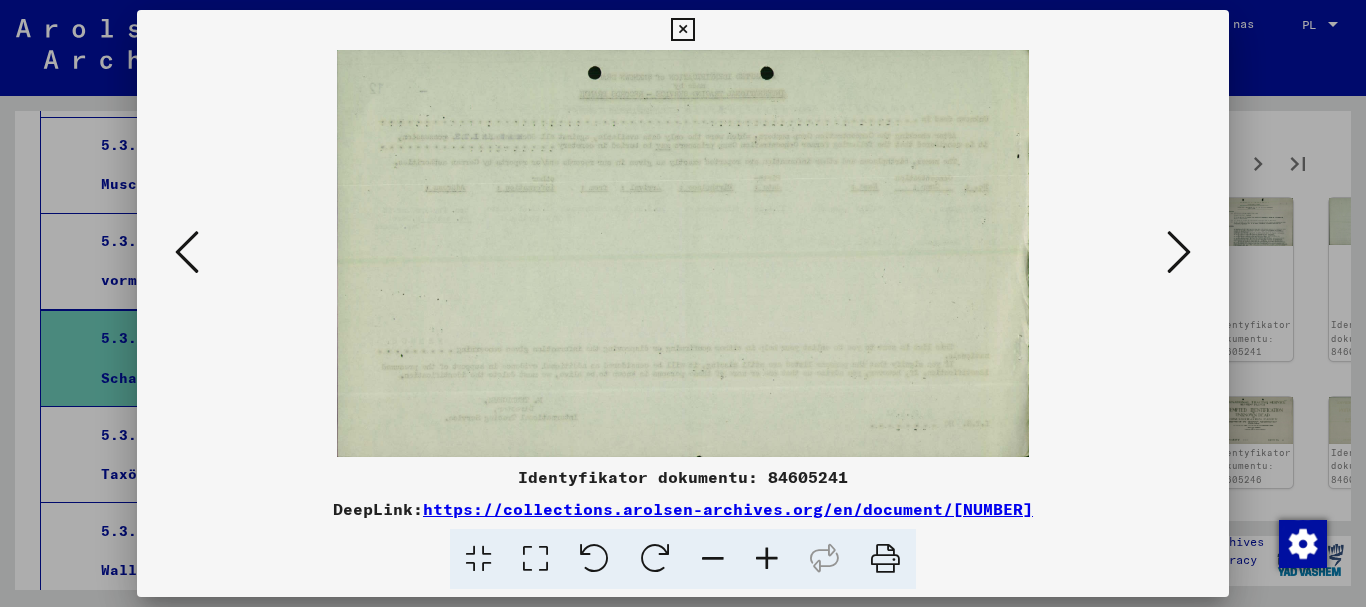 click at bounding box center [1179, 252] 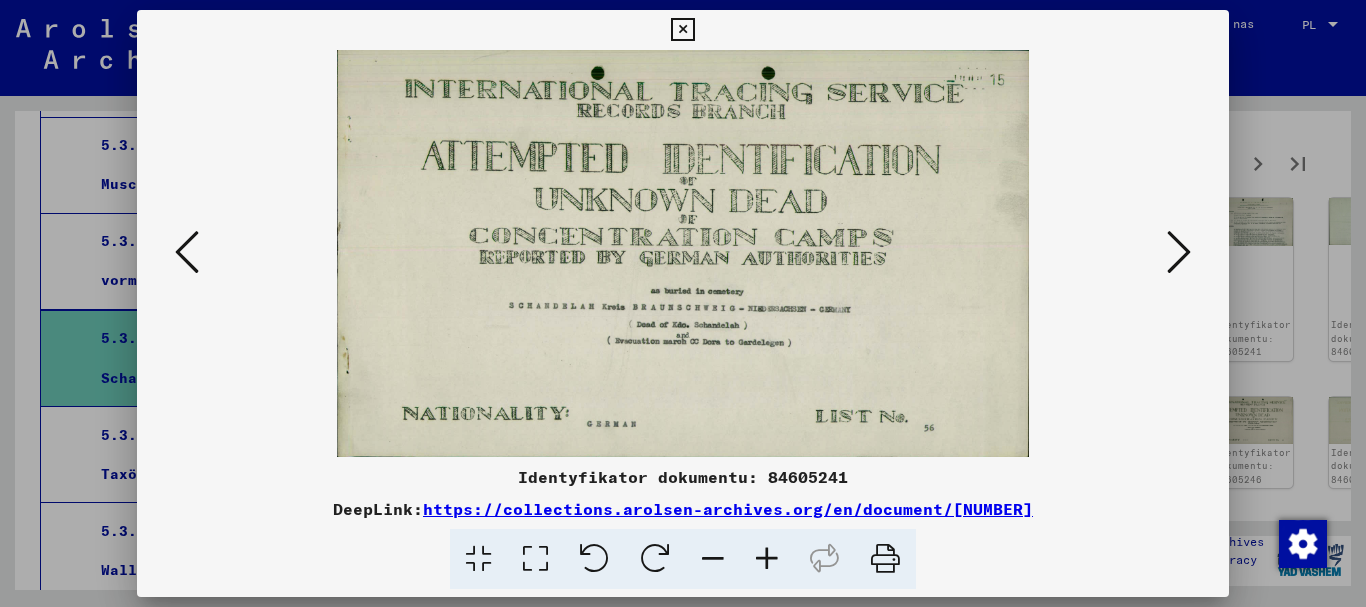 click at bounding box center [1179, 252] 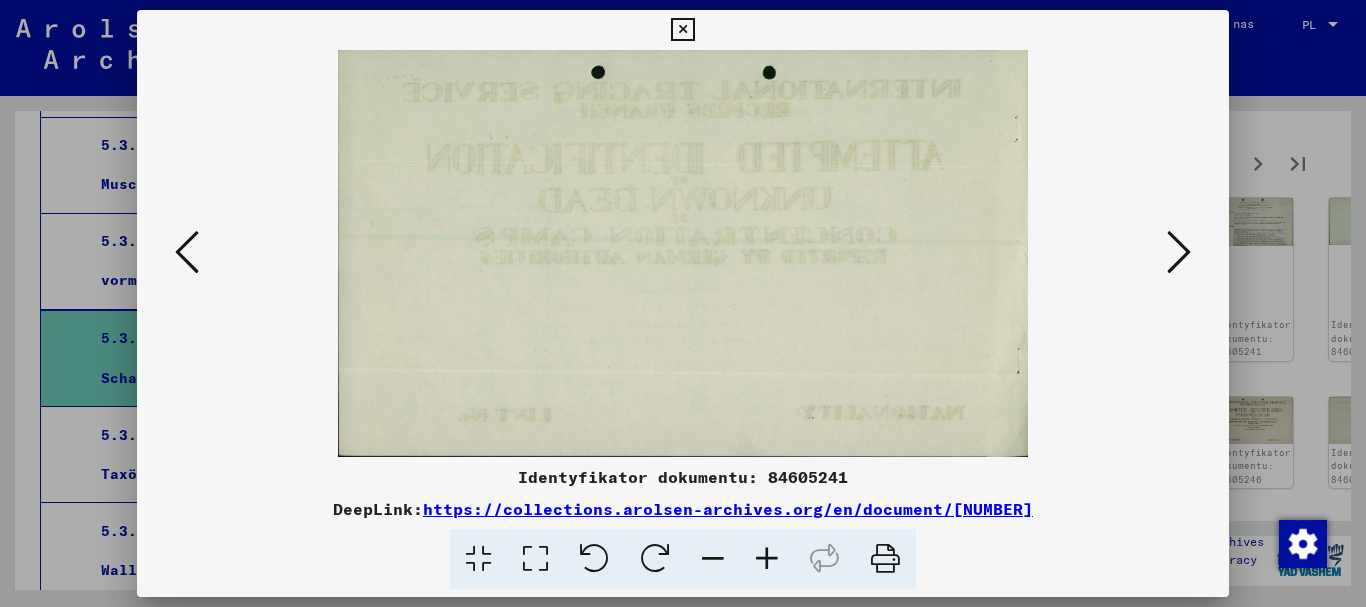 click at bounding box center [1179, 252] 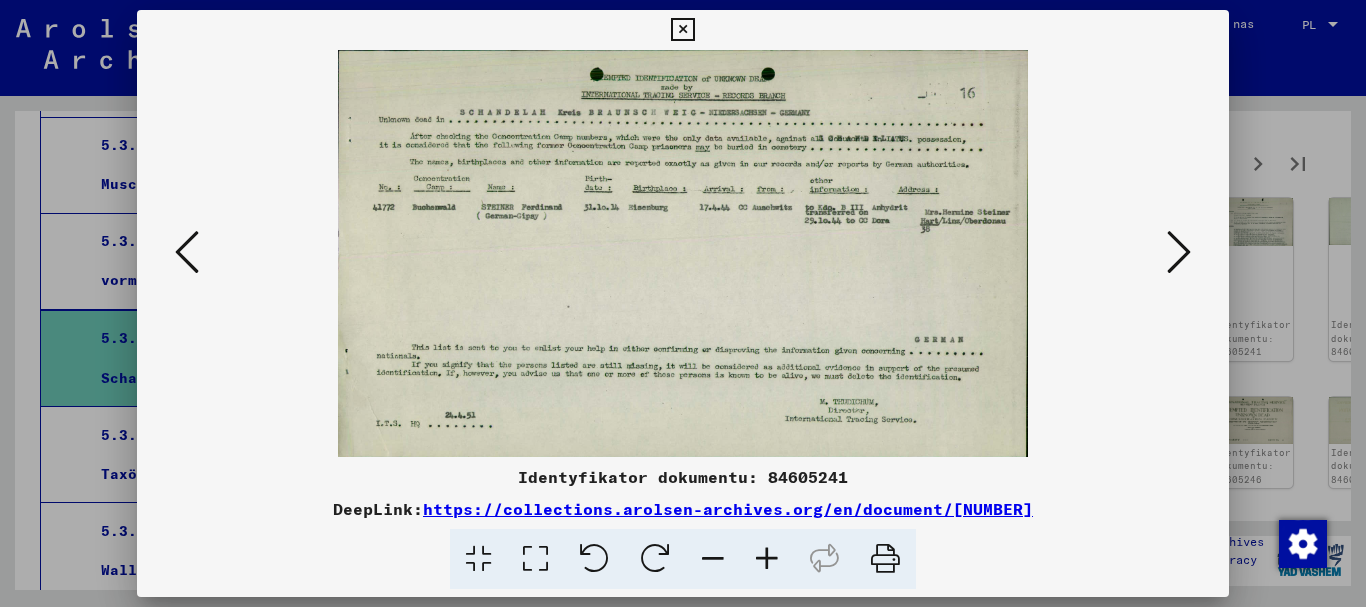 click at bounding box center (1179, 252) 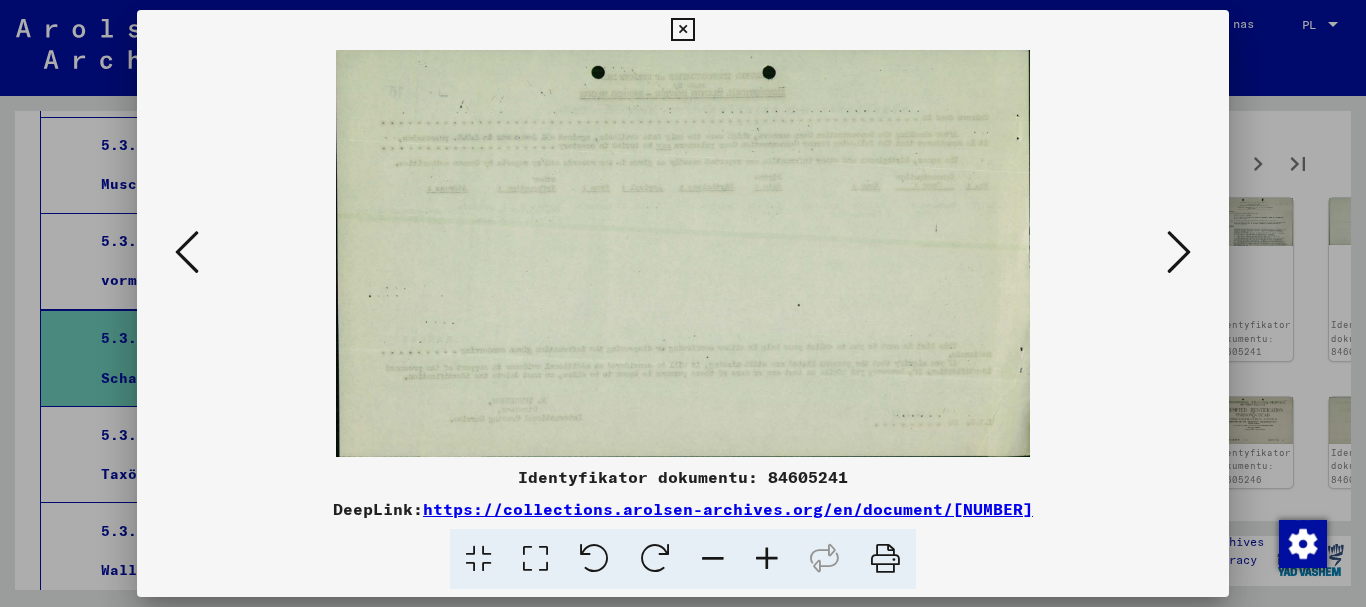 click at bounding box center (682, 30) 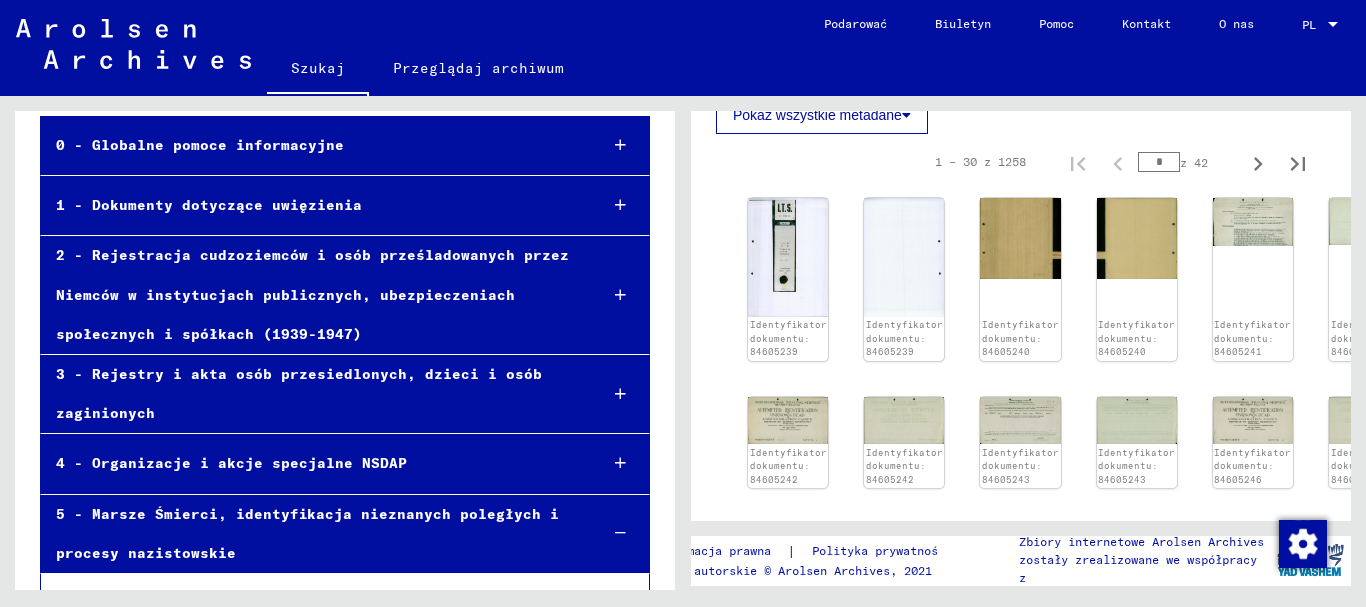 scroll, scrollTop: 0, scrollLeft: 0, axis: both 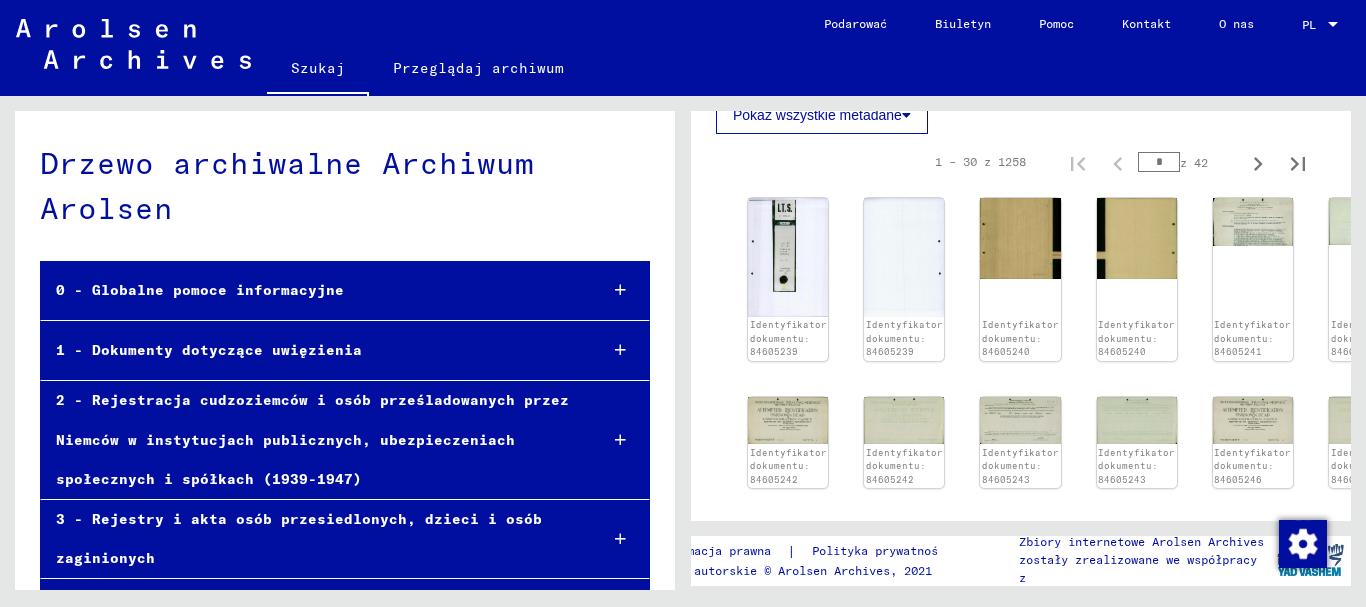 click on "Szukaj" 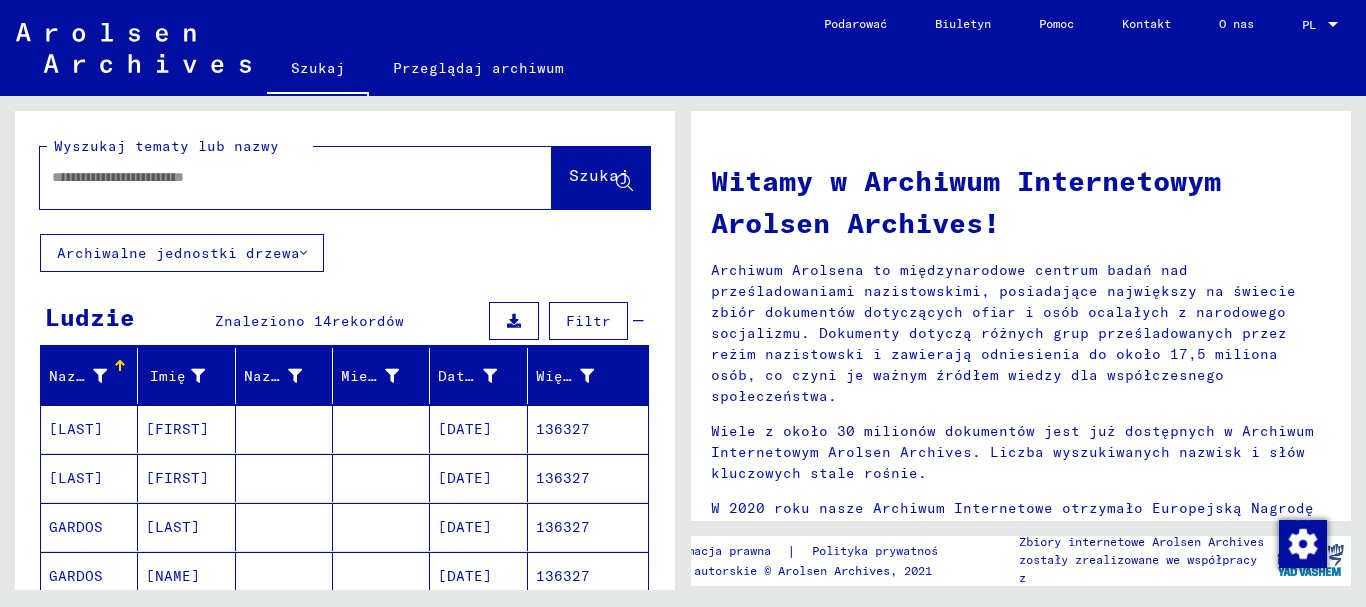 click at bounding box center (272, 177) 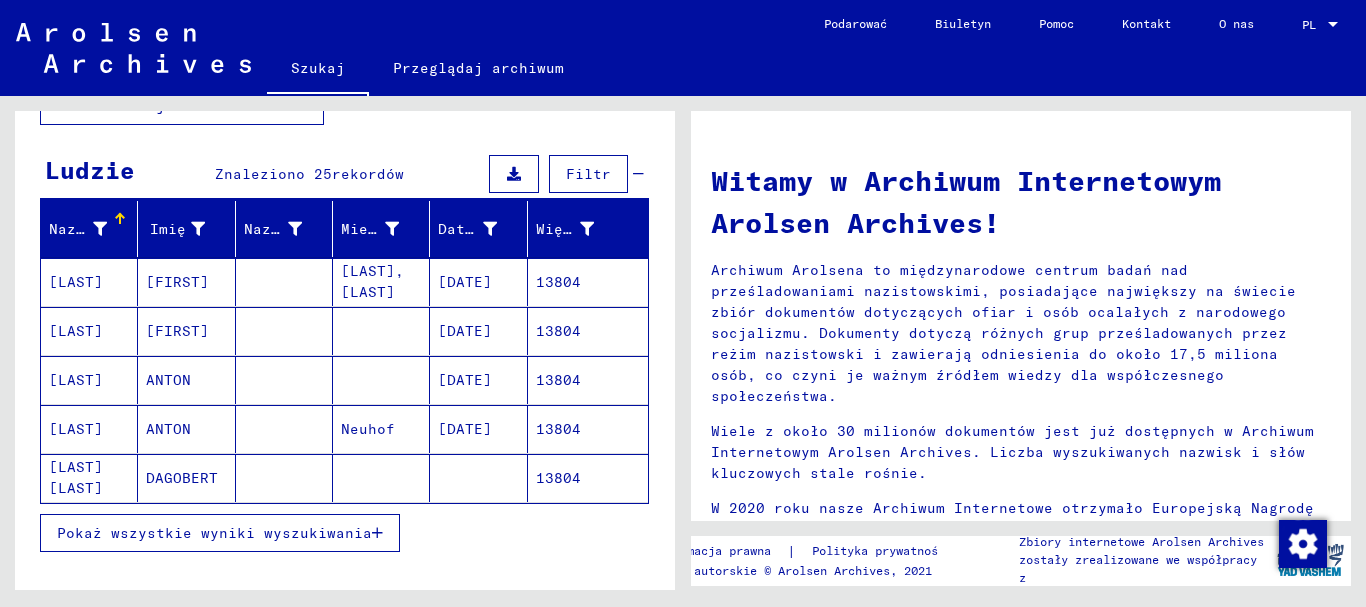scroll, scrollTop: 200, scrollLeft: 0, axis: vertical 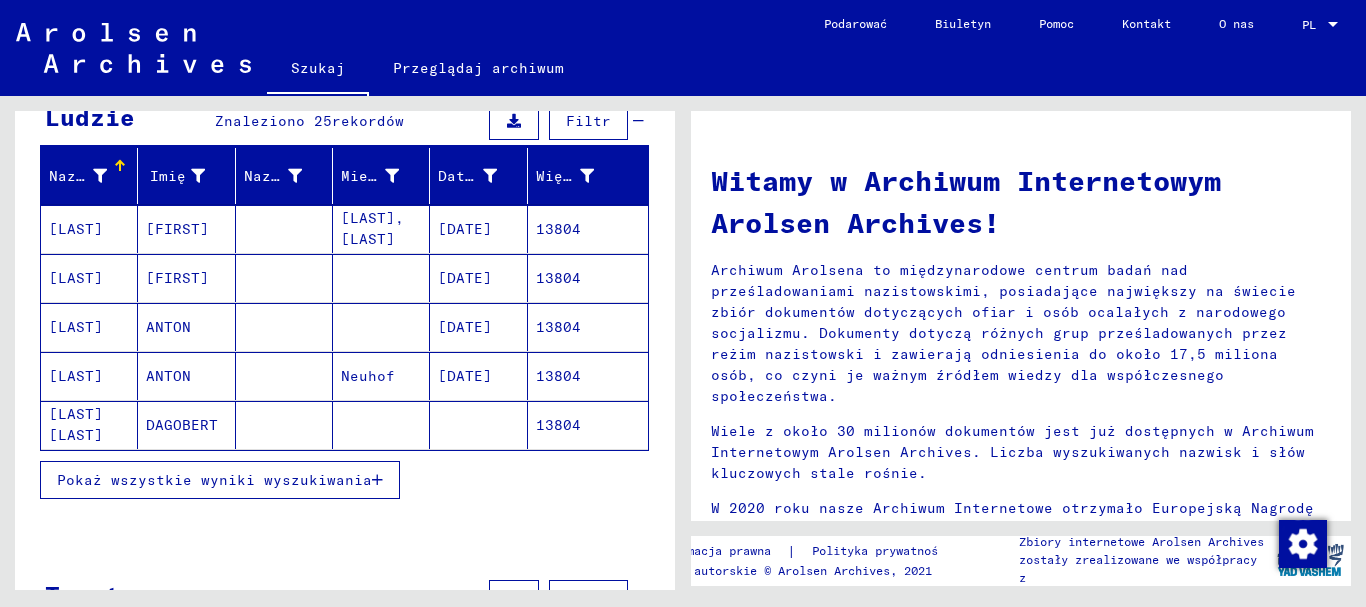 click on "Pokaż wszystkie wyniki wyszukiwania" at bounding box center [214, 480] 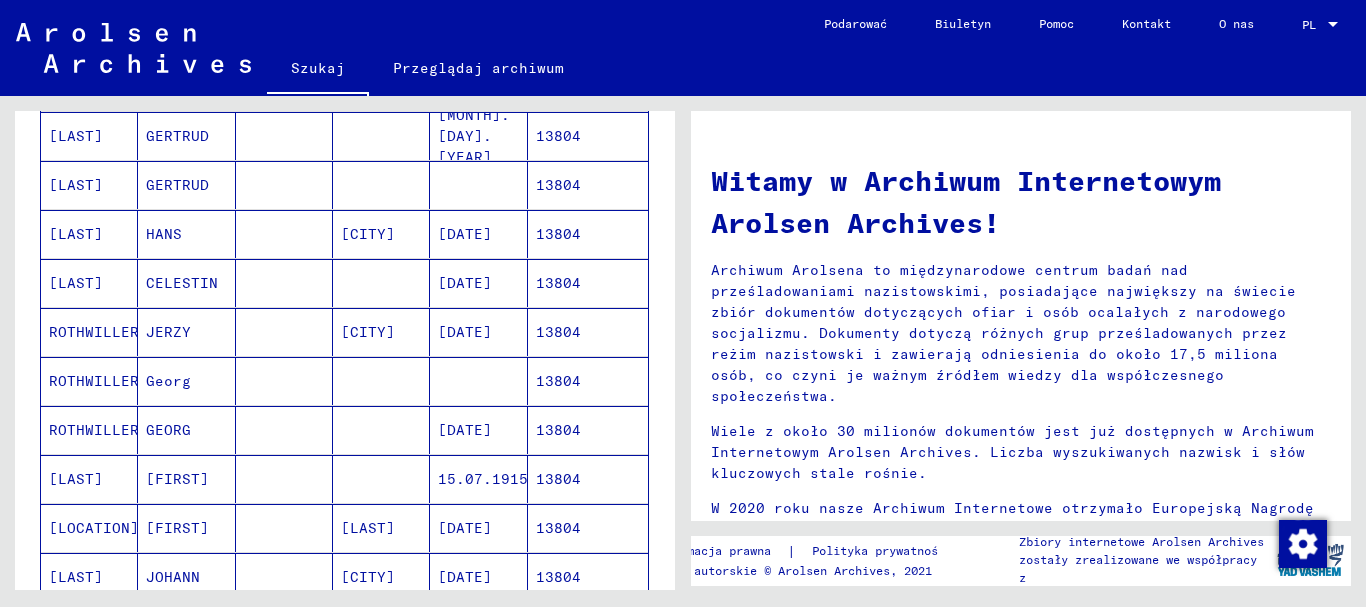 scroll, scrollTop: 500, scrollLeft: 0, axis: vertical 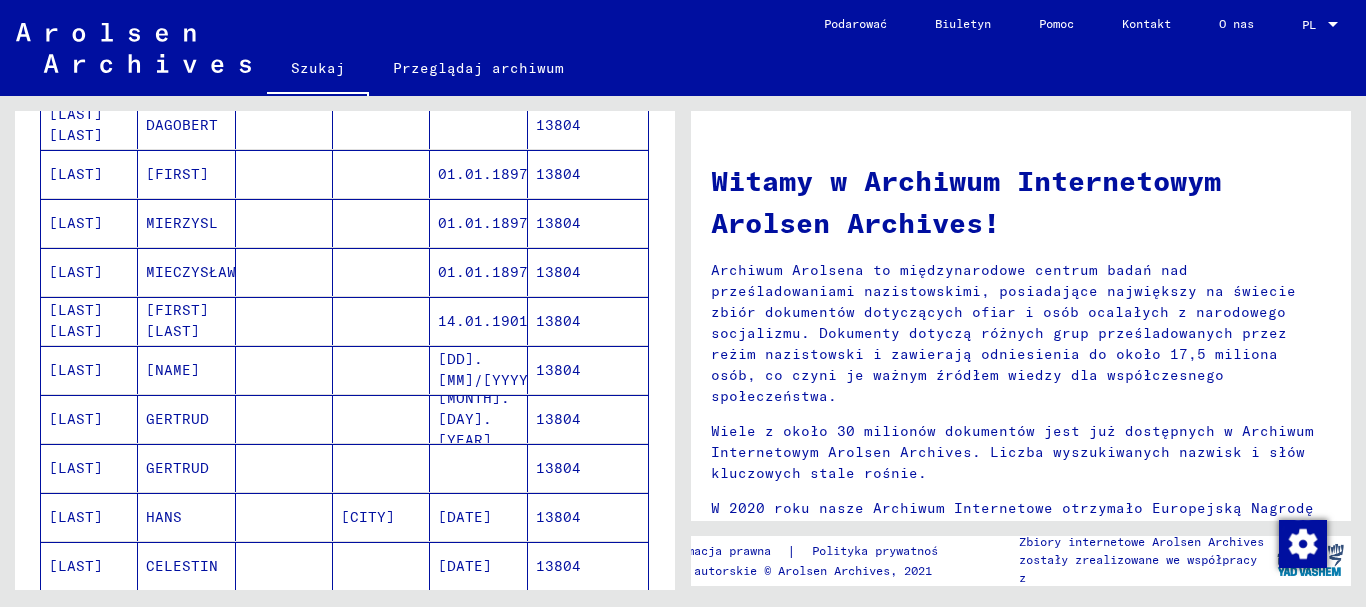 click on "13804" at bounding box center (558, 321) 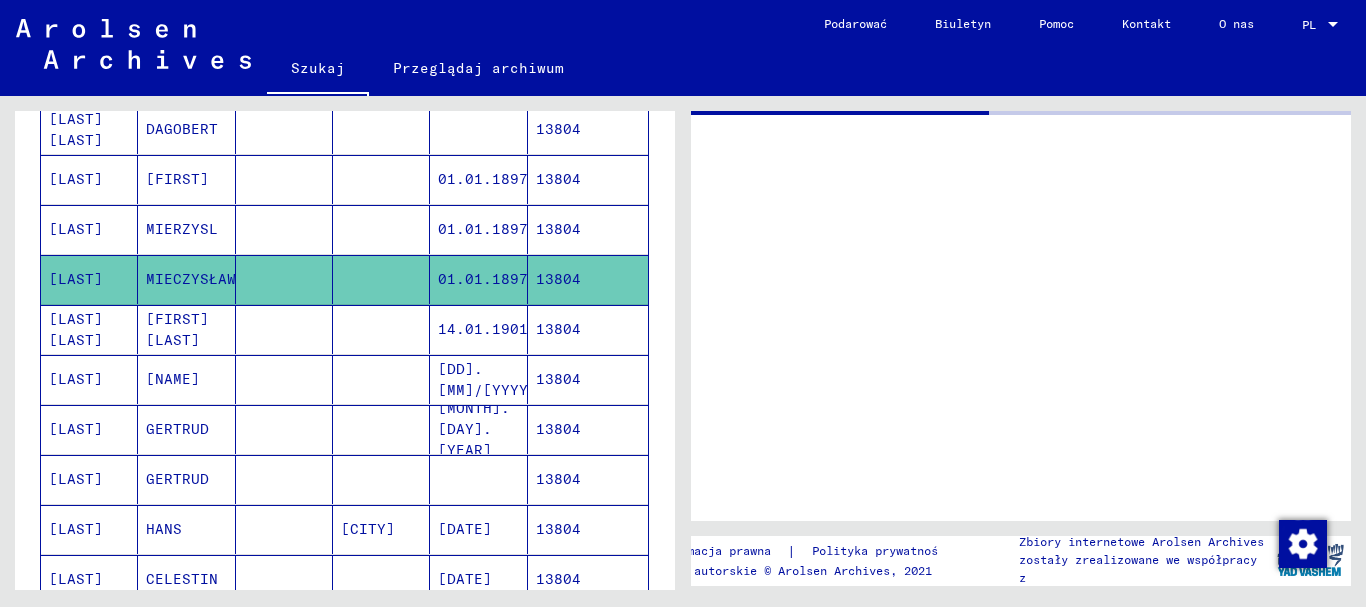 scroll, scrollTop: 505, scrollLeft: 0, axis: vertical 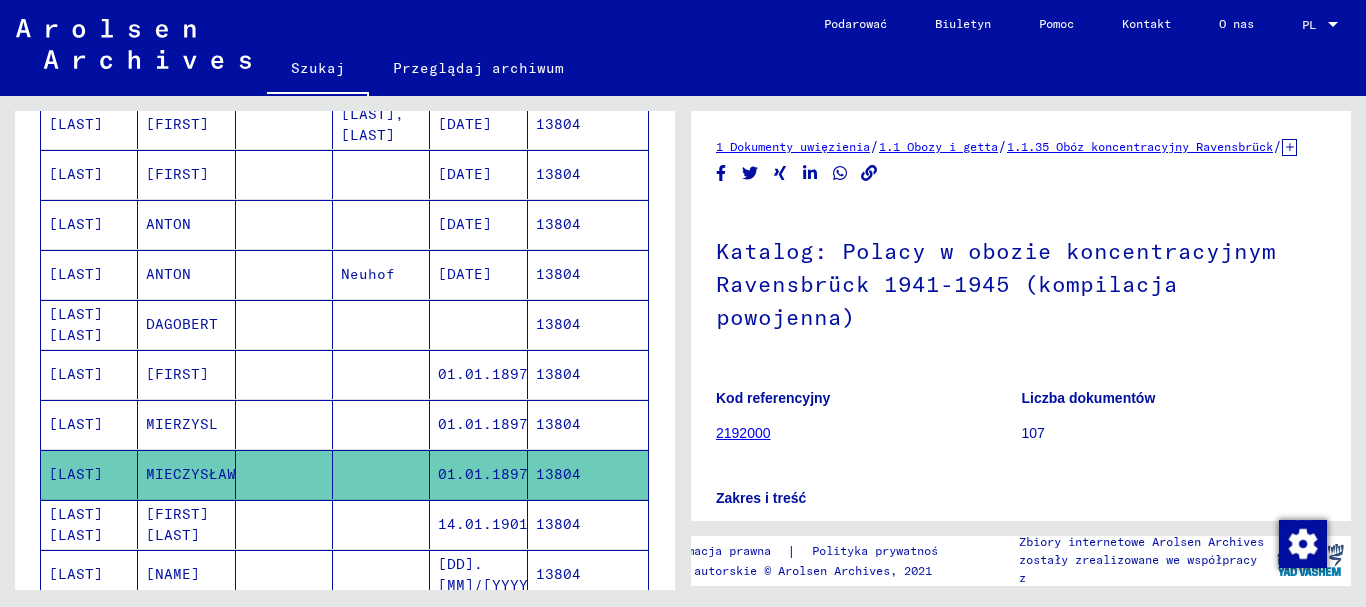 click on "13804" at bounding box center (558, 324) 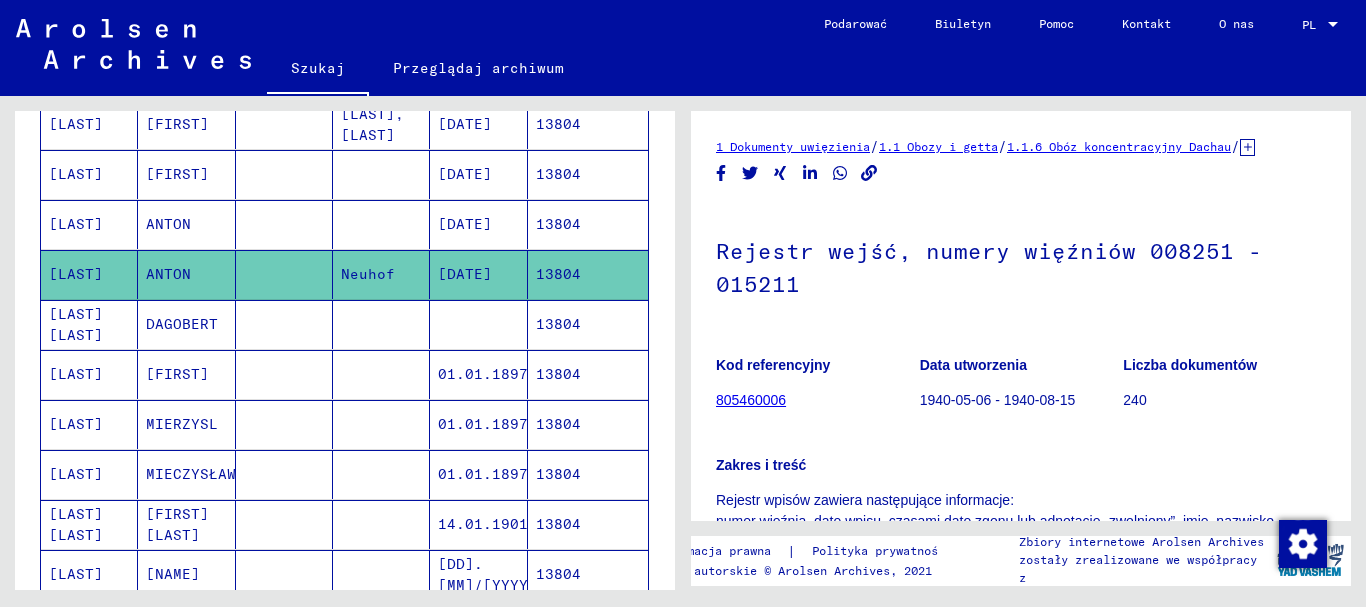 scroll, scrollTop: 0, scrollLeft: 0, axis: both 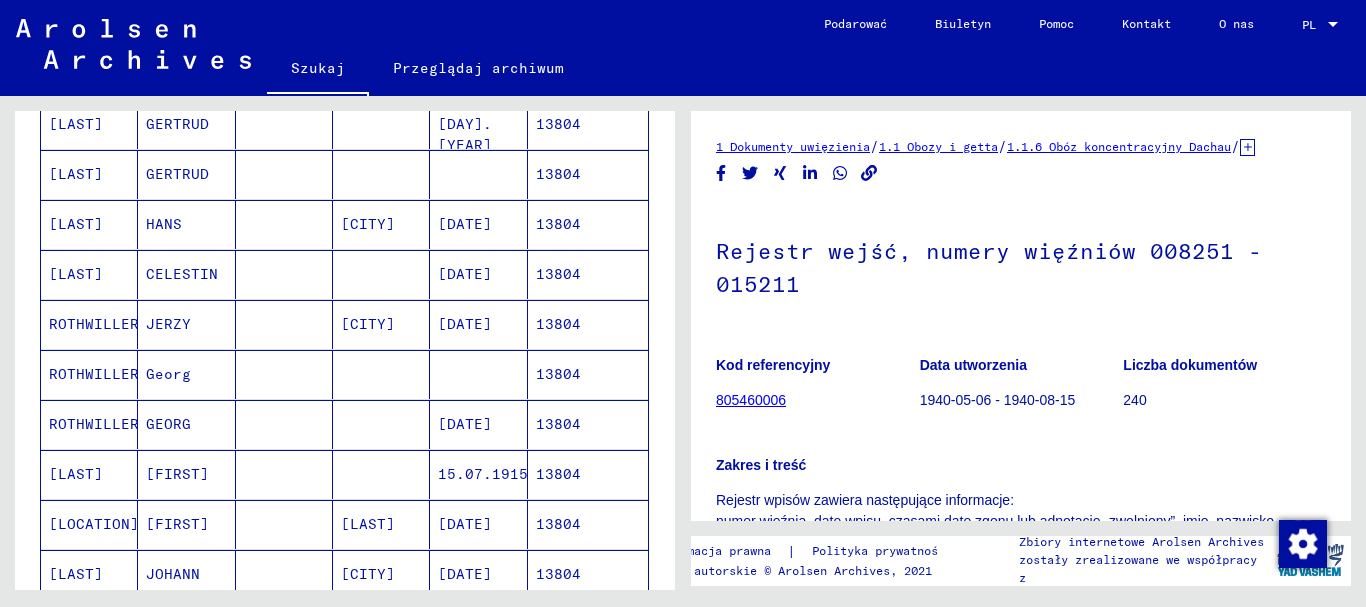 click on "13804" at bounding box center (558, 374) 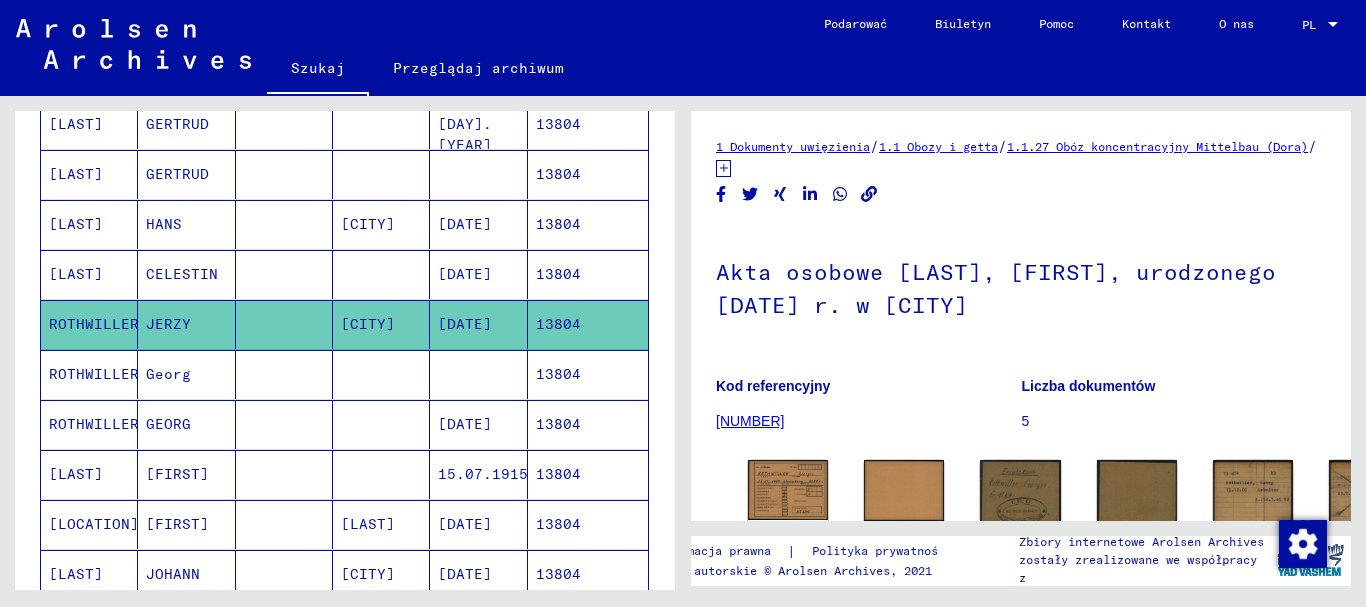 scroll, scrollTop: 0, scrollLeft: 0, axis: both 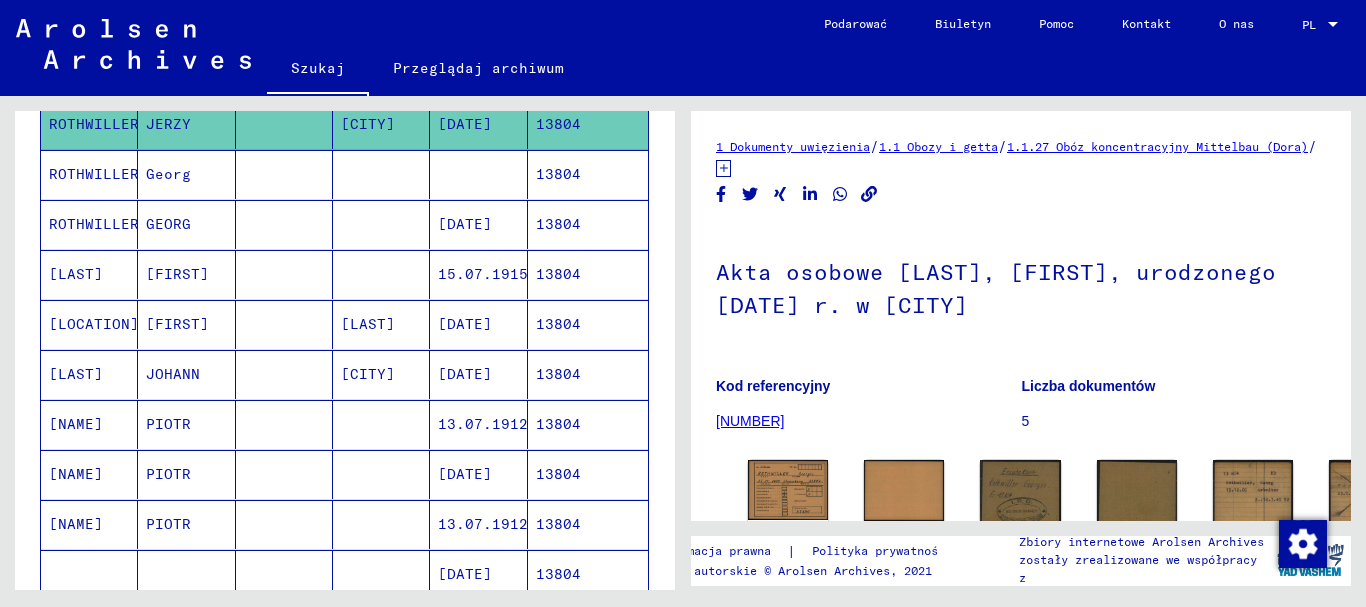 click on "13804" at bounding box center [558, 424] 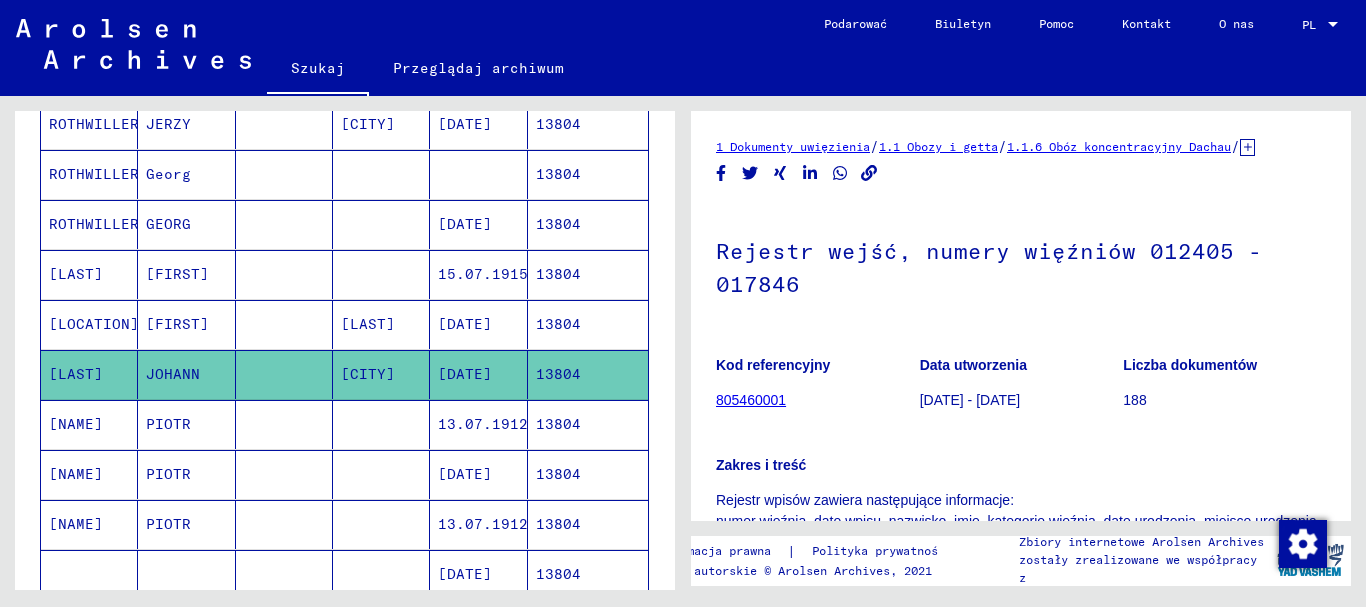 scroll, scrollTop: 0, scrollLeft: 0, axis: both 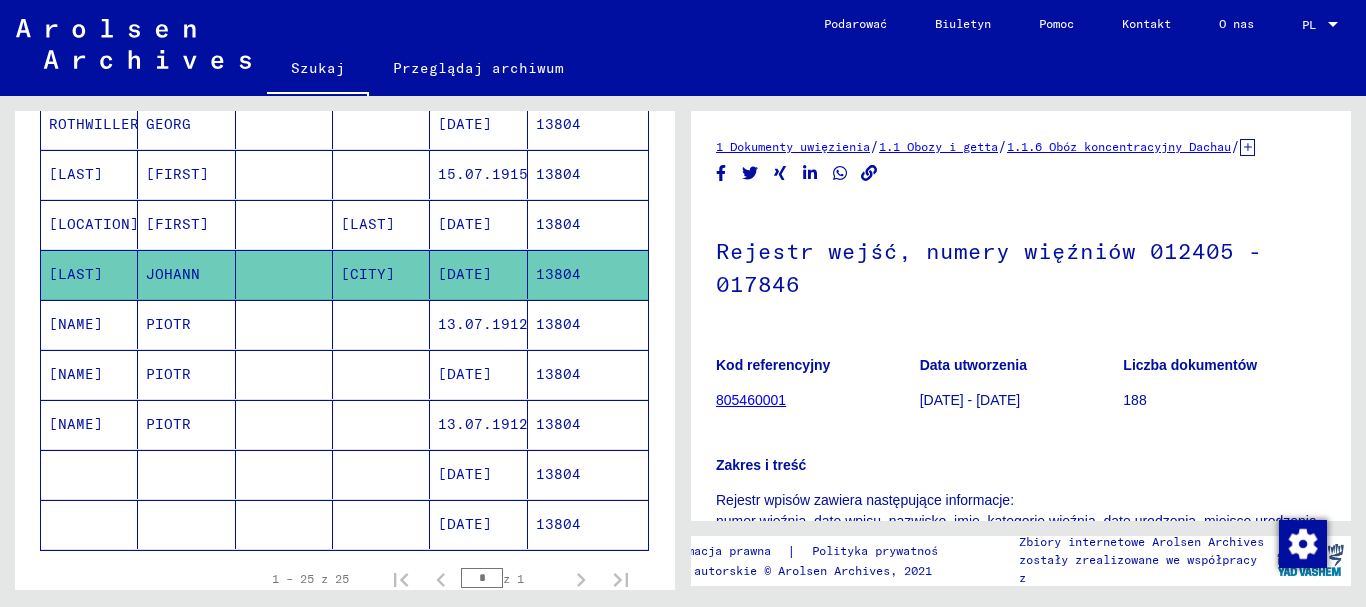 click on "13804" at bounding box center (558, 374) 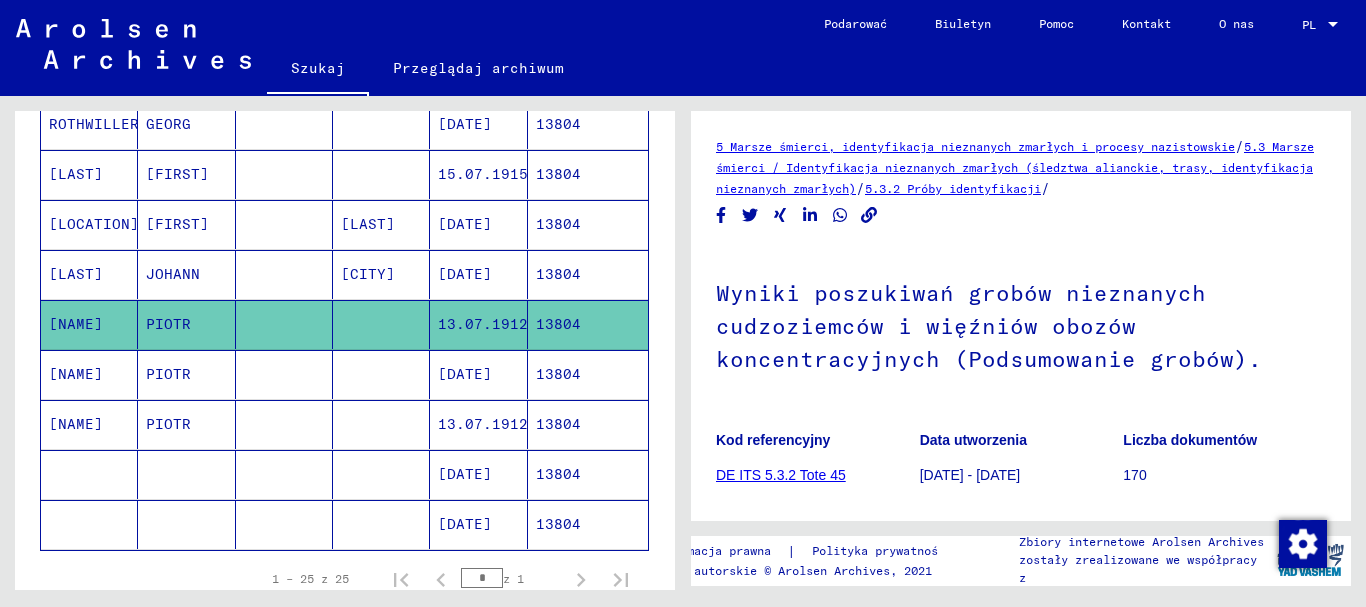 click on "13804" at bounding box center (558, 424) 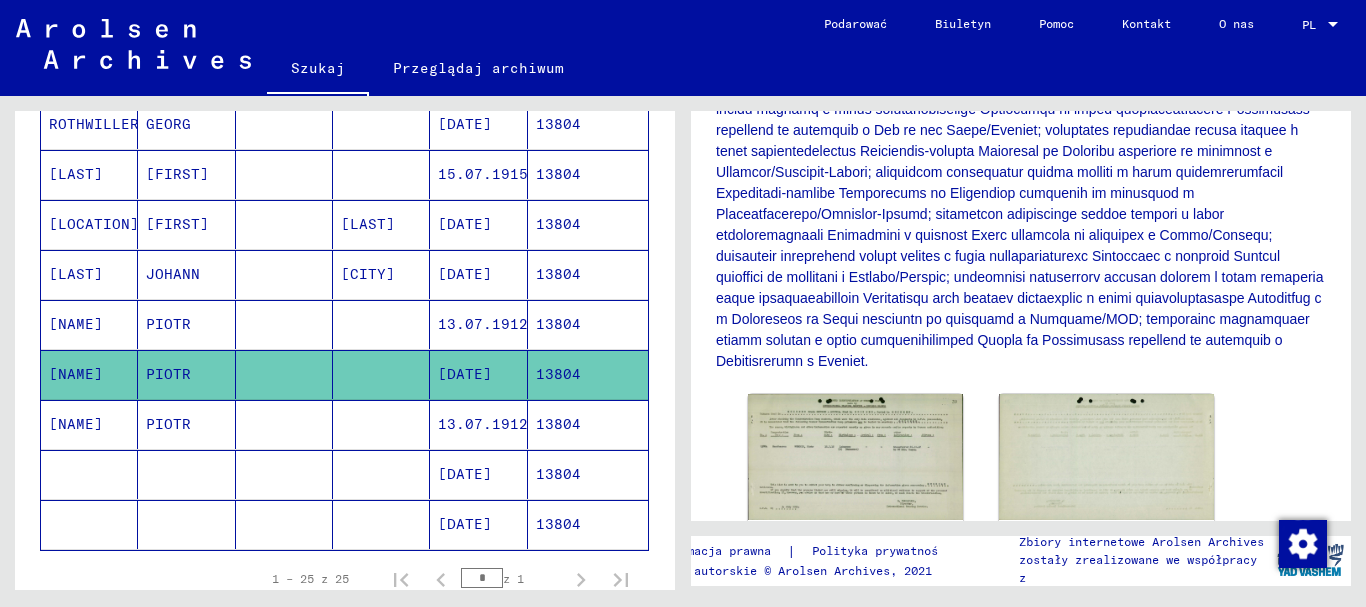 scroll, scrollTop: 600, scrollLeft: 0, axis: vertical 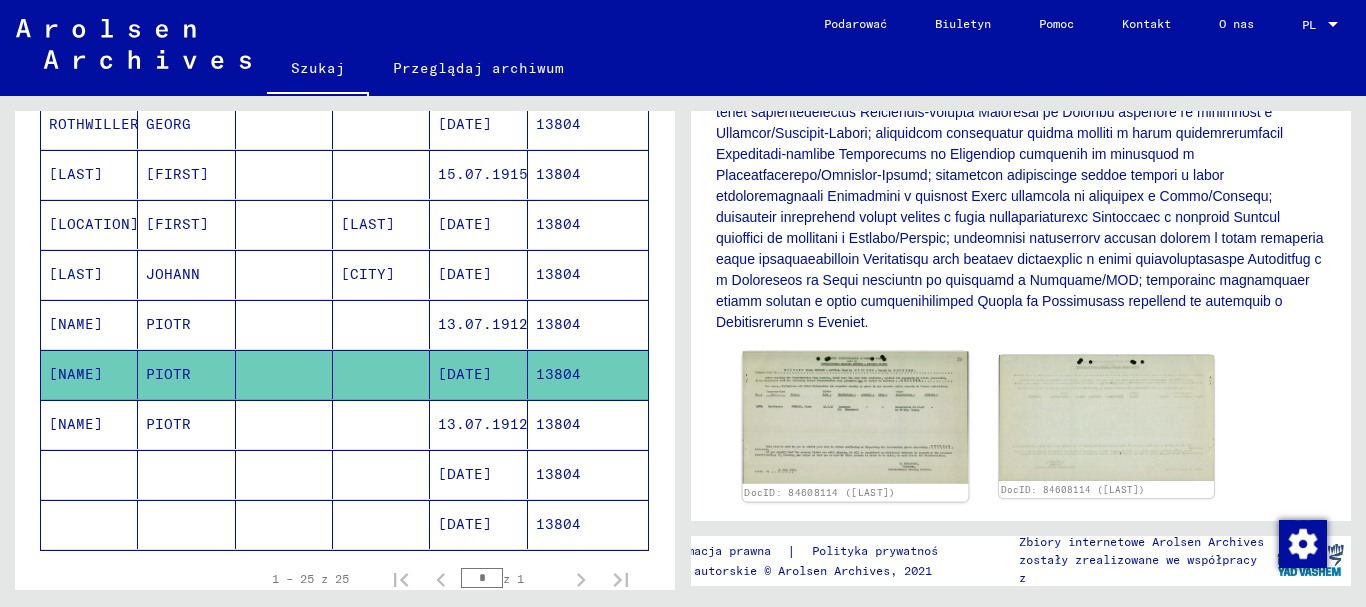 click 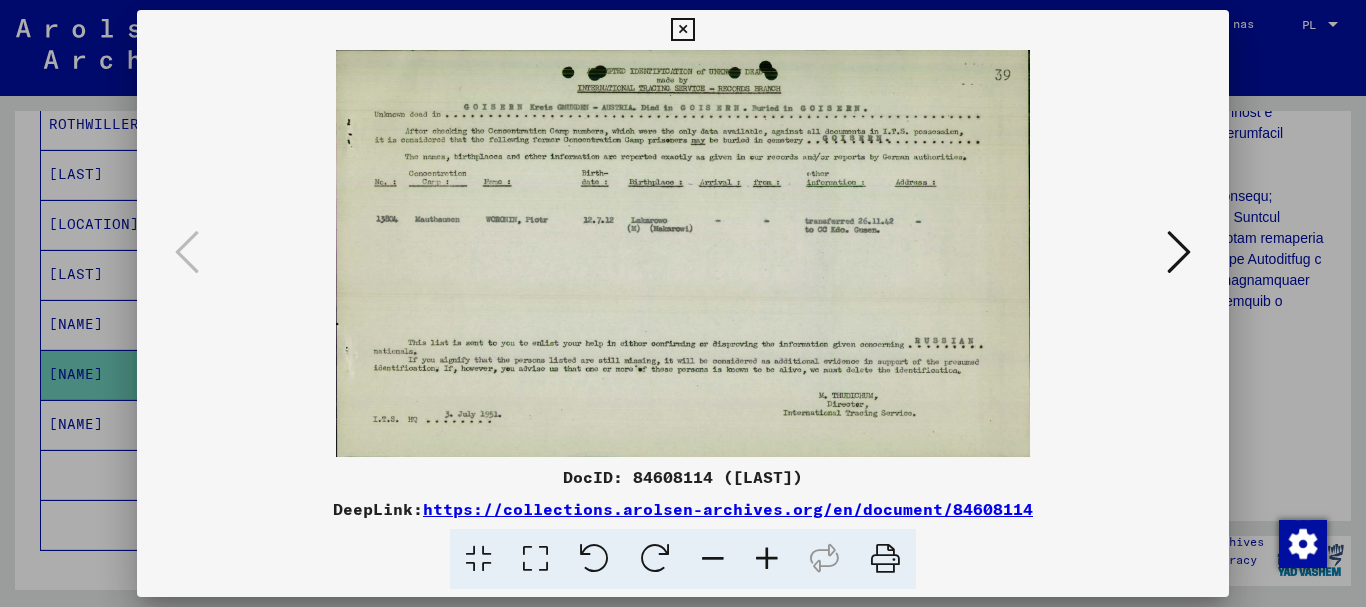 click at bounding box center (1179, 252) 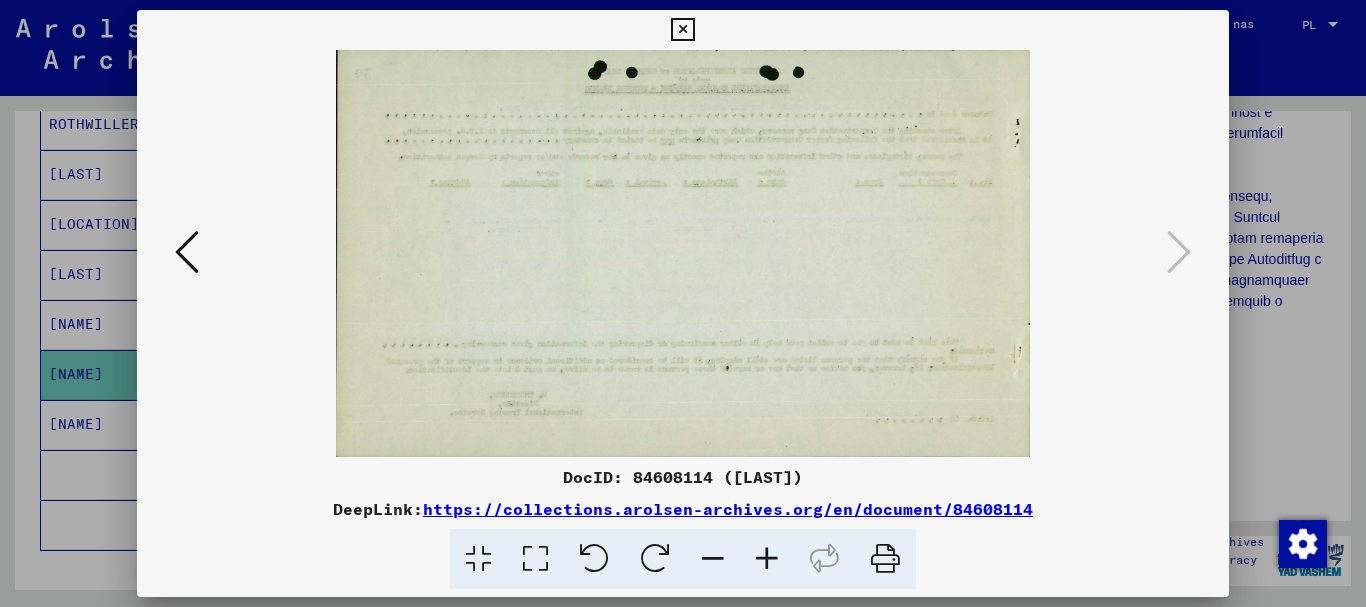 click at bounding box center (683, 253) 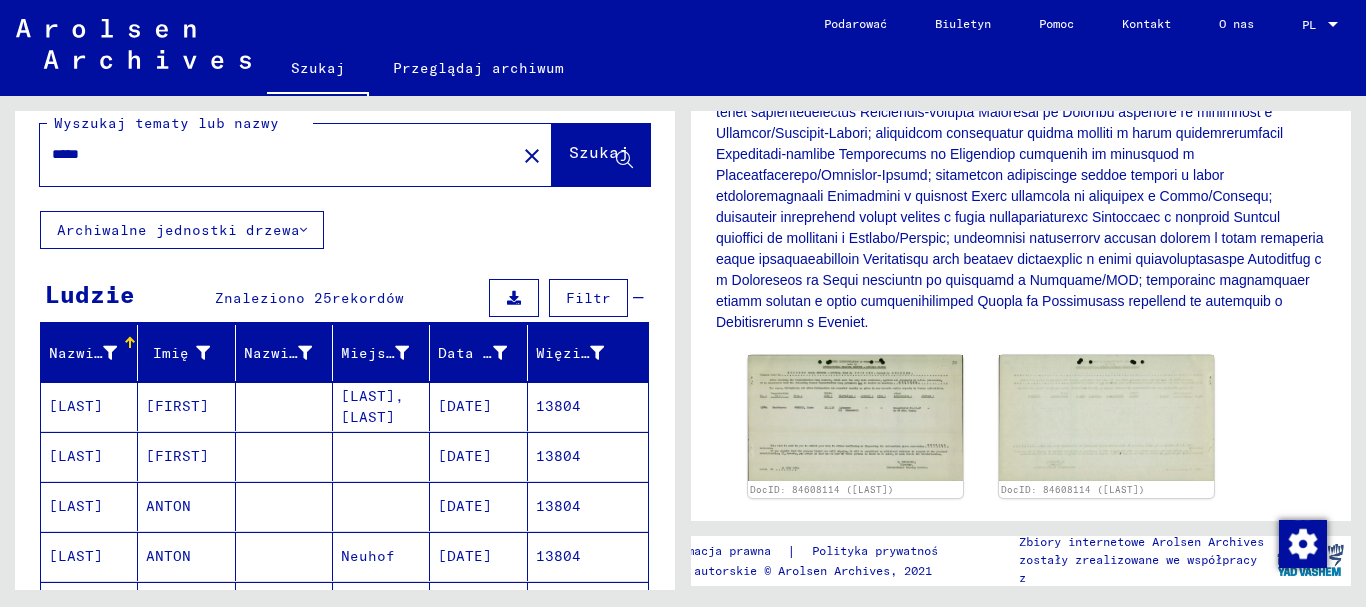 scroll, scrollTop: 0, scrollLeft: 0, axis: both 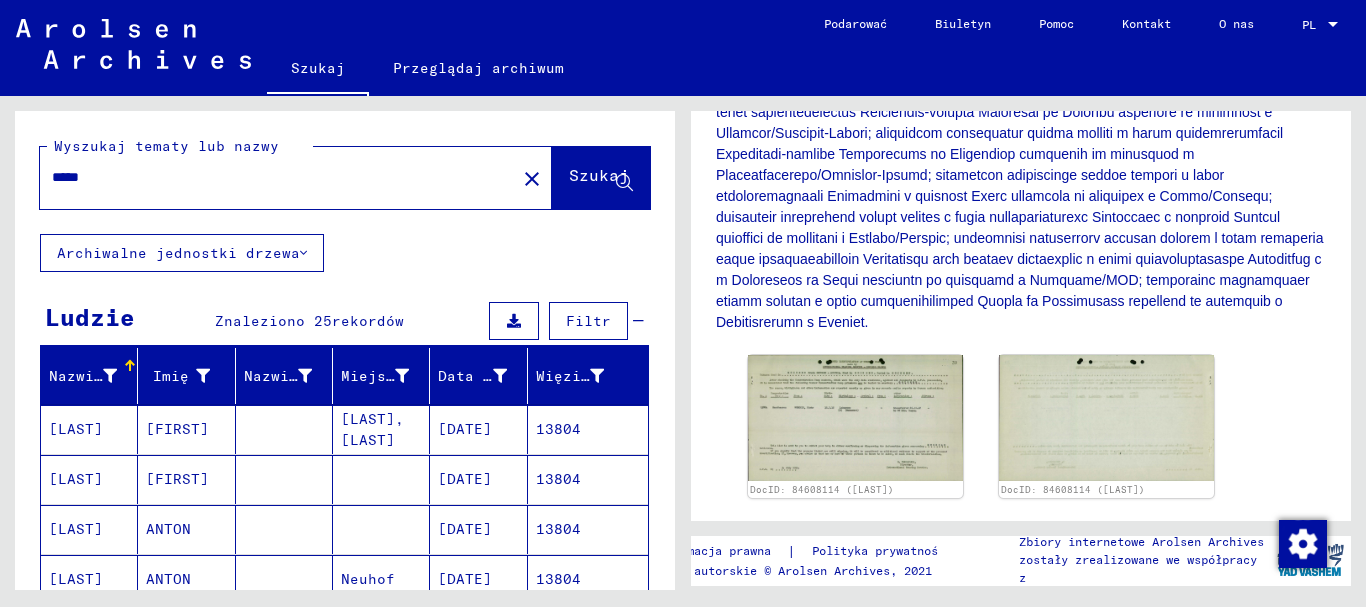 drag, startPoint x: 168, startPoint y: 169, endPoint x: 24, endPoint y: 185, distance: 144.88617 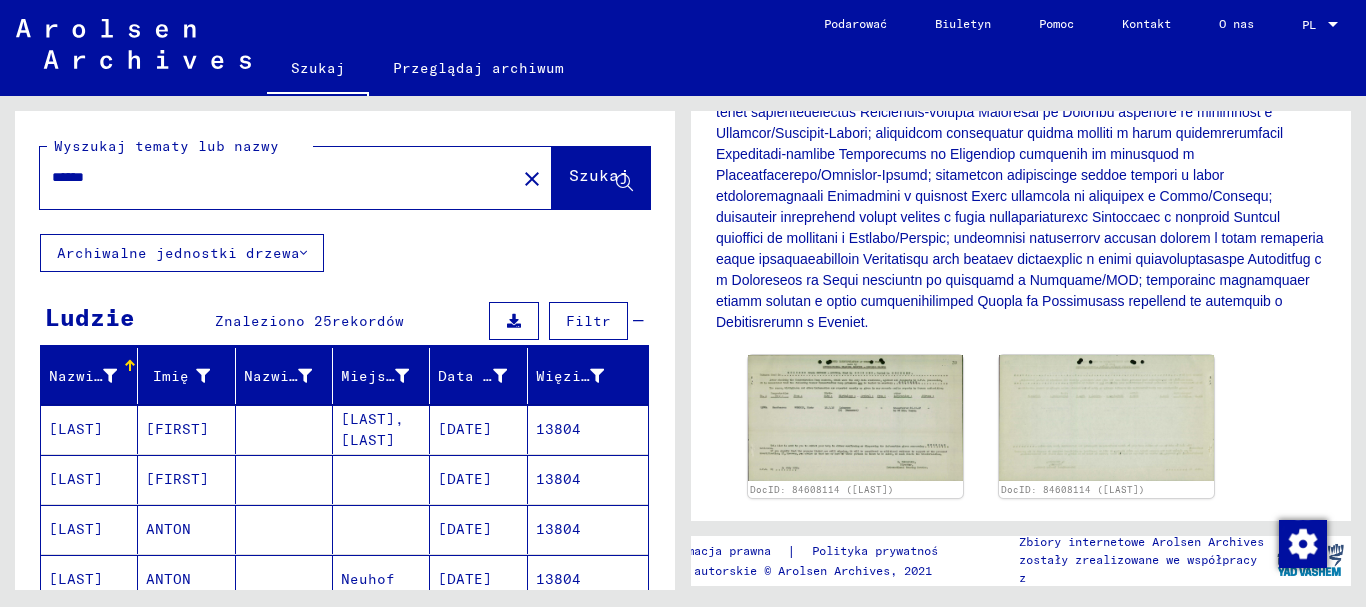 scroll, scrollTop: 0, scrollLeft: 0, axis: both 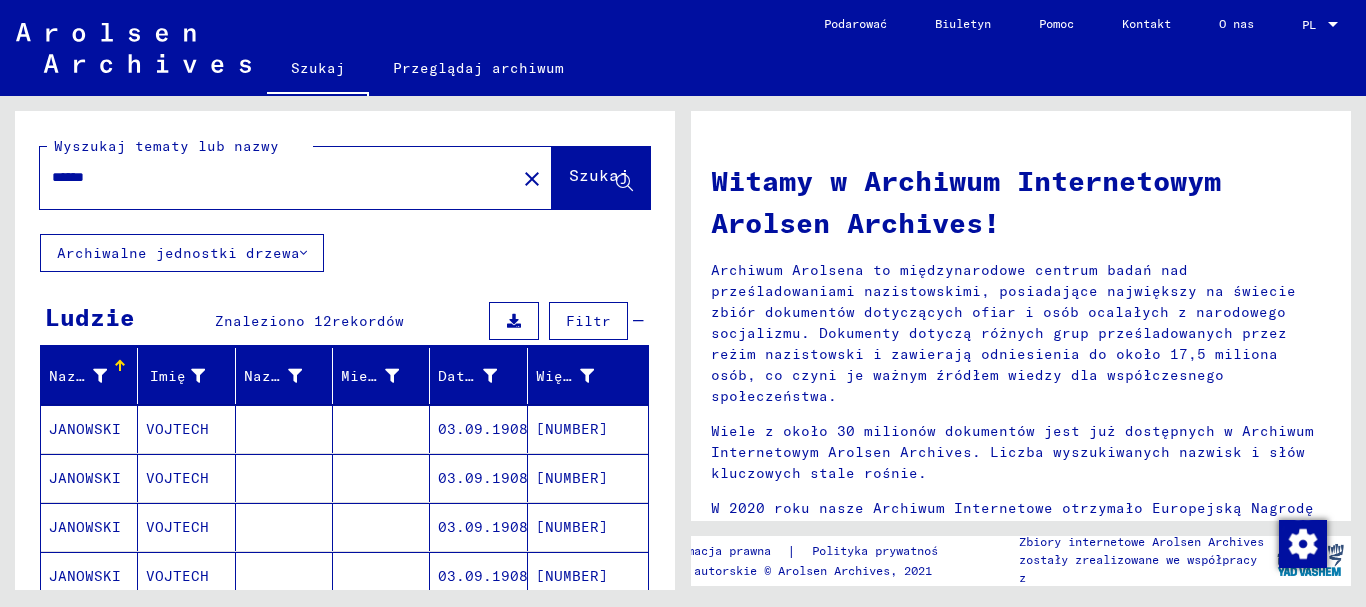 click on "[NUMBER]" at bounding box center (572, 478) 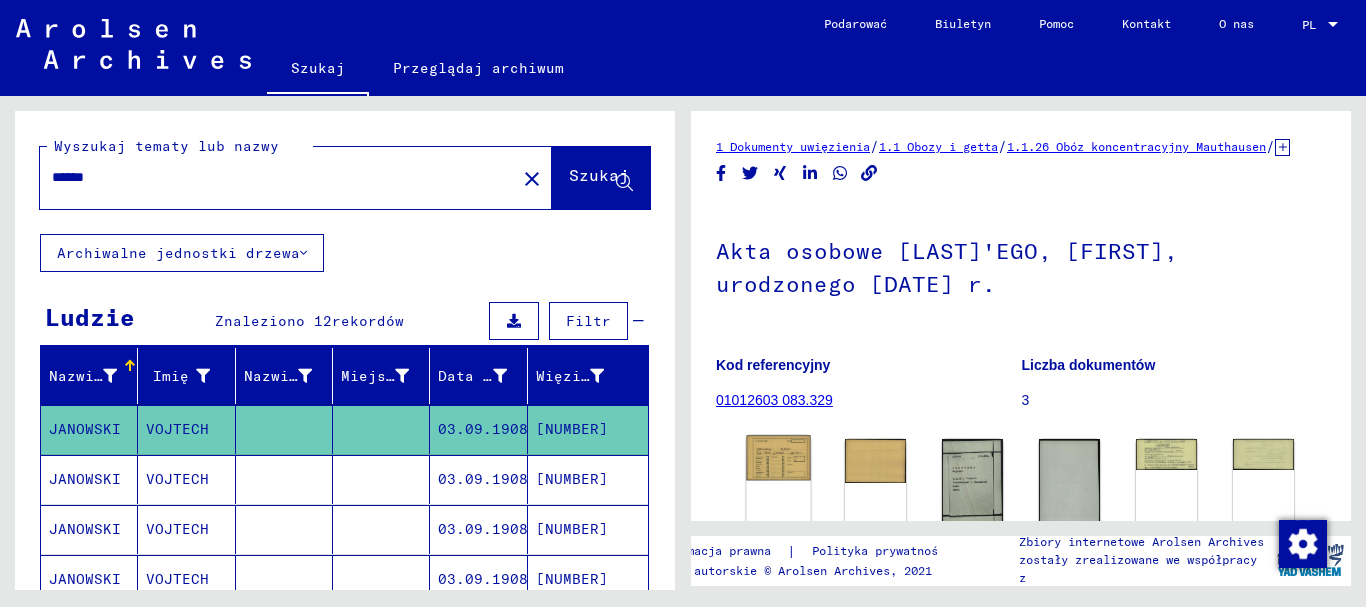 click 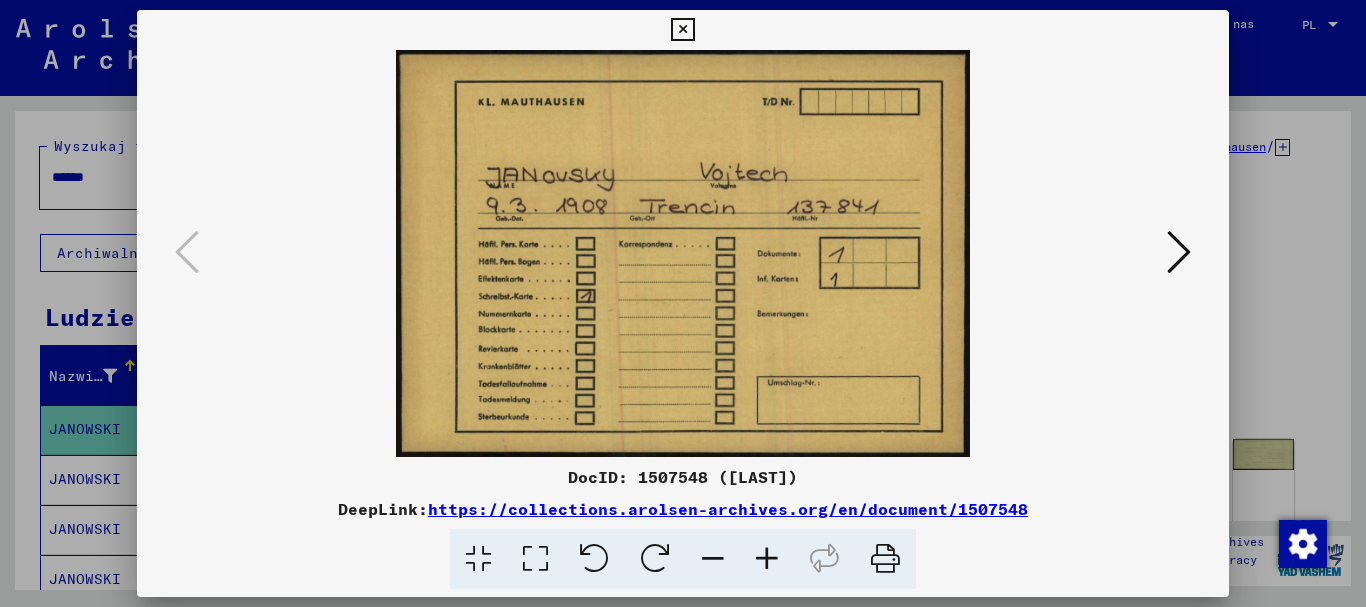 click at bounding box center [1179, 252] 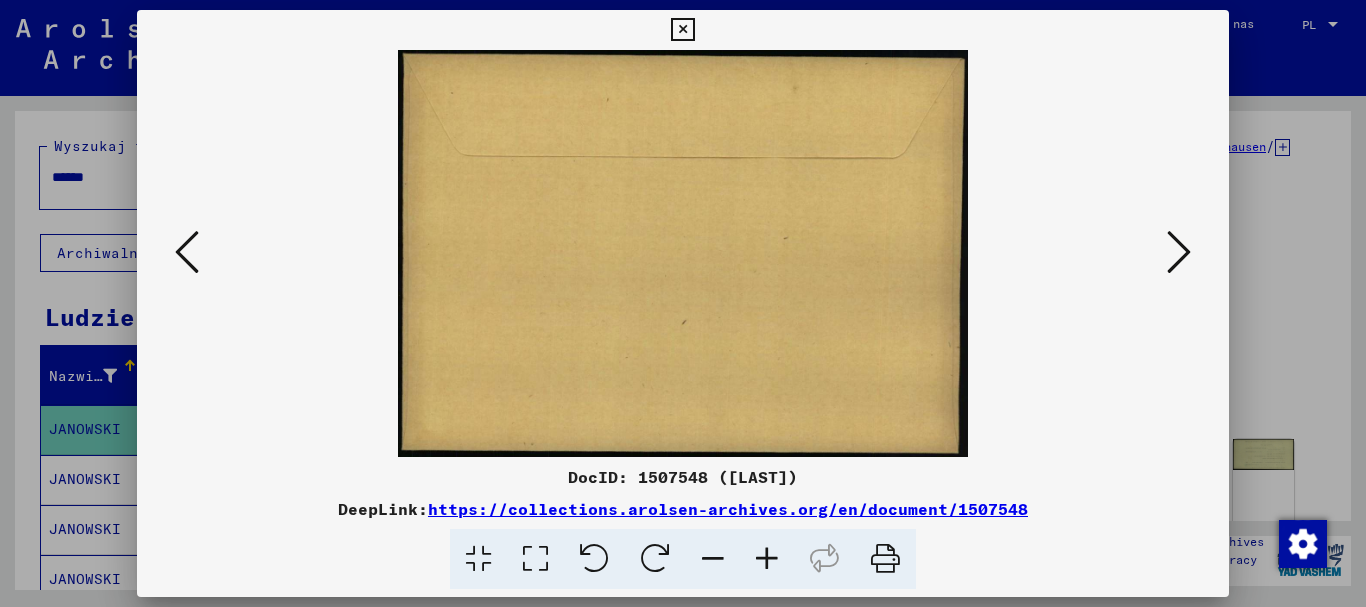 click at bounding box center [1179, 252] 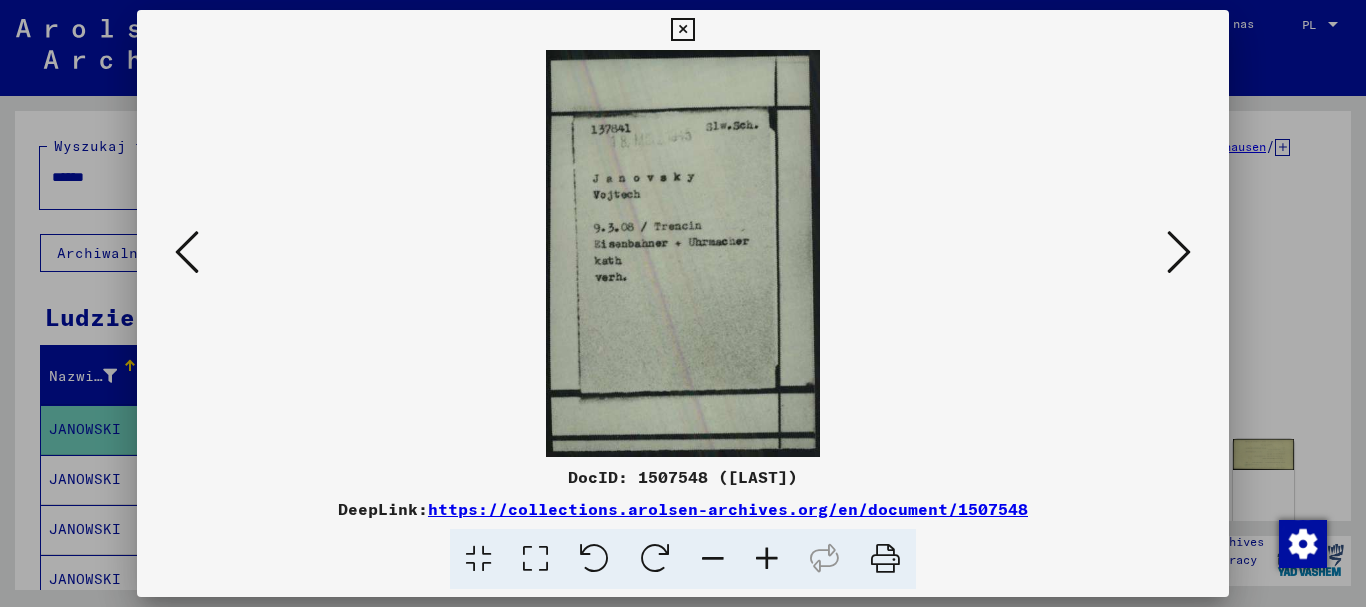 click at bounding box center [1179, 252] 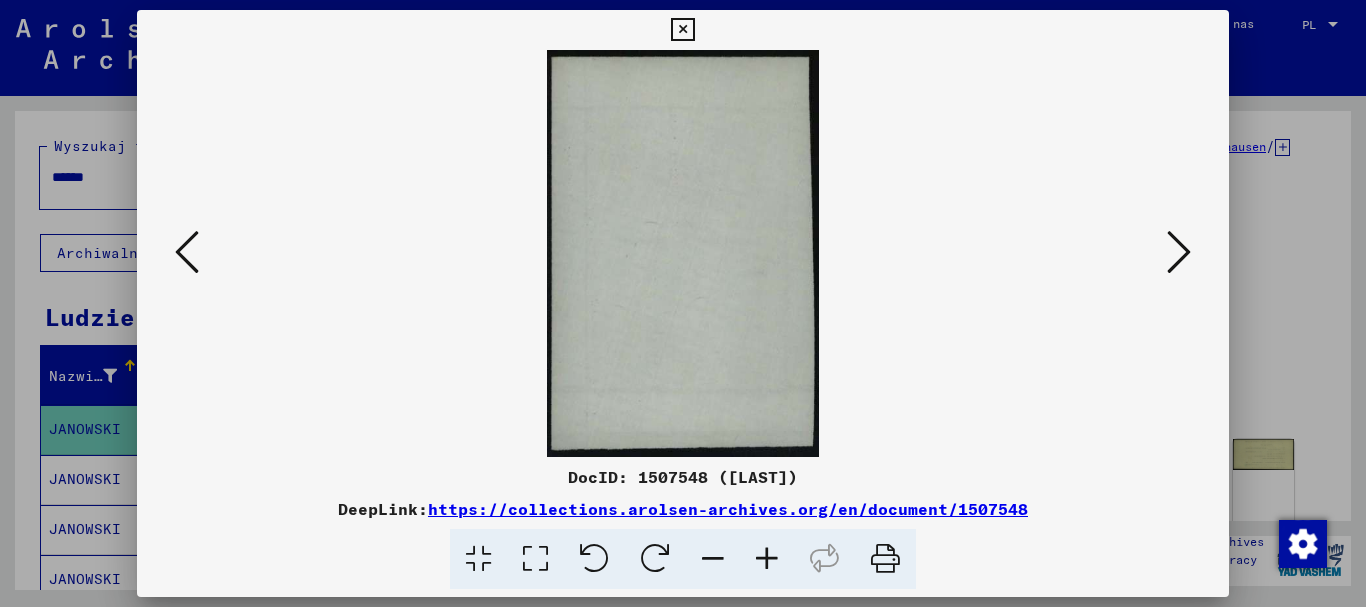 click at bounding box center (1179, 252) 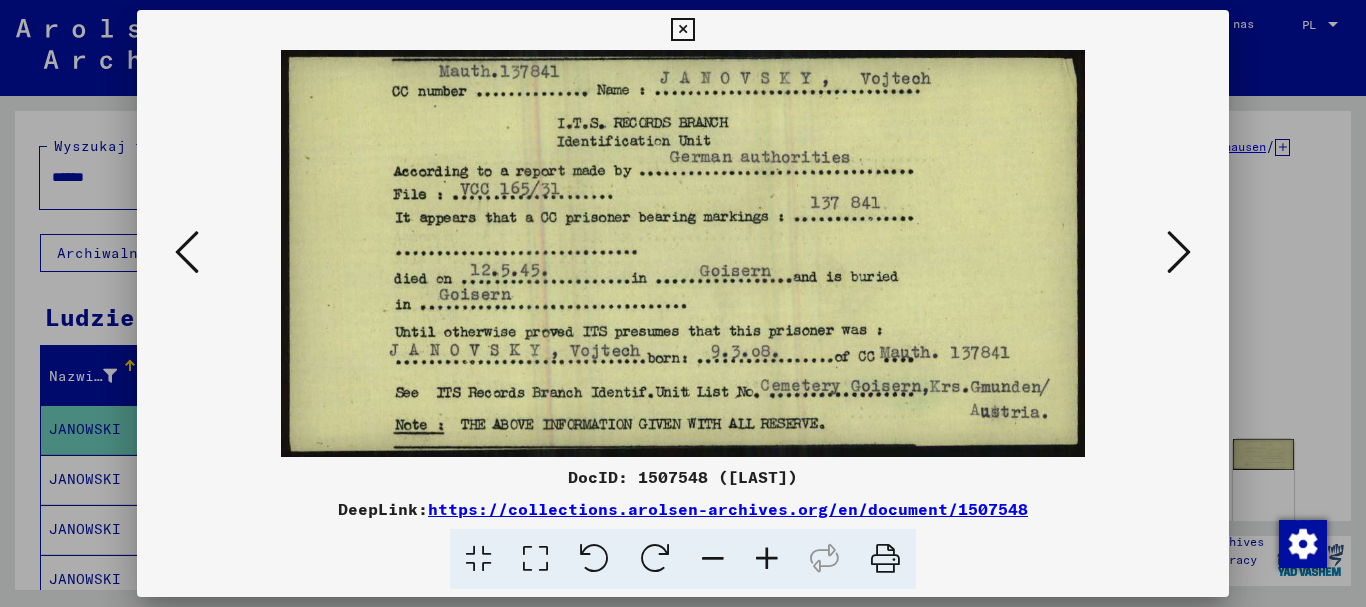drag, startPoint x: 1008, startPoint y: 312, endPoint x: 1007, endPoint y: 298, distance: 14.035668 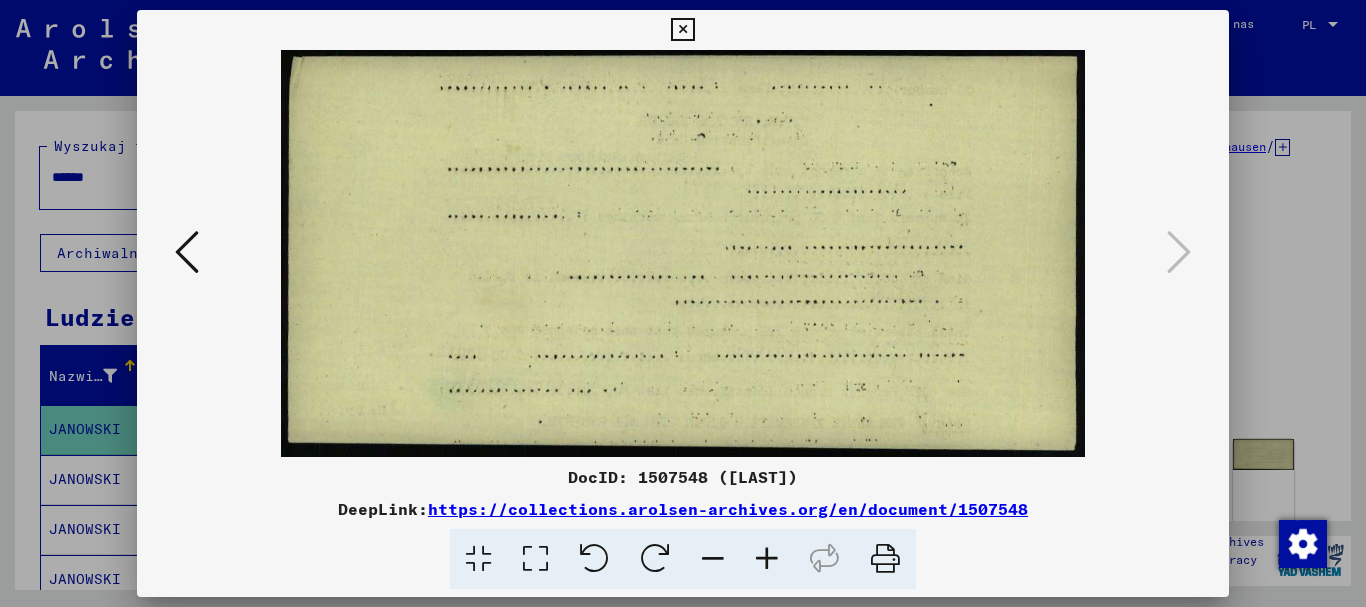click at bounding box center (683, 253) 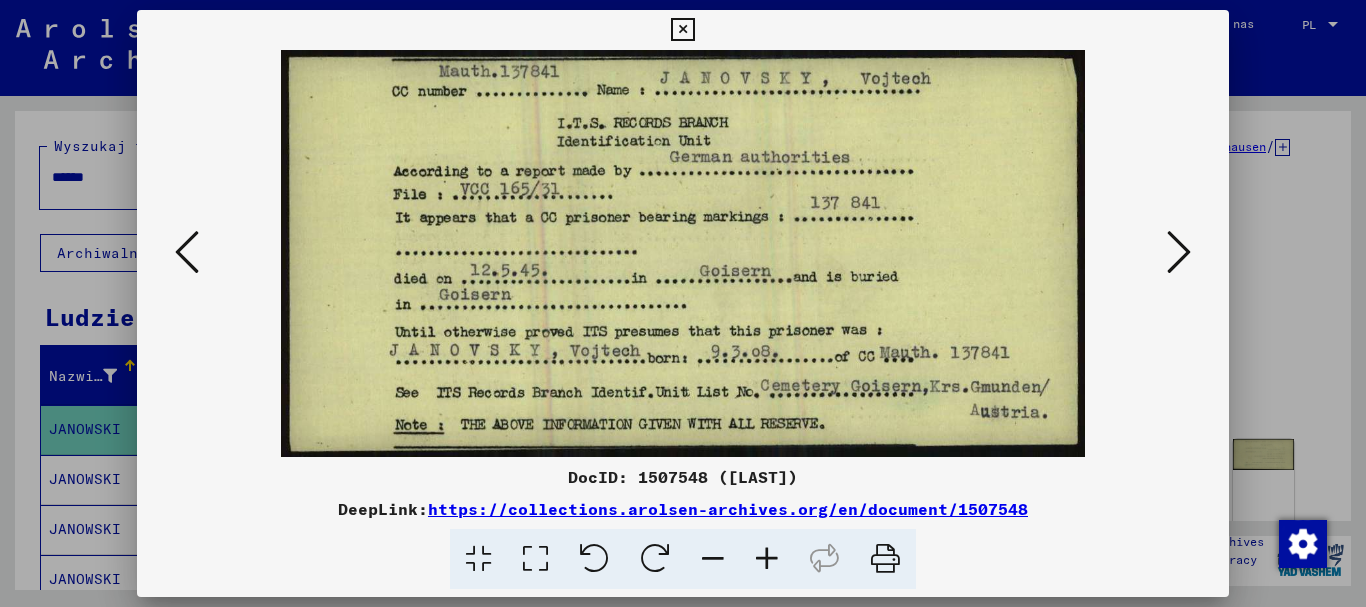 click at bounding box center (187, 252) 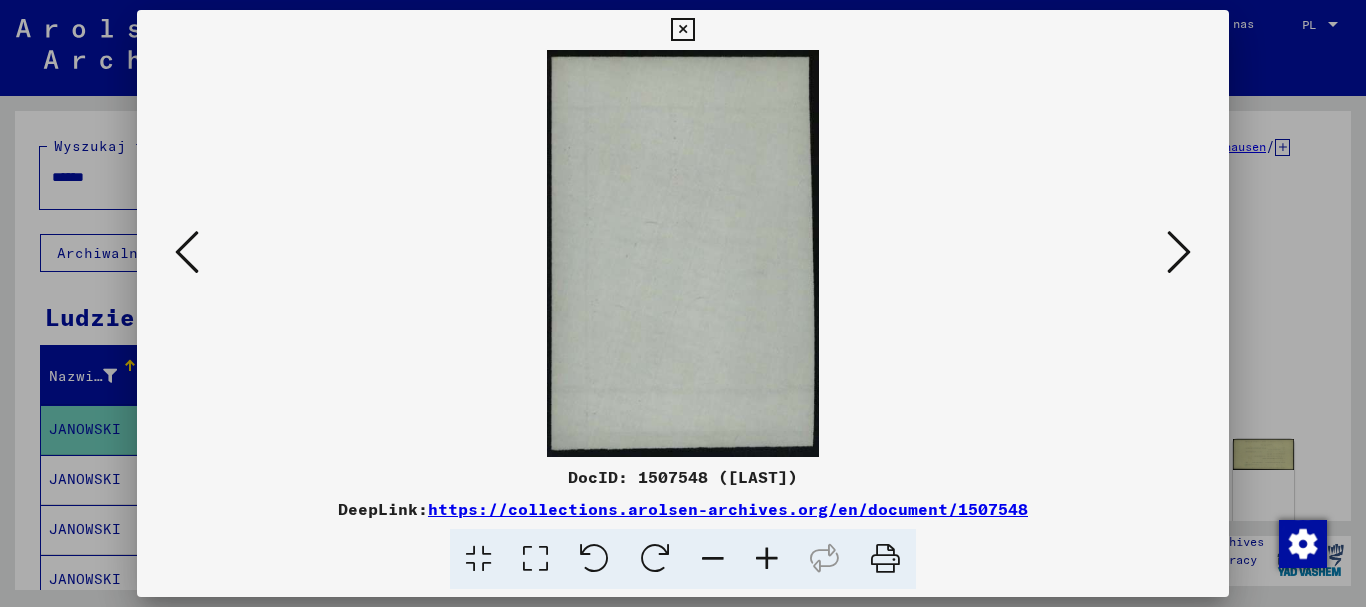 click at bounding box center [187, 252] 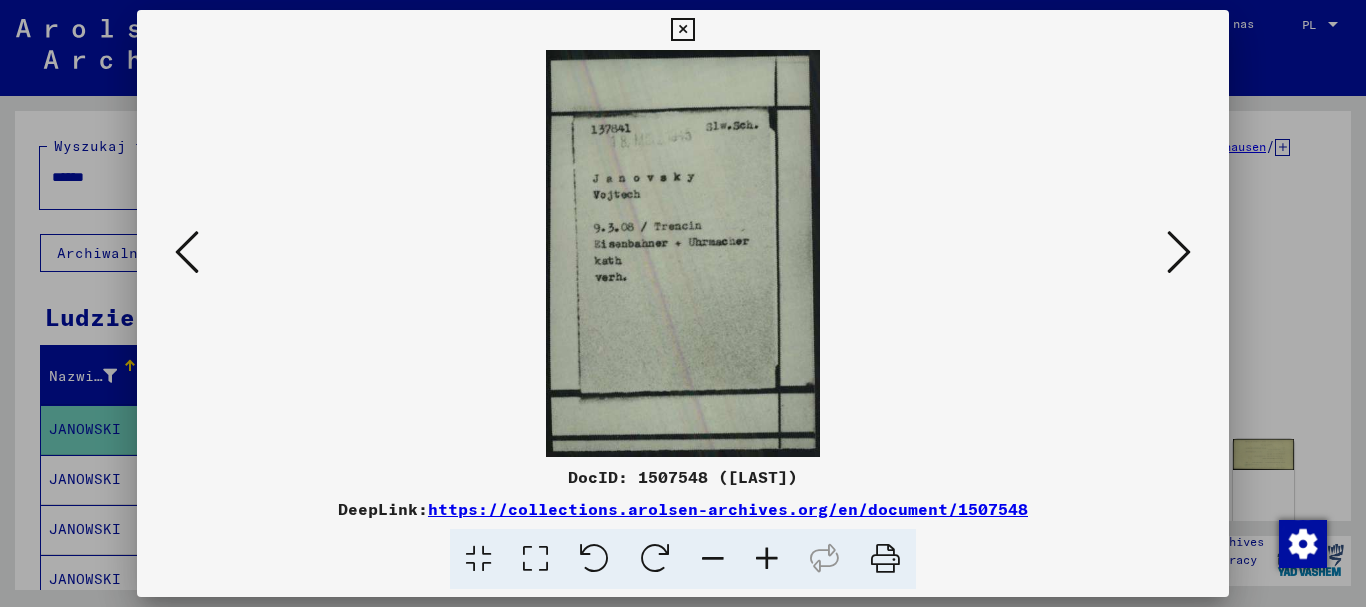 click at bounding box center [187, 252] 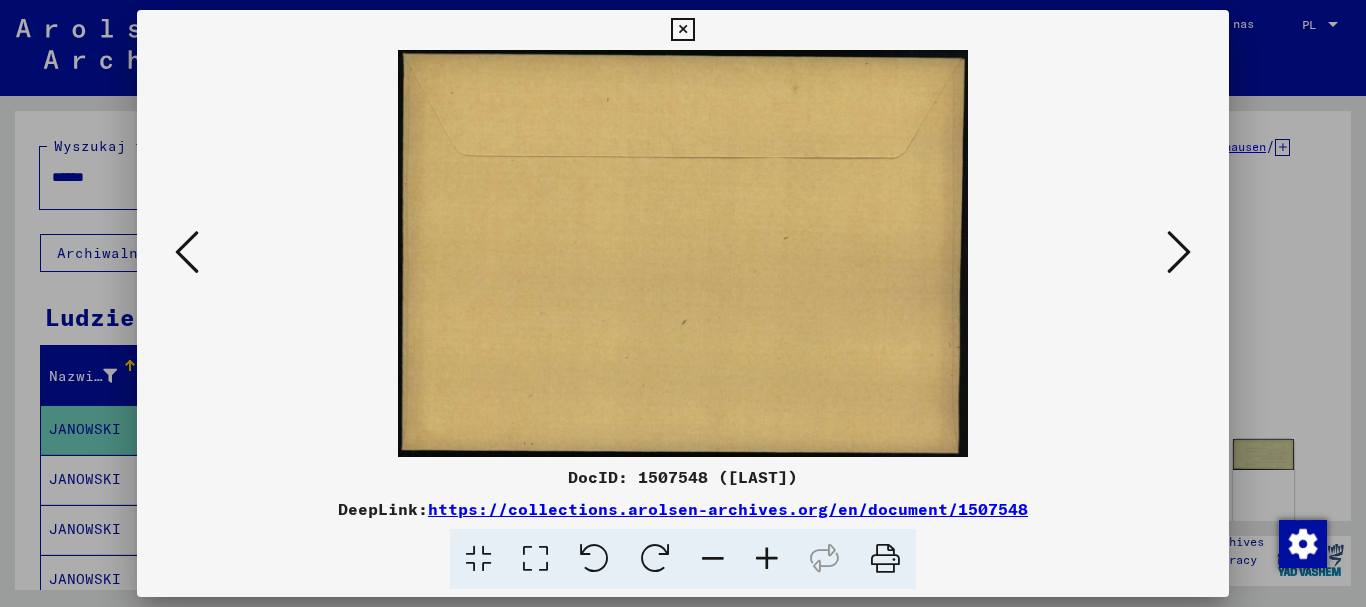 click at bounding box center [187, 252] 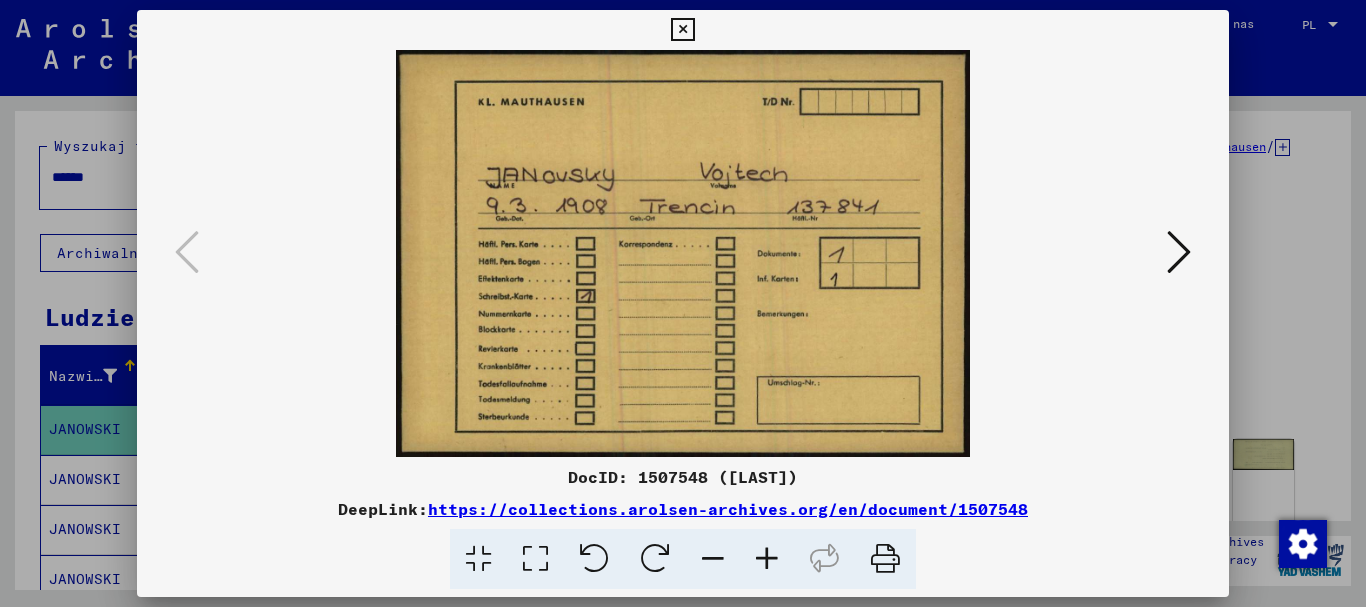 click at bounding box center (682, 30) 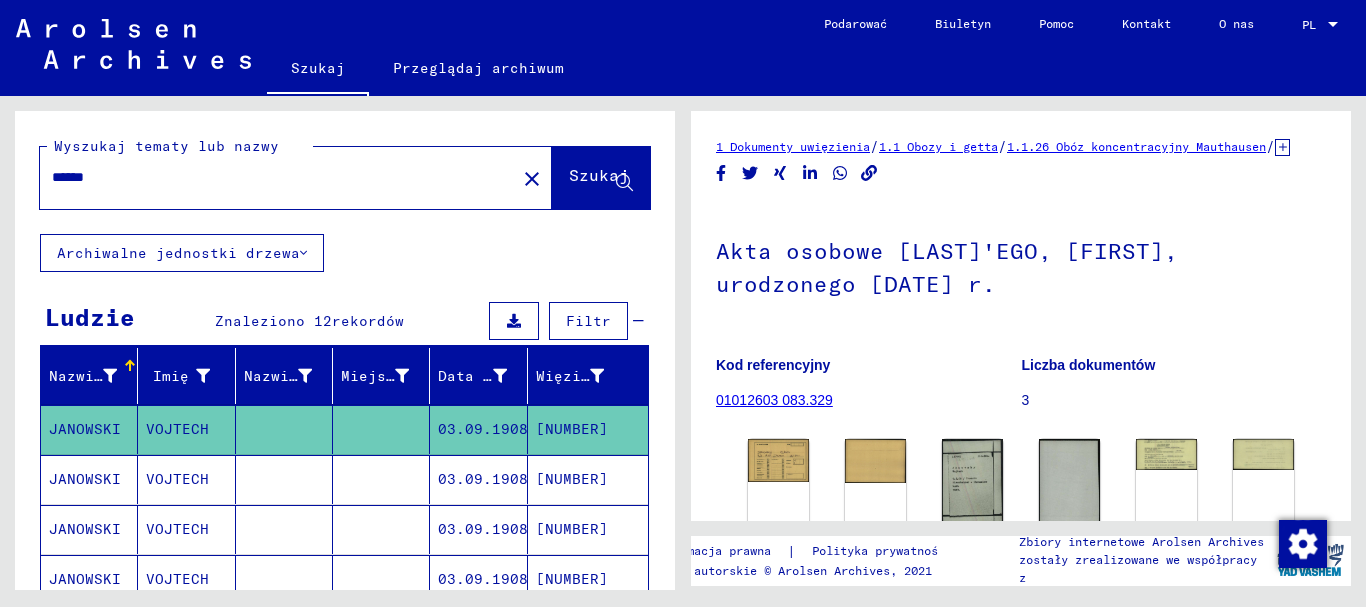 click on "[NUMBER]" at bounding box center (572, 529) 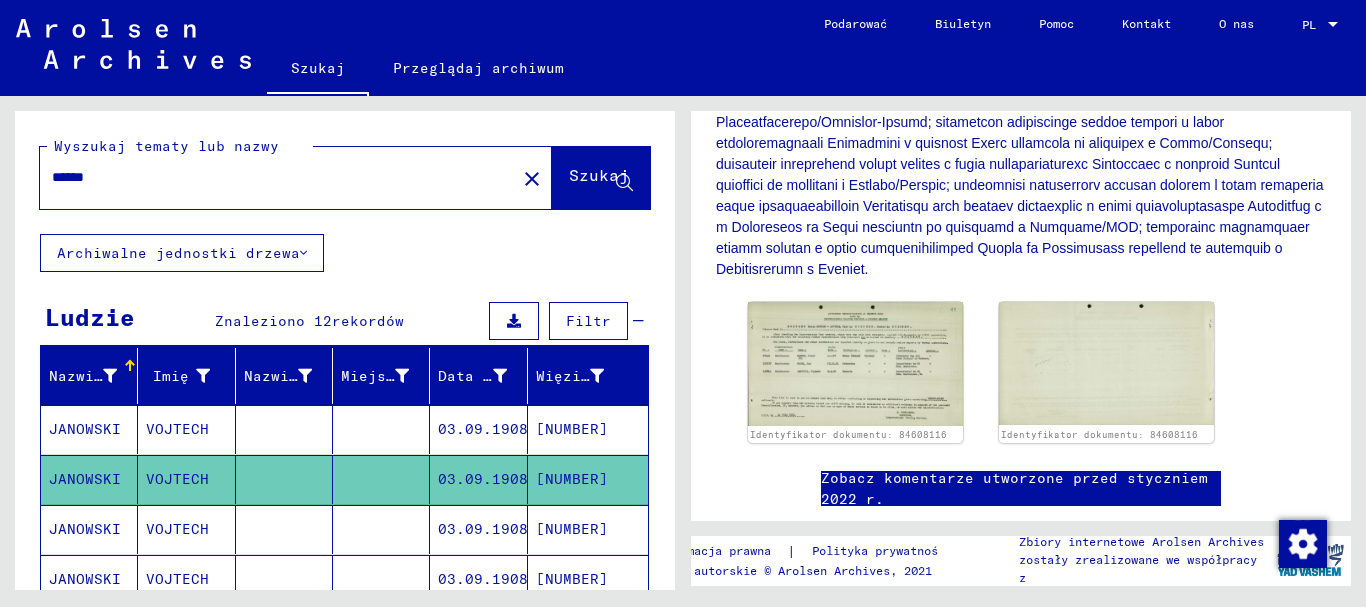 scroll, scrollTop: 700, scrollLeft: 0, axis: vertical 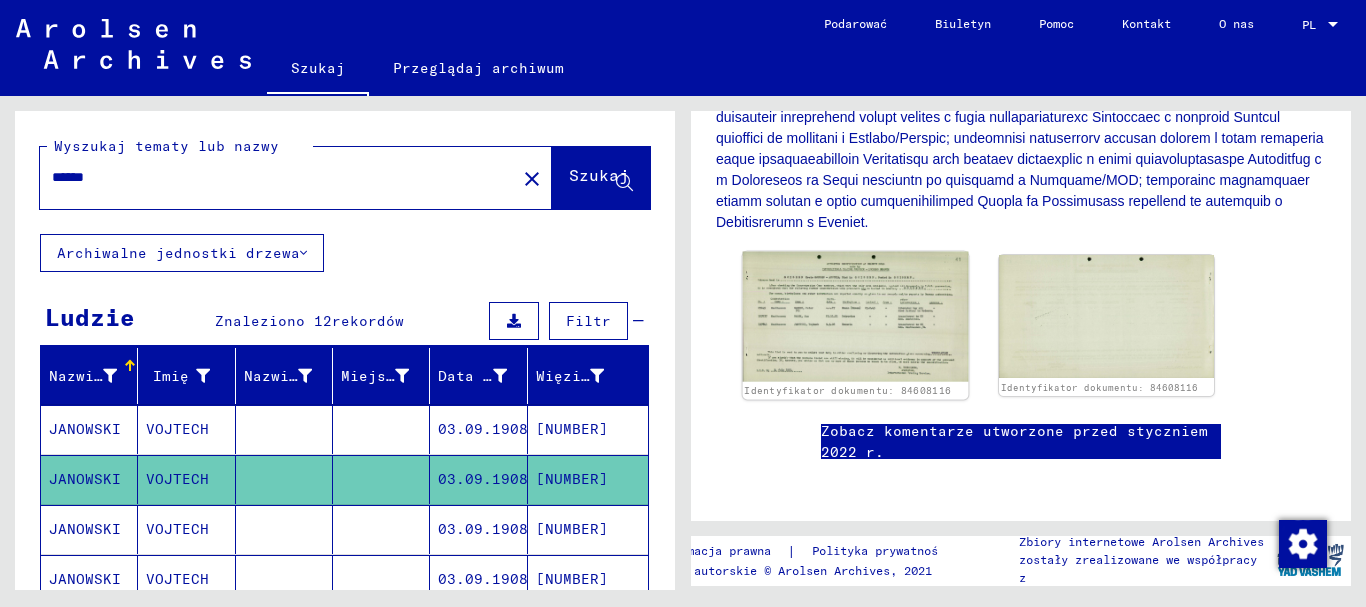 click 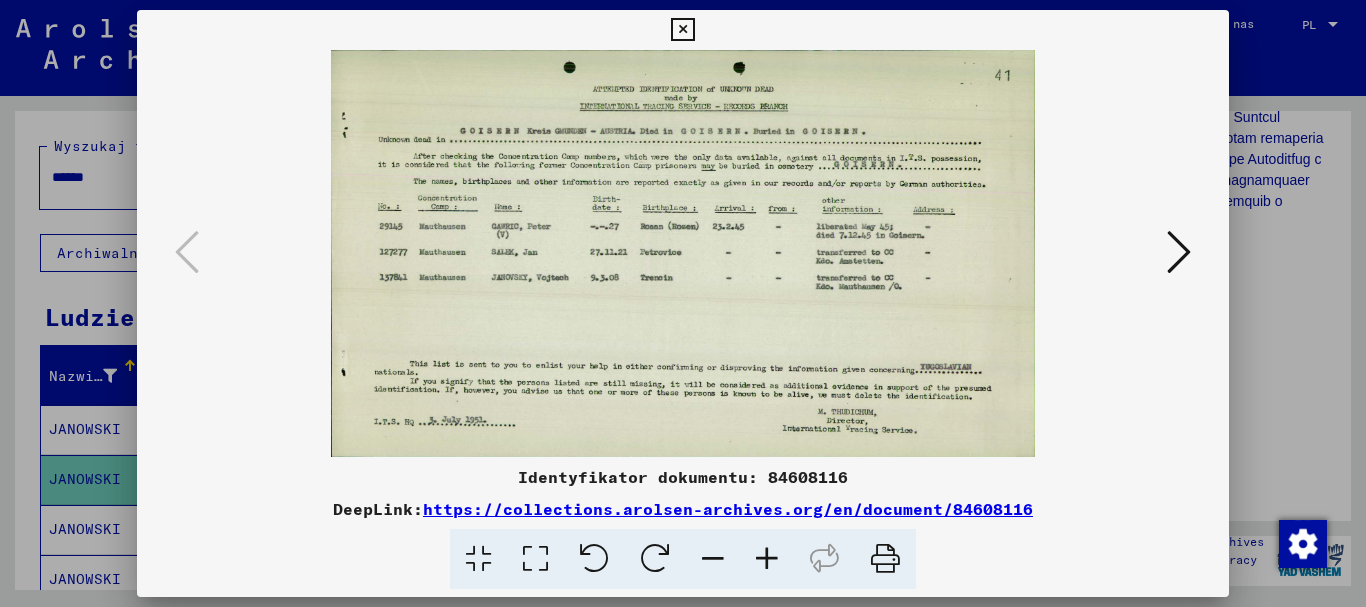 click at bounding box center [1179, 253] 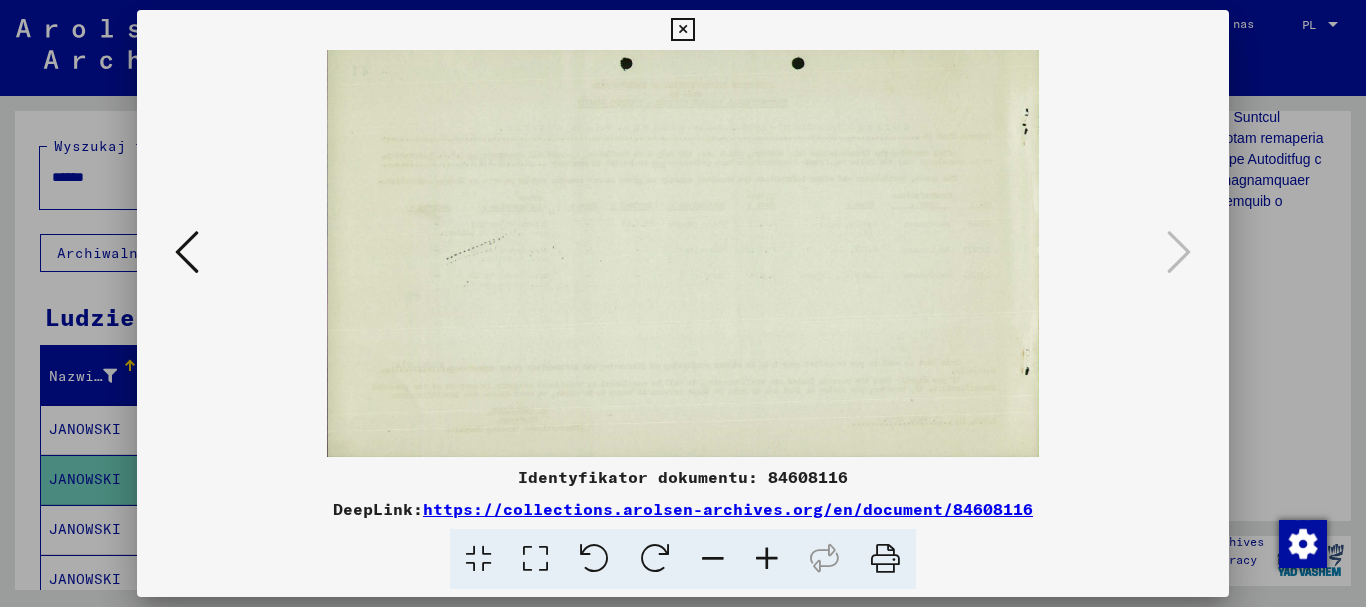 click at bounding box center (682, 30) 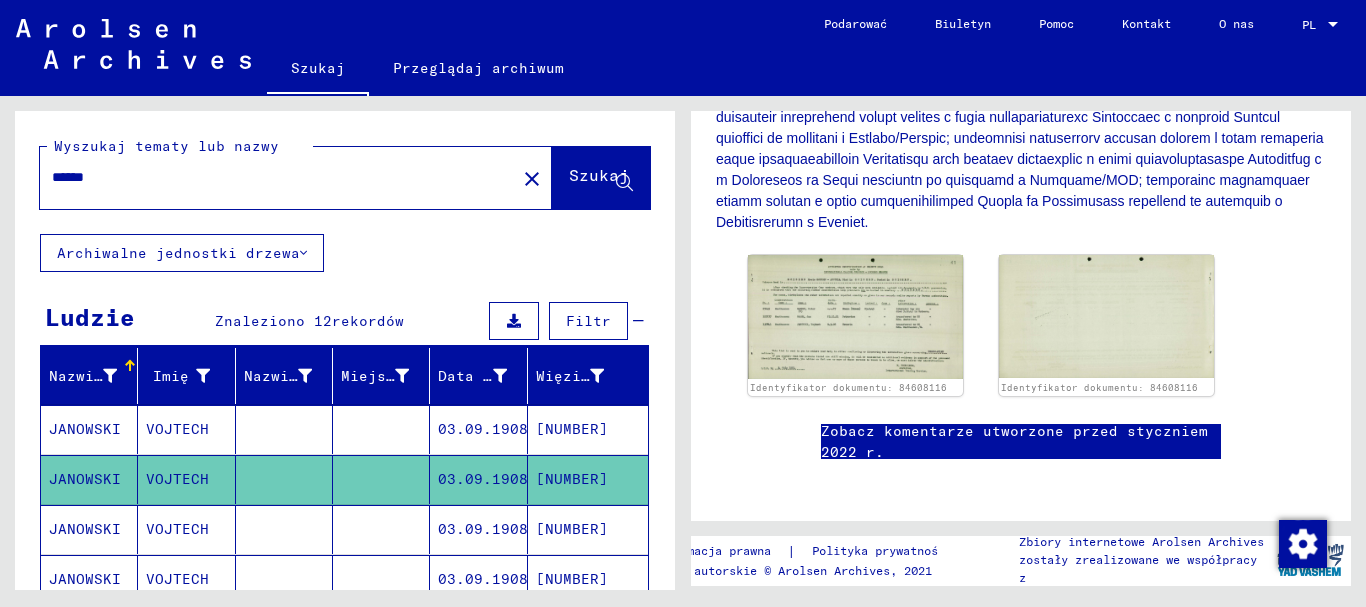 click on "[NUMBER]" at bounding box center [572, 579] 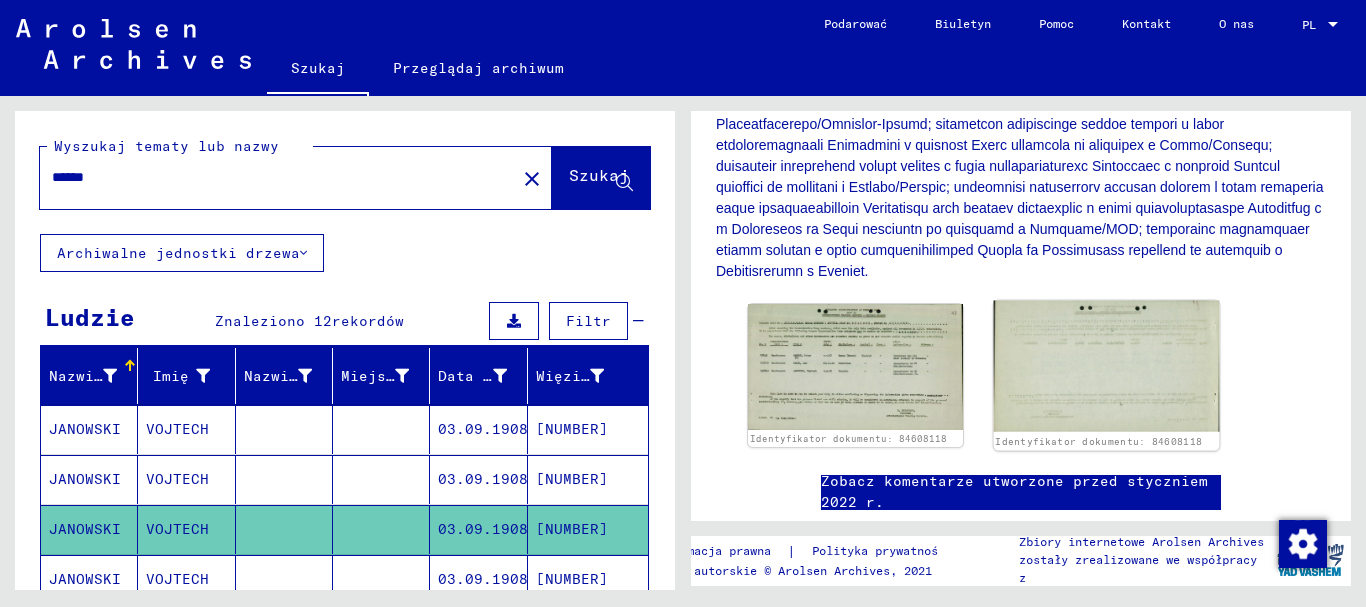 scroll, scrollTop: 700, scrollLeft: 0, axis: vertical 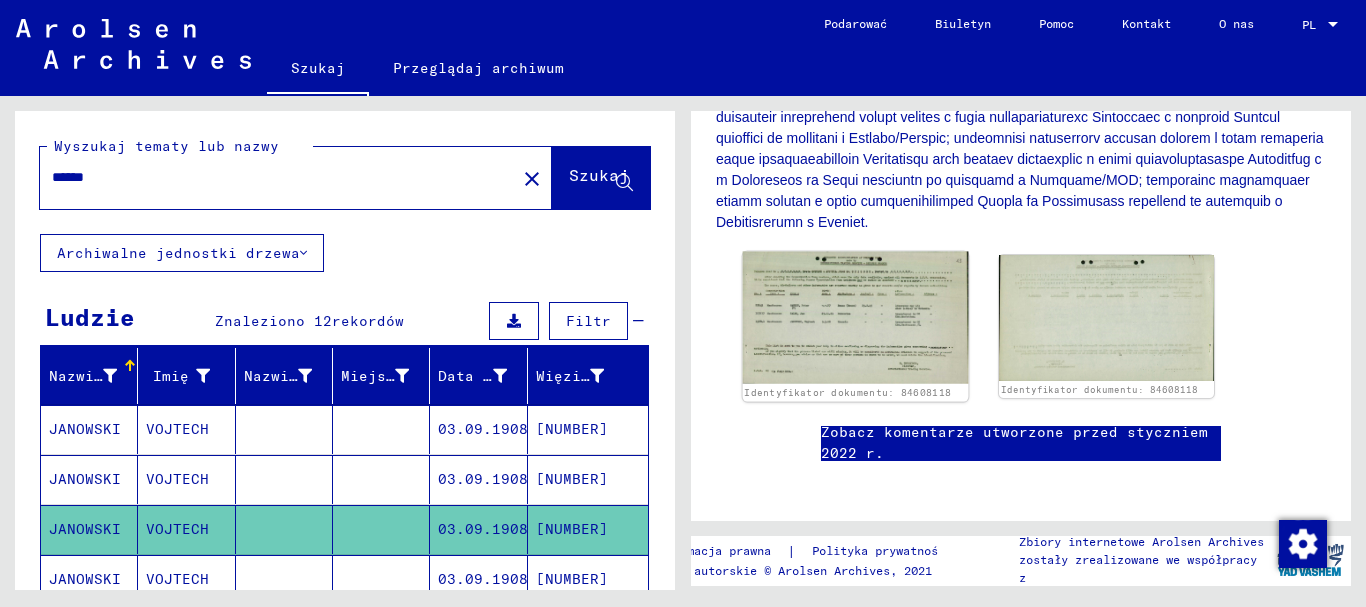 click 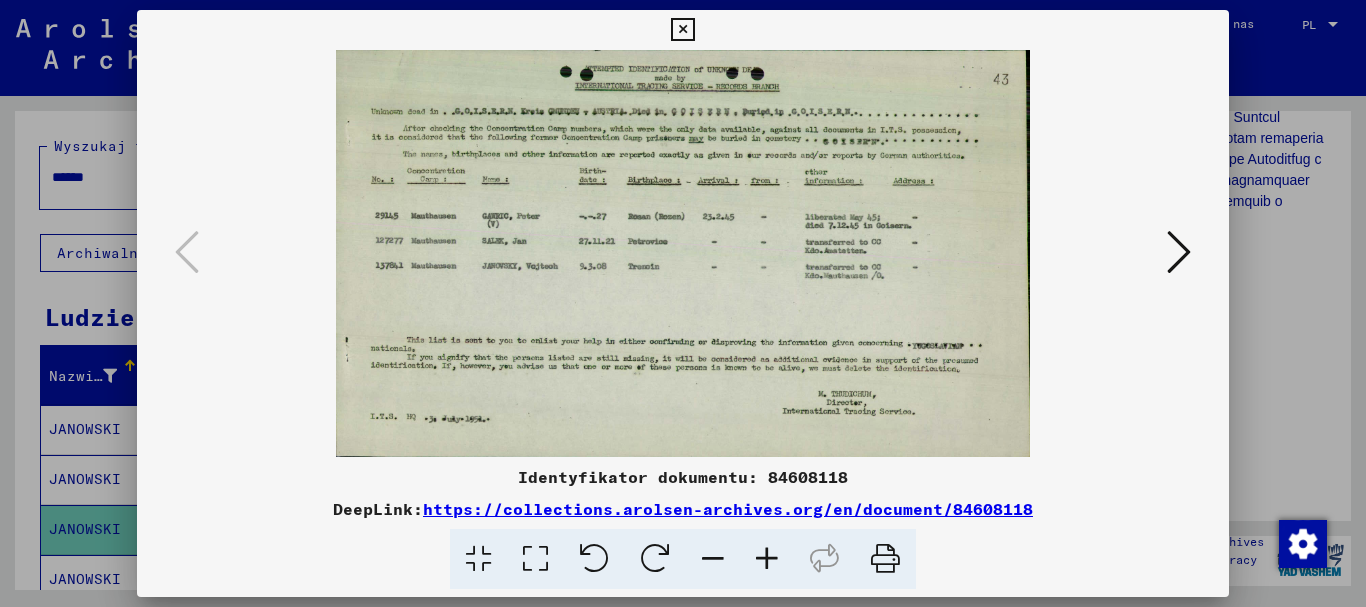 click at bounding box center (682, 30) 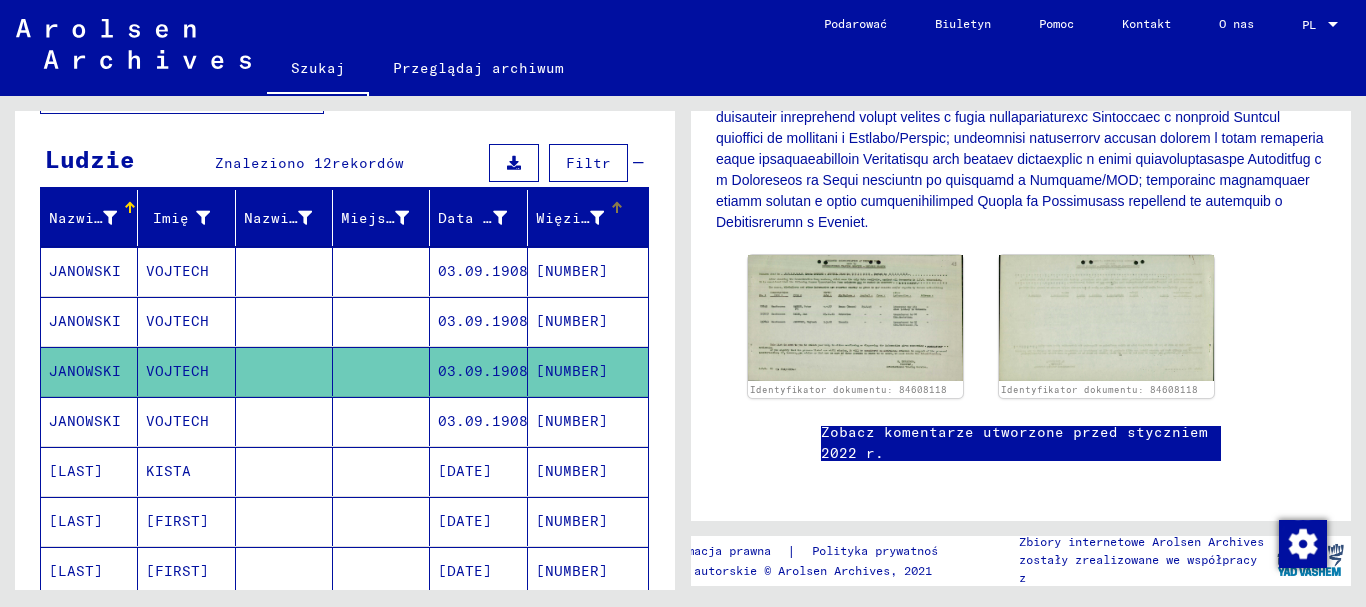 scroll, scrollTop: 200, scrollLeft: 0, axis: vertical 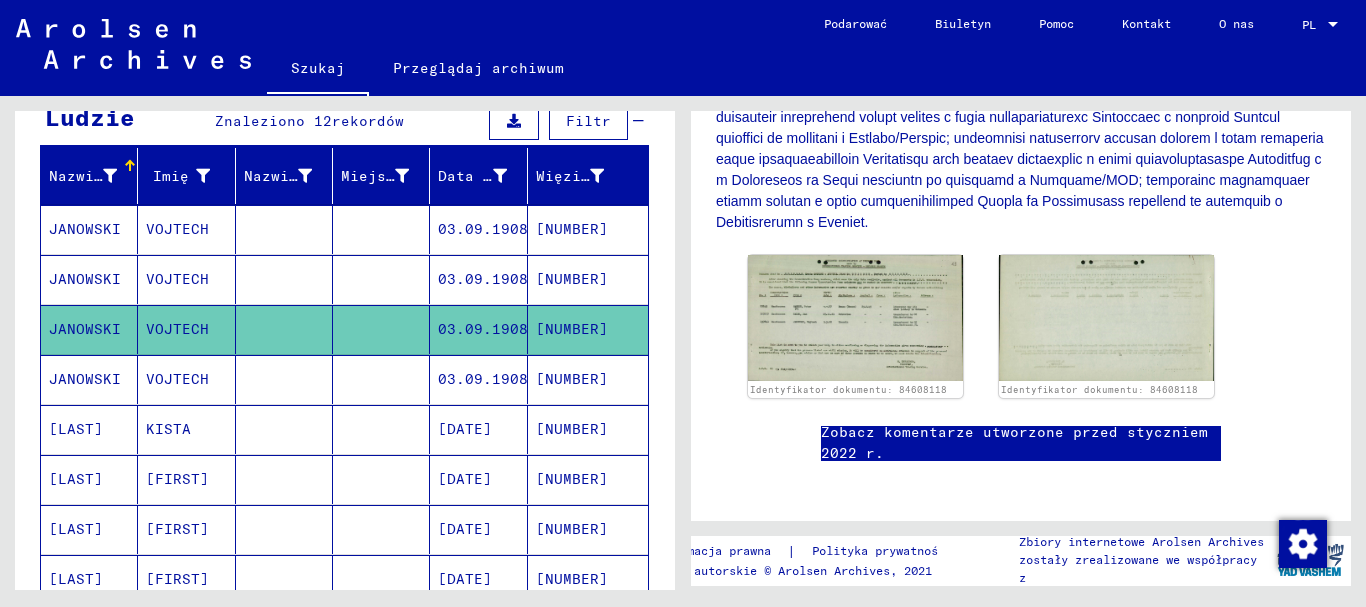 click on "[NUMBER]" at bounding box center [572, 429] 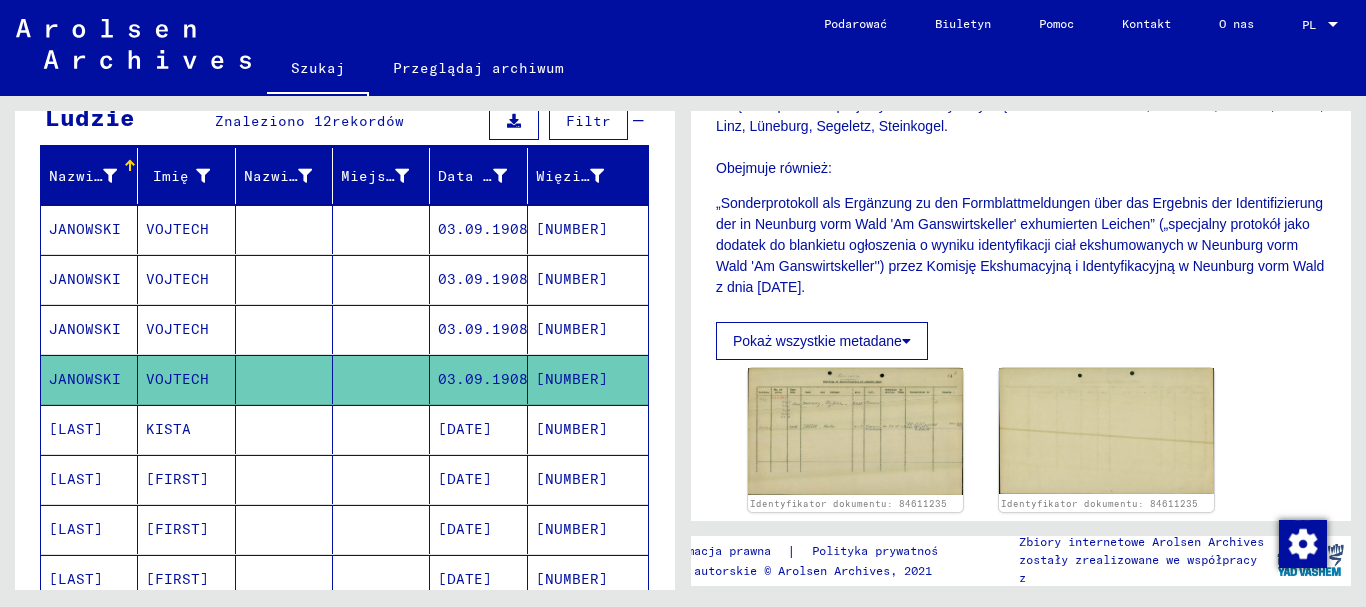 scroll, scrollTop: 600, scrollLeft: 0, axis: vertical 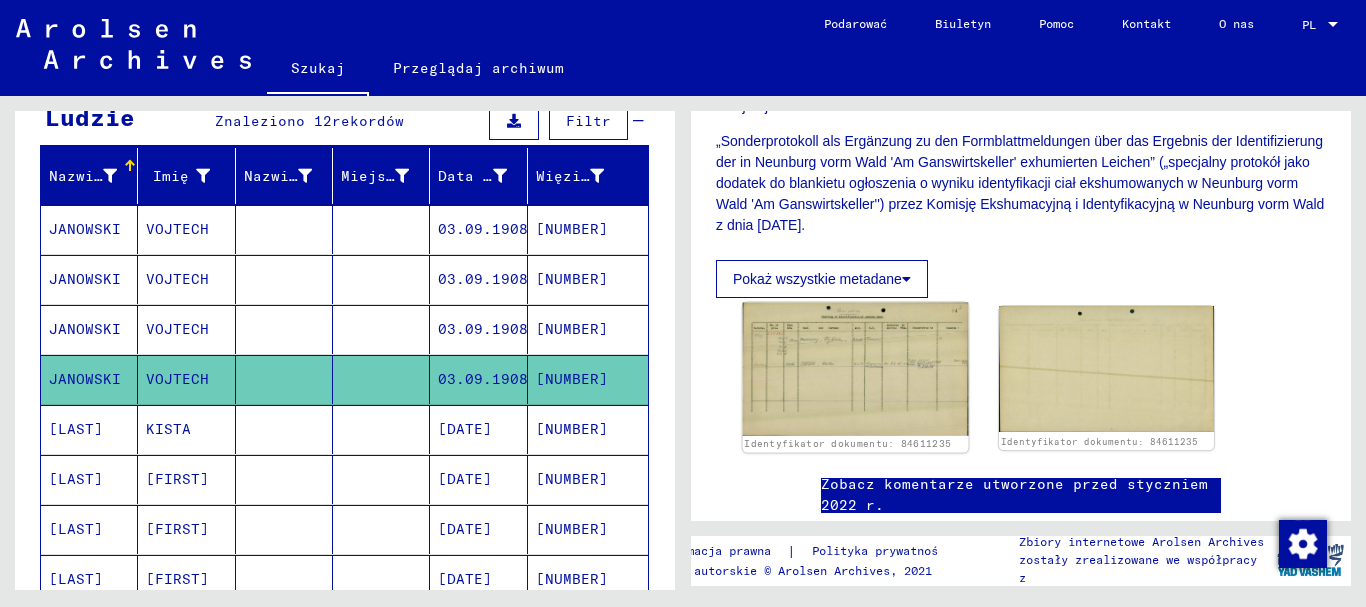 click 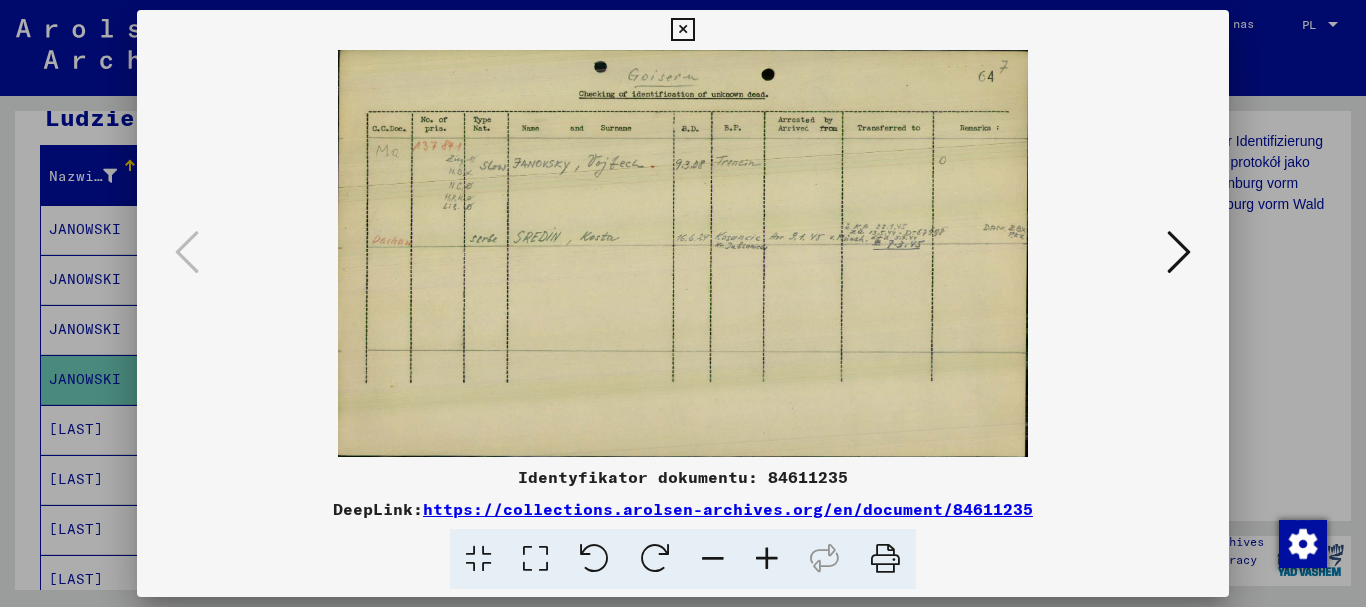 click at bounding box center (682, 30) 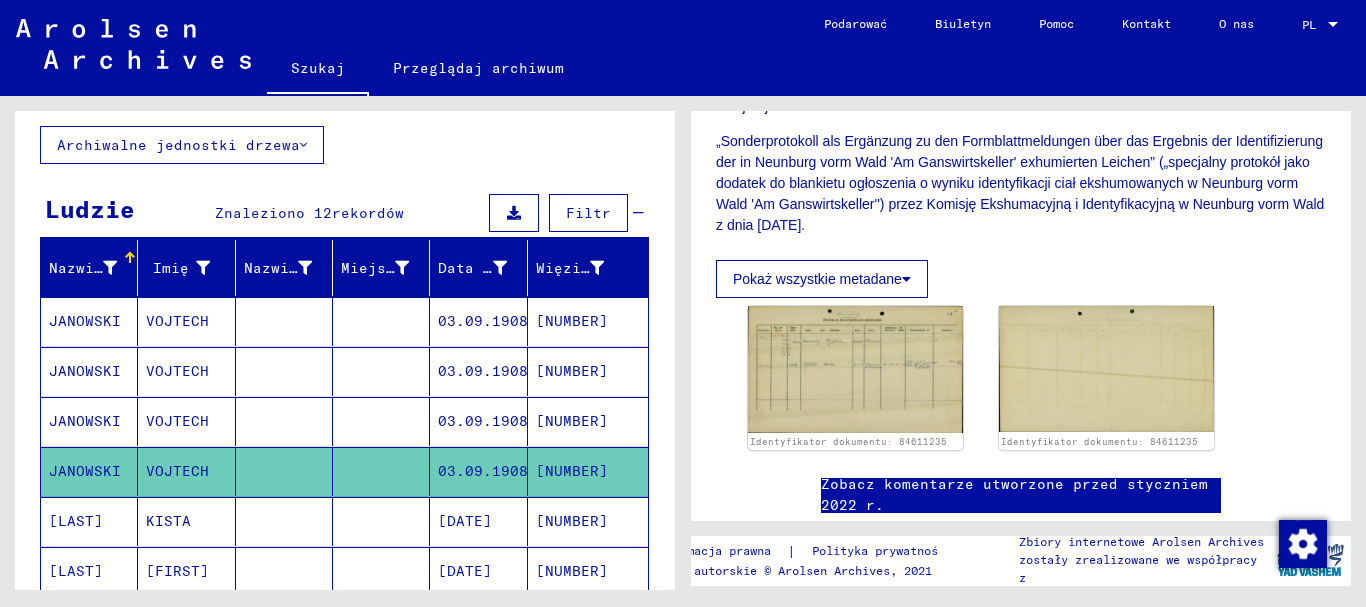 scroll, scrollTop: 0, scrollLeft: 0, axis: both 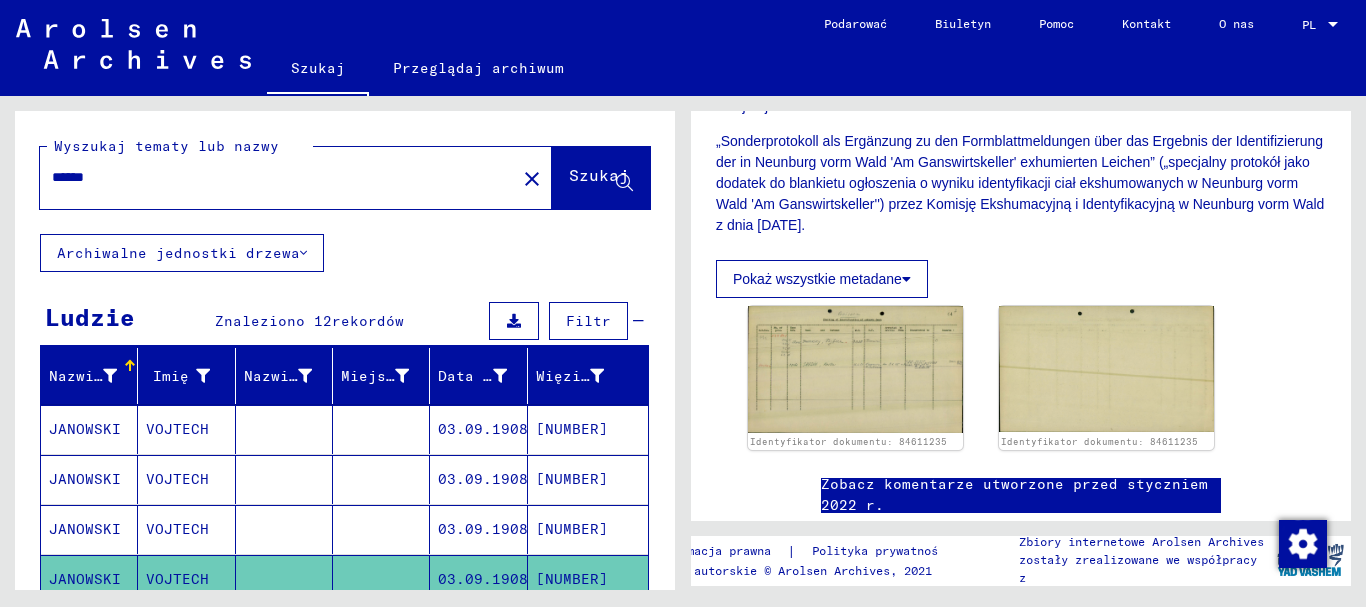 drag, startPoint x: 131, startPoint y: 177, endPoint x: 29, endPoint y: 172, distance: 102.122475 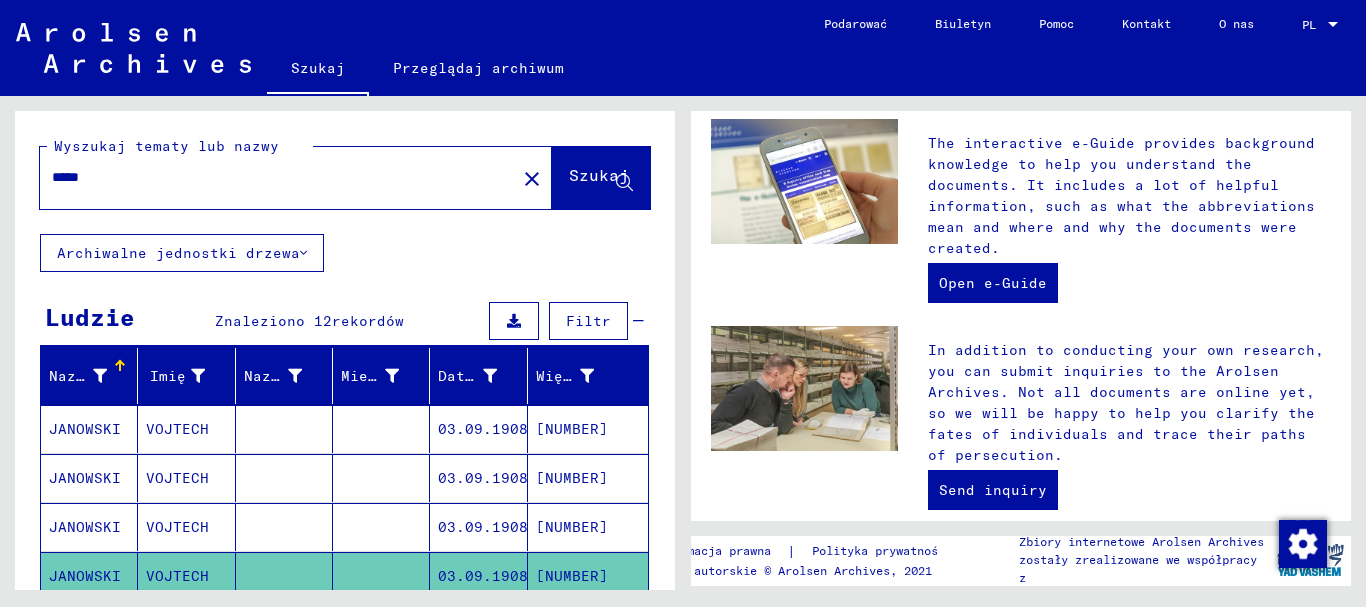 scroll, scrollTop: 0, scrollLeft: 0, axis: both 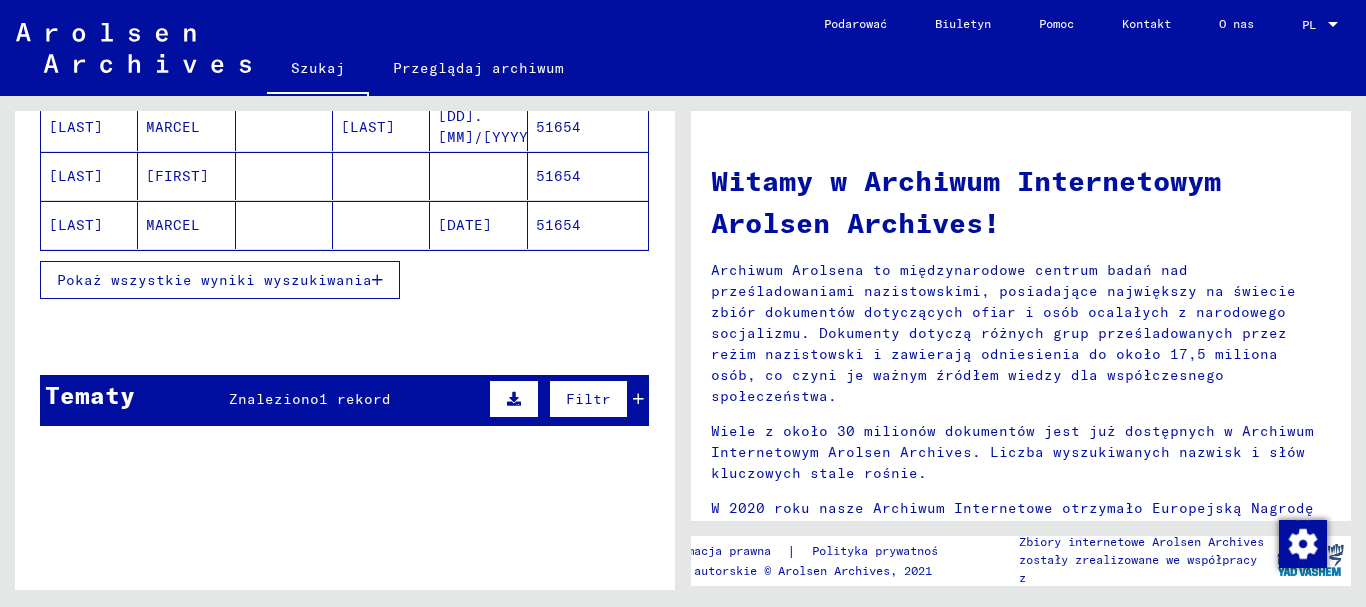 click at bounding box center [638, 399] 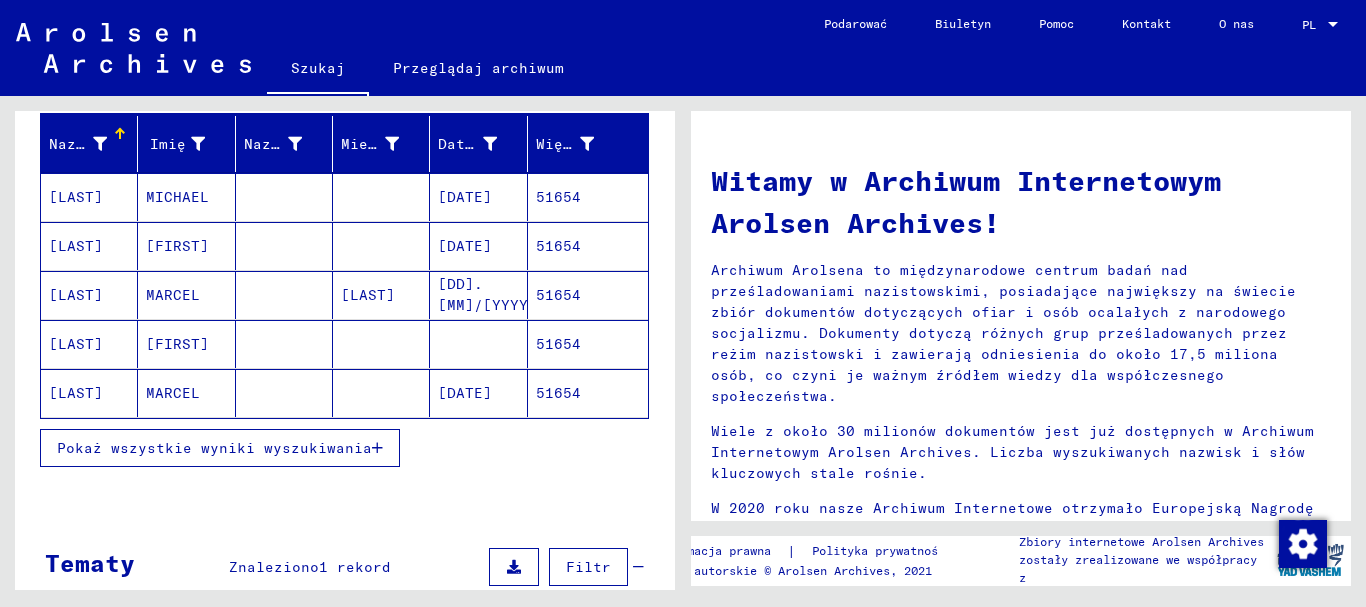 scroll, scrollTop: 224, scrollLeft: 0, axis: vertical 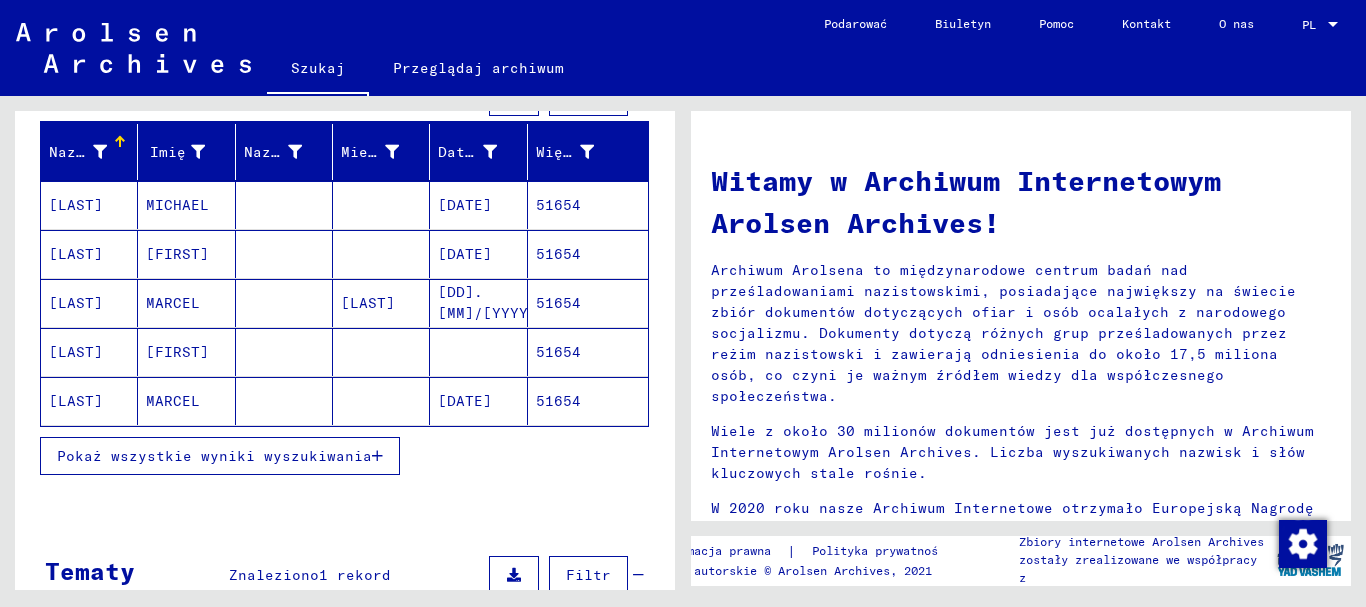 click on "51654" at bounding box center [558, 254] 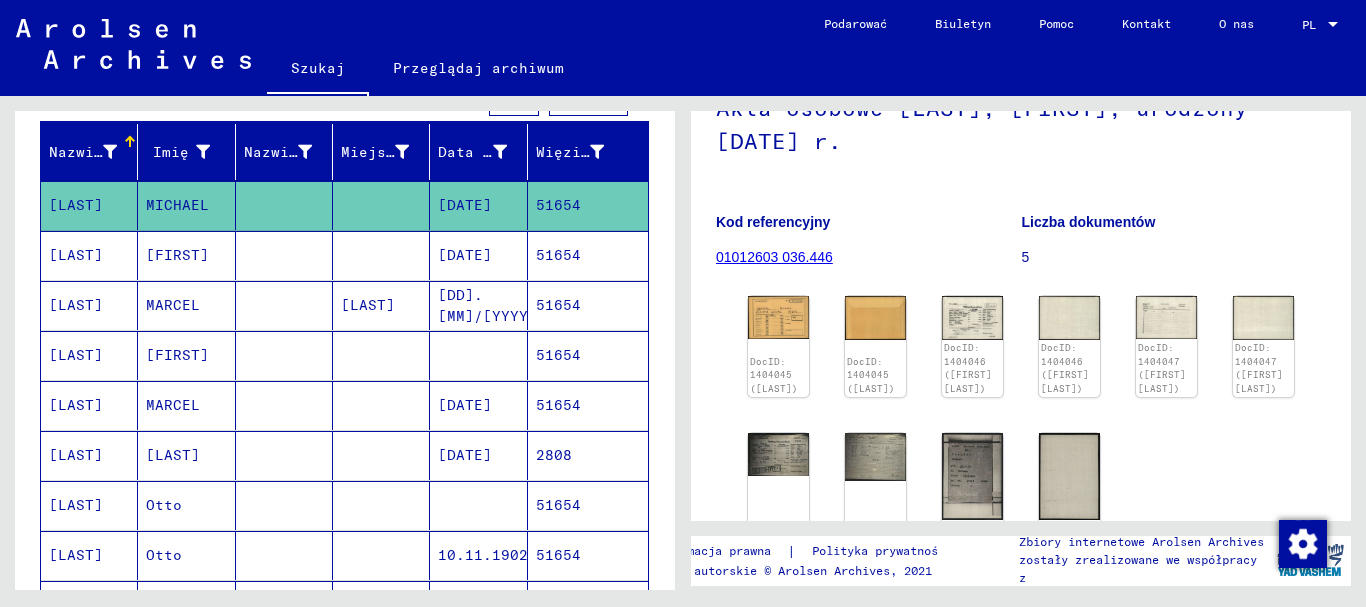 scroll, scrollTop: 200, scrollLeft: 0, axis: vertical 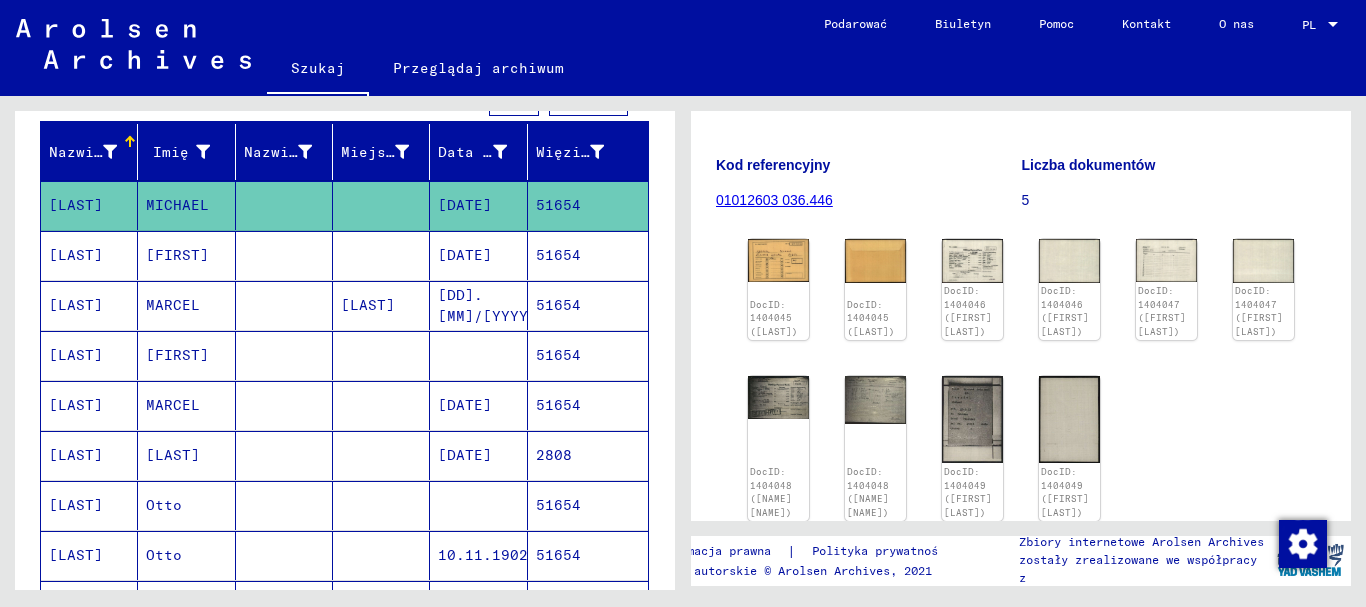 click on "51654" at bounding box center (558, 305) 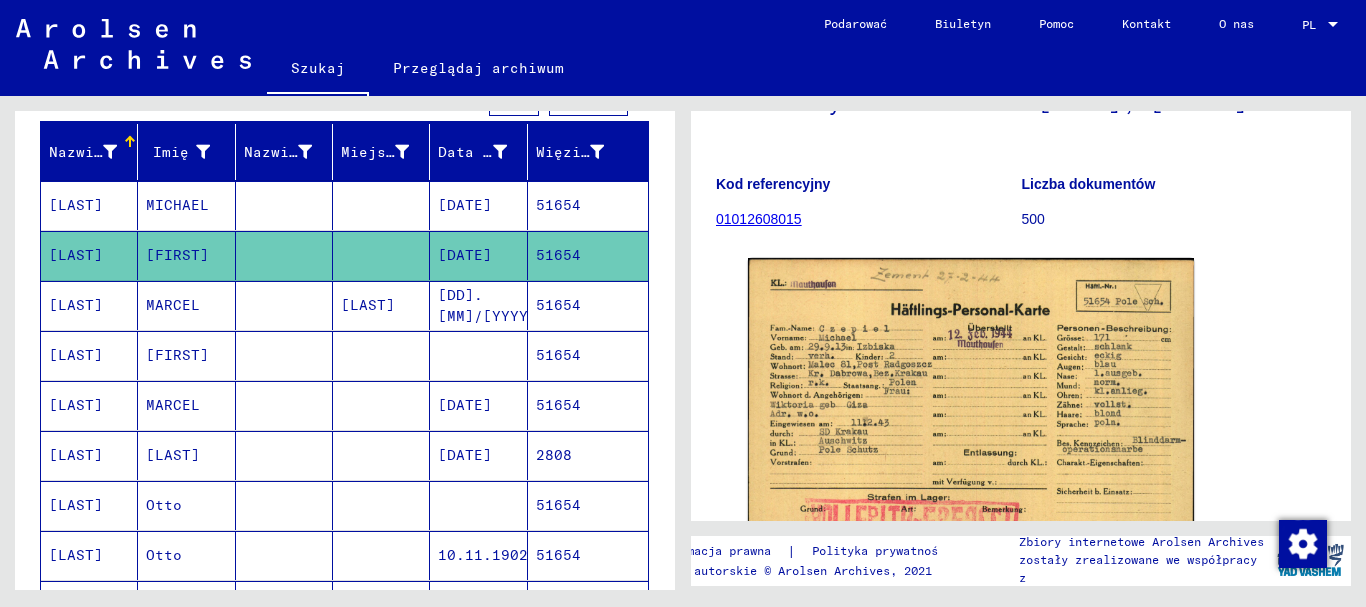 scroll, scrollTop: 200, scrollLeft: 0, axis: vertical 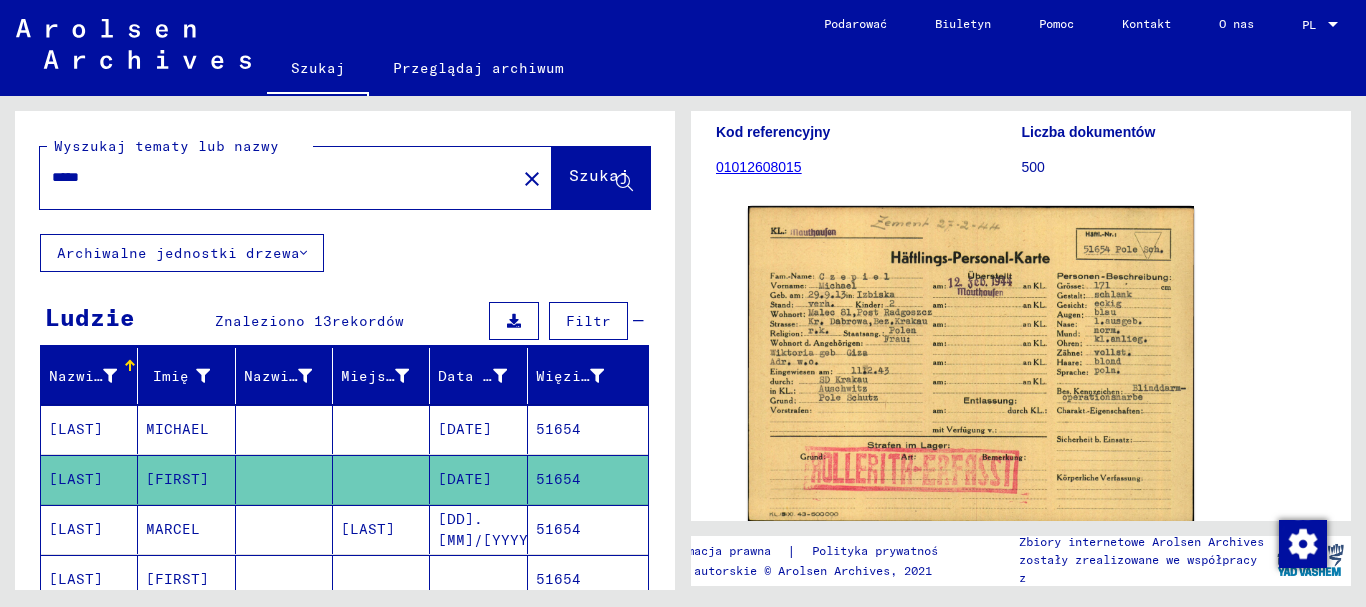 drag, startPoint x: 166, startPoint y: 182, endPoint x: 54, endPoint y: 165, distance: 113.28283 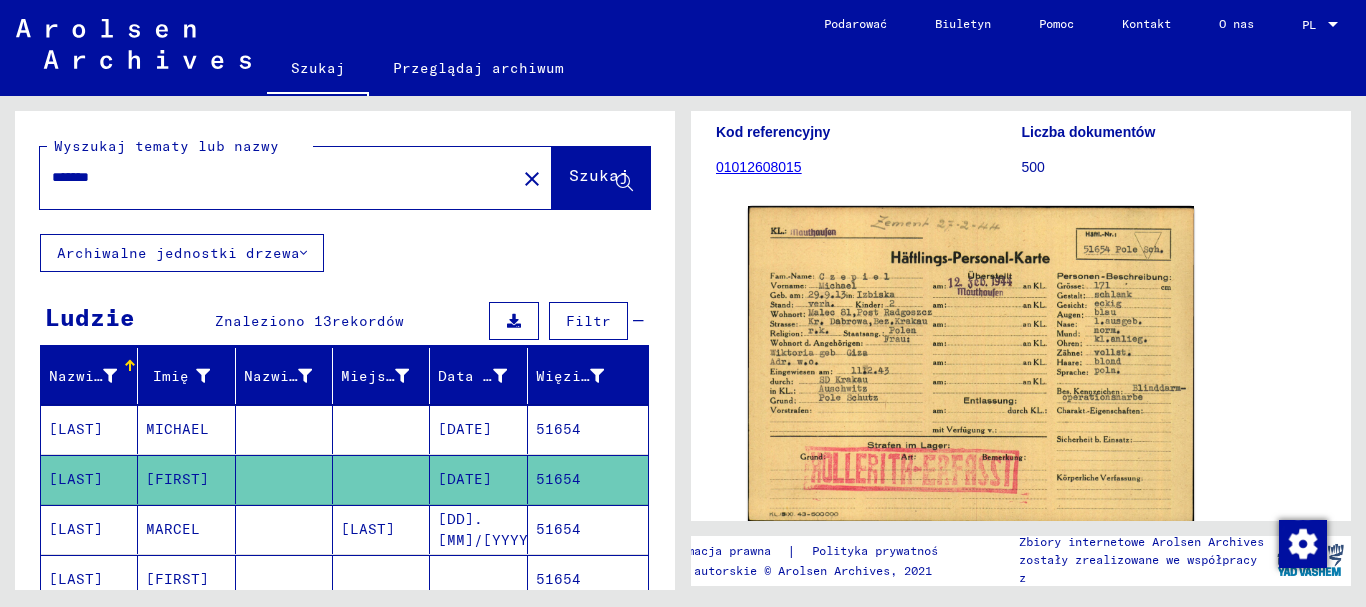 type on "*******" 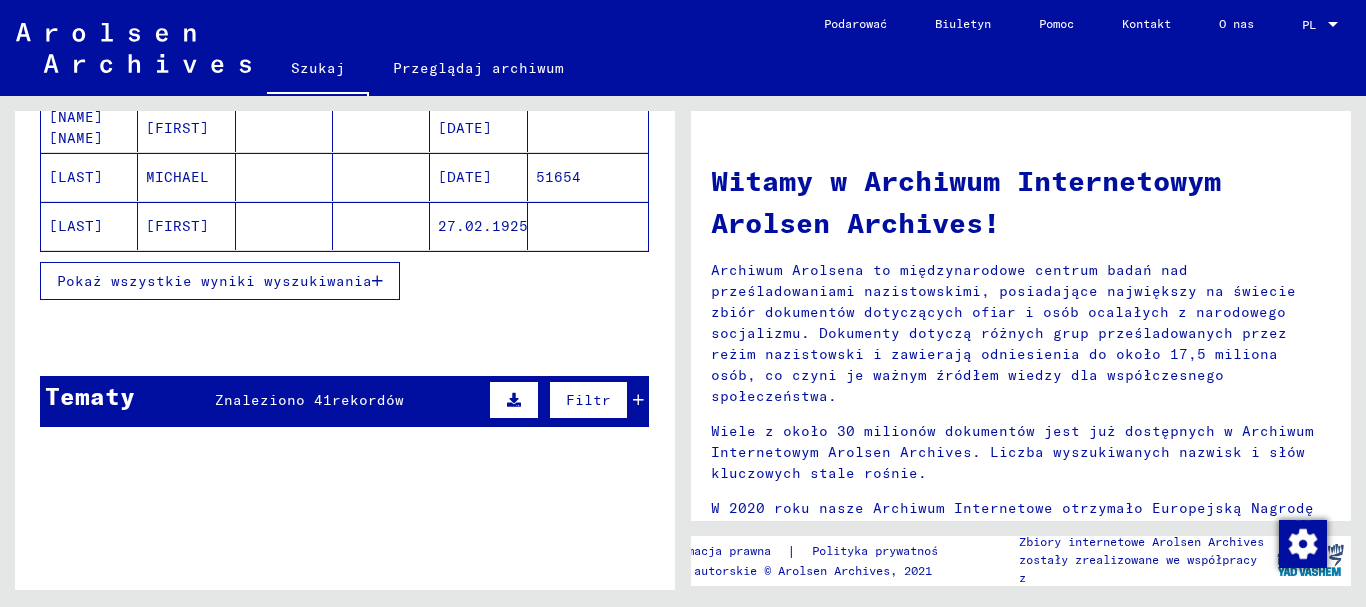 scroll, scrollTop: 400, scrollLeft: 0, axis: vertical 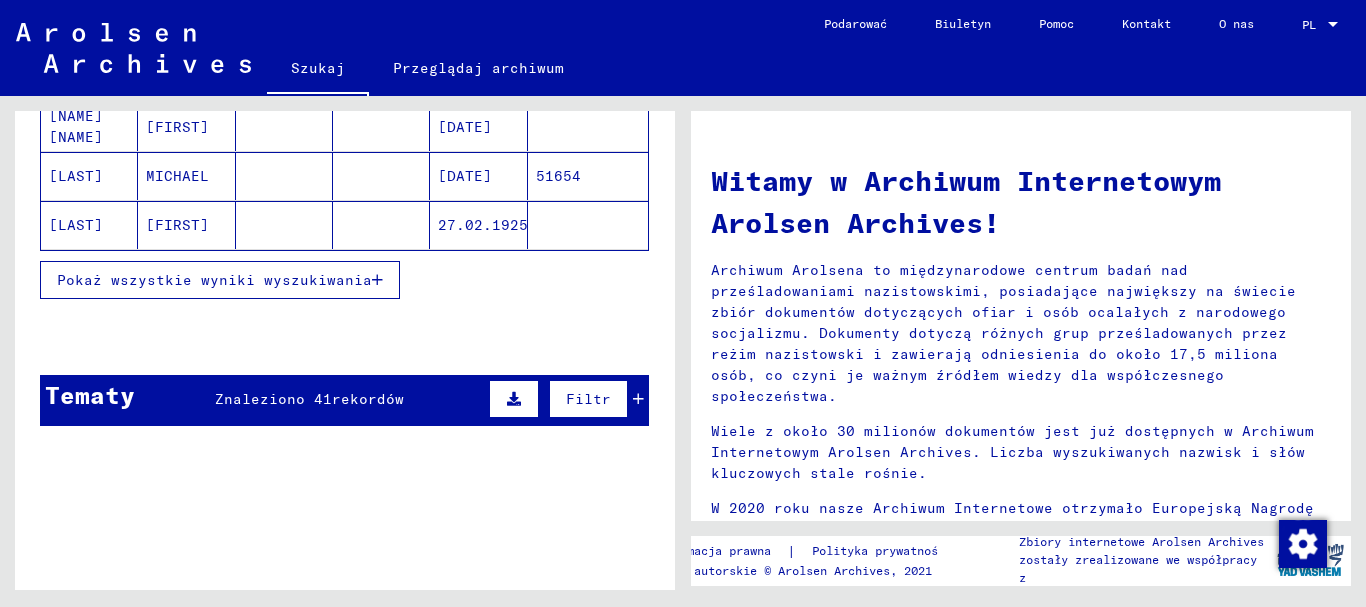 click at bounding box center [638, 399] 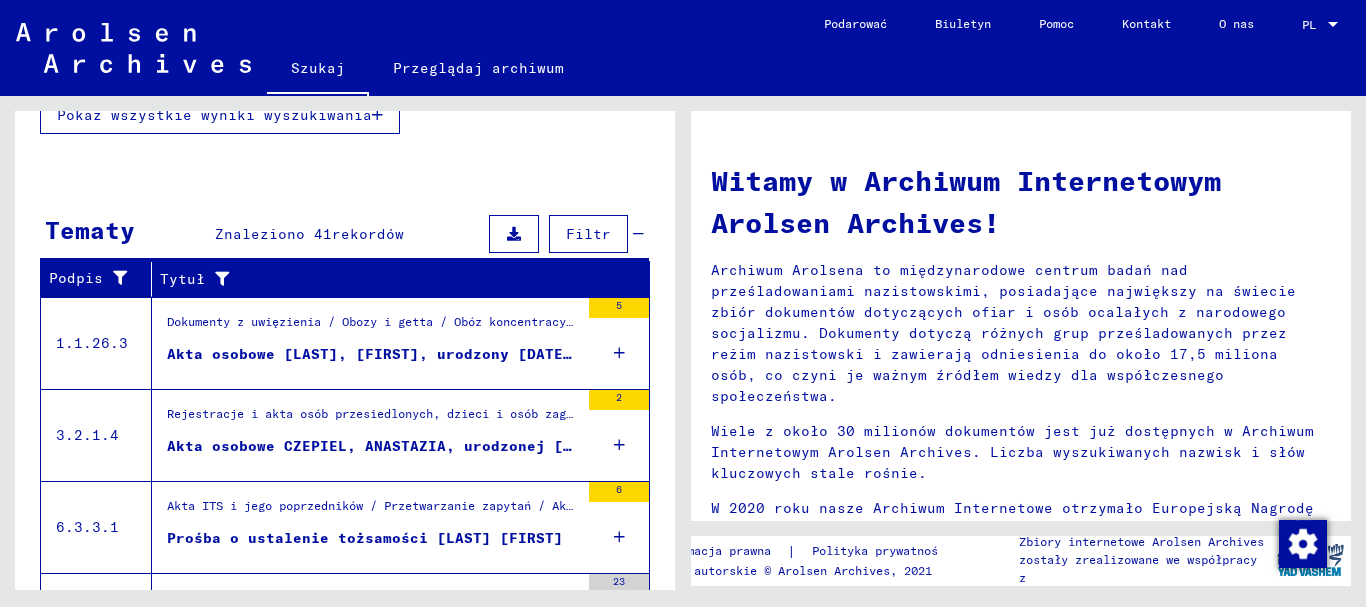 scroll, scrollTop: 600, scrollLeft: 0, axis: vertical 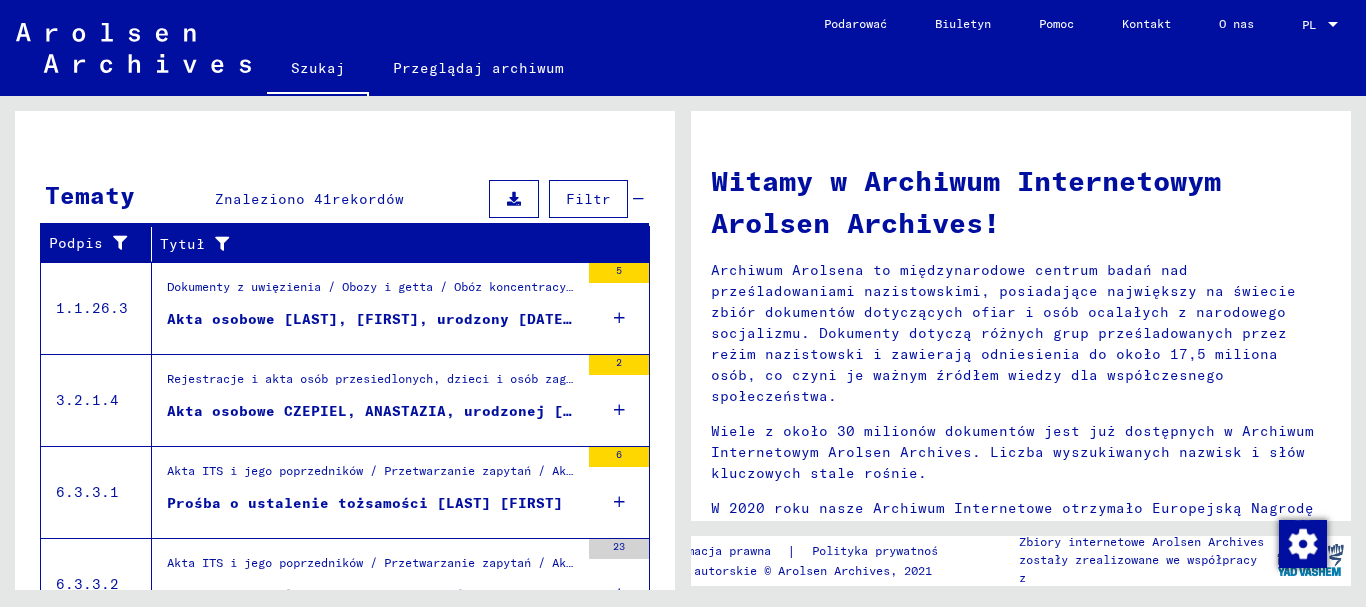click at bounding box center [619, 318] 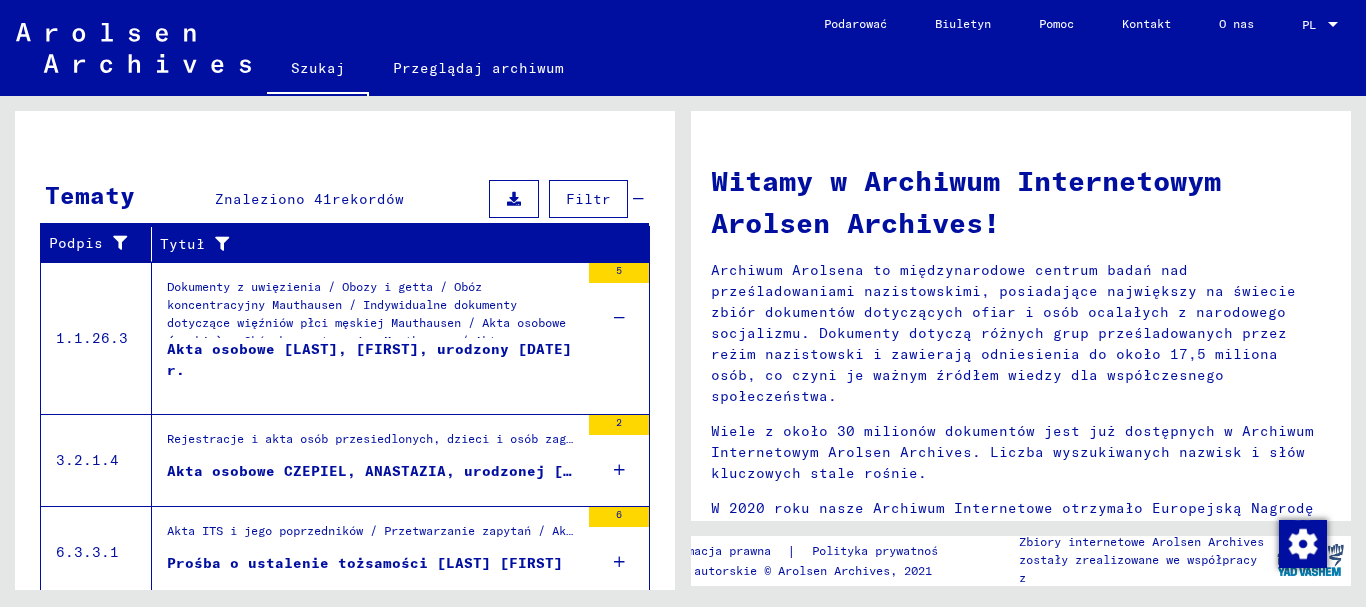 click on "Akta osobowe [LAST], [FIRST], urodzony [DATE] r." at bounding box center [369, 359] 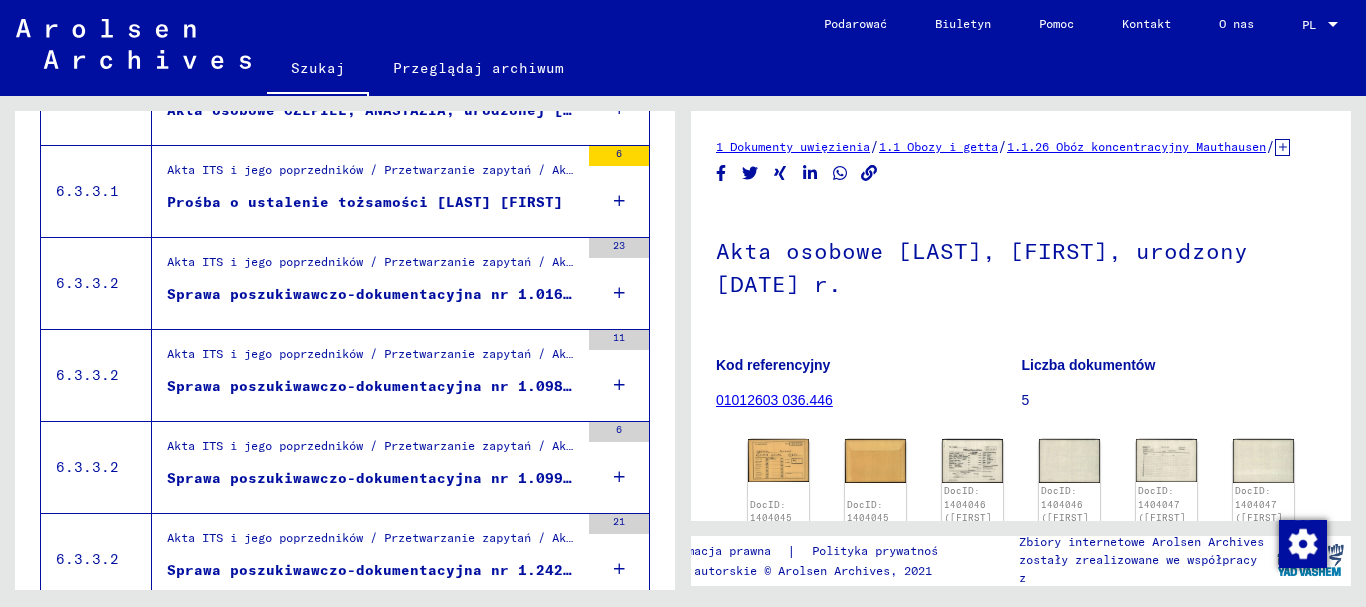scroll, scrollTop: 0, scrollLeft: 0, axis: both 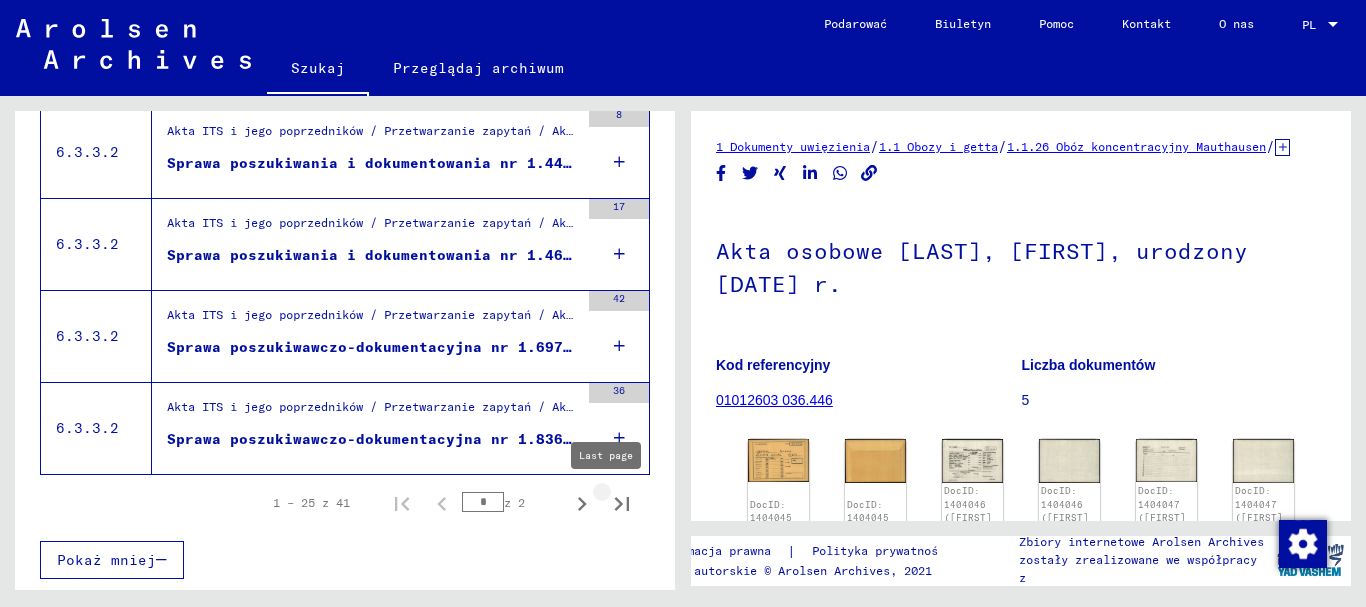 click 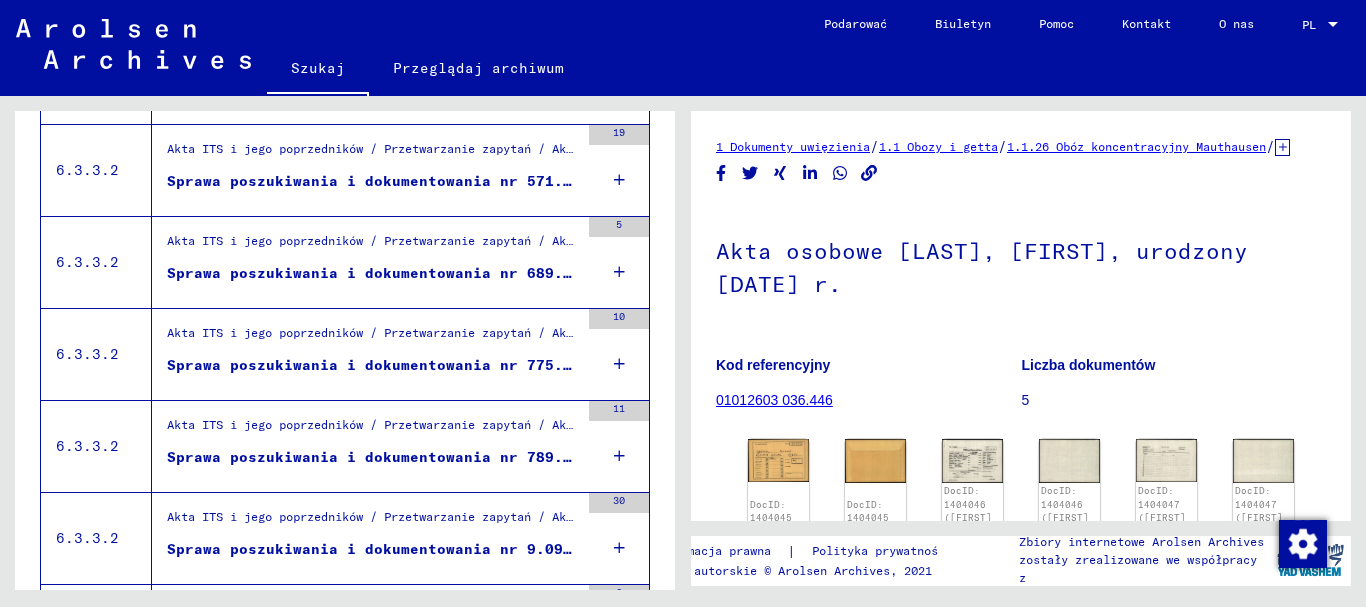 scroll, scrollTop: 1200, scrollLeft: 0, axis: vertical 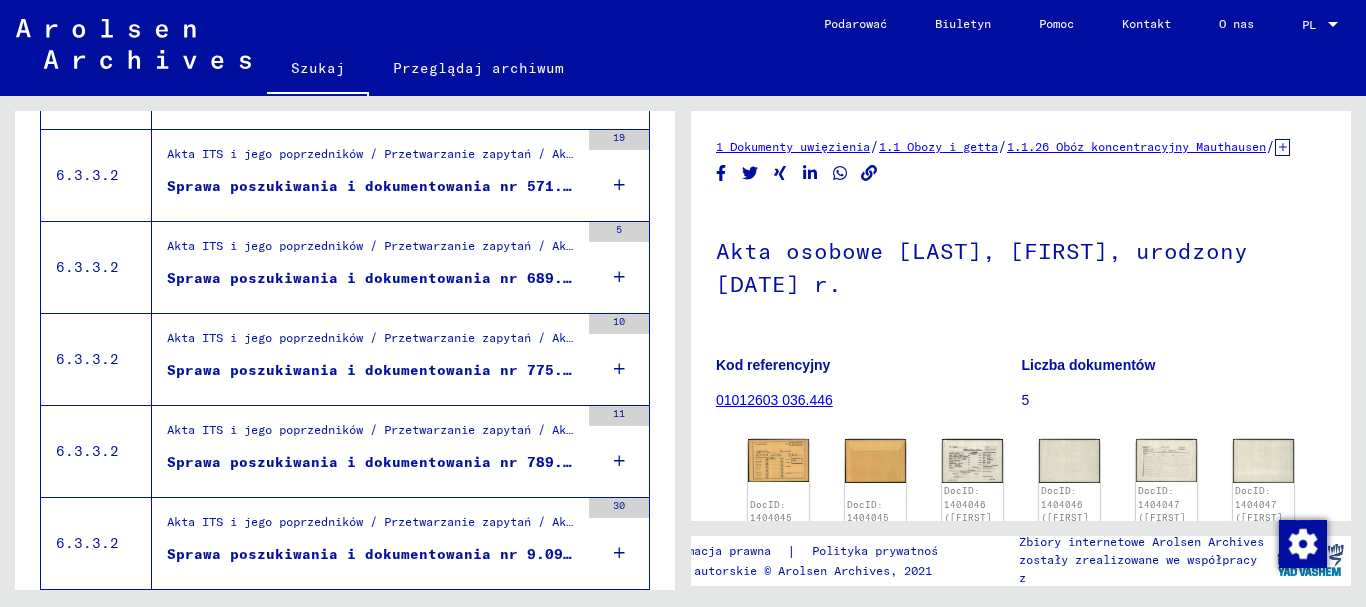 click at bounding box center [619, 277] 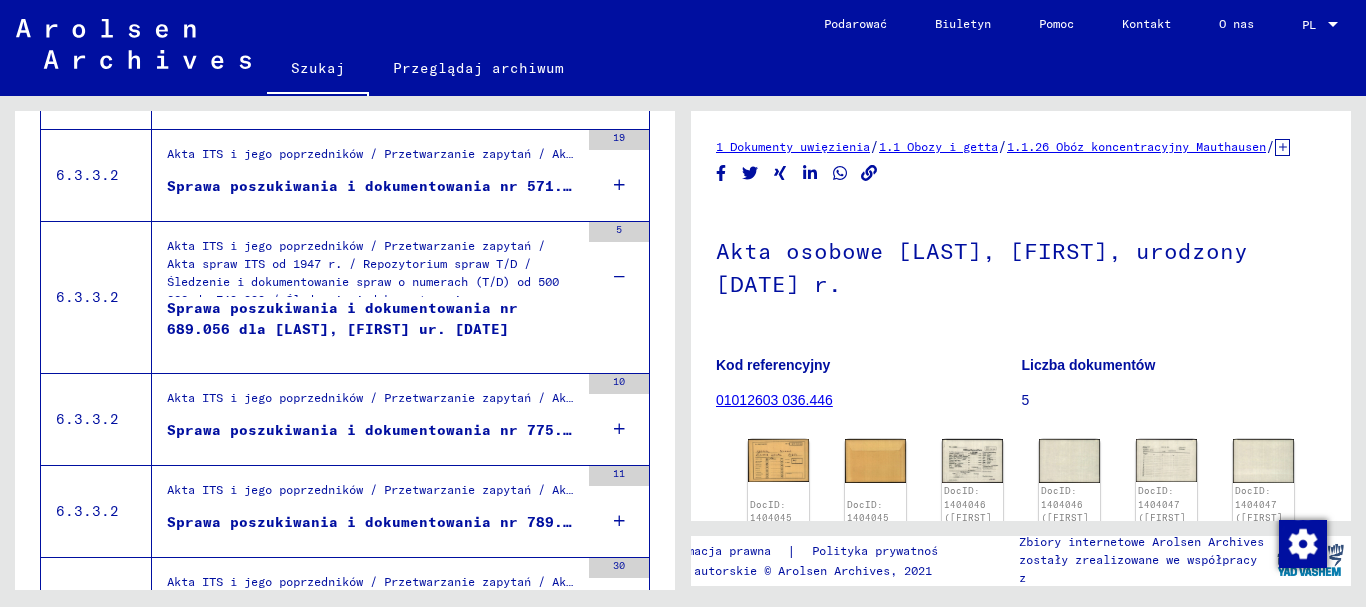 scroll, scrollTop: 1300, scrollLeft: 0, axis: vertical 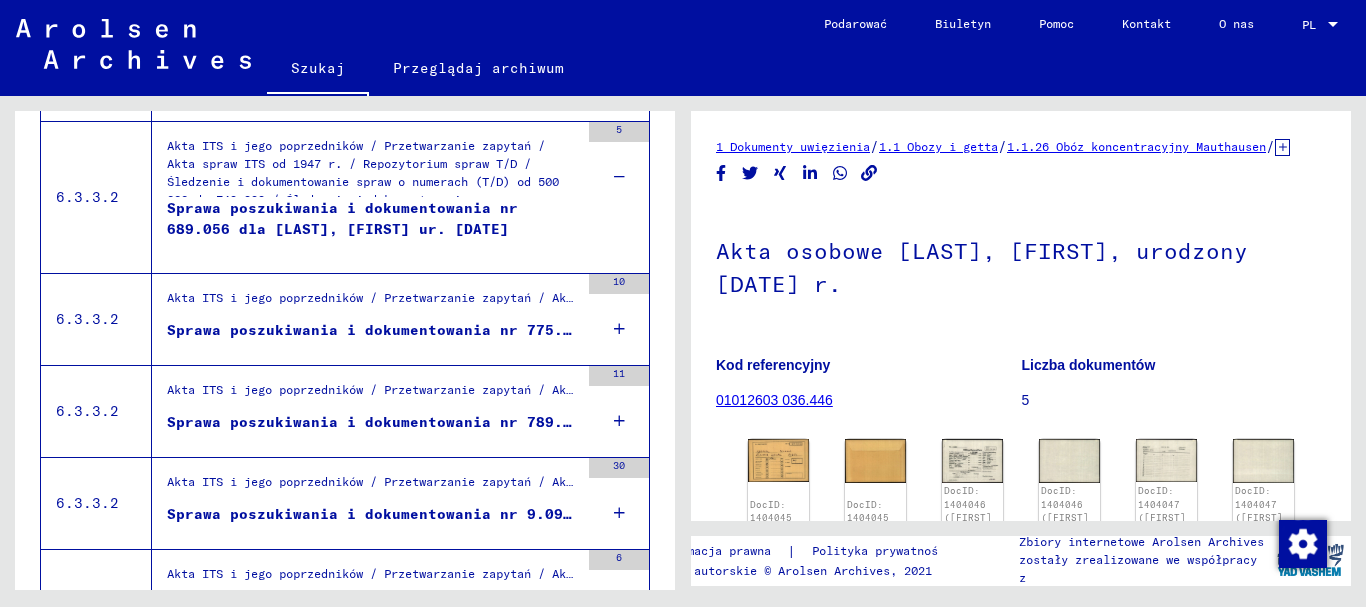 click at bounding box center [619, 329] 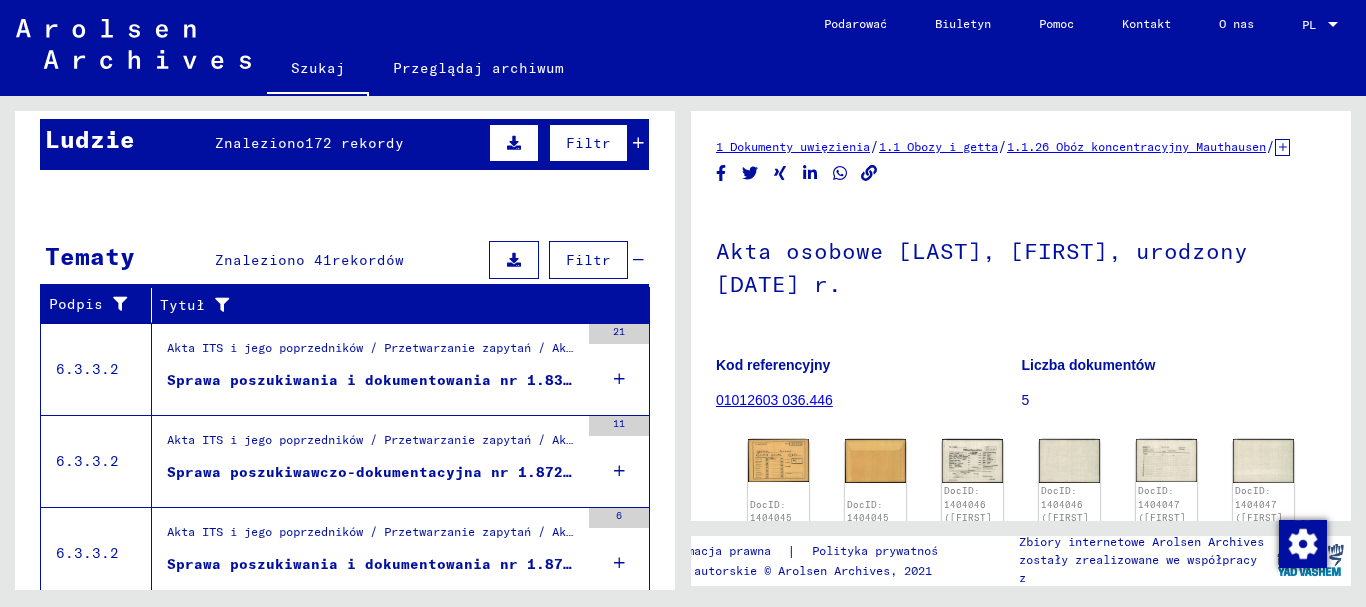 scroll, scrollTop: 0, scrollLeft: 0, axis: both 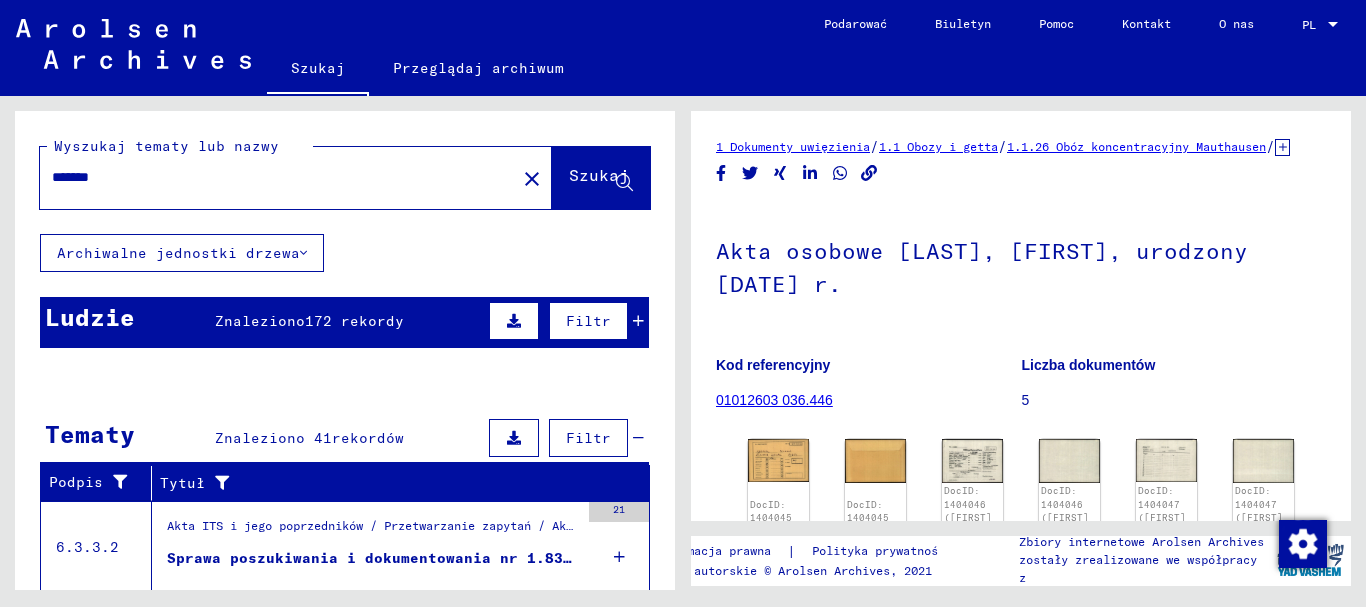 click at bounding box center (588, 479) 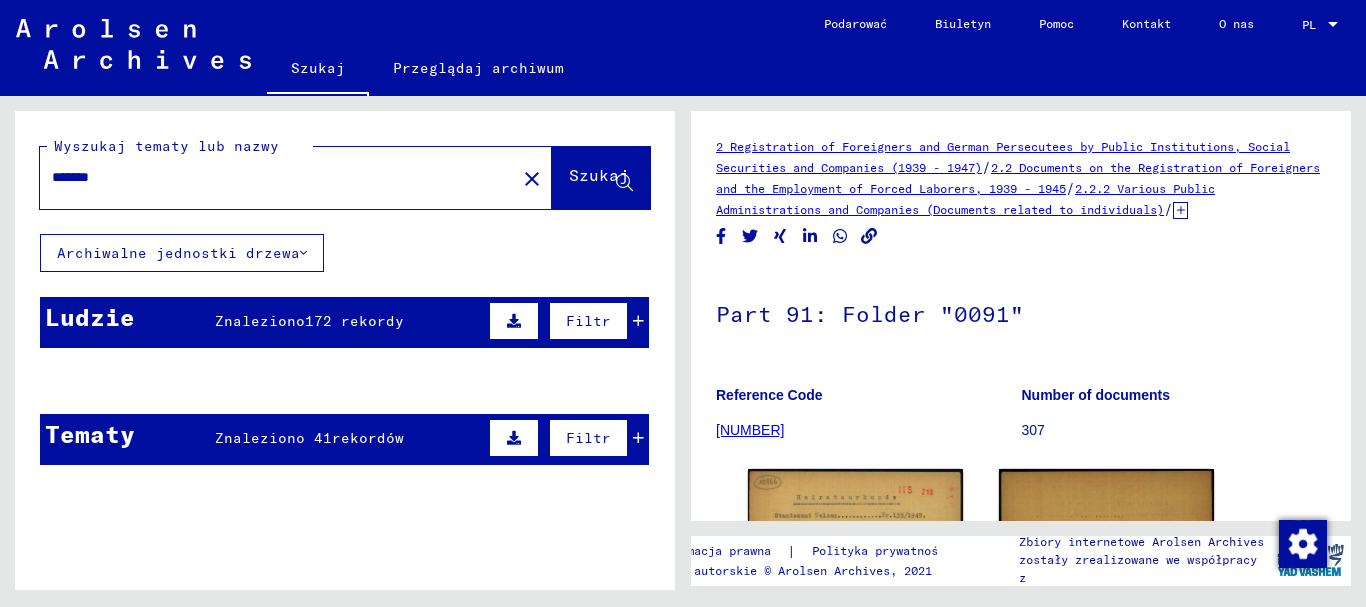 click on "*******" at bounding box center (278, 177) 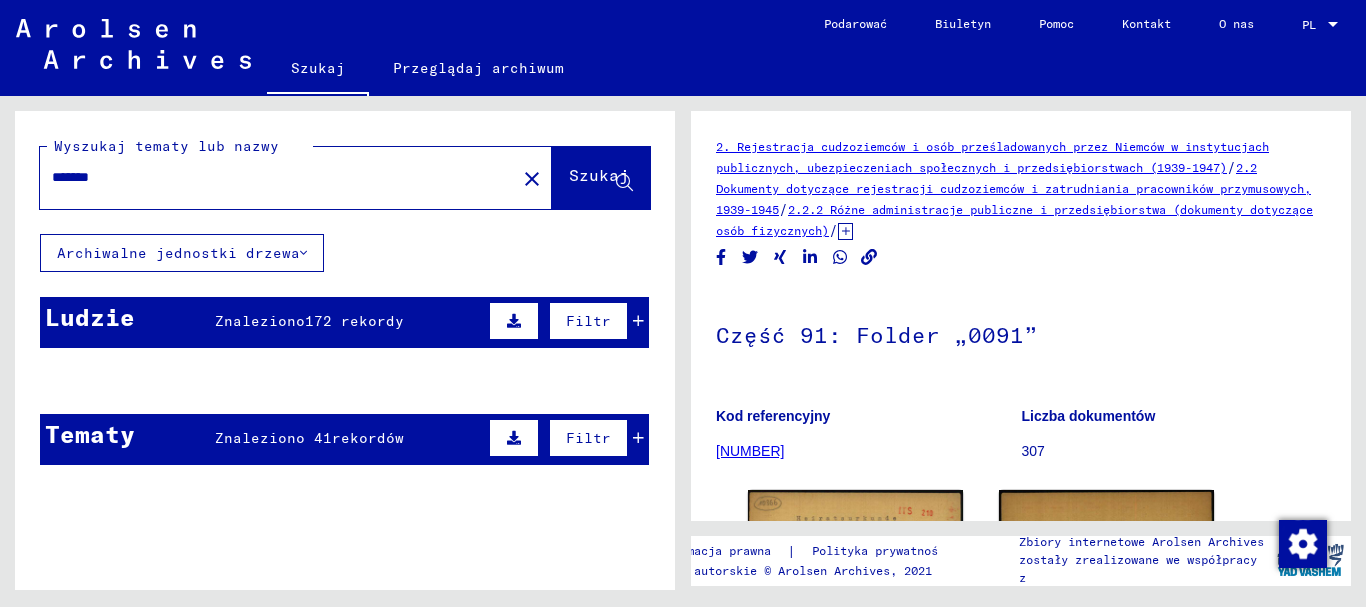 scroll, scrollTop: 0, scrollLeft: 0, axis: both 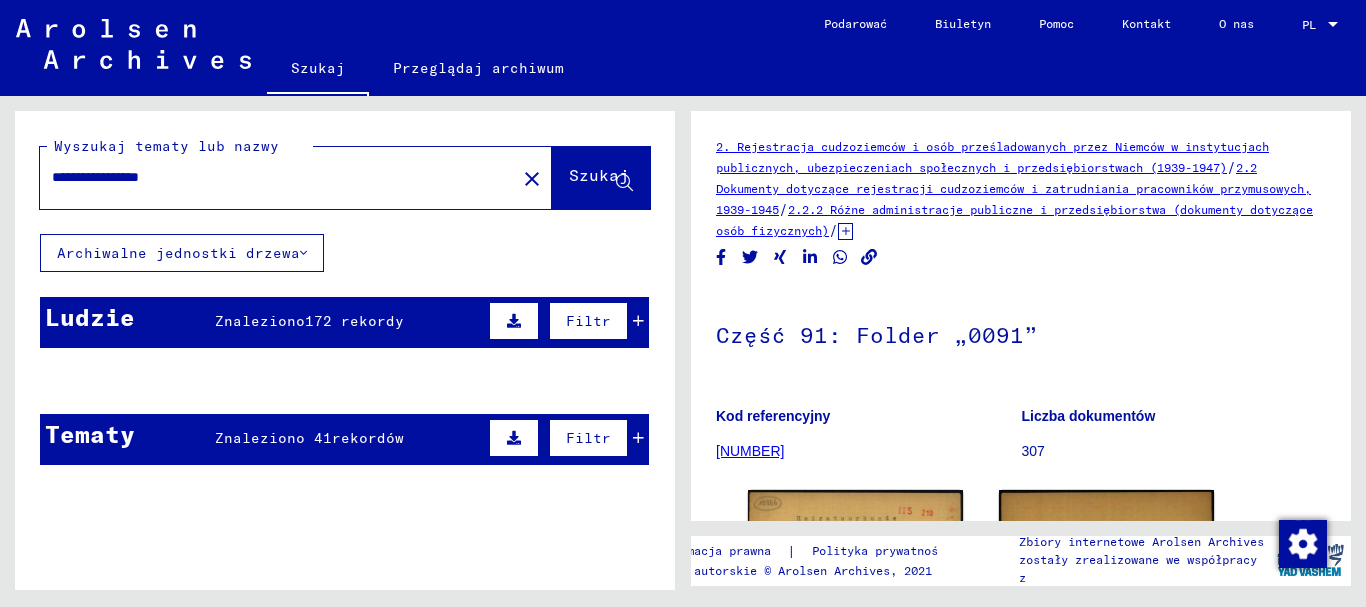type on "**********" 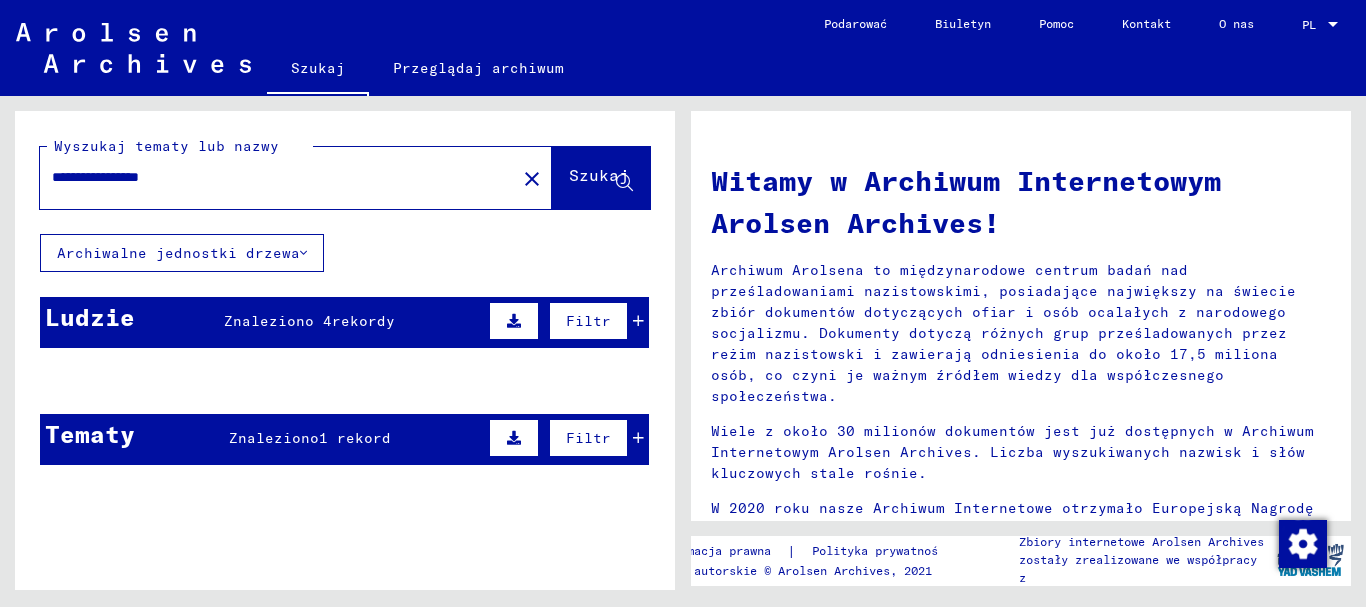 click at bounding box center (638, 321) 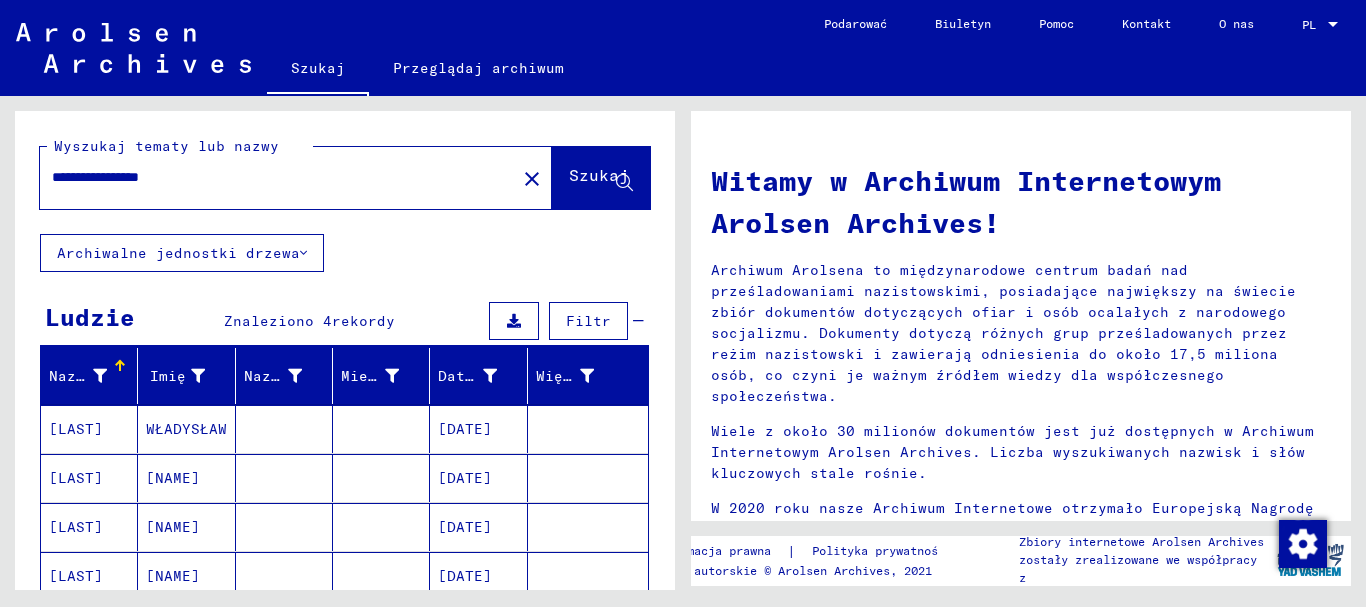 scroll, scrollTop: 100, scrollLeft: 0, axis: vertical 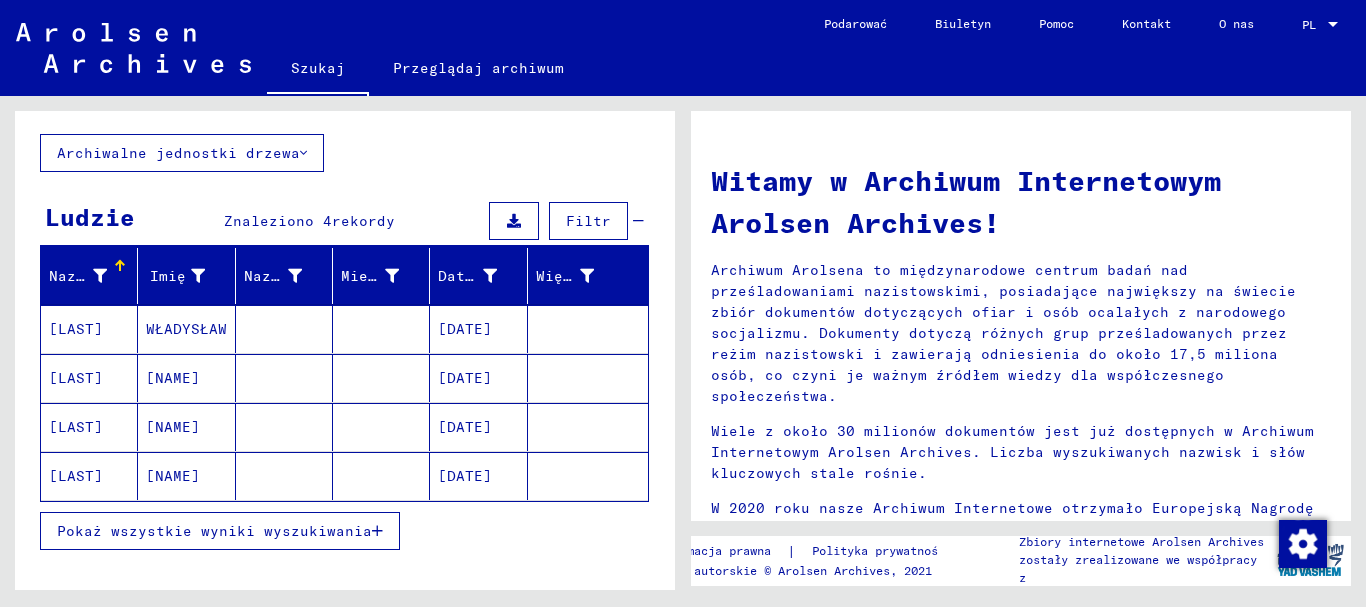click on "[DATE]" at bounding box center (465, 378) 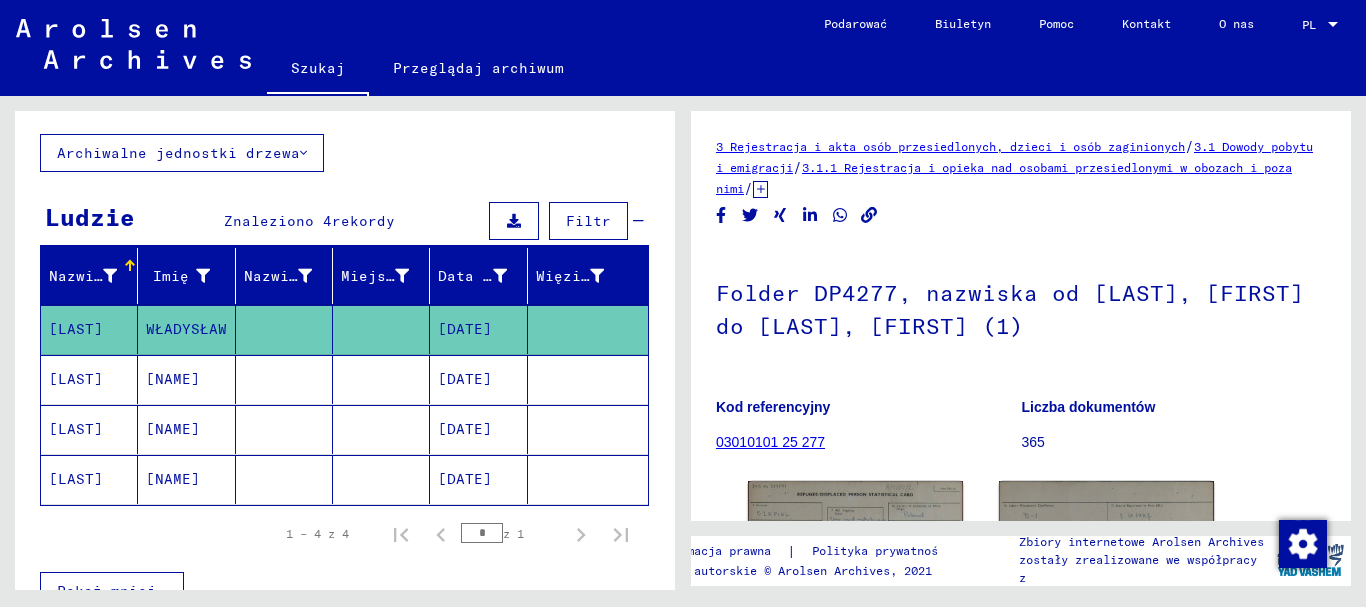 scroll, scrollTop: 0, scrollLeft: 0, axis: both 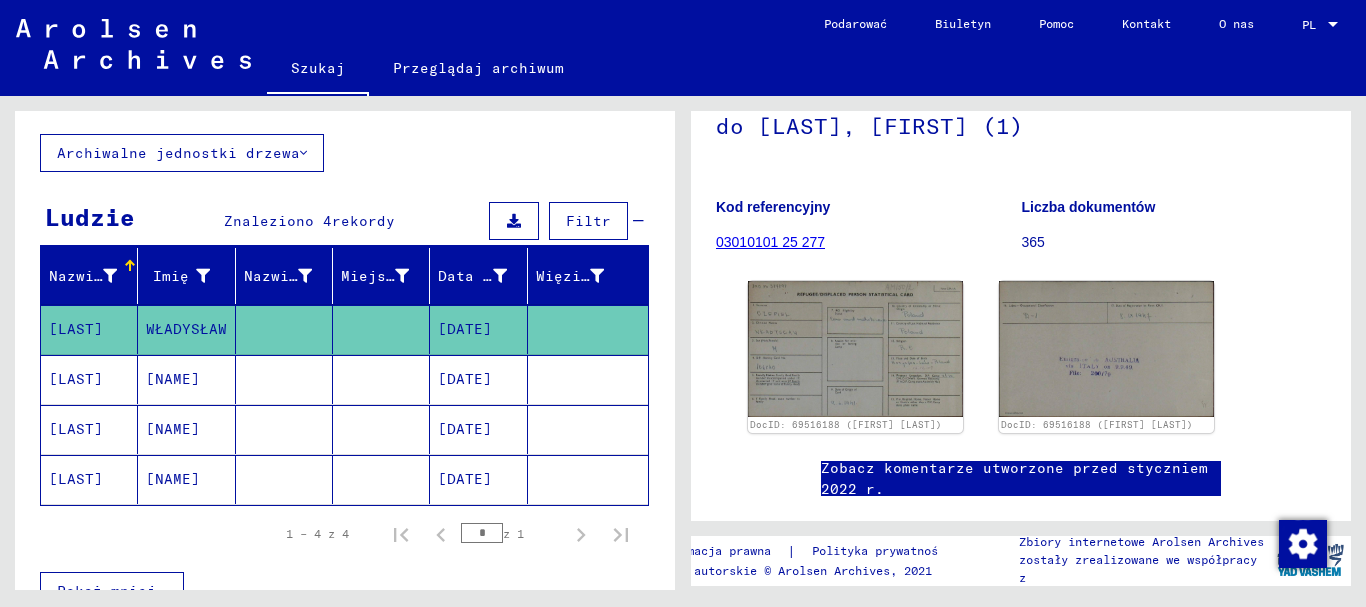 click on "[DATE]" at bounding box center [465, 429] 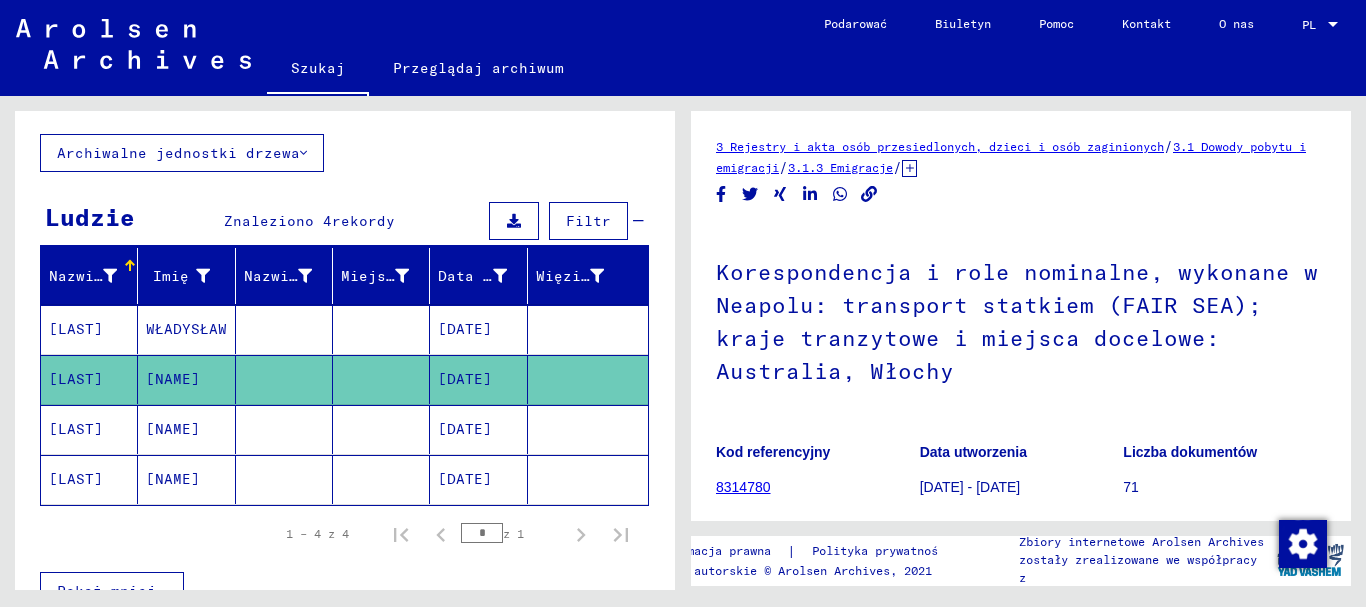 scroll, scrollTop: 0, scrollLeft: 0, axis: both 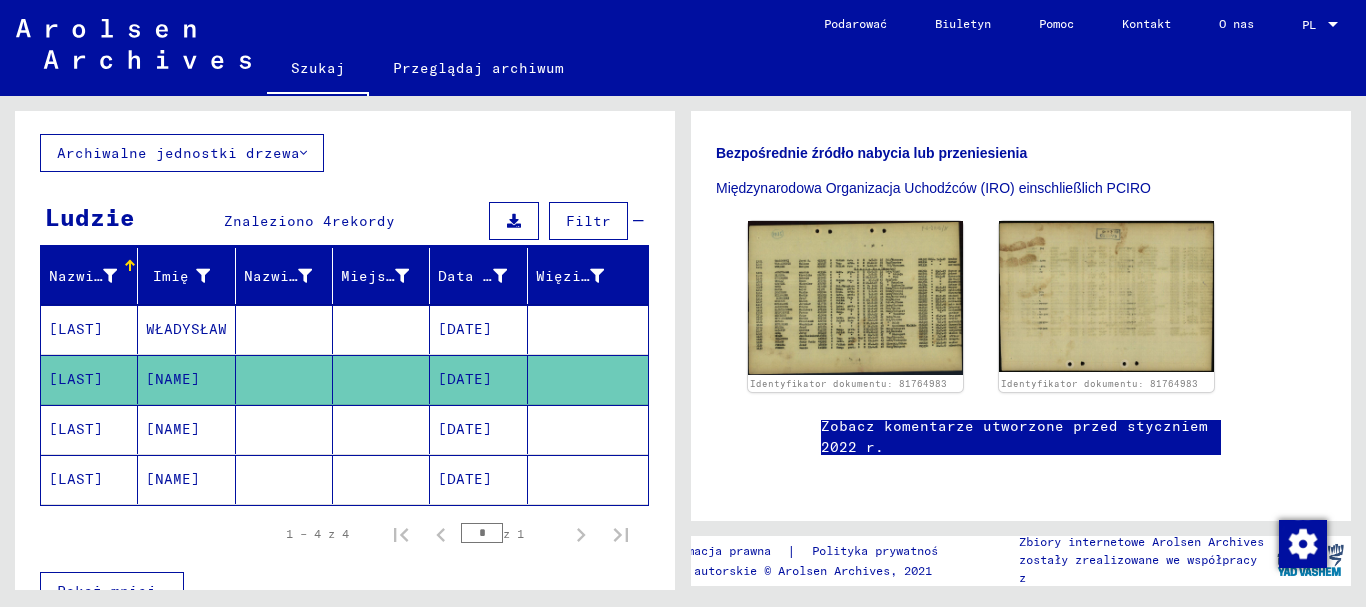 click on "[DATE]" at bounding box center (465, 479) 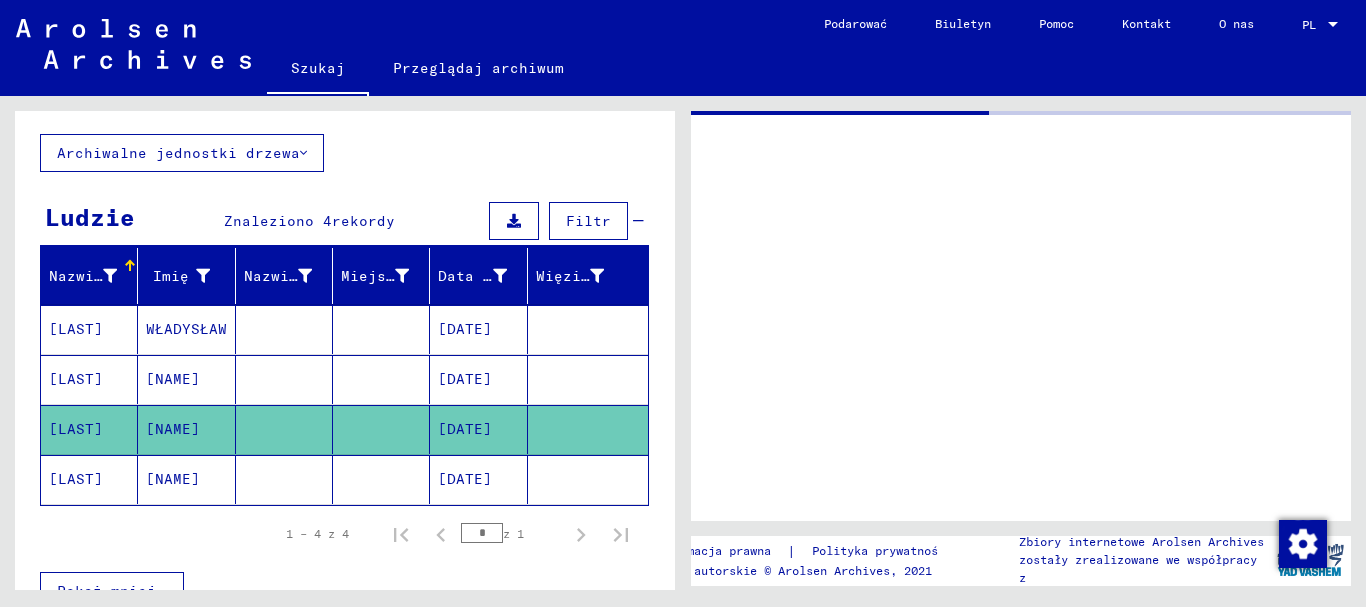 scroll, scrollTop: 0, scrollLeft: 0, axis: both 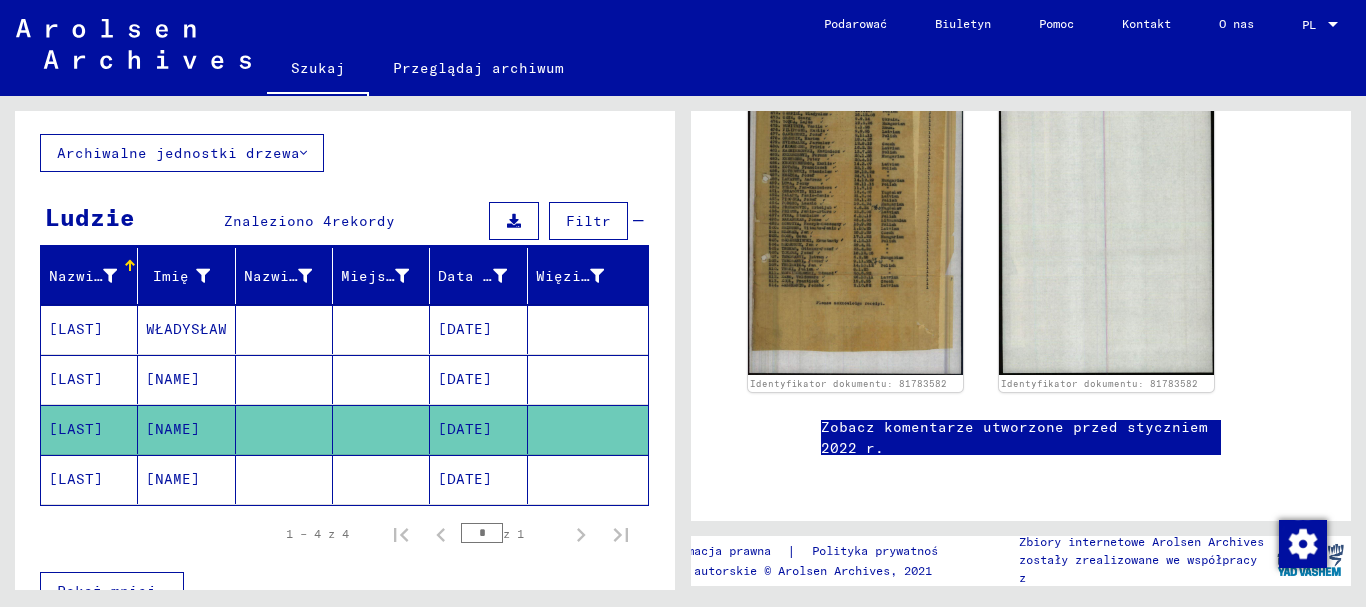 click on "[DATE]" 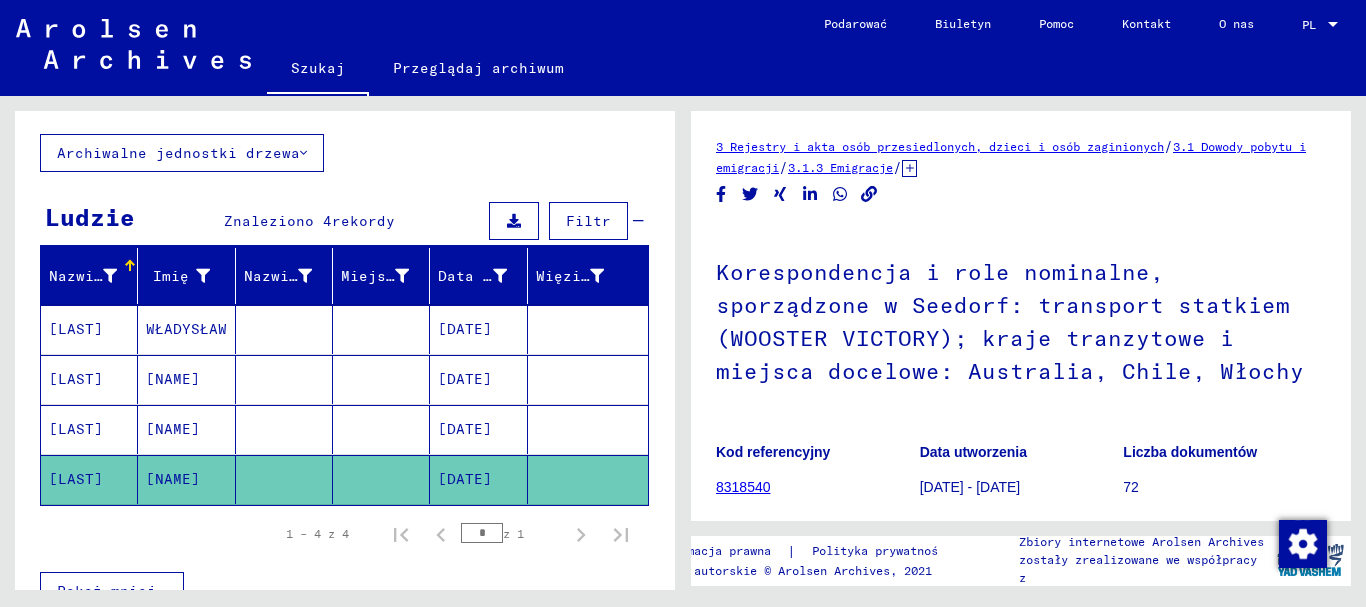scroll, scrollTop: 0, scrollLeft: 0, axis: both 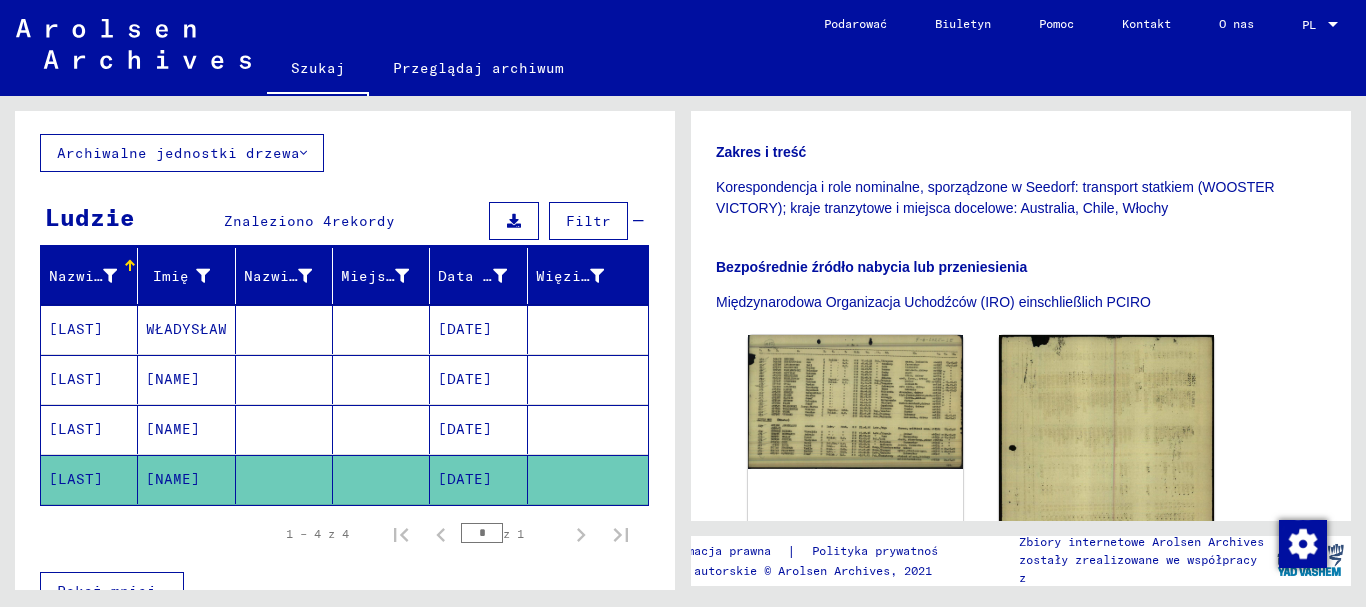click on "[DATE]" at bounding box center (465, 379) 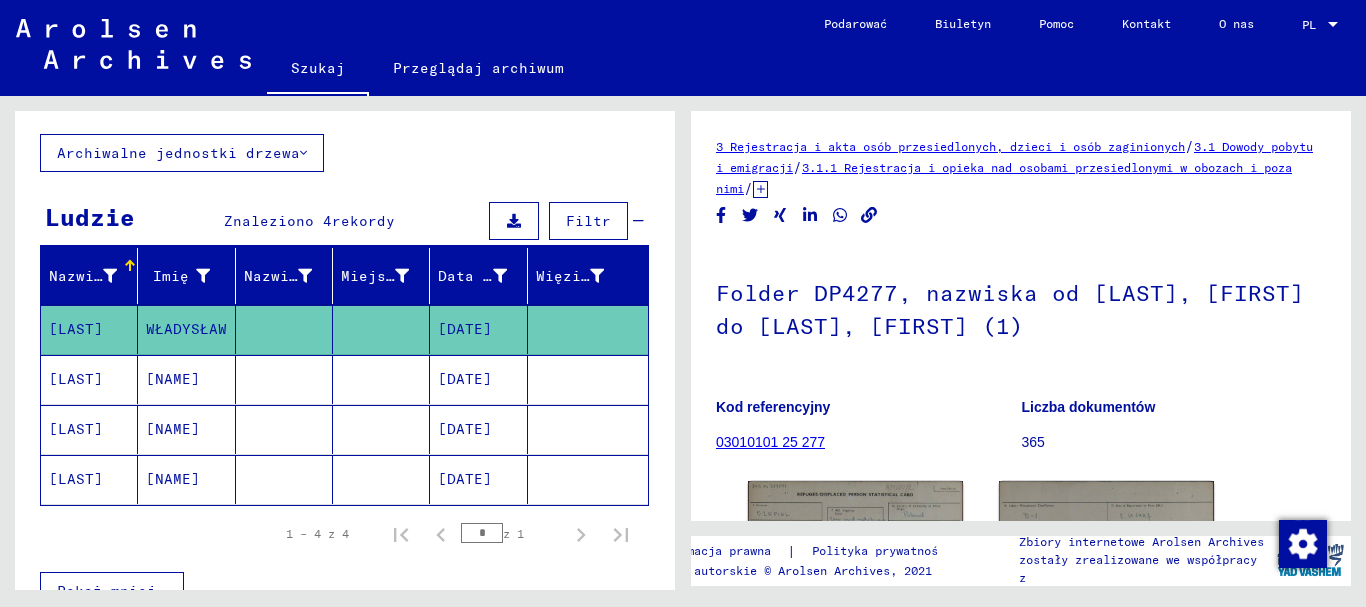 scroll, scrollTop: 0, scrollLeft: 0, axis: both 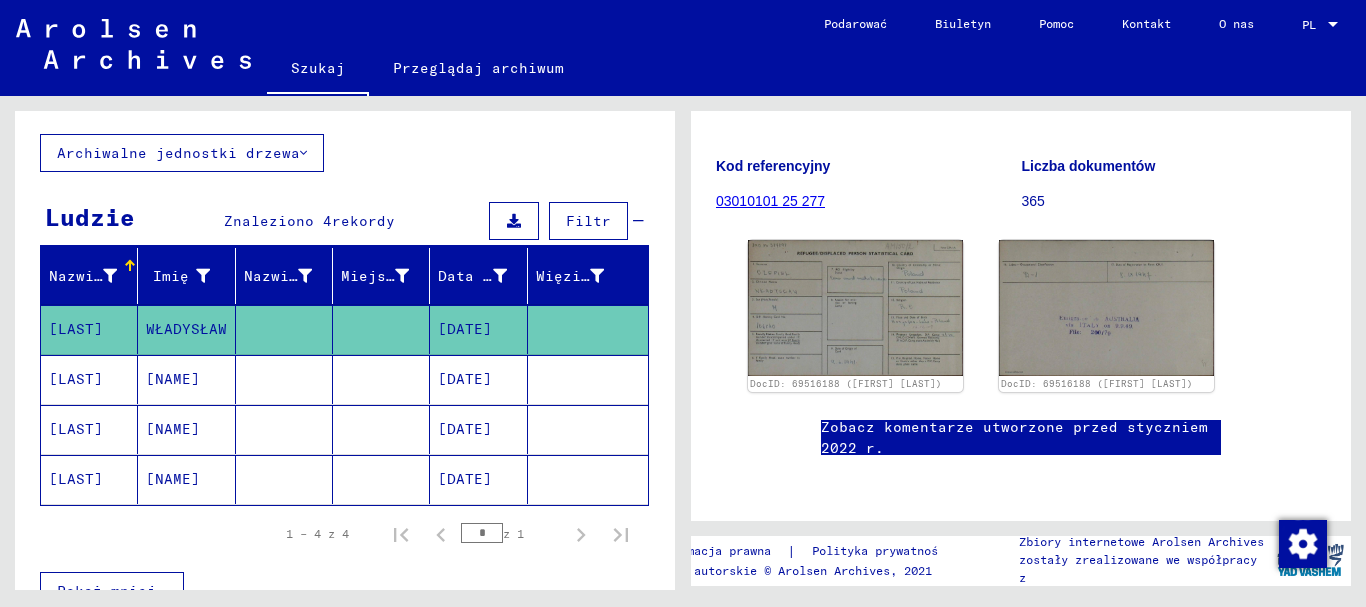 click on "[DATE]" at bounding box center [465, 429] 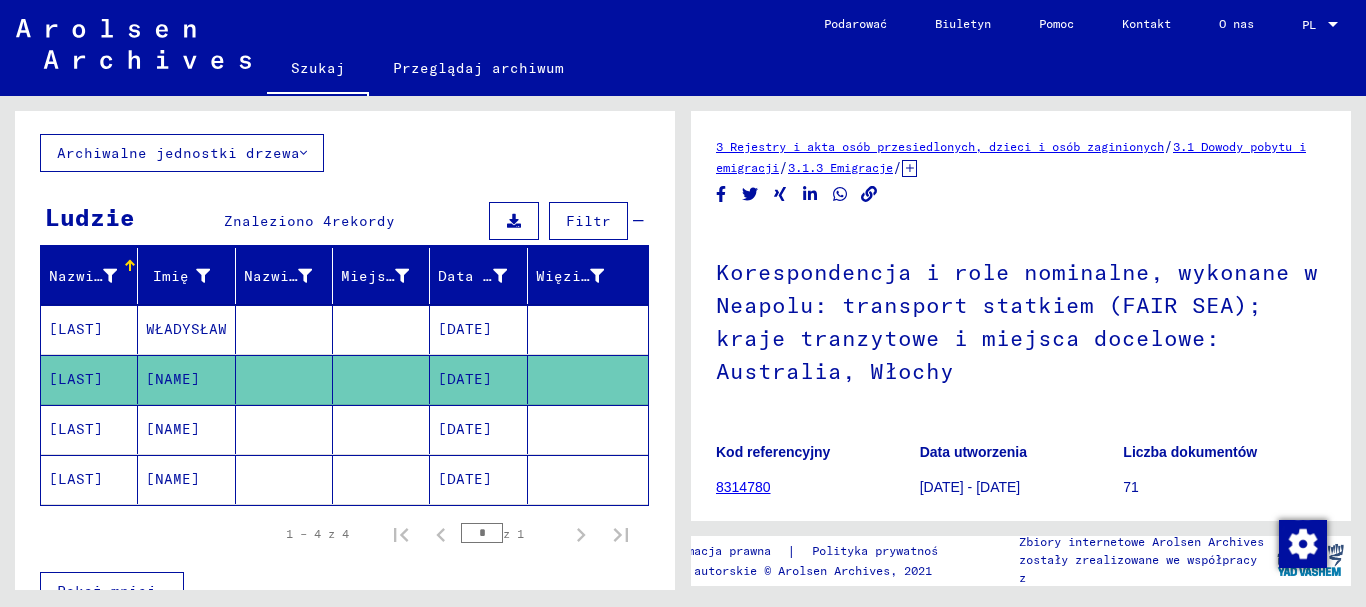 scroll 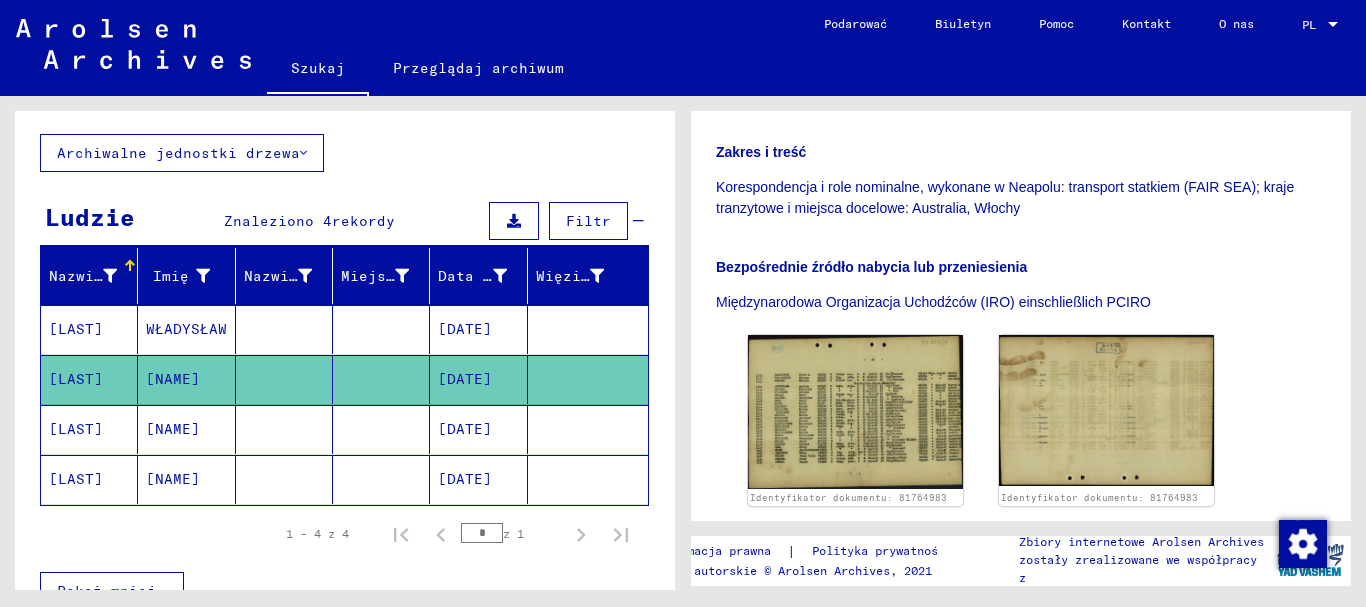 click on "[DATE]" at bounding box center (465, 479) 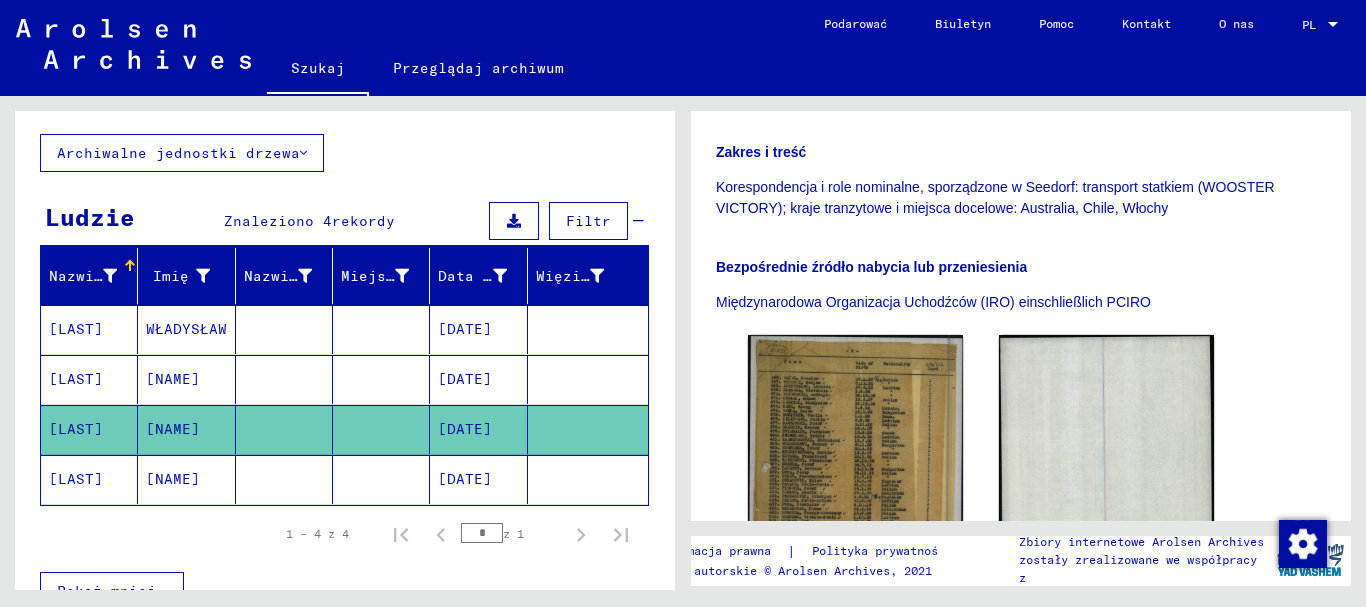 click on "[DATE]" 